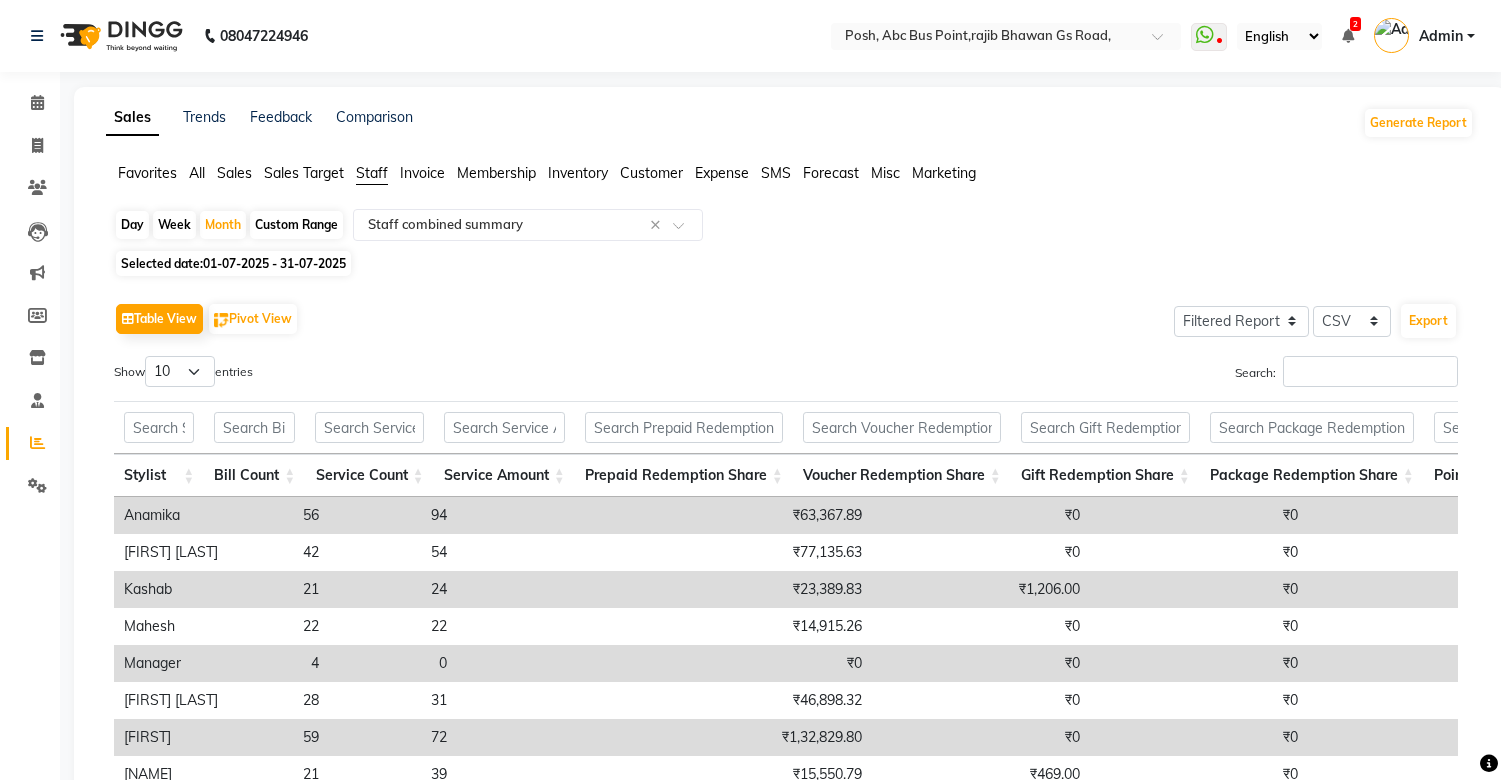 select on "filtered_report" 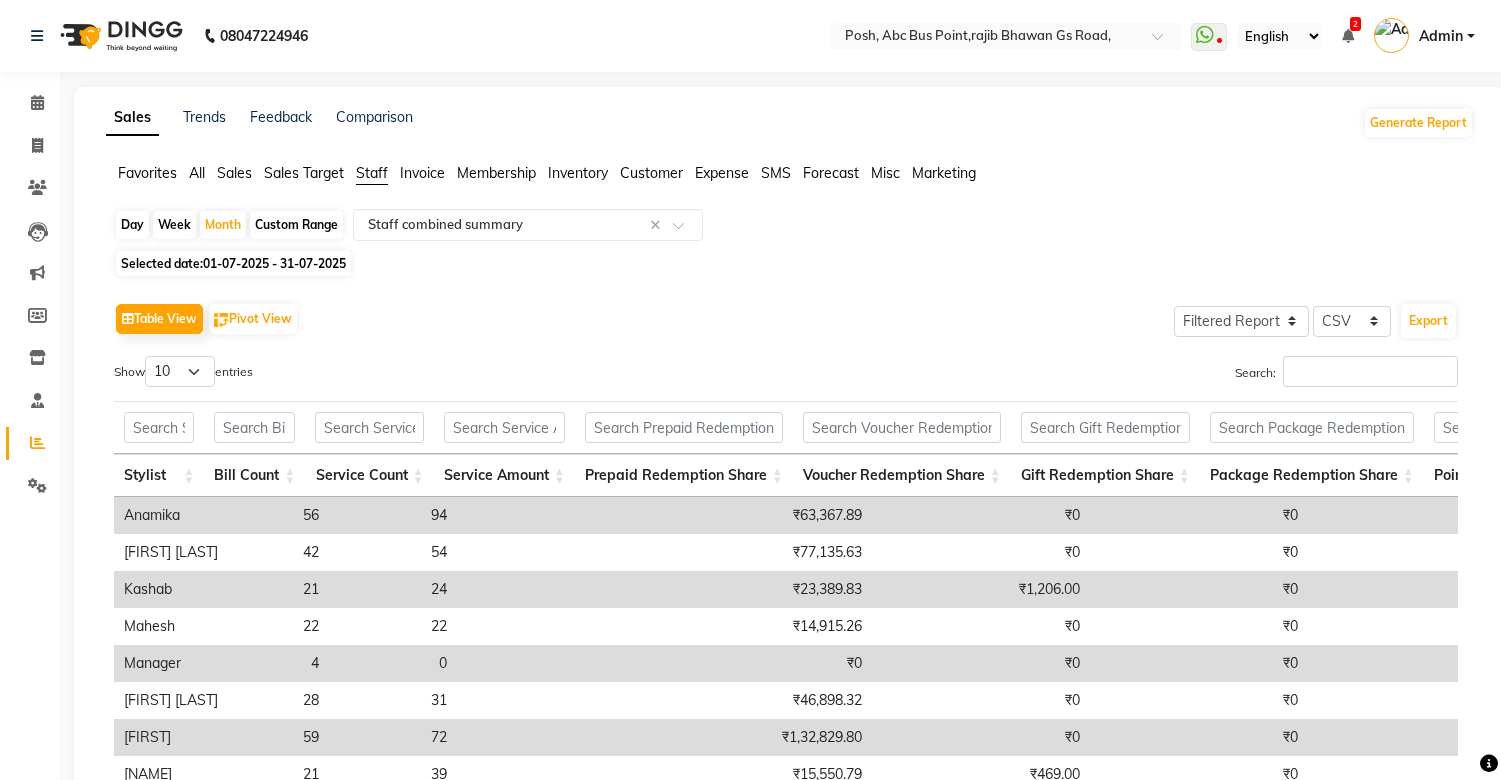 scroll, scrollTop: 272, scrollLeft: 0, axis: vertical 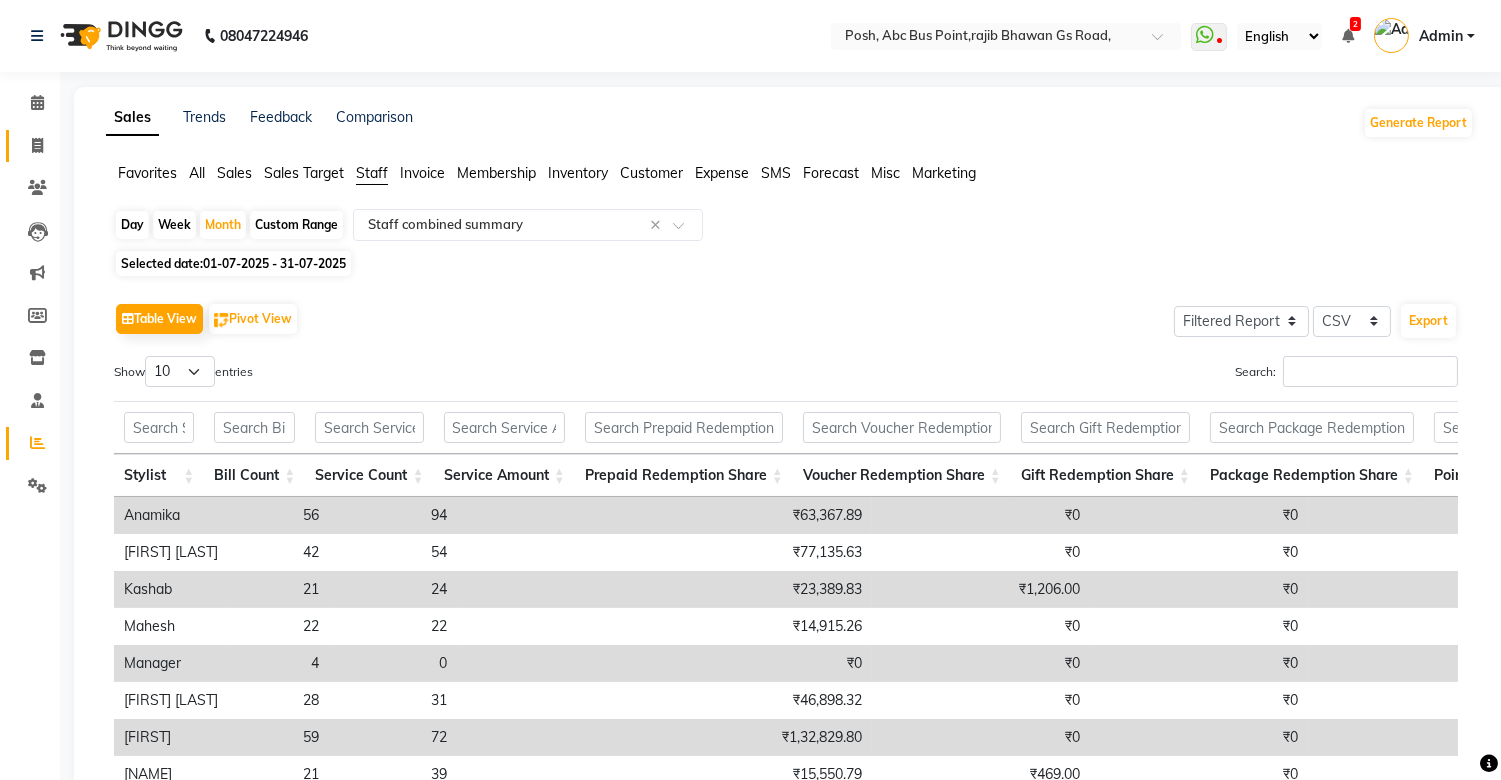 click on "Invoice" 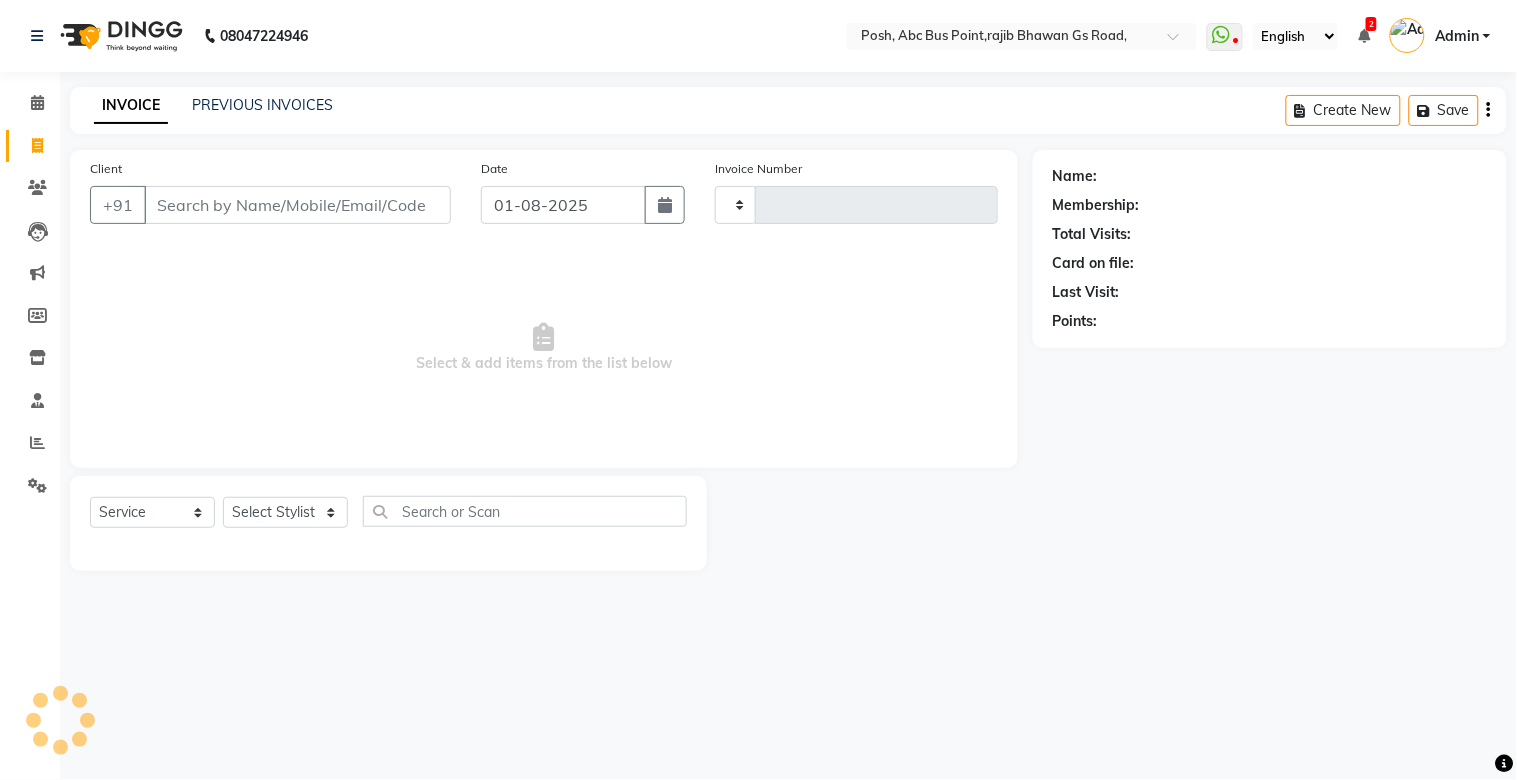 type on "1965" 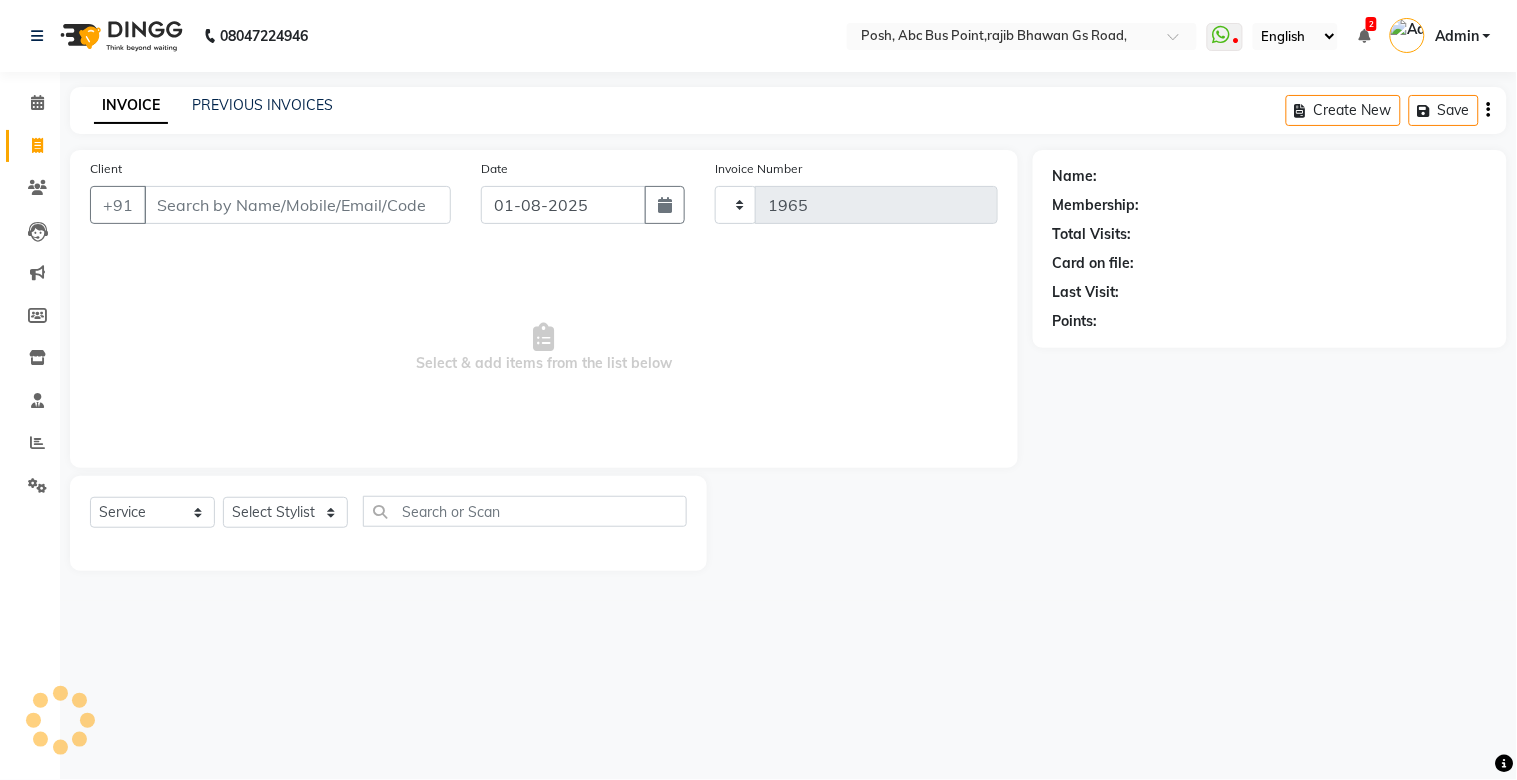 select on "3535" 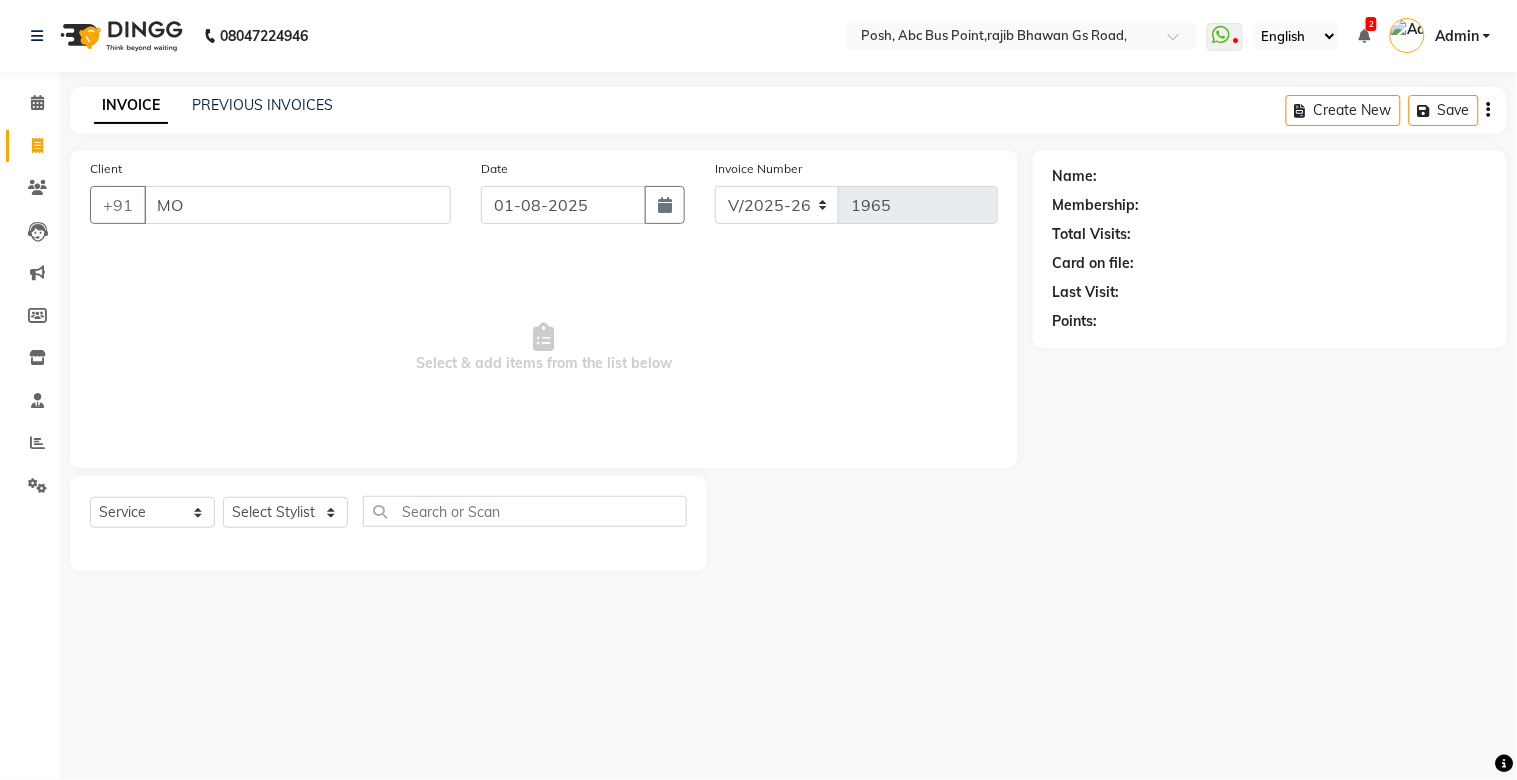 type on "M" 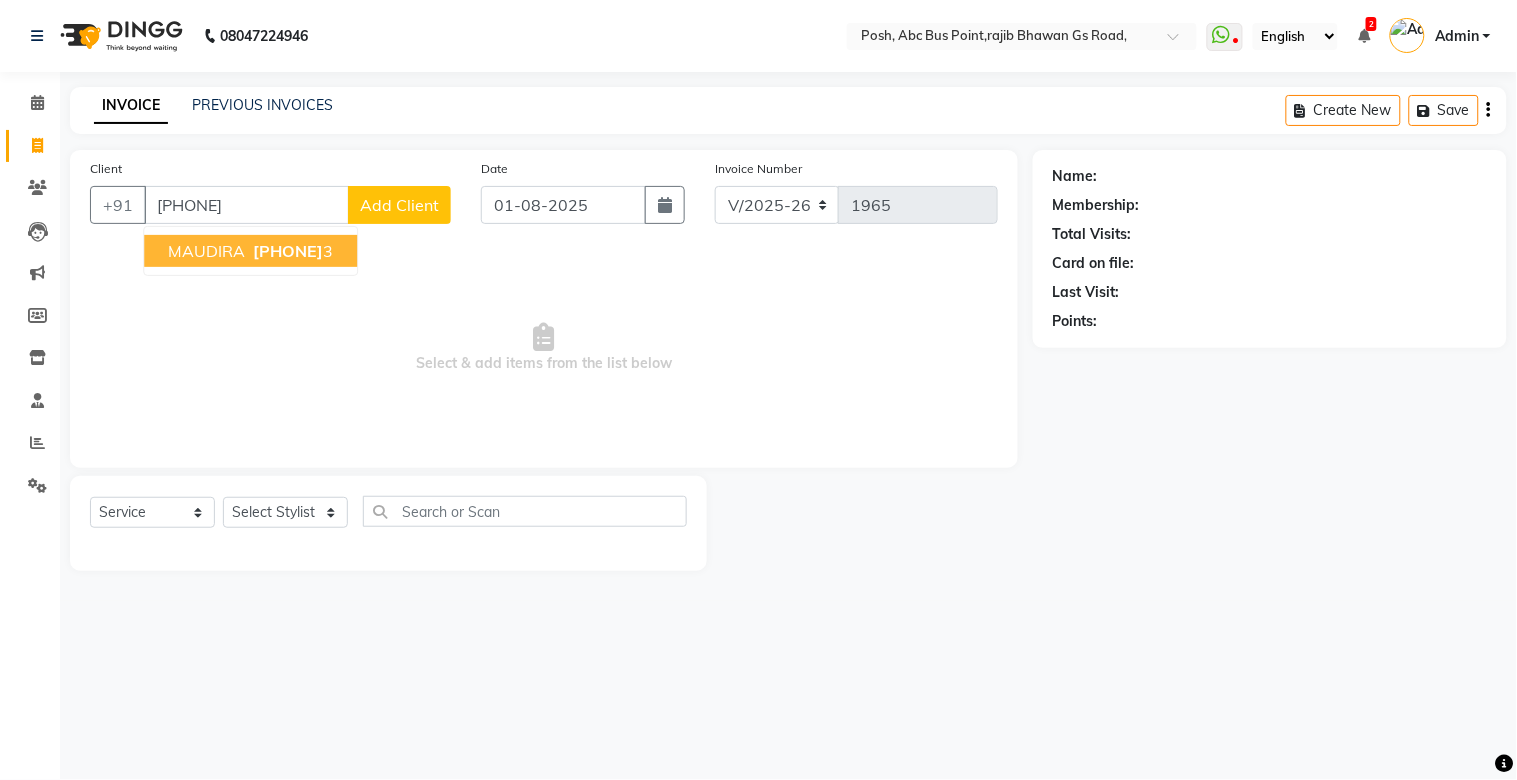 click on "[PHONE]" at bounding box center (288, 251) 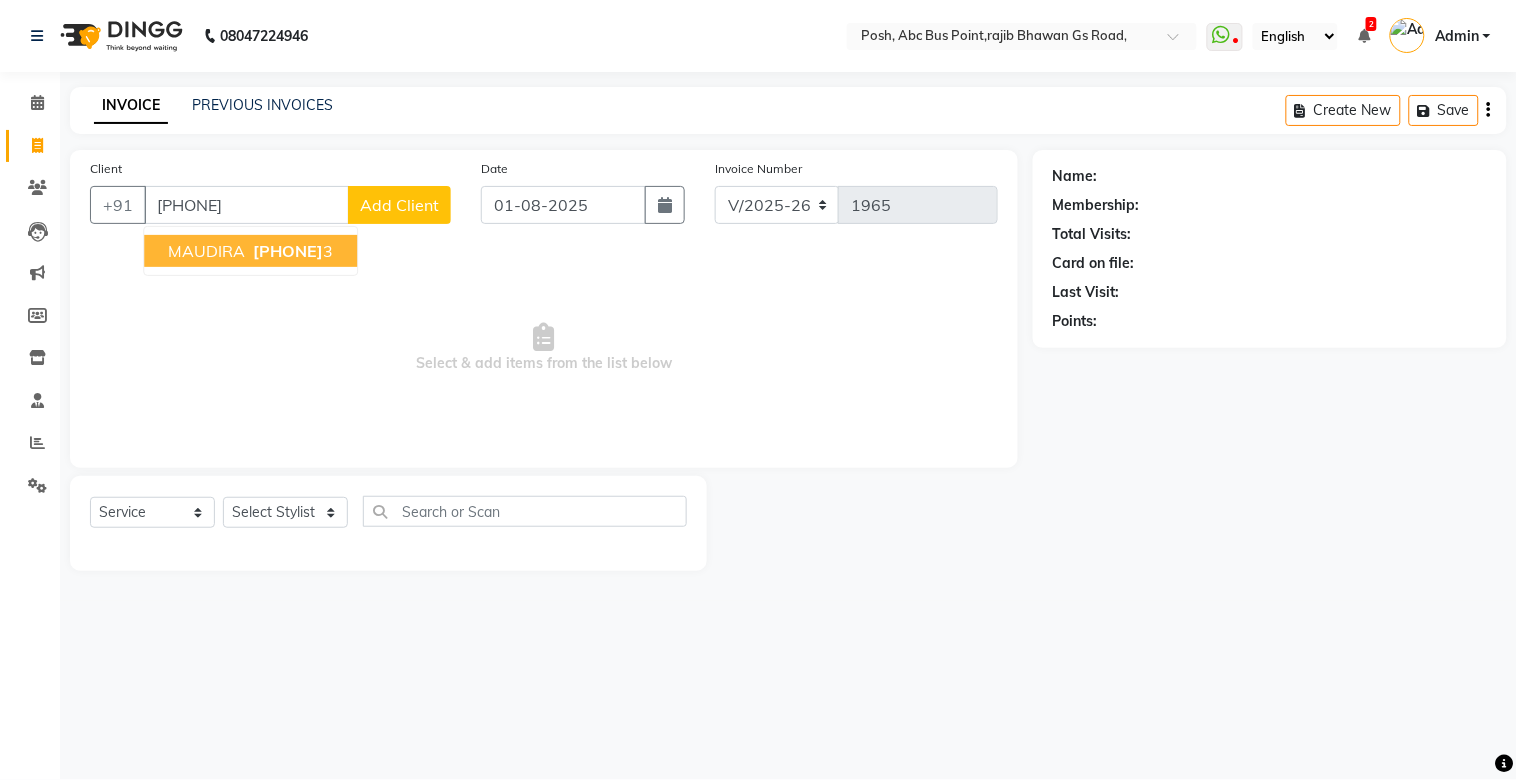 type on "[PHONE]" 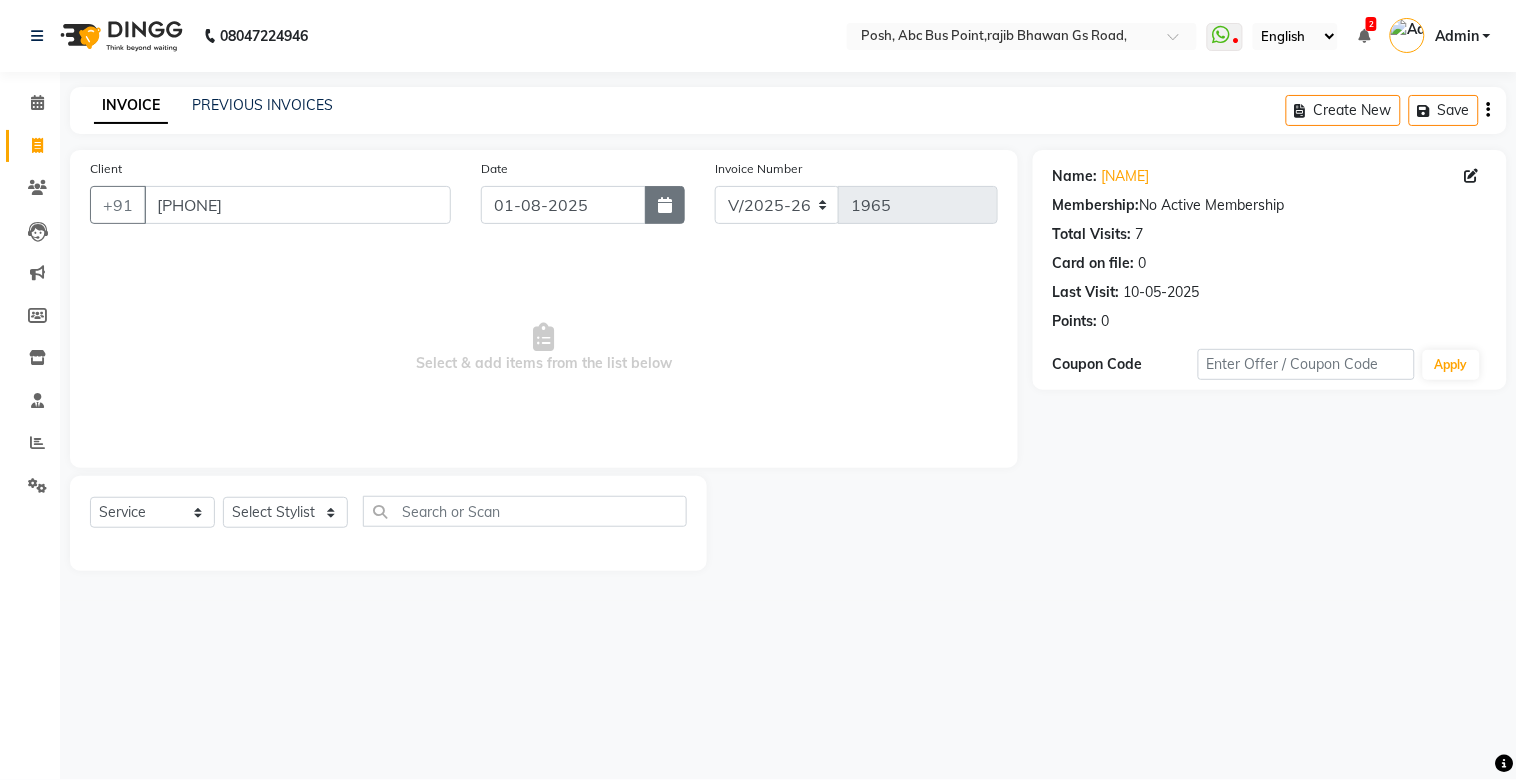 click 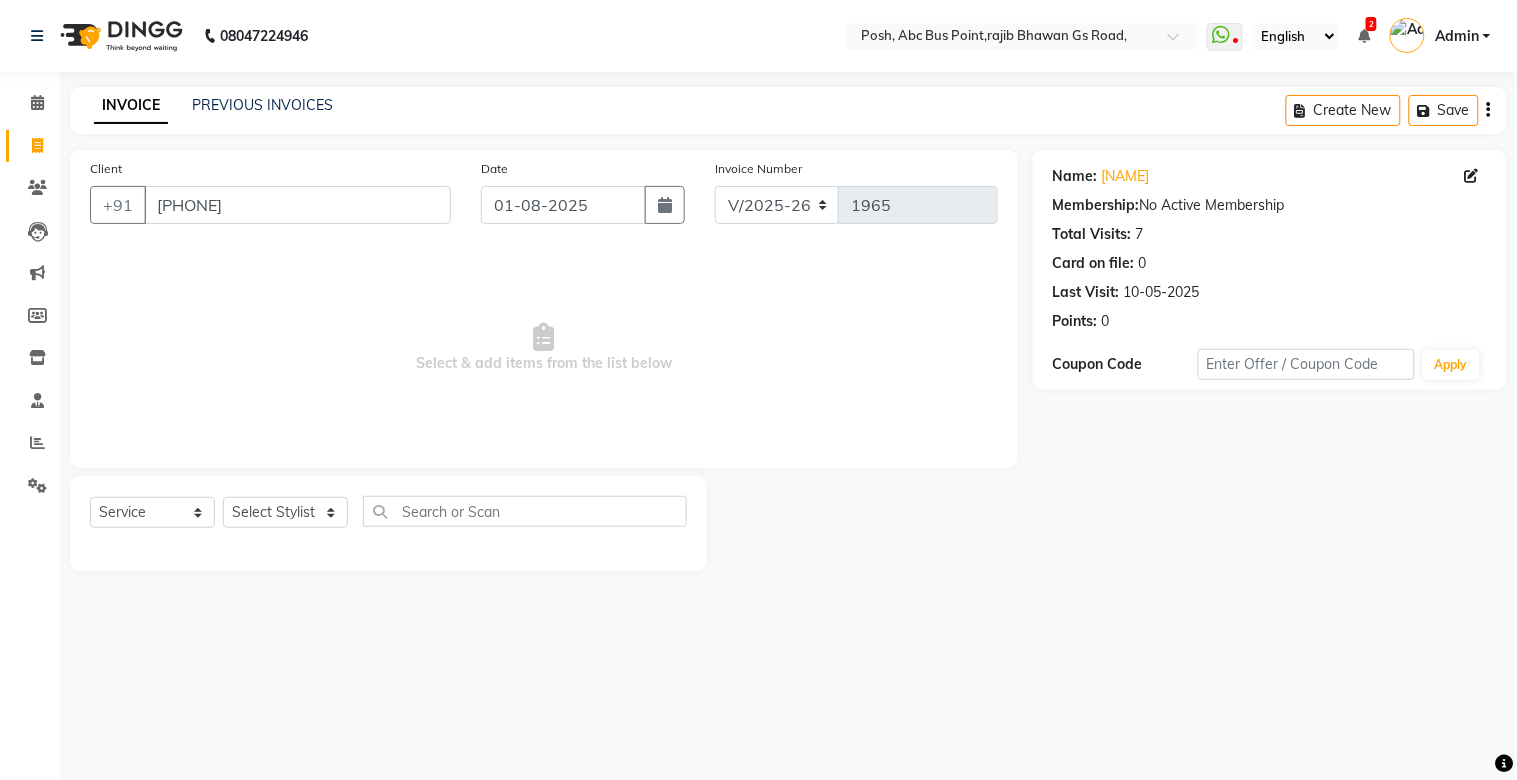select on "8" 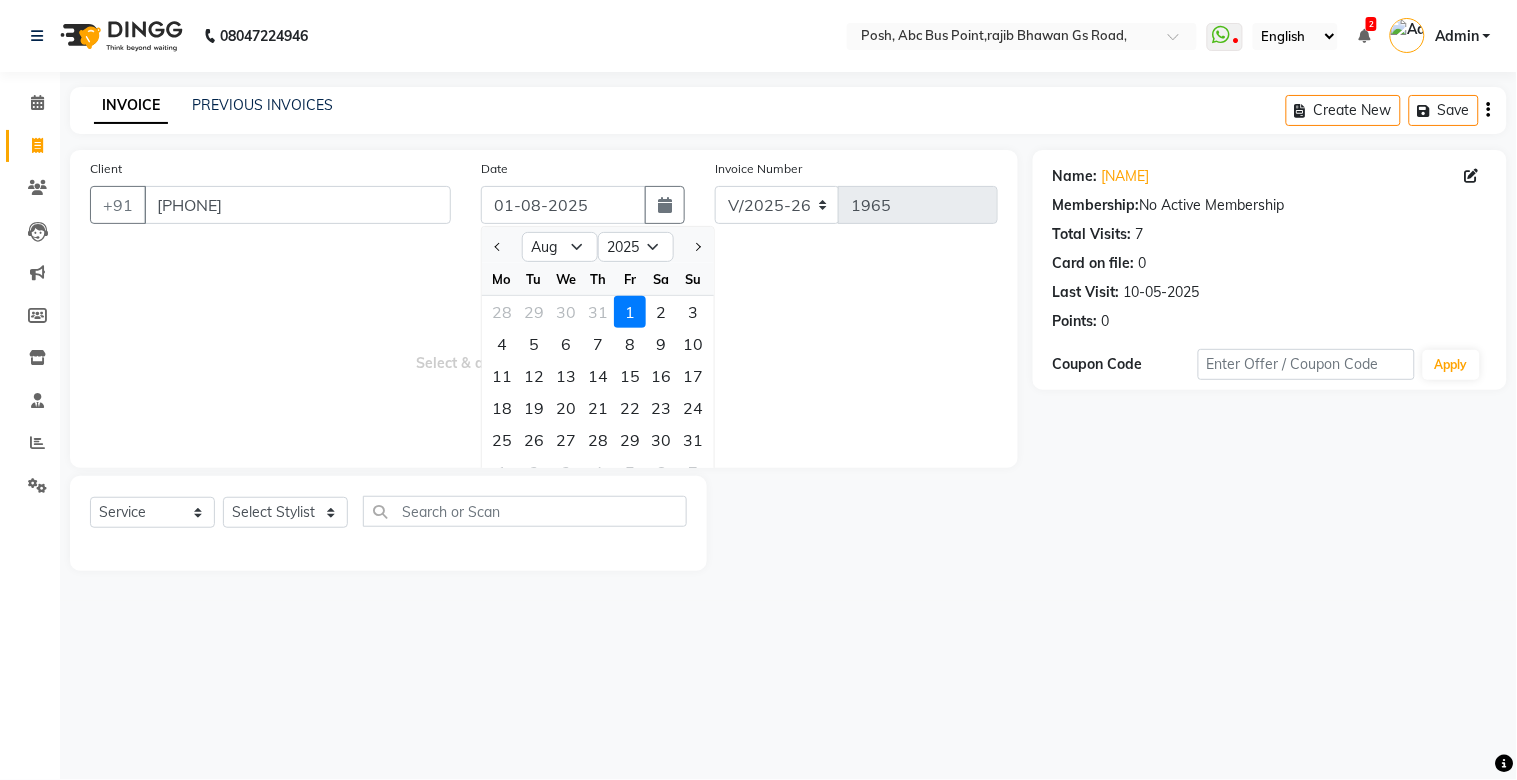 drag, startPoint x: 494, startPoint y: 245, endPoint x: 502, endPoint y: 223, distance: 23.409399 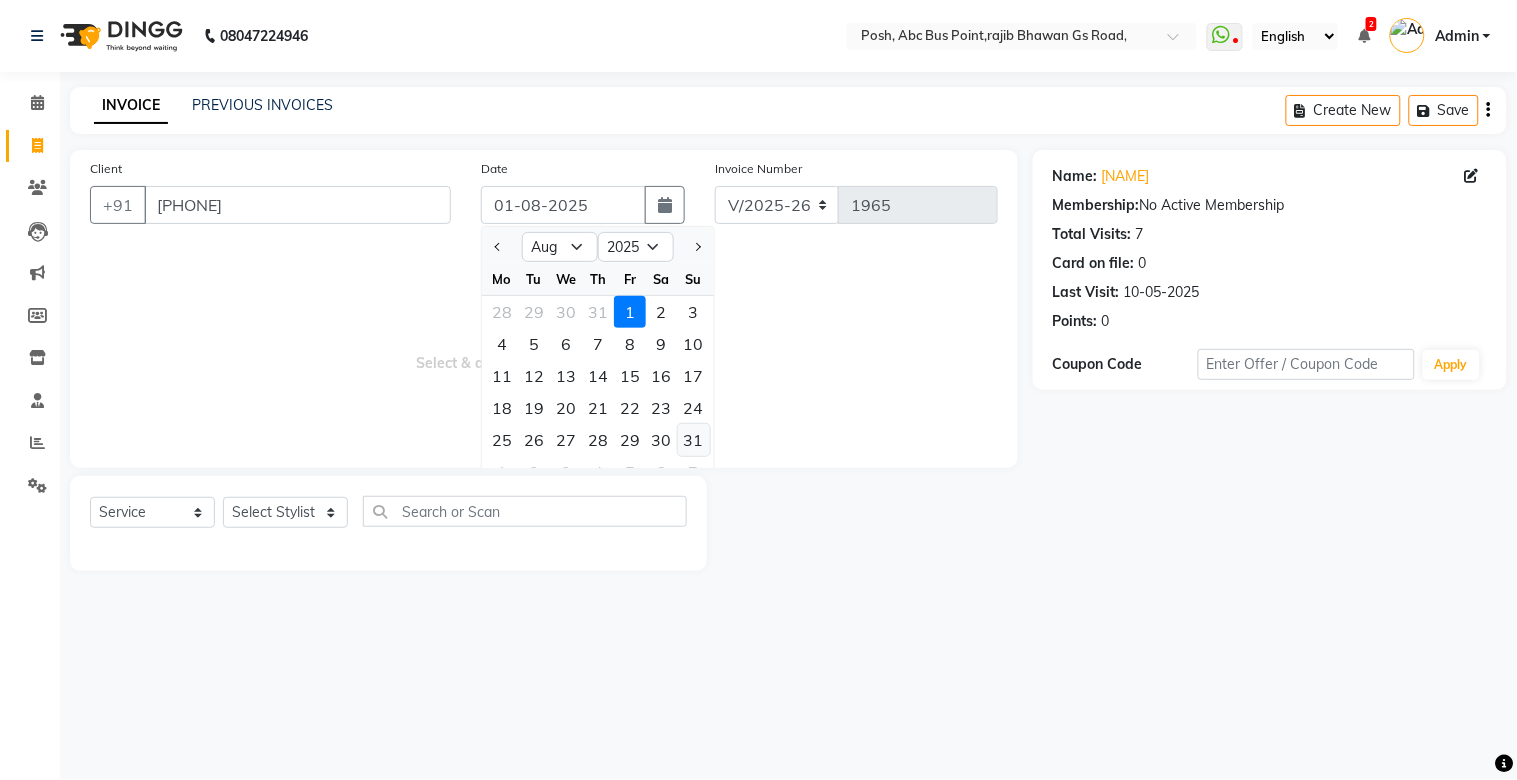 click on "31" 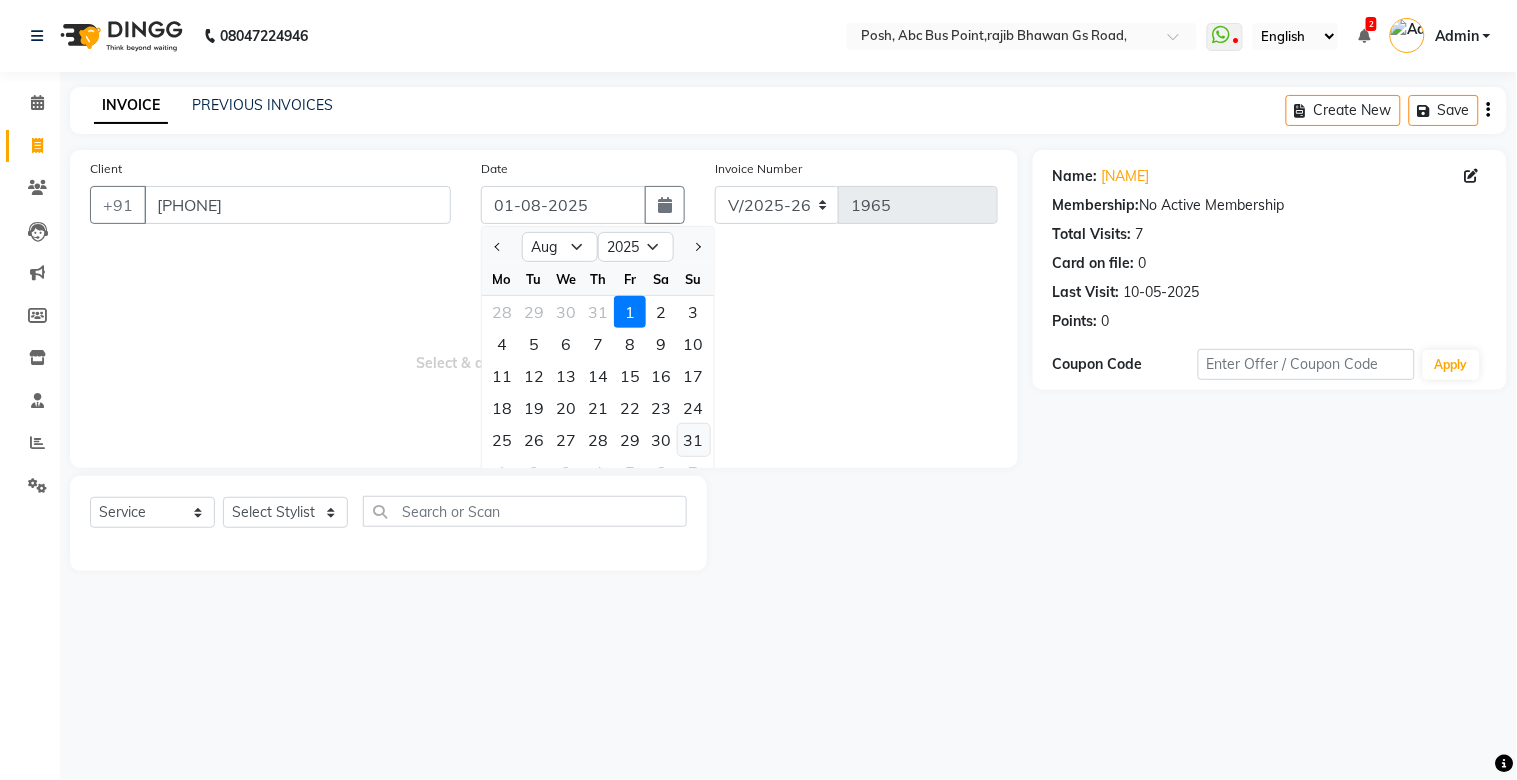 type on "31-08-2025" 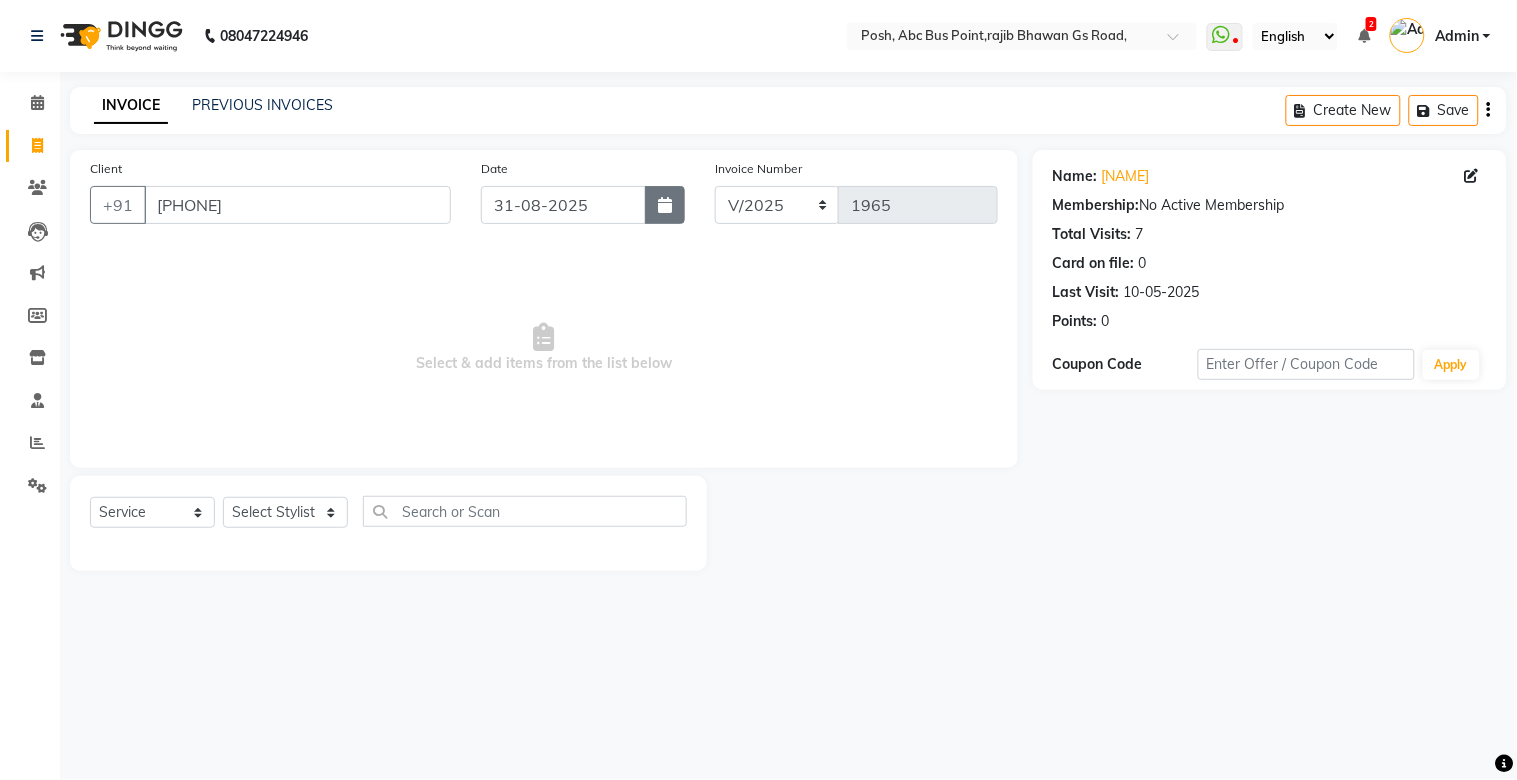 click 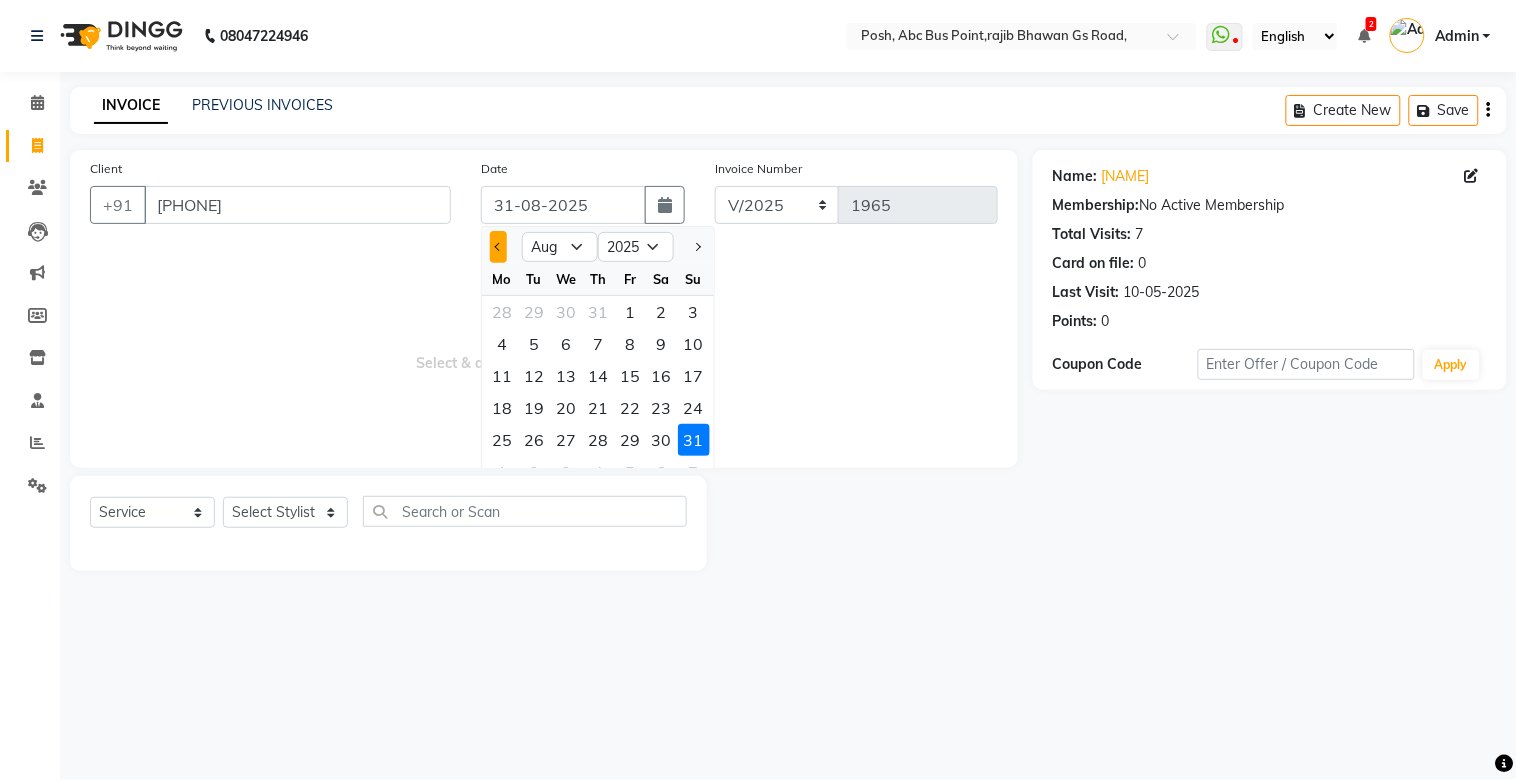 click 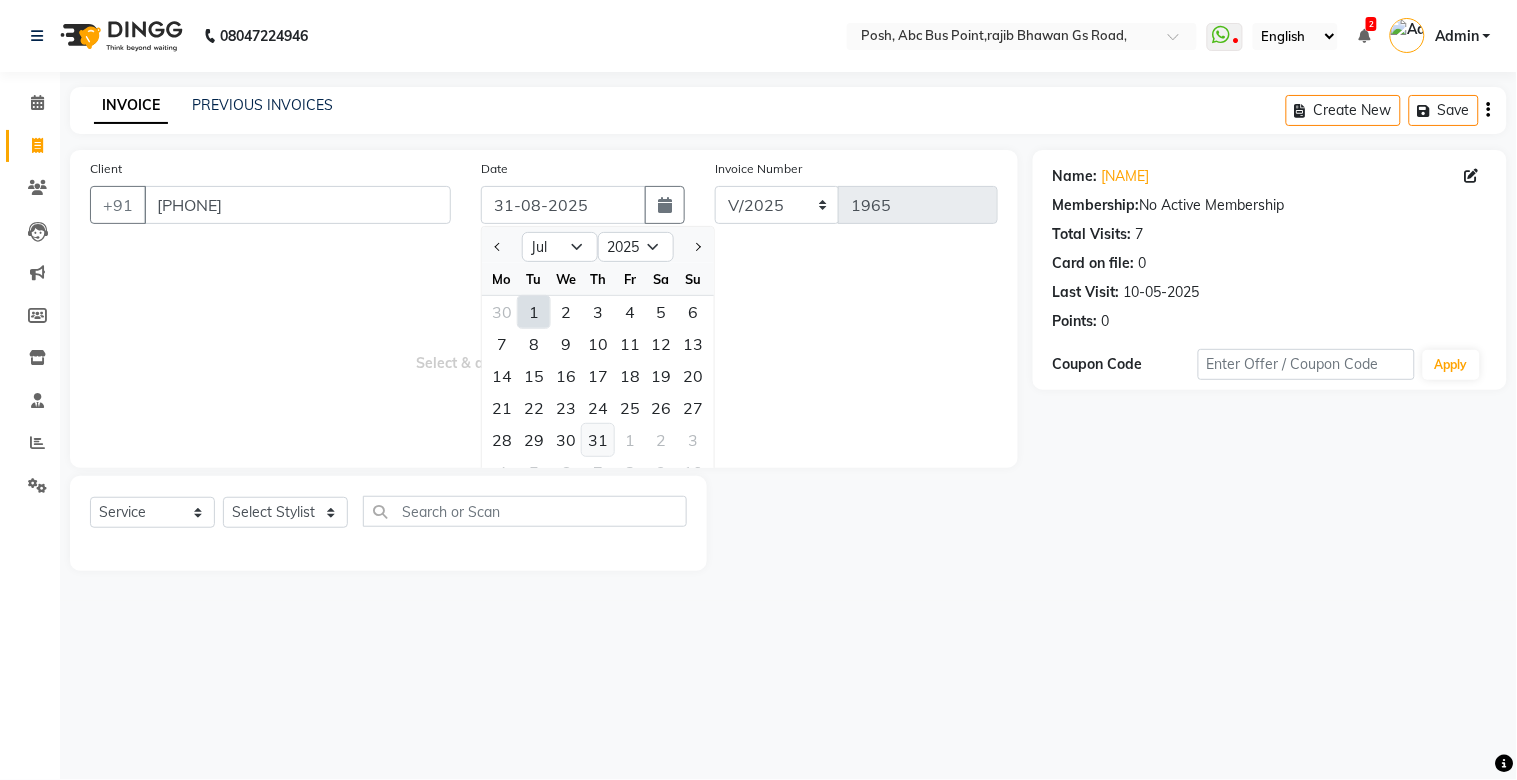 click on "31" 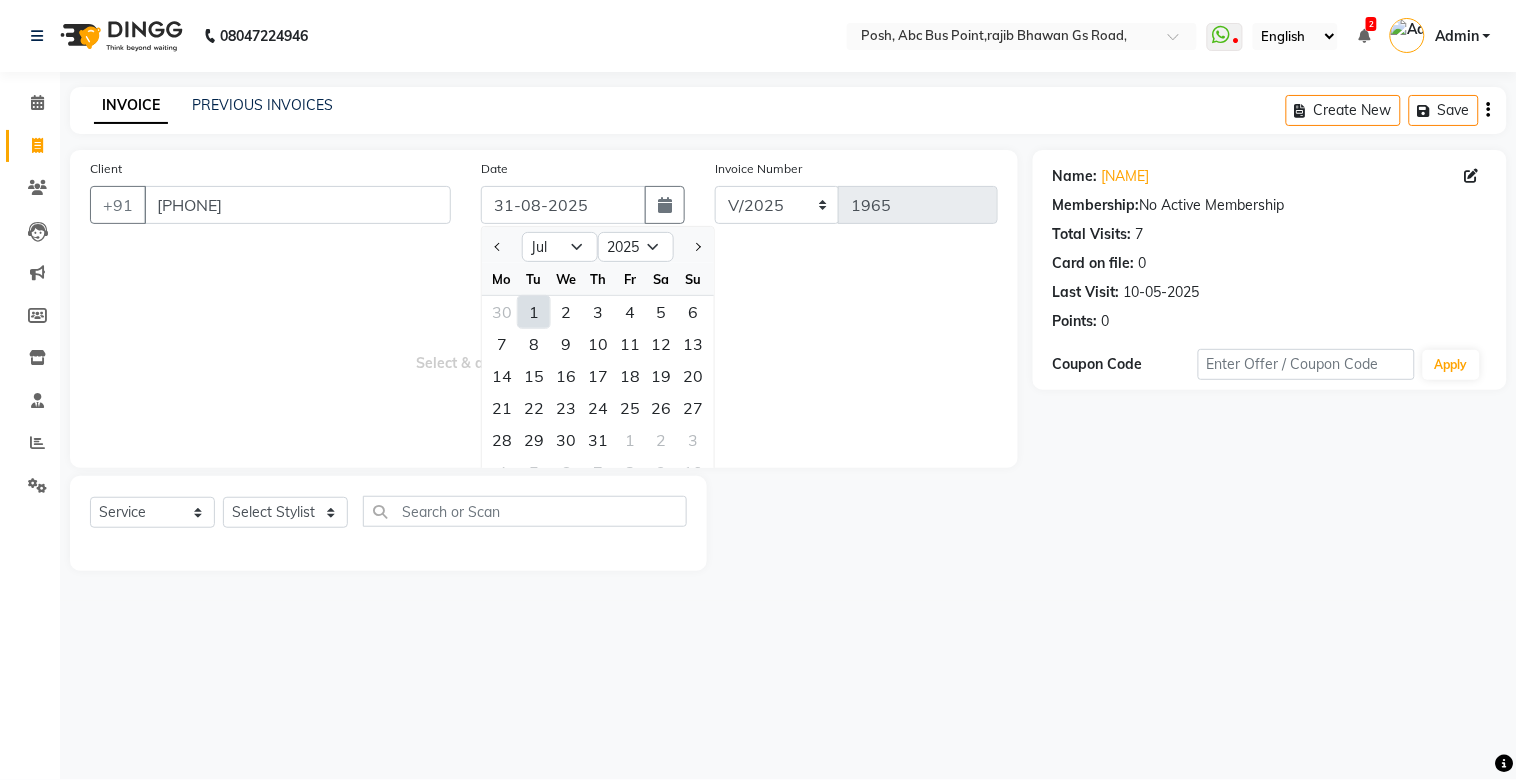 type on "31-07-2025" 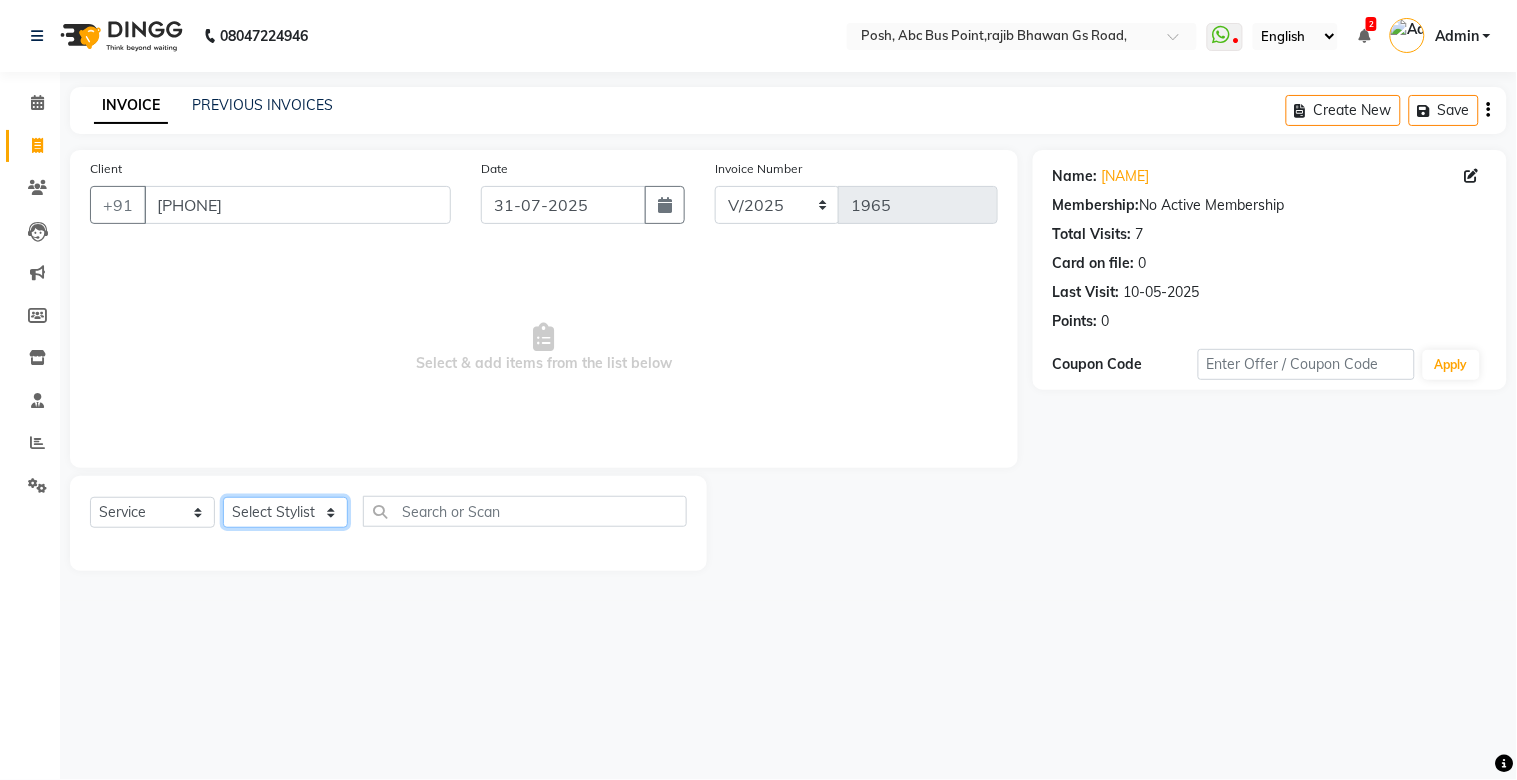 click on "Select Stylist [NAME]	   [NAME]   [NAME]   [NAME]   [NAME]   Manager   [NAME]   [NAME]    [NAME]	   [NAME]   [NAME]	   [NAME]   [NAME]   [NAME]   [NAME]   [NAME]	   [NAME]   [NAME]" 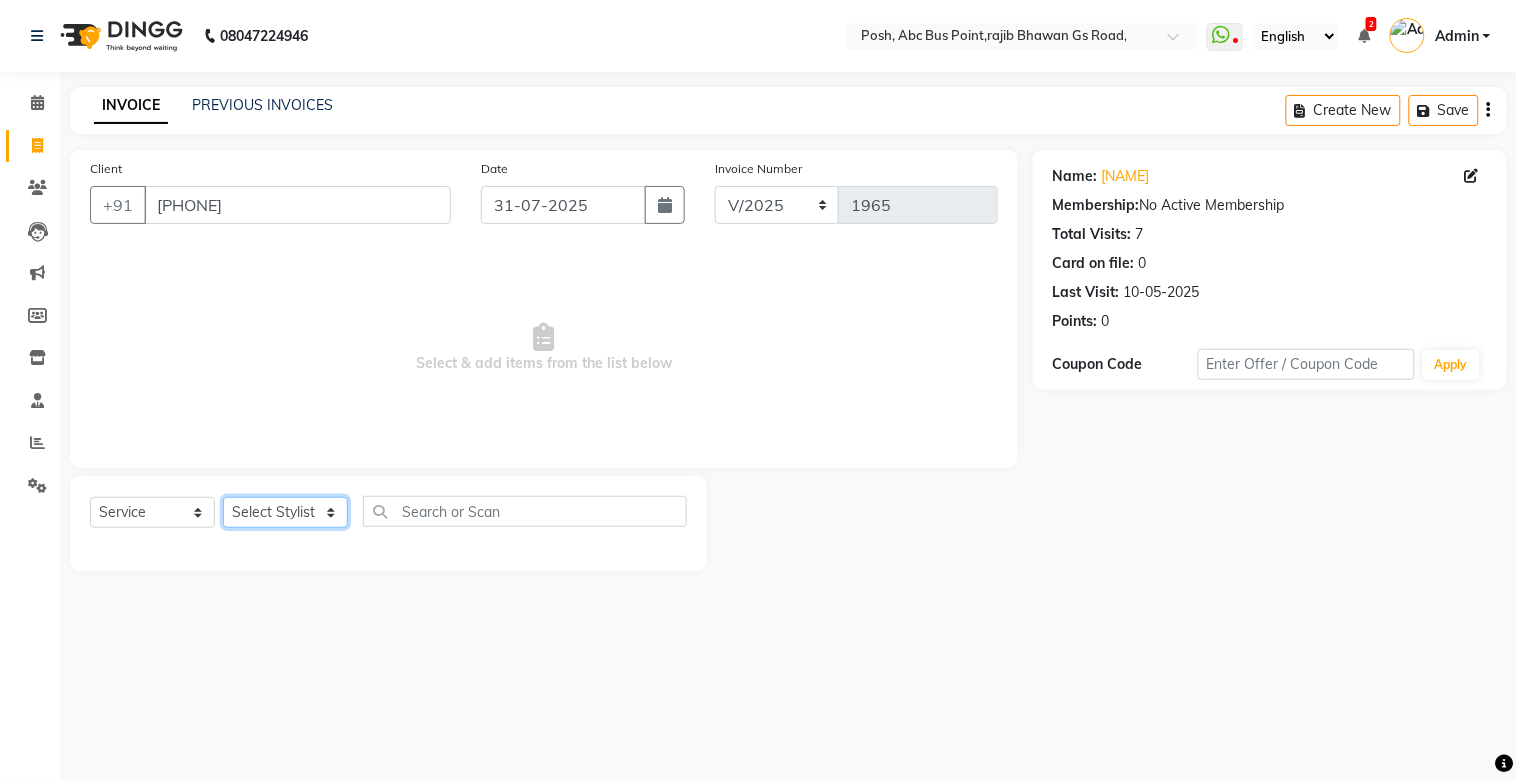 select on "16669" 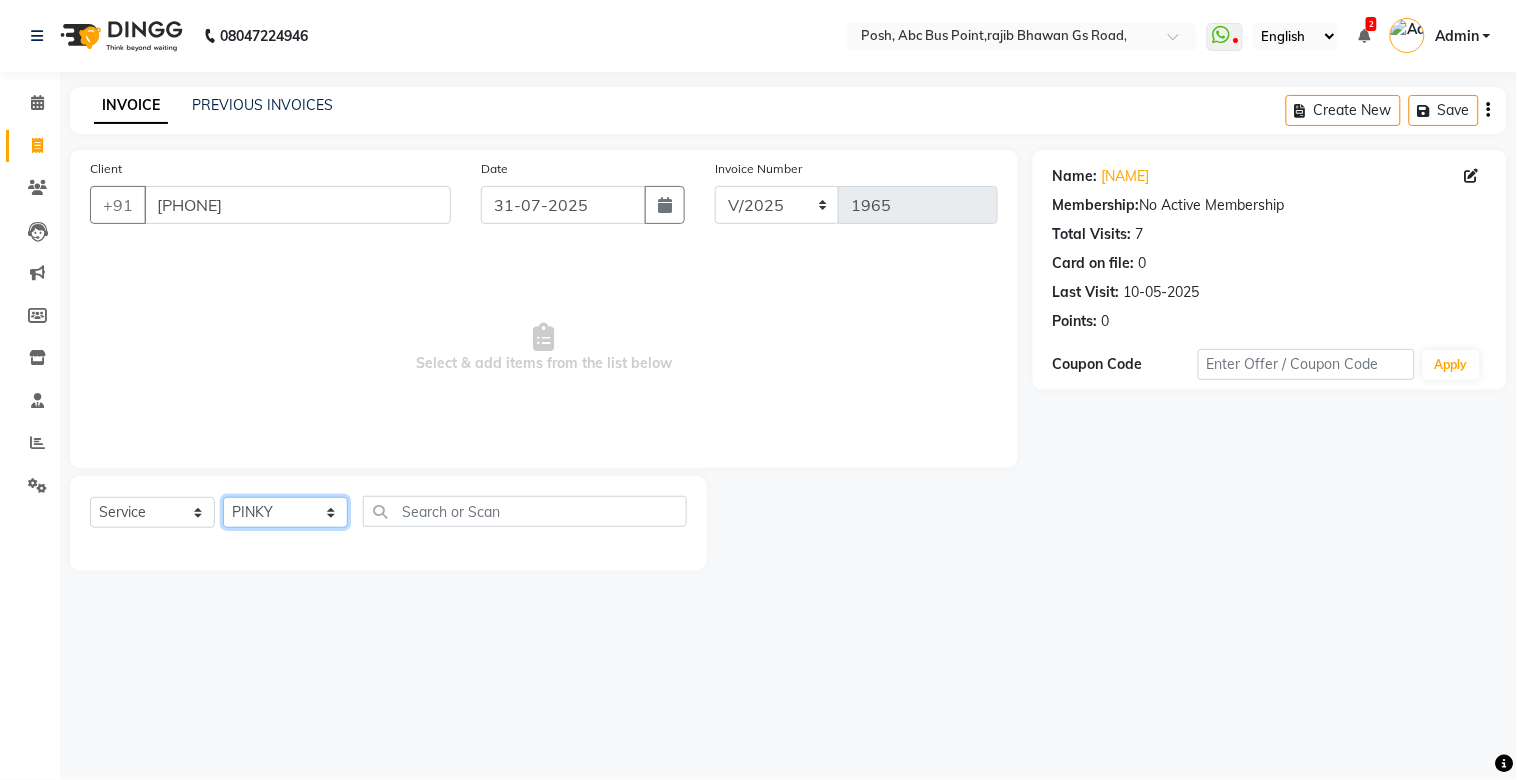 click on "Select Stylist [NAME]	   [NAME]   [NAME]   [NAME]   [NAME]   Manager   [NAME]   [NAME]    [NAME]	   [NAME]   [NAME]	   [NAME]   [NAME]   [NAME]   [NAME]   [NAME]	   [NAME]   [NAME]" 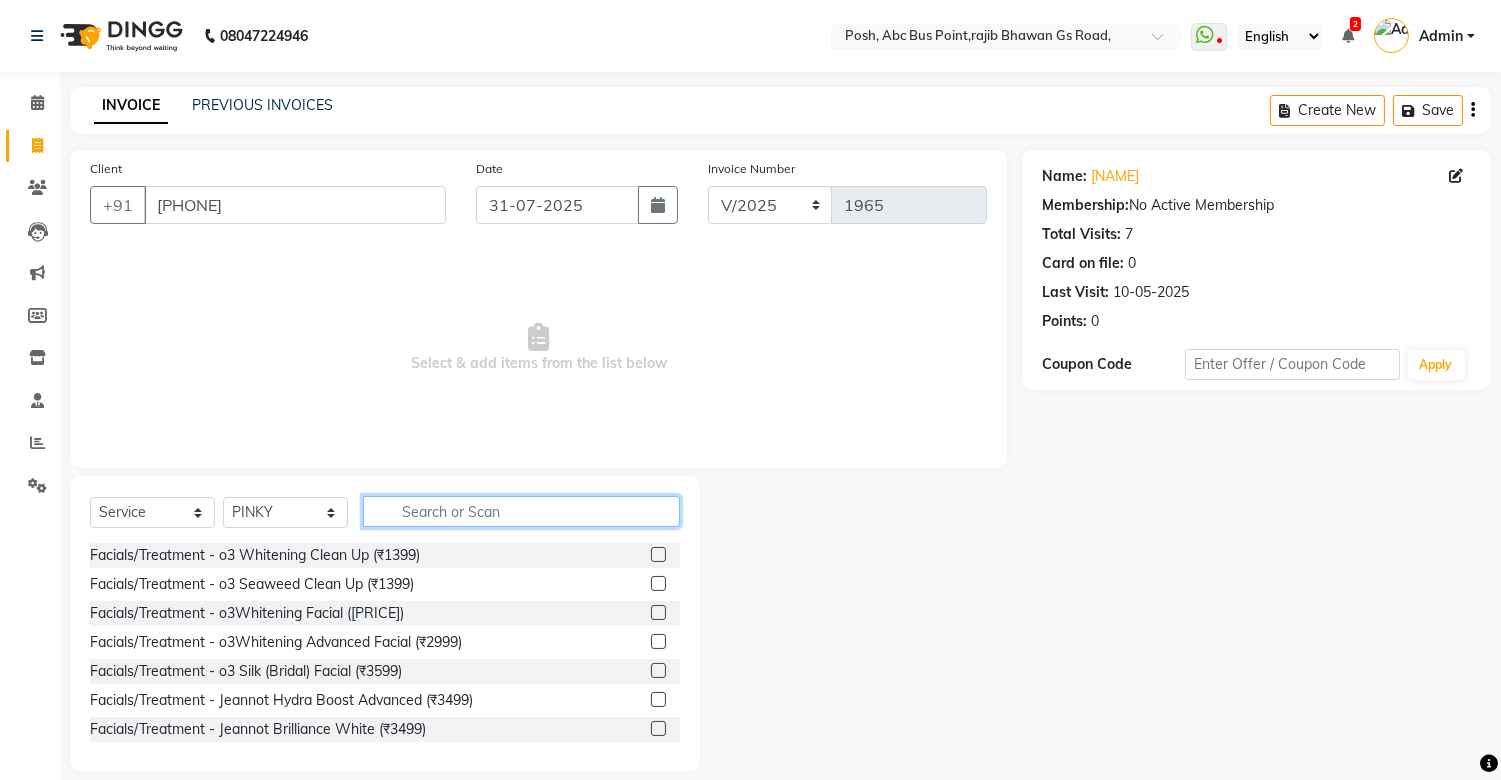 click 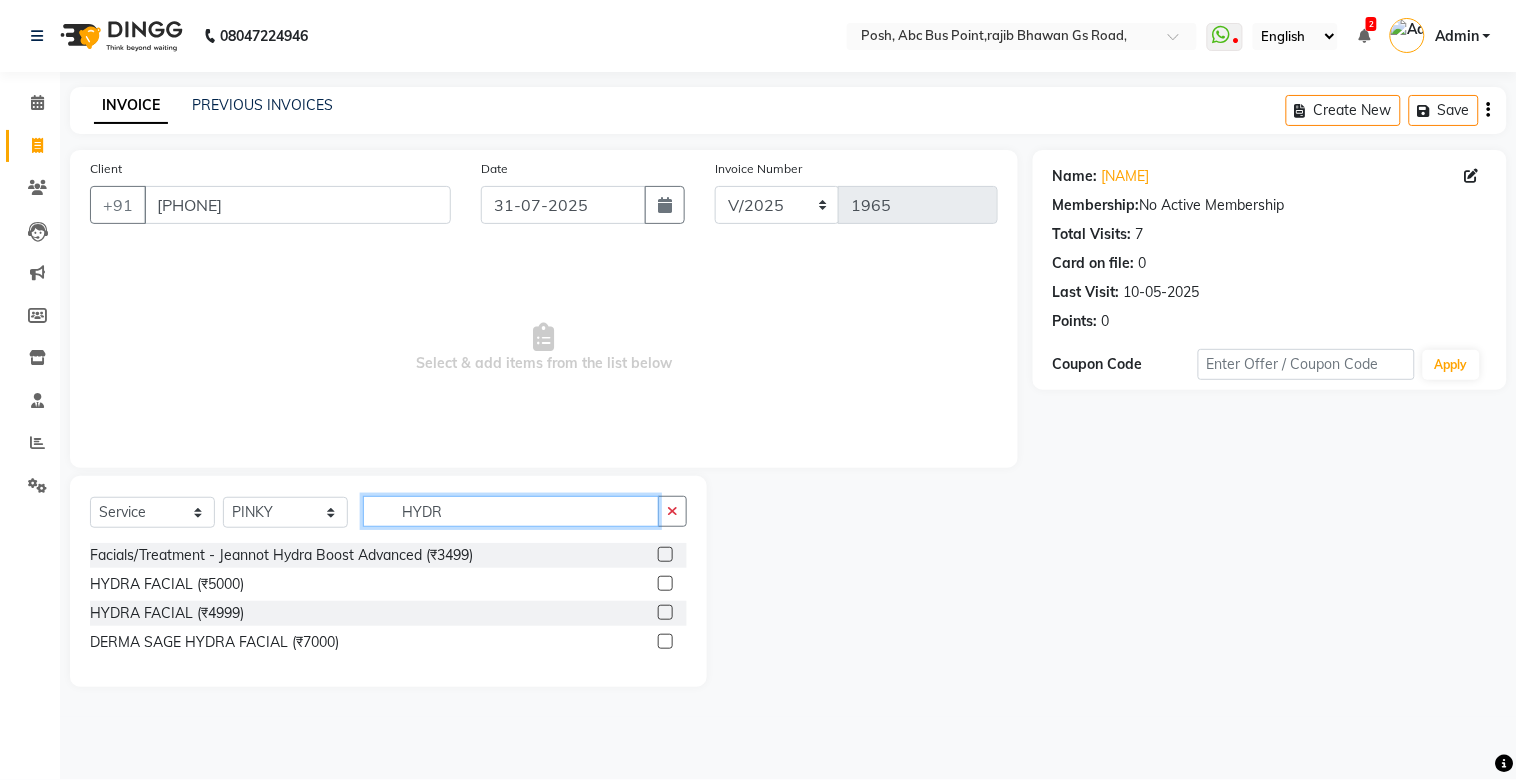 type on "HYDR" 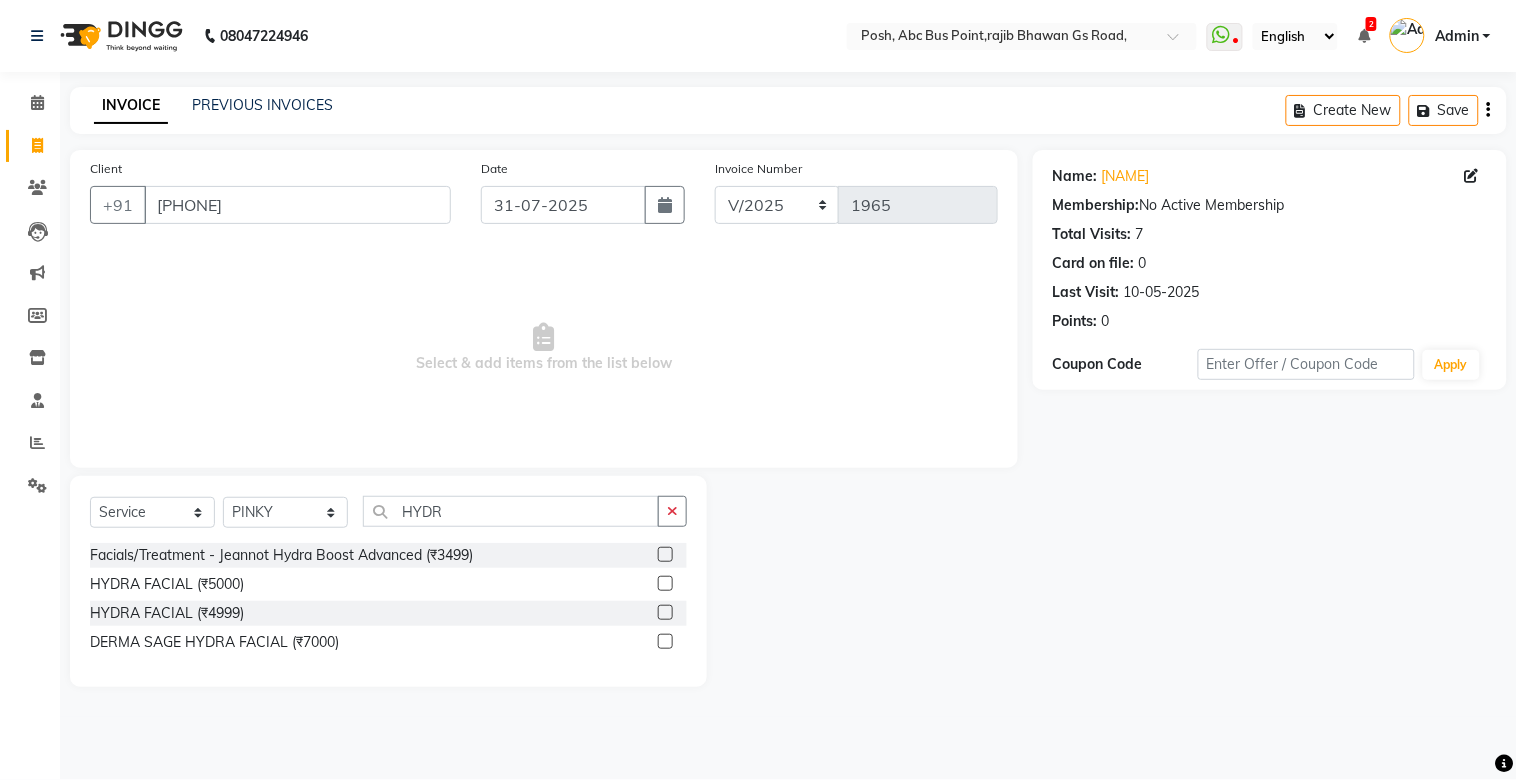 click 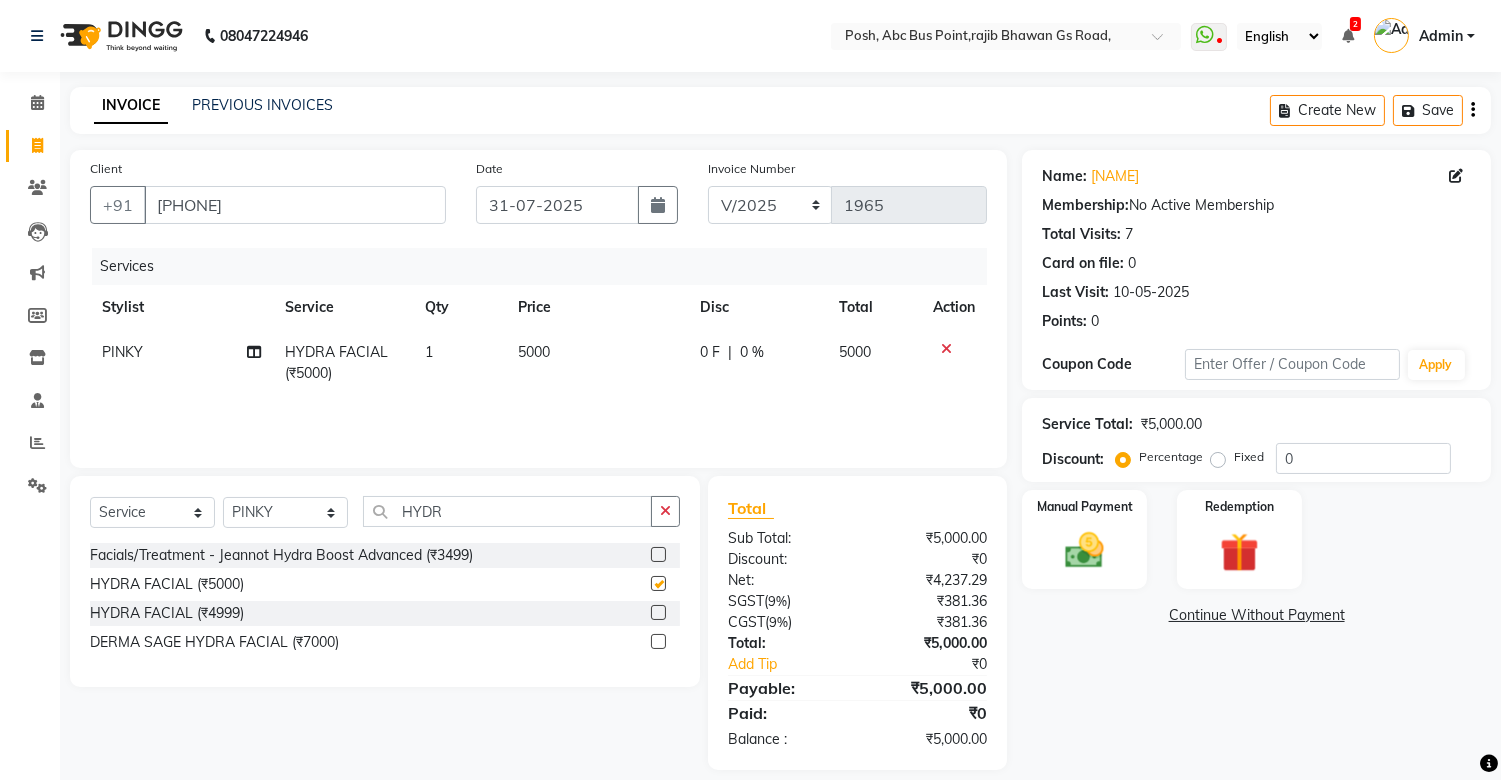 checkbox on "false" 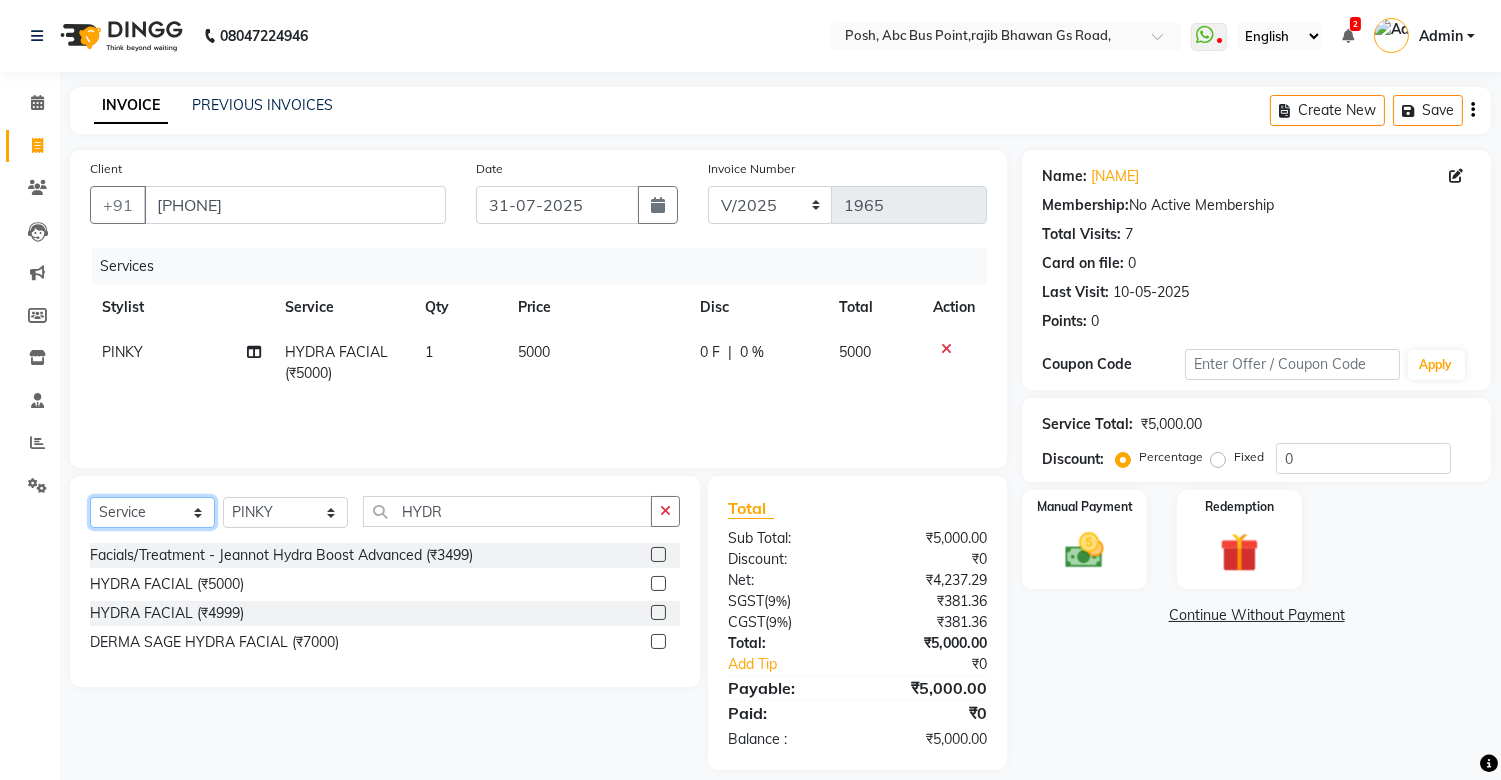 click on "Select  Service  Product  Membership  Package Voucher Prepaid Gift Card" 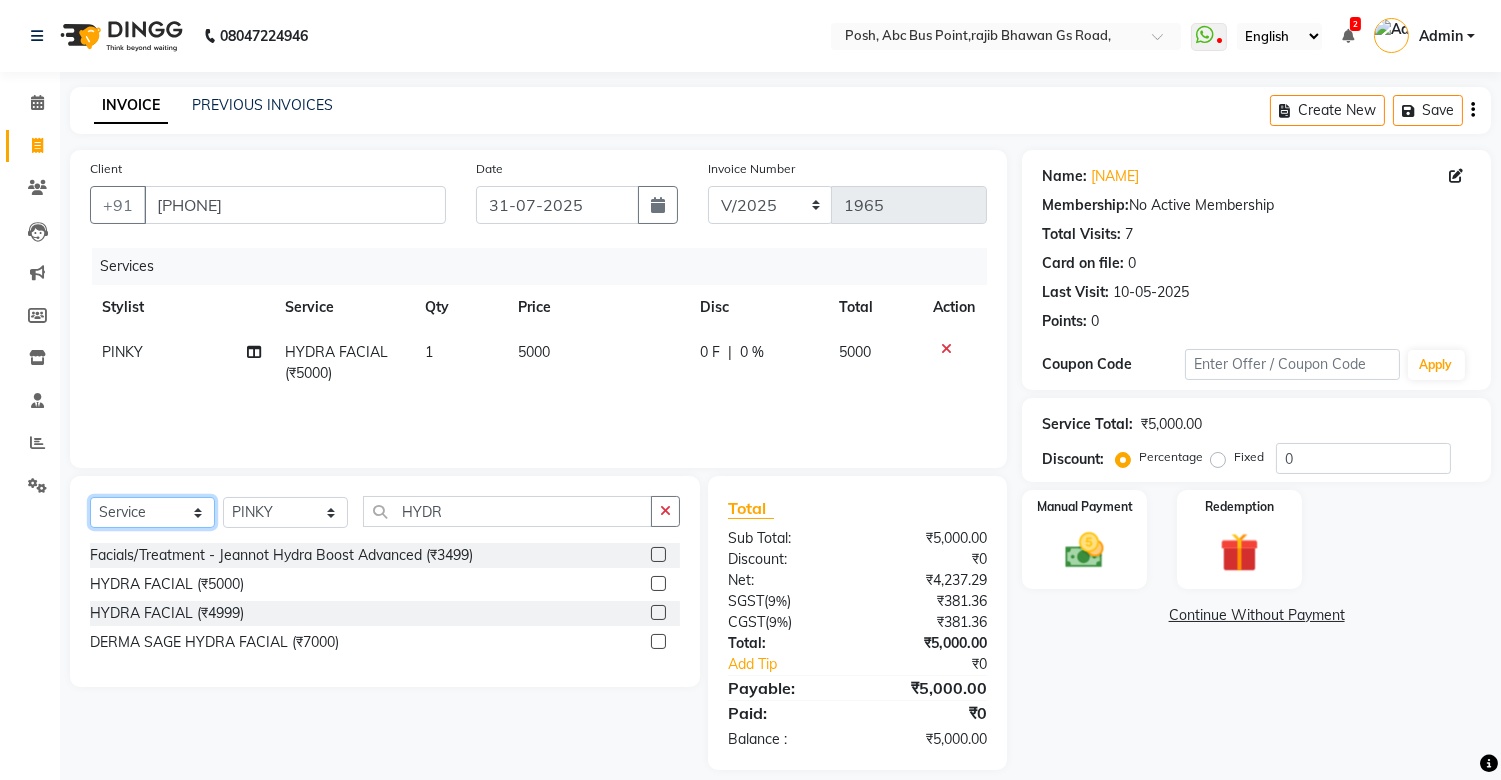 select on "product" 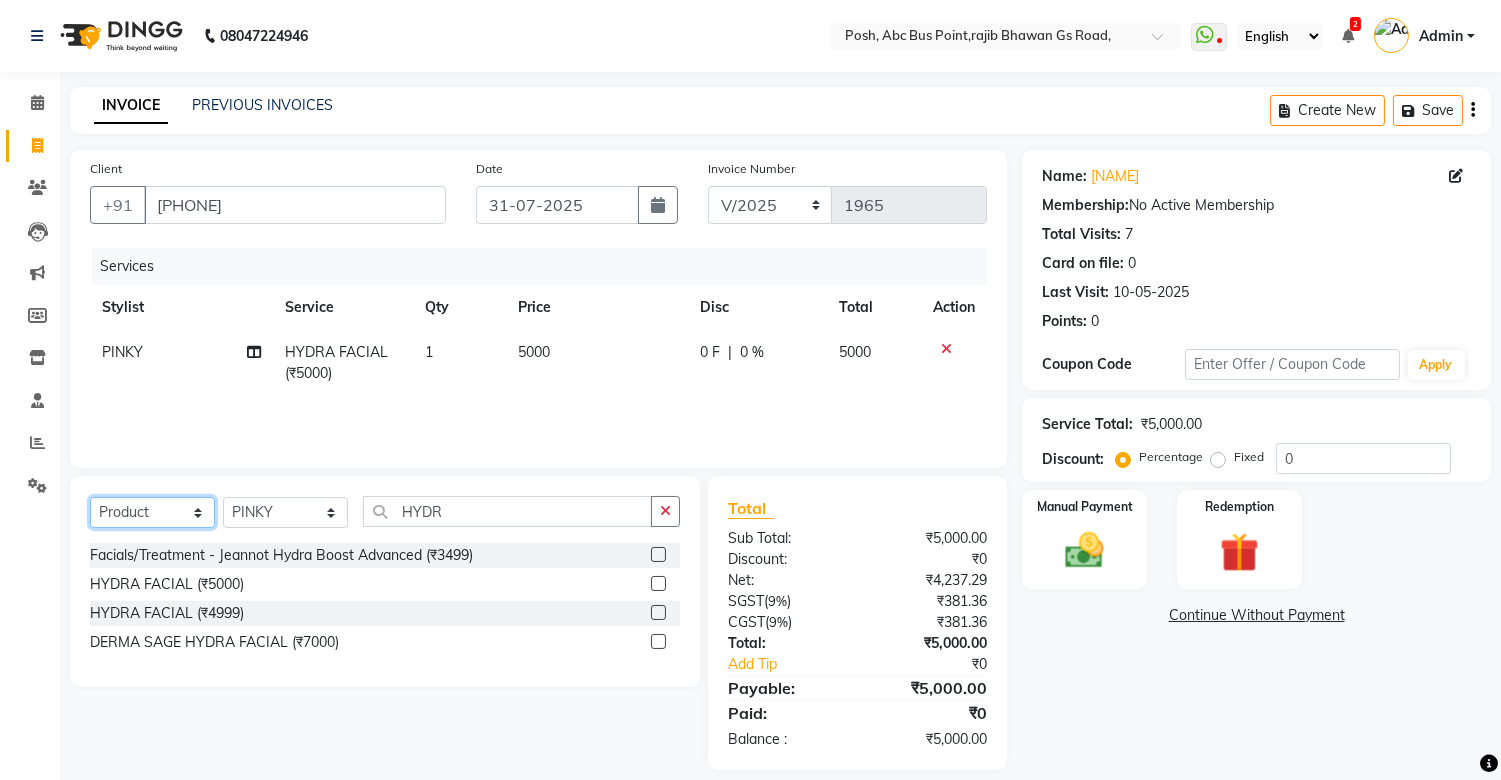 click on "Select  Service  Product  Membership  Package Voucher Prepaid Gift Card" 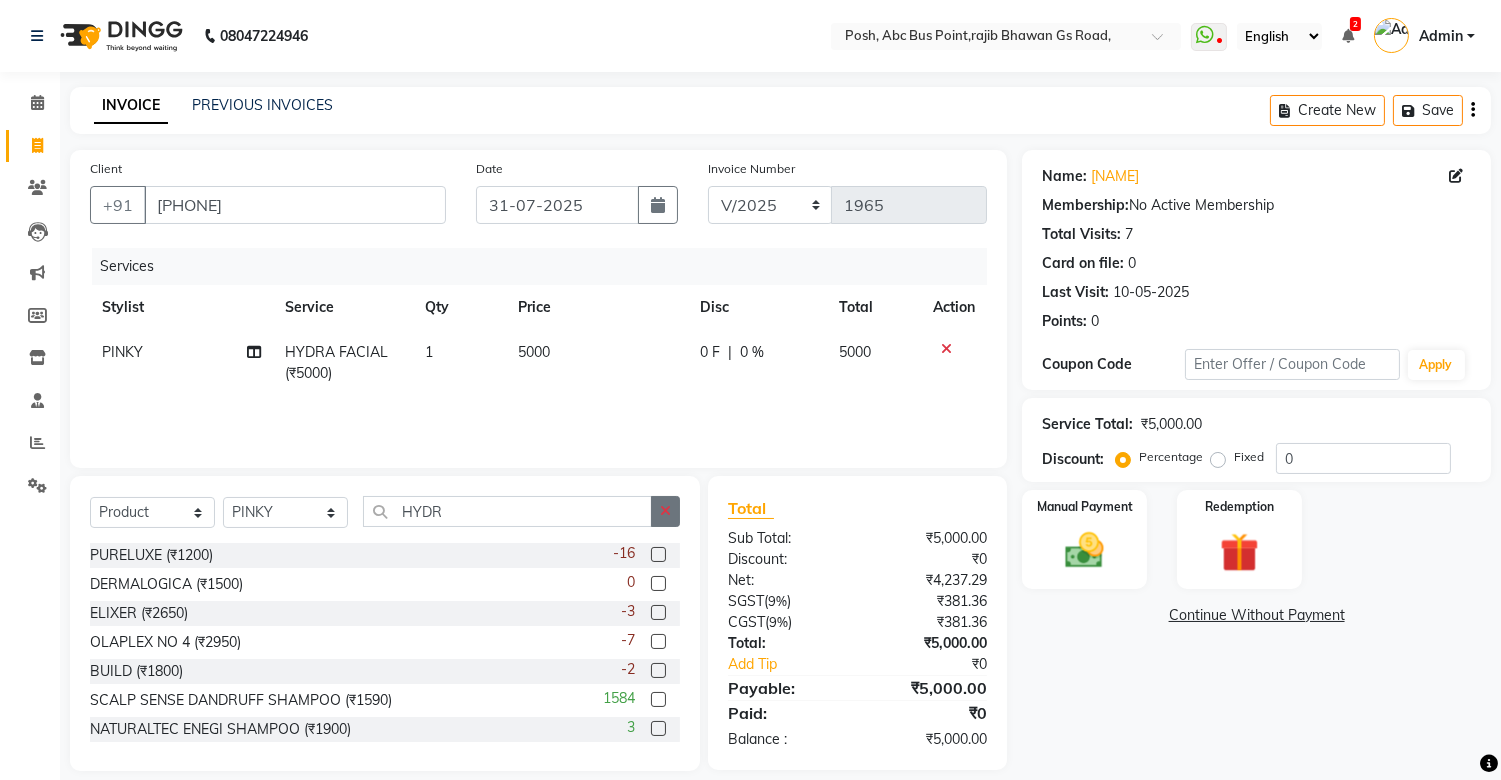 click 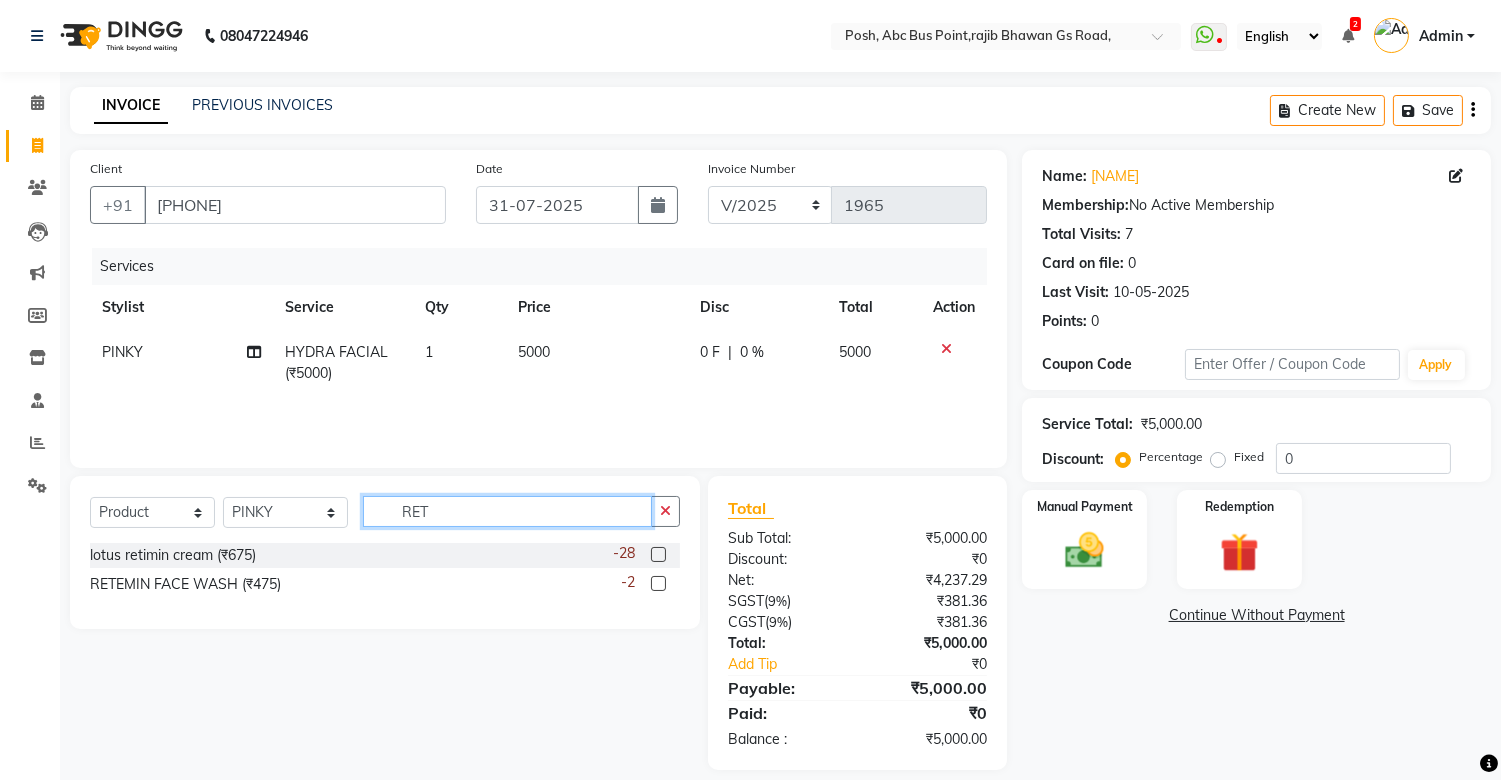 type on "RET" 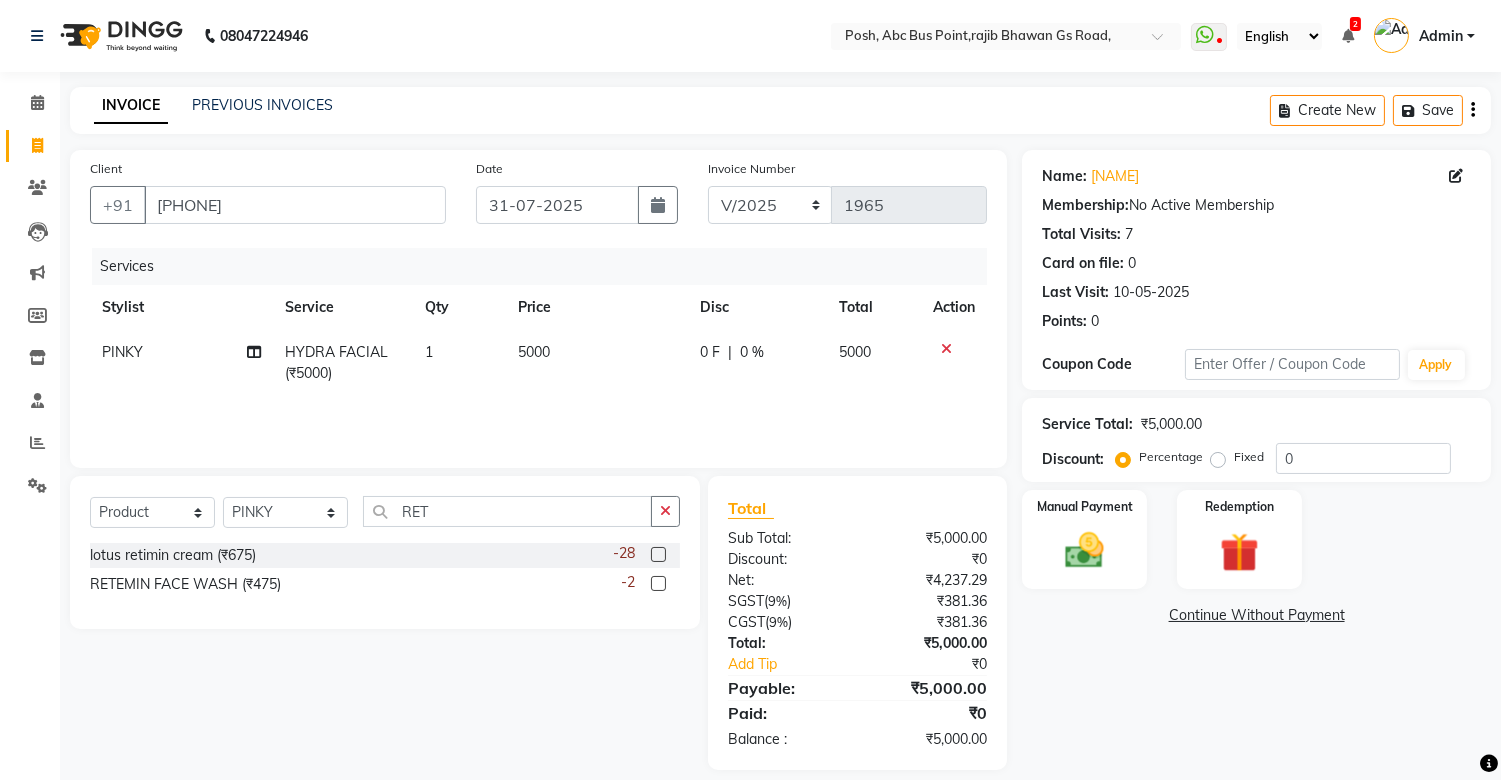click 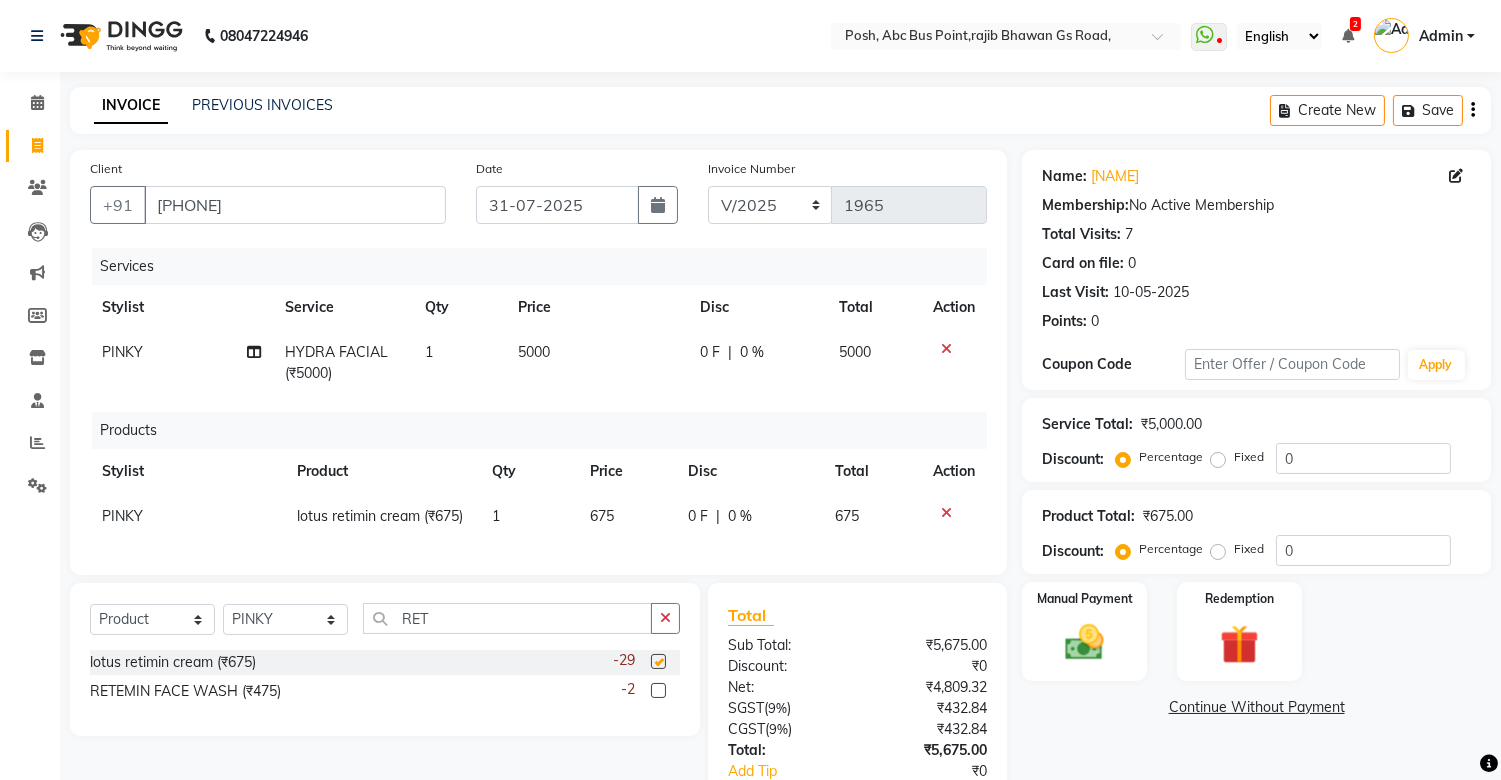 checkbox on "false" 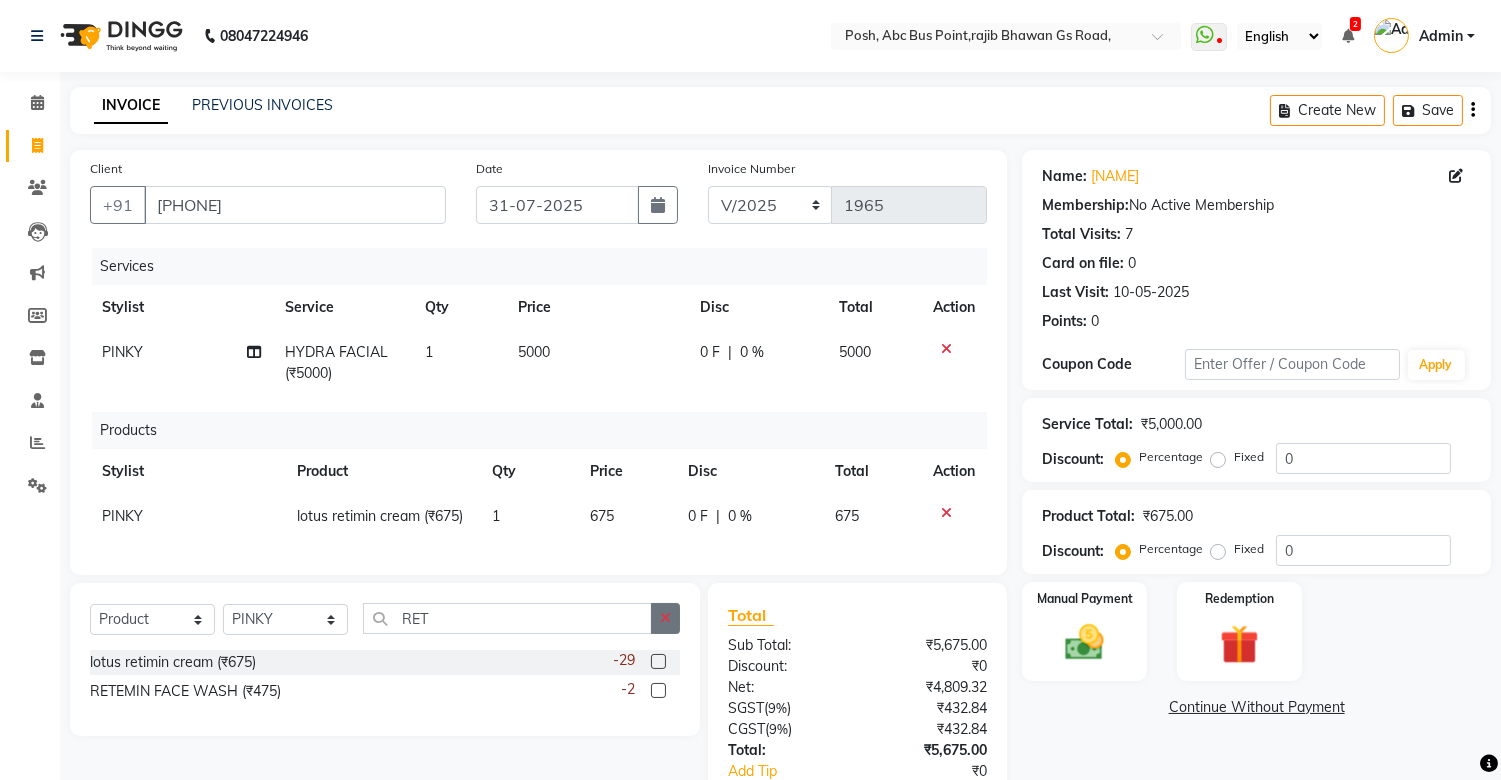 click 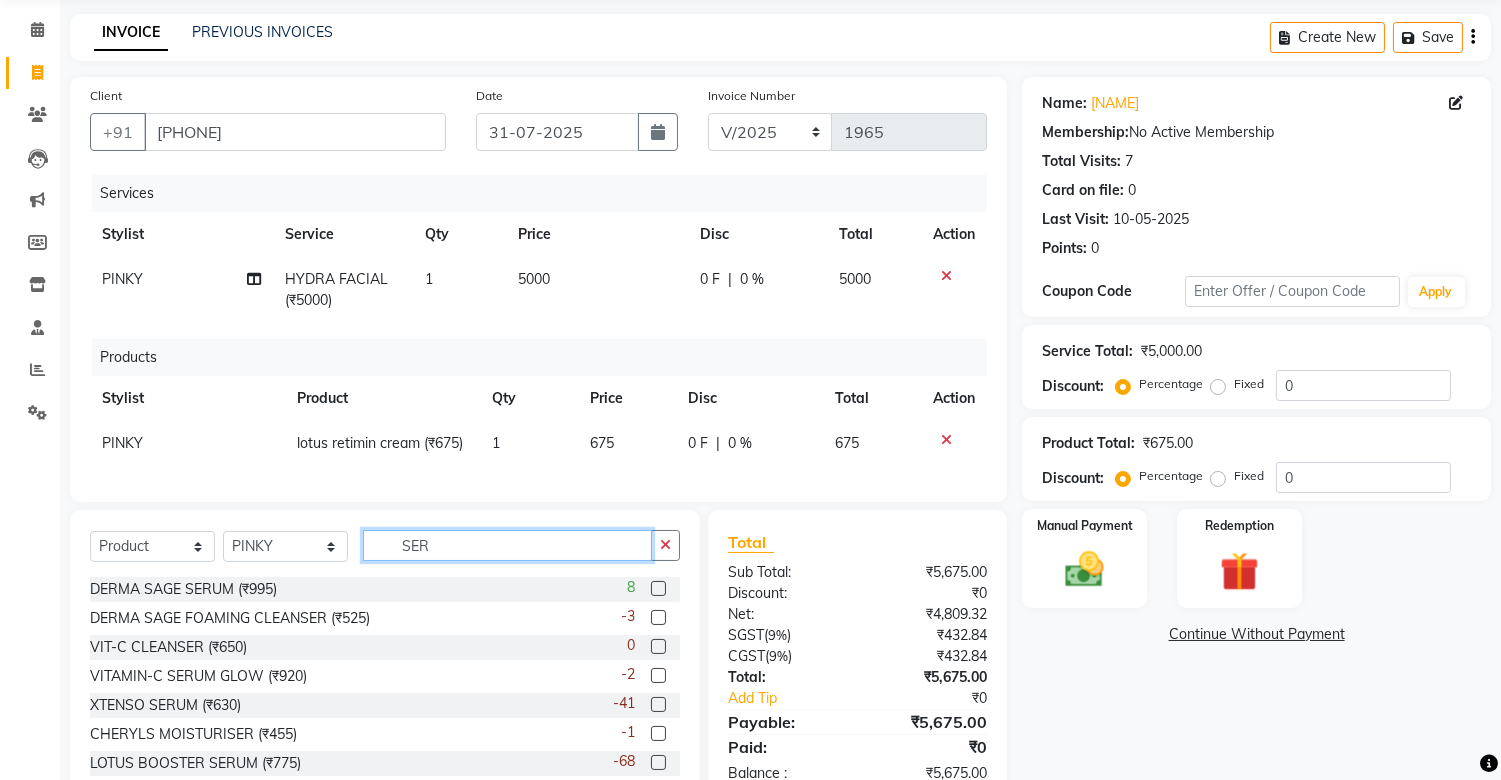 scroll, scrollTop: 111, scrollLeft: 0, axis: vertical 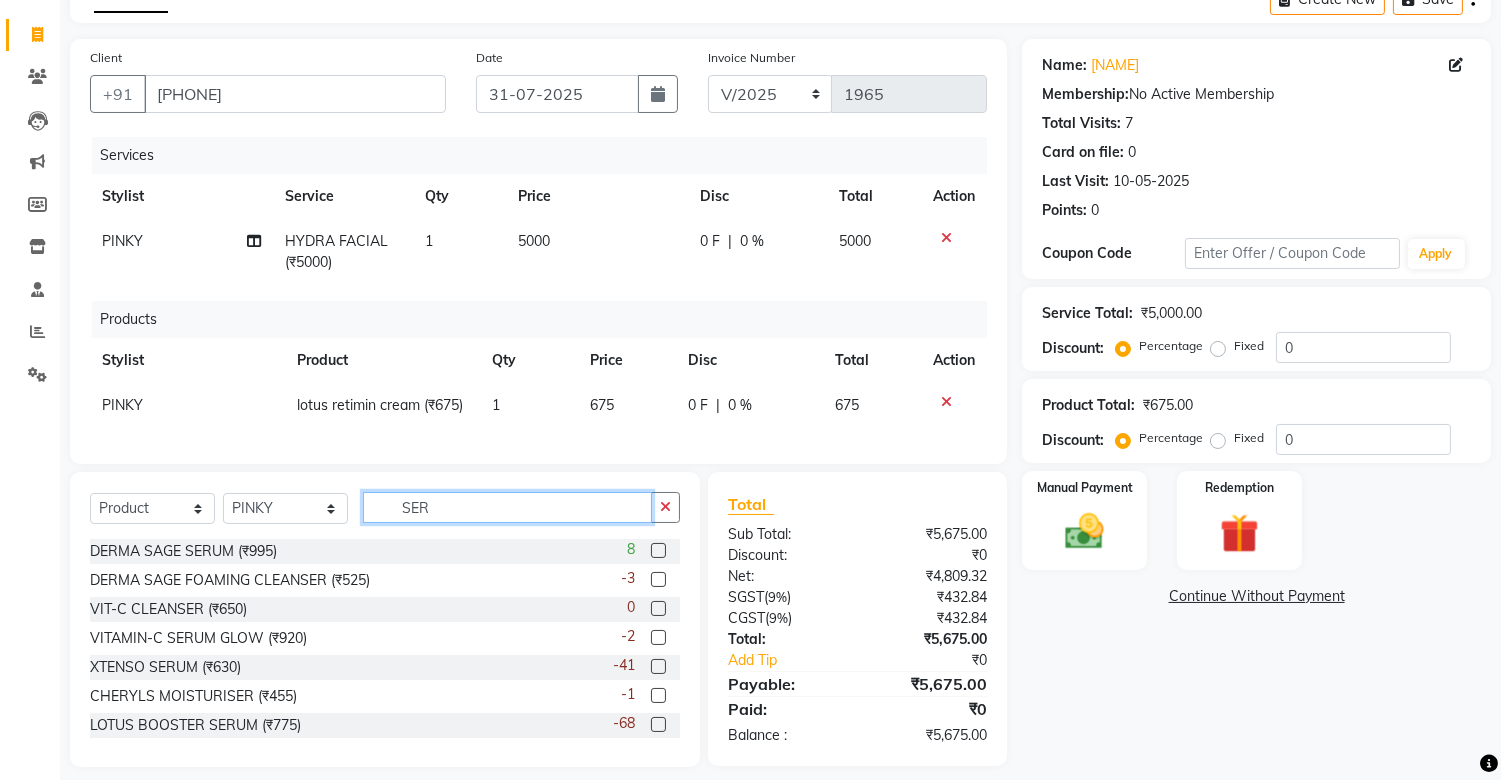 type on "SER" 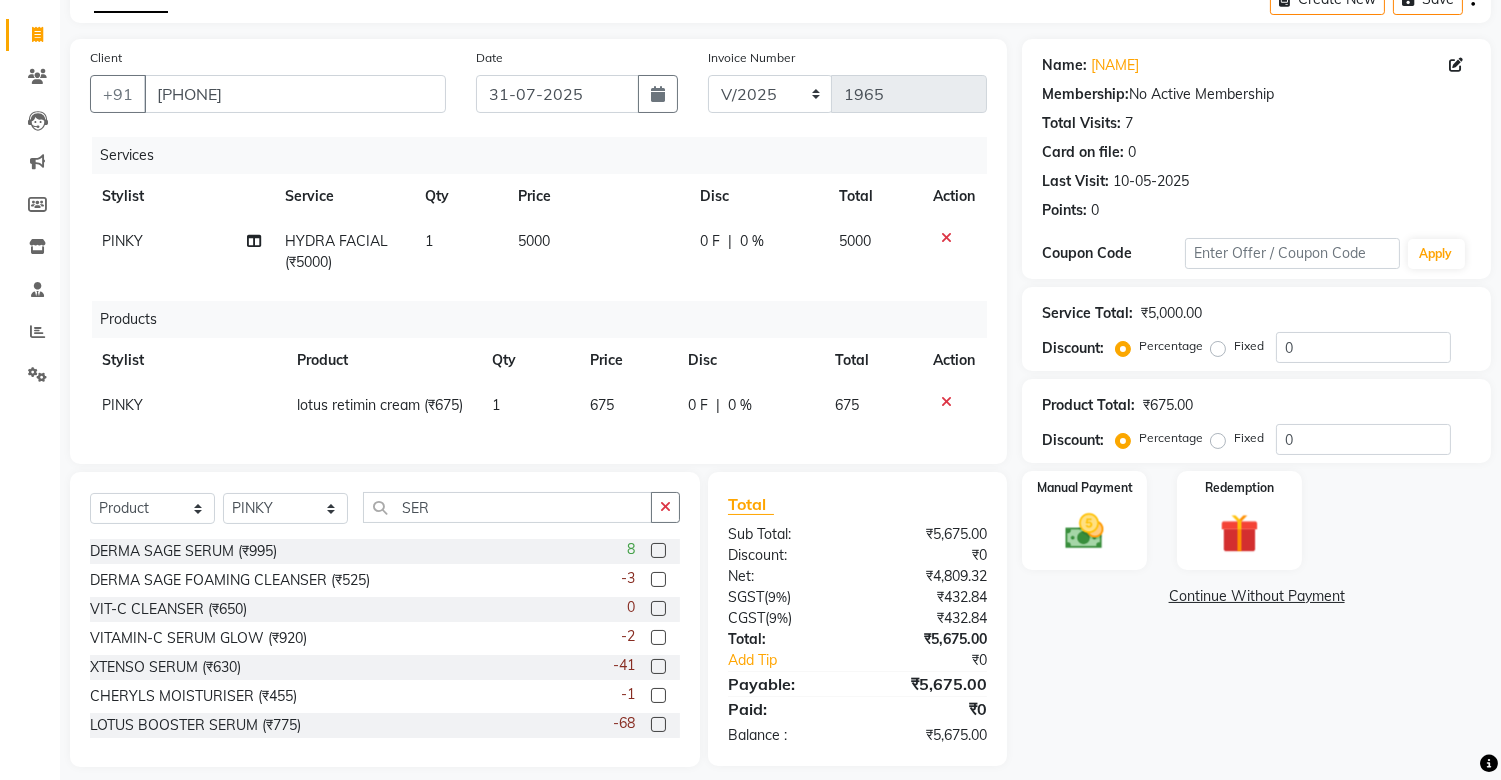 click 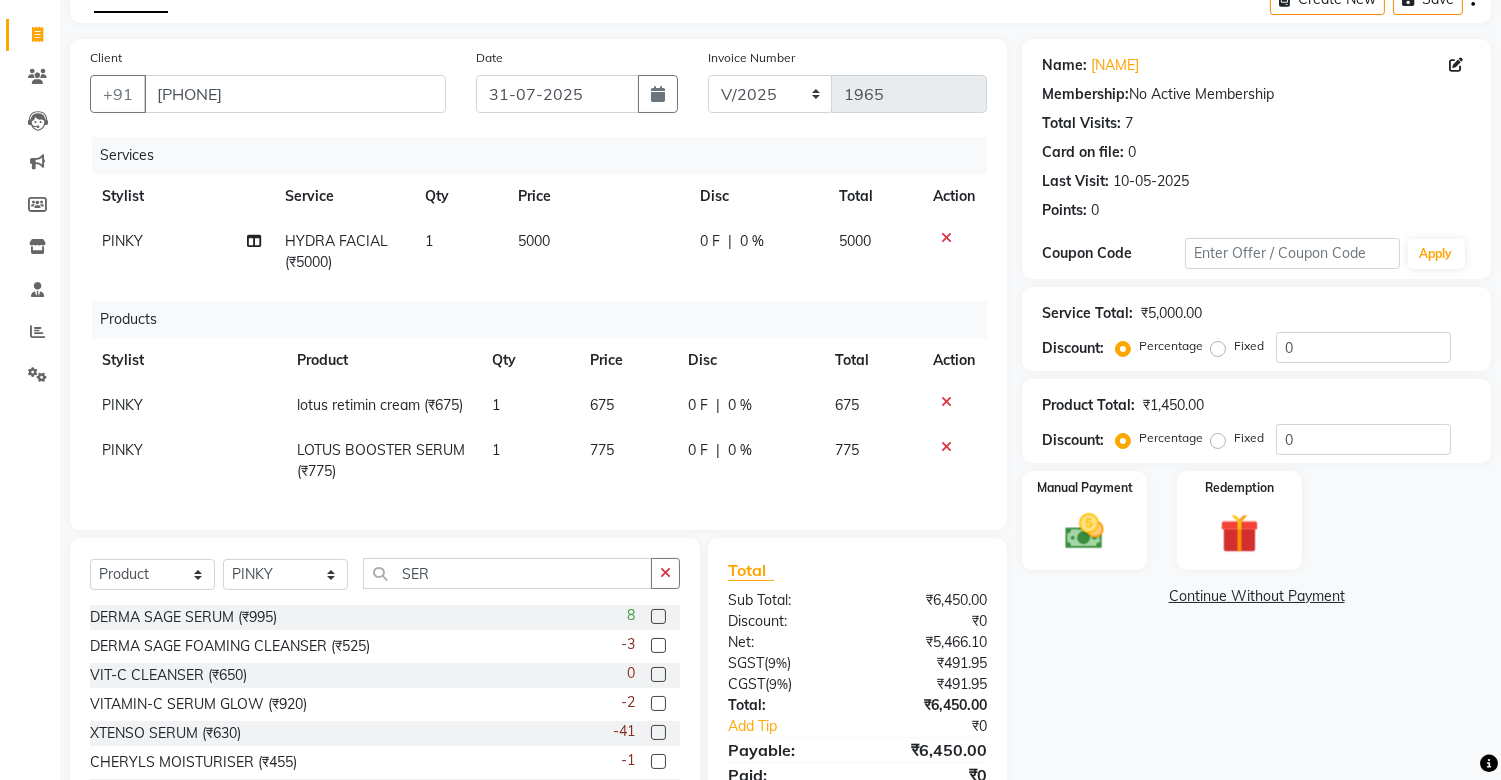 checkbox on "false" 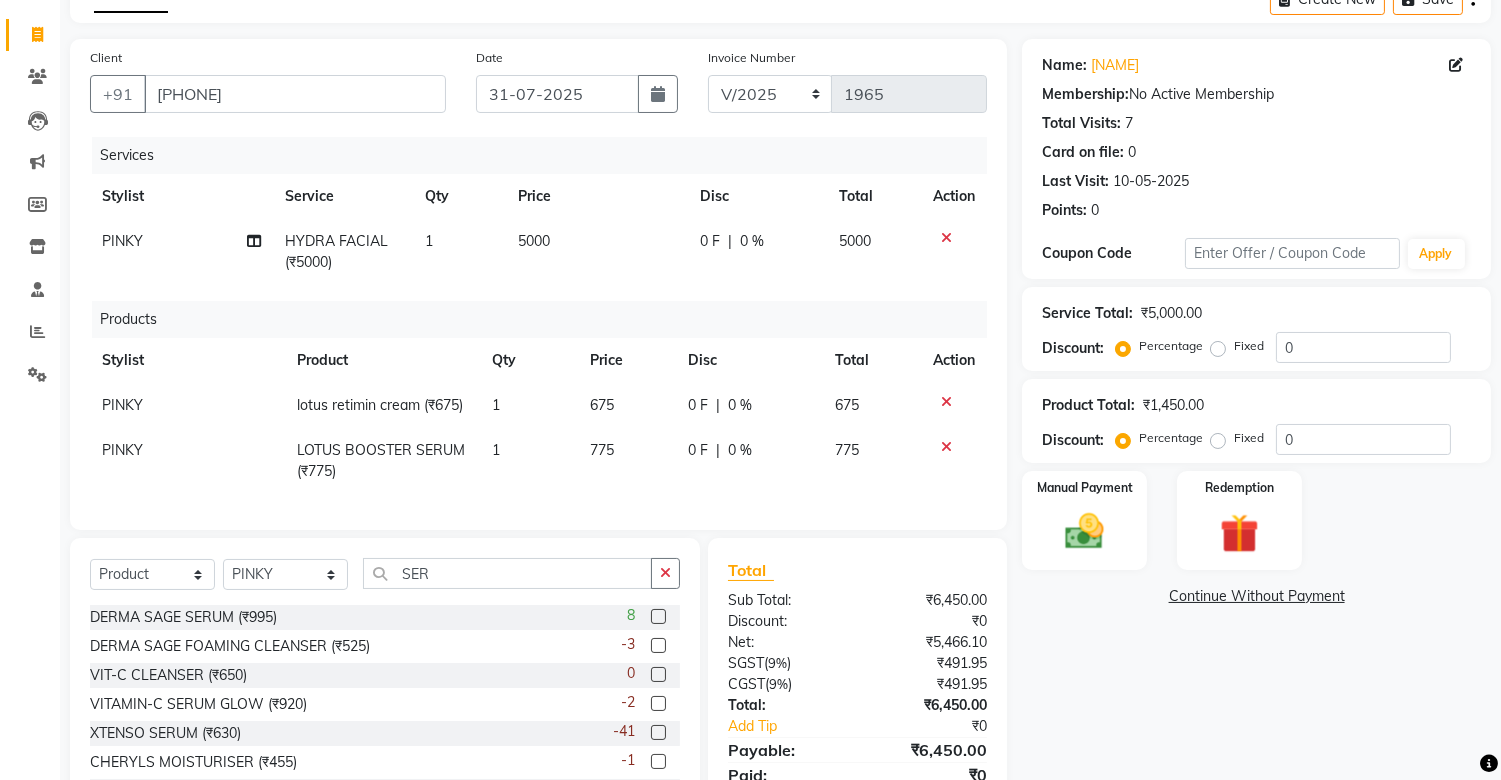 click on "675" 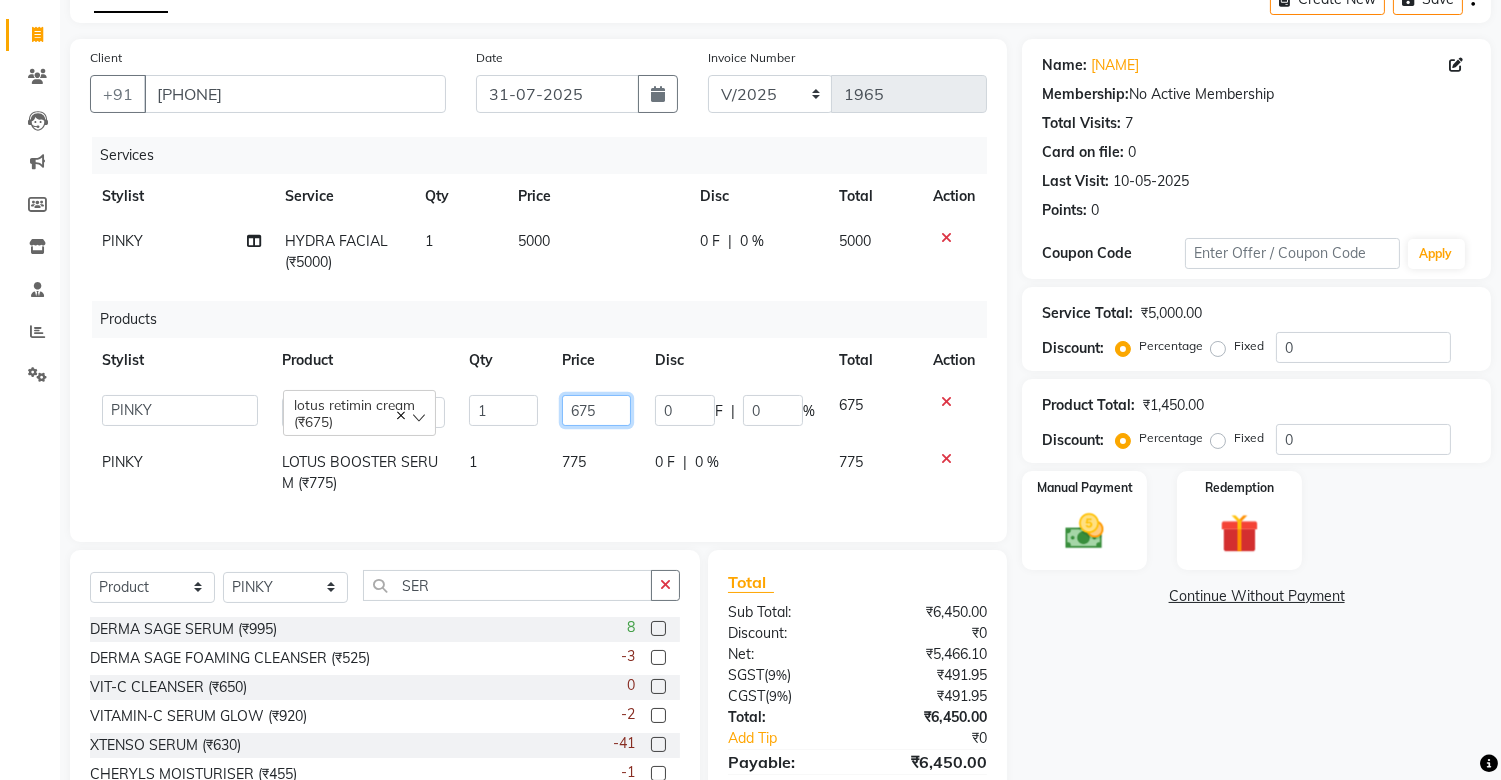 click on "675" 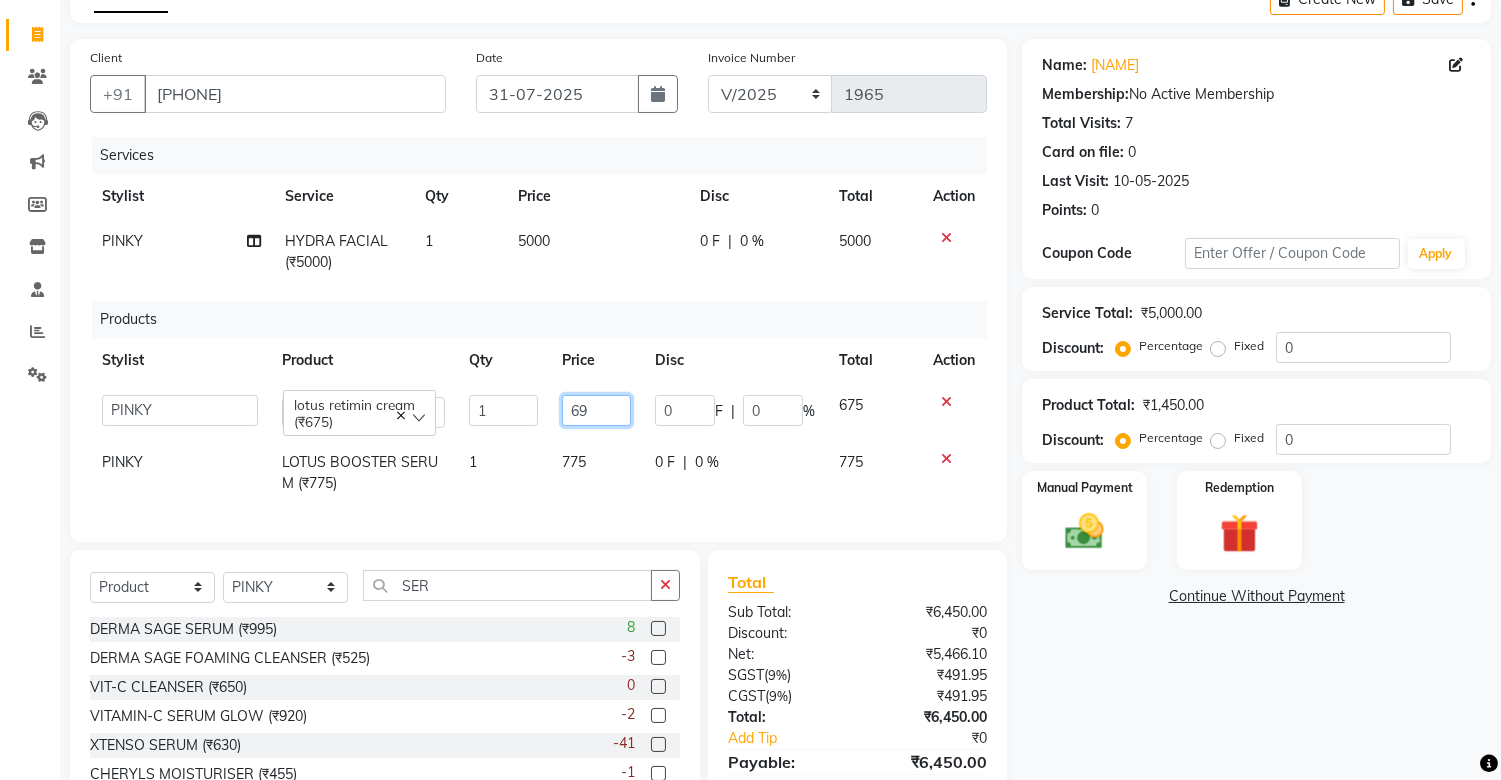 type on "695" 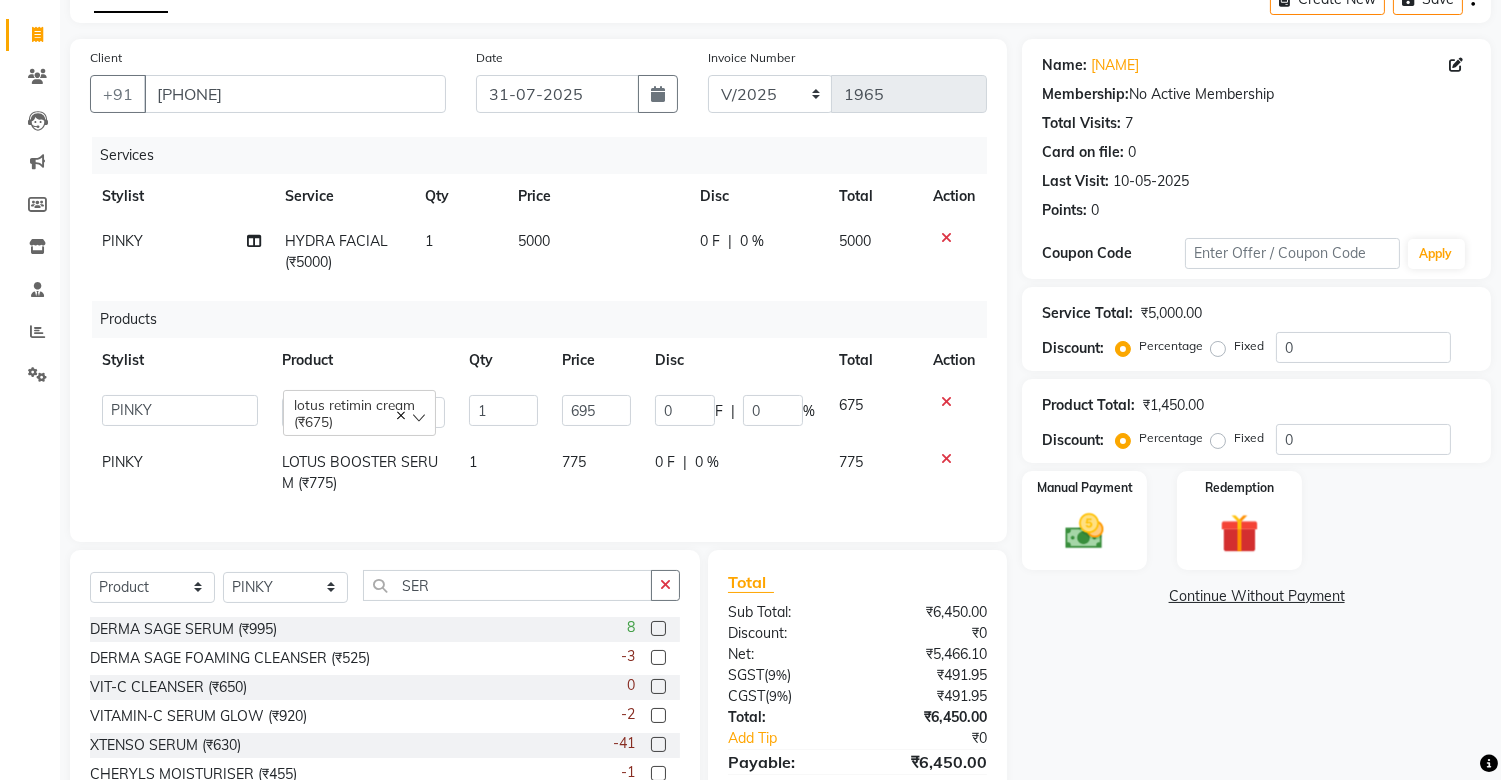 click on "Select Stylist [NAME]	   [NAME]   [NAME]   [NAME]   [NAME]   Manager   [NAME]   [NAME]    [NAME]	   [NAME]   [NAME]	   [NAME]   [NAME]   [NAME]   [NAME]   [NAME]	   [NAME]   [NAME]  Hair Spa & Treatment-Express Hair Spa (₹999)  x Facials/Treatment - o3 Whitening Clean Up (₹1399) Facials/Treatment - o3 Seaweed Clean Up (₹1399) Facials/Treatment - o3Whitening Facial (₹2499) Facials/Treatment - o3Whitening Advanced Facial (₹2999) Facials/Treatment - o3 Silk (Bridal) Facial (₹3599) Facials/Treatment - Jeannot Hydra Boost Advanced (₹3499) Facials/Treatment - Jeannot Brilliance White (₹3499) Facials/Treatment - Jeannot Instant Glow Brightening (₹3499) Facials/Treatment - Jeannot Infinite Youth Firming (₹3499) Facials/Treatment - Cheryl's Glowvite (₹1999) Facials/Treatment - Cheryl's Tan Clear (₹1999) Facials/Treatment - Cheryl's Ageing (₹1999) Facials/Treatment - Anti Pigmentation (₹1999) Facials/Treatment - Cheryl's Clariglow (₹1999) Facials/Treatment - Cheryl's Sensi Glow (₹1999) 1" 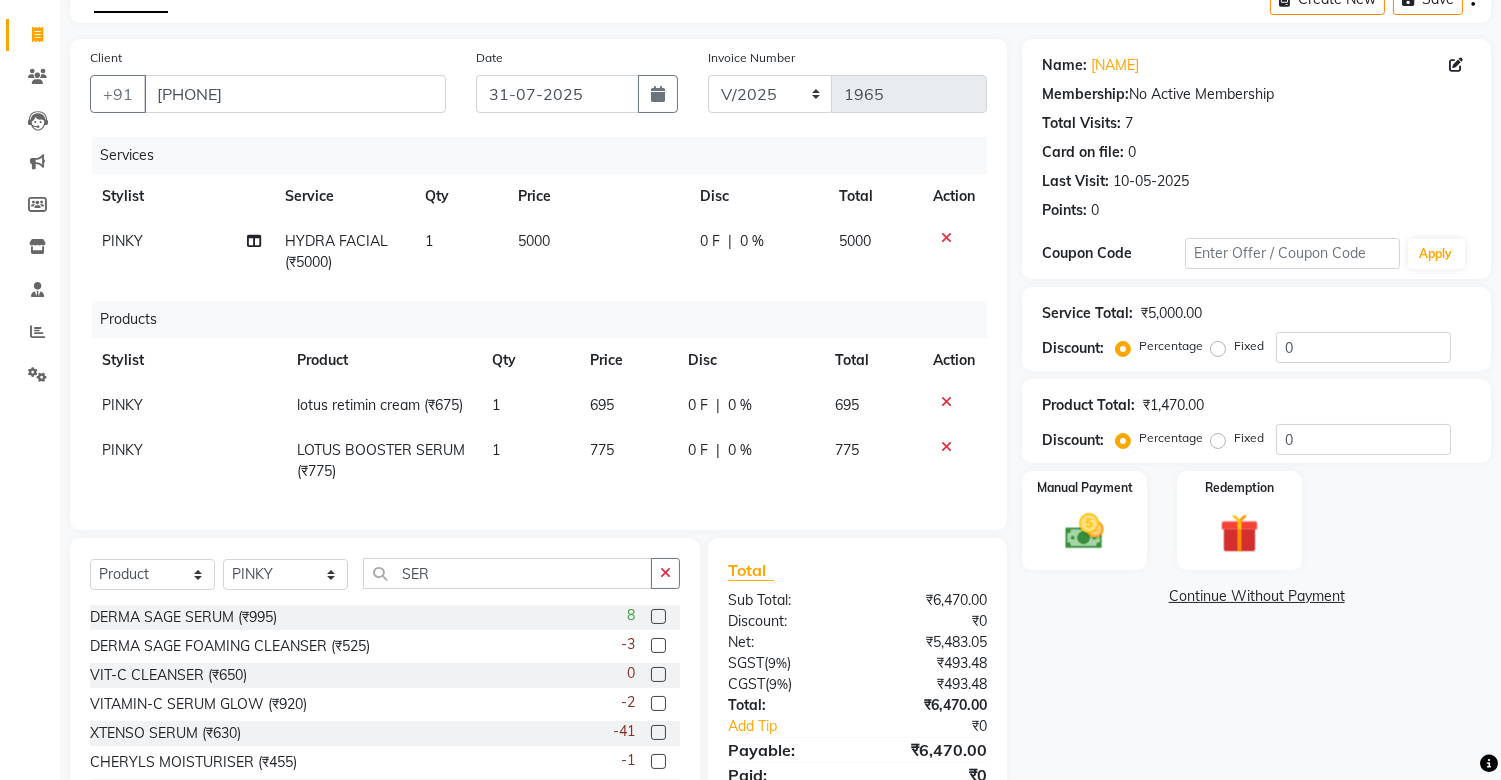 click on "5000" 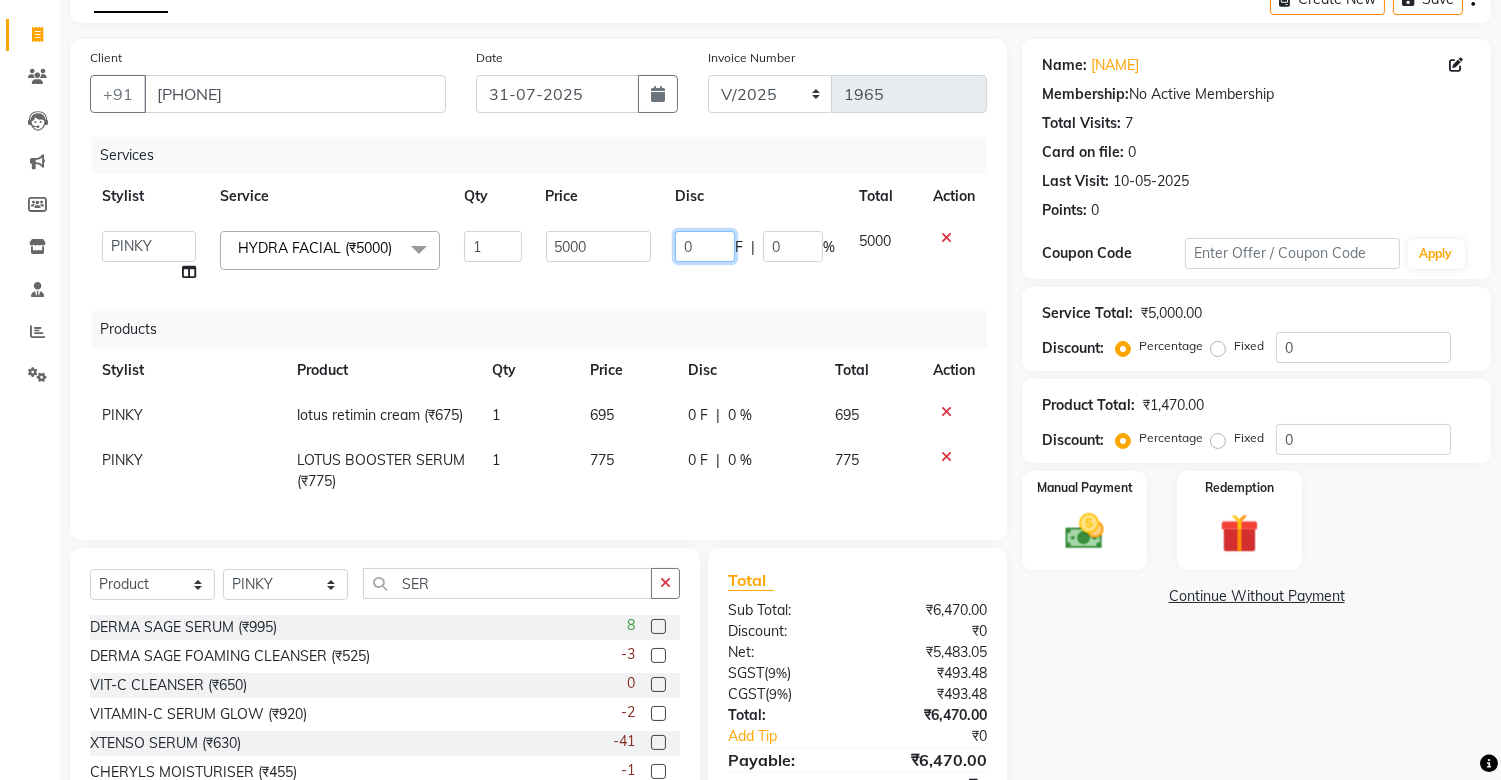 click on "0" 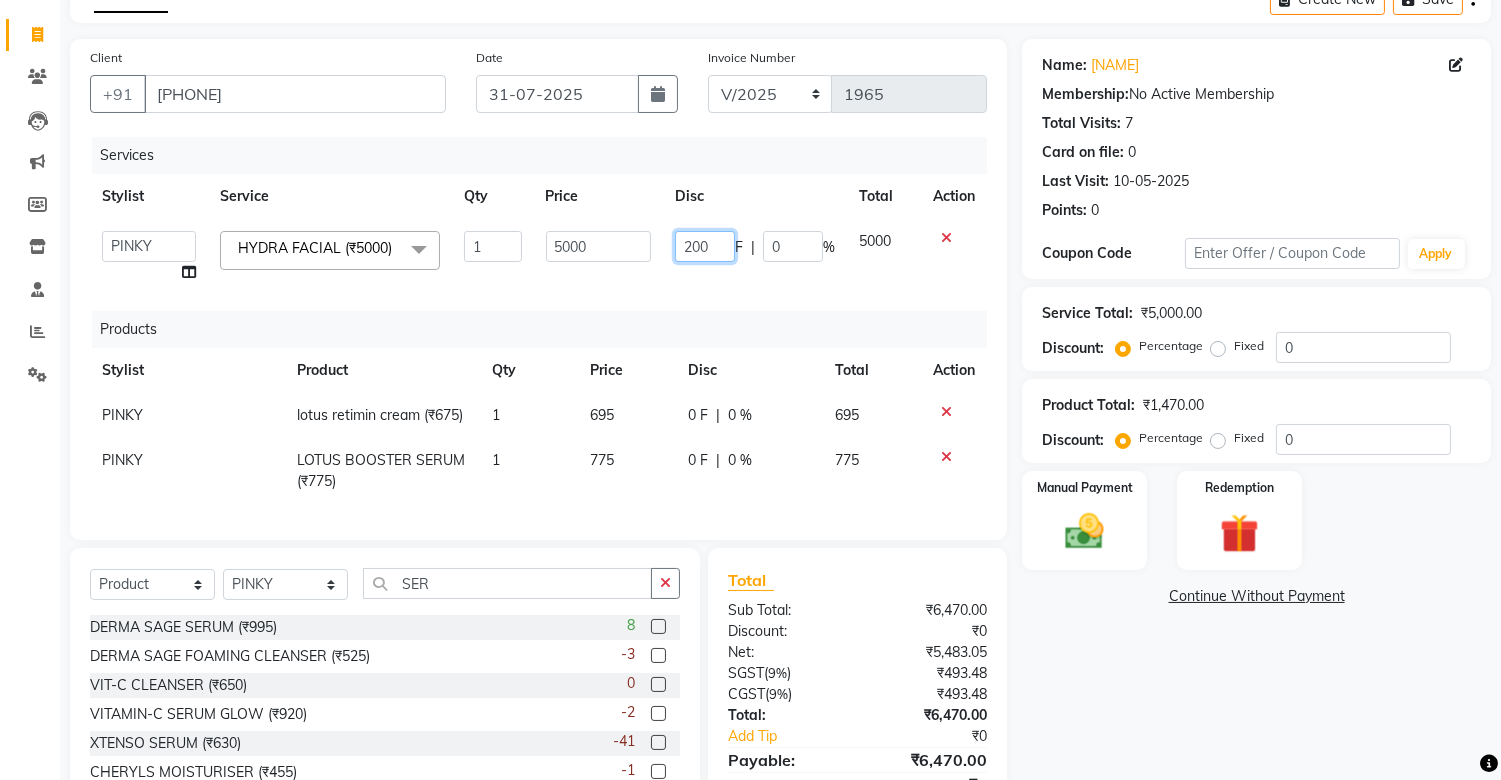 type on "2000" 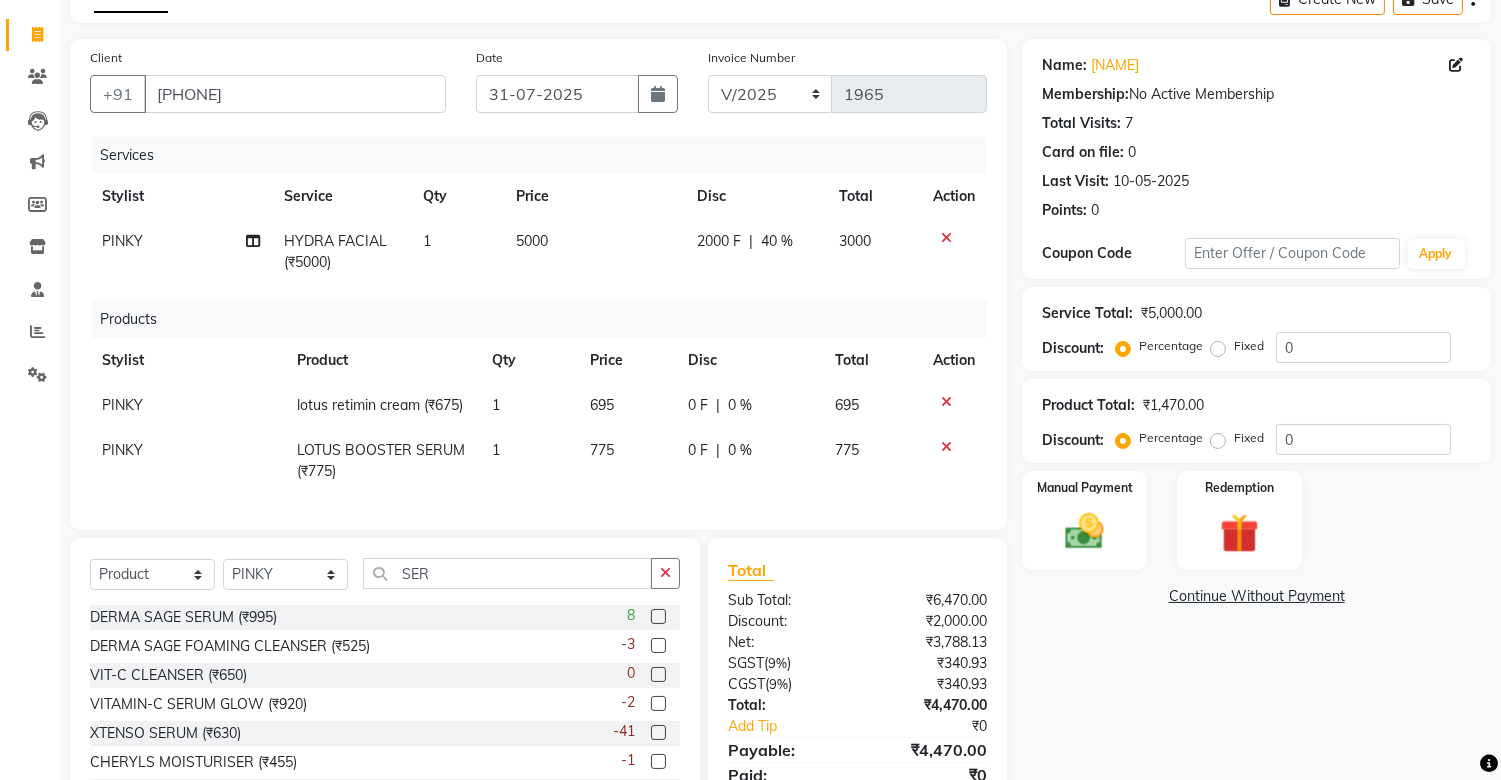 click on "2000 F | 40 %" 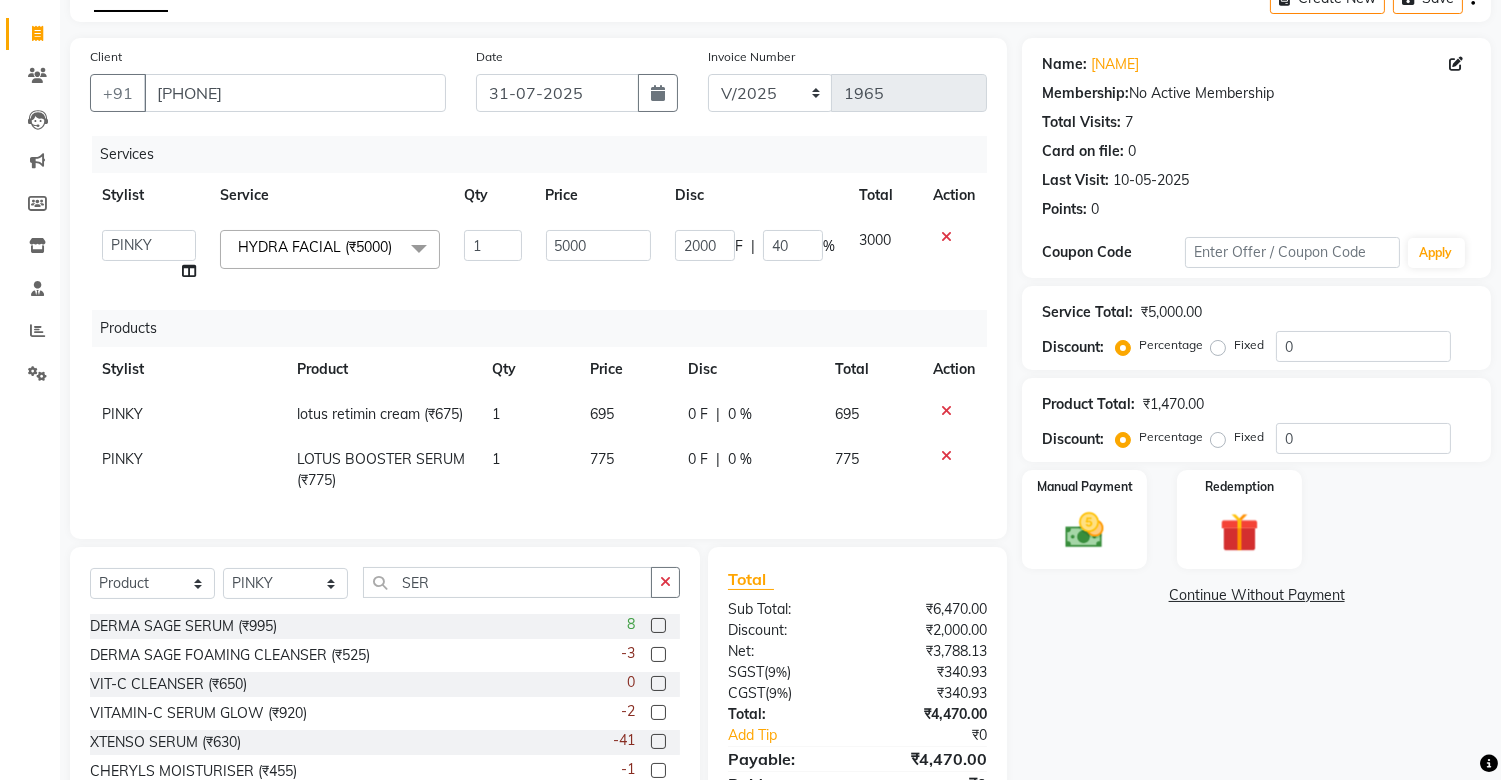 scroll, scrollTop: 7, scrollLeft: 0, axis: vertical 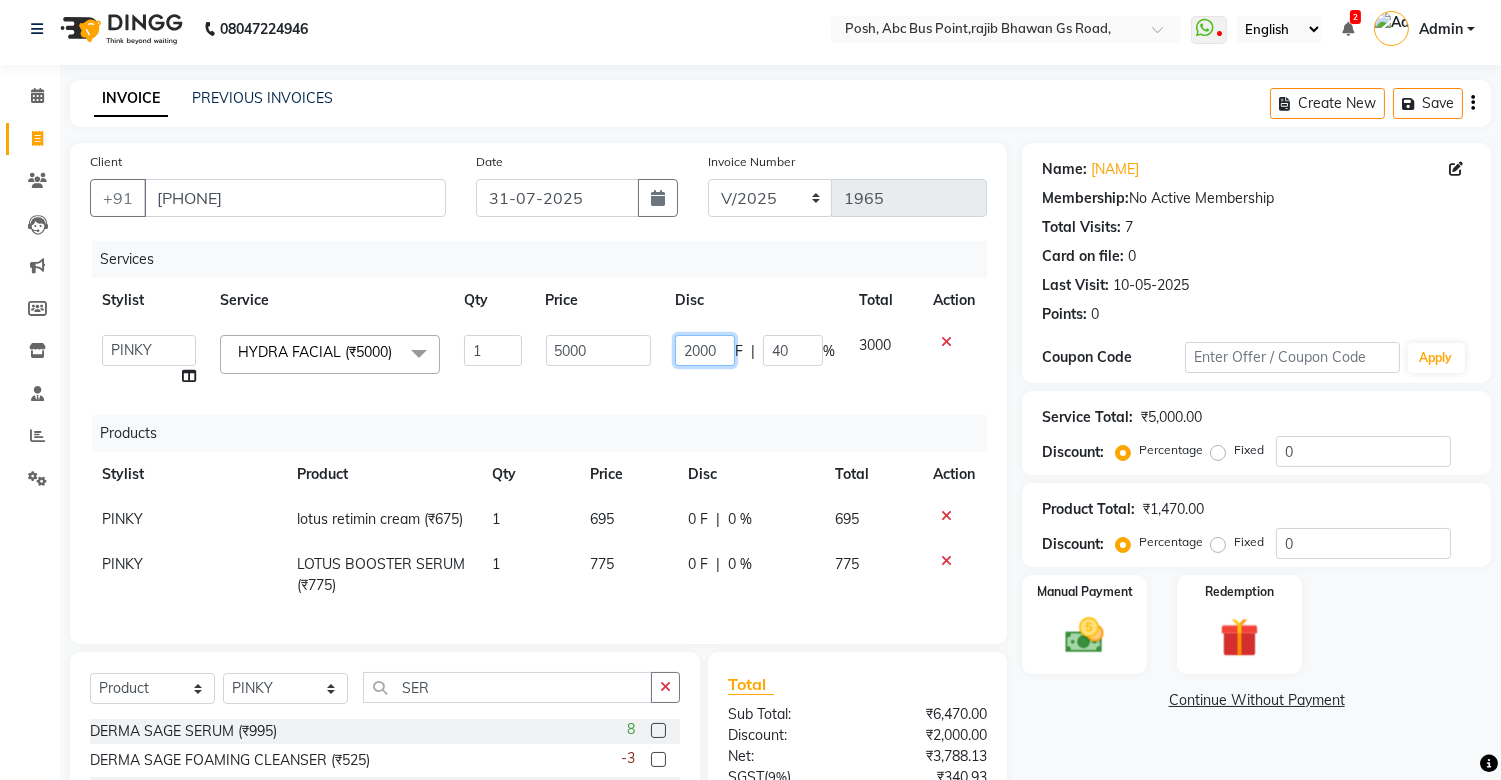 click on "2000" 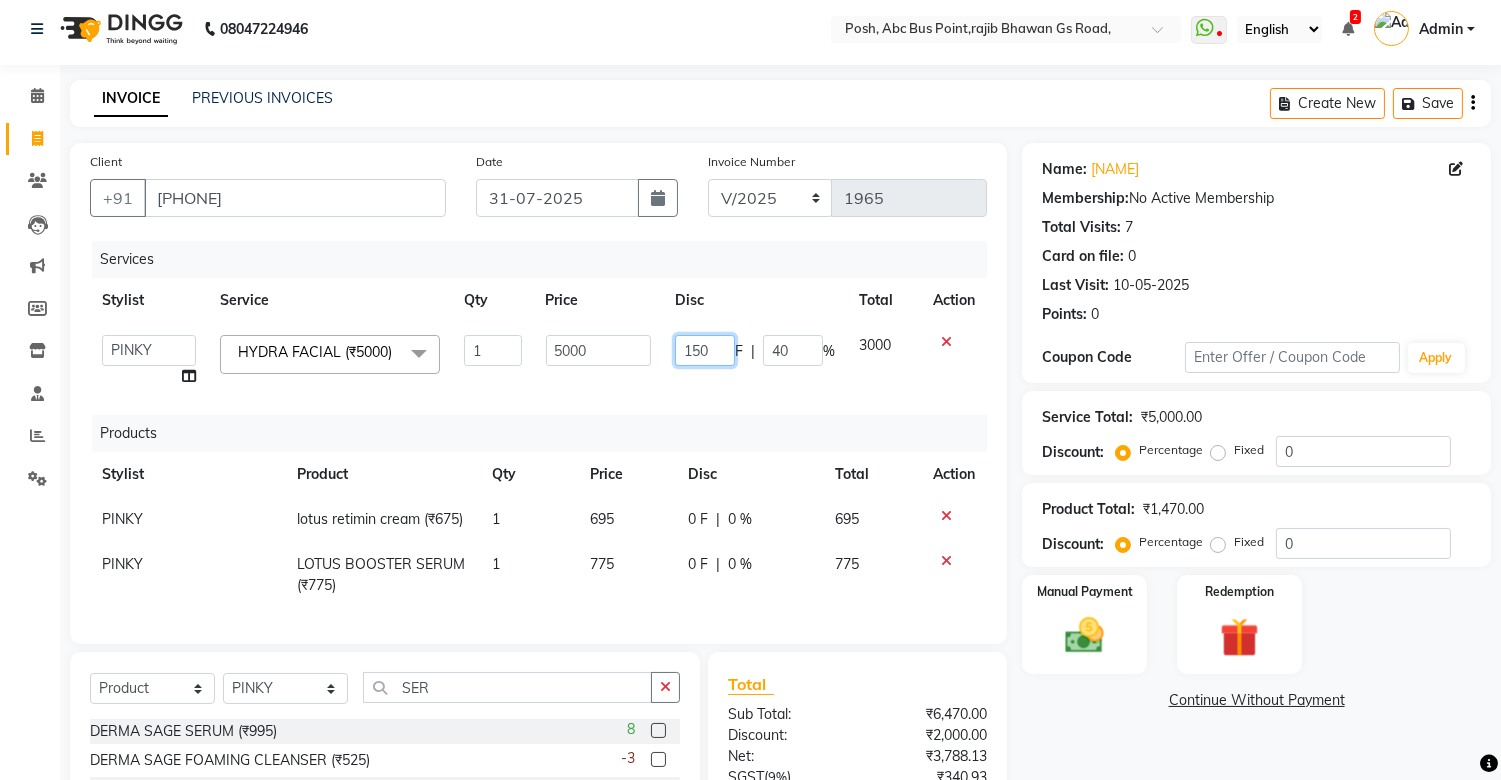 type on "1500" 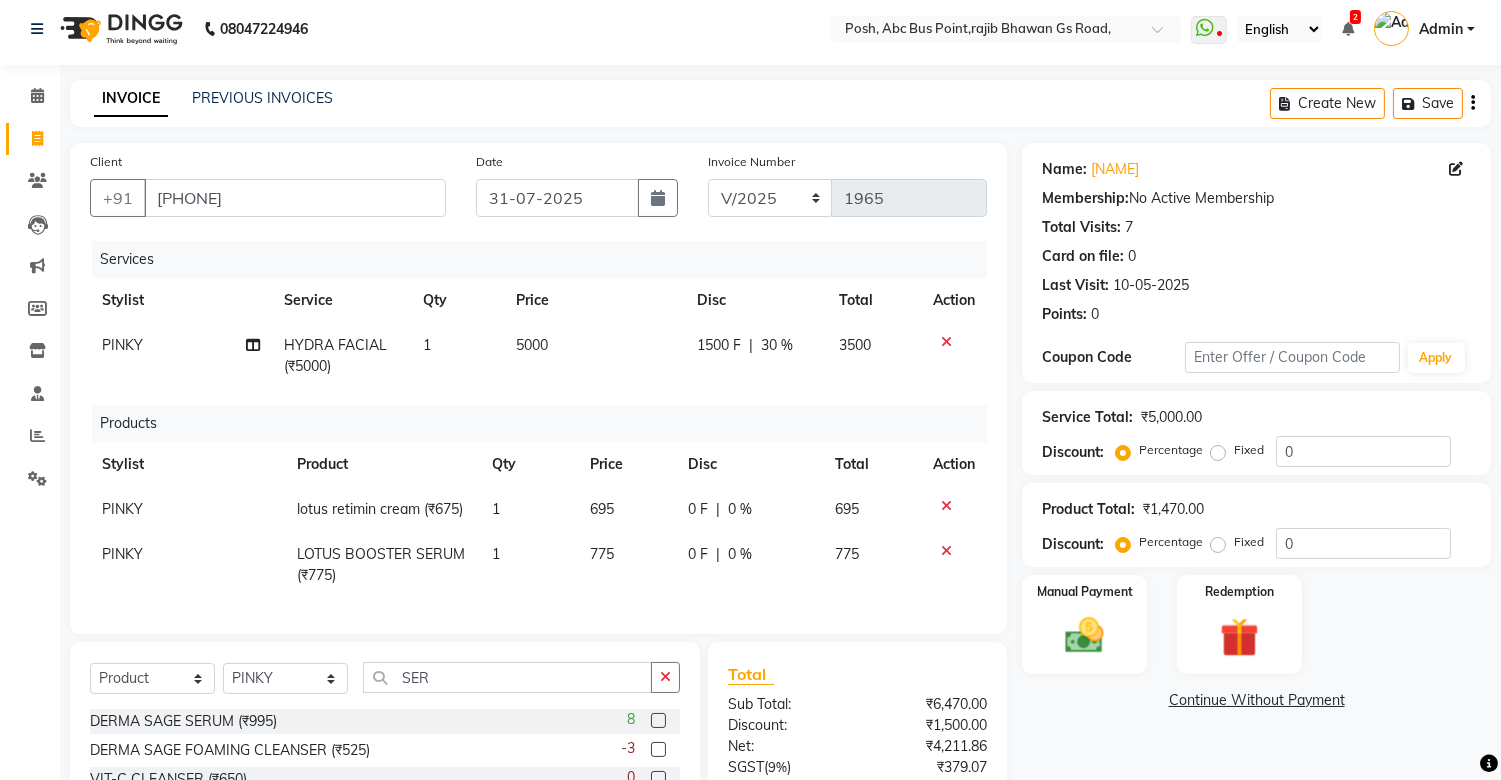 click on "Services Stylist Service Qty Price Disc Total Action PINKY	 HYDRA FACIAL  (₹5000) 1 5000 1500 F | 30 % 3500 Products Stylist Product Qty Price Disc Total Action PINKY	 lotus retimin cream (₹675) 1 695 0 F | 0 % 695 PINKY	 LOTUS BOOSTER SERUM (₹775) 1 775 0 F | 0 % 775" 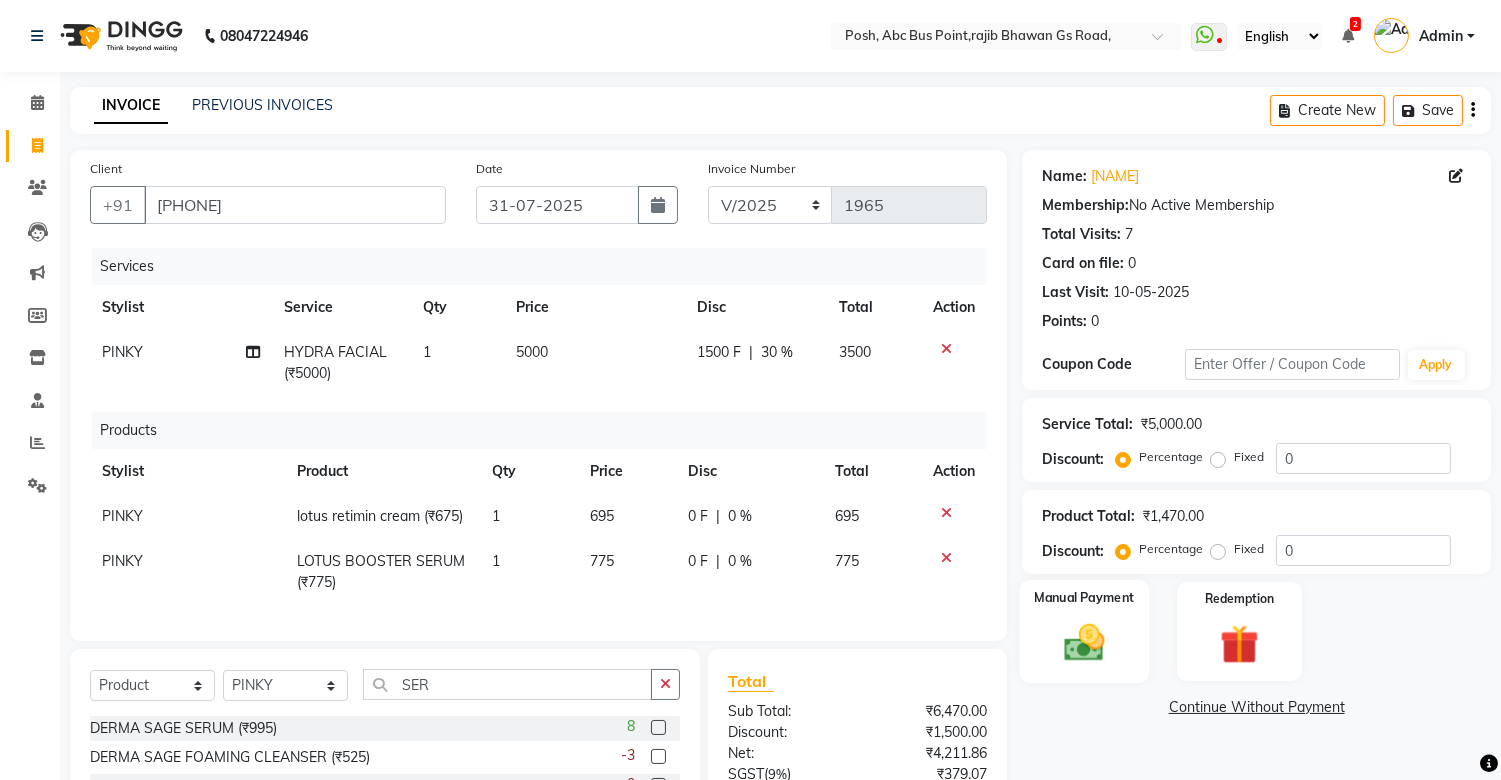 scroll, scrollTop: 111, scrollLeft: 0, axis: vertical 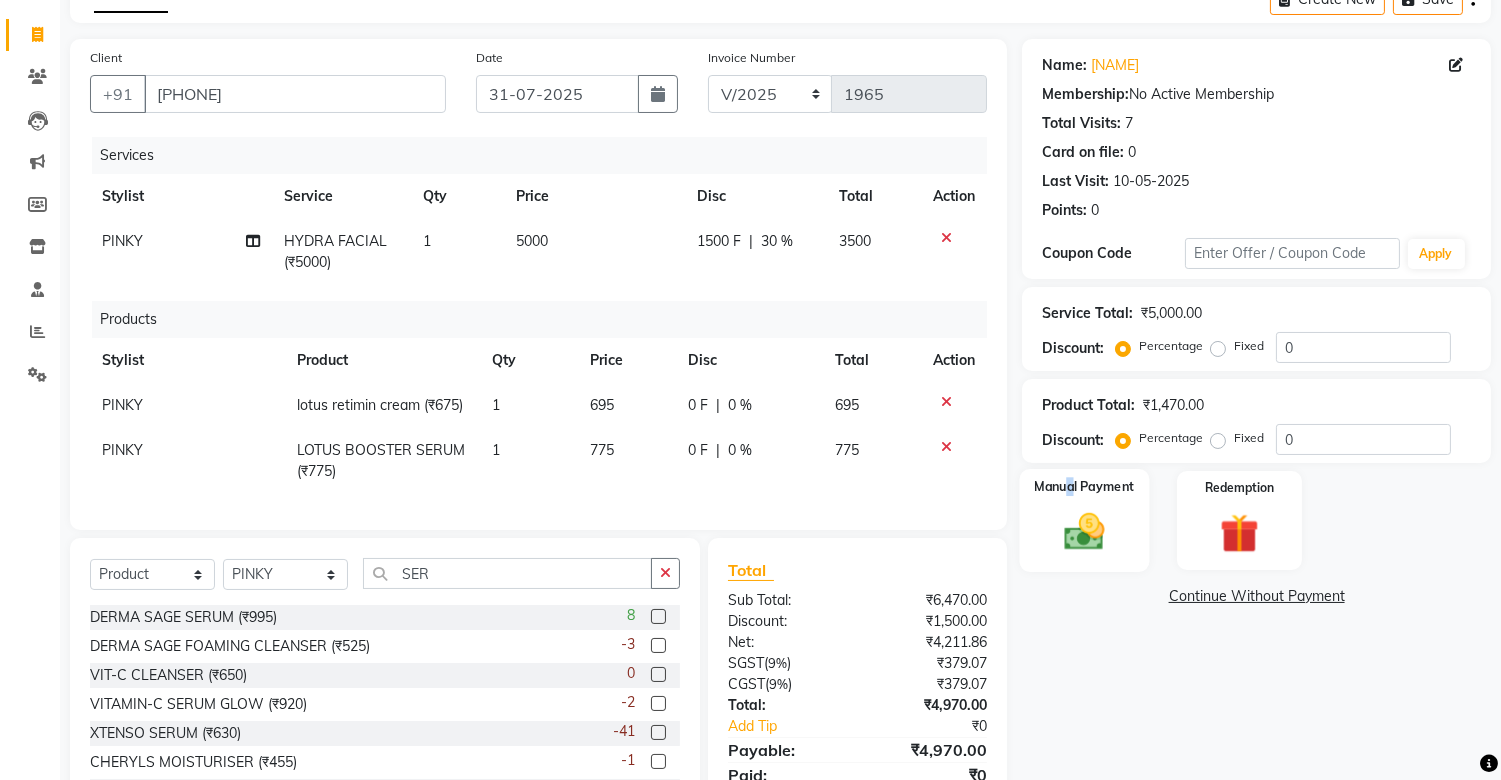 drag, startPoint x: 1065, startPoint y: 490, endPoint x: 1075, endPoint y: 485, distance: 11.18034 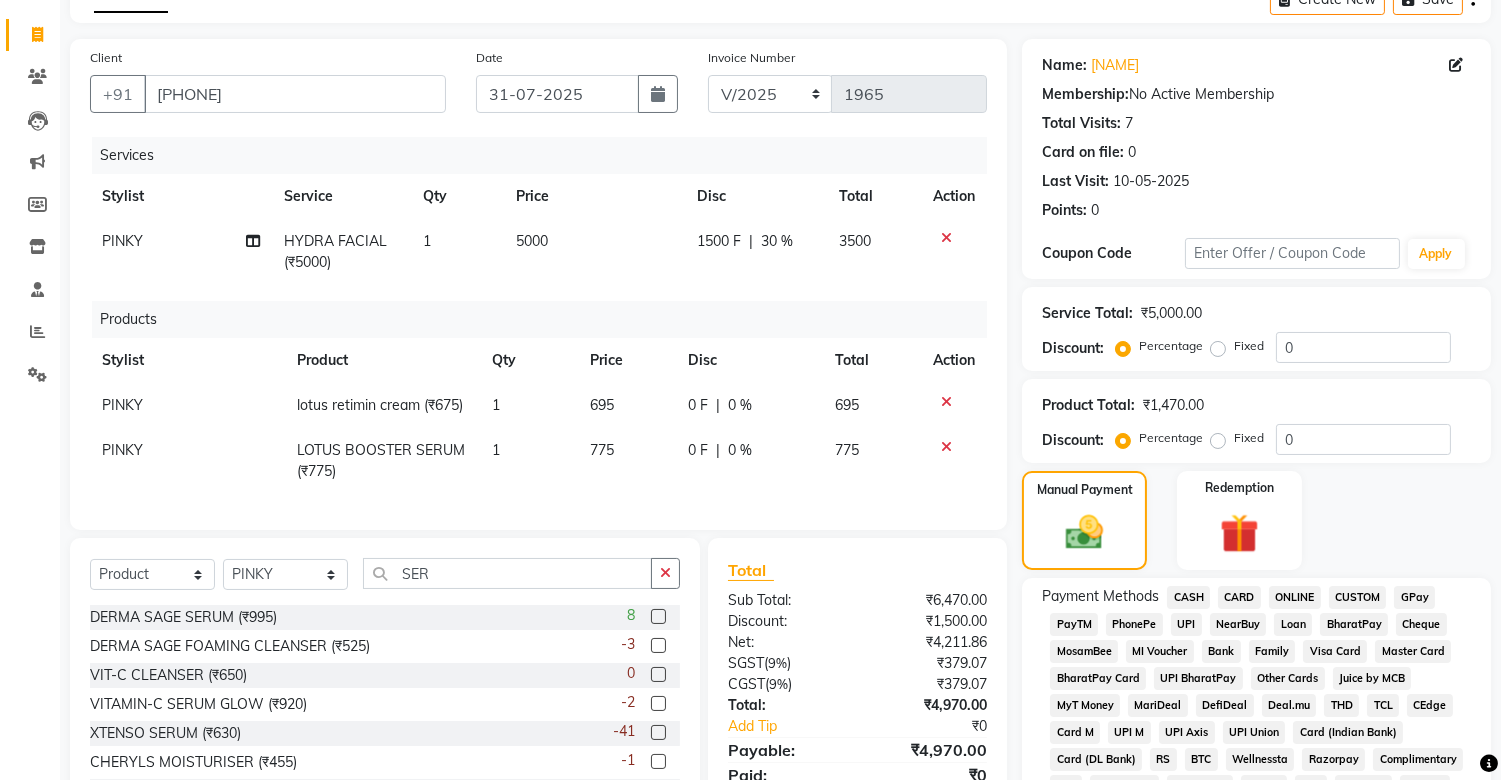 click on "UPI" 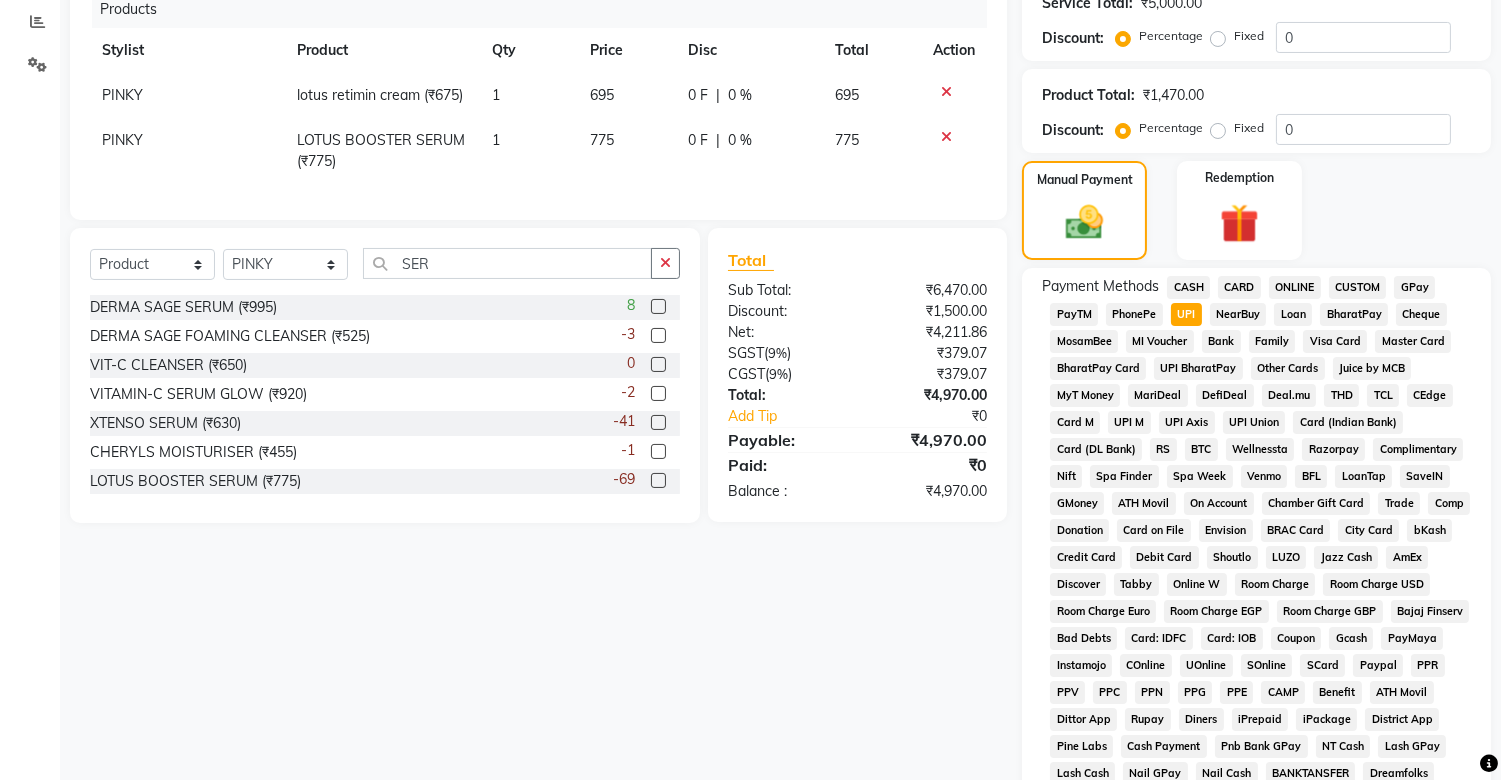 scroll, scrollTop: 722, scrollLeft: 0, axis: vertical 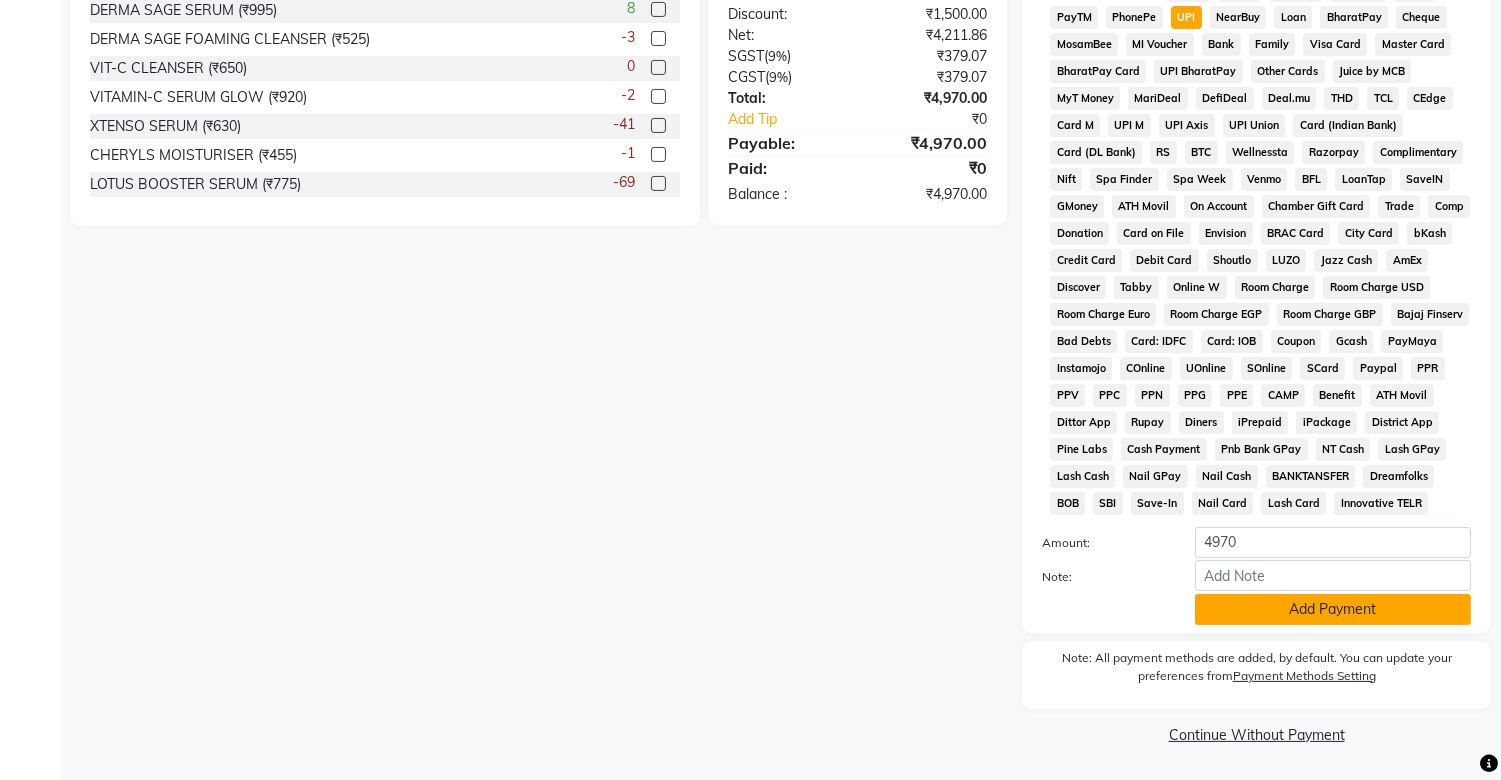 click on "Add Payment" 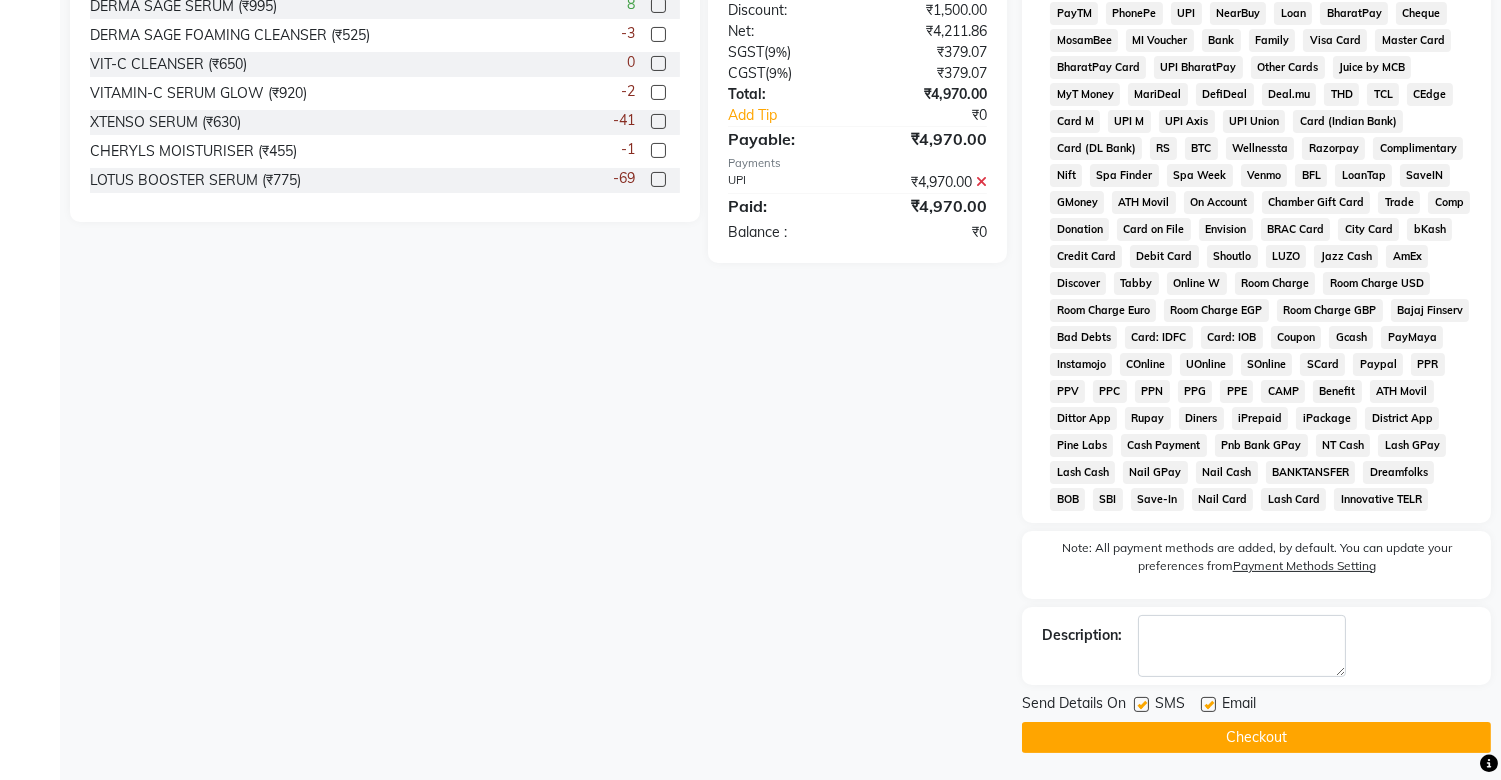 drag, startPoint x: 1143, startPoint y: 705, endPoint x: 1136, endPoint y: 717, distance: 13.892444 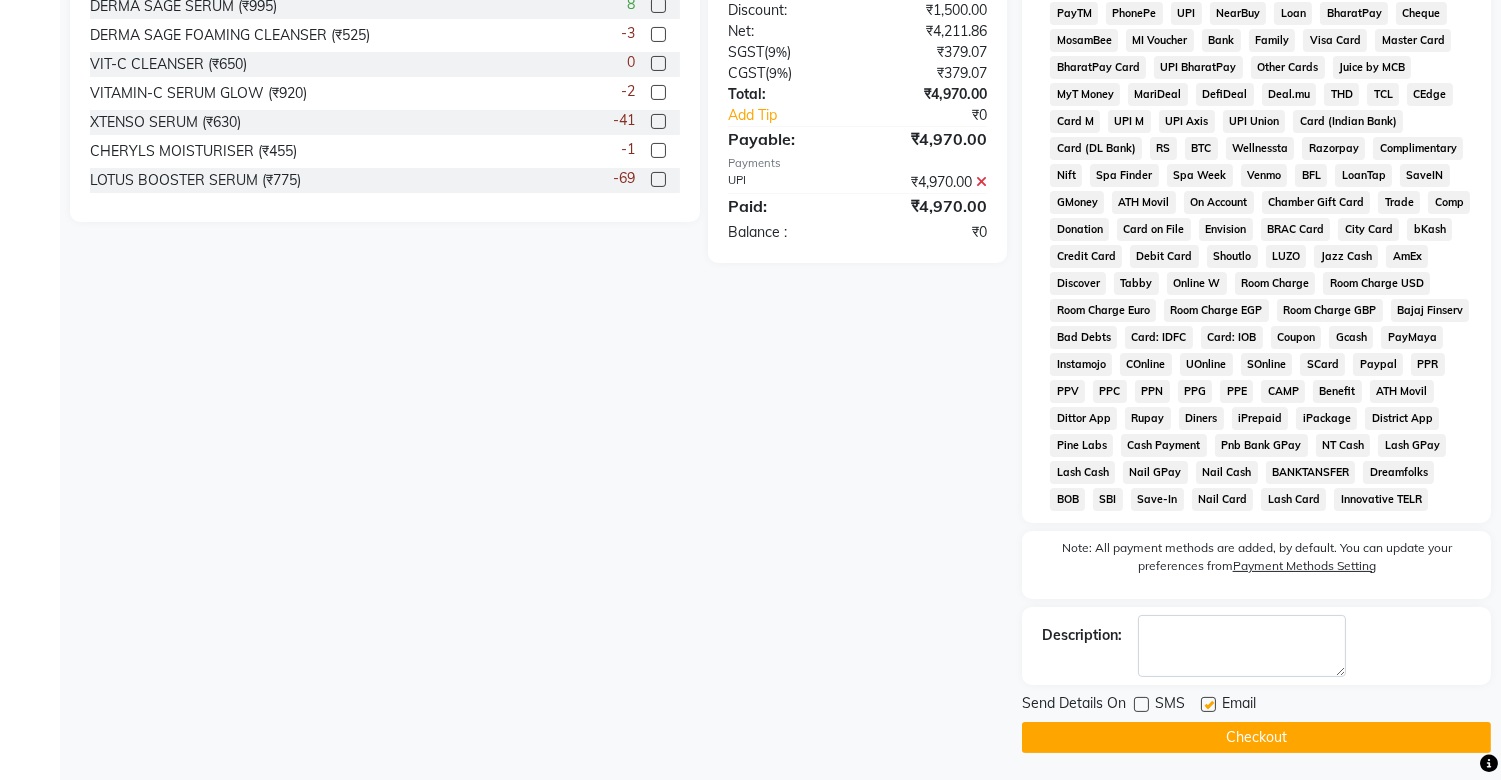 click on "Checkout" 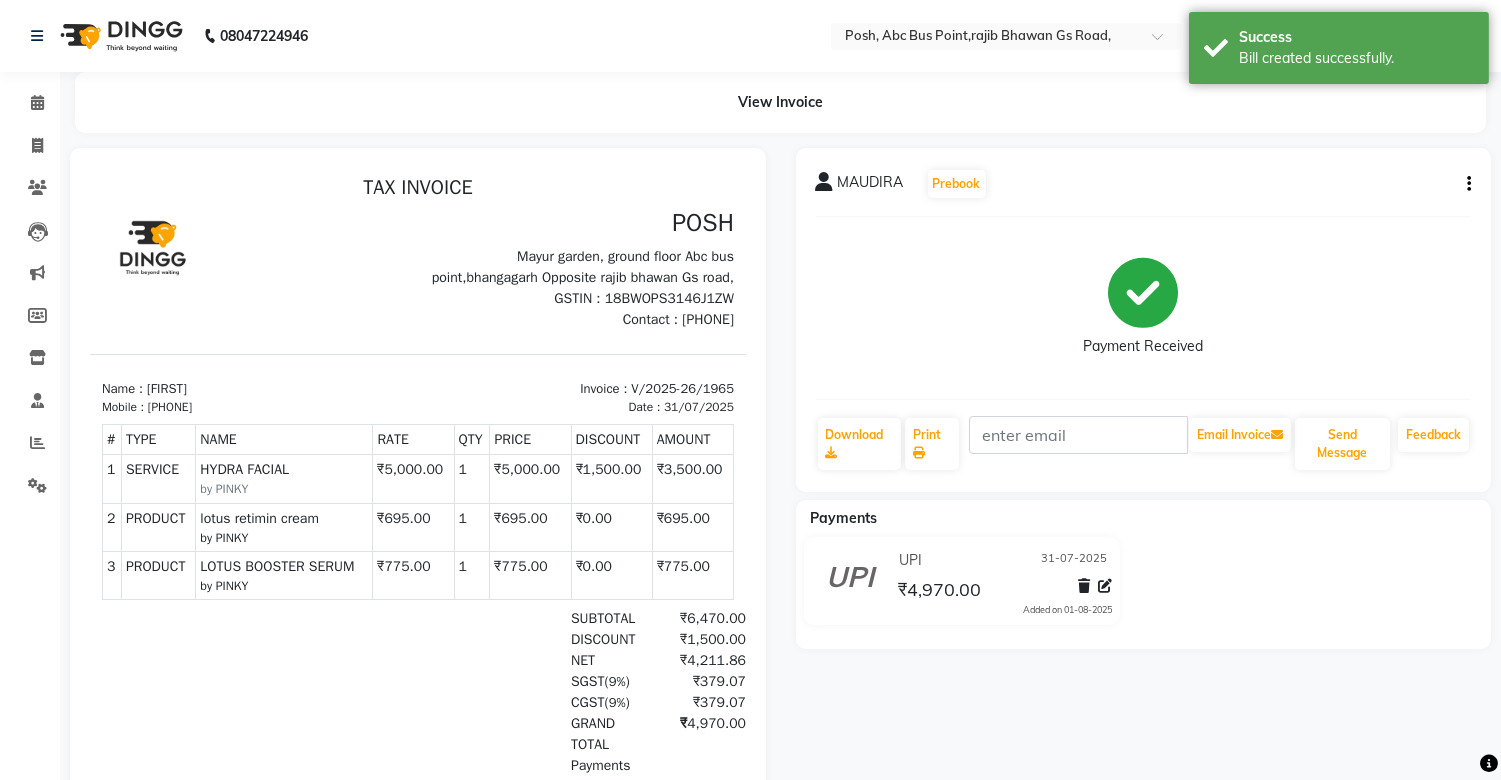 scroll, scrollTop: 0, scrollLeft: 0, axis: both 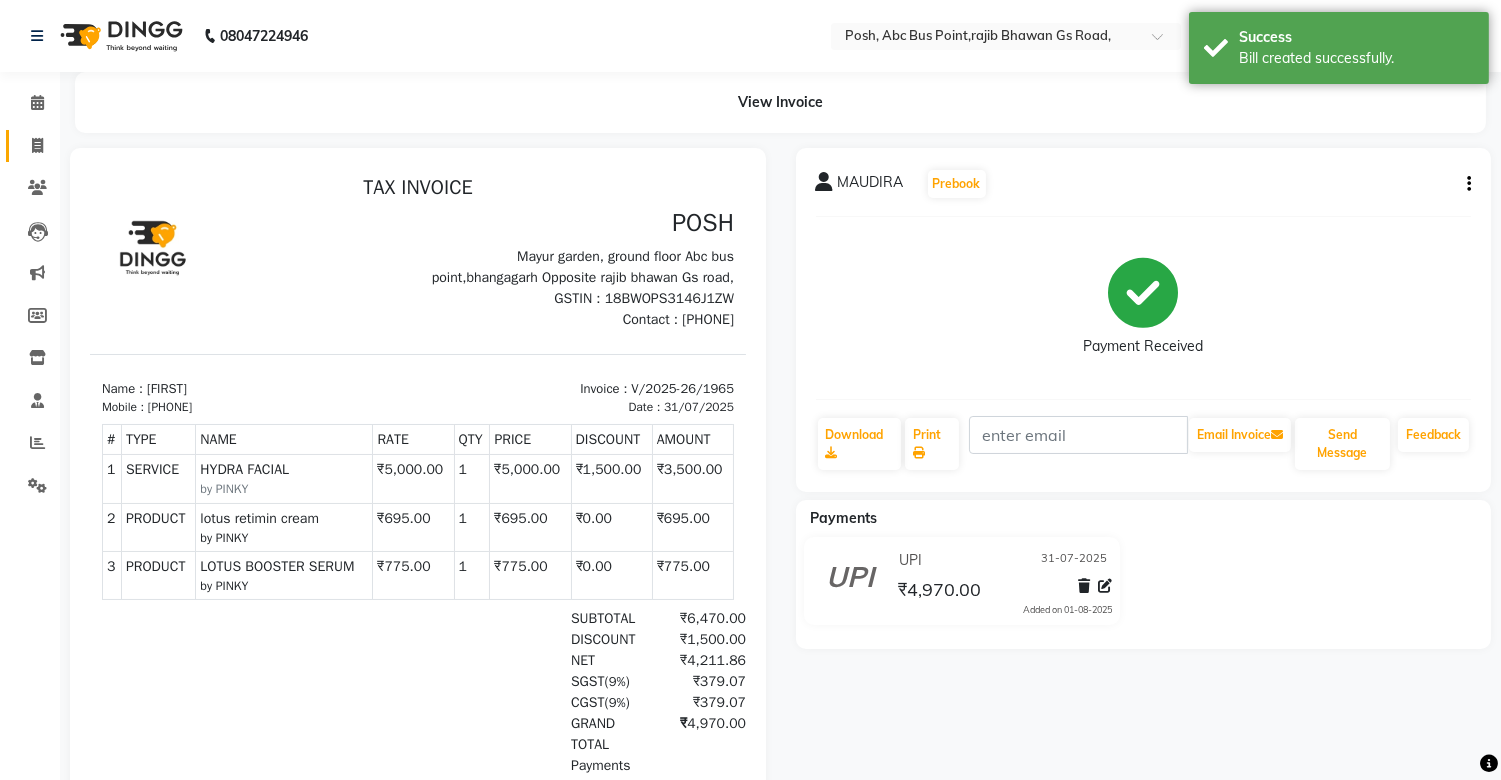 click on "Invoice" 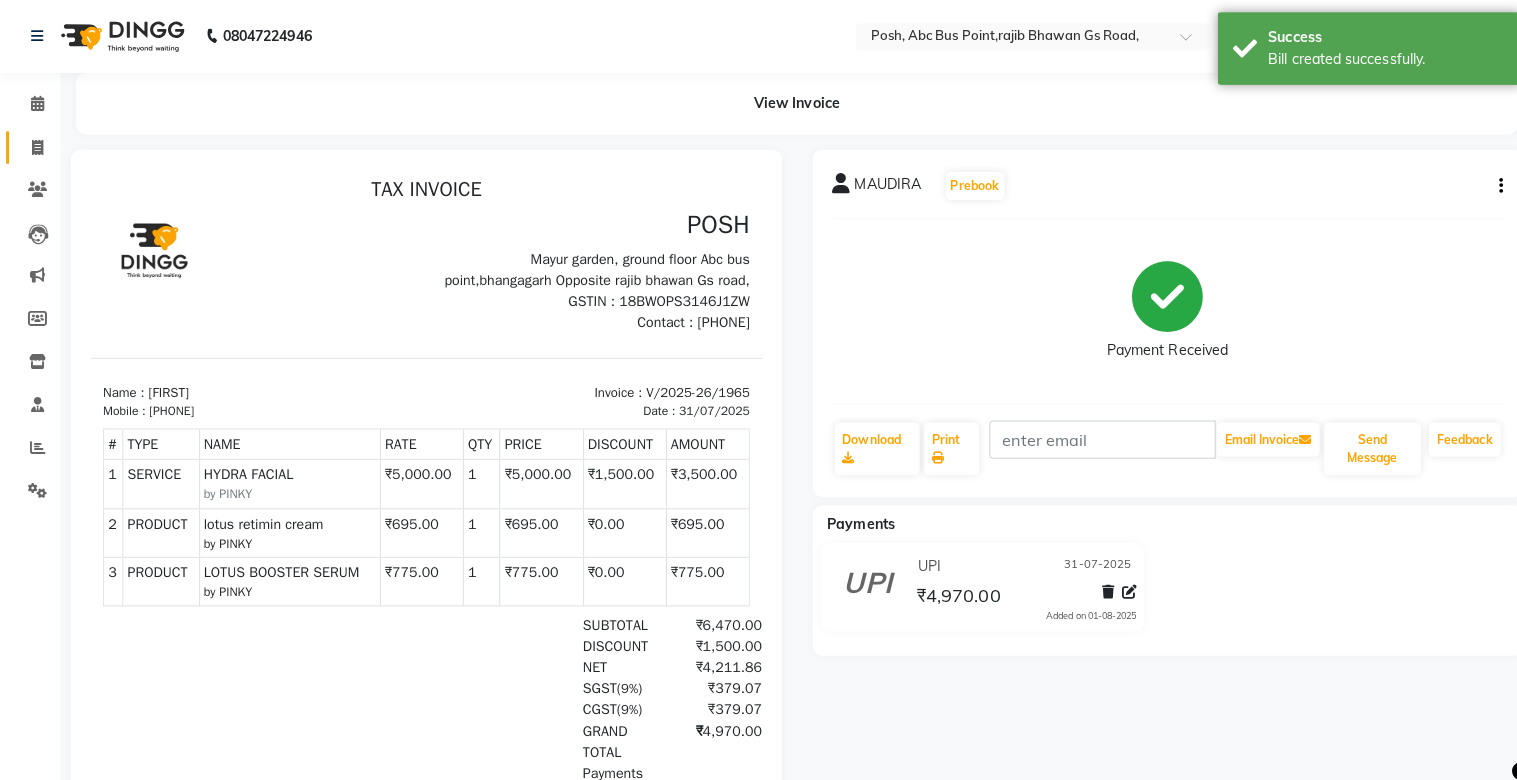 select on "service" 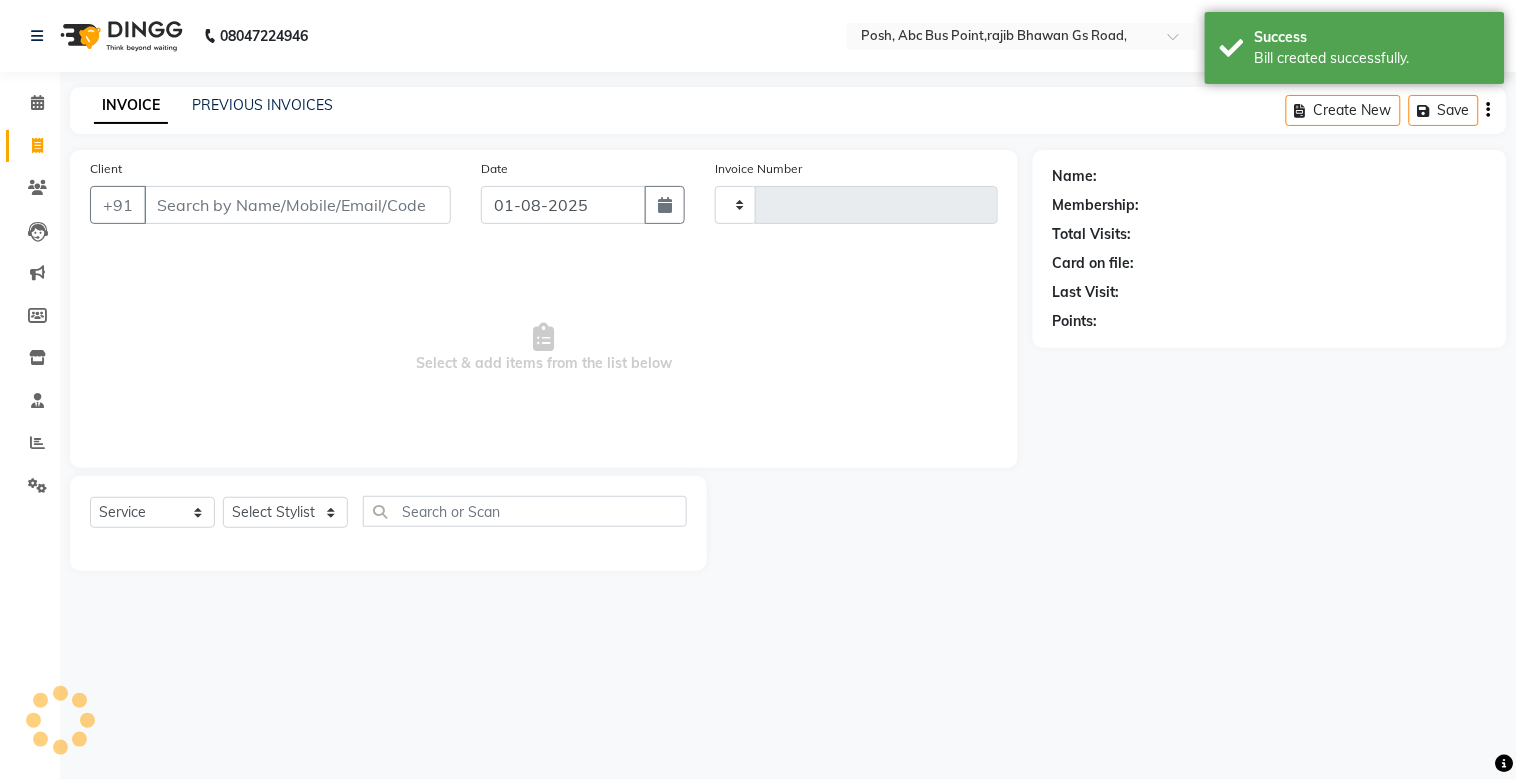 type on "1966" 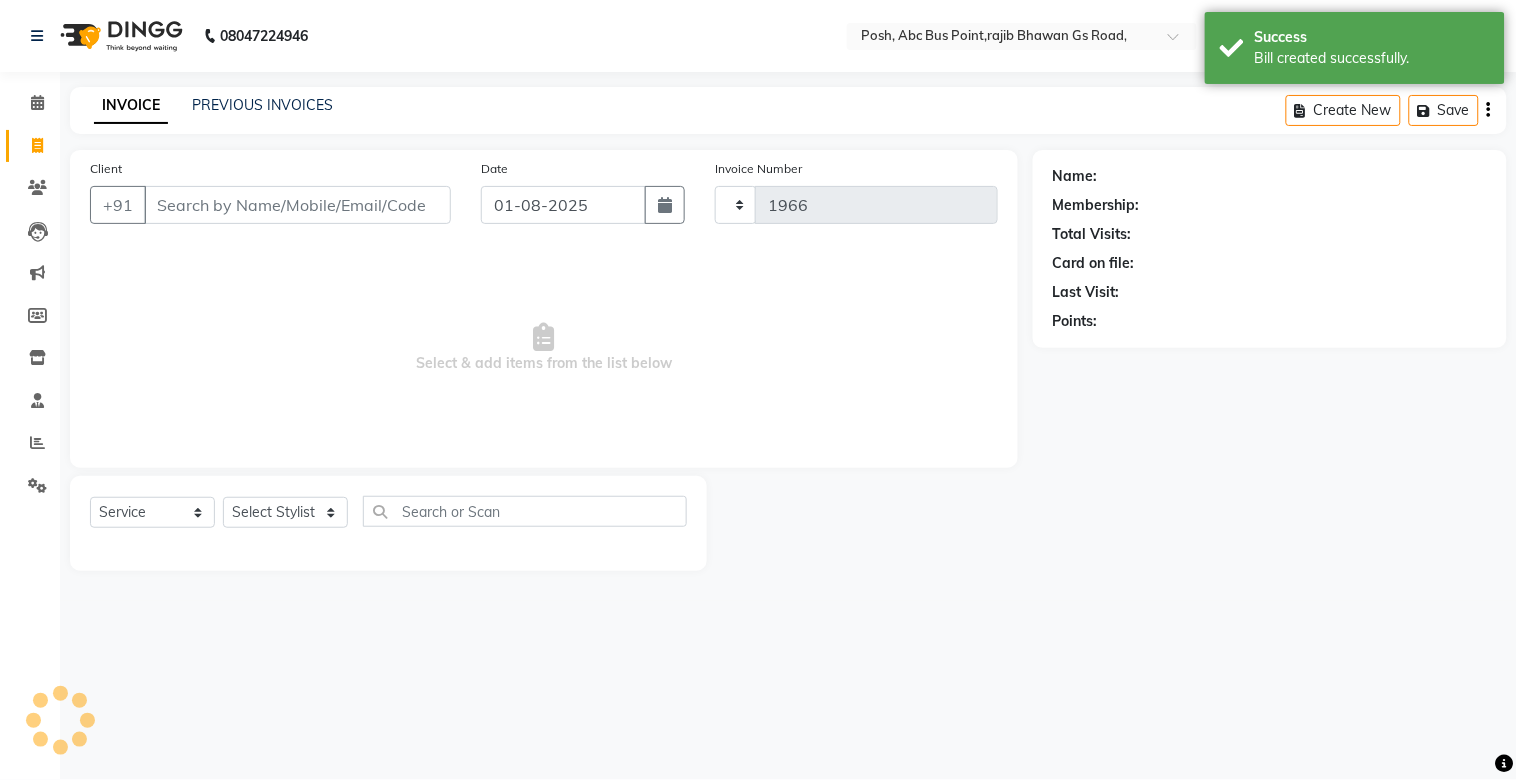 select on "3535" 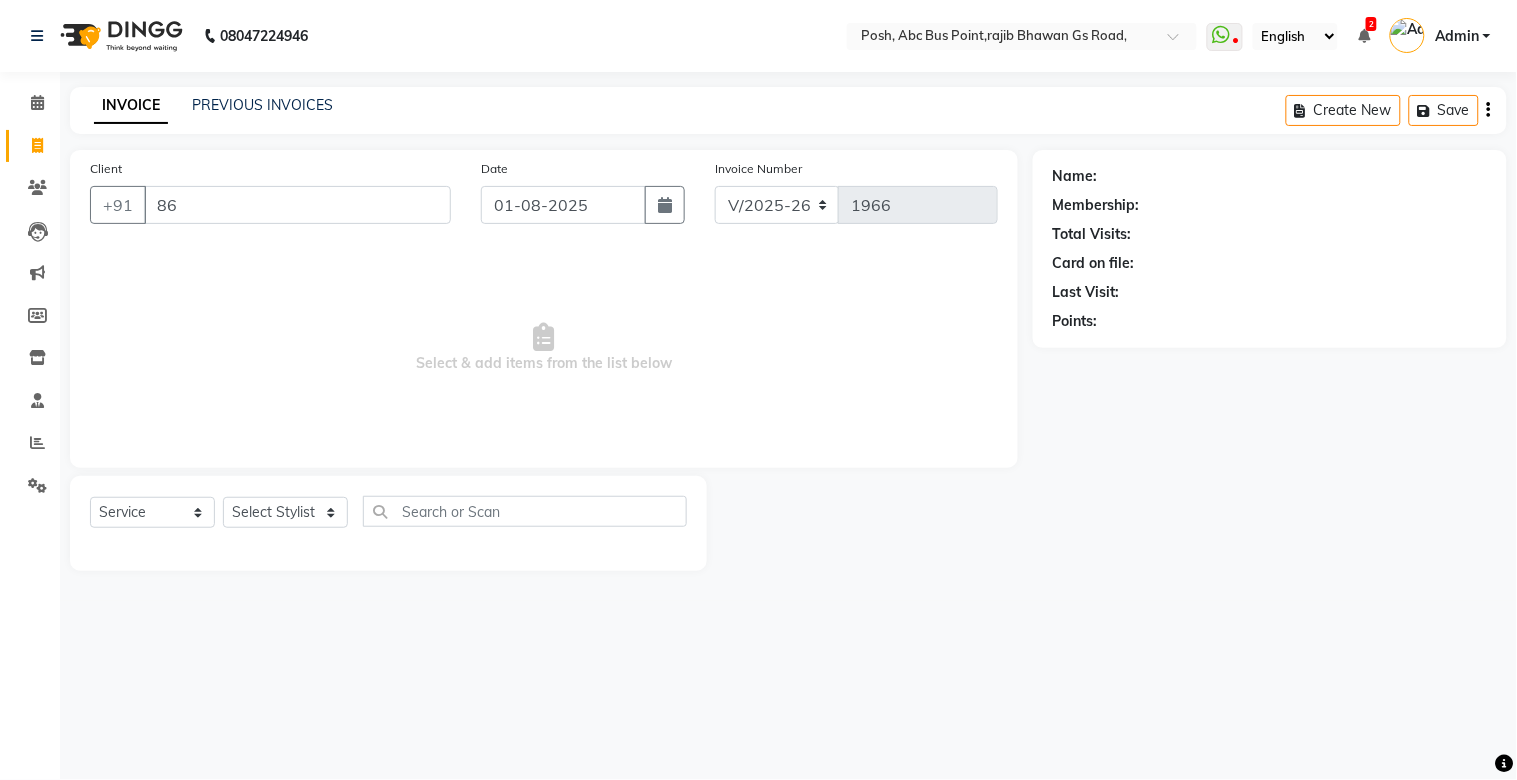 type on "8" 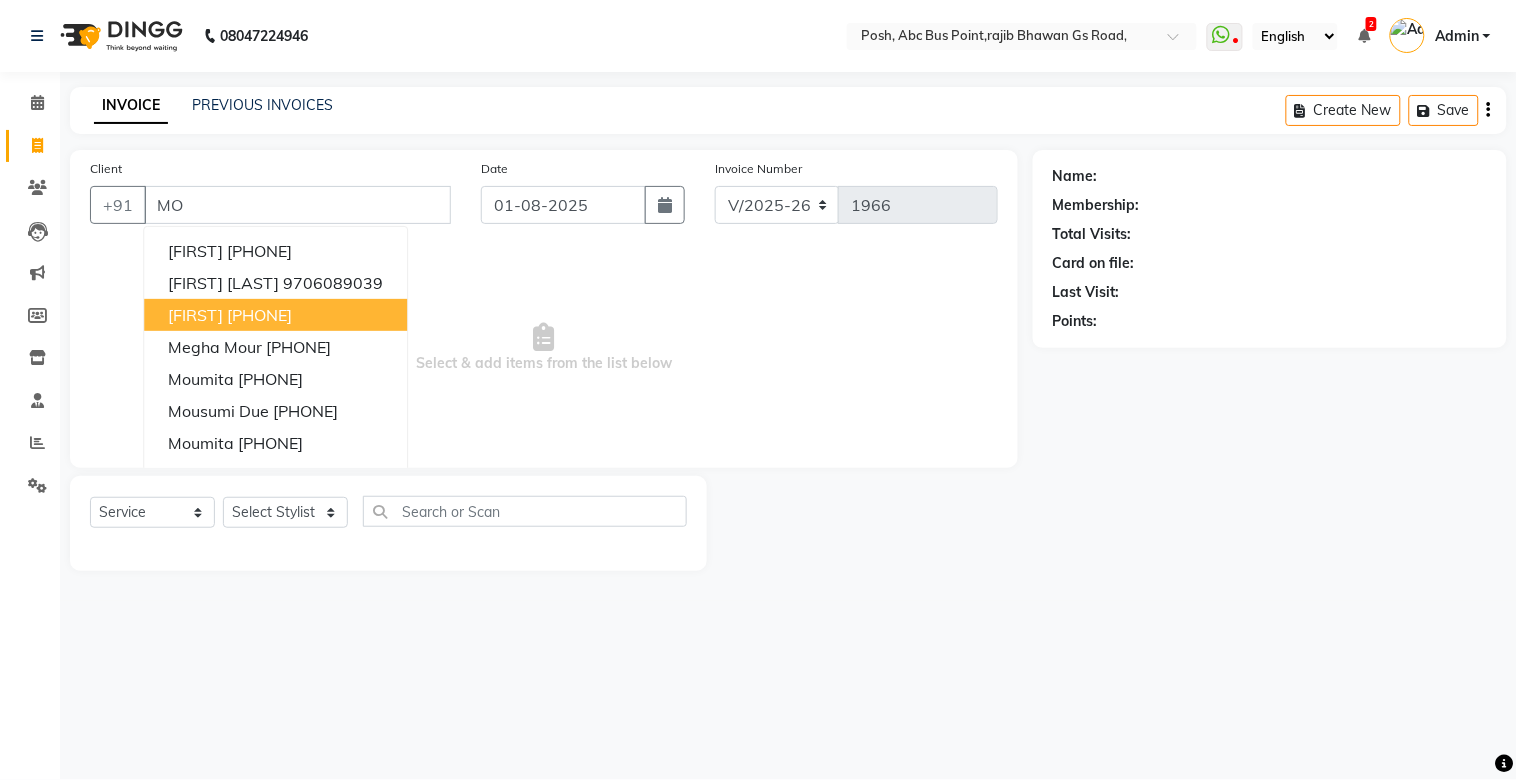 type on "M" 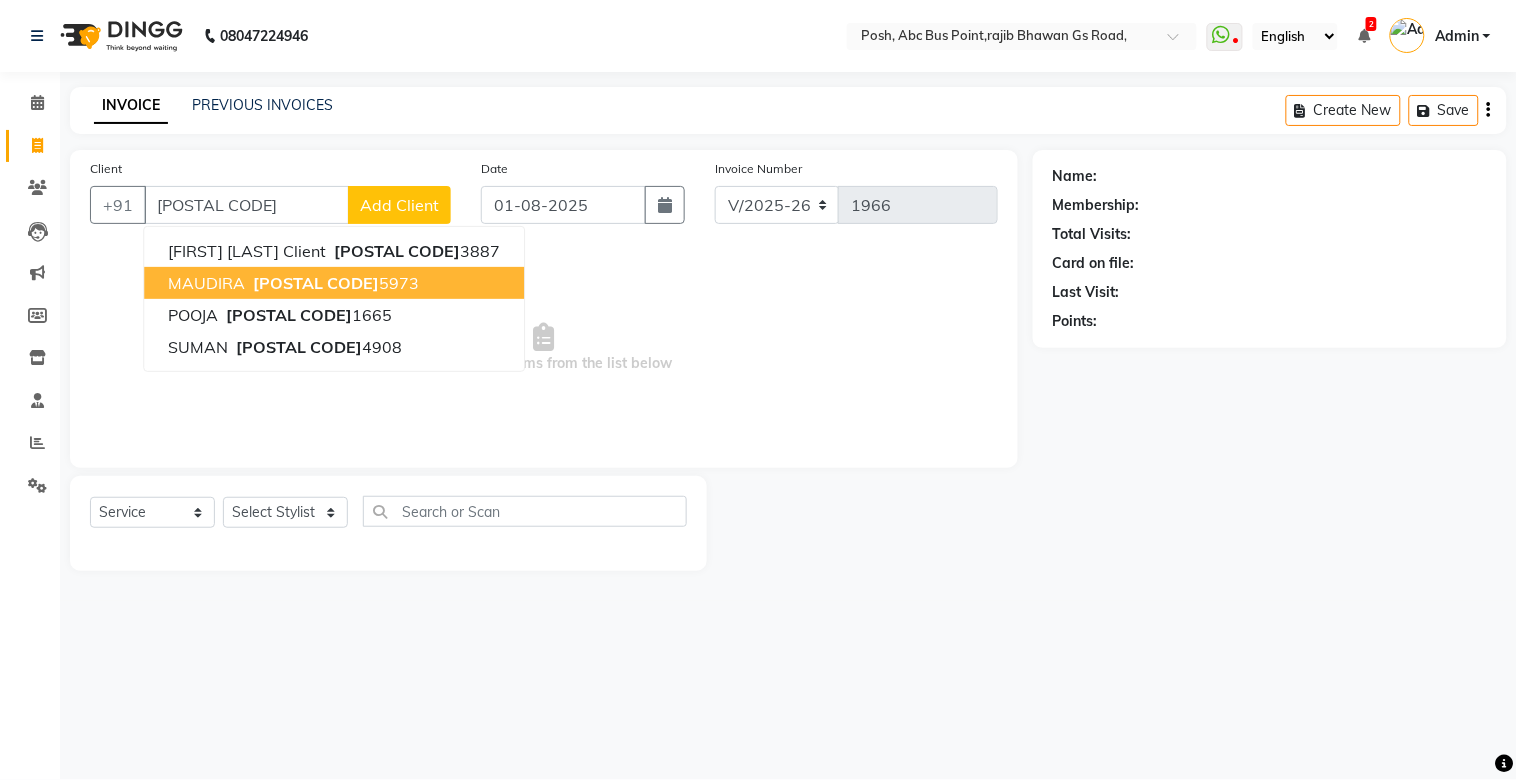 click on "[PHONE]" at bounding box center [334, 283] 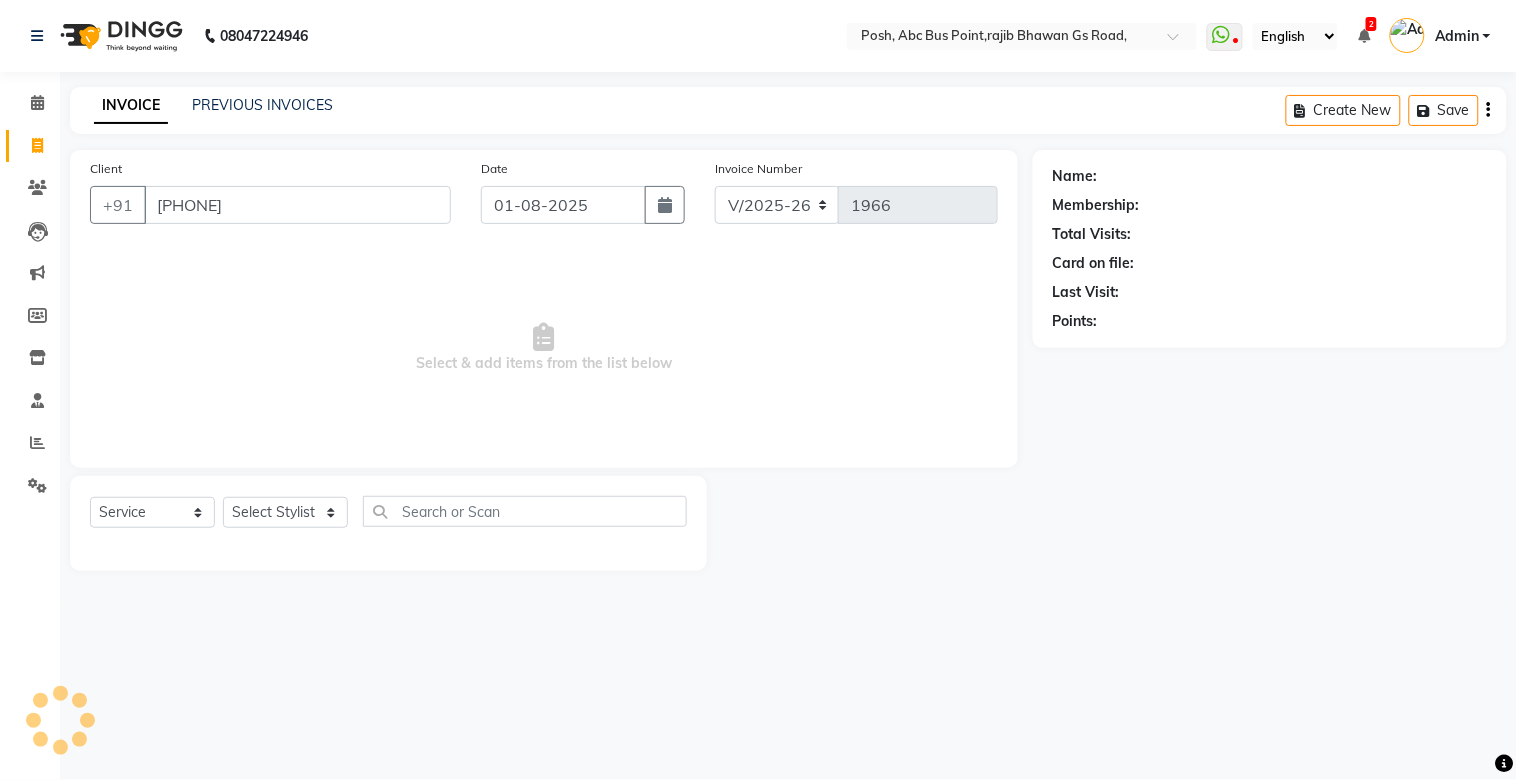 type on "[PHONE]" 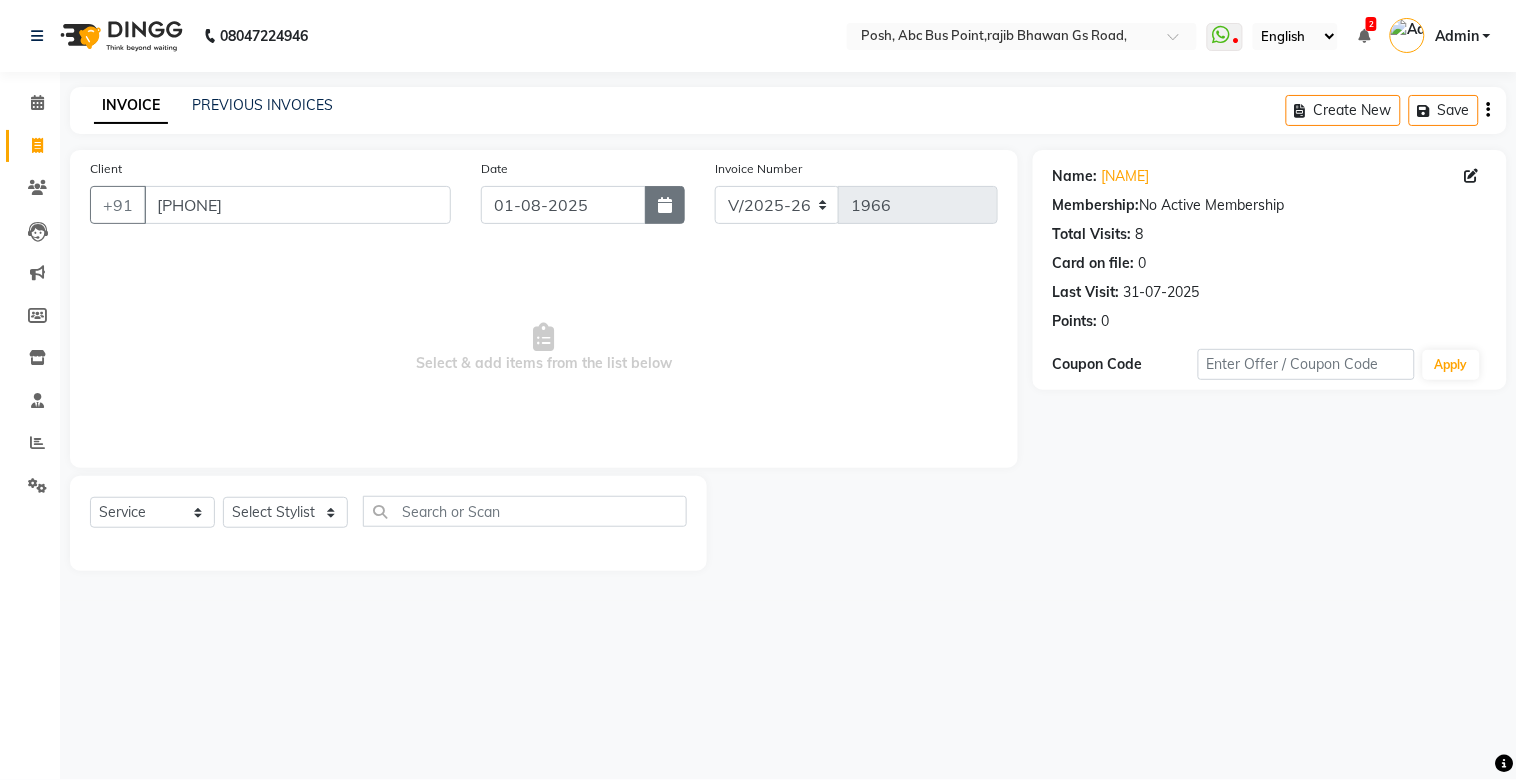 drag, startPoint x: 664, startPoint y: 197, endPoint x: 651, endPoint y: 202, distance: 13.928389 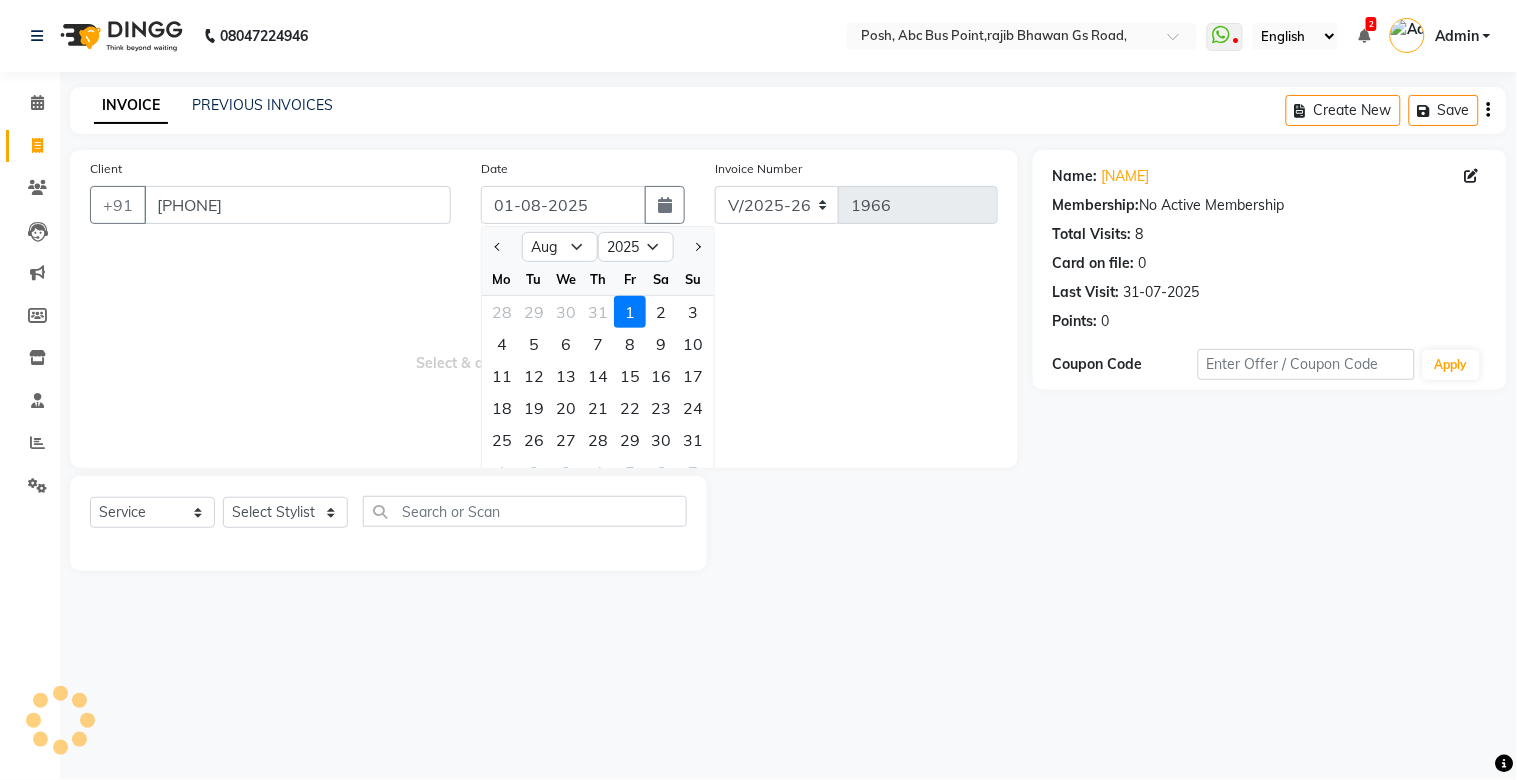 click 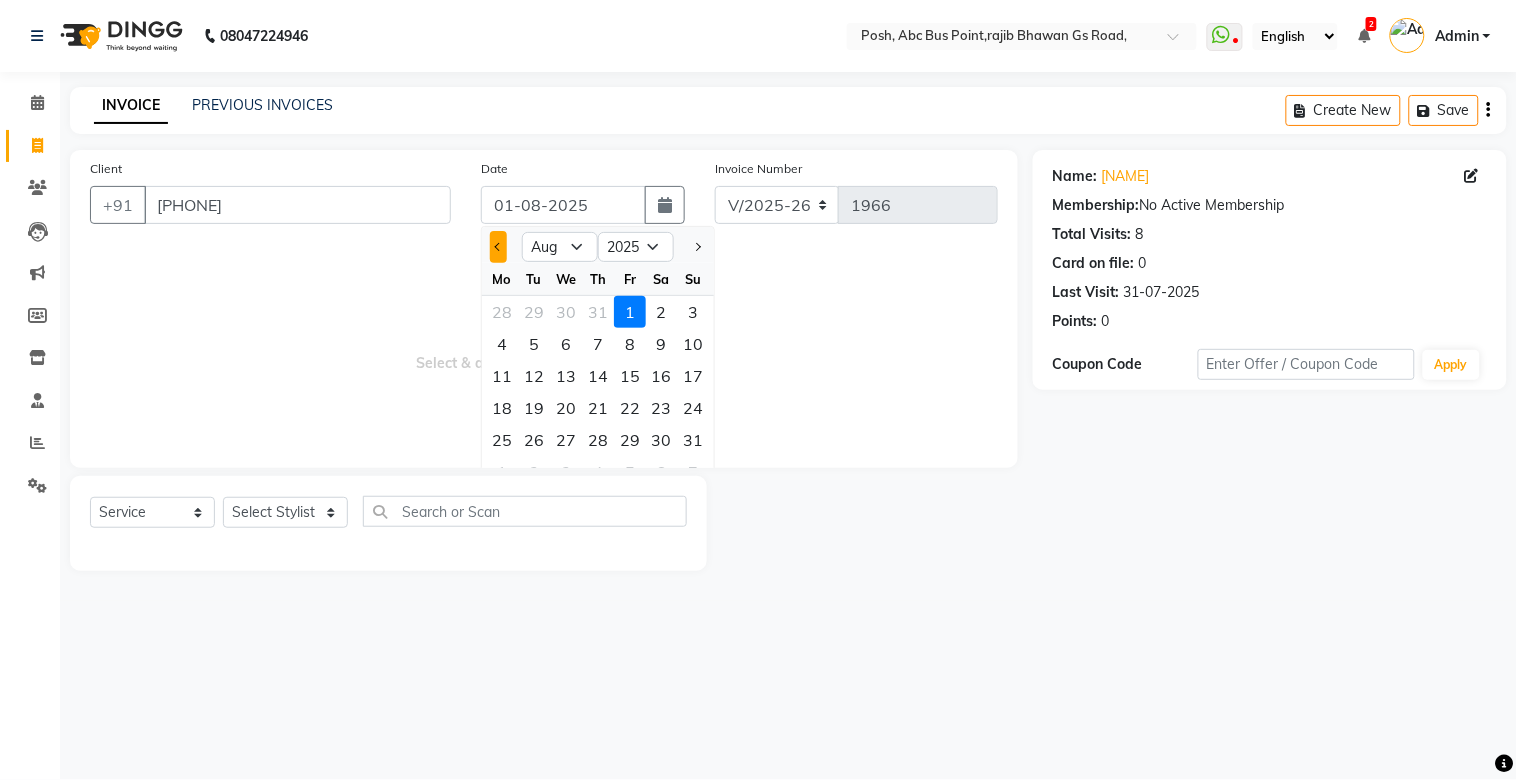 click 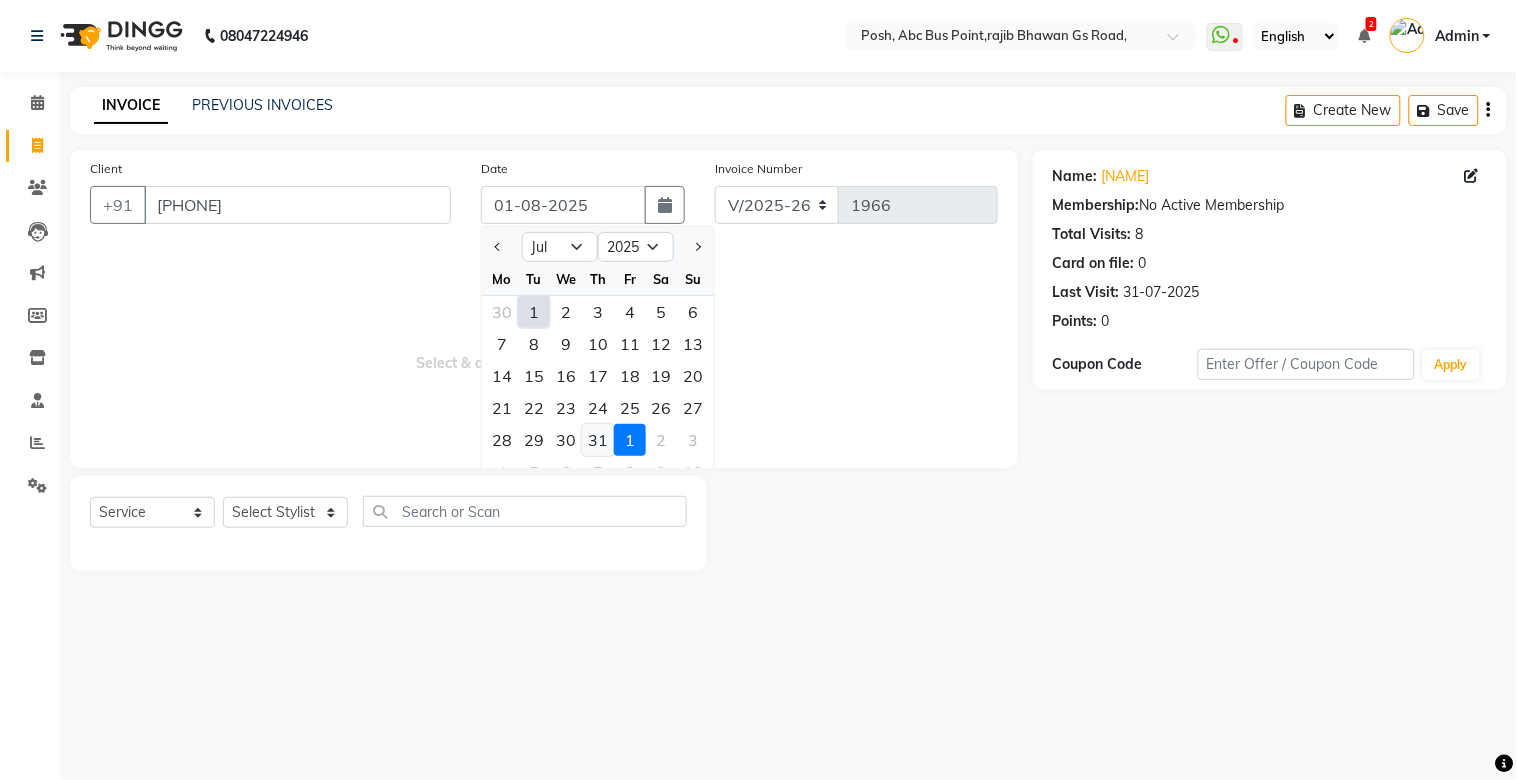 click on "31" 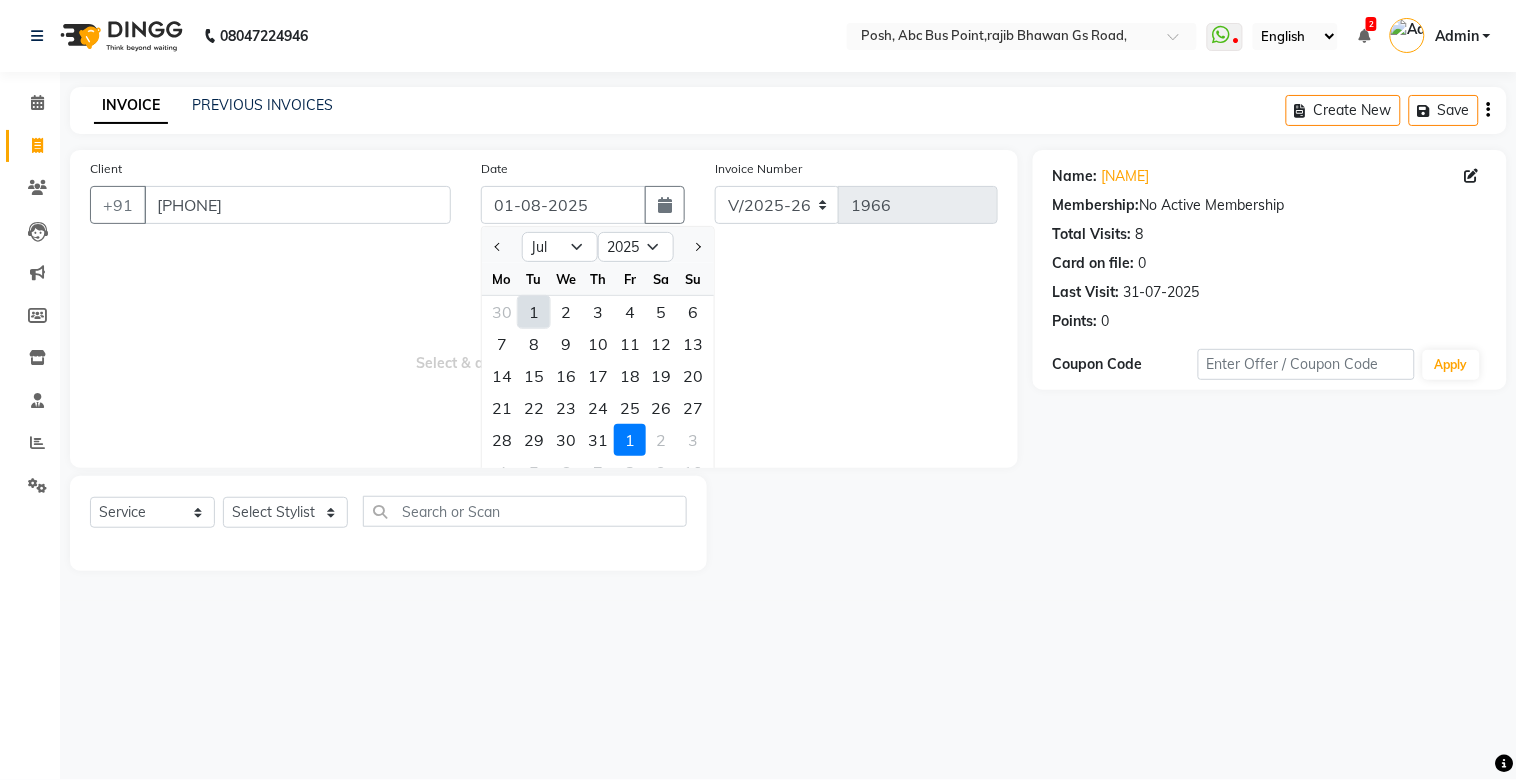 type on "31-07-2025" 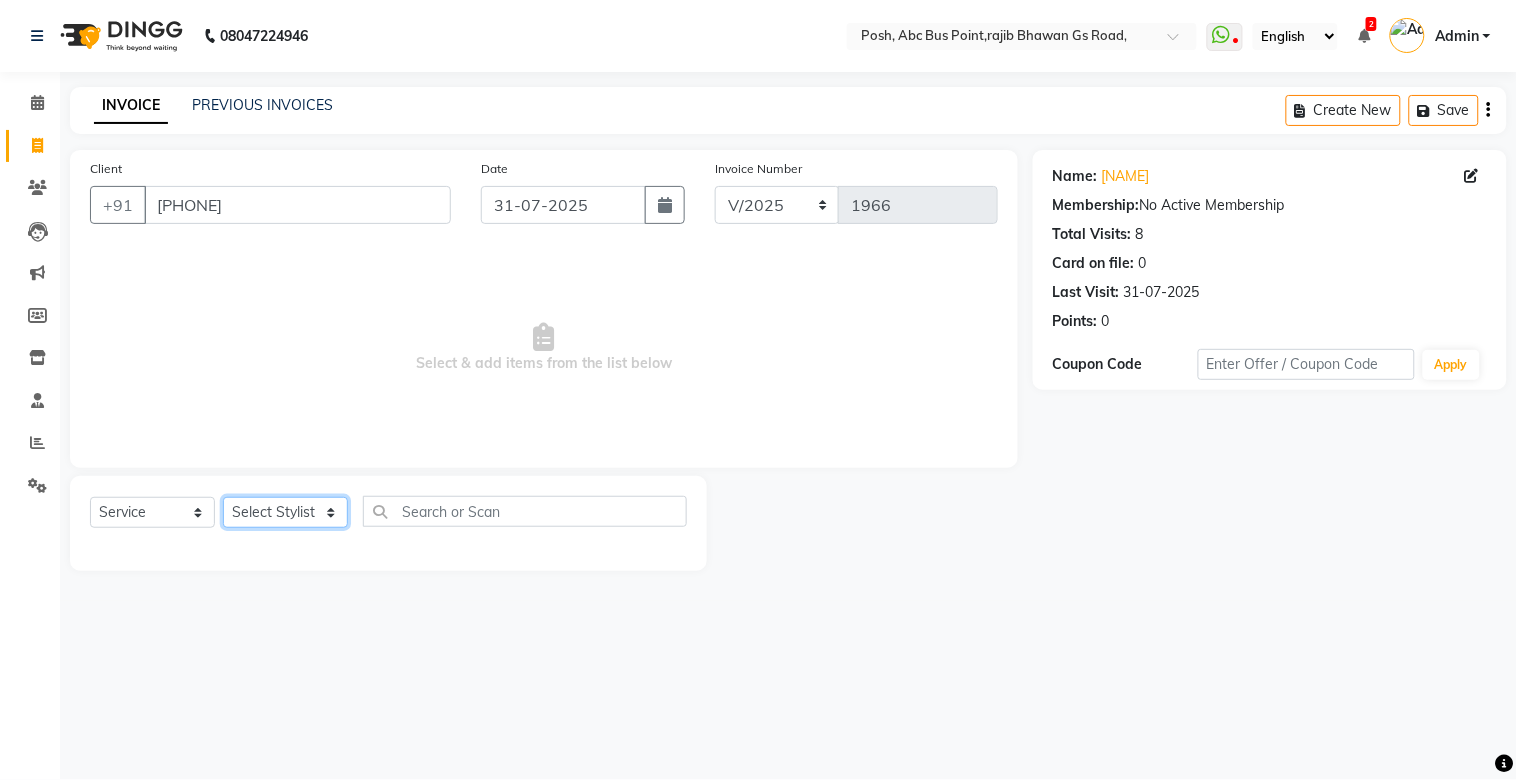 click on "Select Stylist [NAME]	   [NAME]   [NAME]   [NAME]   [NAME]   Manager   [NAME]   [NAME]    [NAME]	   [NAME]   [NAME]	   [NAME]   [NAME]   [NAME]   [NAME]   [NAME]	   [NAME]   [NAME]" 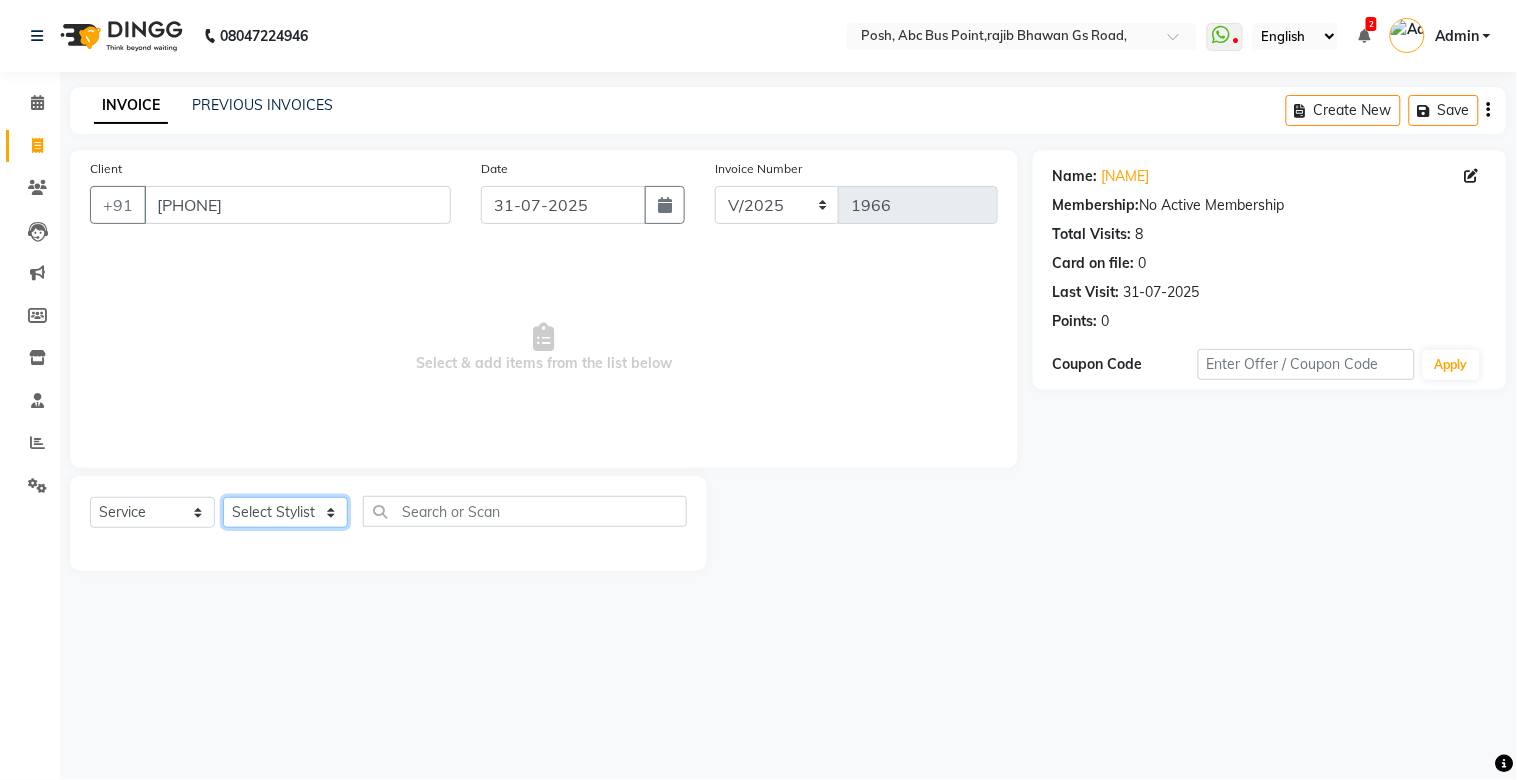 select on "16669" 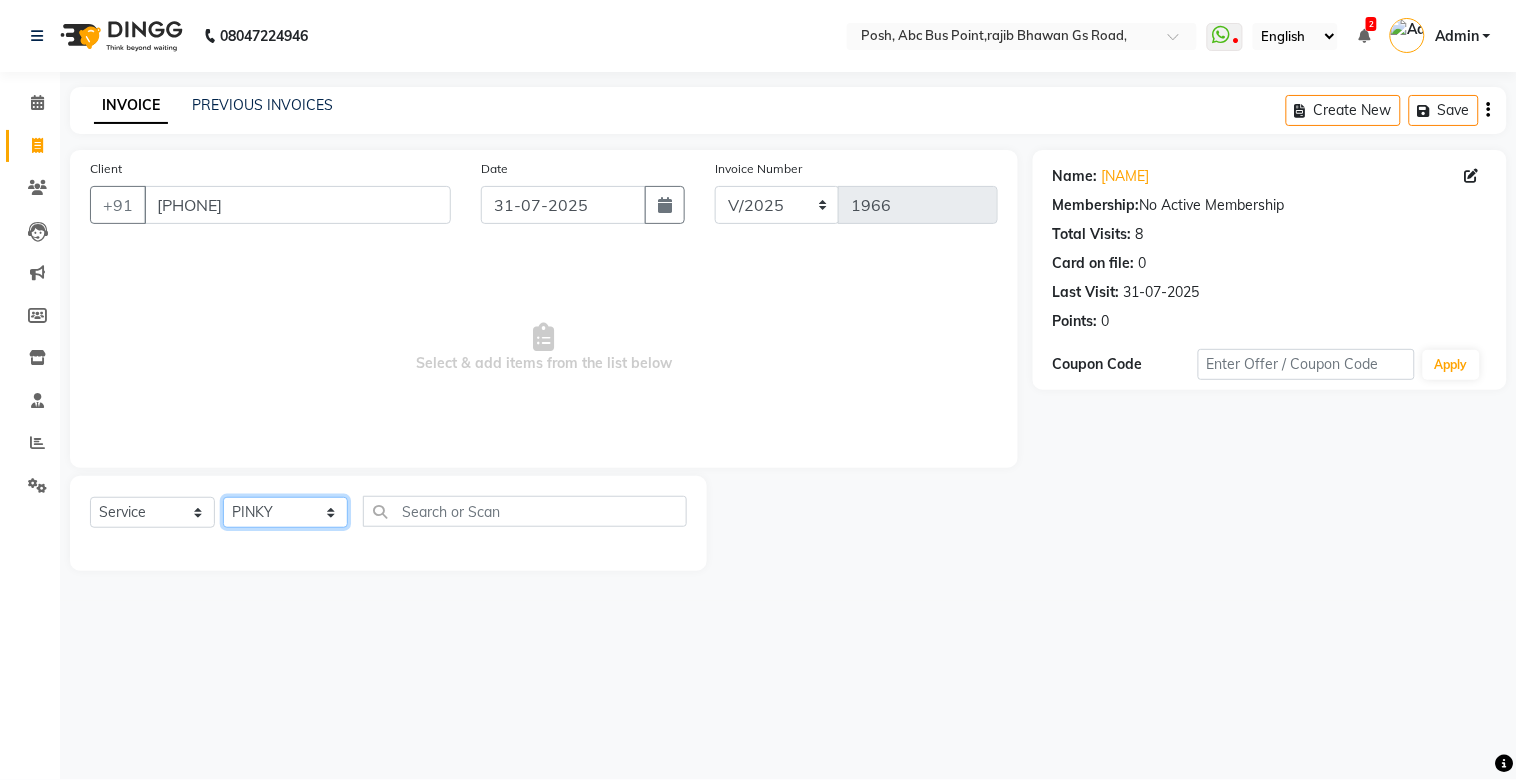 click on "Select Stylist [NAME]	   [NAME]   [NAME]   [NAME]   [NAME]   Manager   [NAME]   [NAME]    [NAME]	   [NAME]   [NAME]	   [NAME]   [NAME]   [NAME]   [NAME]   [NAME]	   [NAME]   [NAME]" 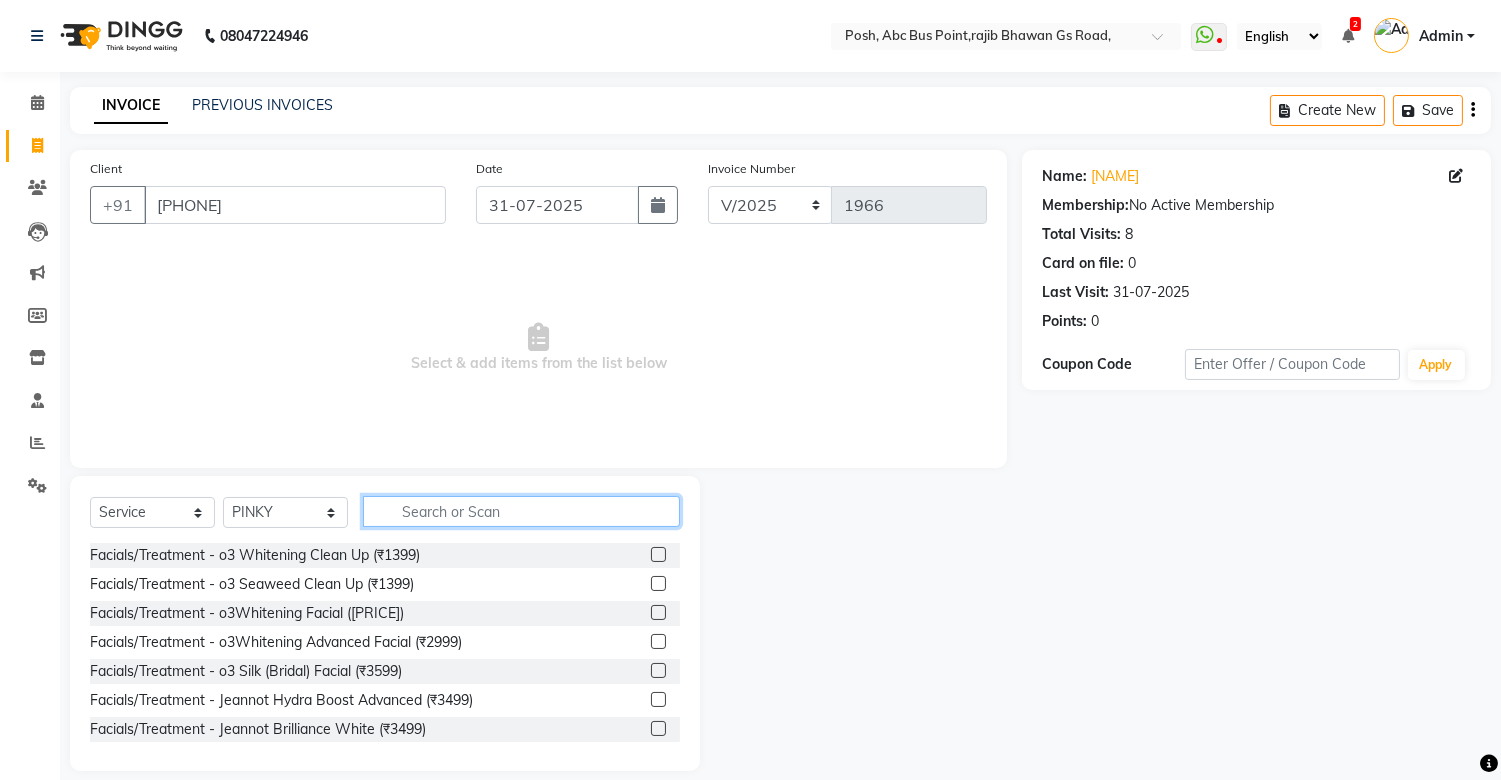 drag, startPoint x: 388, startPoint y: 507, endPoint x: 453, endPoint y: 462, distance: 79.05694 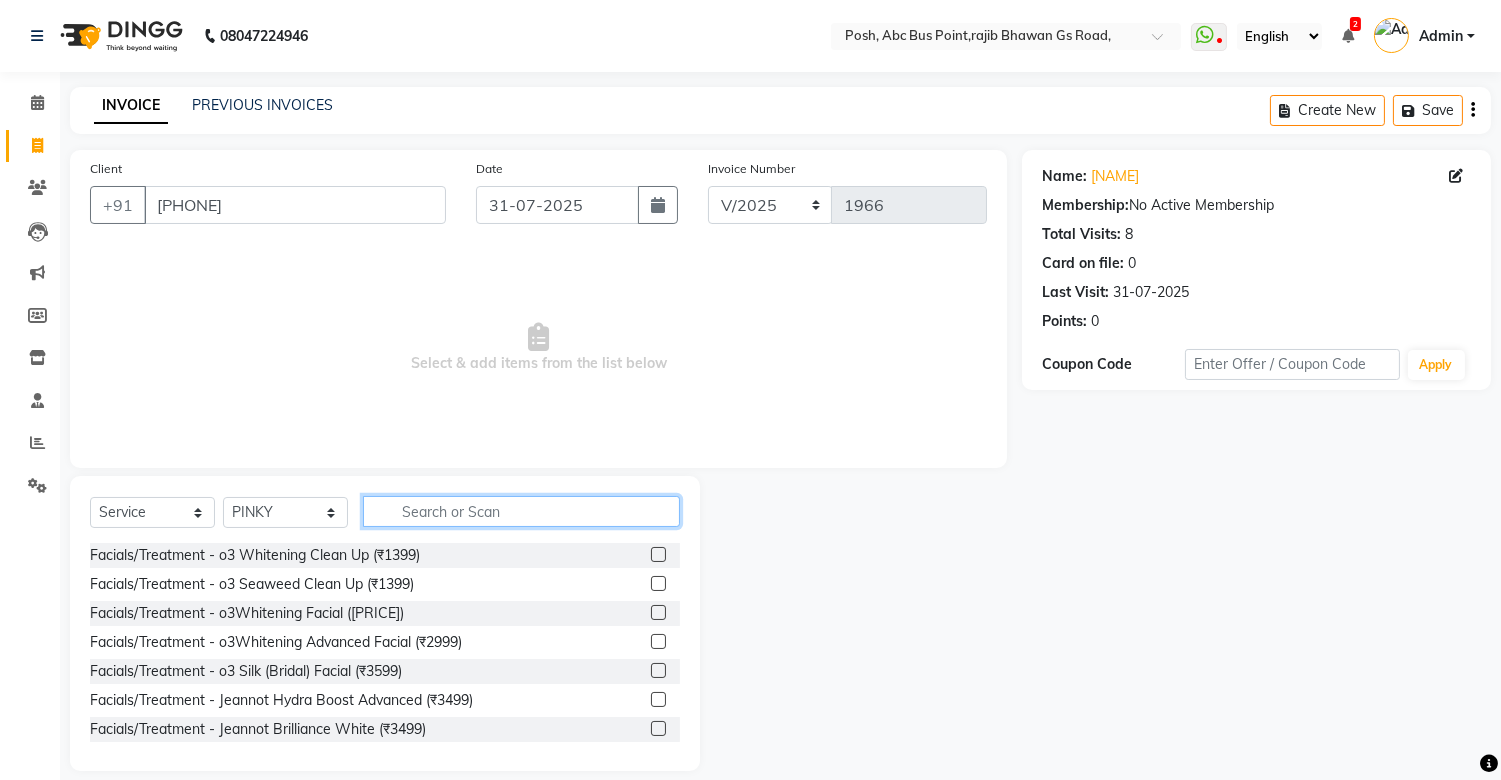click 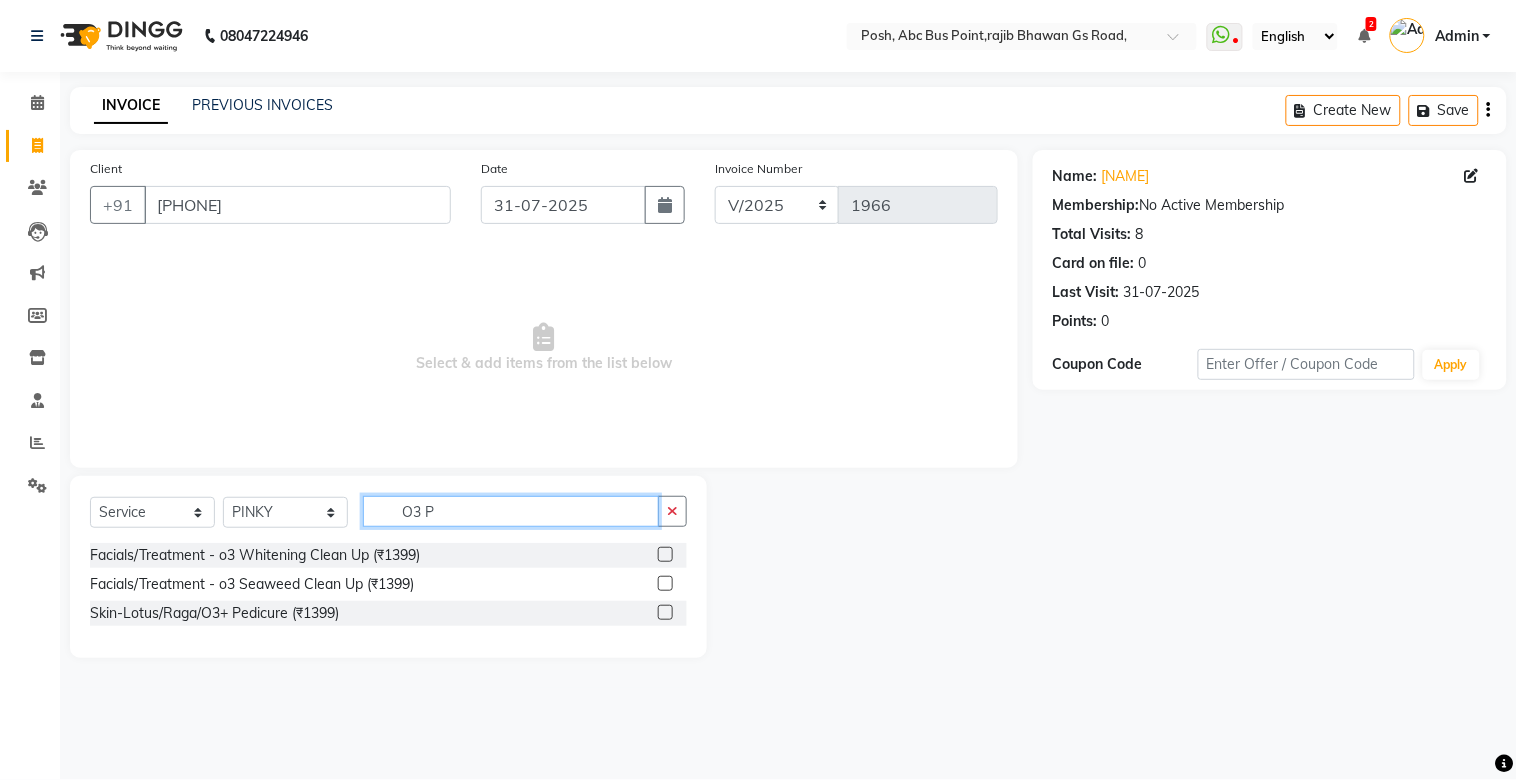 type on "O3 P" 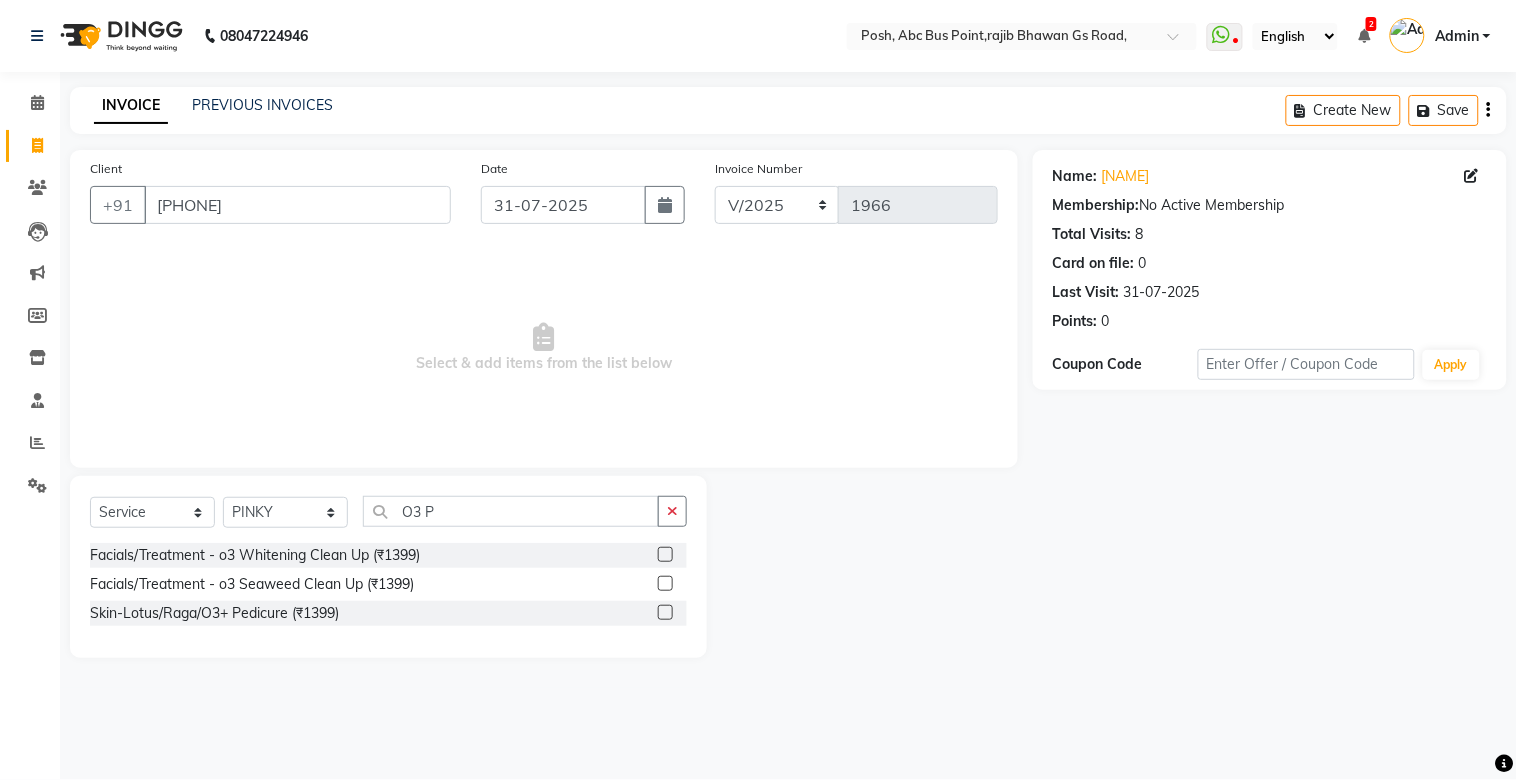 drag, startPoint x: 664, startPoint y: 613, endPoint x: 637, endPoint y: 588, distance: 36.796738 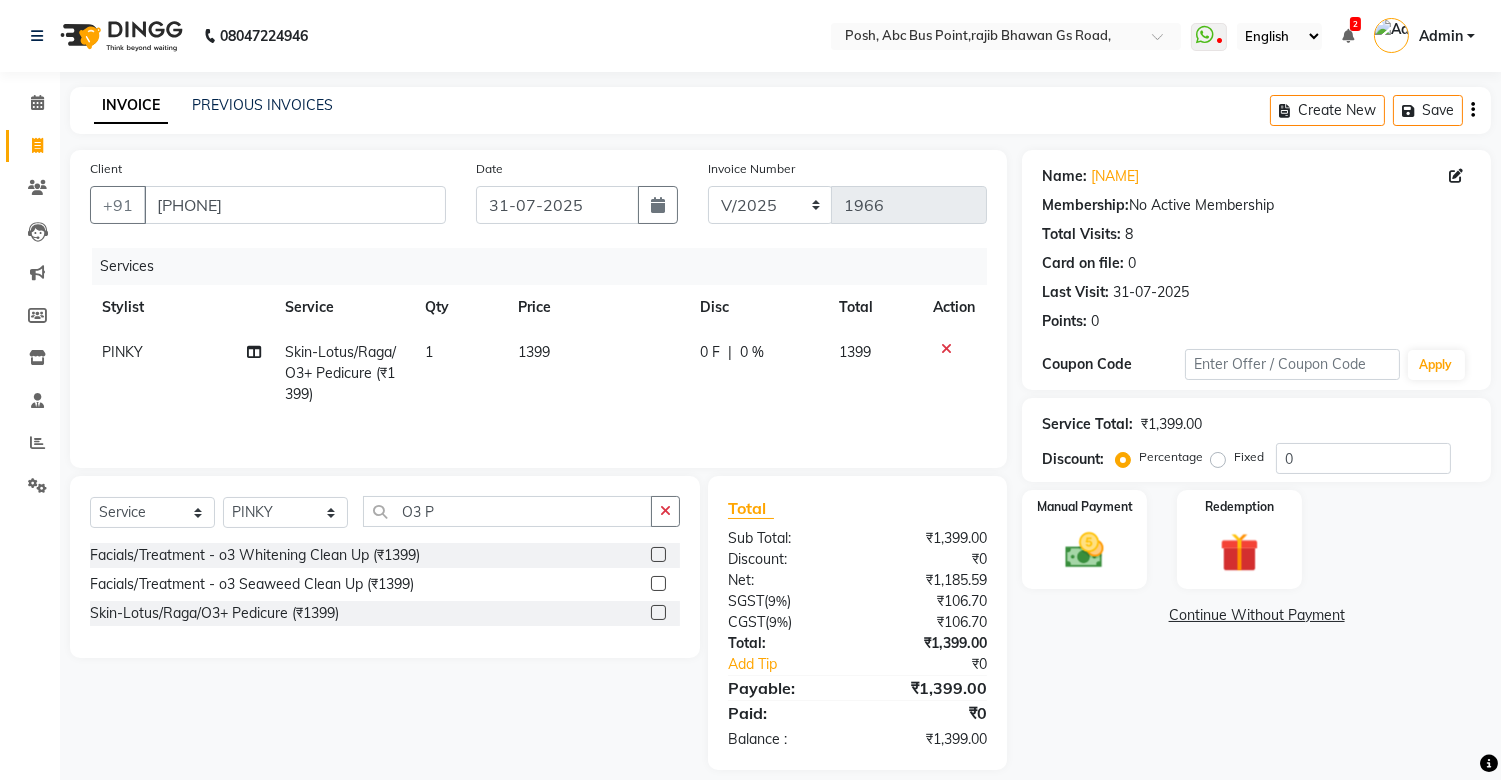 checkbox on "false" 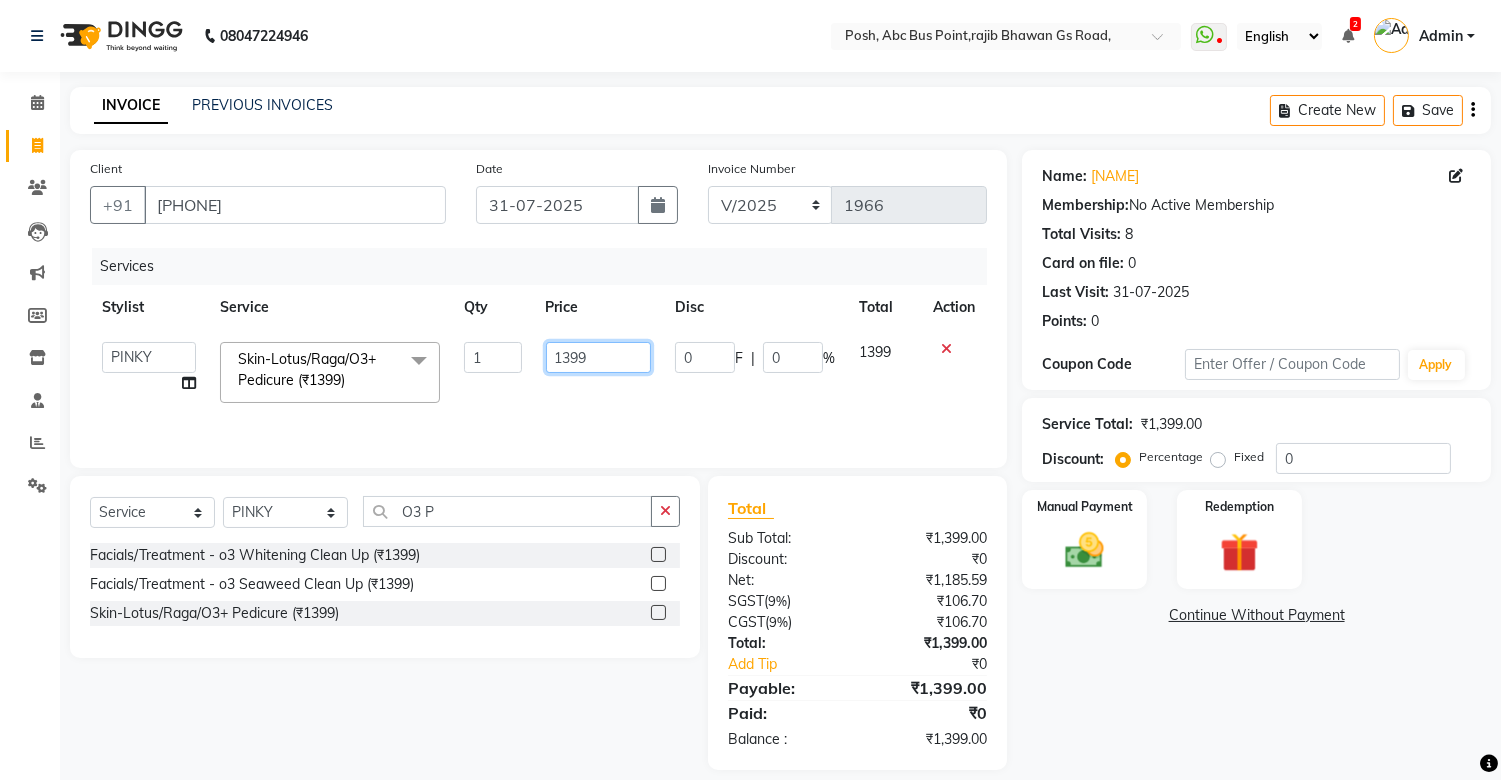 click on "1399" 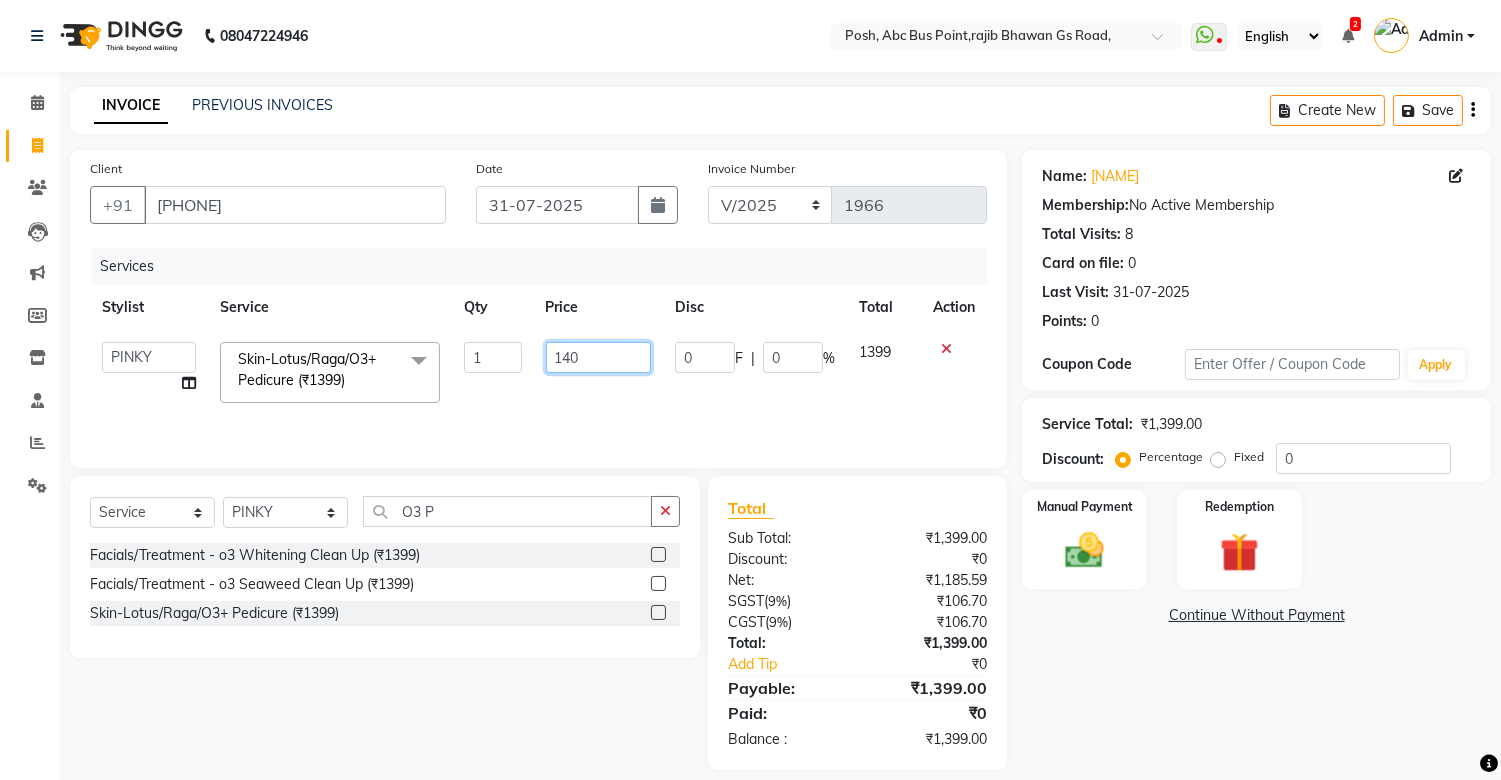 type on "1400" 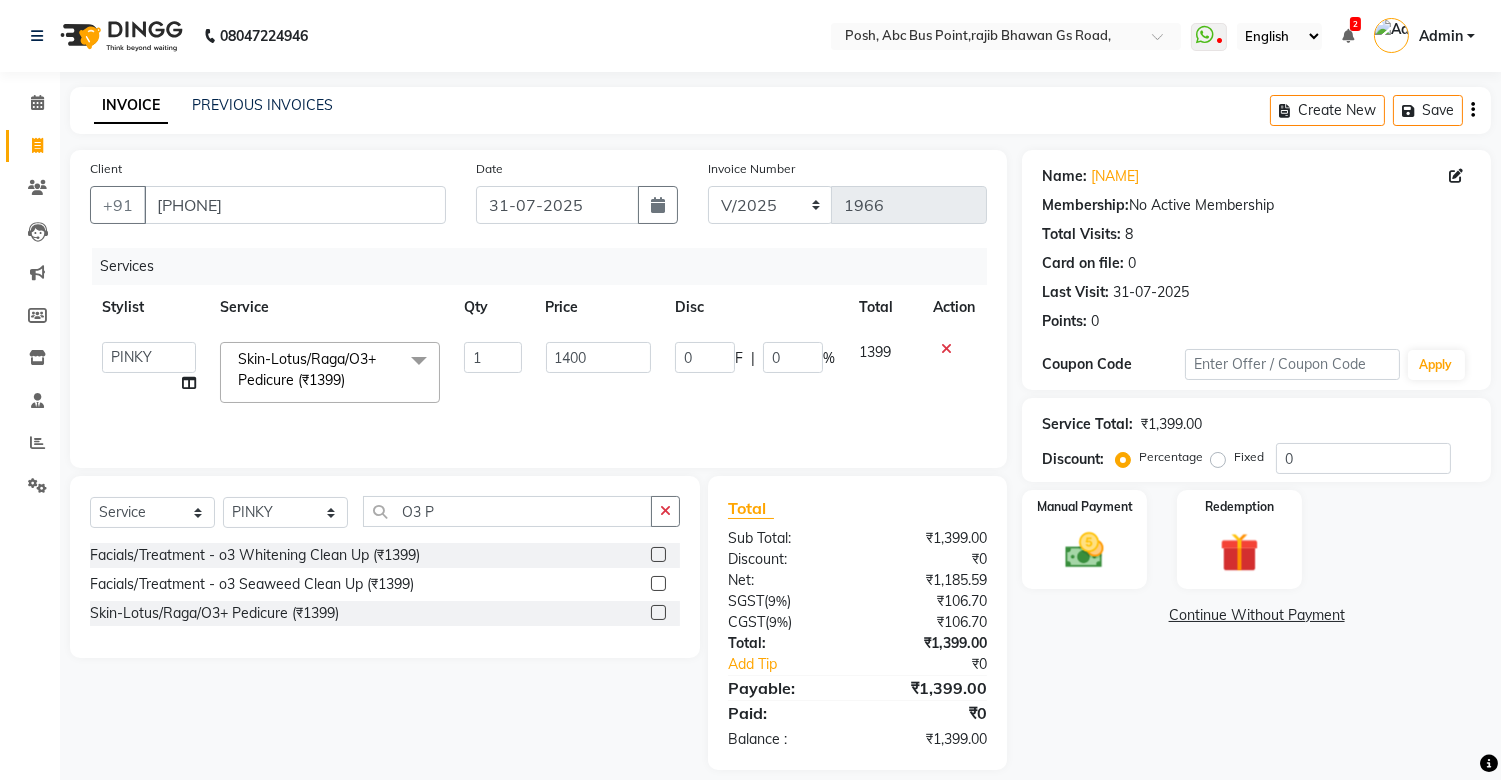 click on "1400" 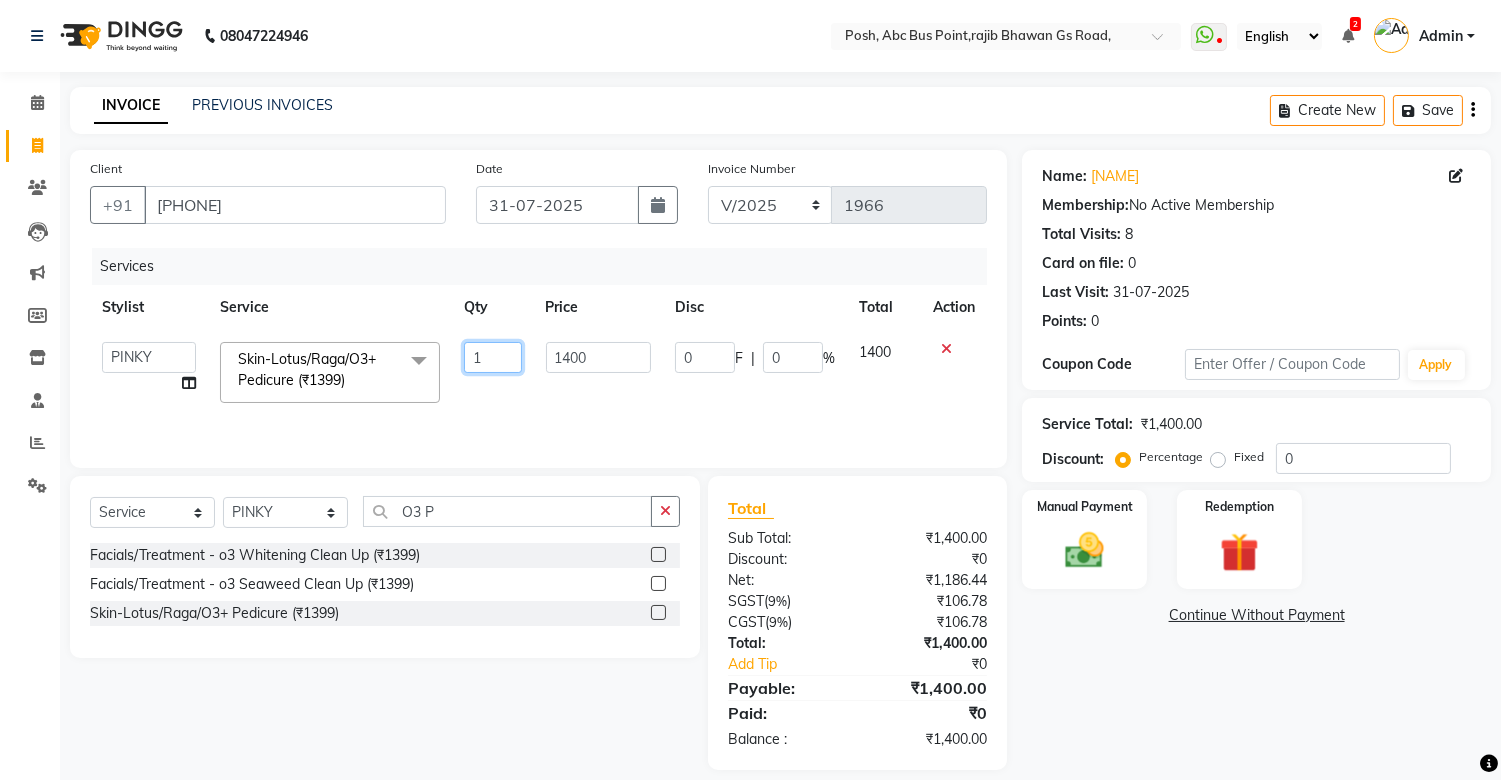 click on "1" 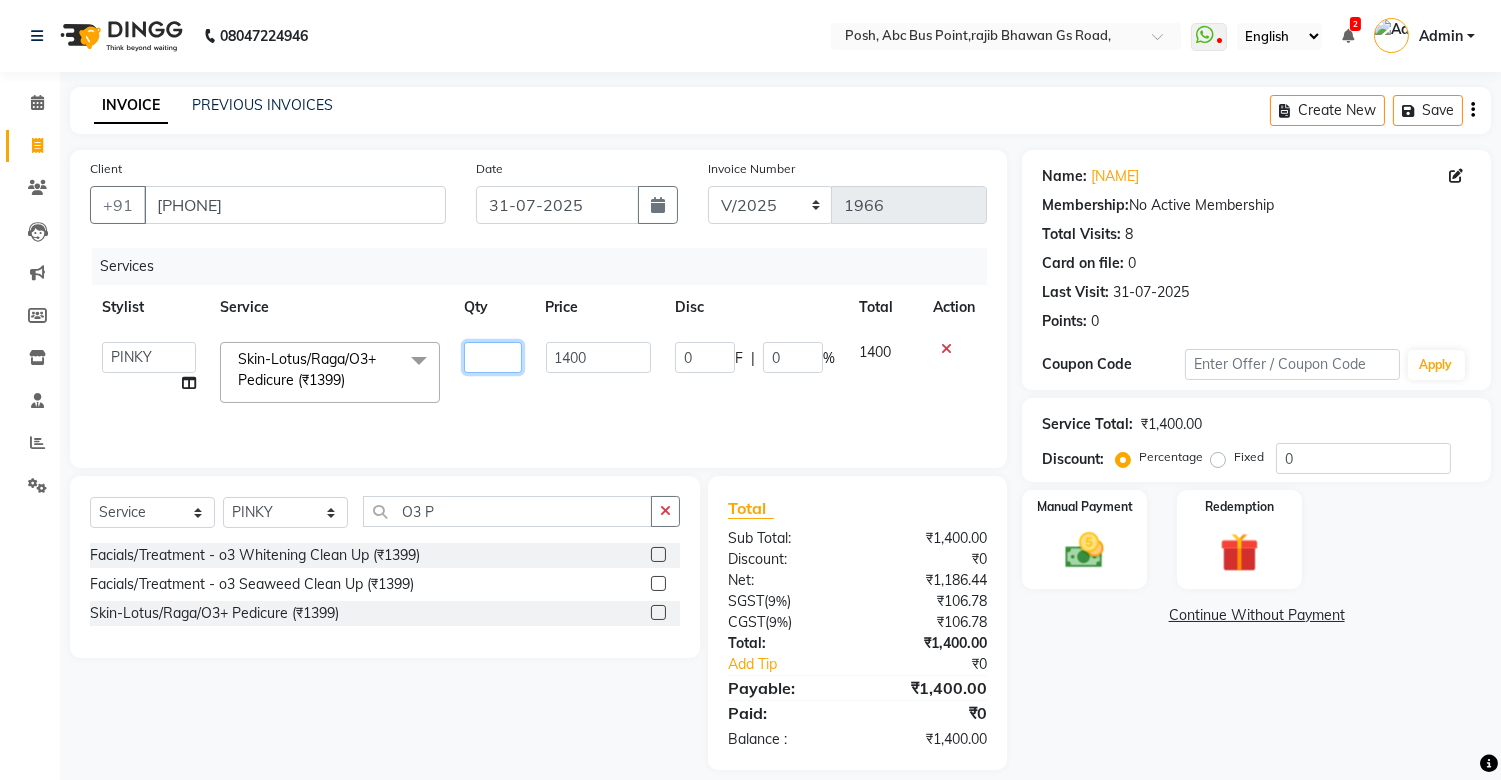 type on "4" 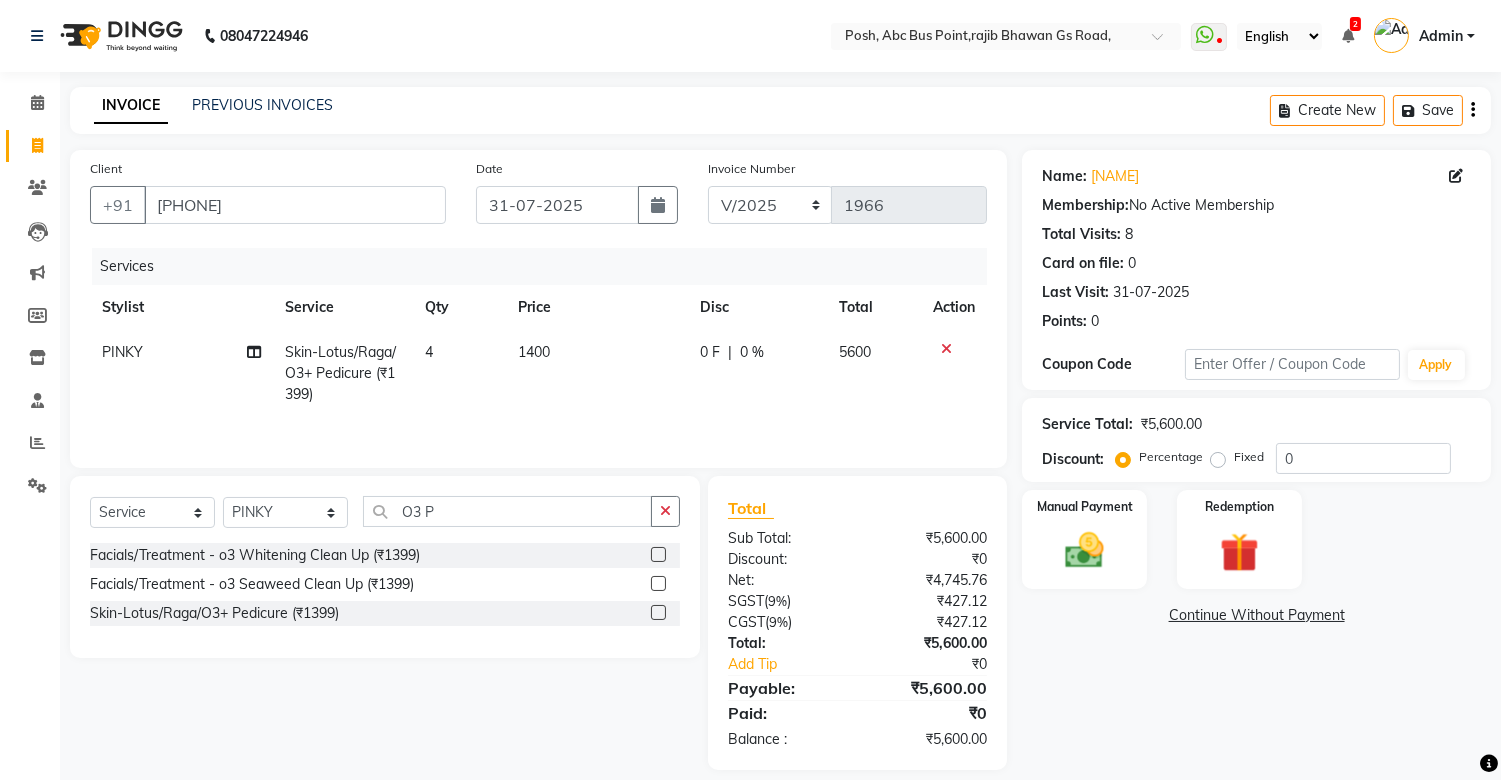 click on "5600" 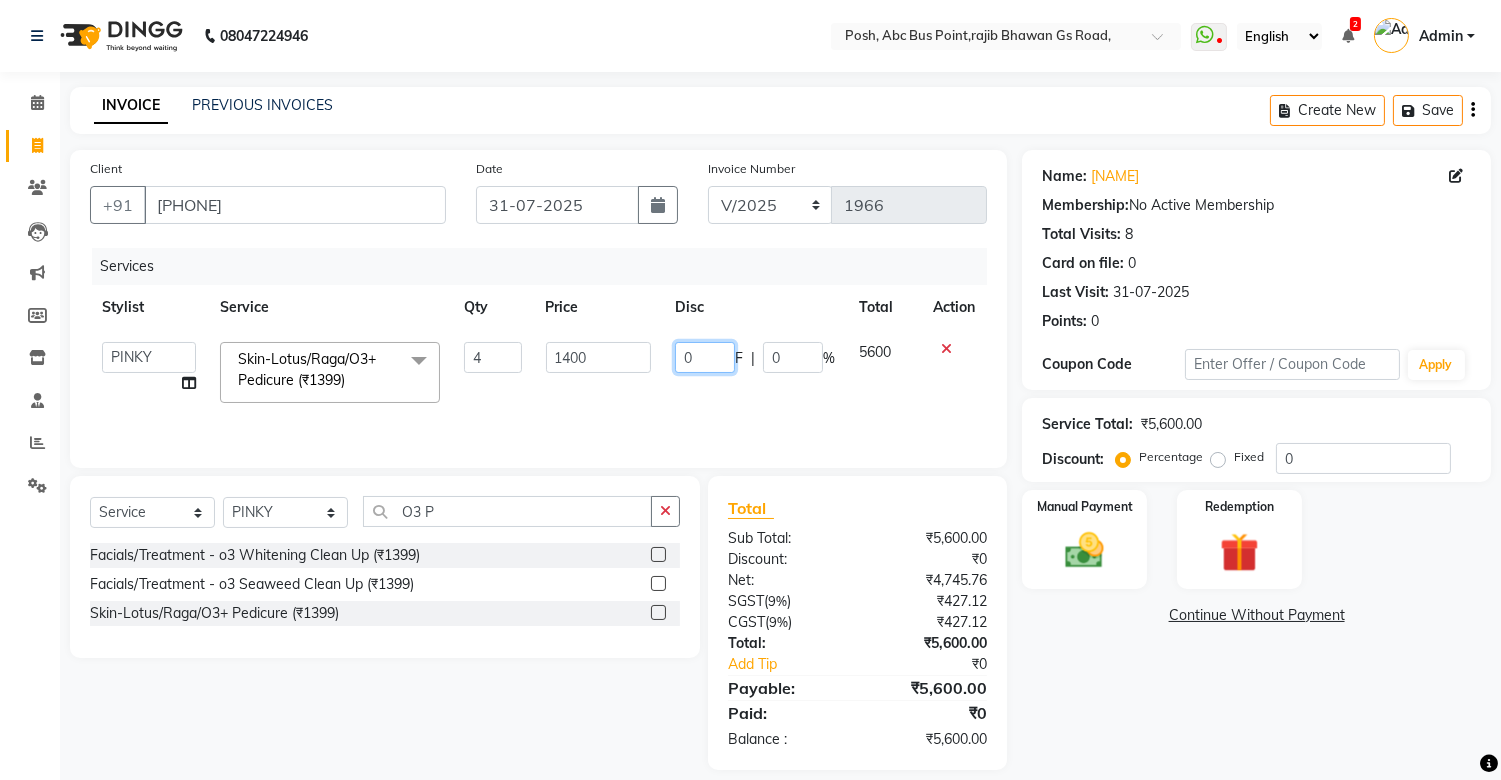 click on "0" 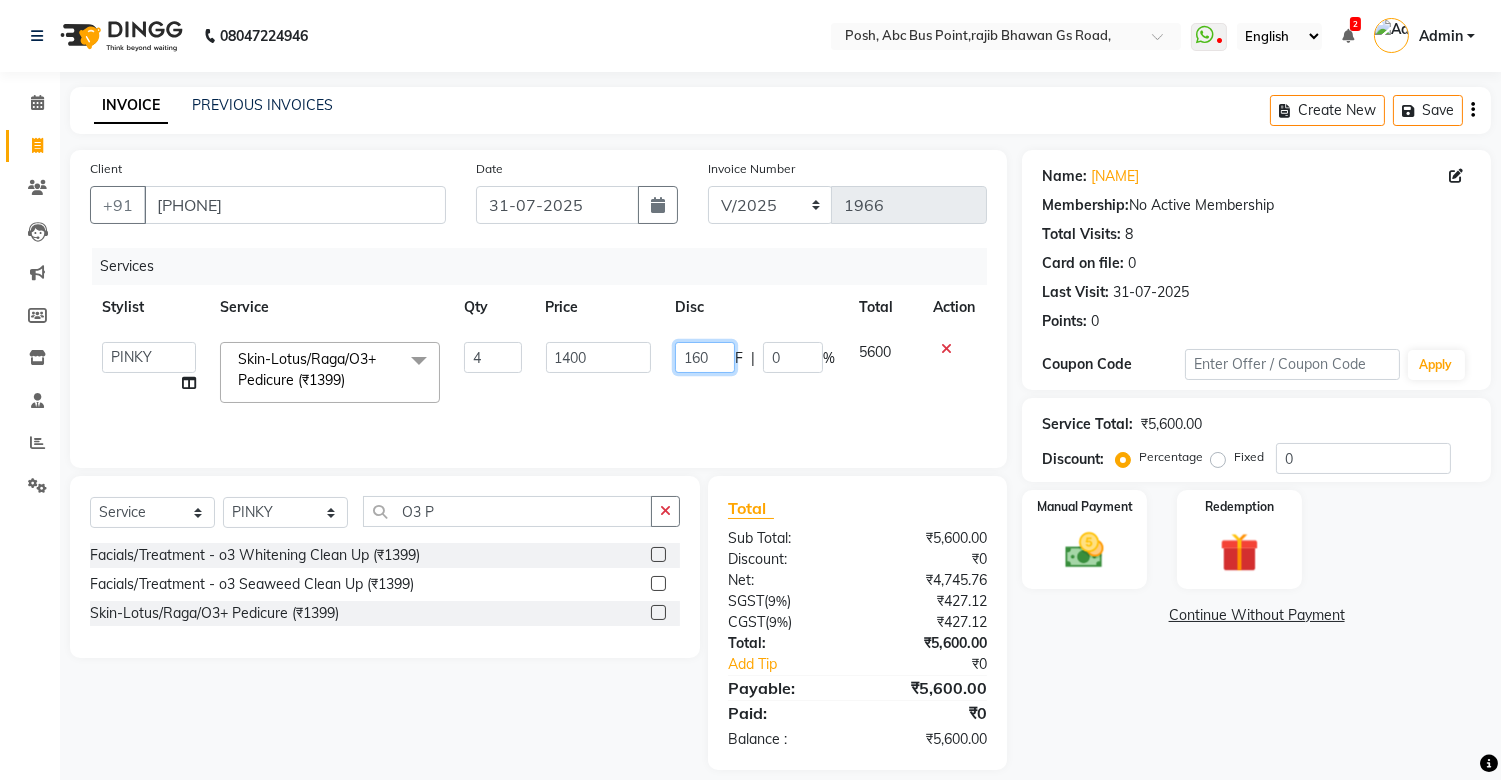 type on "1600" 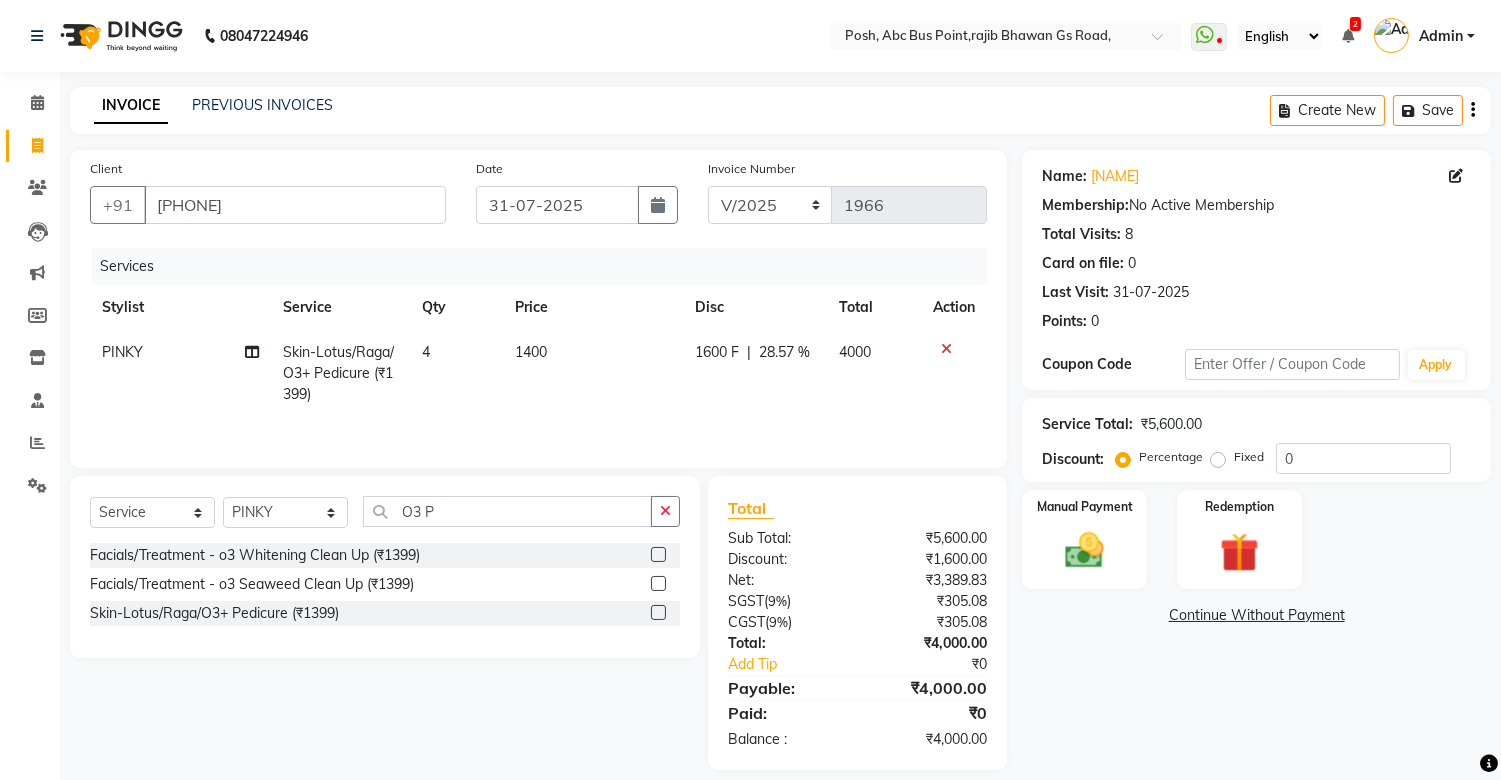 click on "Services Stylist Service Qty Price Disc Total Action [FIRST]	 Skin-Lotus/Raga/O3+ Pedicure (₹1399) 4 1400 1600 F | 28.57 % 4000" 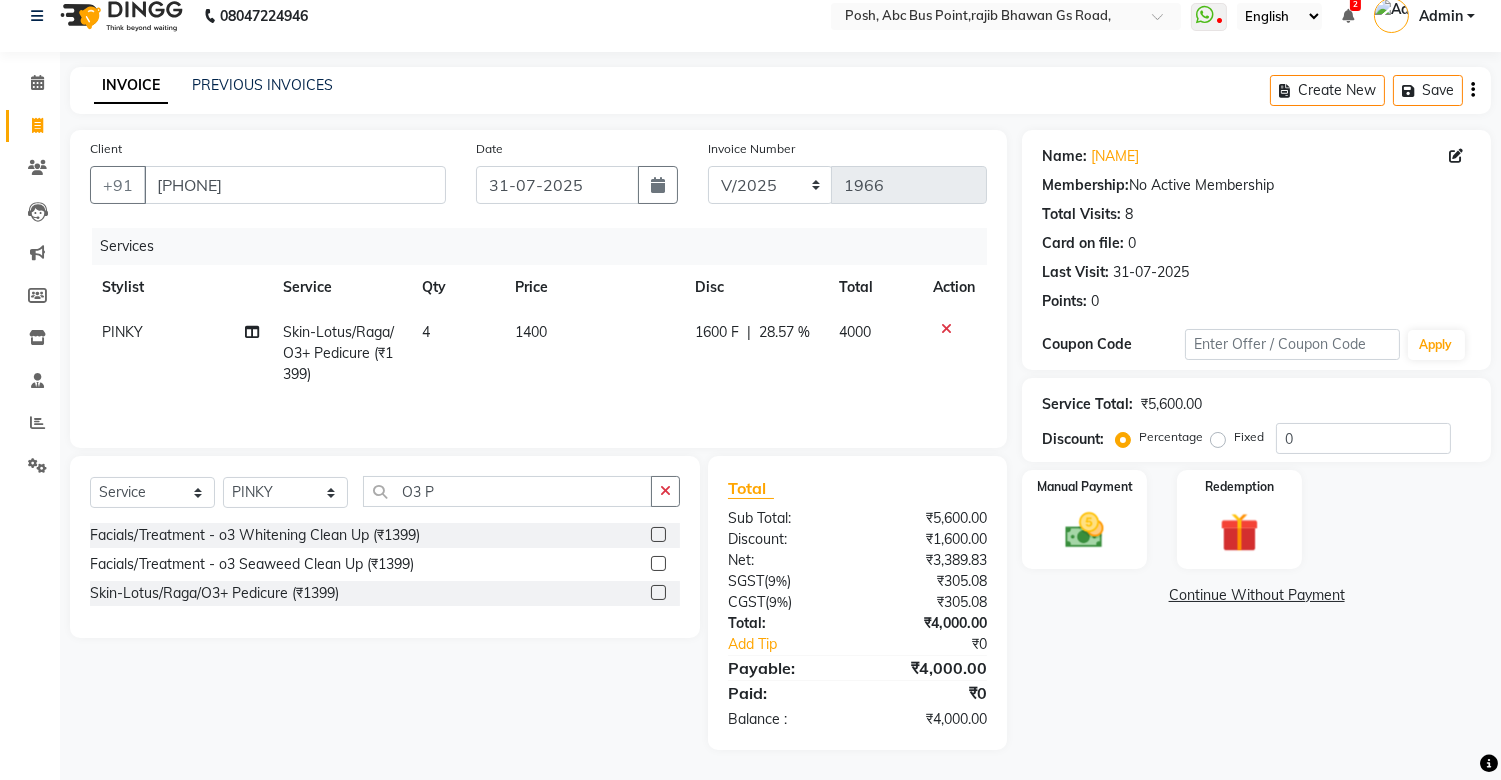 scroll, scrollTop: 22, scrollLeft: 0, axis: vertical 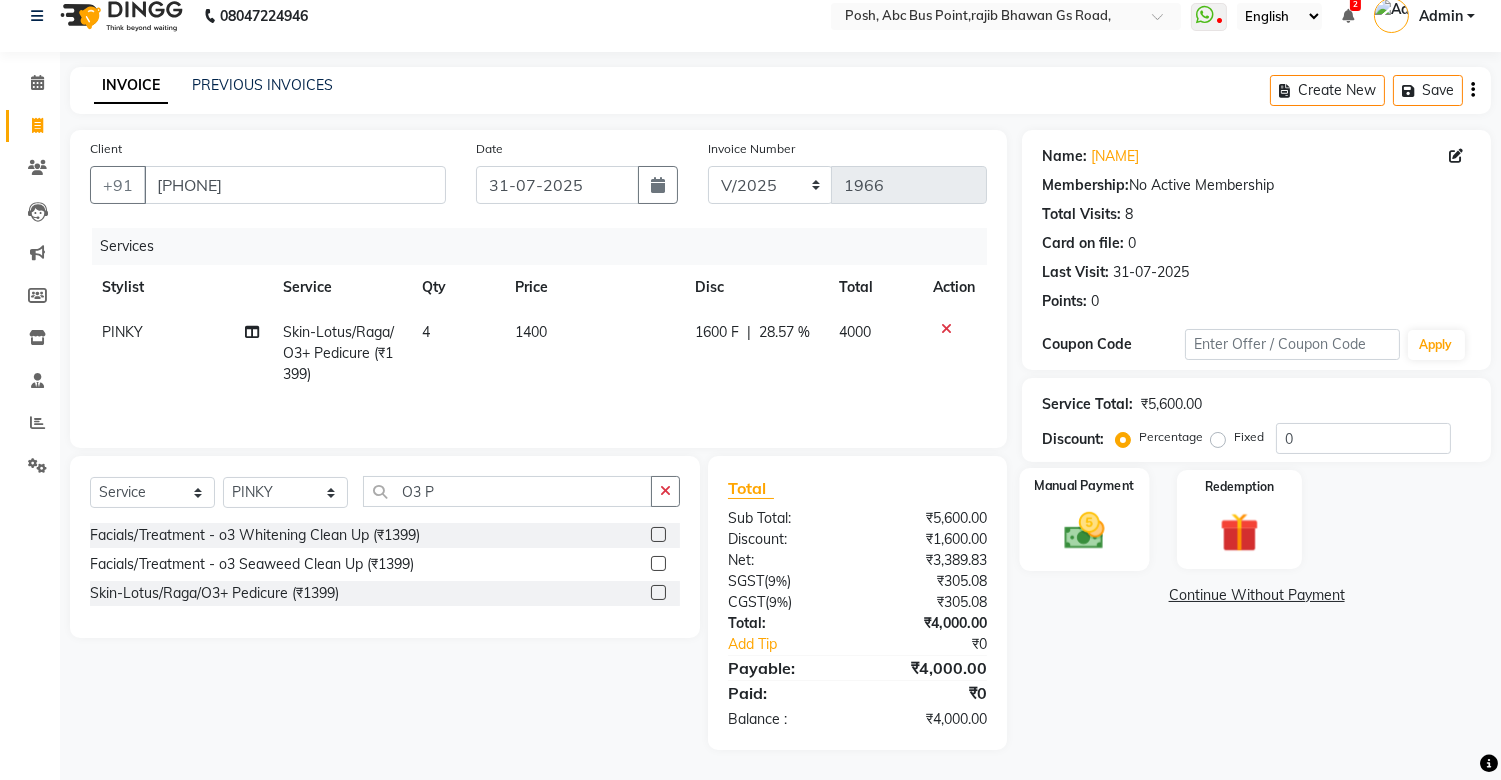 click 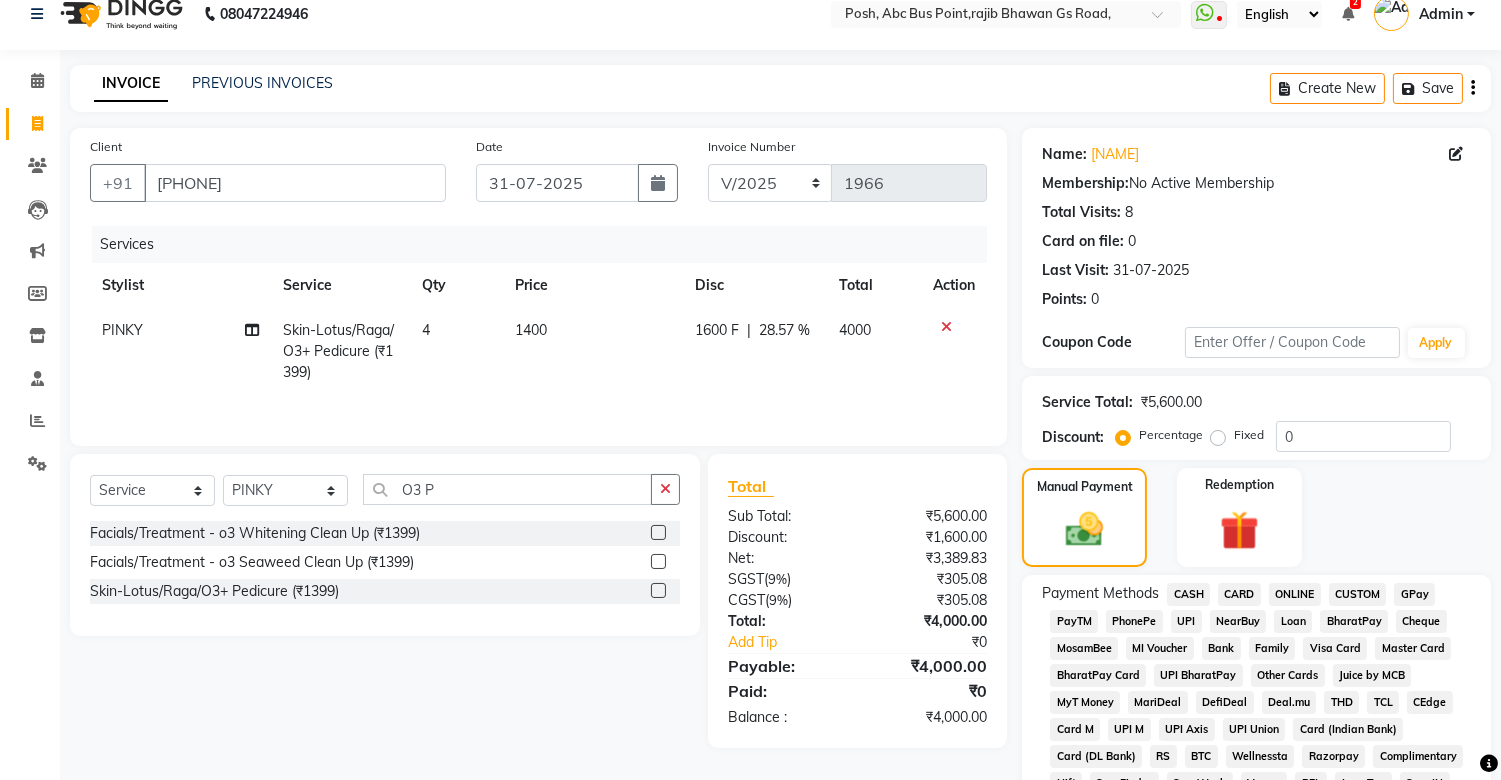 click on "1400" 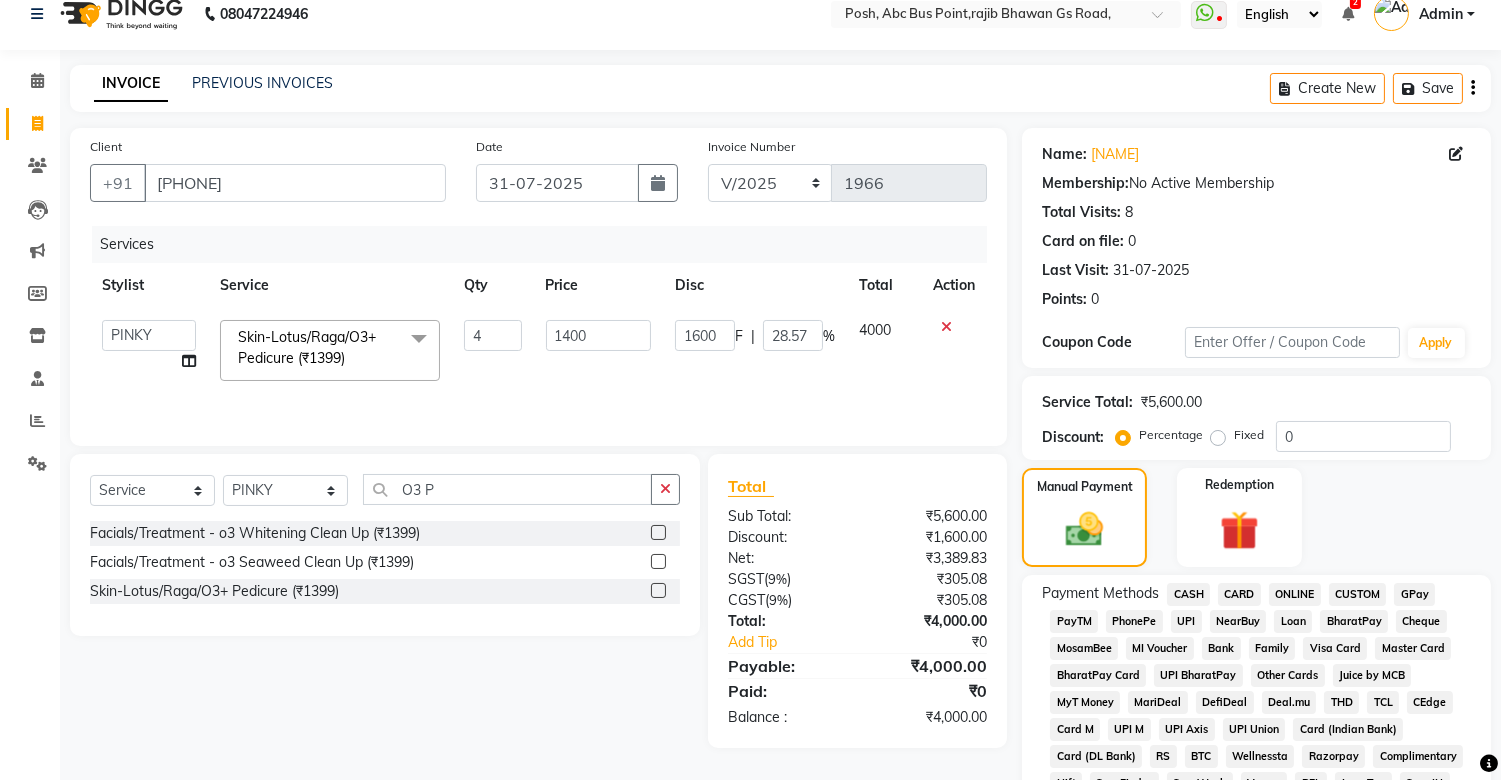 click on "1400" 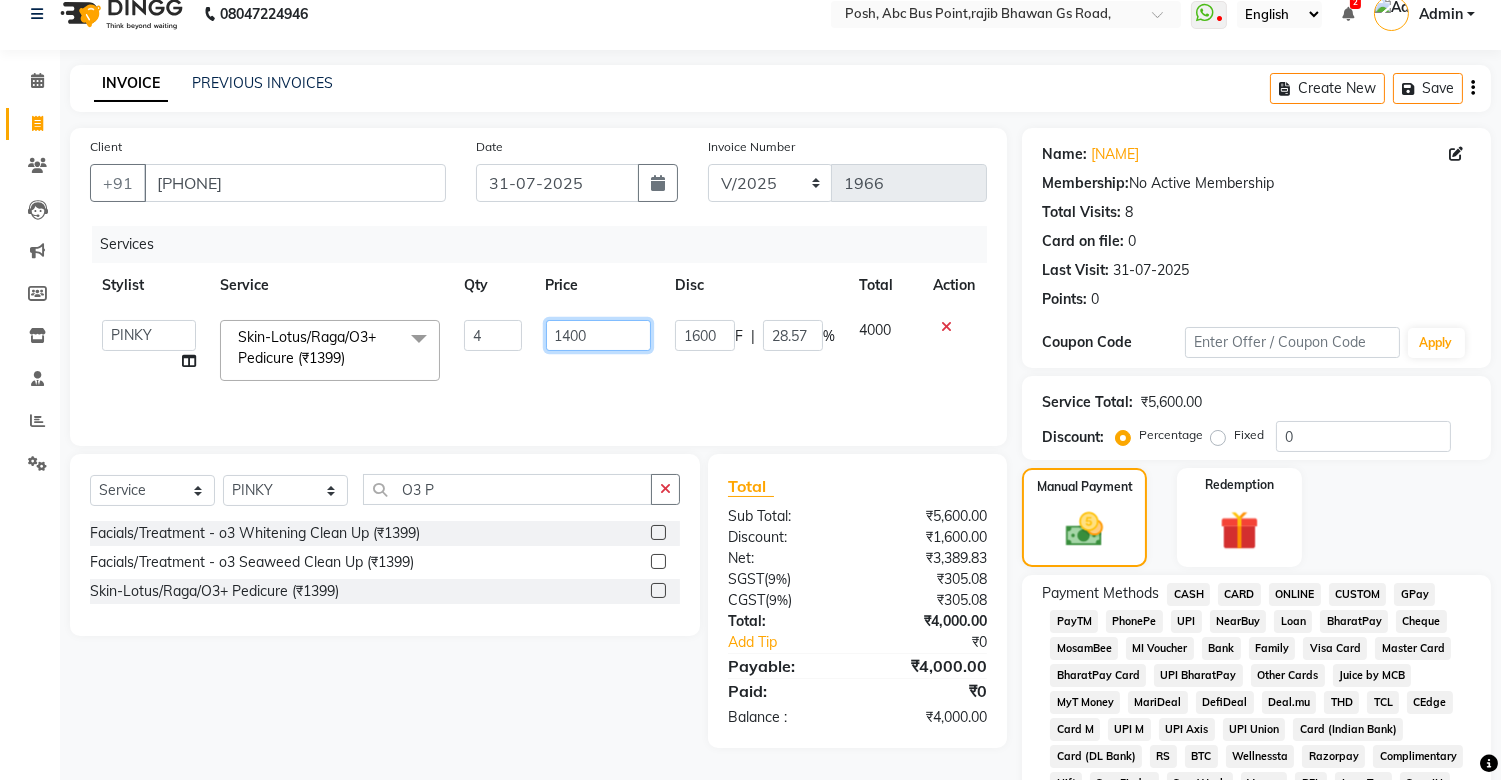 click on "1400" 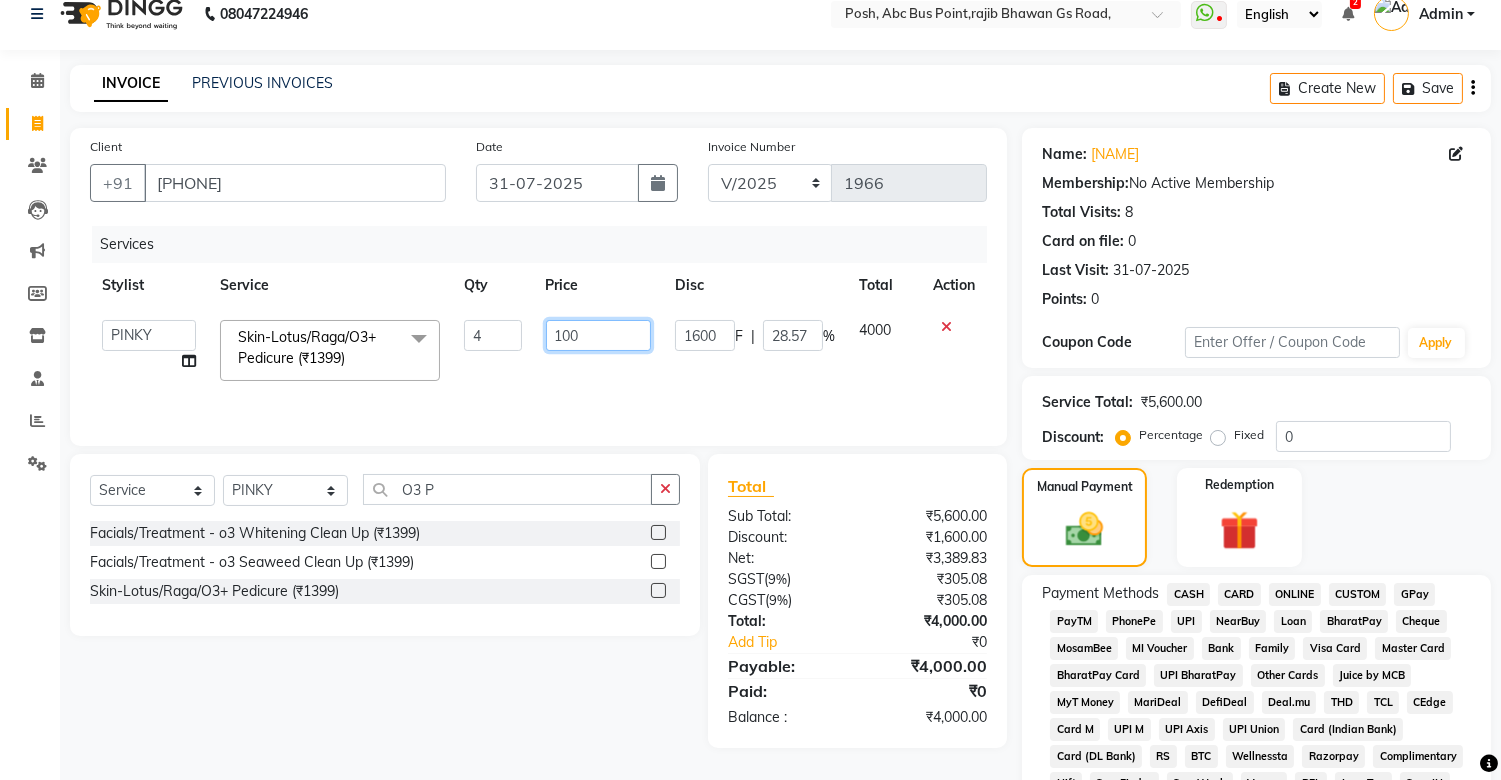 type on "1000" 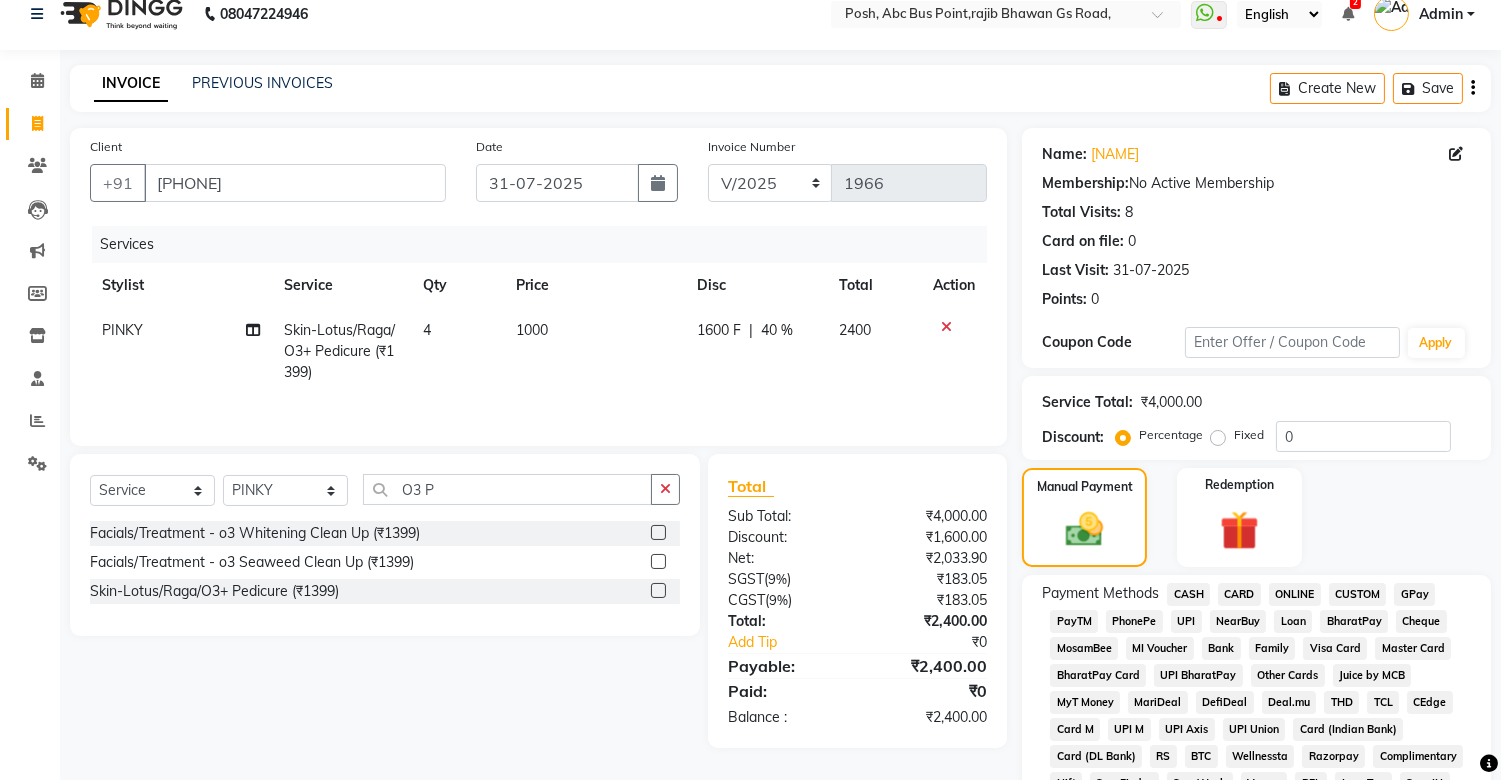 click on "1000" 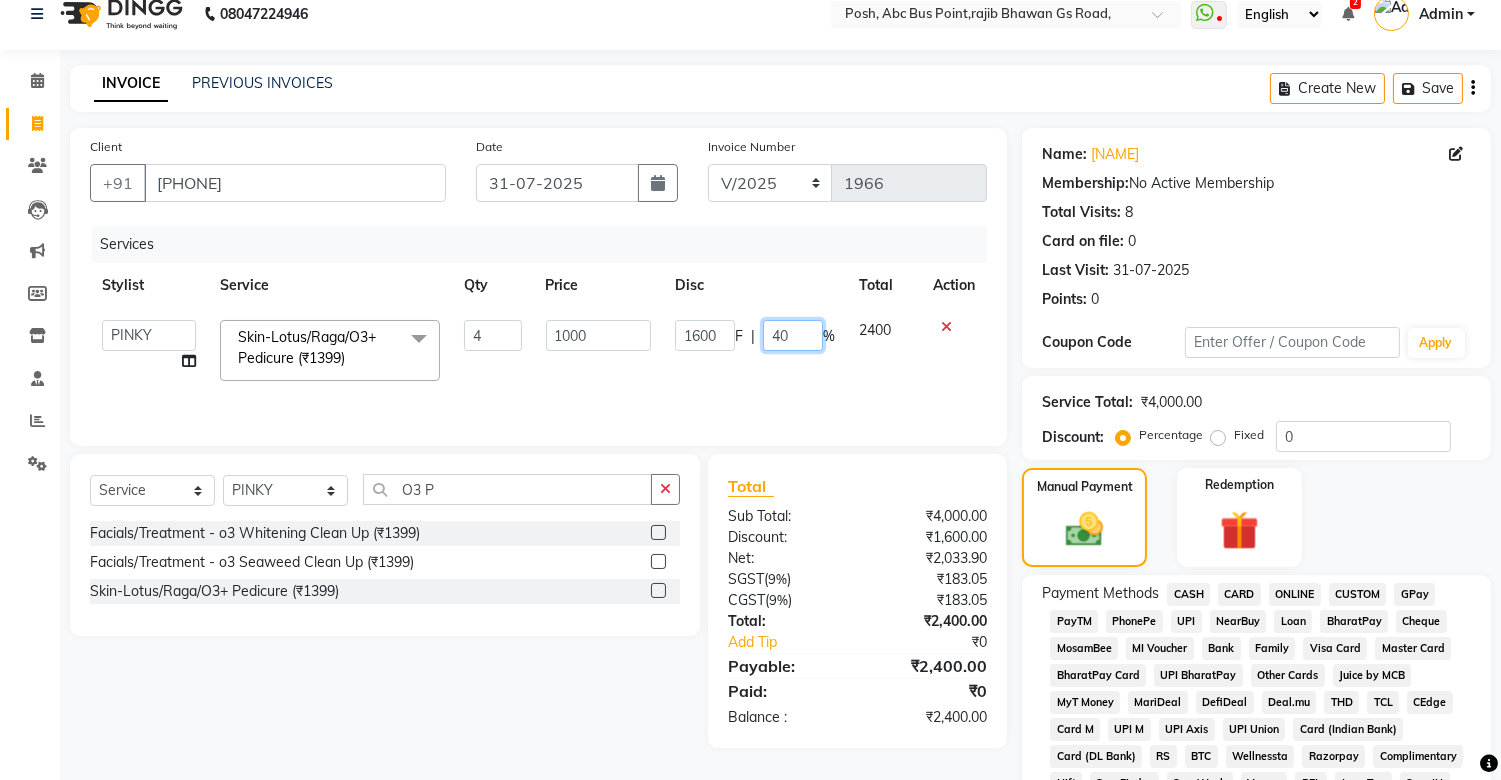 click on "40" 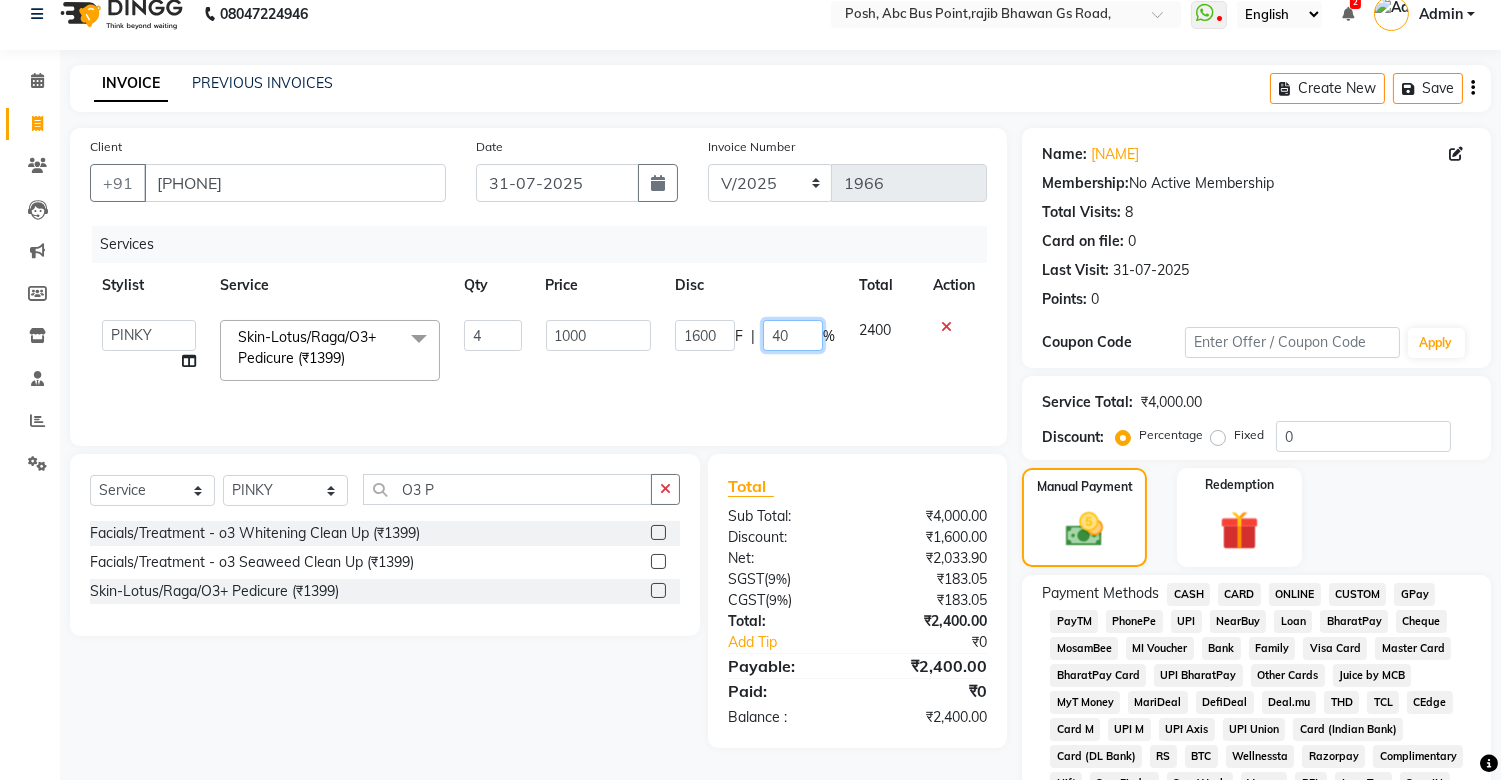 type on "4" 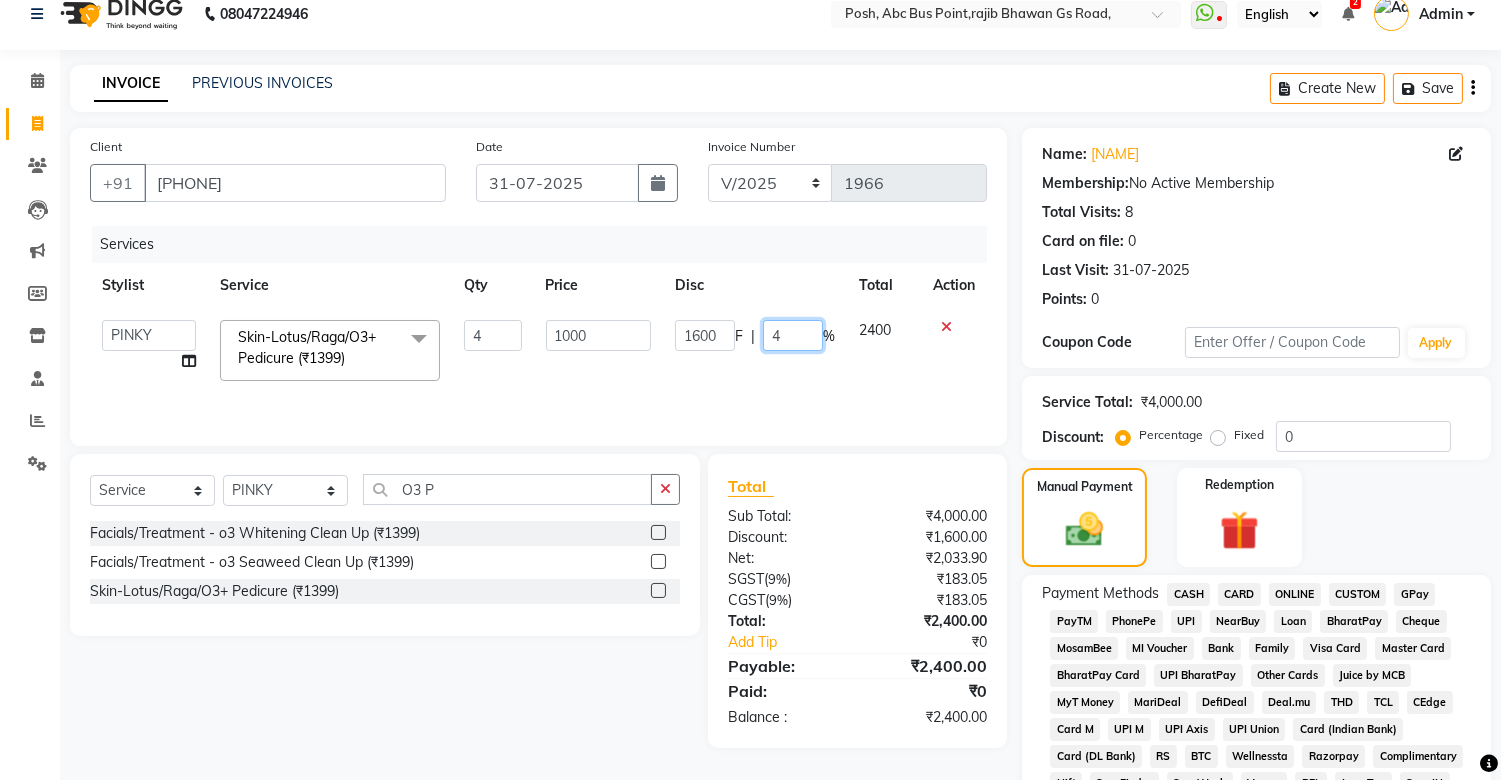 type 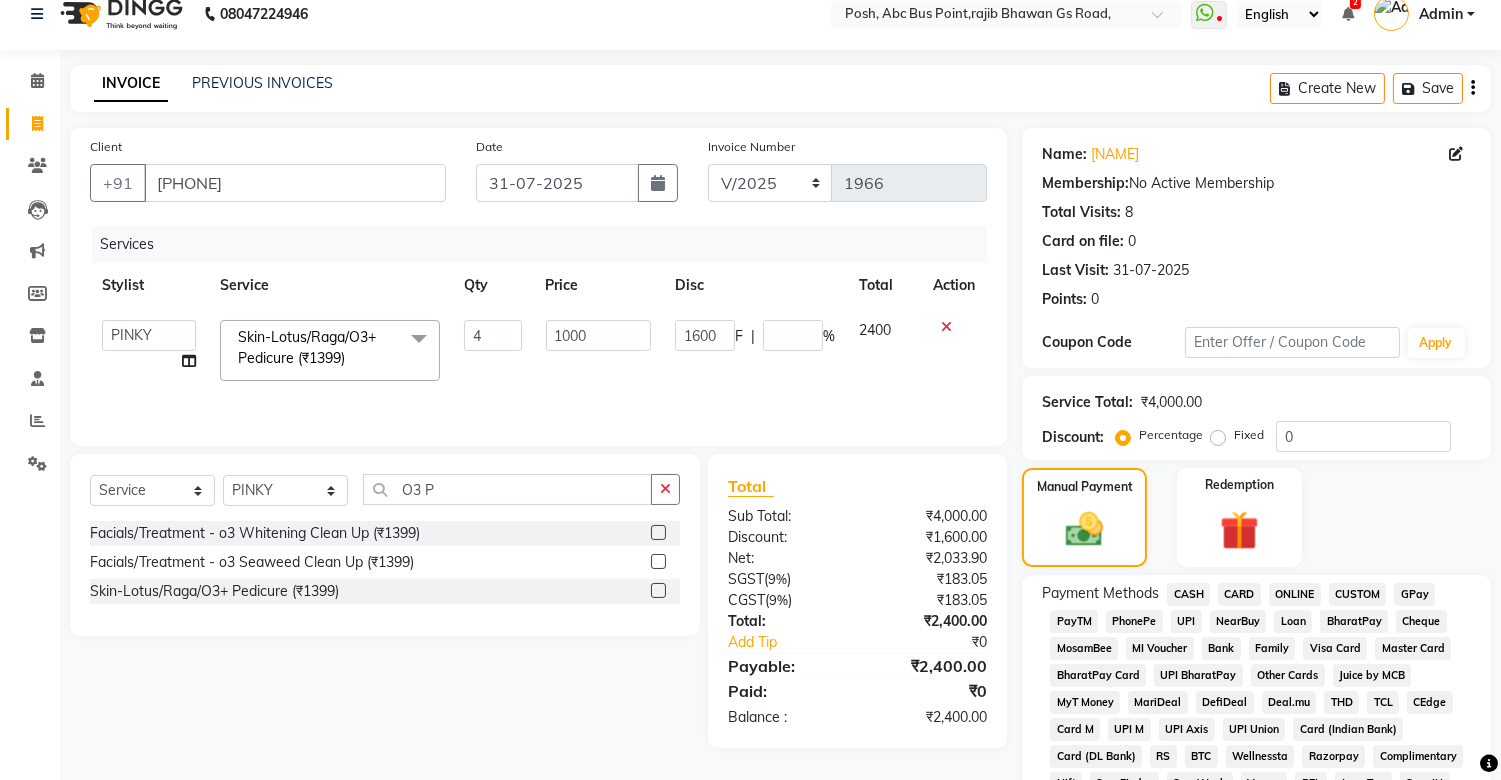 click on "1600 F | %" 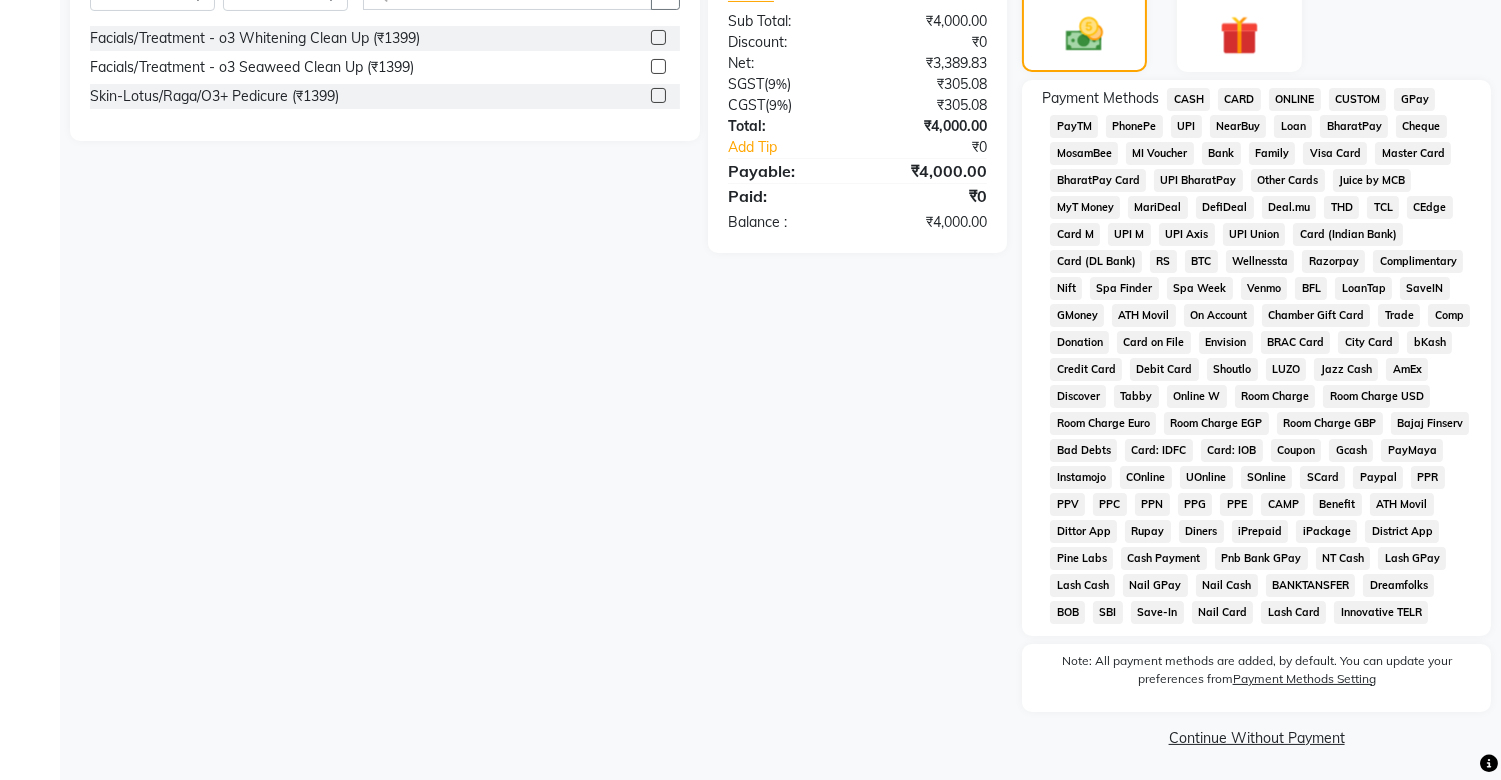 scroll, scrollTop: 524, scrollLeft: 0, axis: vertical 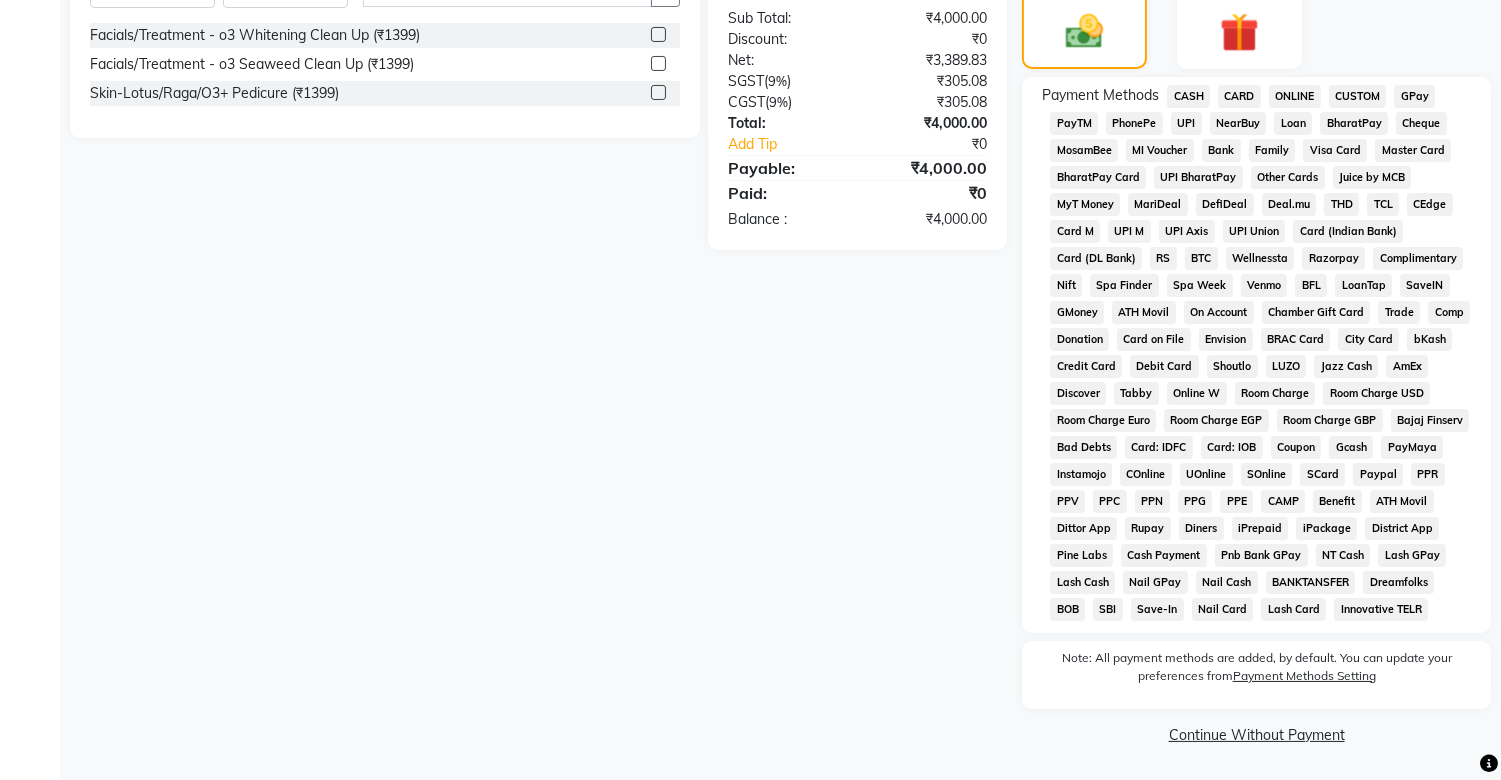 click on "UPI" 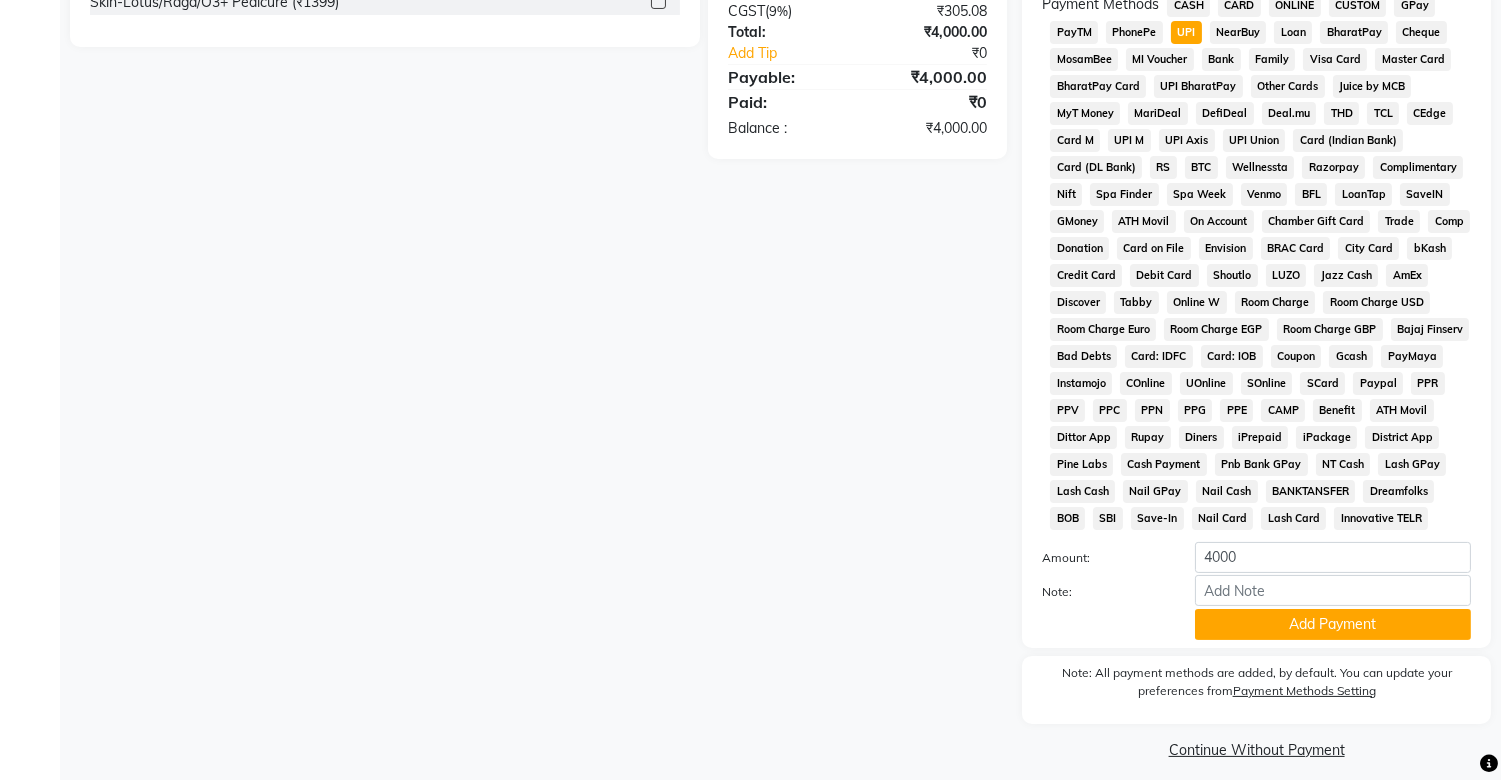 scroll, scrollTop: 631, scrollLeft: 0, axis: vertical 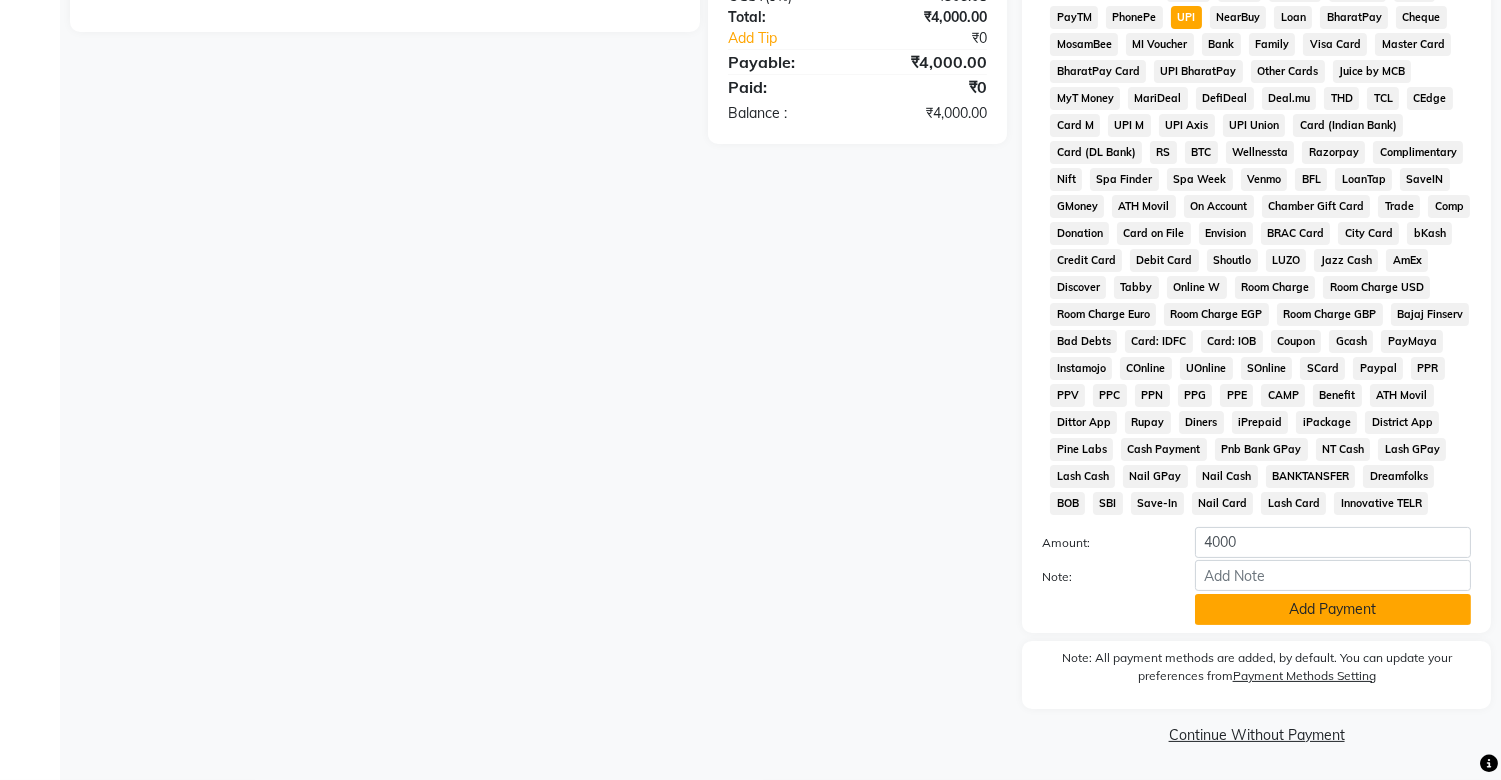 click on "Payment Methods  CASH   CARD   ONLINE   CUSTOM   GPay   PayTM   PhonePe   UPI   NearBuy   Loan   BharatPay   Cheque   MosamBee   MI Voucher   Bank   Family   Visa Card   Master Card   BharatPay Card   UPI BharatPay   Other Cards   Juice by MCB   MyT Money   MariDeal   DefiDeal   Deal.mu   THD   TCL   CEdge   Card M   UPI M   UPI Axis   UPI Union   Card (Indian Bank)   Card (DL Bank)   RS   BTC   Wellnessta   Razorpay   Complimentary   Nift   Spa Finder   Spa Week   Venmo   BFL   LoanTap   SaveIN   GMoney   ATH Movil   On Account   Chamber Gift Card   Trade   Comp   Donation   Card on File   Envision   BRAC Card   City Card   bKash   Credit Card   Debit Card   Shoutlo   LUZO   Jazz Cash   AmEx   Discover   Tabby   Online W   Room Charge   Room Charge USD   Room Charge Euro   Room Charge EGP   Room Charge GBP   Bajaj Finserv   Bad Debts   Card: IDFC   Card: IOB   Coupon   Gcash   PayMaya   Instamojo   COnline   UOnline   SOnline   SCard   Paypal   PPR   PPV   PPC   PPN   PPG   PPE   CAMP   Benefit   ATH Movil" 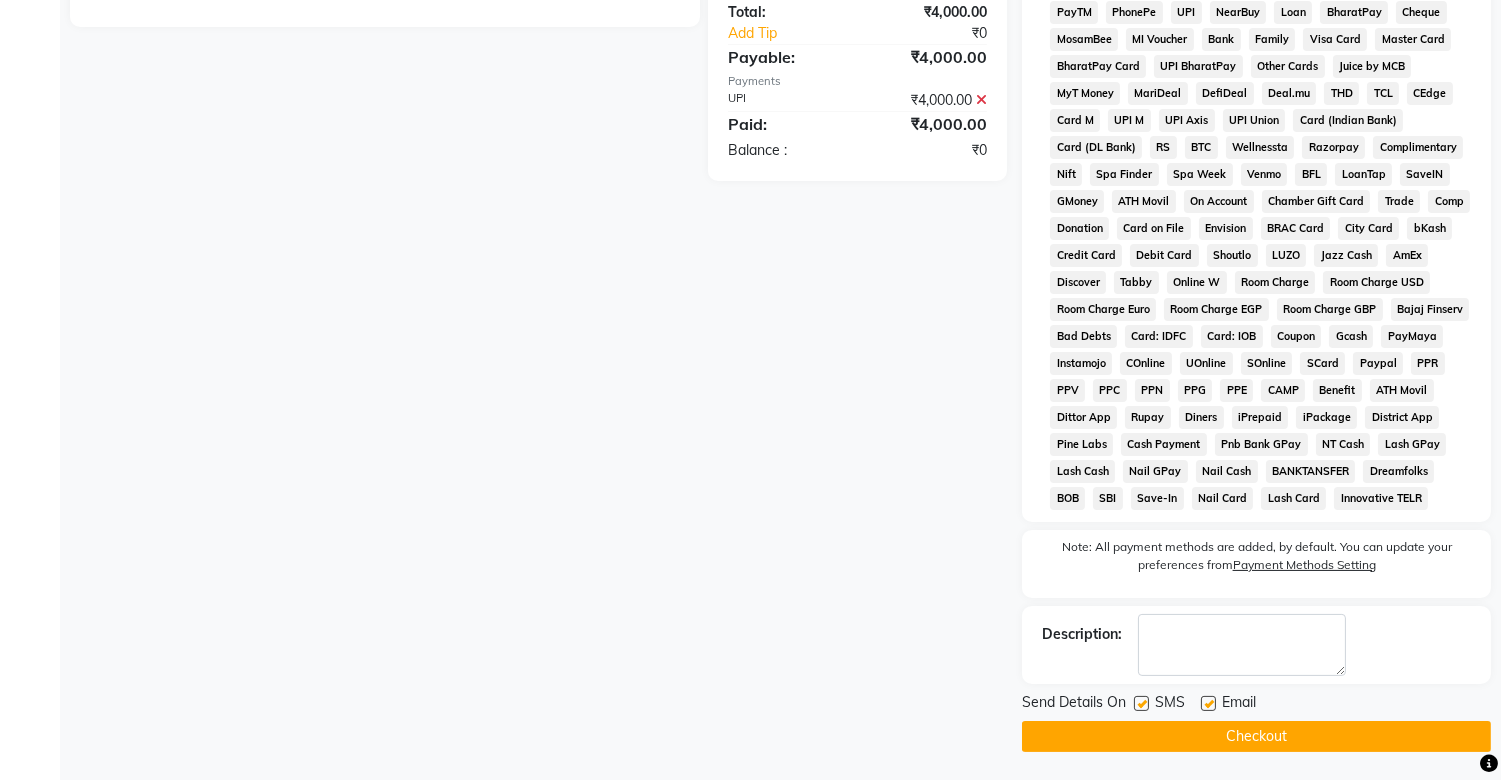 click 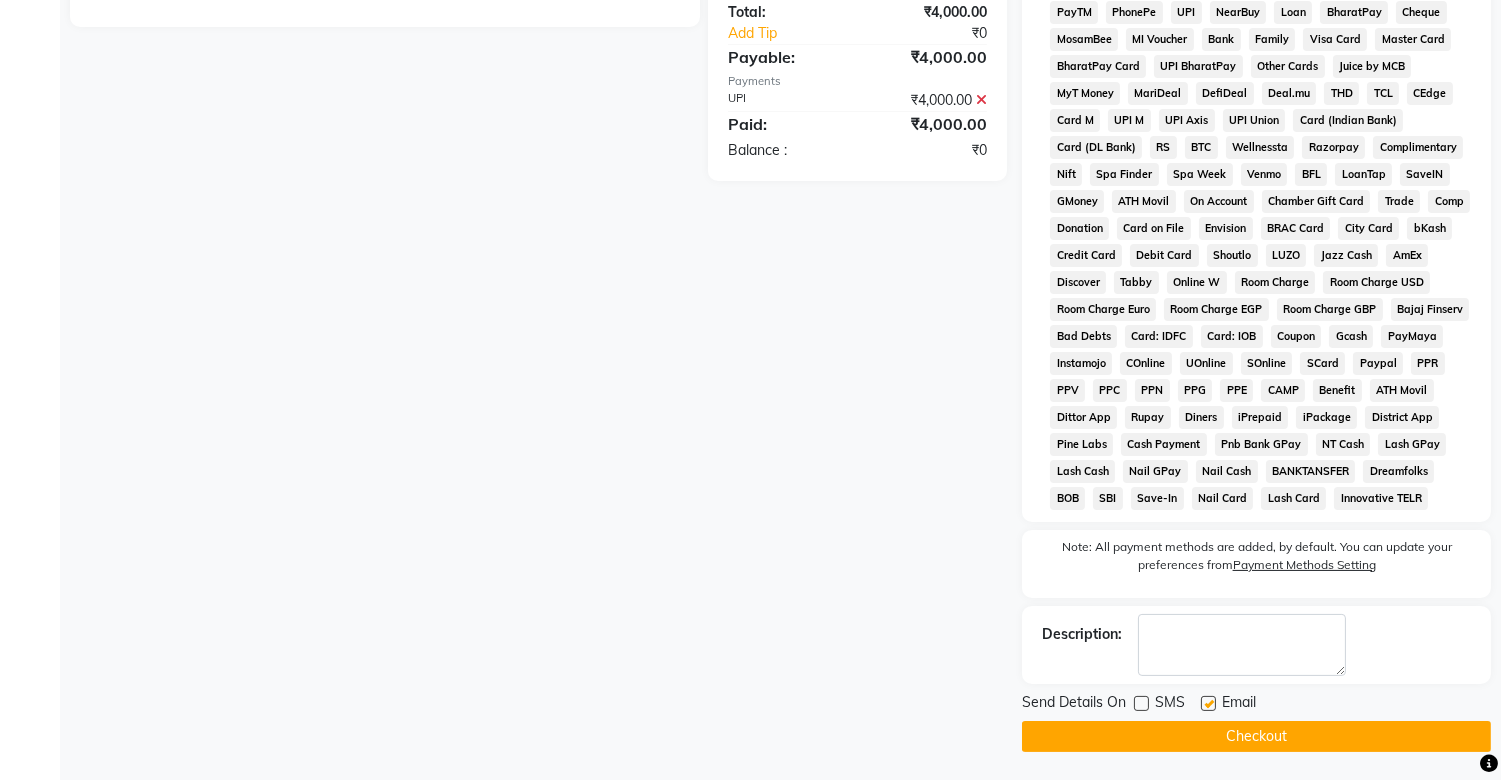 click on "Checkout" 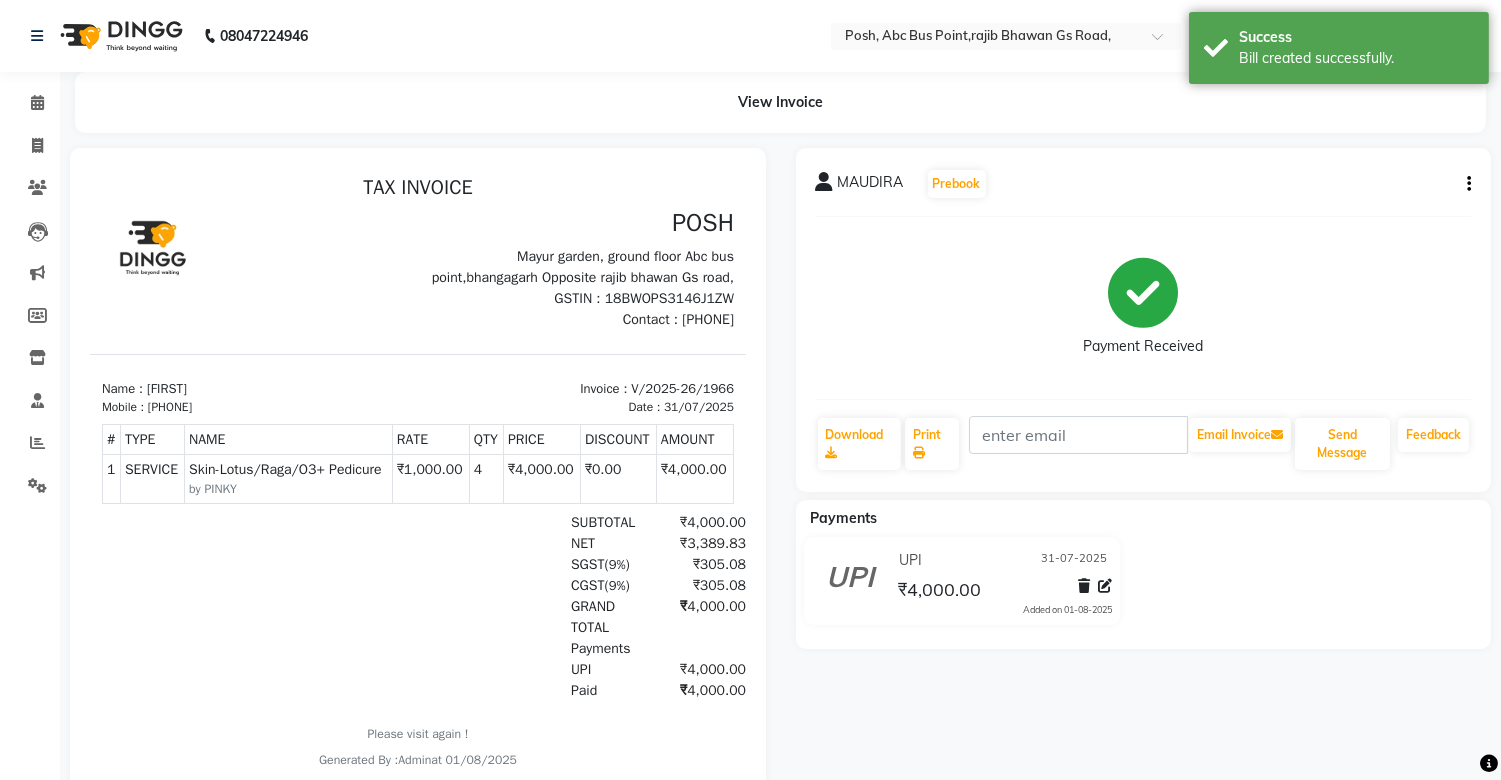 scroll, scrollTop: 0, scrollLeft: 0, axis: both 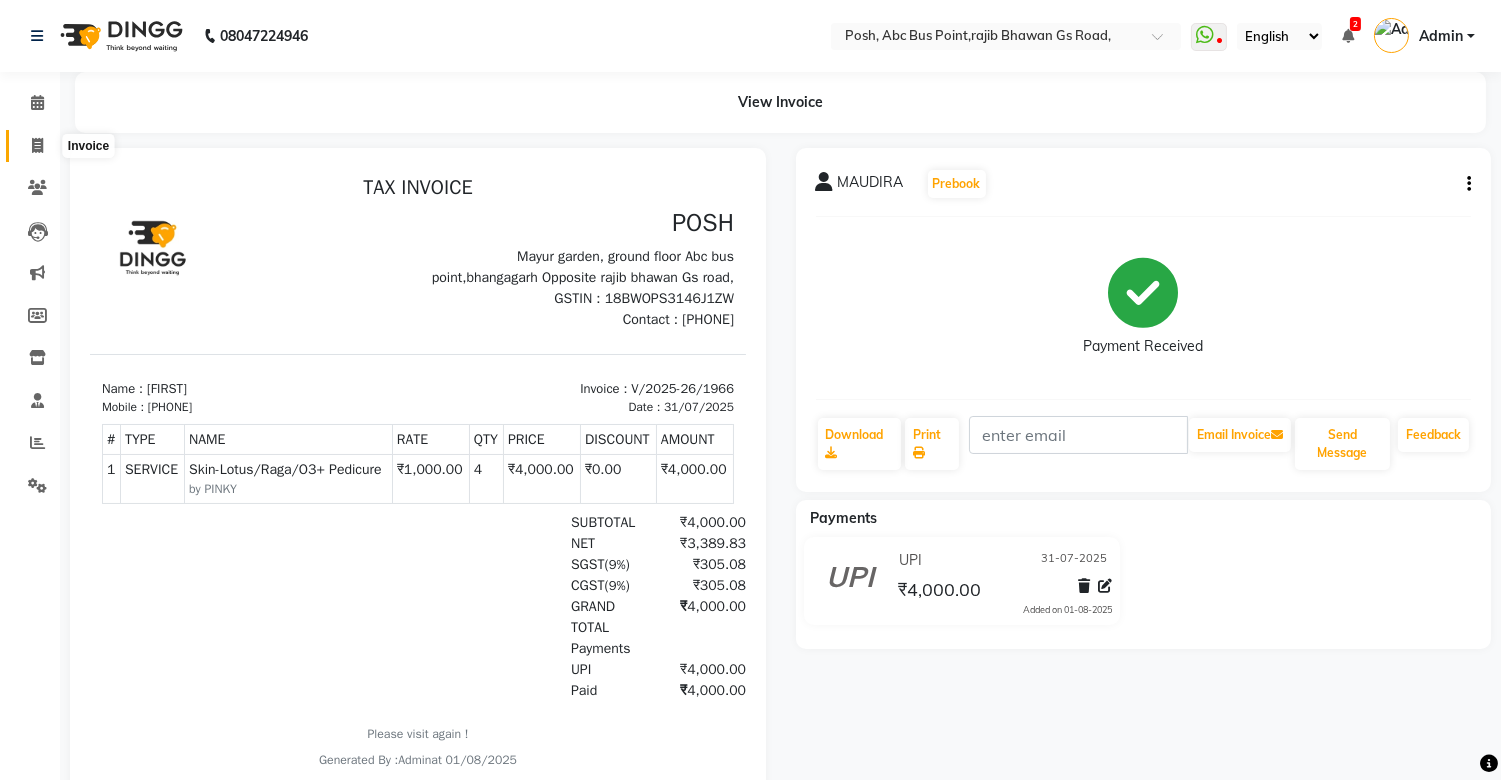 click 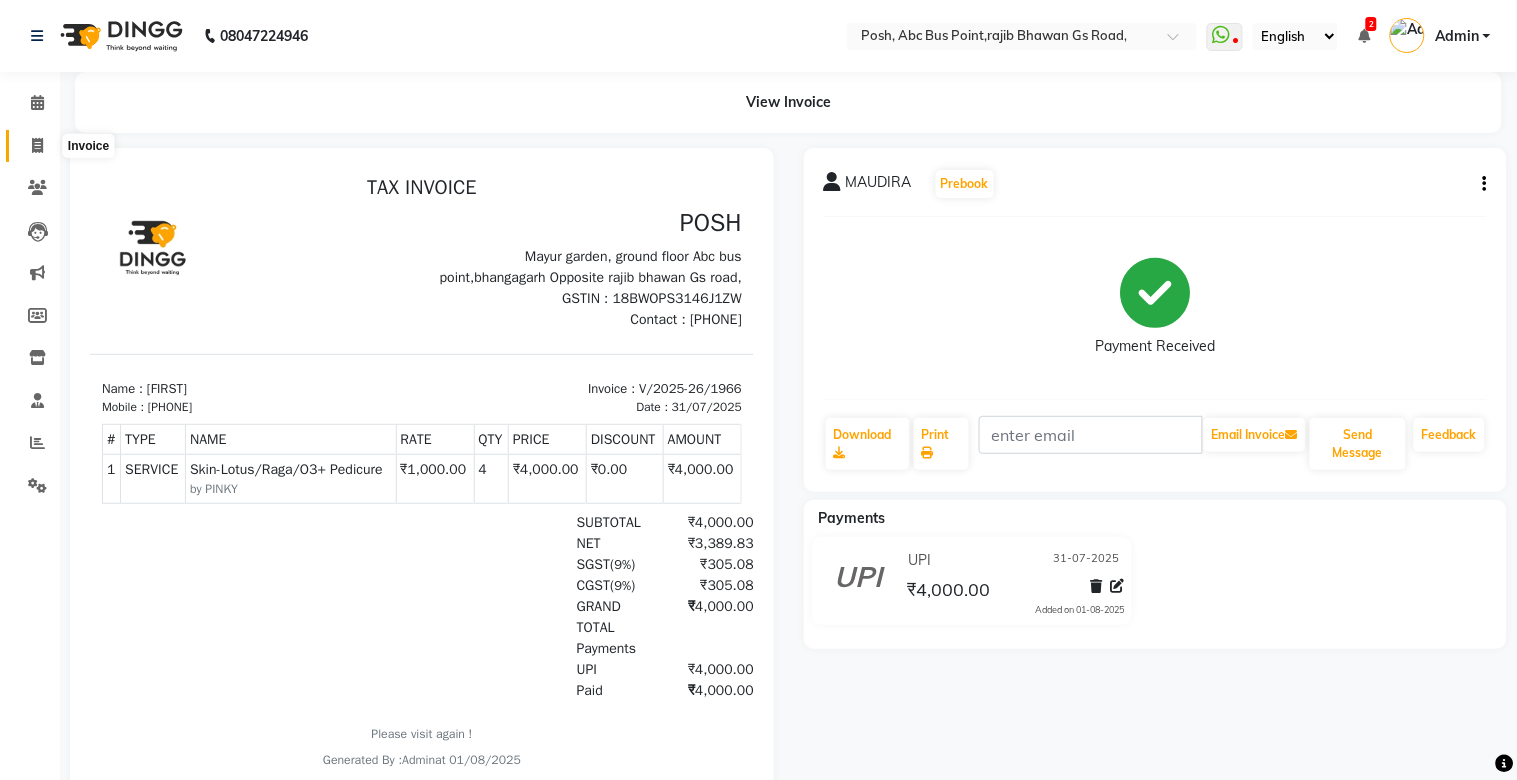 select on "service" 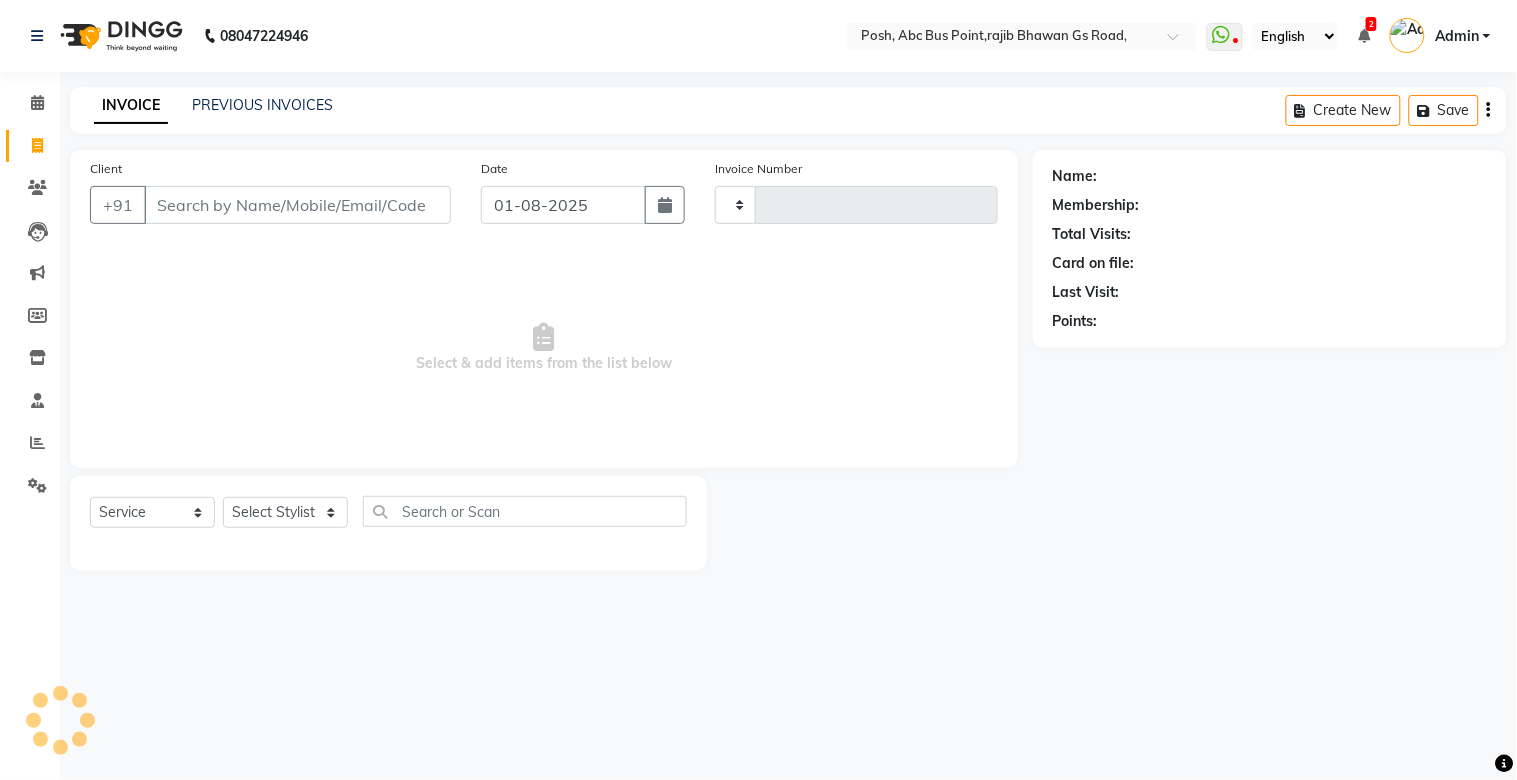 type on "1967" 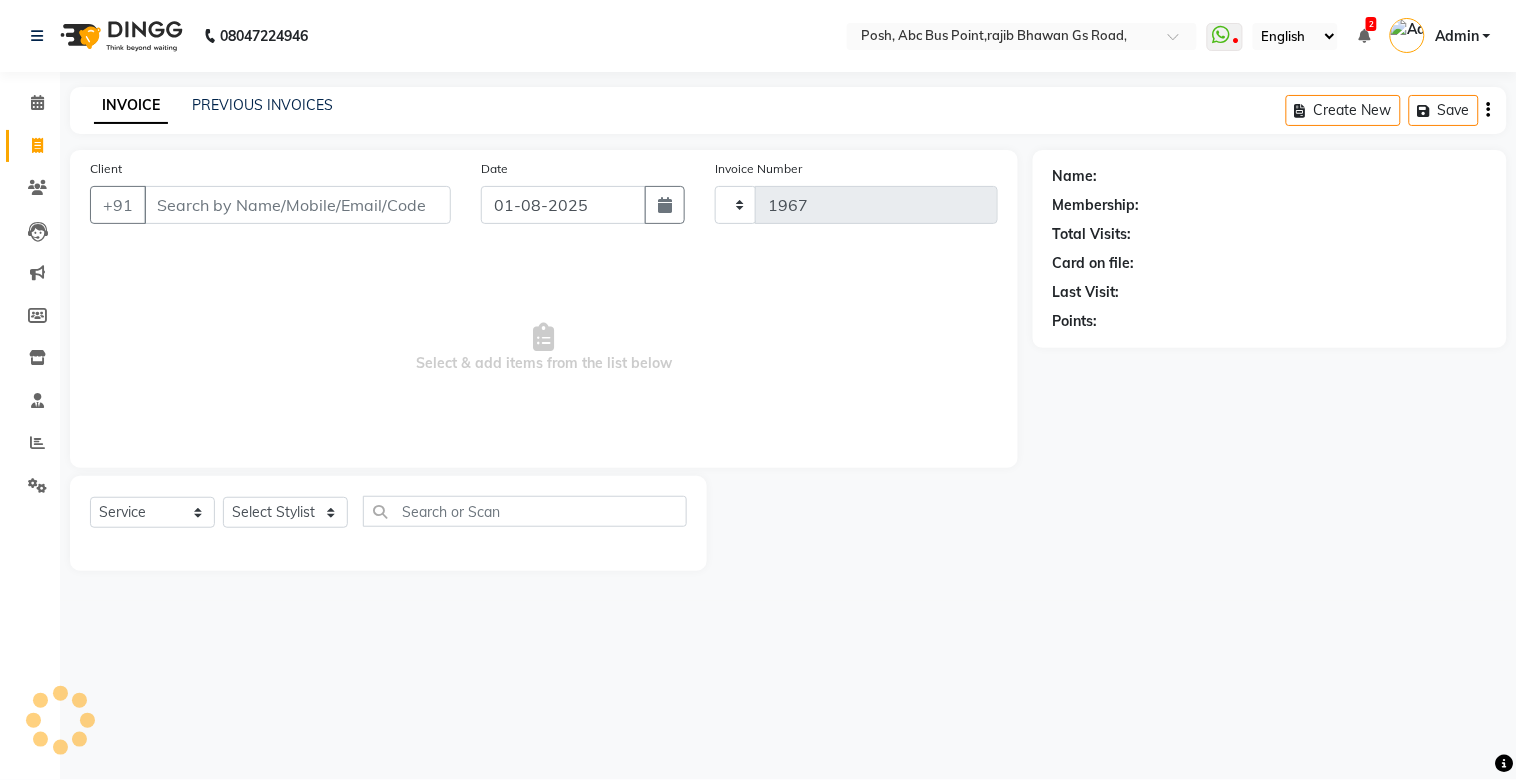 select on "3535" 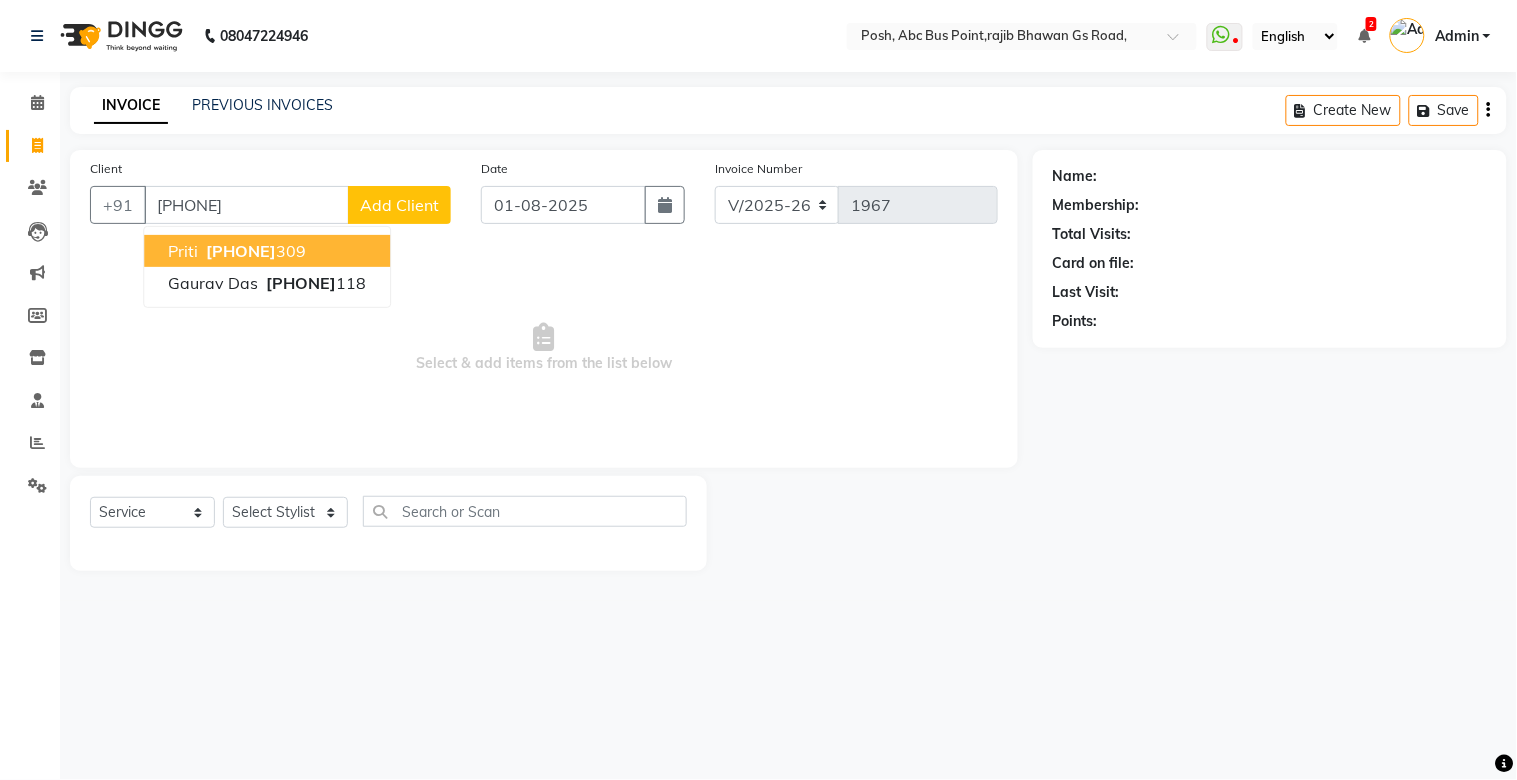 click on "[NAME] [PHONE]" at bounding box center [267, 251] 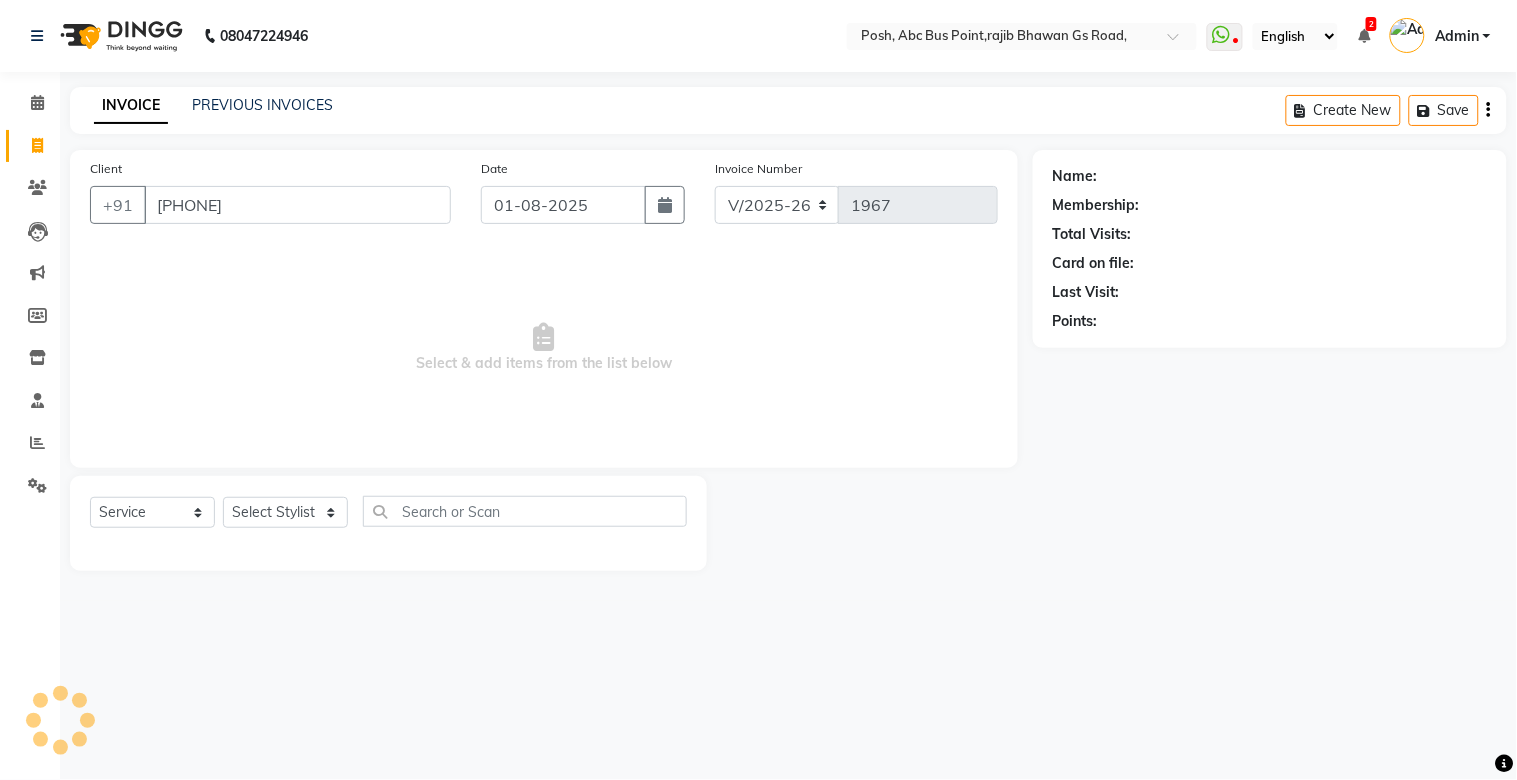type on "[PHONE]" 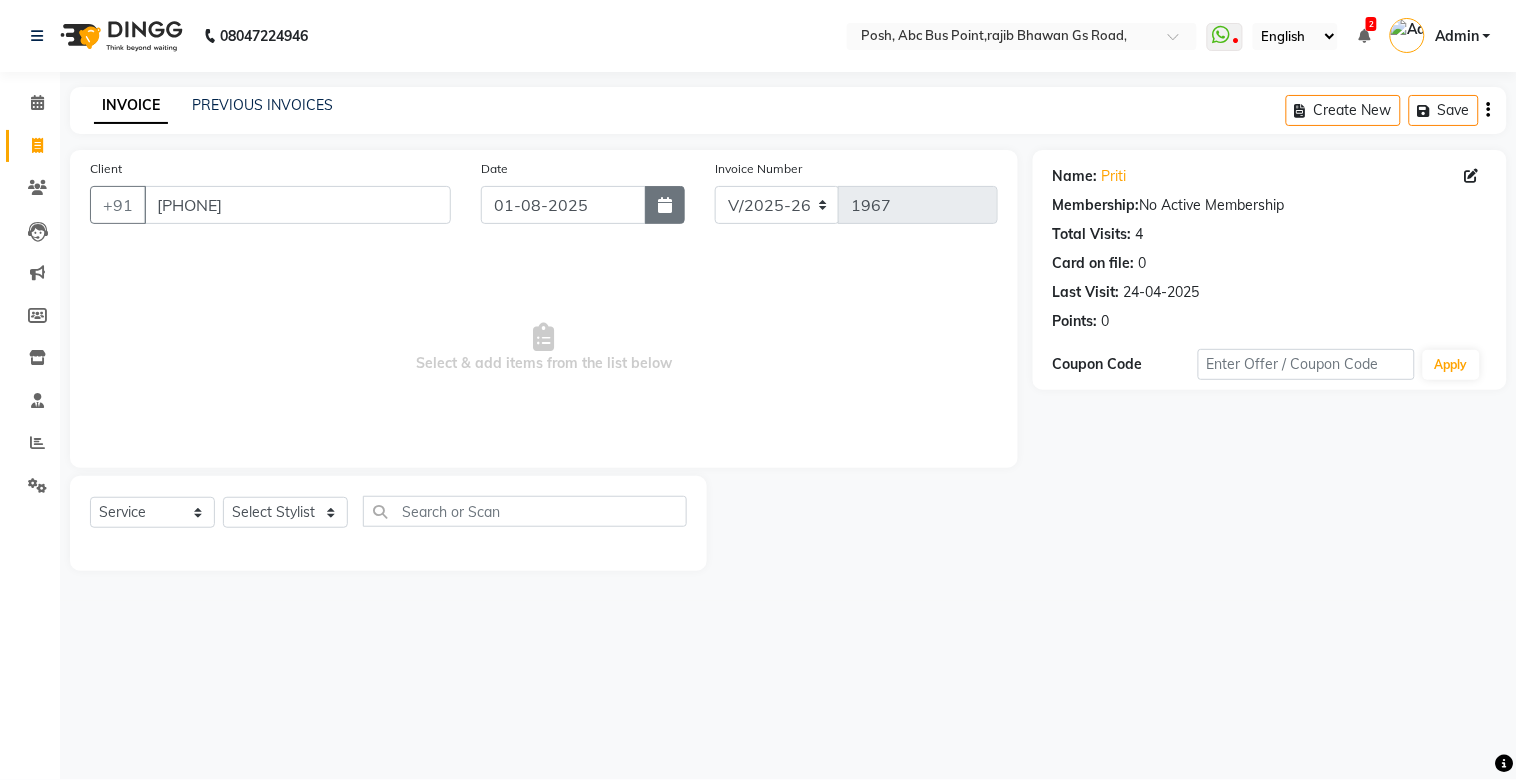 click 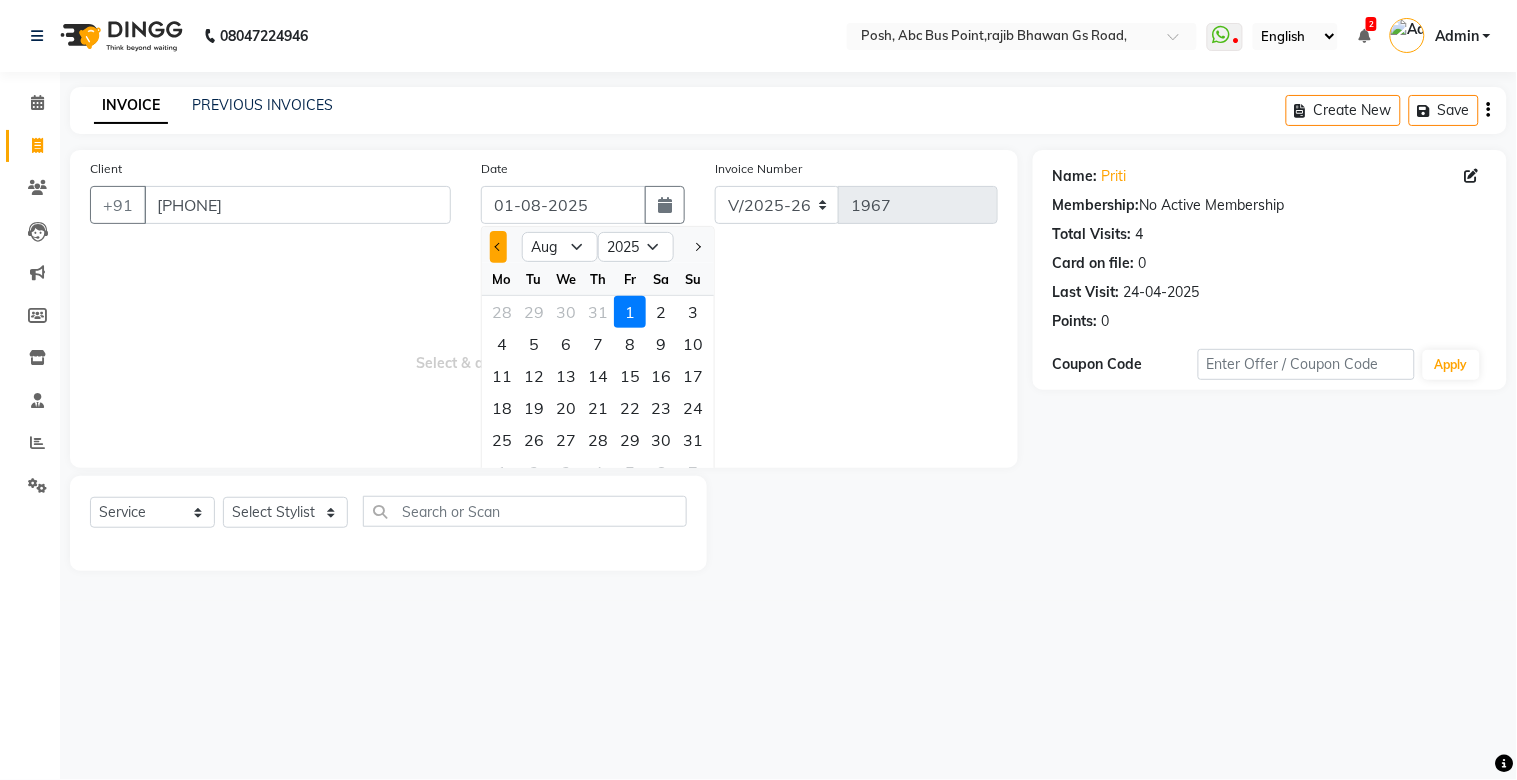 click 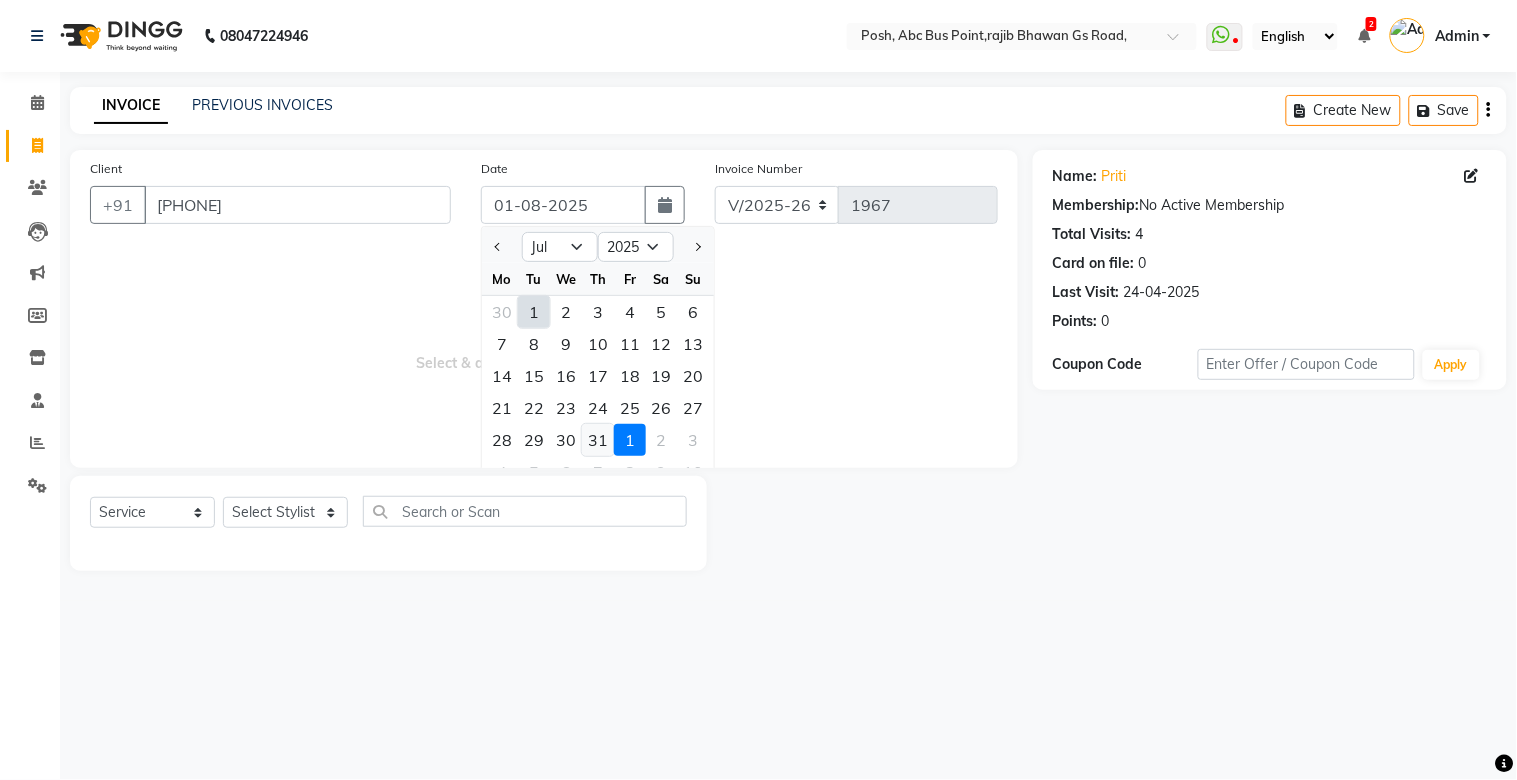 click on "31" 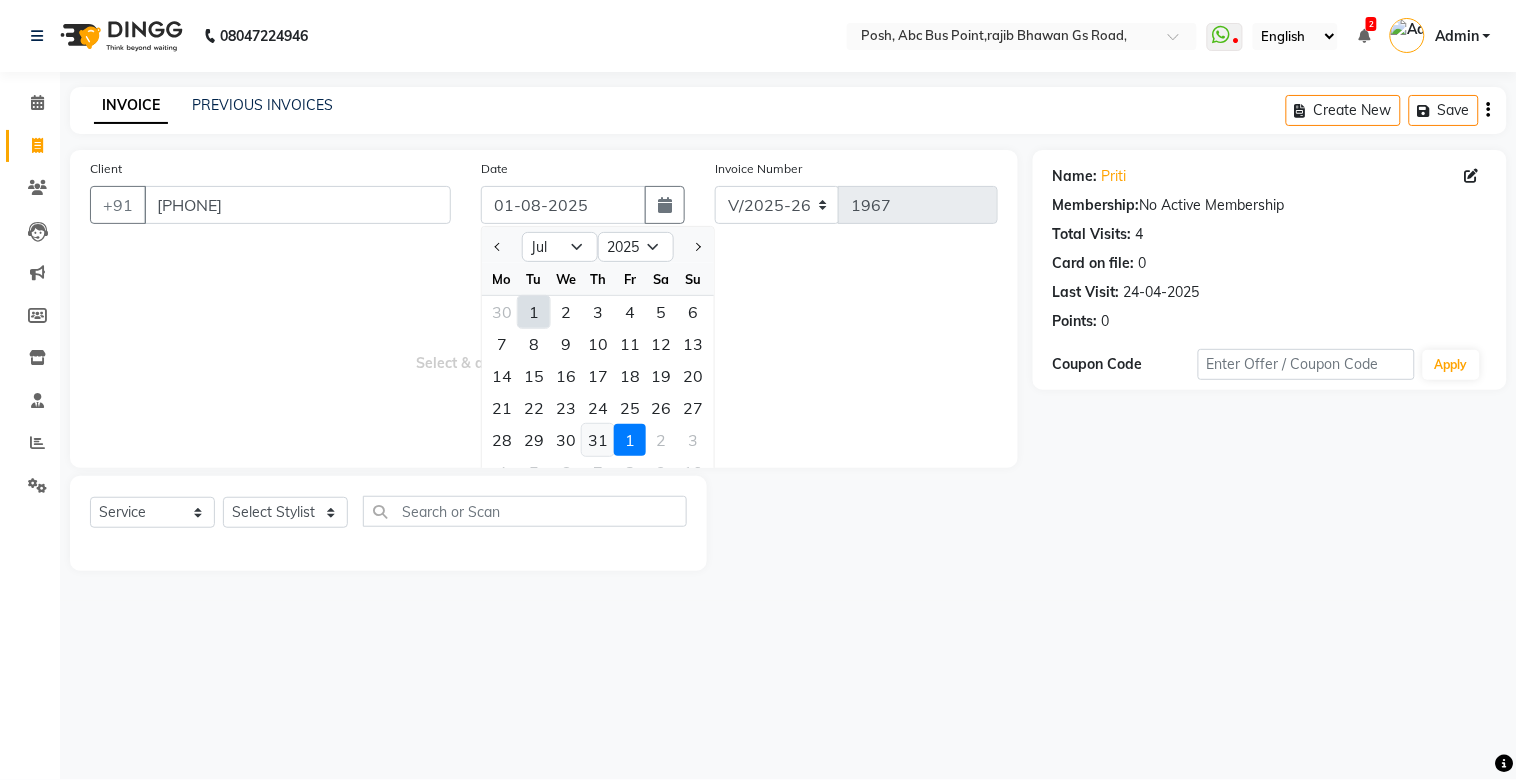 type on "31-07-2025" 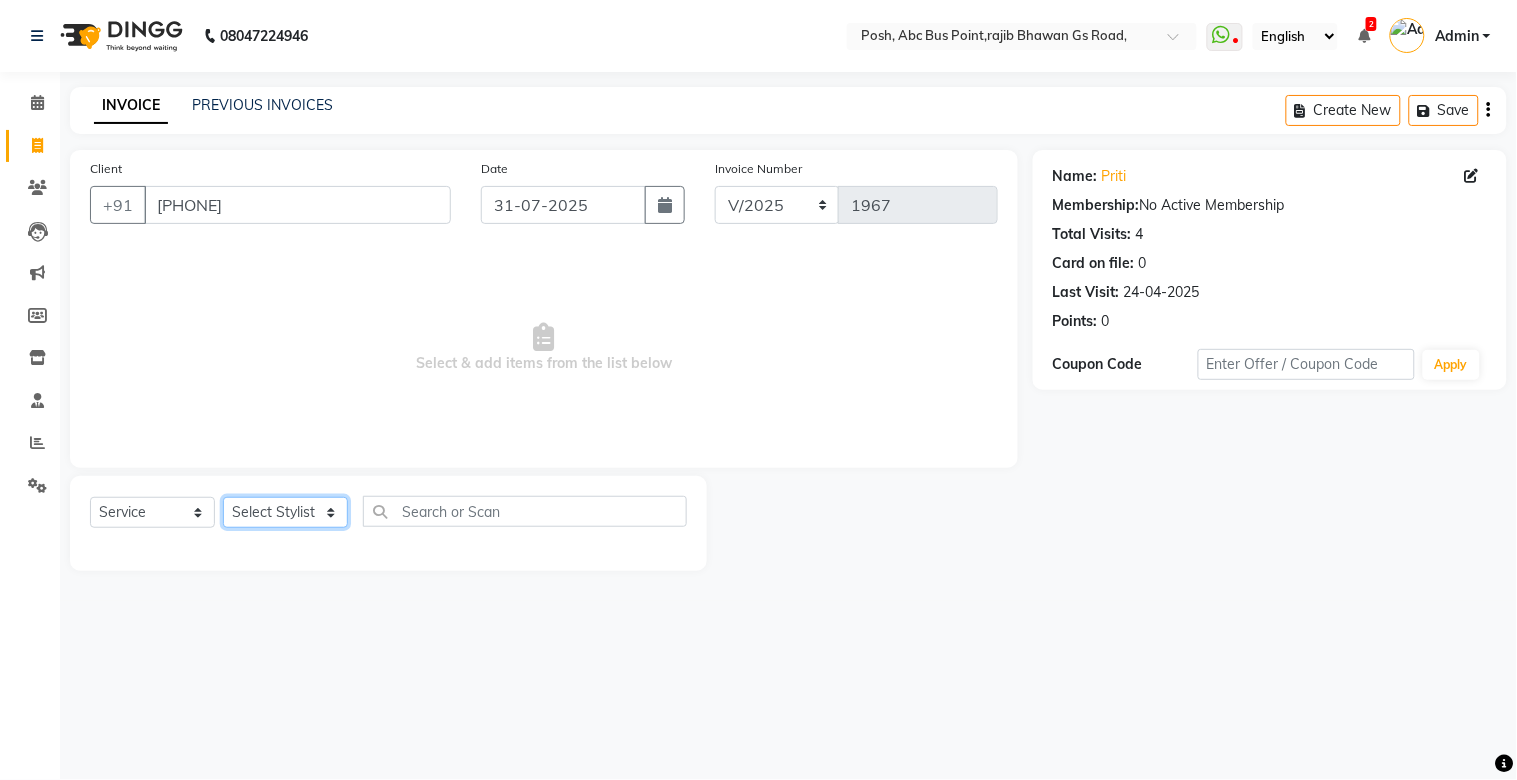 click on "Select Stylist [NAME]	   [NAME]   [NAME]   [NAME]   [NAME]   Manager   [NAME]   [NAME]    [NAME]	   [NAME]   [NAME]	   [NAME]   [NAME]   [NAME]   [NAME]   [NAME]	   [NAME]   [NAME]" 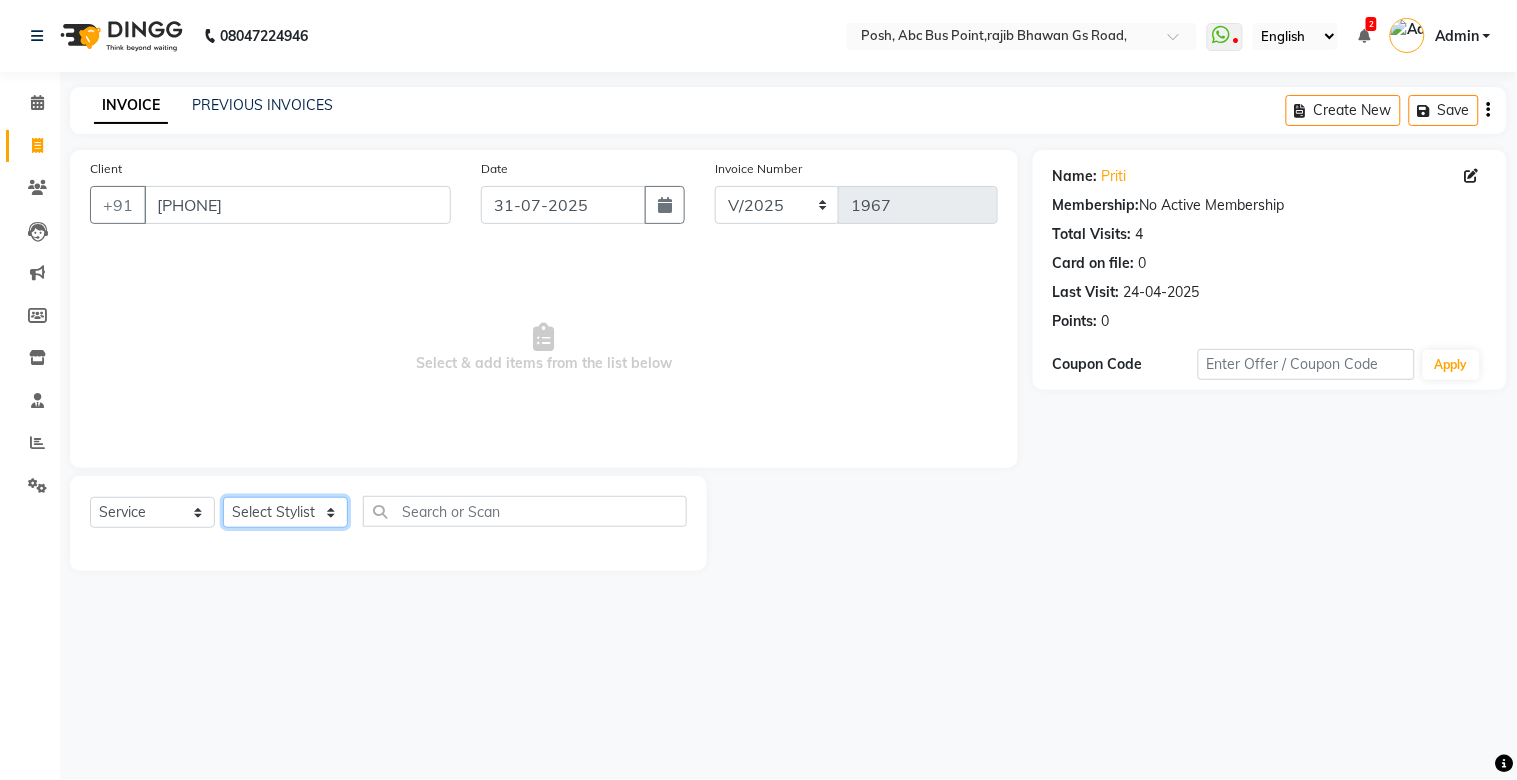 select on "77866" 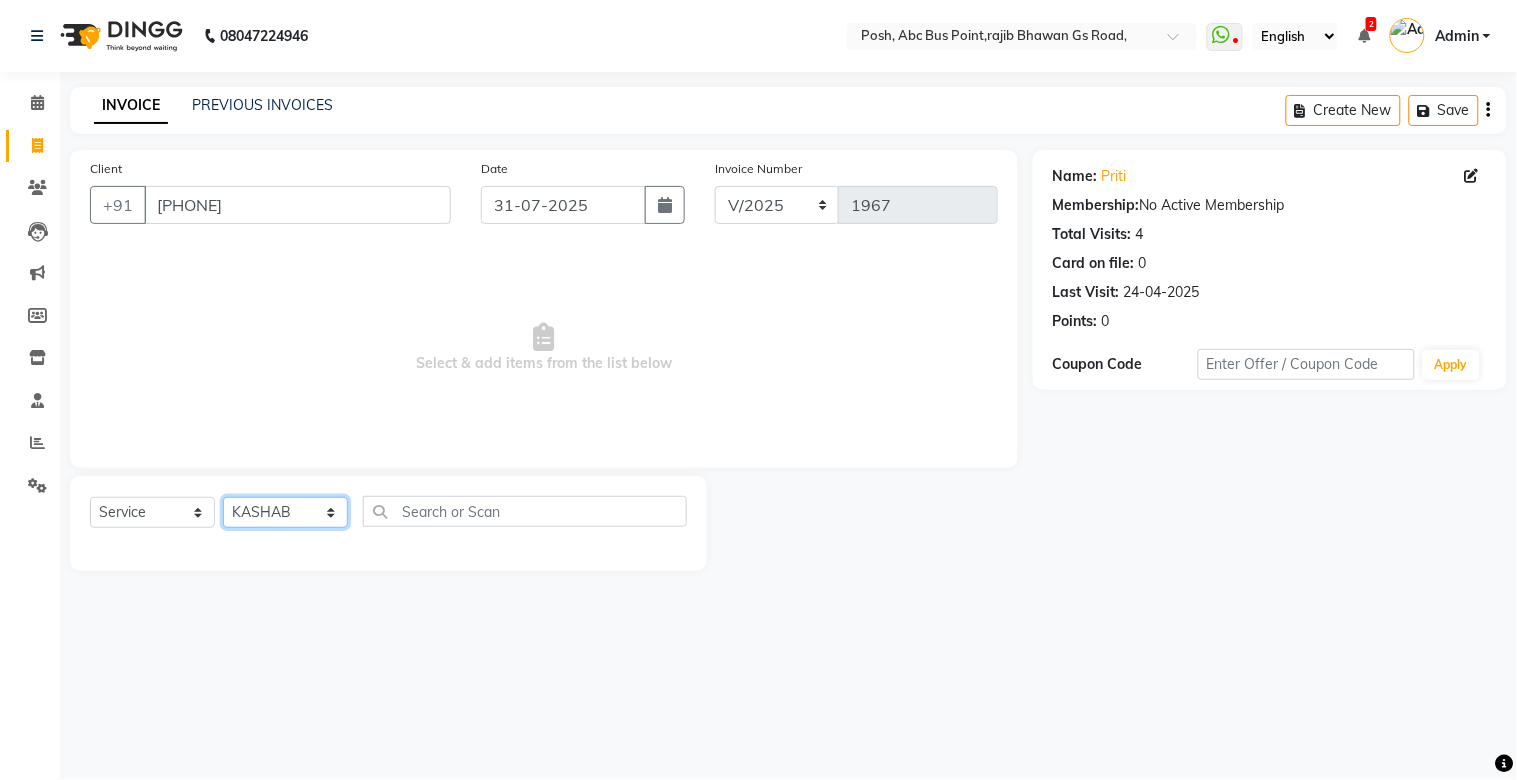 click on "Select Stylist [NAME]	   [NAME]   [NAME]   [NAME]   [NAME]   Manager   [NAME]   [NAME]    [NAME]	   [NAME]   [NAME]	   [NAME]   [NAME]   [NAME]   [NAME]   [NAME]	   [NAME]   [NAME]" 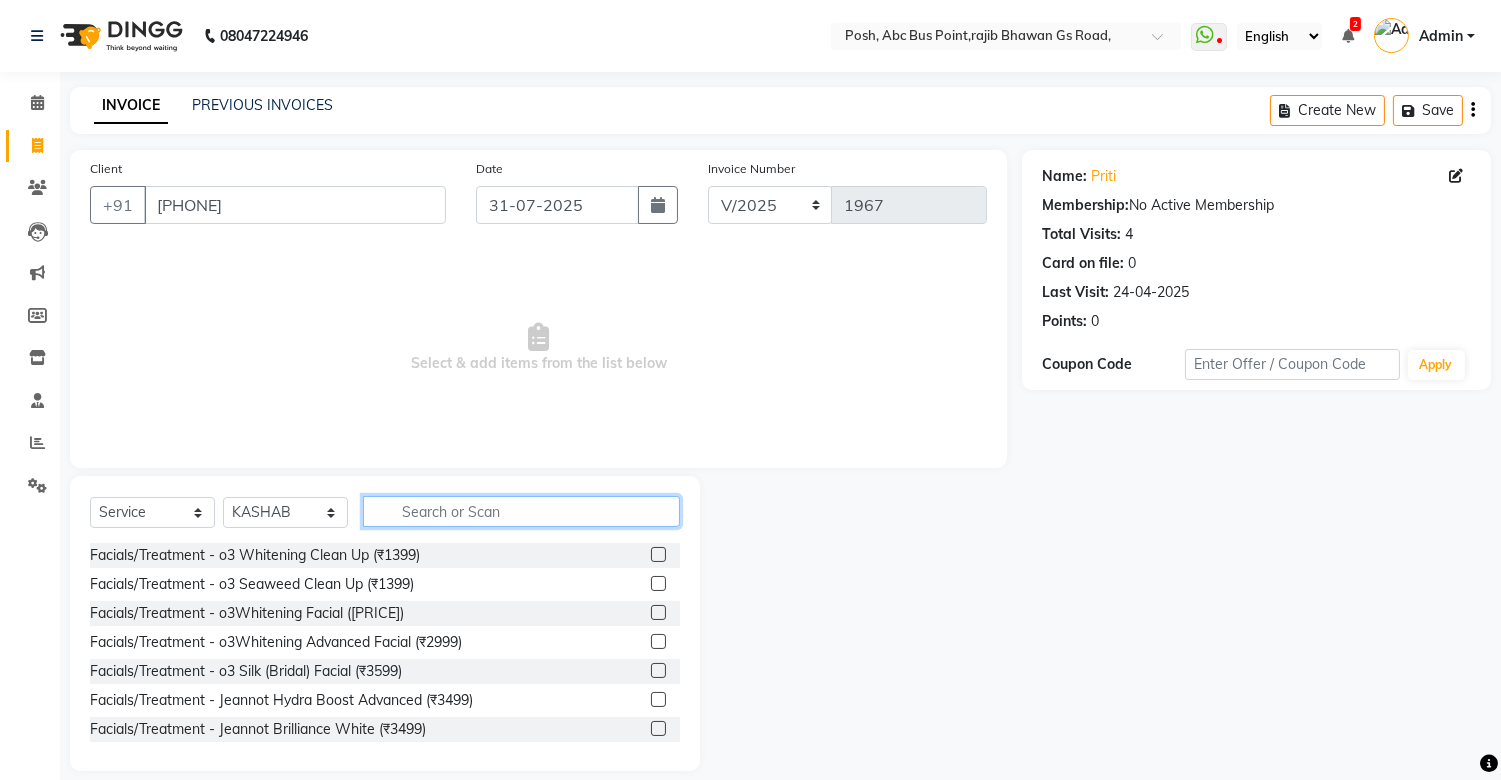 drag, startPoint x: 450, startPoint y: 508, endPoint x: 482, endPoint y: 477, distance: 44.553337 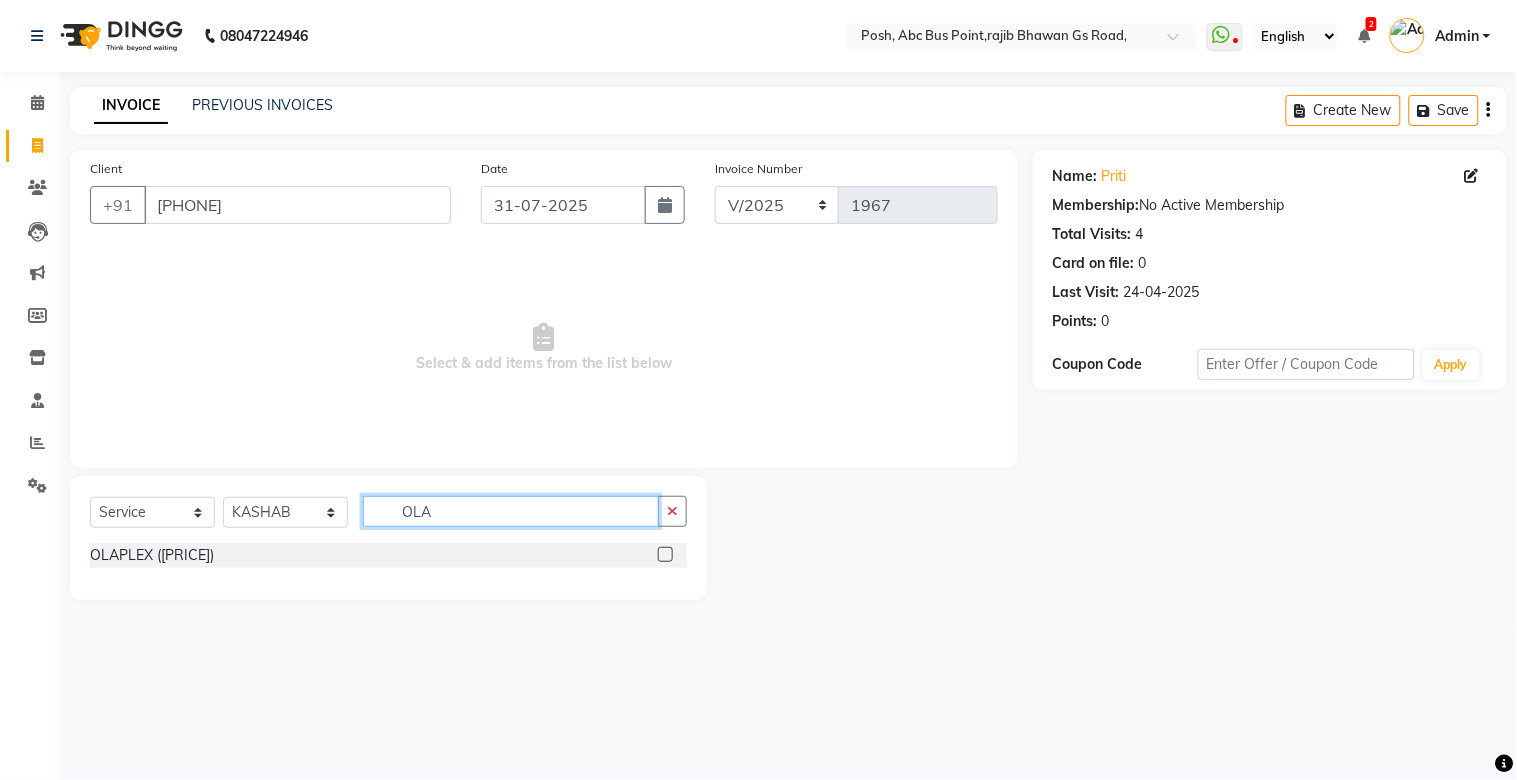 type on "OLA" 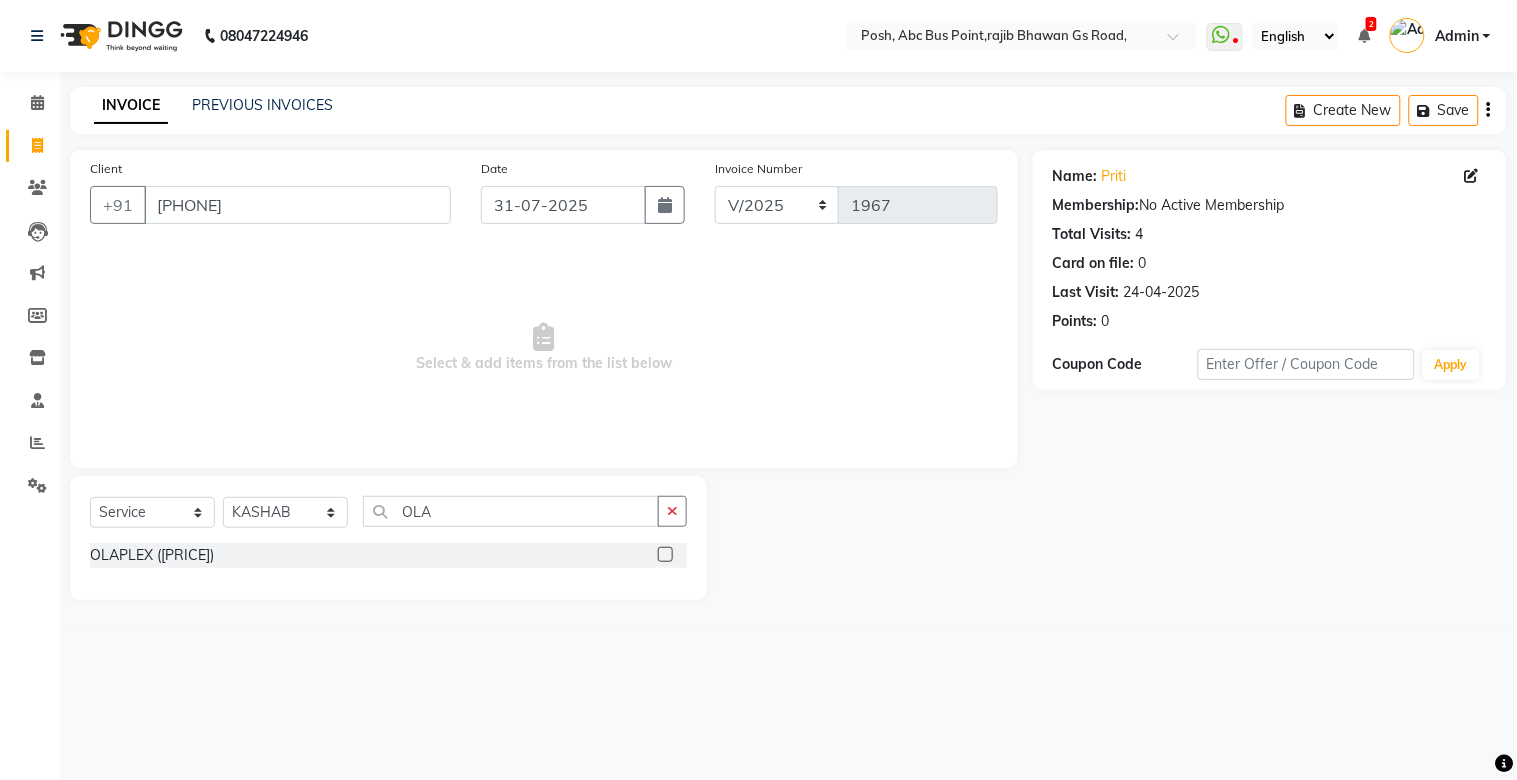 click 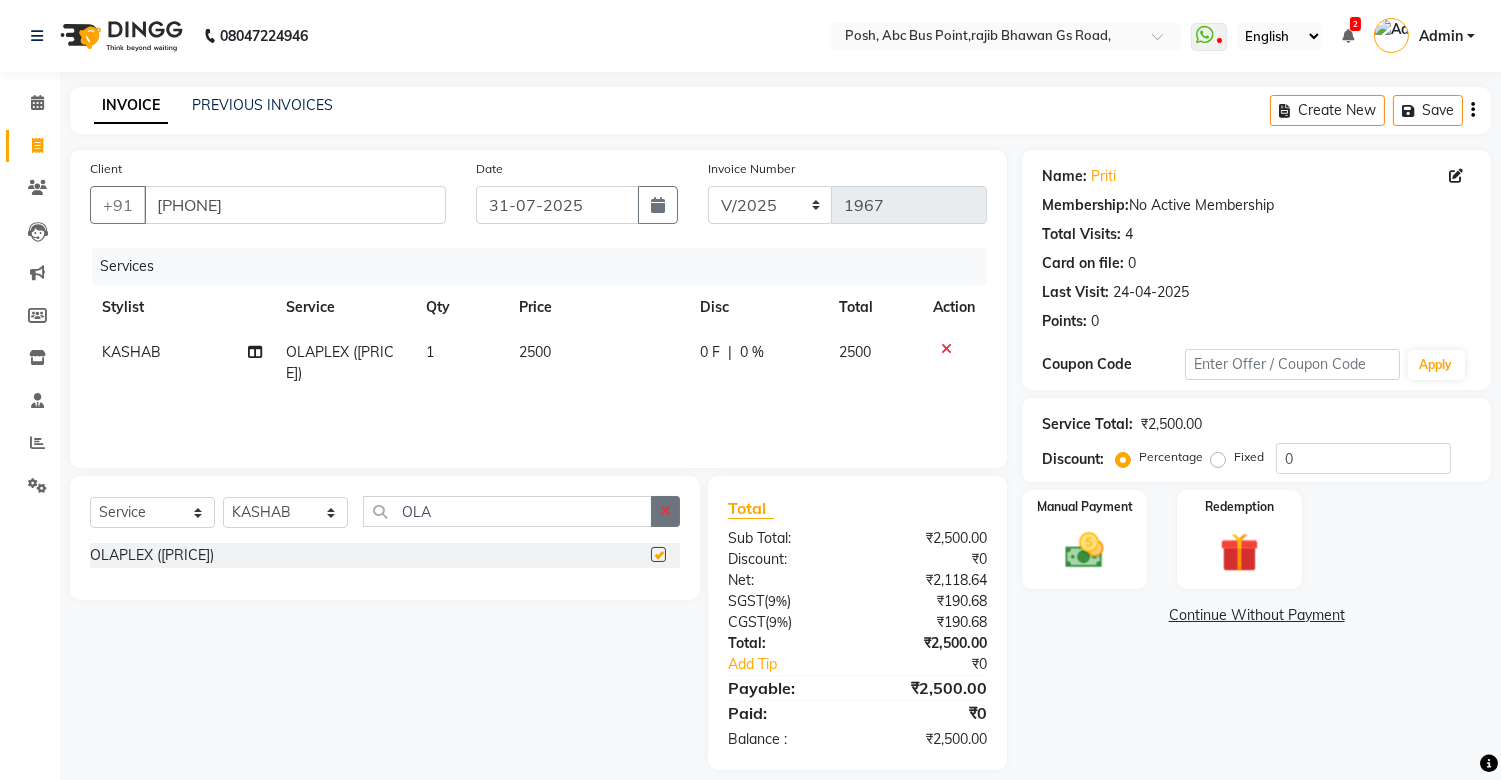 checkbox on "false" 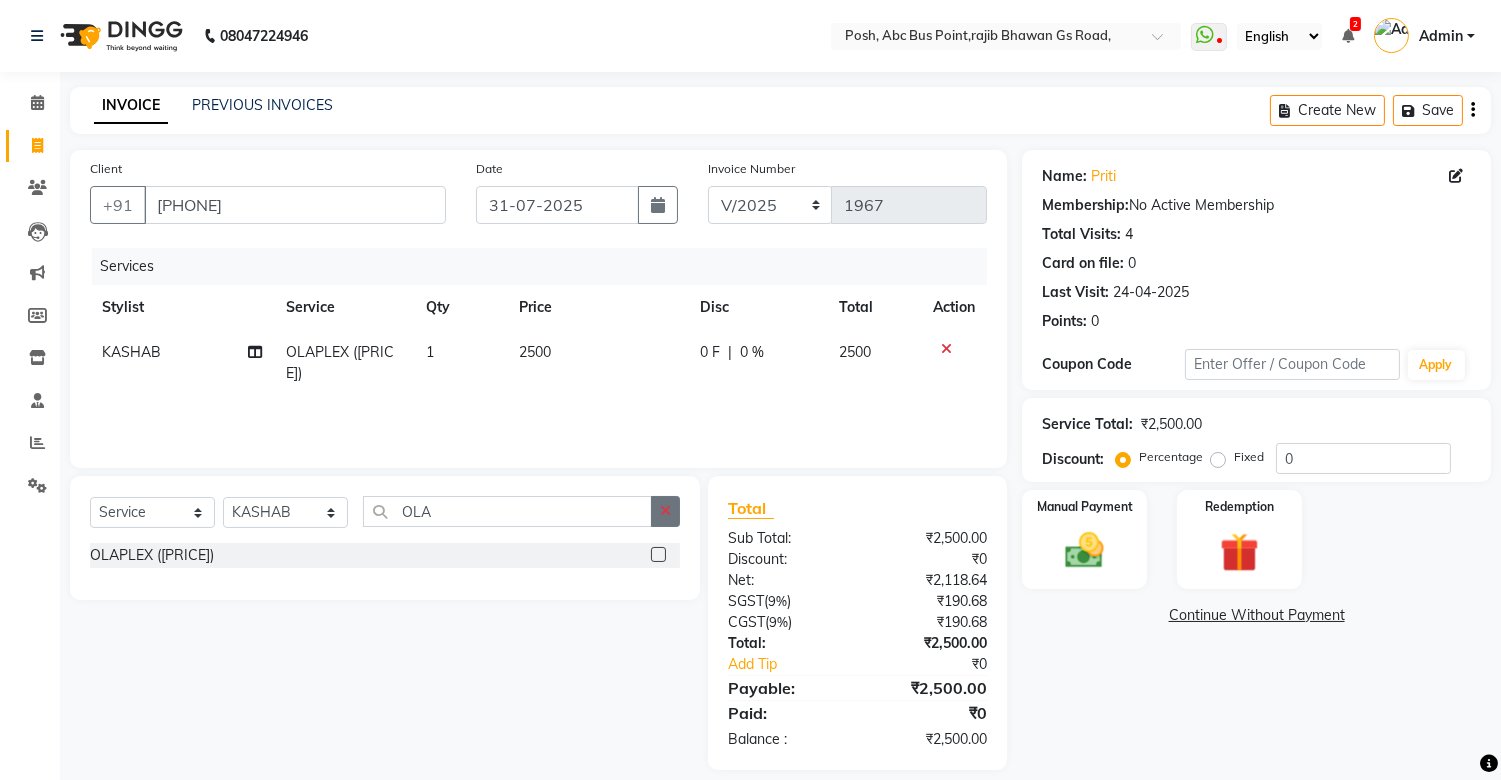 click 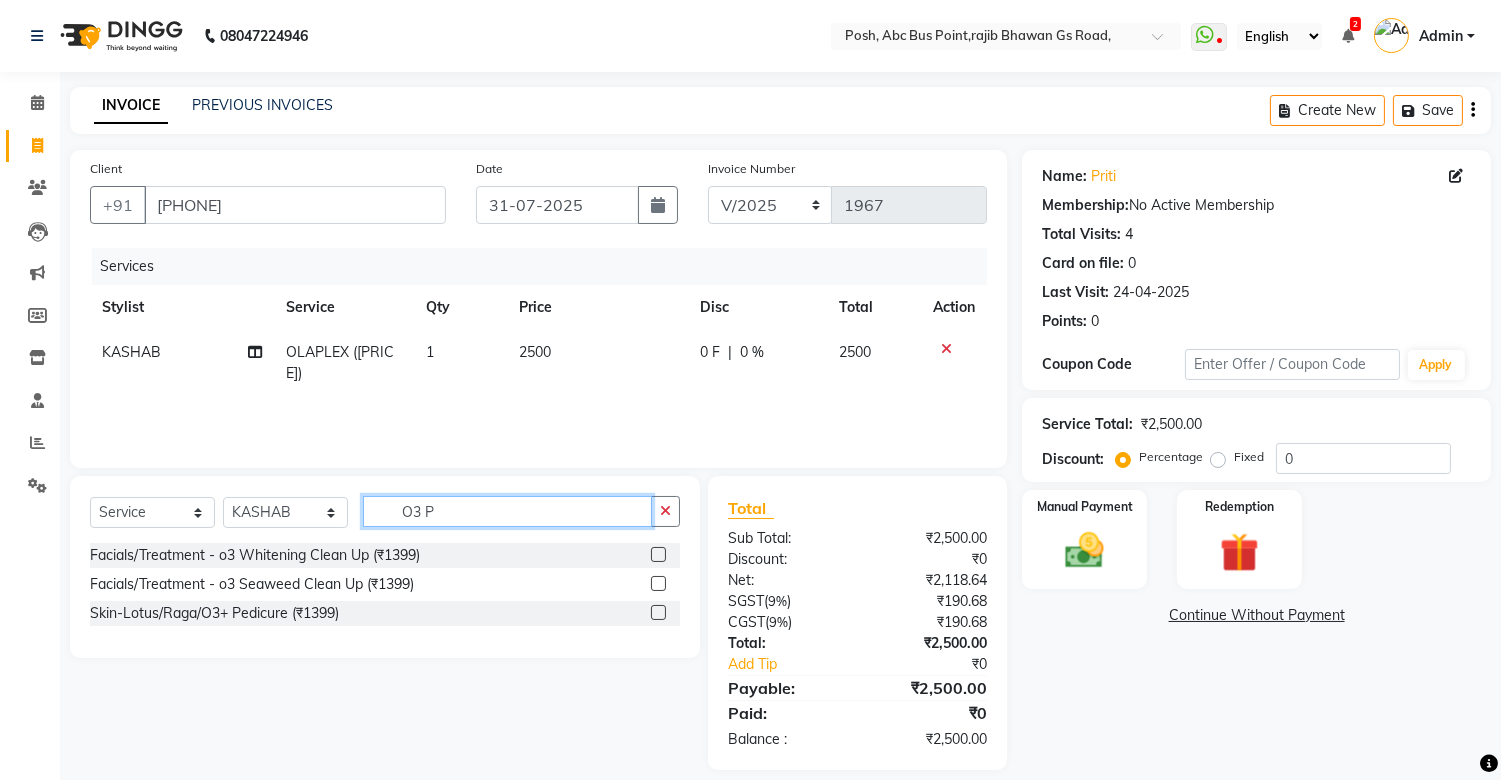 type on "O3 P" 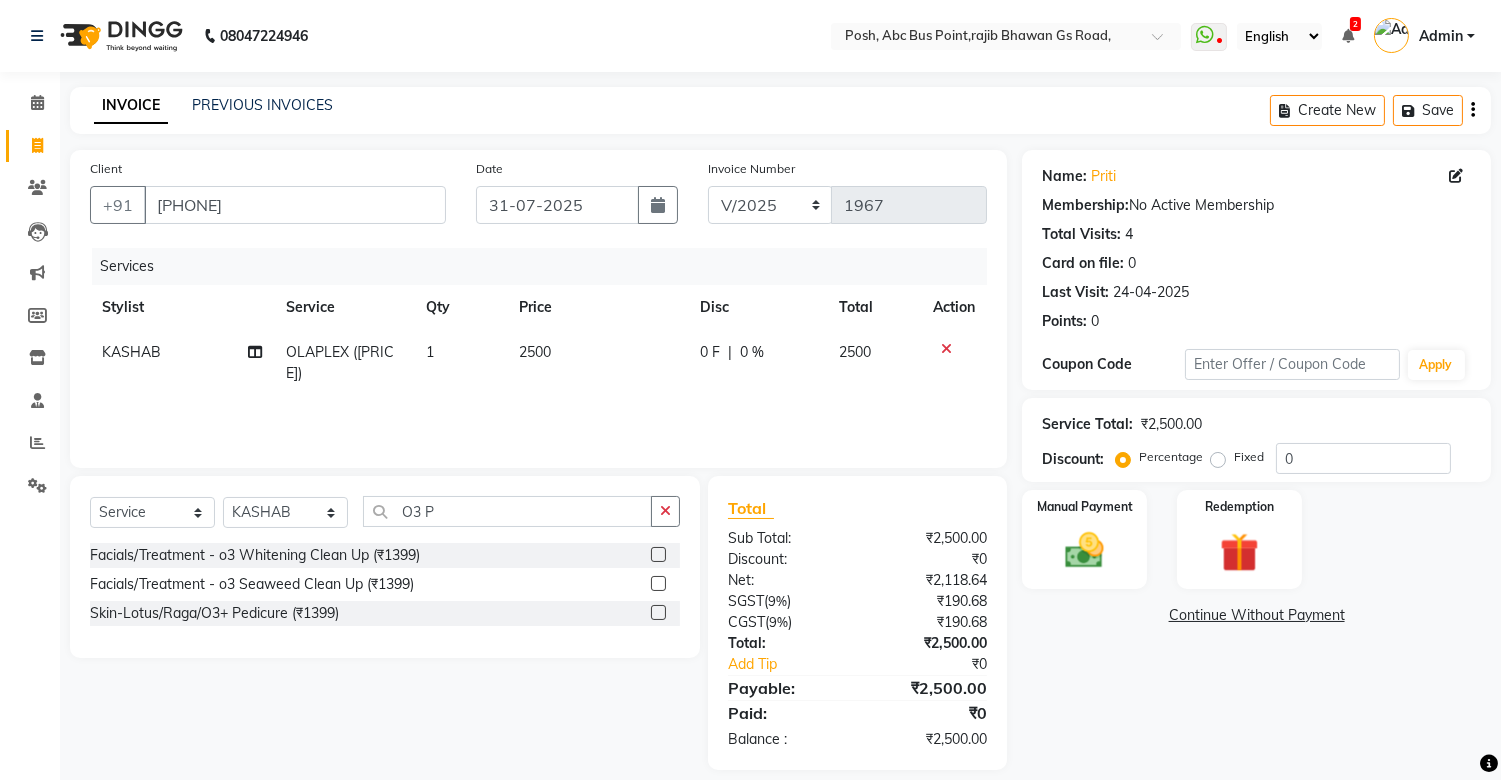 drag, startPoint x: 652, startPoint y: 615, endPoint x: 648, endPoint y: 545, distance: 70.11419 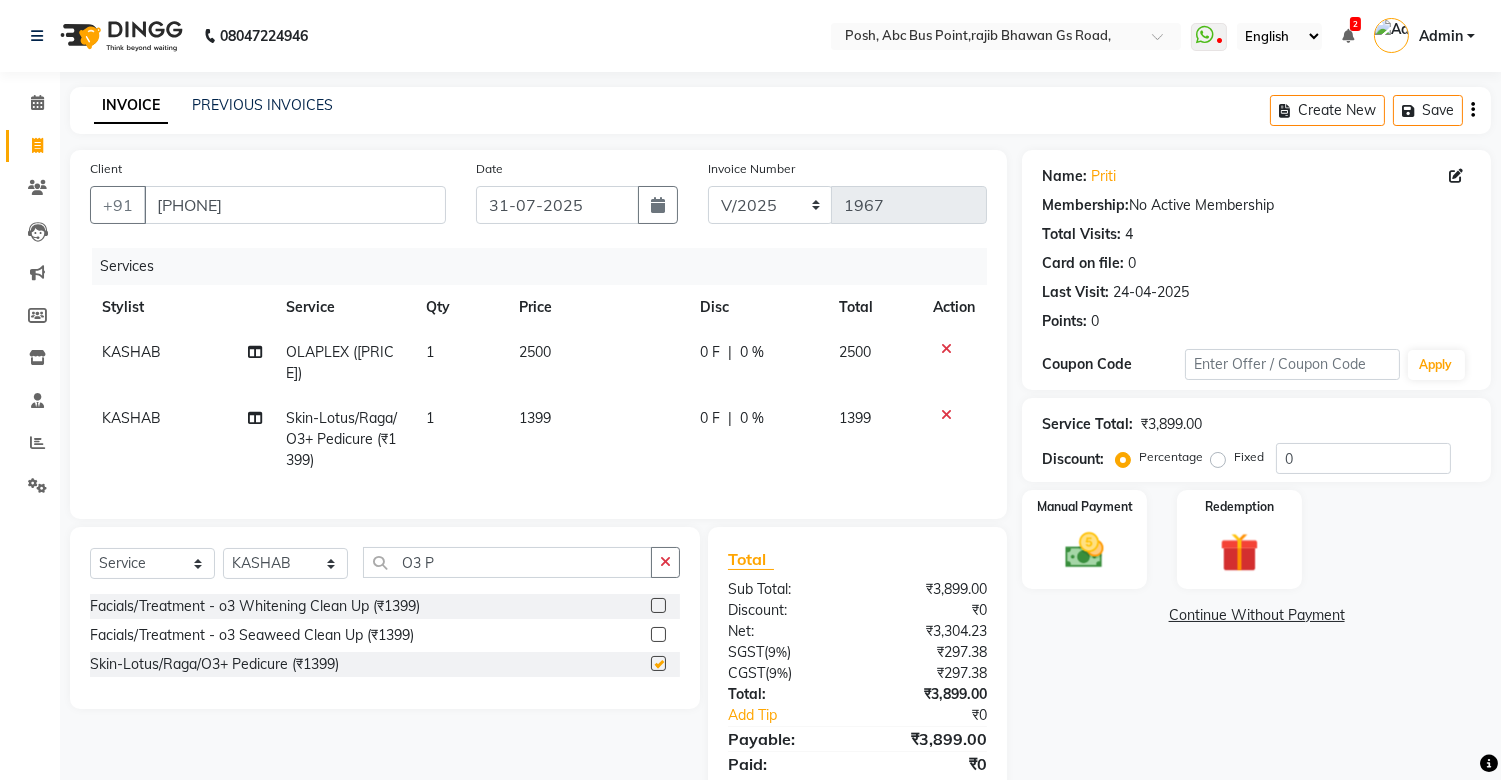 drag, startPoint x: 637, startPoint y: 380, endPoint x: 605, endPoint y: 400, distance: 37.735924 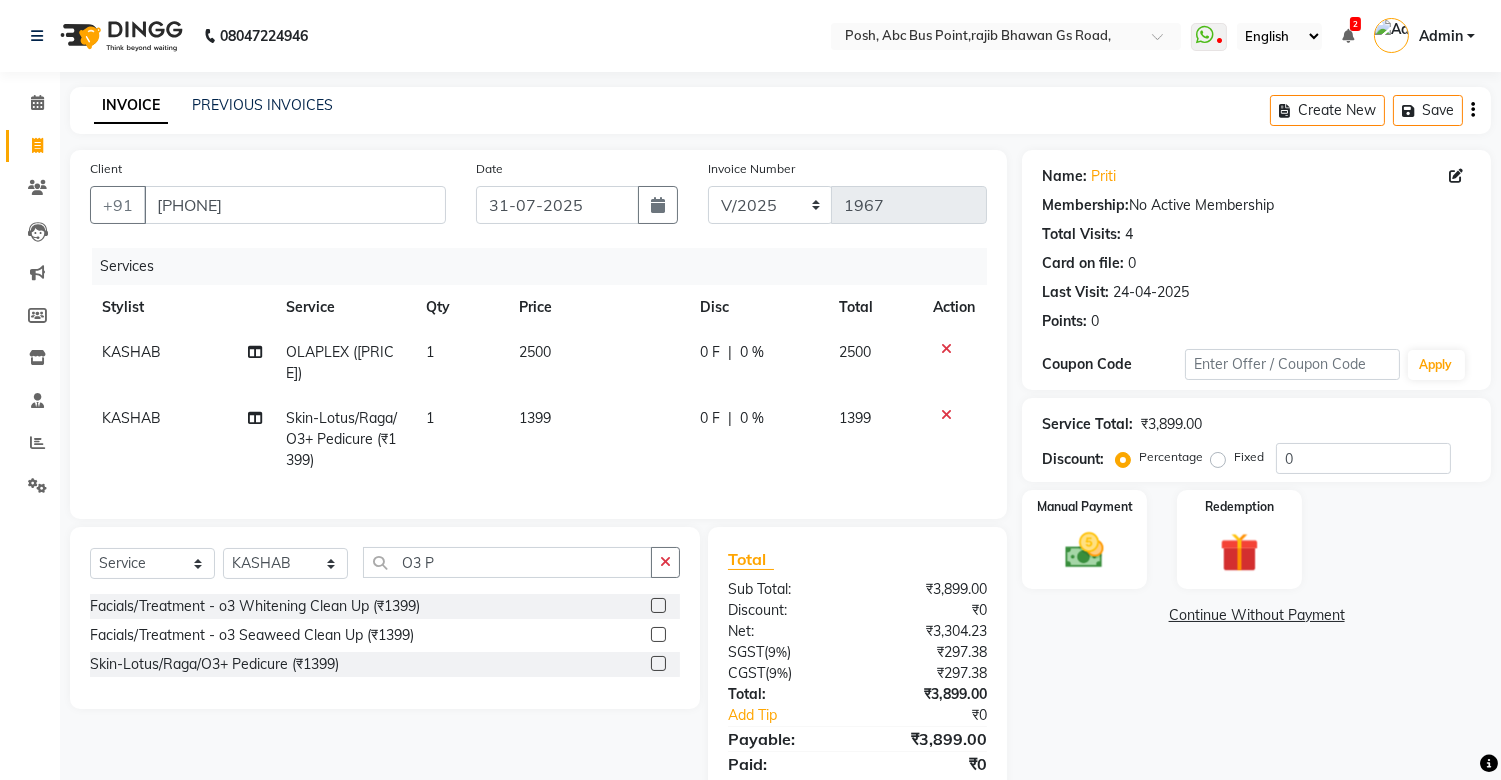 checkbox on "false" 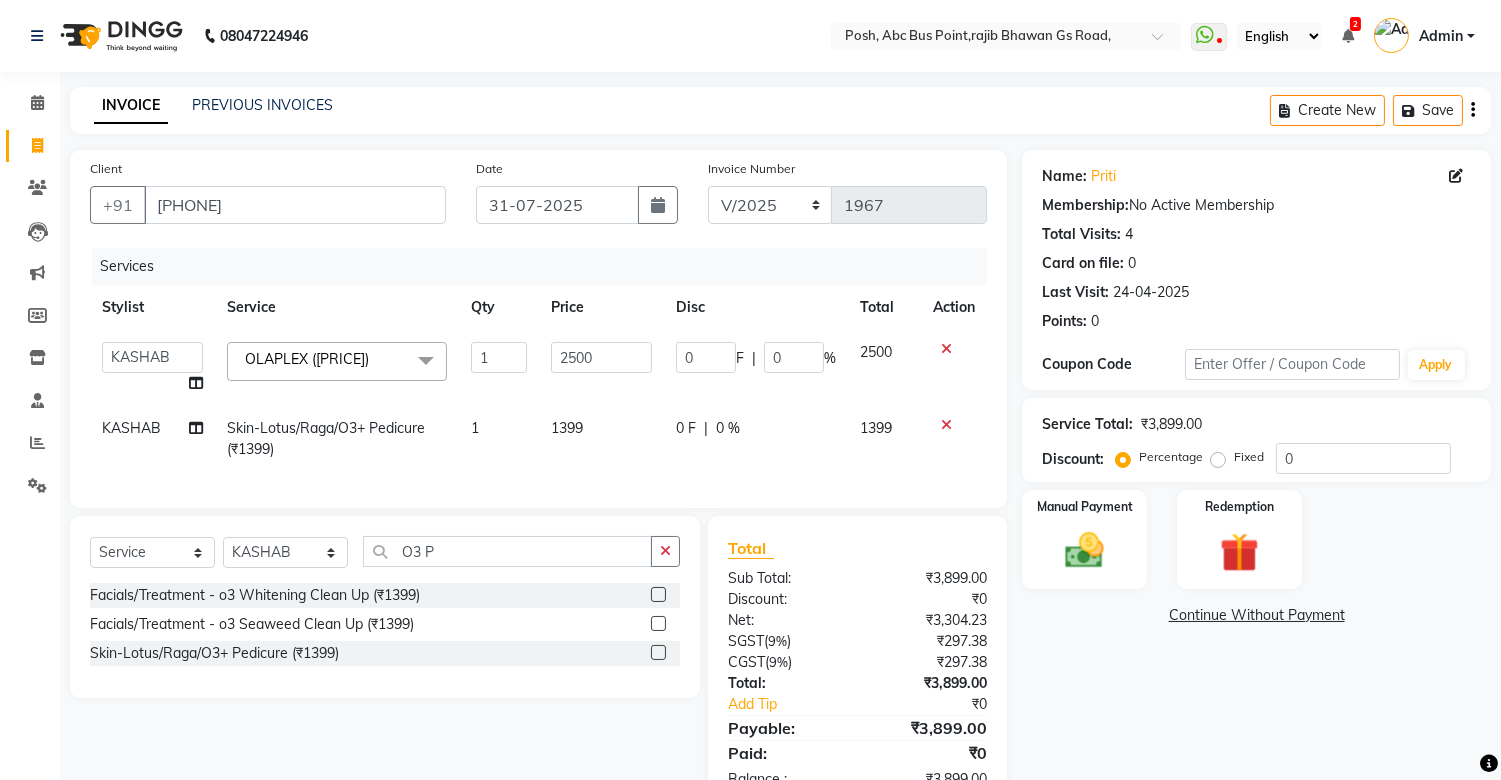 click on "1399" 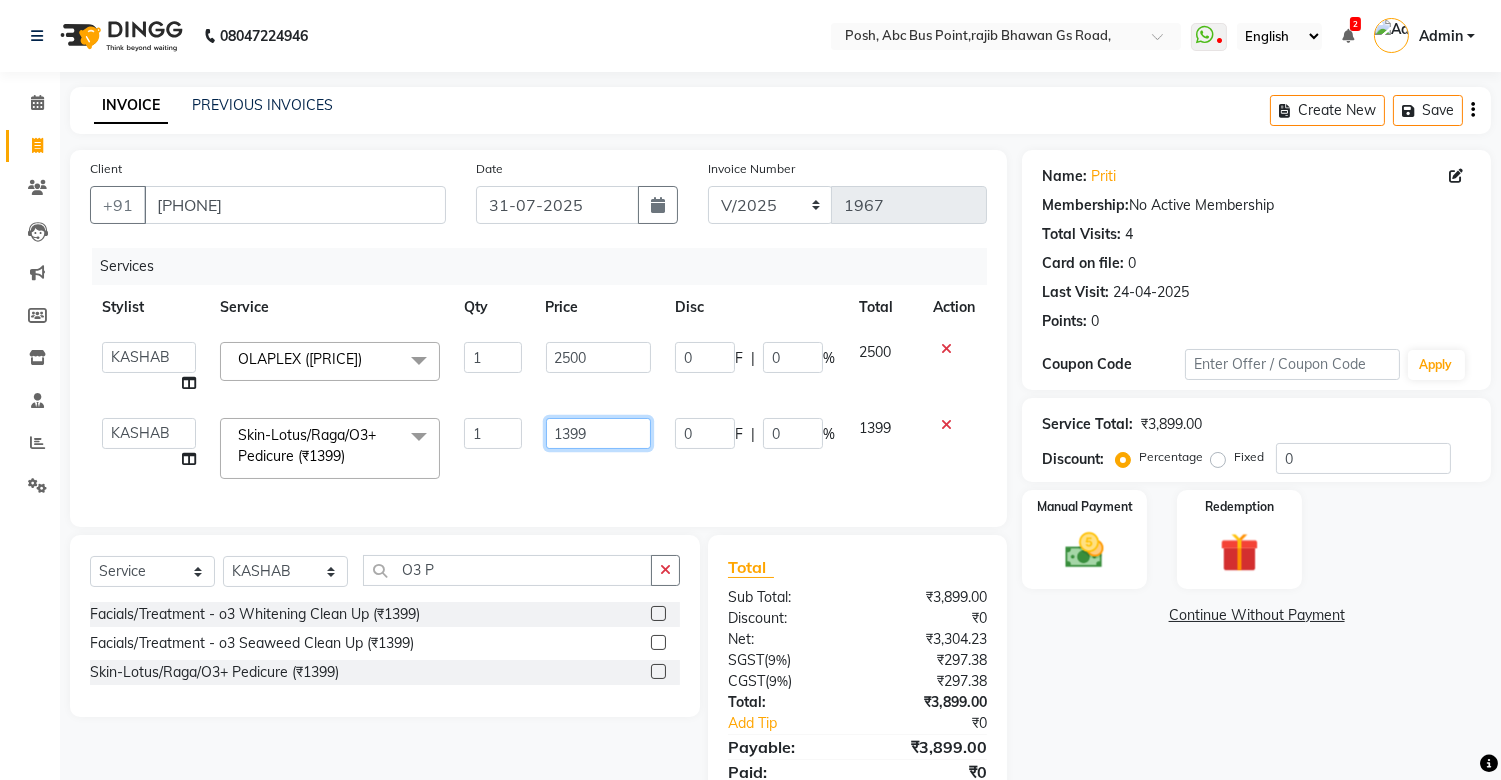 click on "1399" 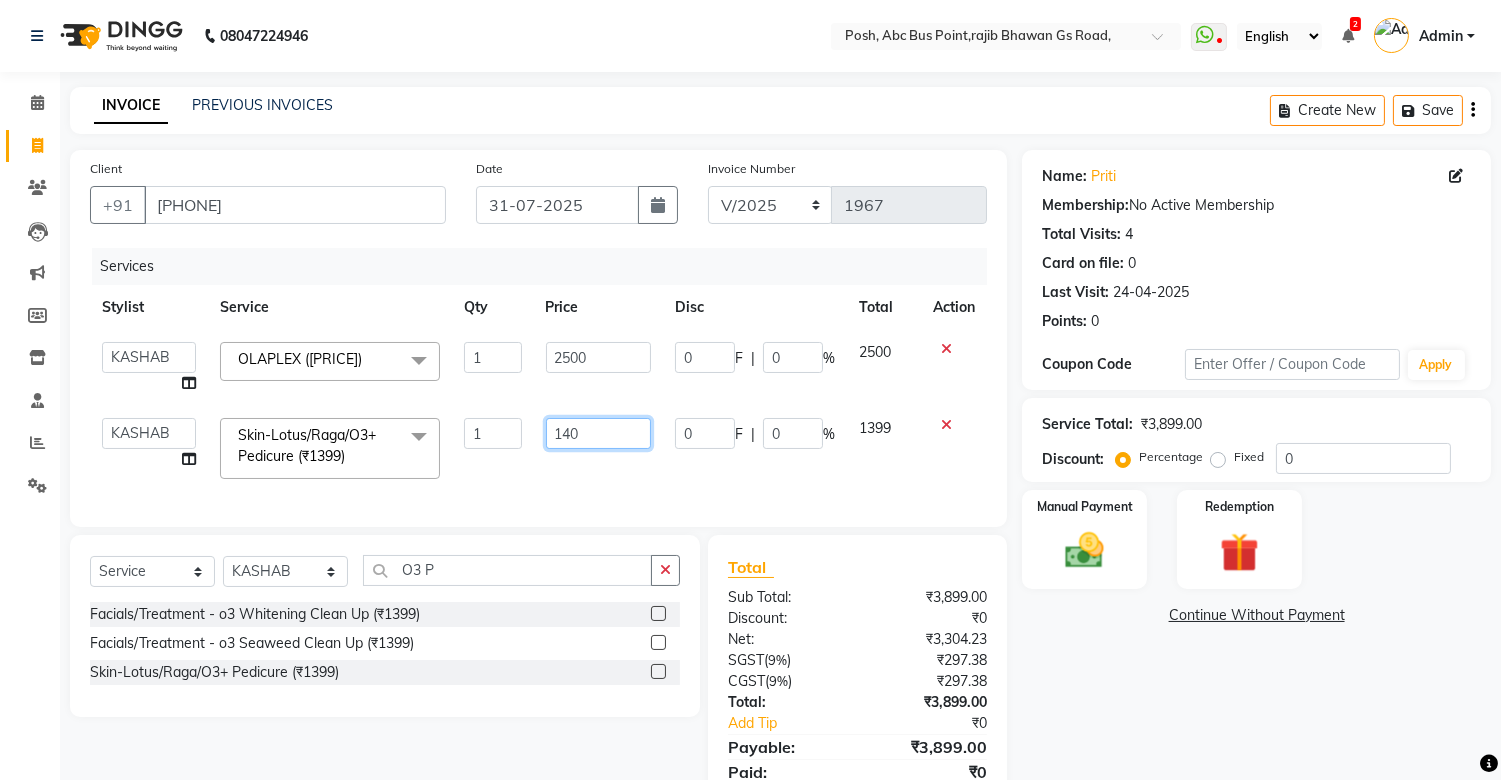 type on "1400" 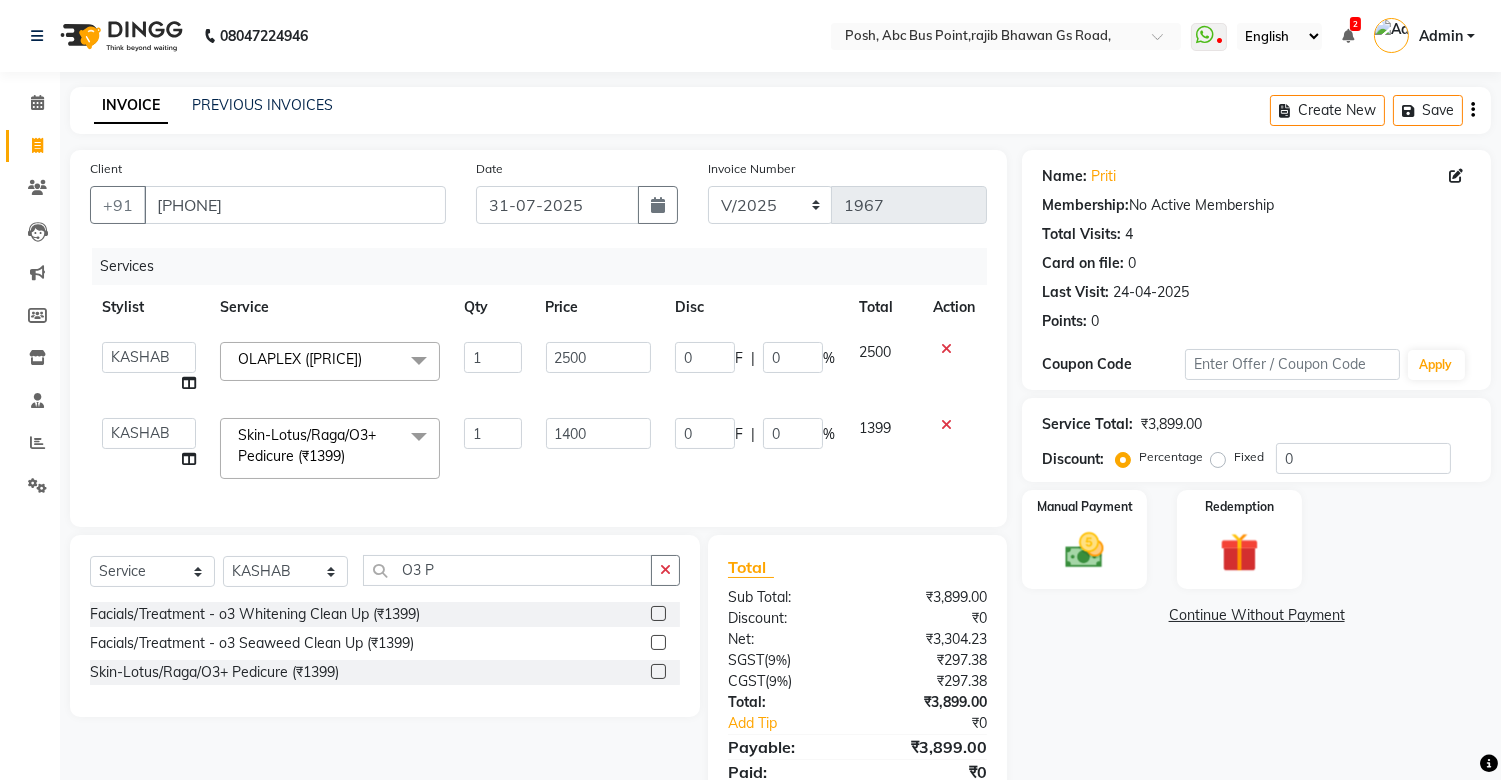 drag, startPoint x: 484, startPoint y: 476, endPoint x: 457, endPoint y: 478, distance: 27.073973 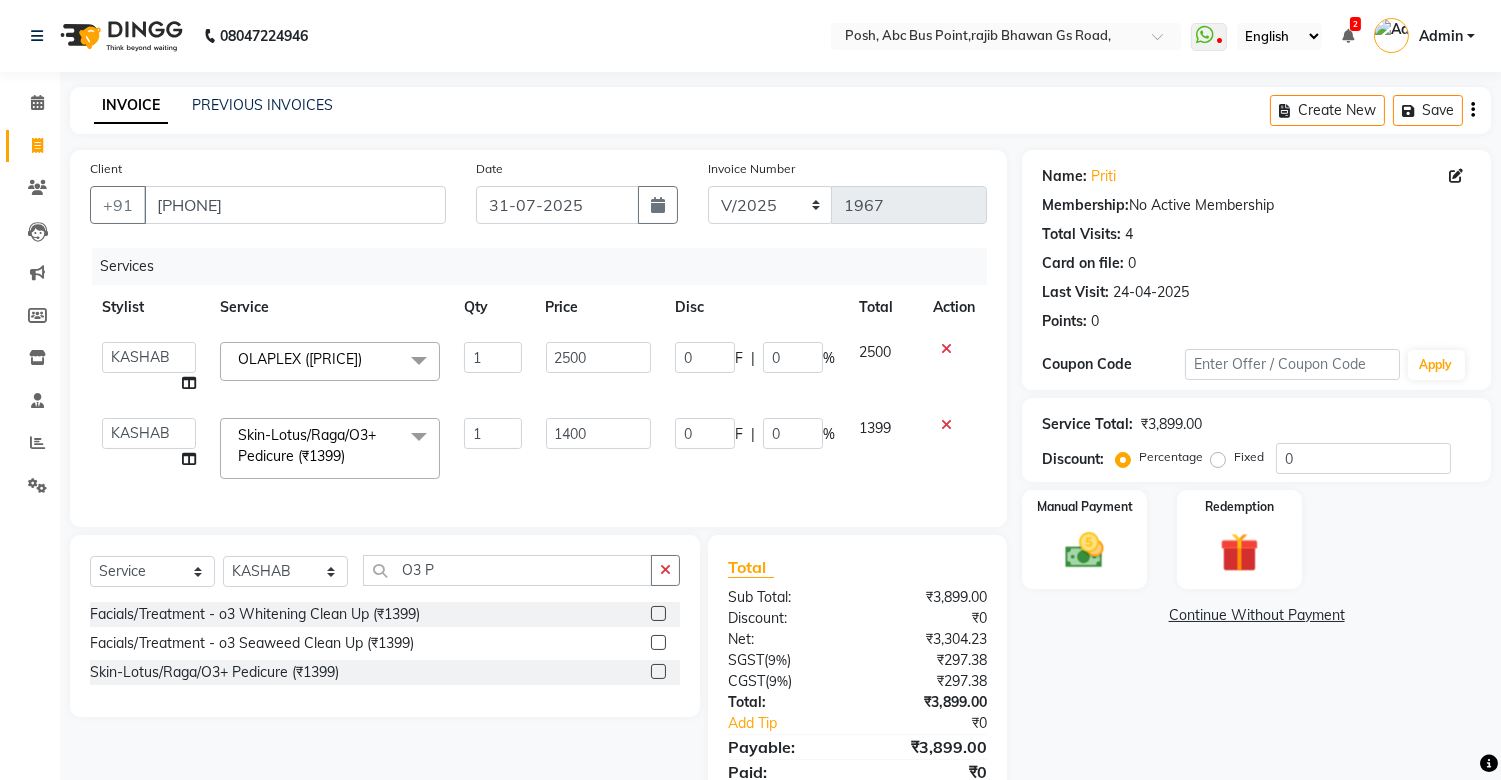 click on "Services Stylist Service Qty Price Disc Total Action ANAMIKA	   ANARUL ISLAM   DIVYANGKA   KASHAB   MAHESH   Manager   MONTU VERMA   MOUSUMI    MRIDUL	   PARBIN   PINKY	   POMPI	   POSH   PRITY   RANJAN   RIMPA	   SHASHI	   SONALI  OLAPLEX (₹2500)  x Facials/Treatment - o3 Whitening Clean Up (₹1399) Facials/Treatment - o3 Seaweed Clean Up (₹1399) Facials/Treatment - o3Whitening Facial (₹2499) Facials/Treatment - o3Whitening Advanced Facial (₹2999) Facials/Treatment - o3 Silk (Bridal) Facial (₹3599) Facials/Treatment - Jeannot Hydra Boost Advanced (₹3499) Facials/Treatment - Jeannot Brilliance White (₹3499) Facials/Treatment - Jeannot Instant Glow Brightening (₹3499) Facials/Treatment - Jeannot Infinite Youth Firming (₹3499) Facials/Treatment - Cheryl's Glowvite (₹1999) Facials/Treatment - Cheryl's Tan Clear (₹1999) Facials/Treatment - Cheryl's Ageing (₹1999) Facials/Treatment - Anti Pigmentation (₹1999) Facials/Treatment - Cheryl's Clariglow (₹1999) VITALIFT FACIAL (₹2000) 1" 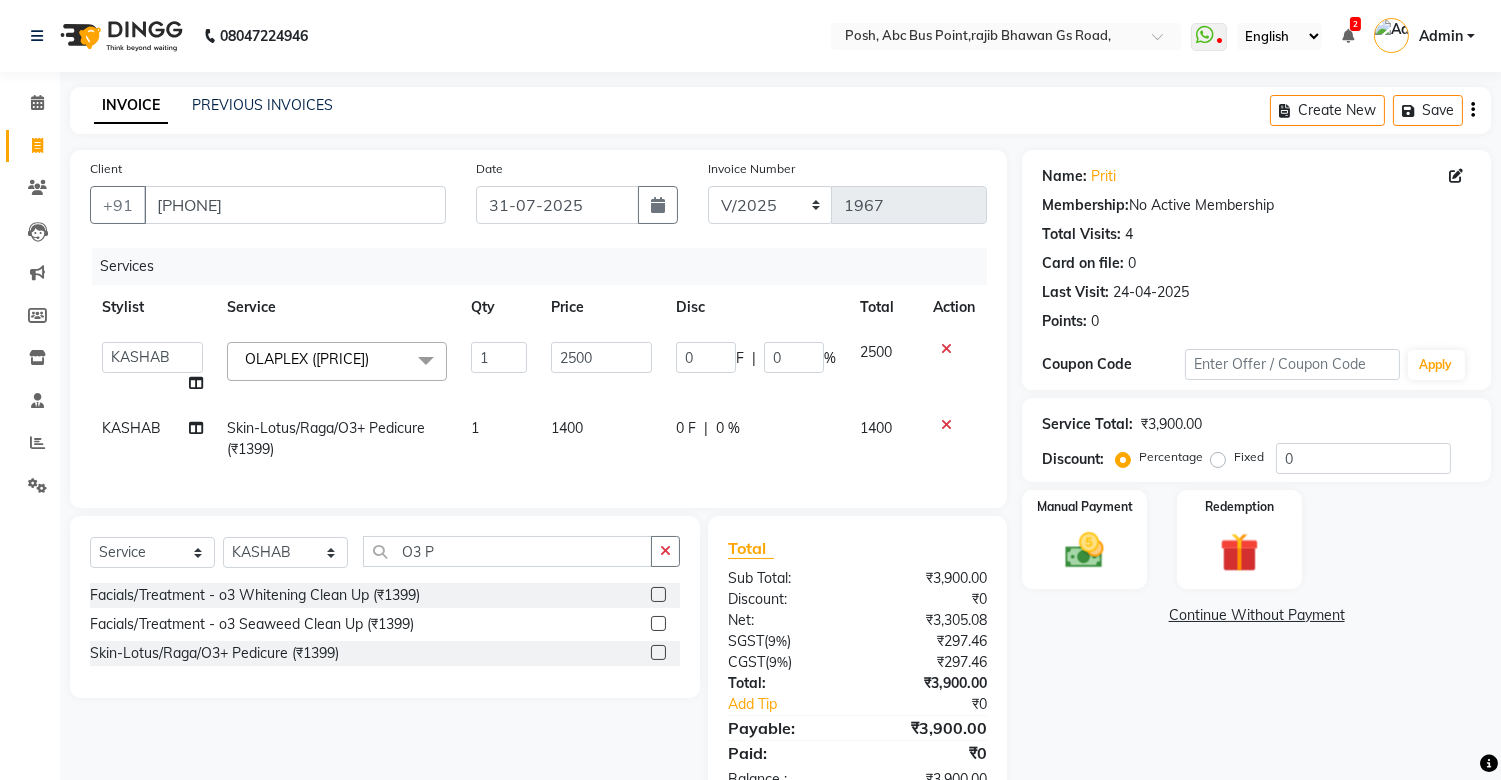 click on "KASHAB" 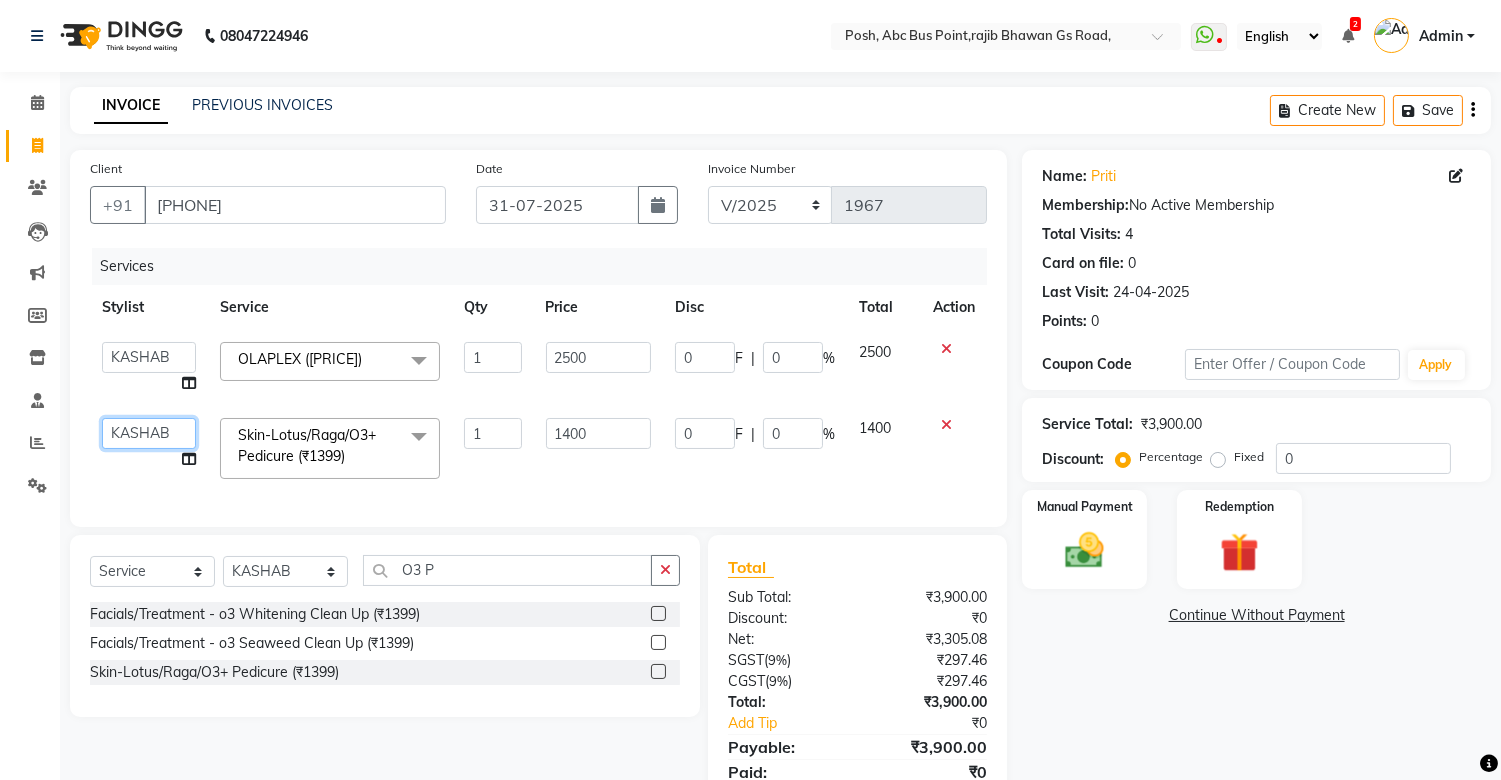 click on "[FIRST] [LAST]   [FIRST]   [FIRST]   [FIRST]   Manager   [FIRST] [LAST]    [FIRST]	   [FIRST]   [FIRST]	   [FIRST]   [FIRST]   [FIRST]   [FIRST]	   [FIRST]	   [FIRST]	   [FIRST]" 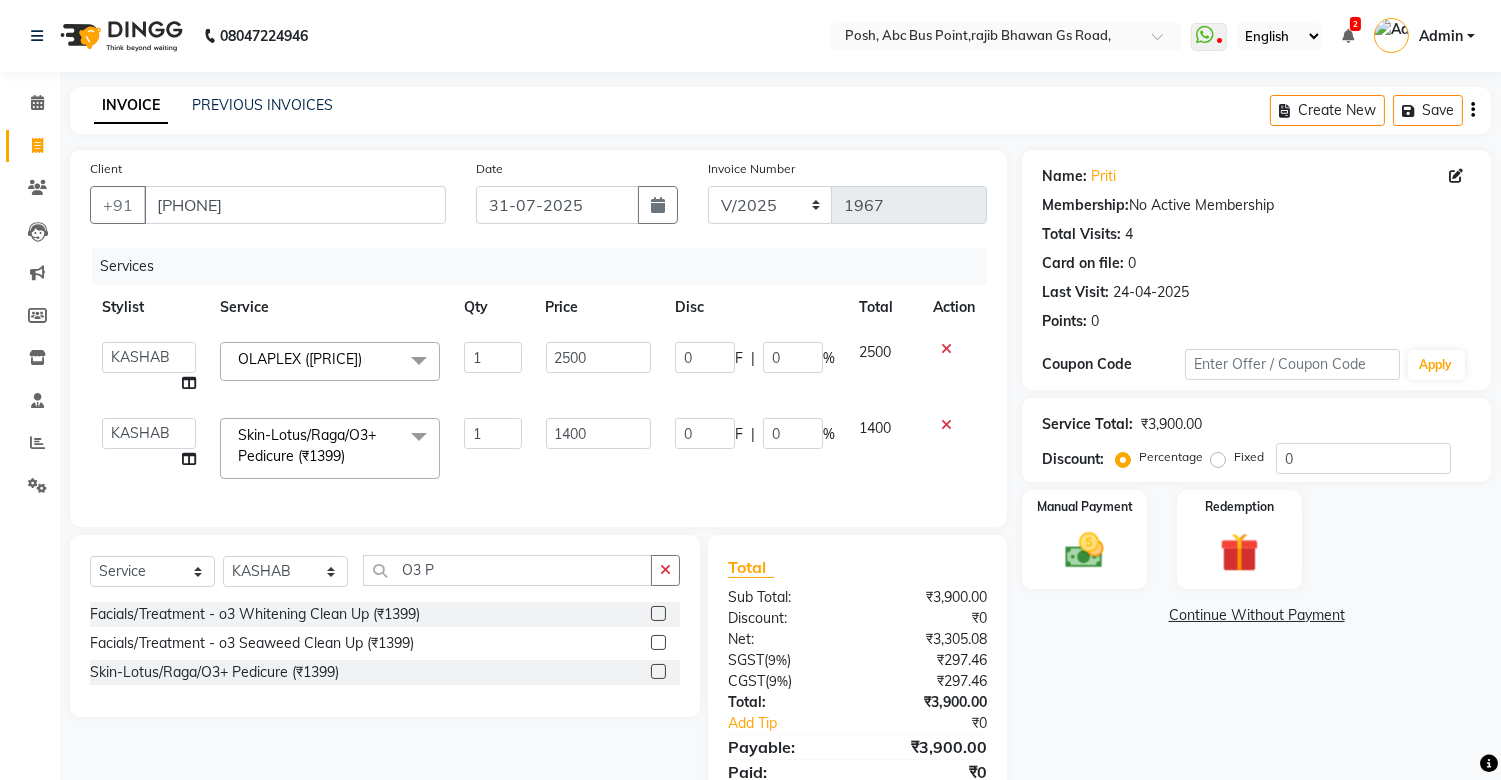 select on "[POSTAL CODE]" 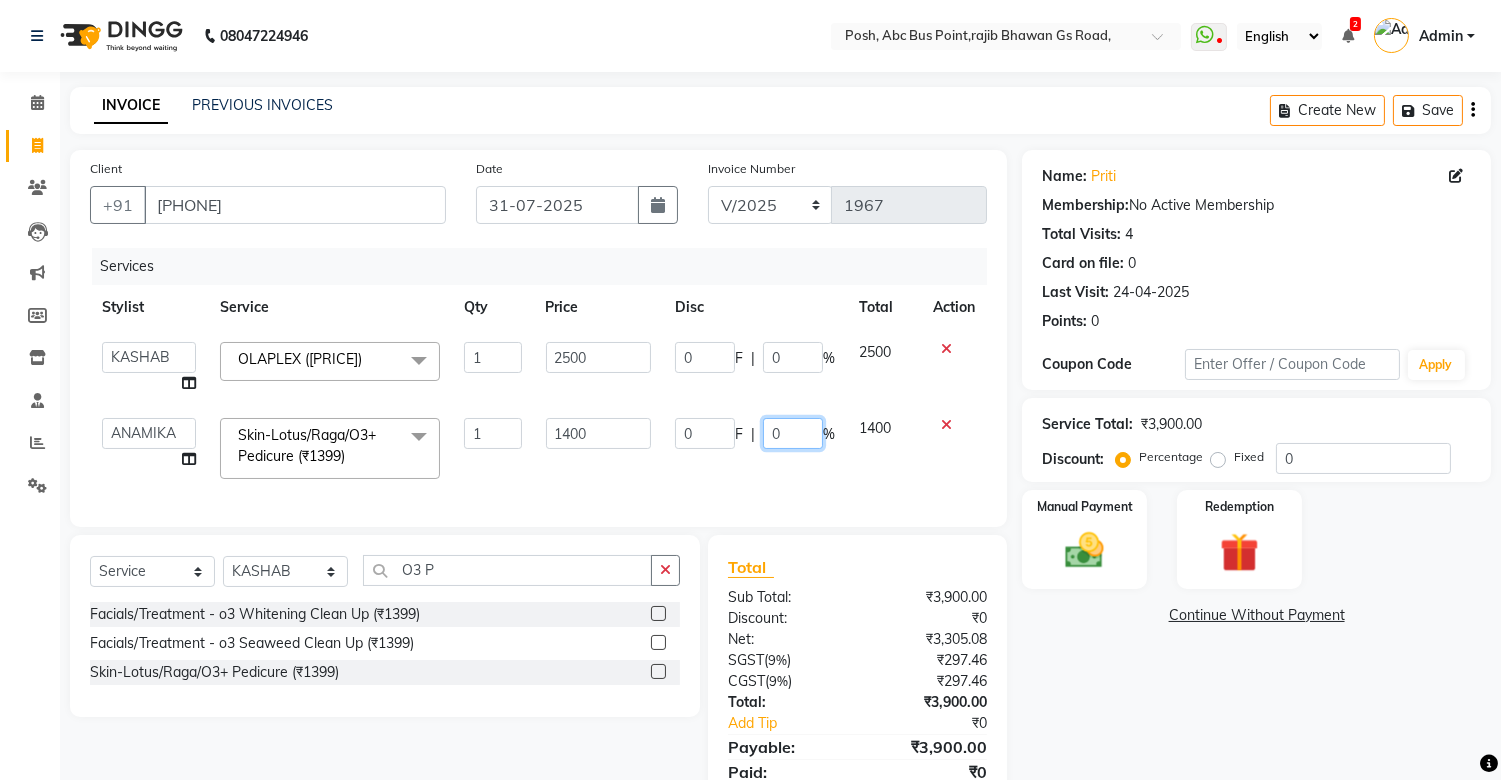click on "0" 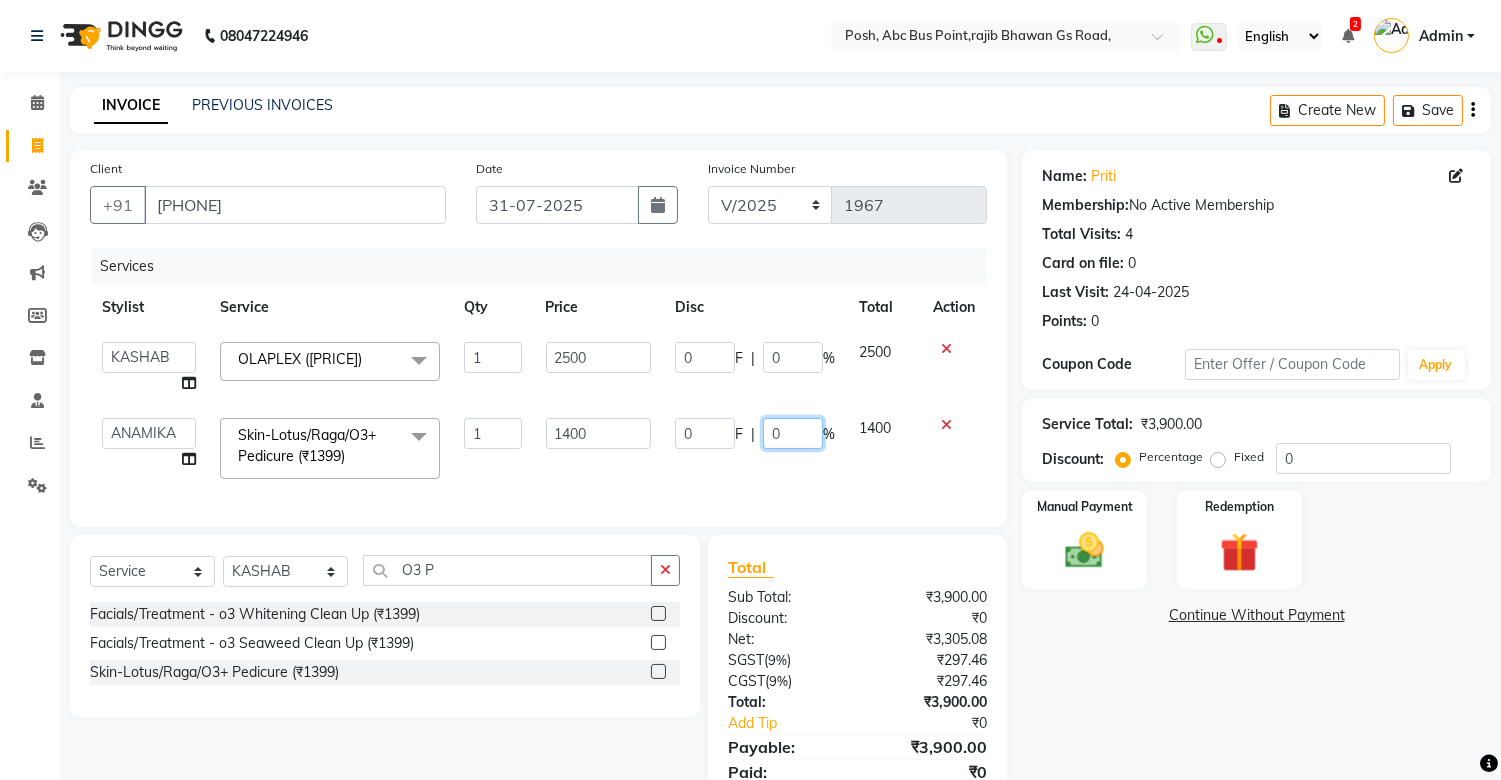 click on "0" 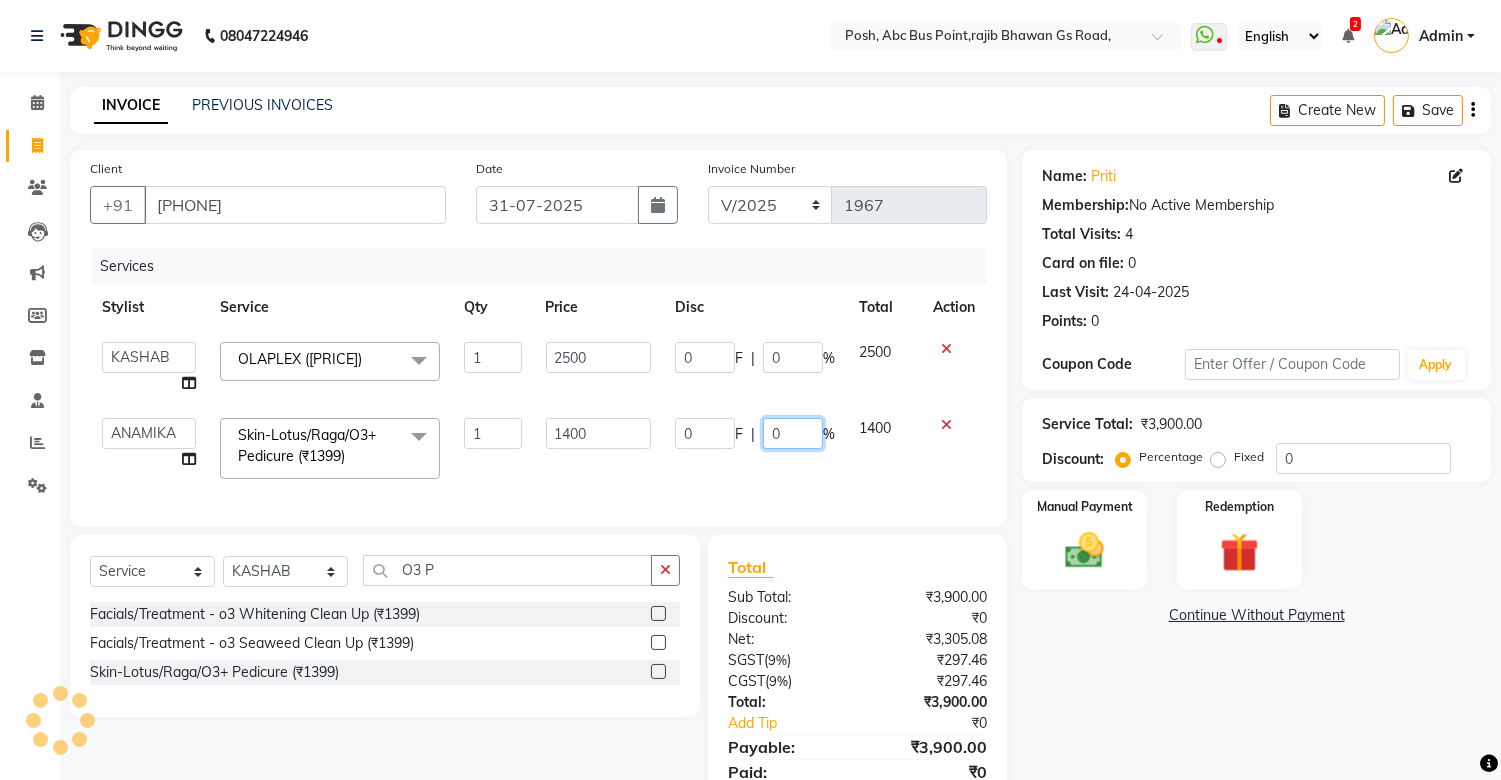 click on "0" 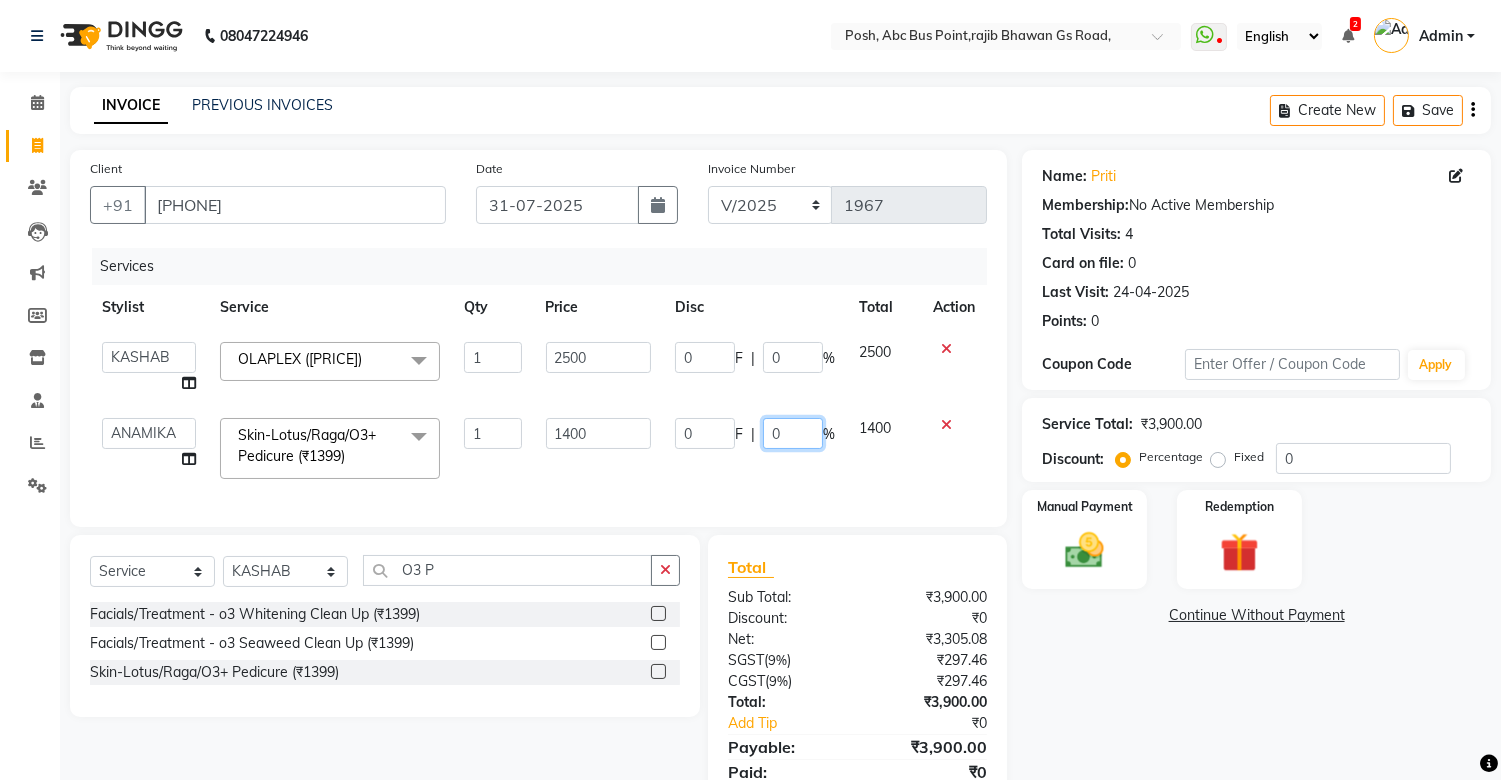 click on "0" 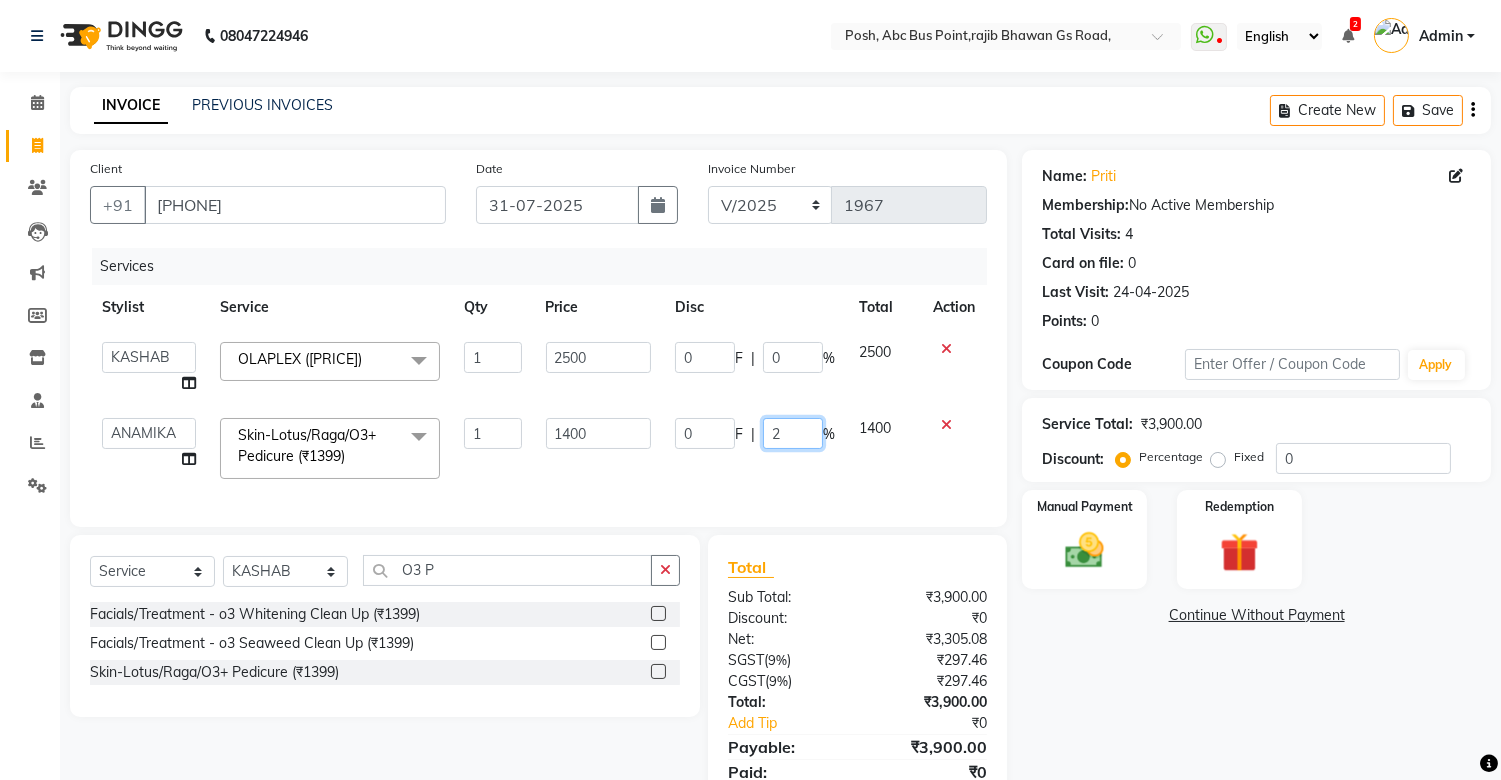 type on "25" 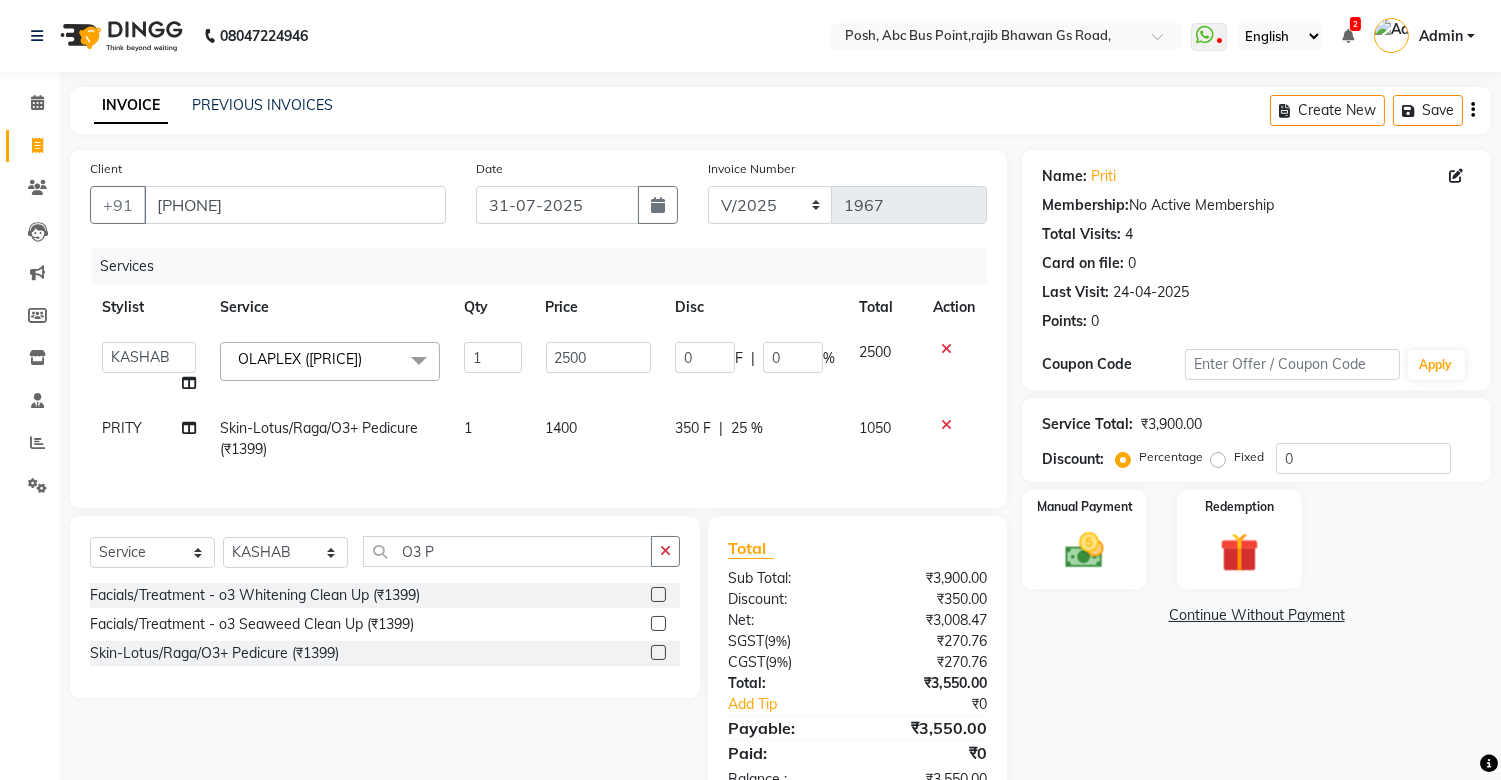 click on "Services Stylist Service Qty Price Disc Total Action ANAMIKA	   ANARUL ISLAM   DIVYANGKA   KASHAB   MAHESH   Manager   MONTU VERMA   MOUSUMI    MRIDUL	   PARBIN   PINKY	   POMPI	   POSH   PRITY   RANJAN   RIMPA	   SHASHI	   SONALI  OLAPLEX (₹2500)  x Facials/Treatment - o3 Whitening Clean Up (₹1399) Facials/Treatment - o3 Seaweed Clean Up (₹1399) Facials/Treatment - o3Whitening Facial (₹2499) Facials/Treatment - o3Whitening Advanced Facial (₹2999) Facials/Treatment - o3 Silk (Bridal) Facial (₹3599) Facials/Treatment - Jeannot Hydra Boost Advanced (₹3499) Facials/Treatment - Jeannot Brilliance White (₹3499) Facials/Treatment - Jeannot Instant Glow Brightening (₹3499) Facials/Treatment - Jeannot Infinite Youth Firming (₹3499) Facials/Treatment - Cheryl's Glowvite (₹1999) Facials/Treatment - Cheryl's Tan Clear (₹1999) Facials/Treatment - Cheryl's Ageing (₹1999) Facials/Treatment - Anti Pigmentation (₹1999) Facials/Treatment - Cheryl's Clariglow (₹1999) VITALIFT FACIAL (₹2000) 1" 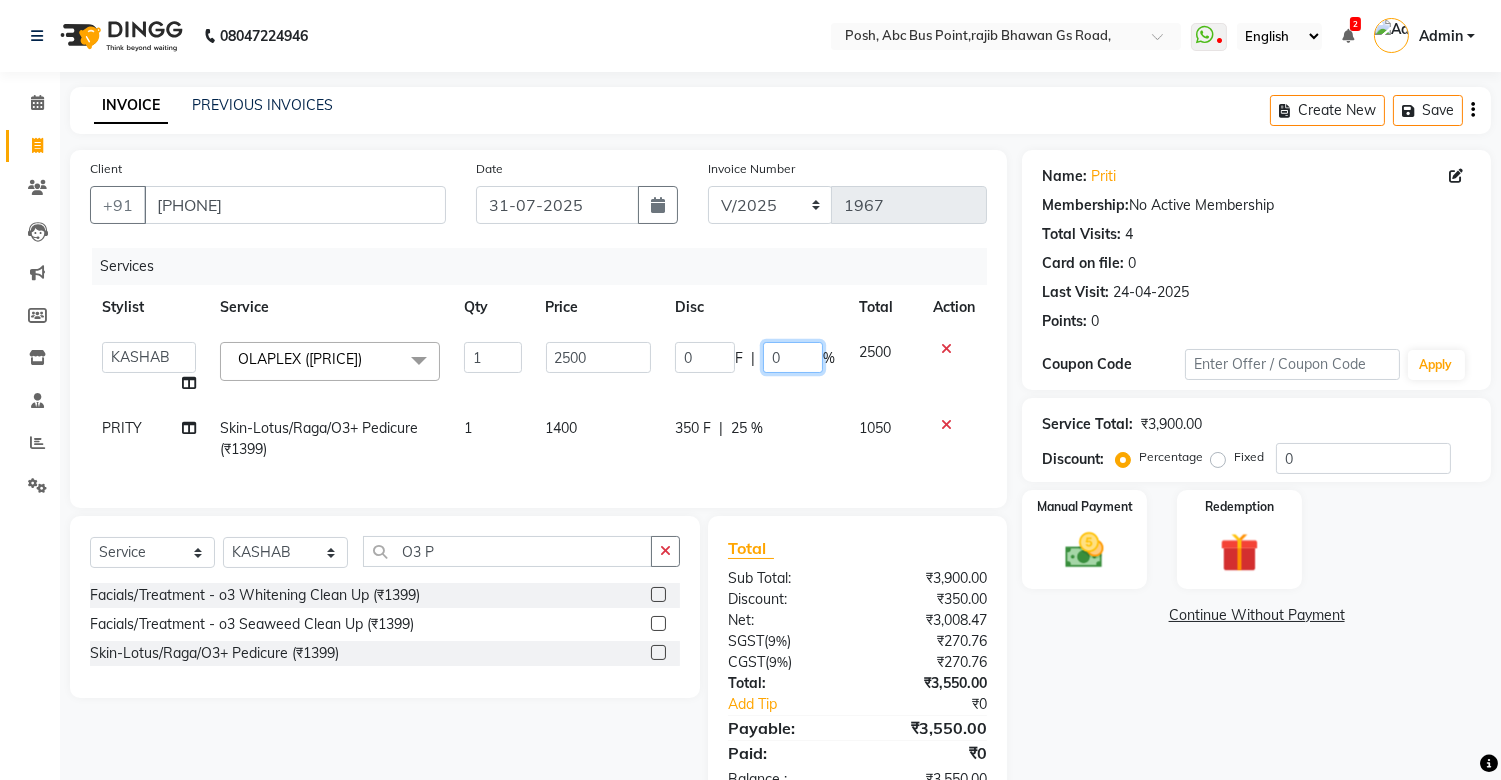 click on "0" 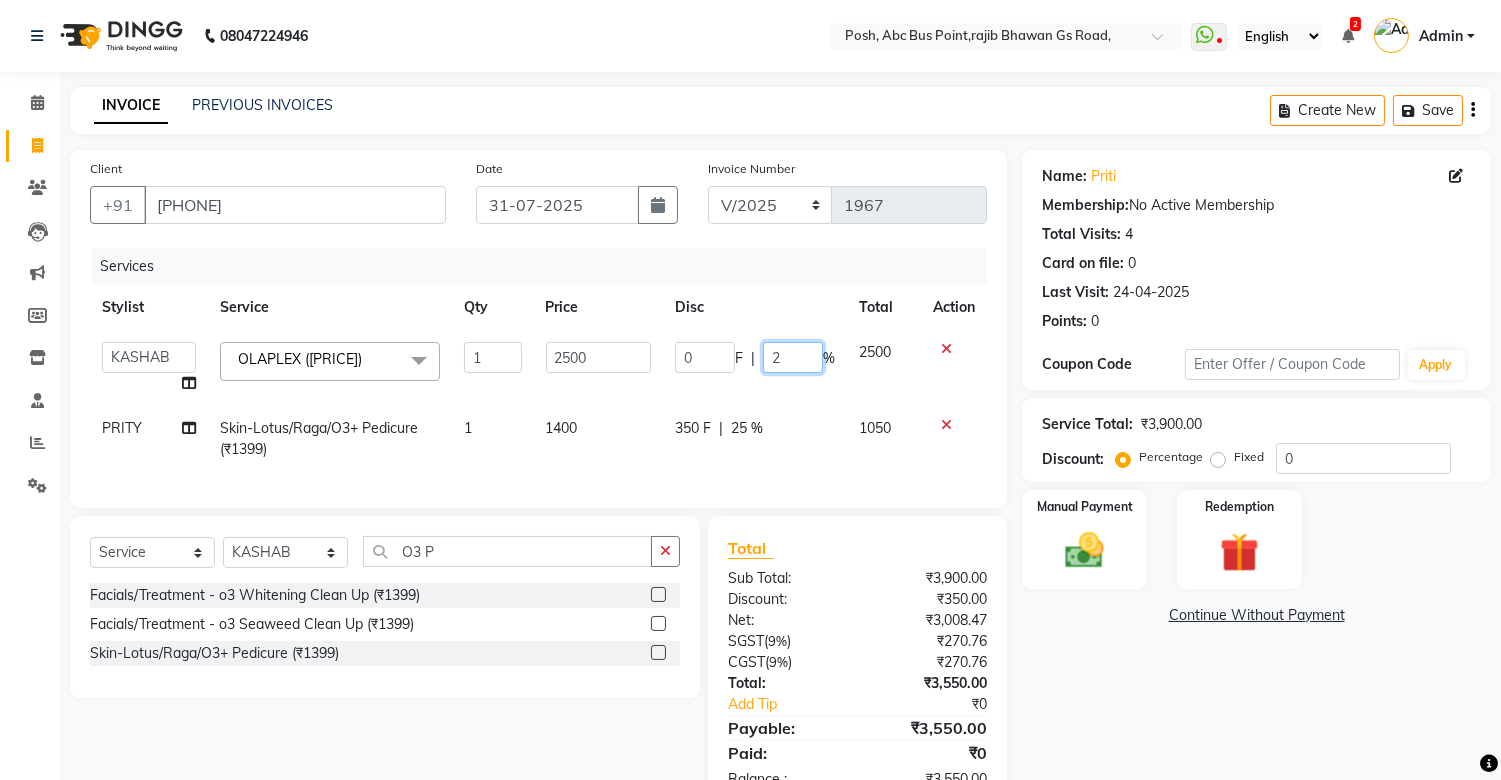 type on "25" 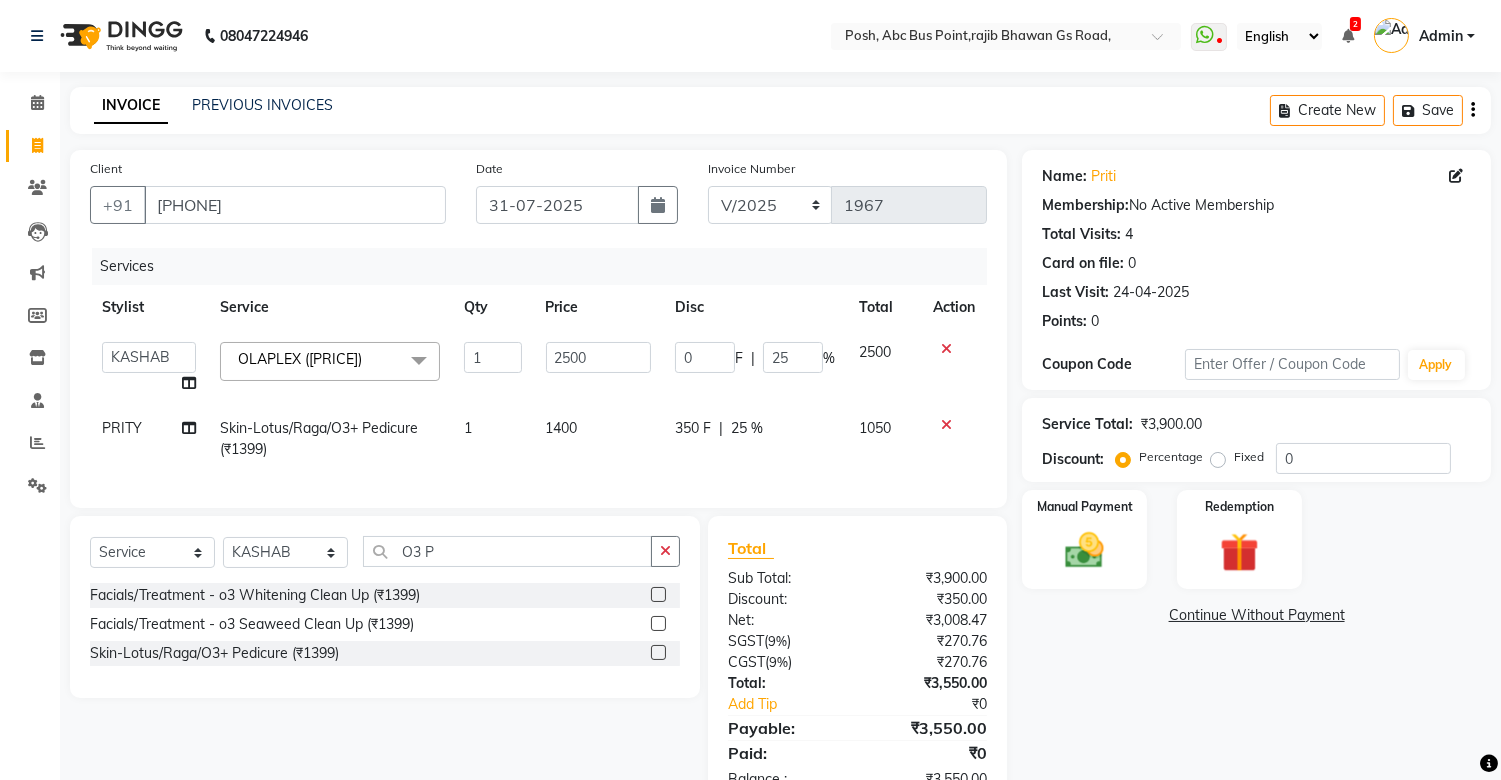 click on "1400" 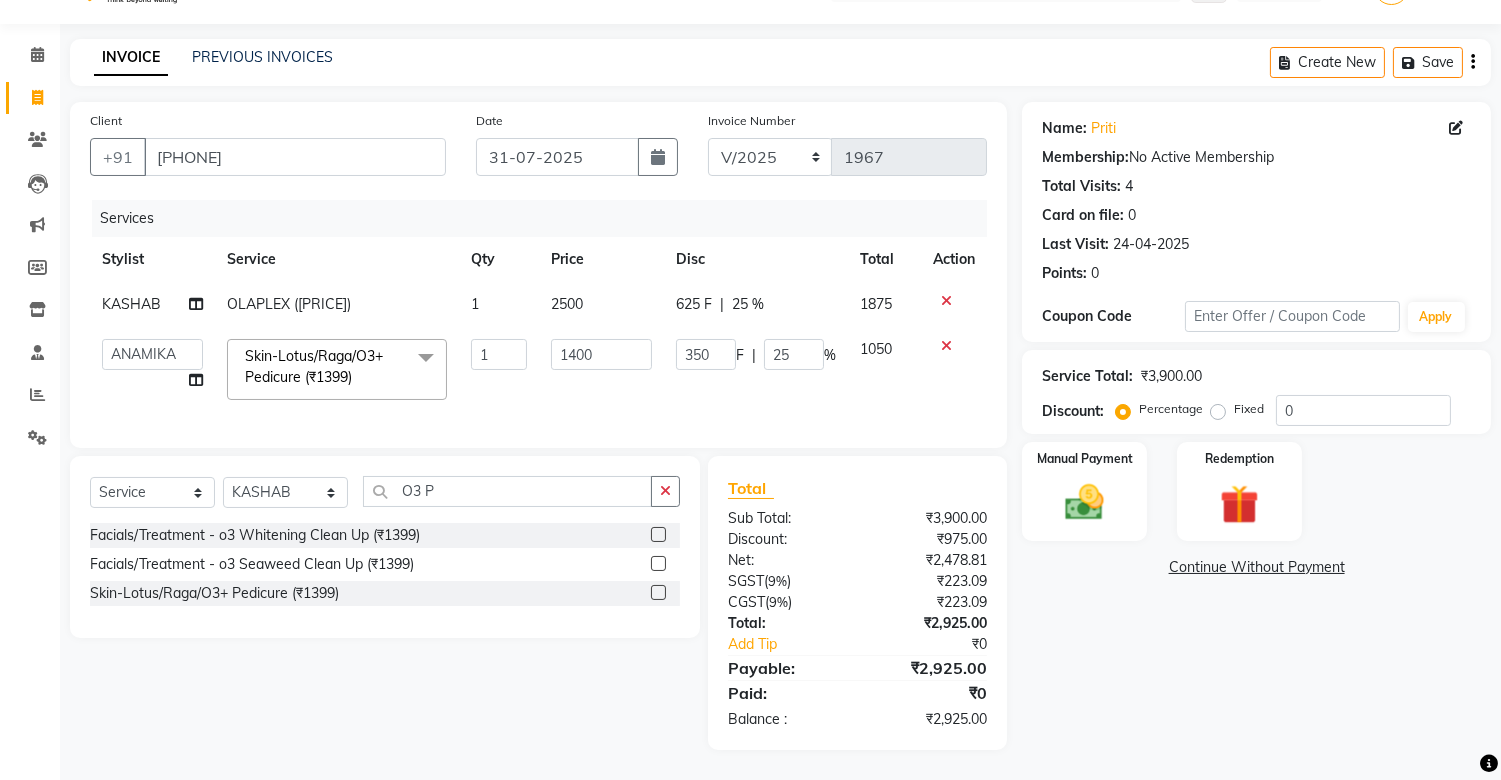 scroll, scrollTop: 64, scrollLeft: 0, axis: vertical 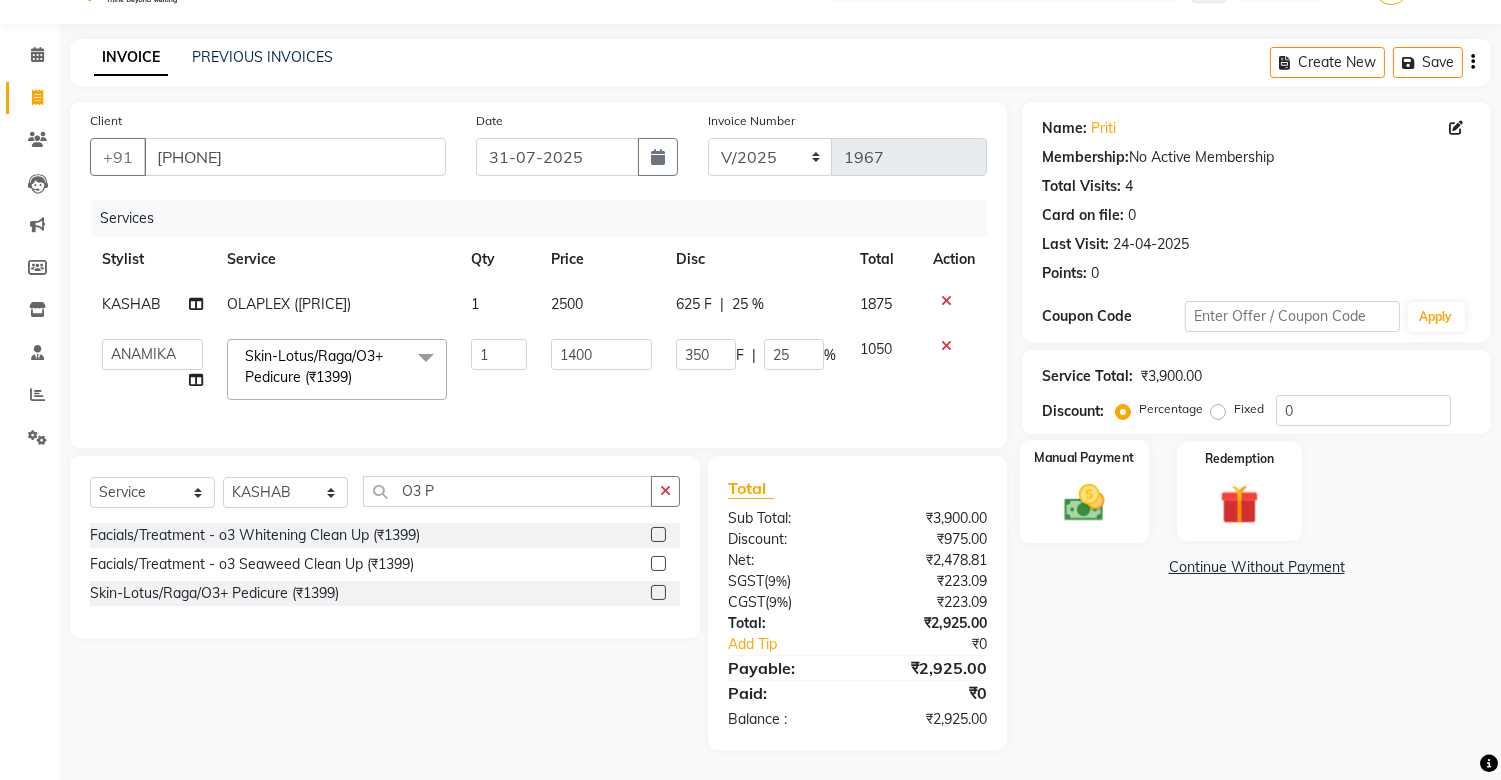 click 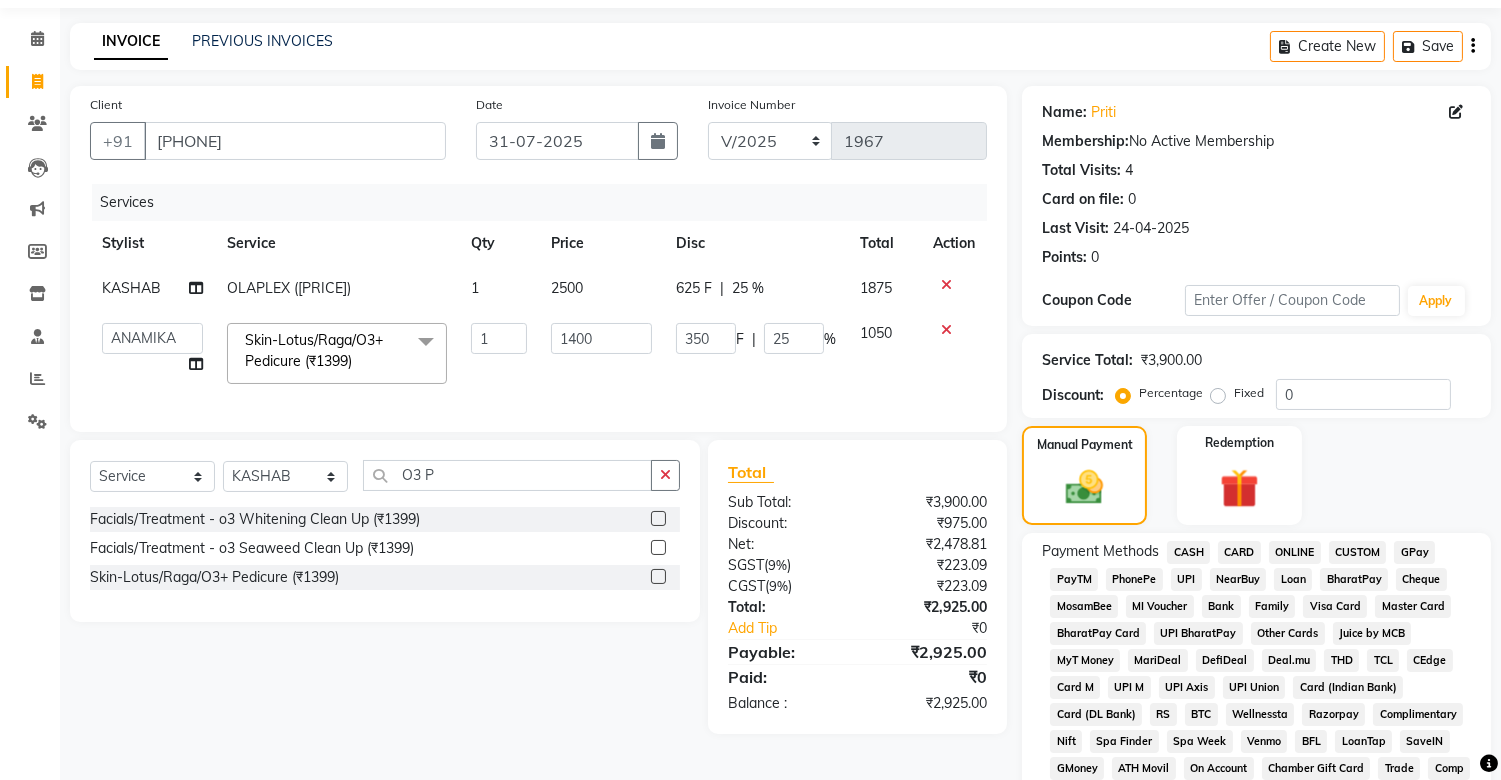 click on "CASH" 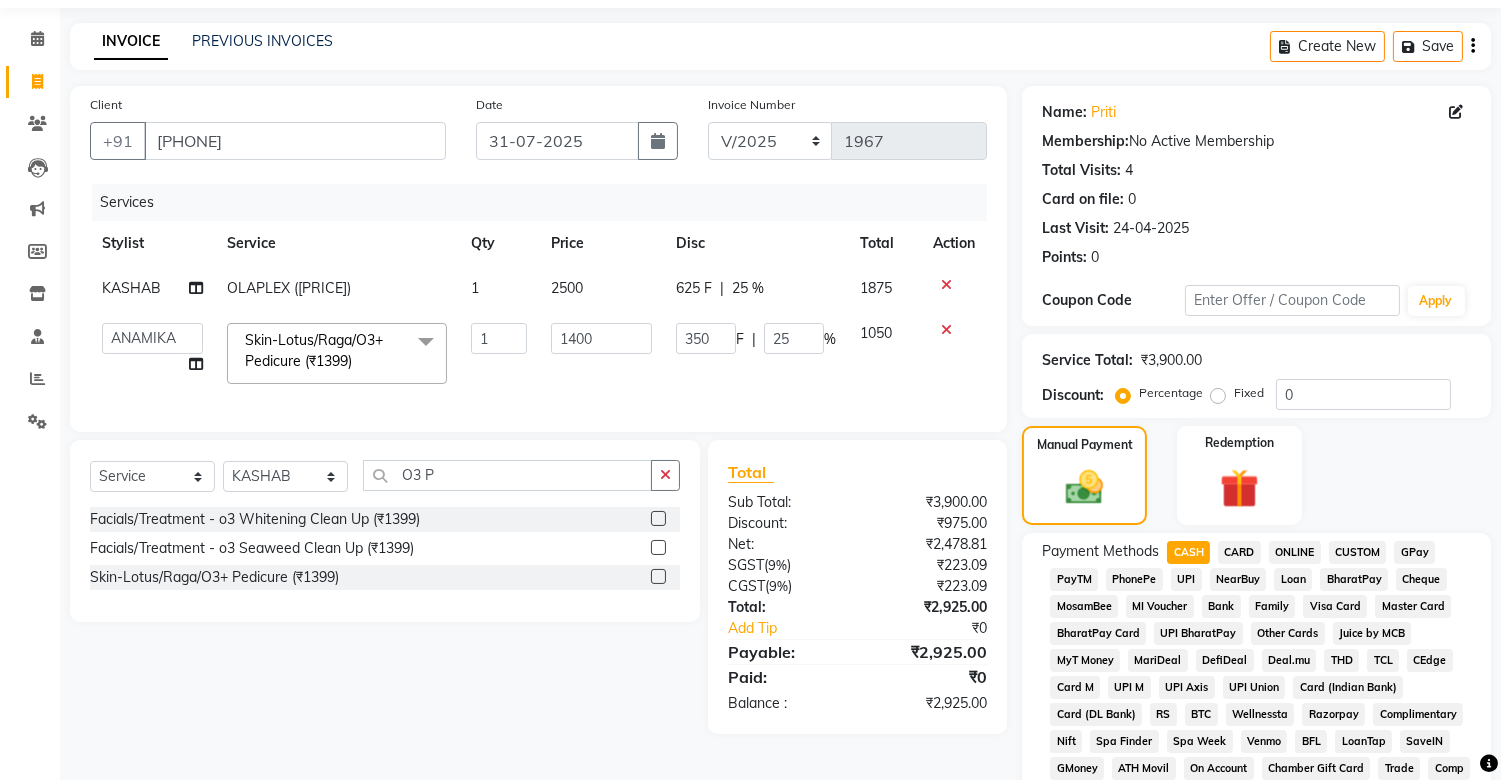 scroll, scrollTop: 631, scrollLeft: 0, axis: vertical 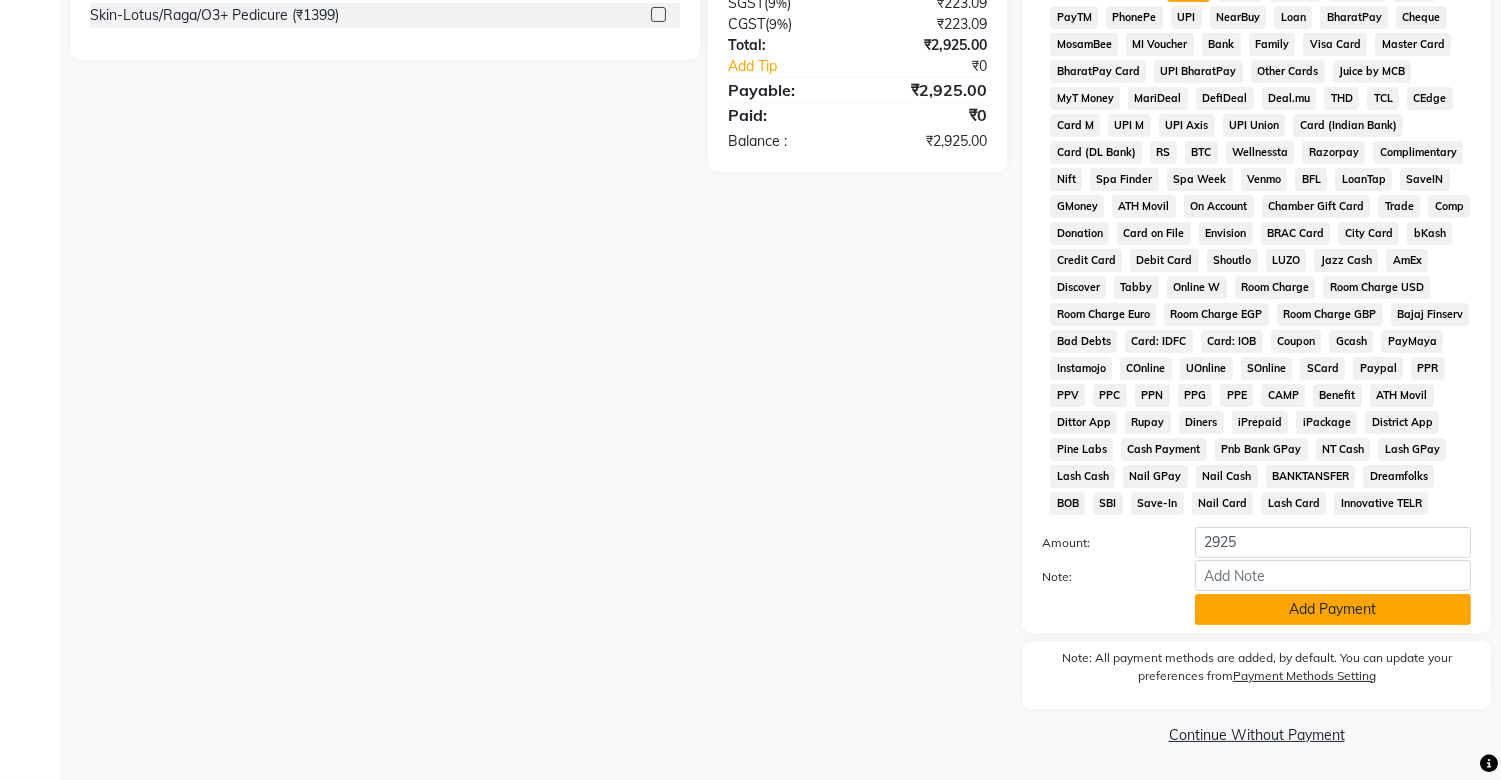 click on "Add Payment" 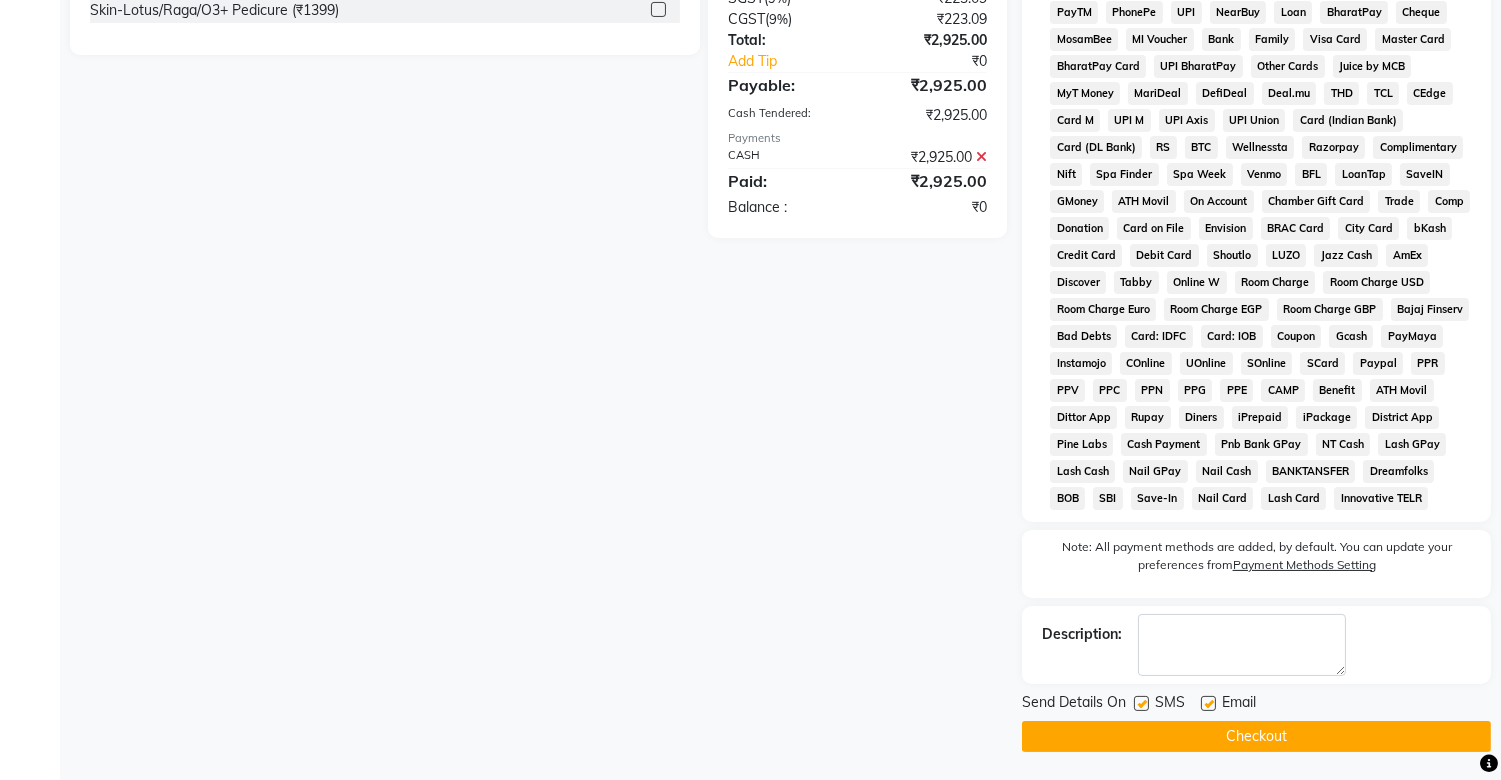 click 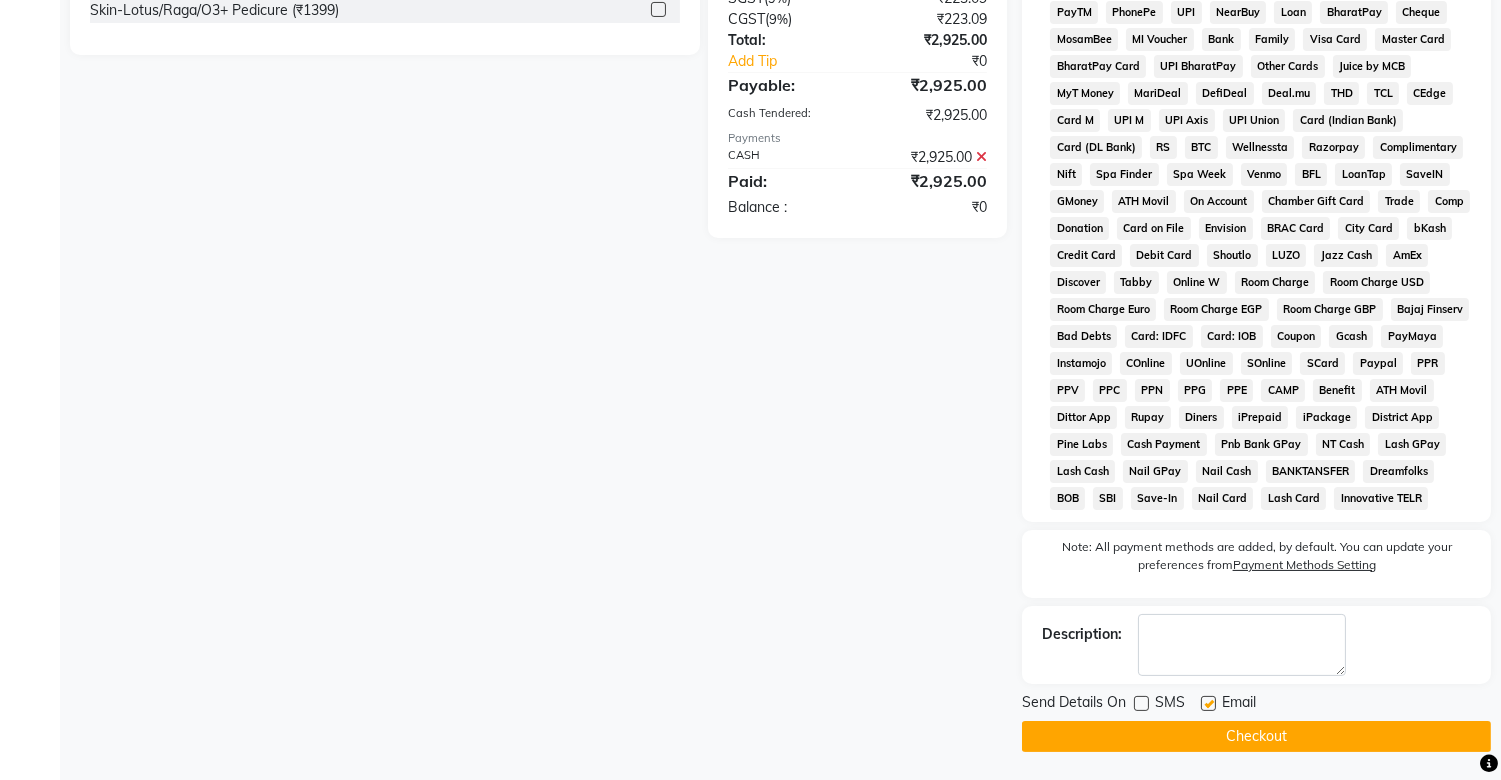 drag, startPoint x: 1157, startPoint y: 740, endPoint x: 1167, endPoint y: 742, distance: 10.198039 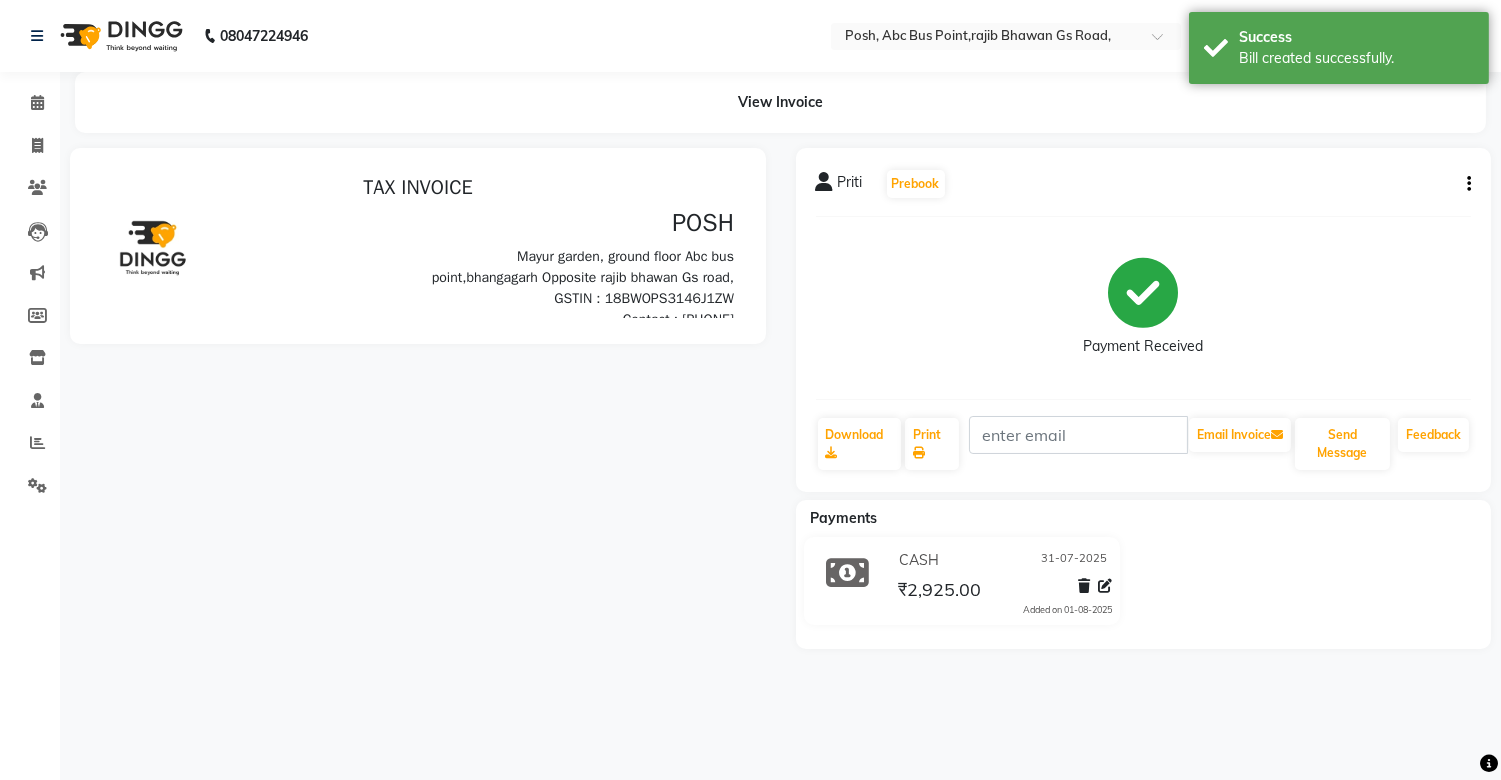 scroll, scrollTop: 0, scrollLeft: 0, axis: both 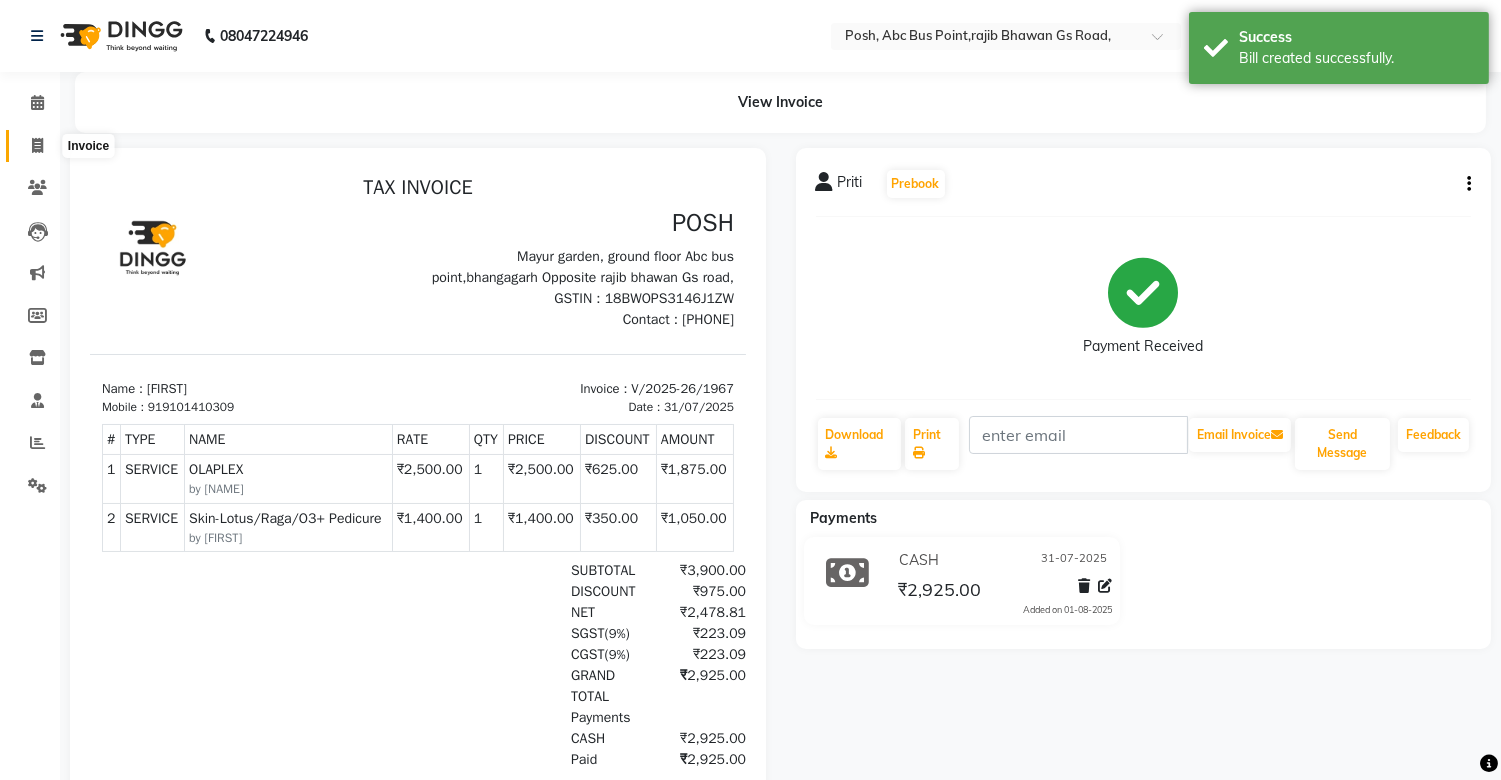 click 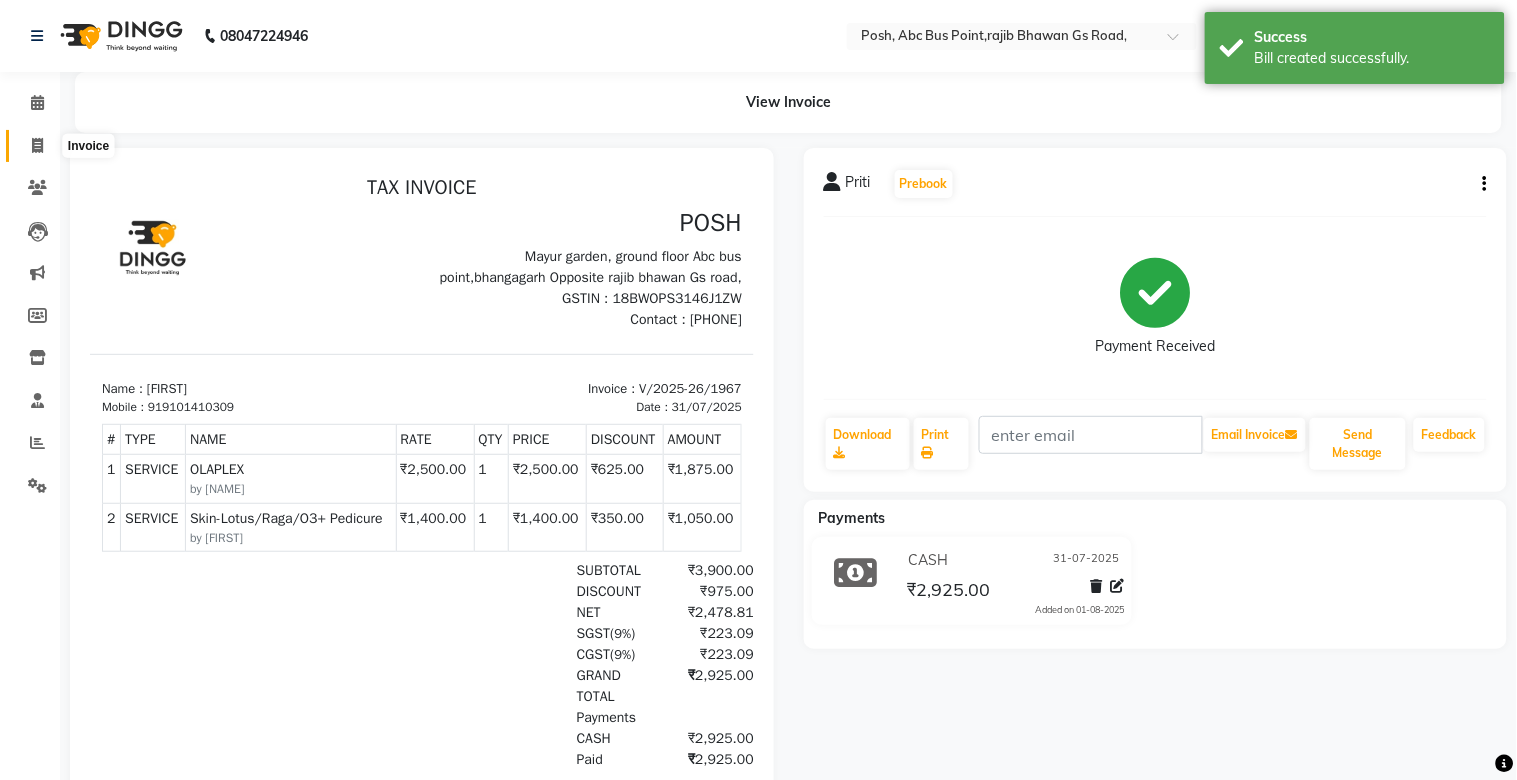 select on "service" 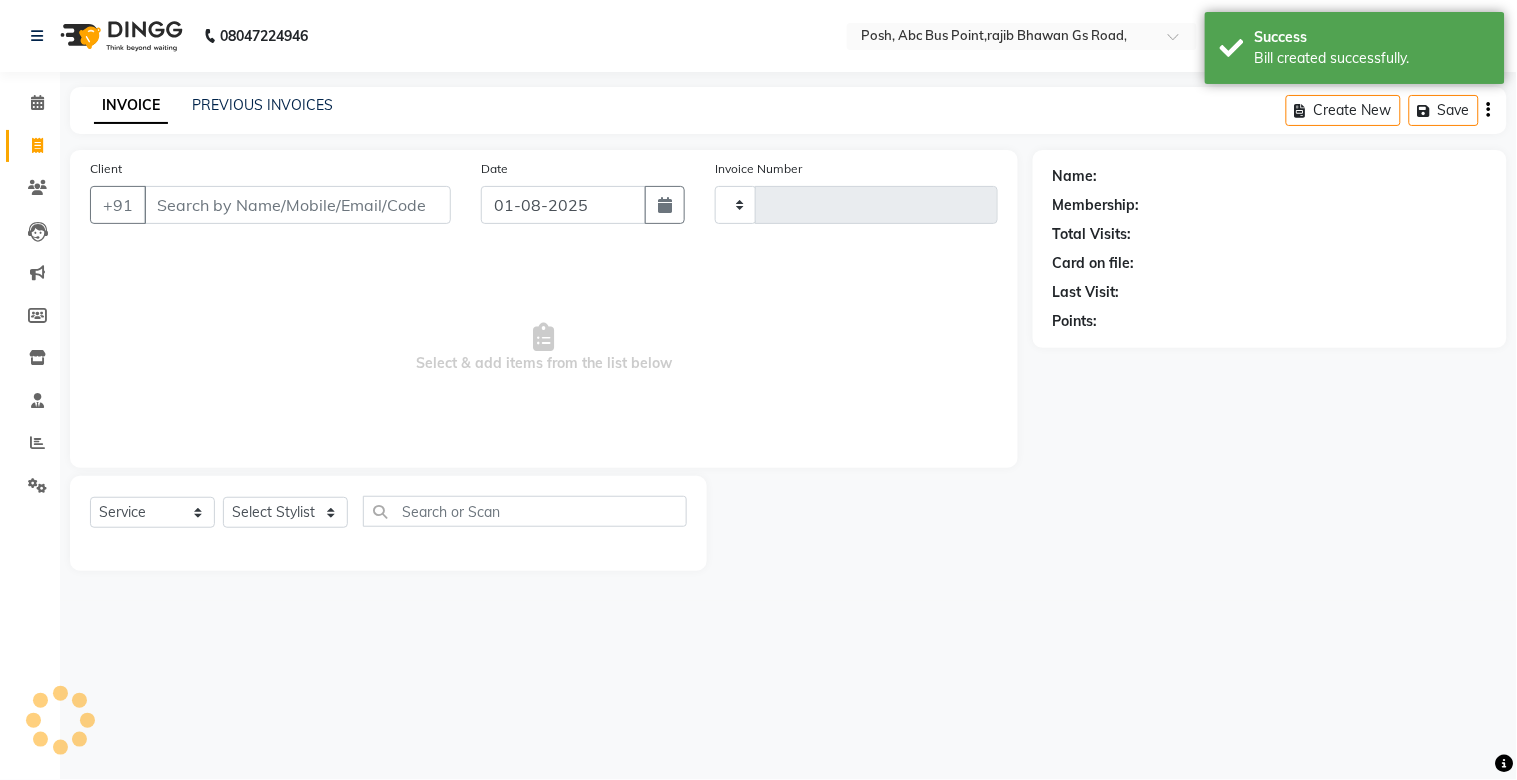 type on "1968" 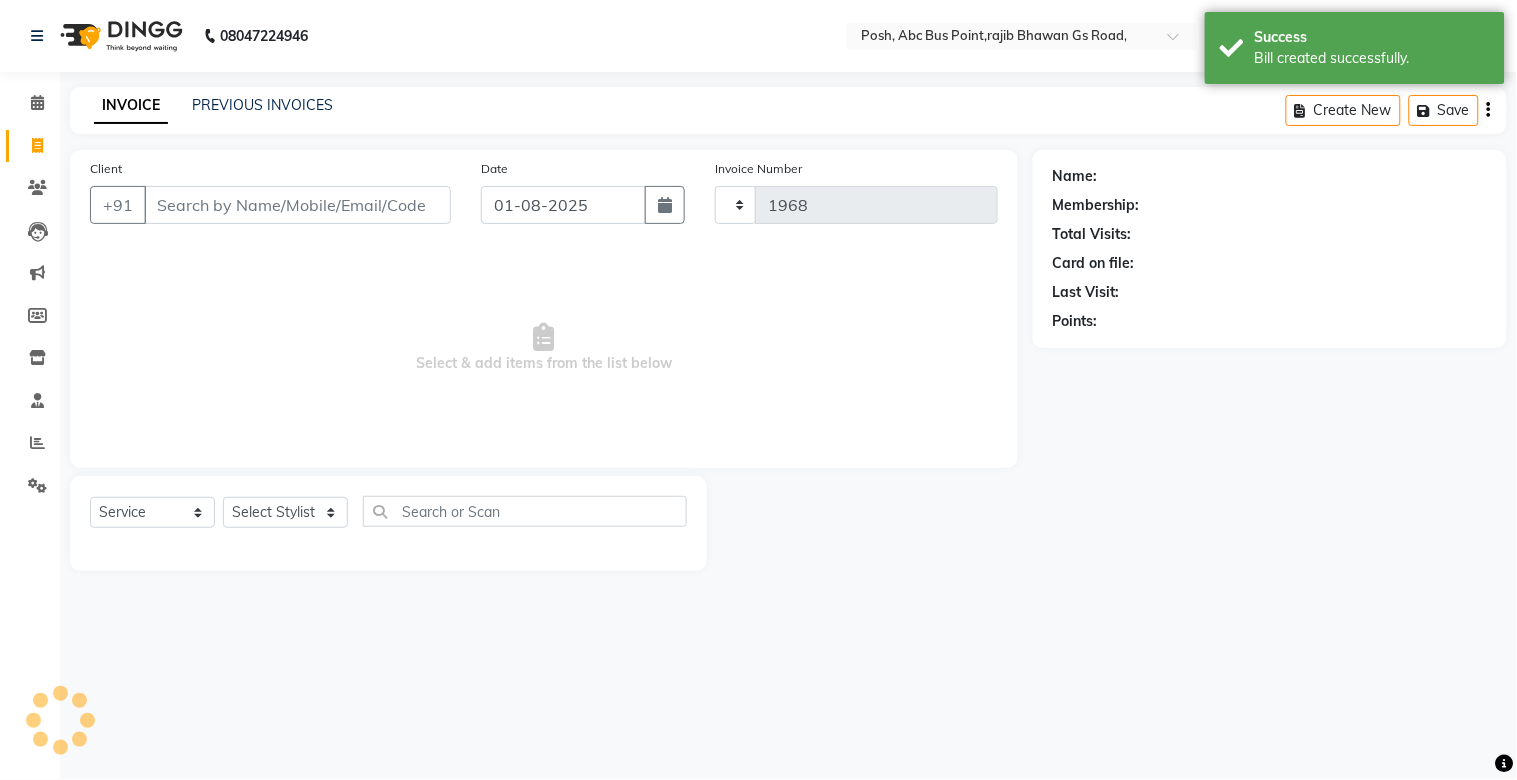 select on "3535" 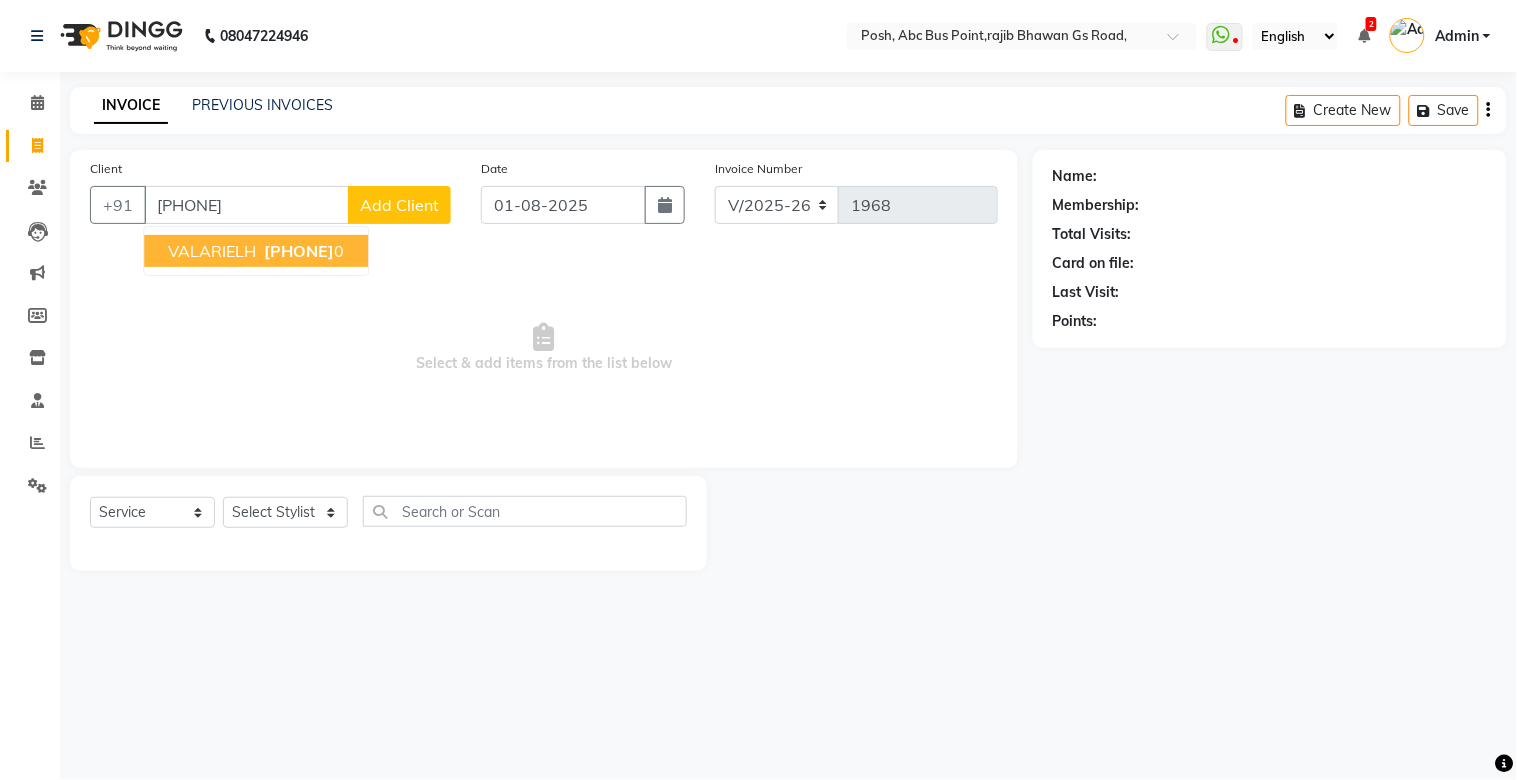 click on "[PHONE]" at bounding box center [299, 251] 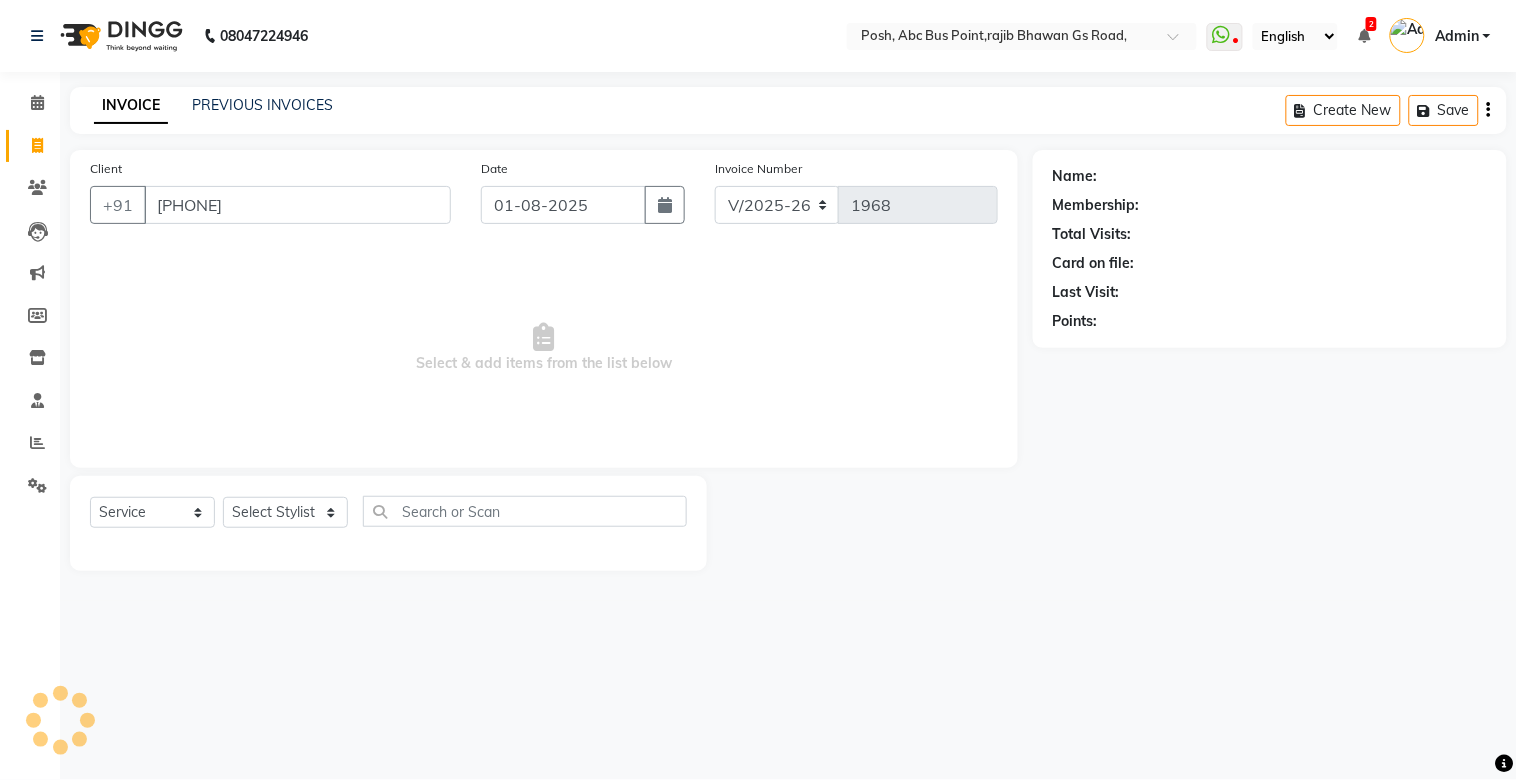 type on "[PHONE]" 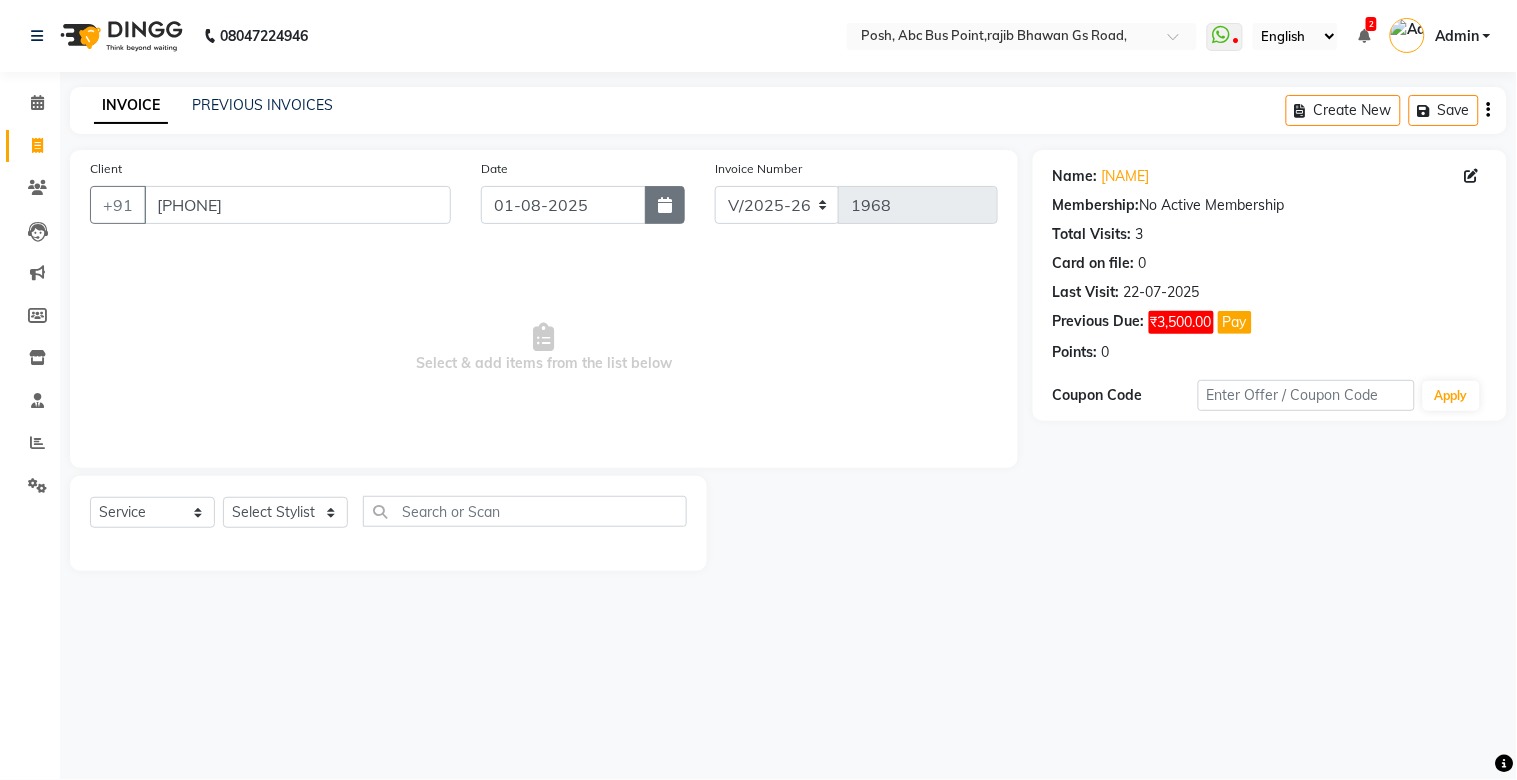 click 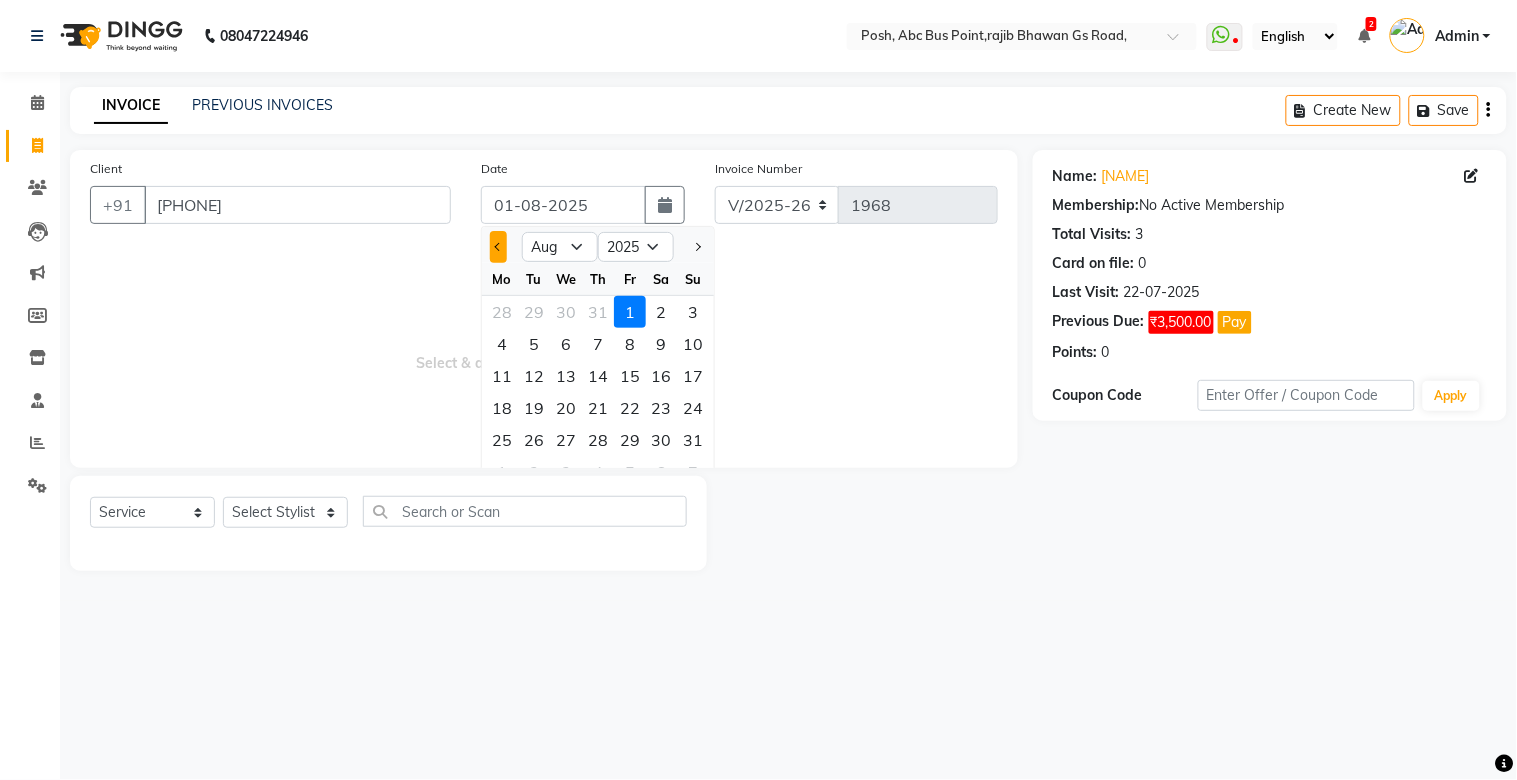 click 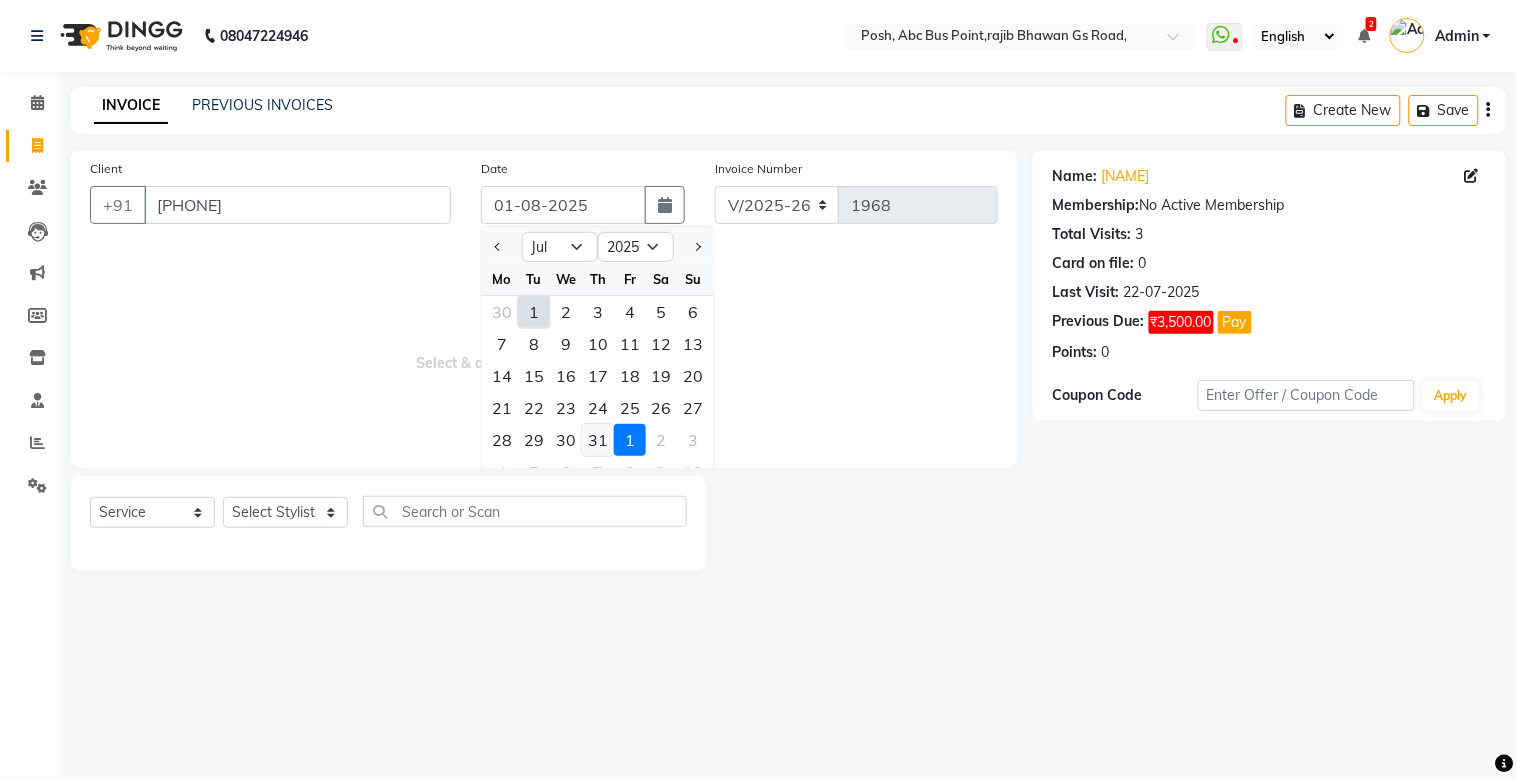 click on "31" 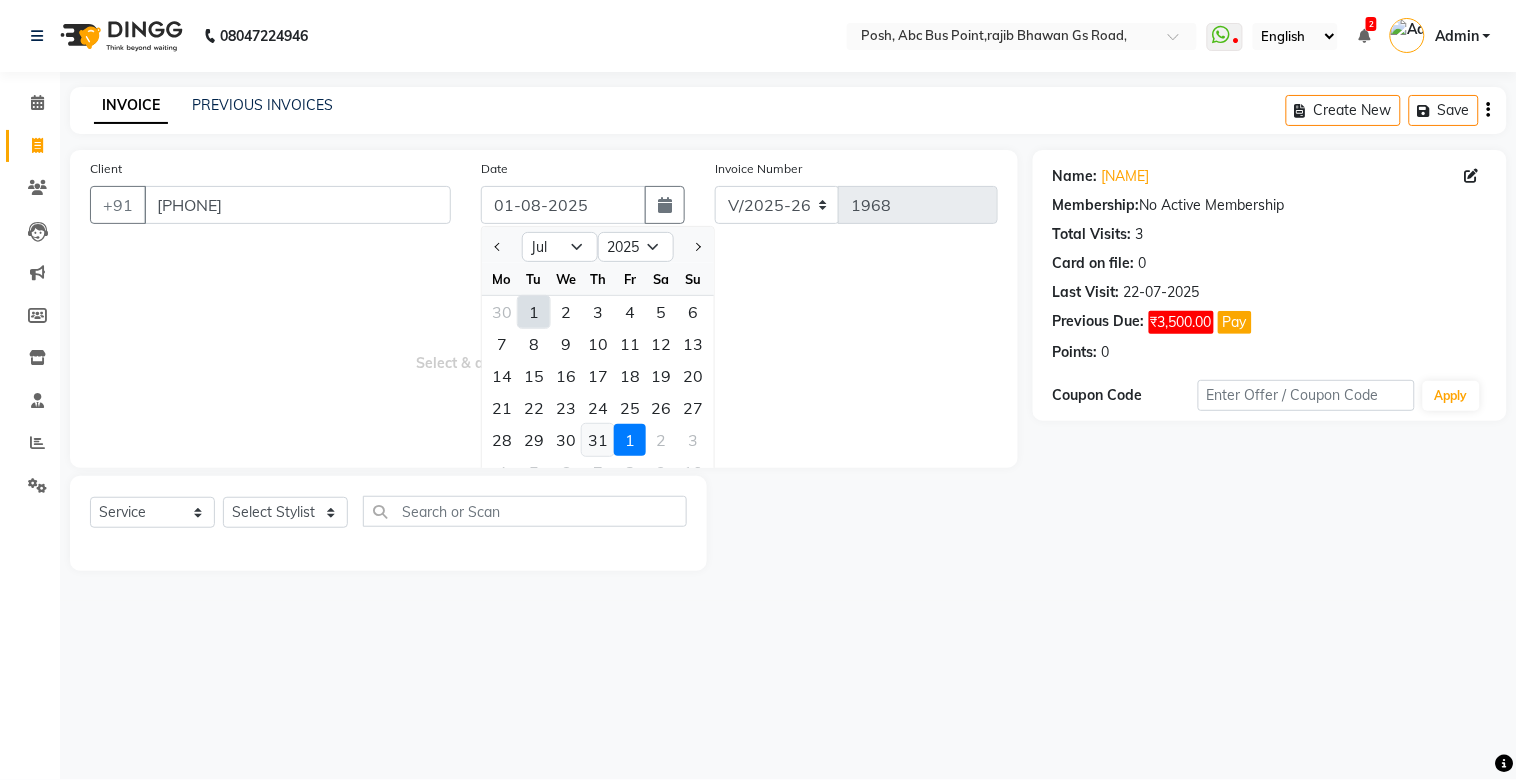 type on "31-07-2025" 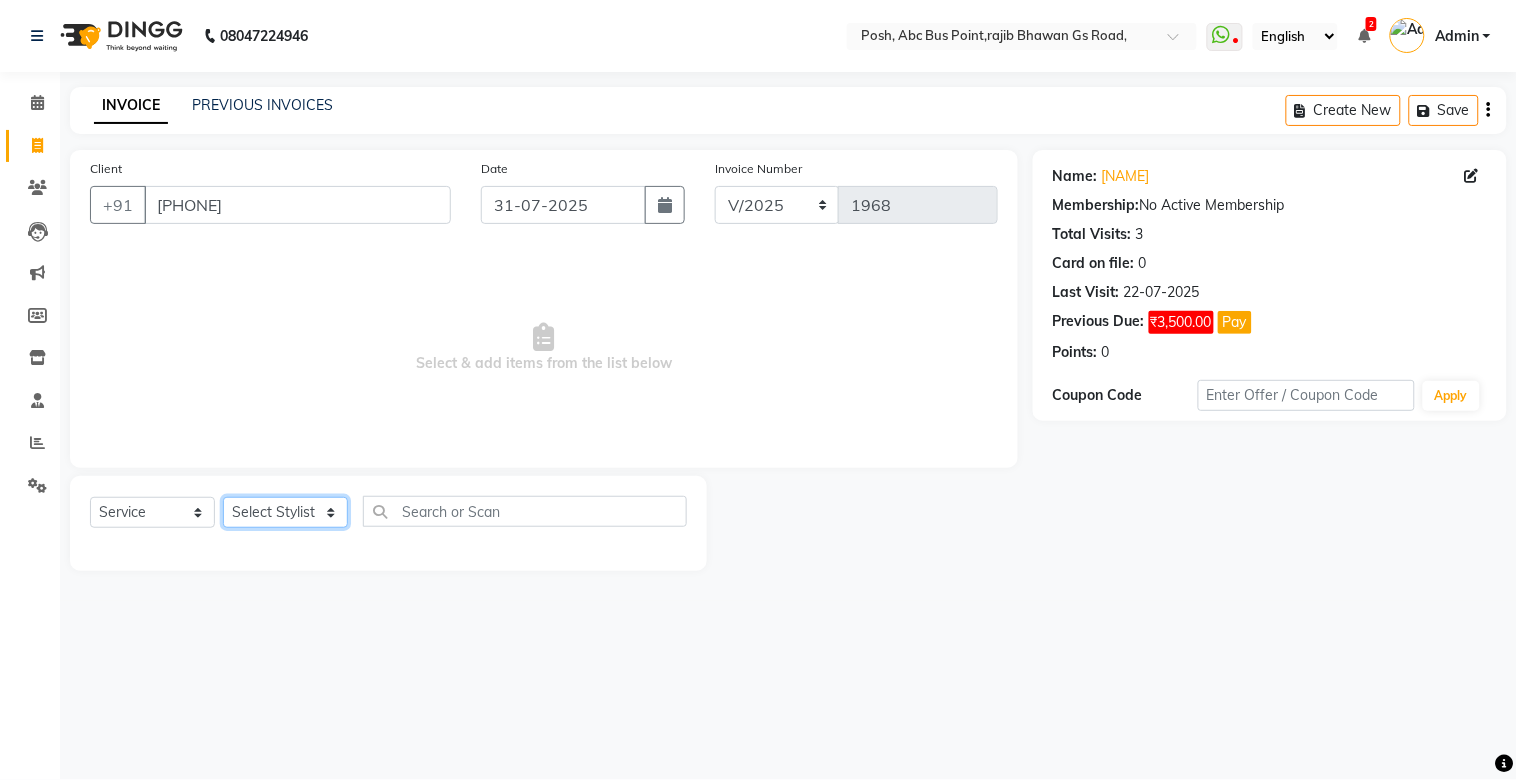 click on "Select Stylist [NAME]	   [NAME]   [NAME]   [NAME]   [NAME]   Manager   [NAME]   [NAME]    [NAME]	   [NAME]   [NAME]	   [NAME]   [NAME]   [NAME]   [NAME]   [NAME]	   [NAME]   [NAME]" 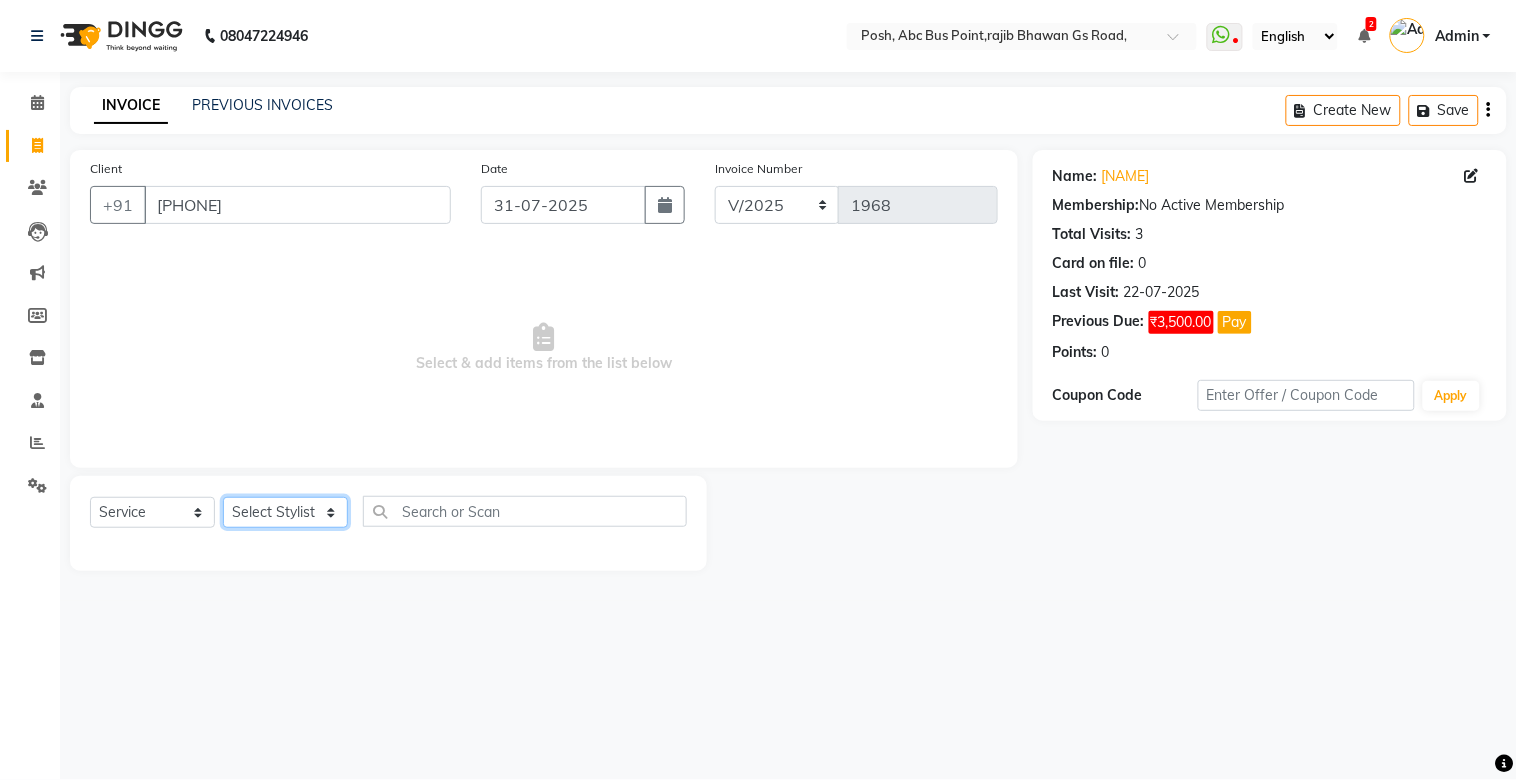 select on "38798" 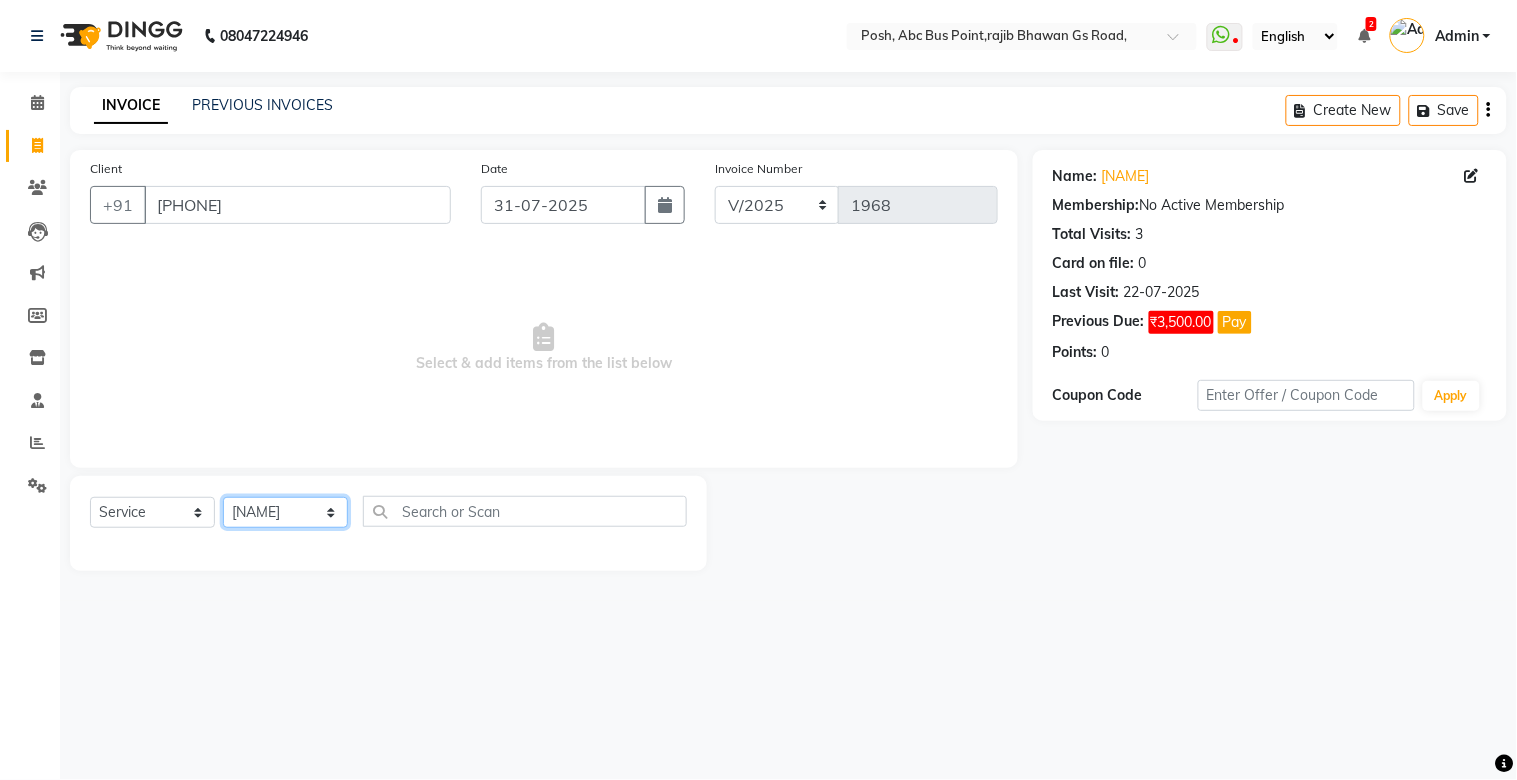 click on "Select Stylist [NAME]	   [NAME]   [NAME]   [NAME]   [NAME]   Manager   [NAME]   [NAME]    [NAME]	   [NAME]   [NAME]	   [NAME]   [NAME]   [NAME]   [NAME]   [NAME]	   [NAME]   [NAME]" 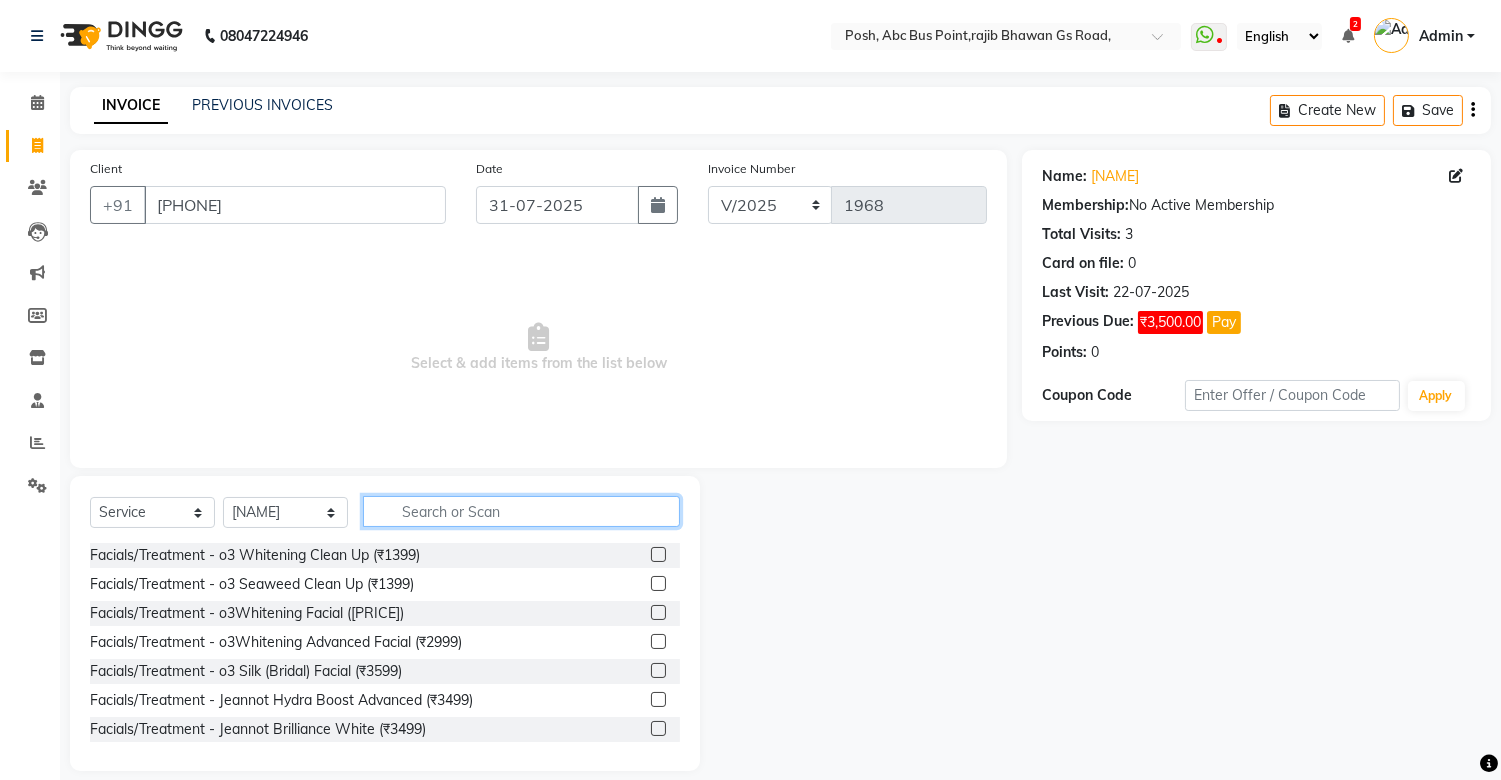 click 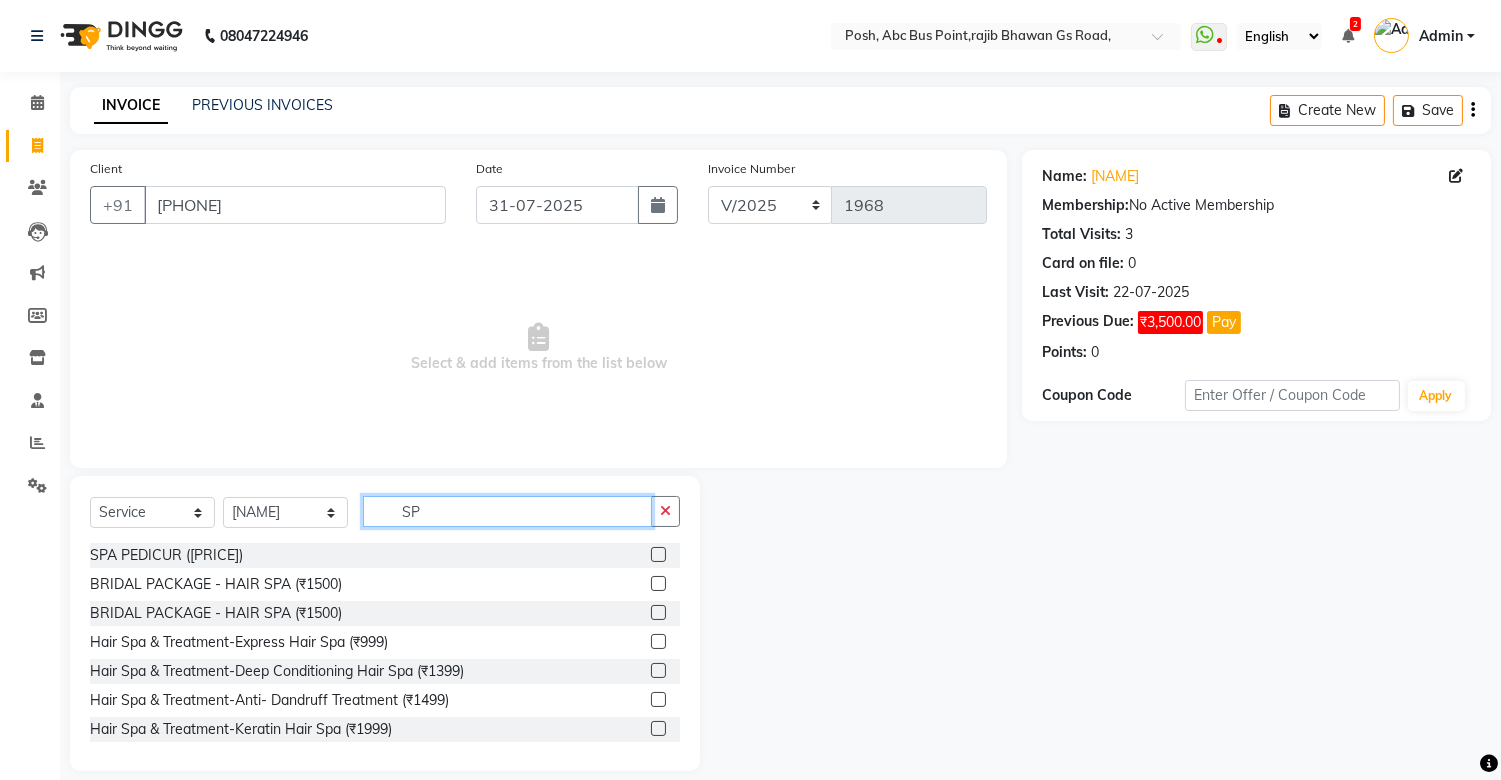 type on "S" 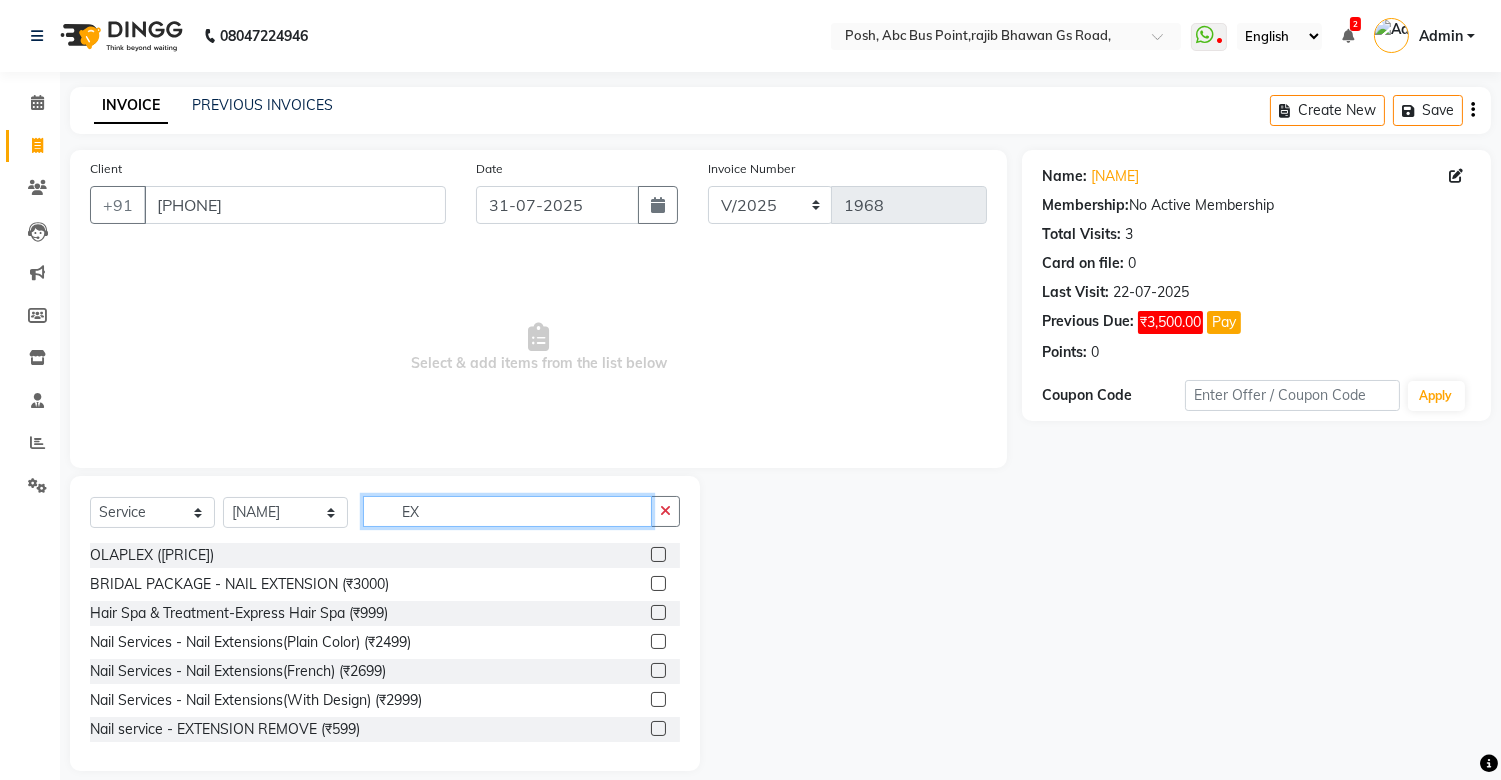 type on "EX" 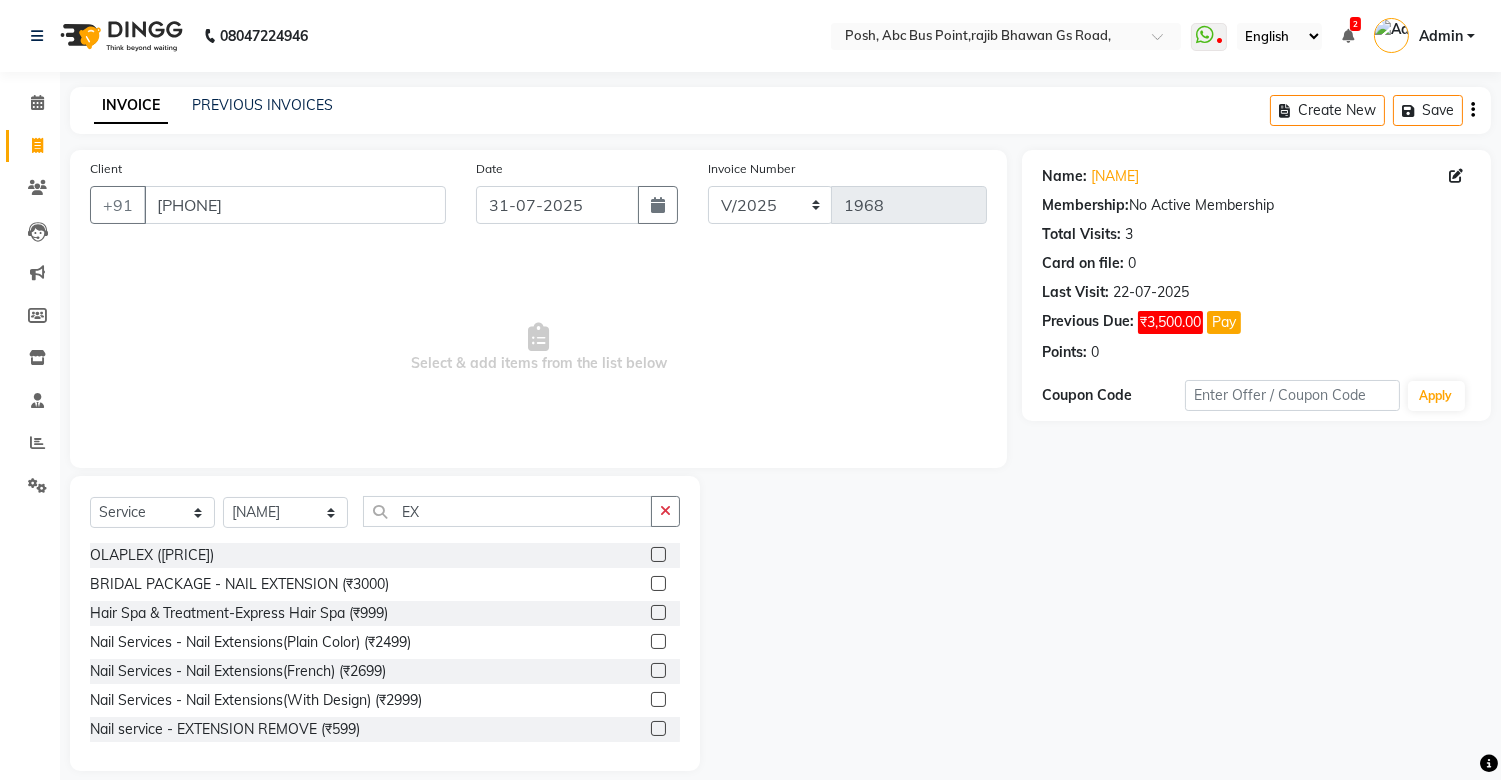 click 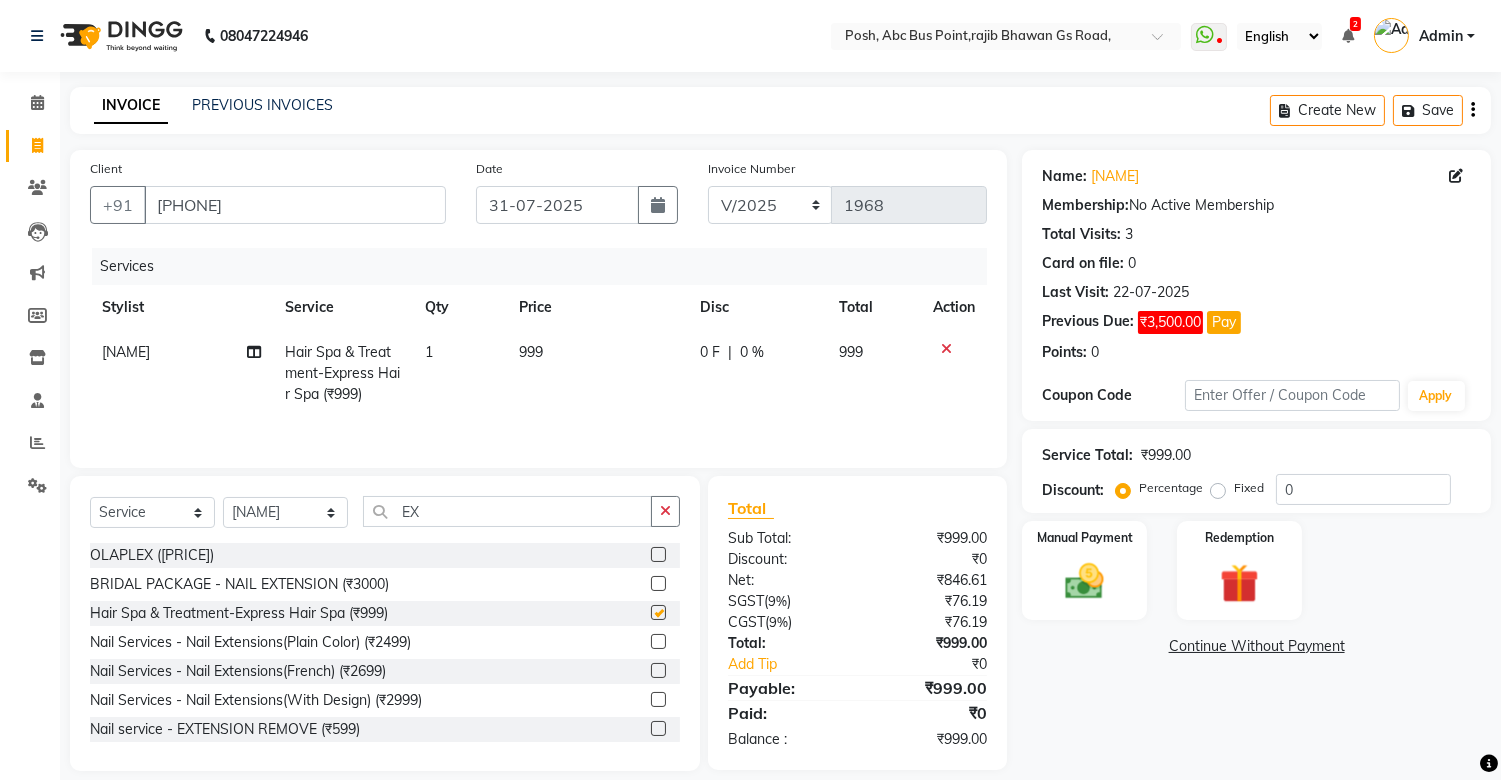 checkbox on "false" 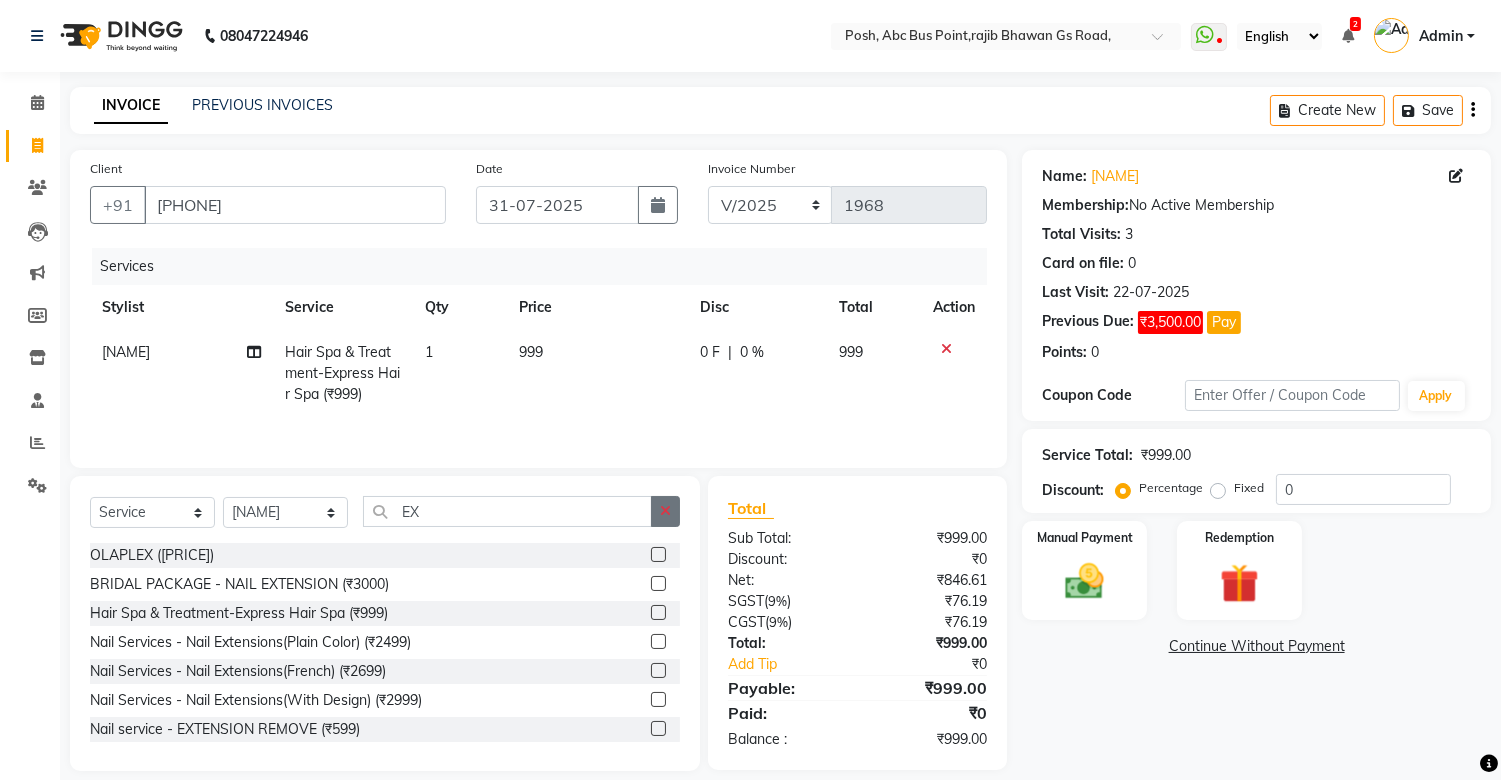 click 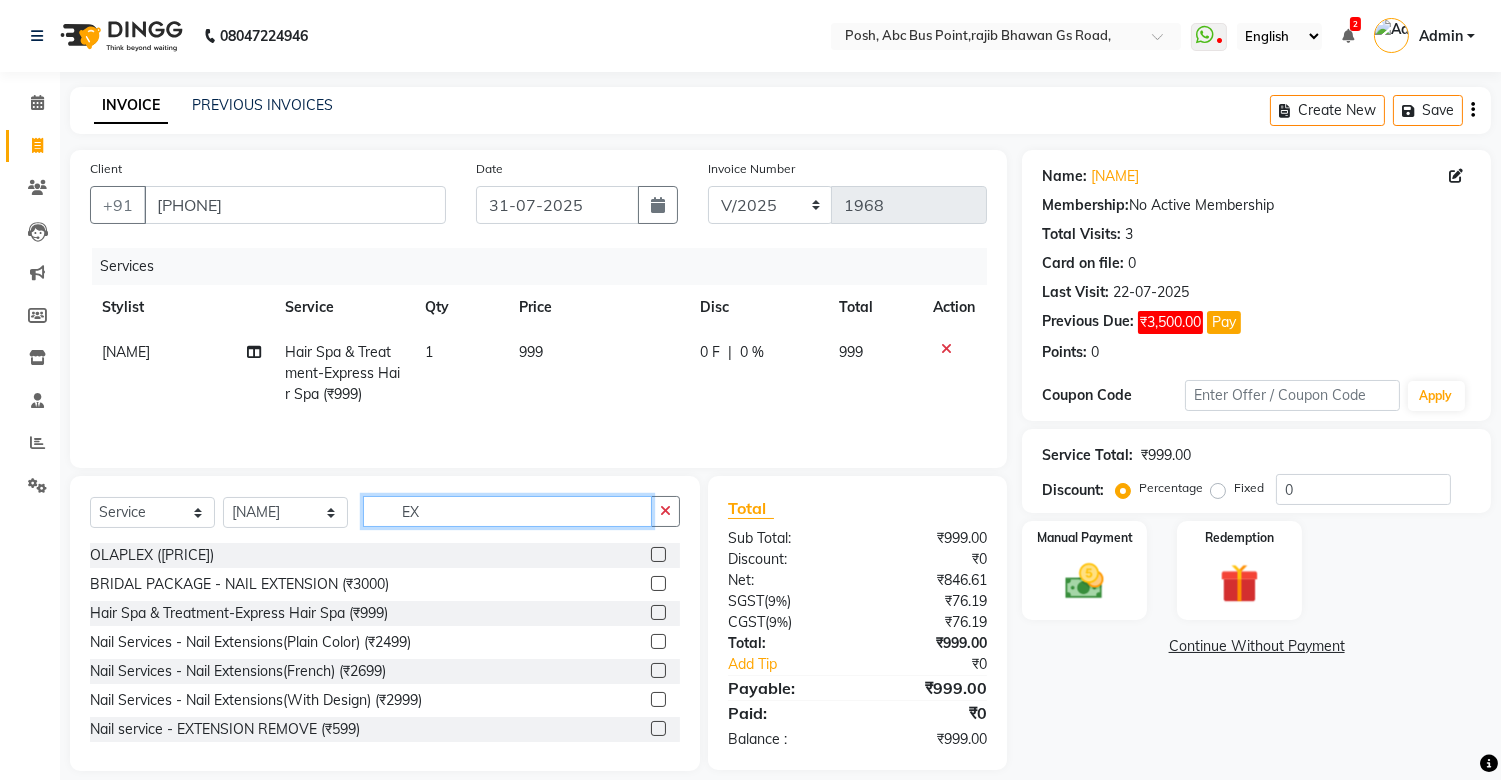 type 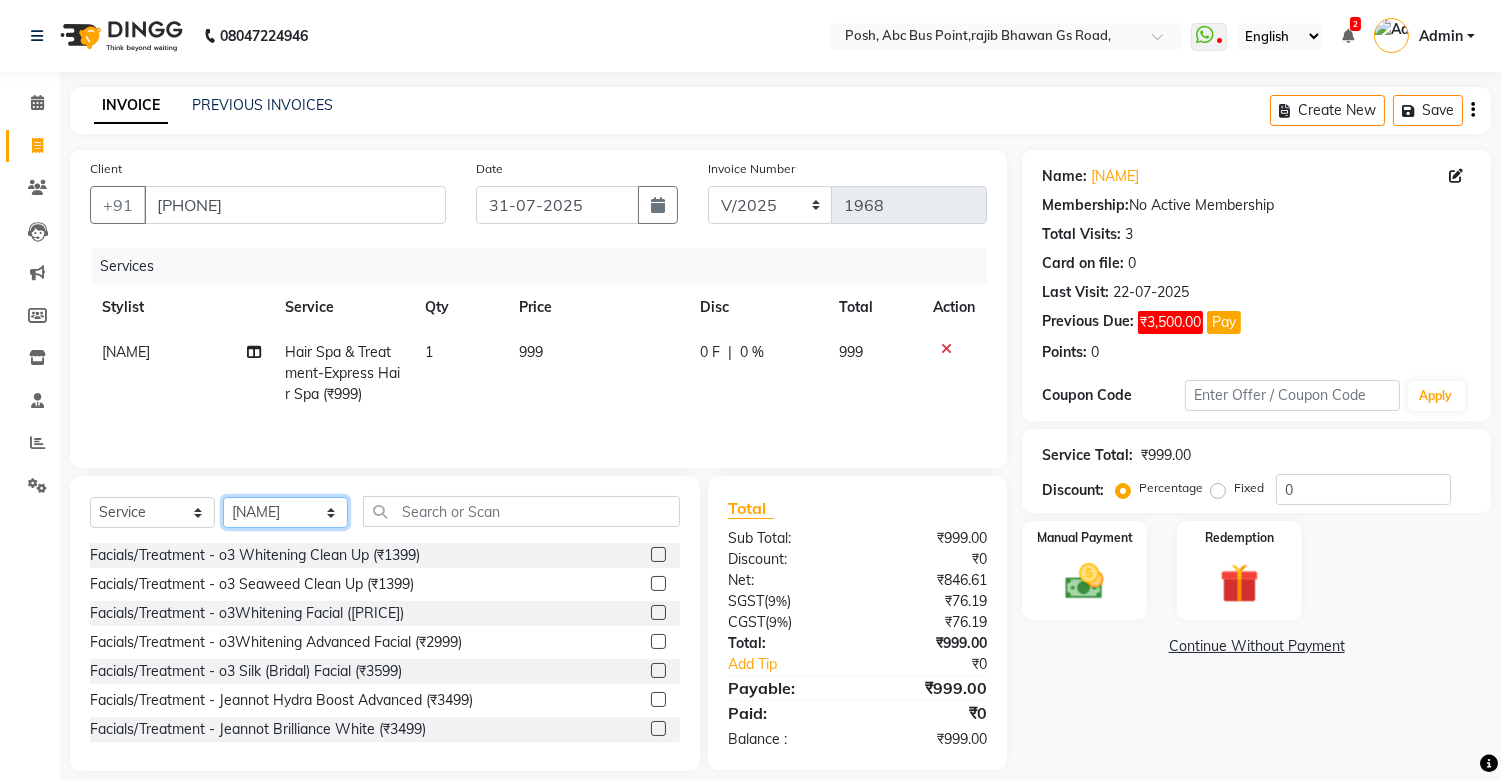 click on "Select Stylist [NAME]	   [NAME]   [NAME]   [NAME]   [NAME]   Manager   [NAME]   [NAME]    [NAME]	   [NAME]   [NAME]	   [NAME]   [NAME]   [NAME]   [NAME]   [NAME]	   [NAME]   [NAME]" 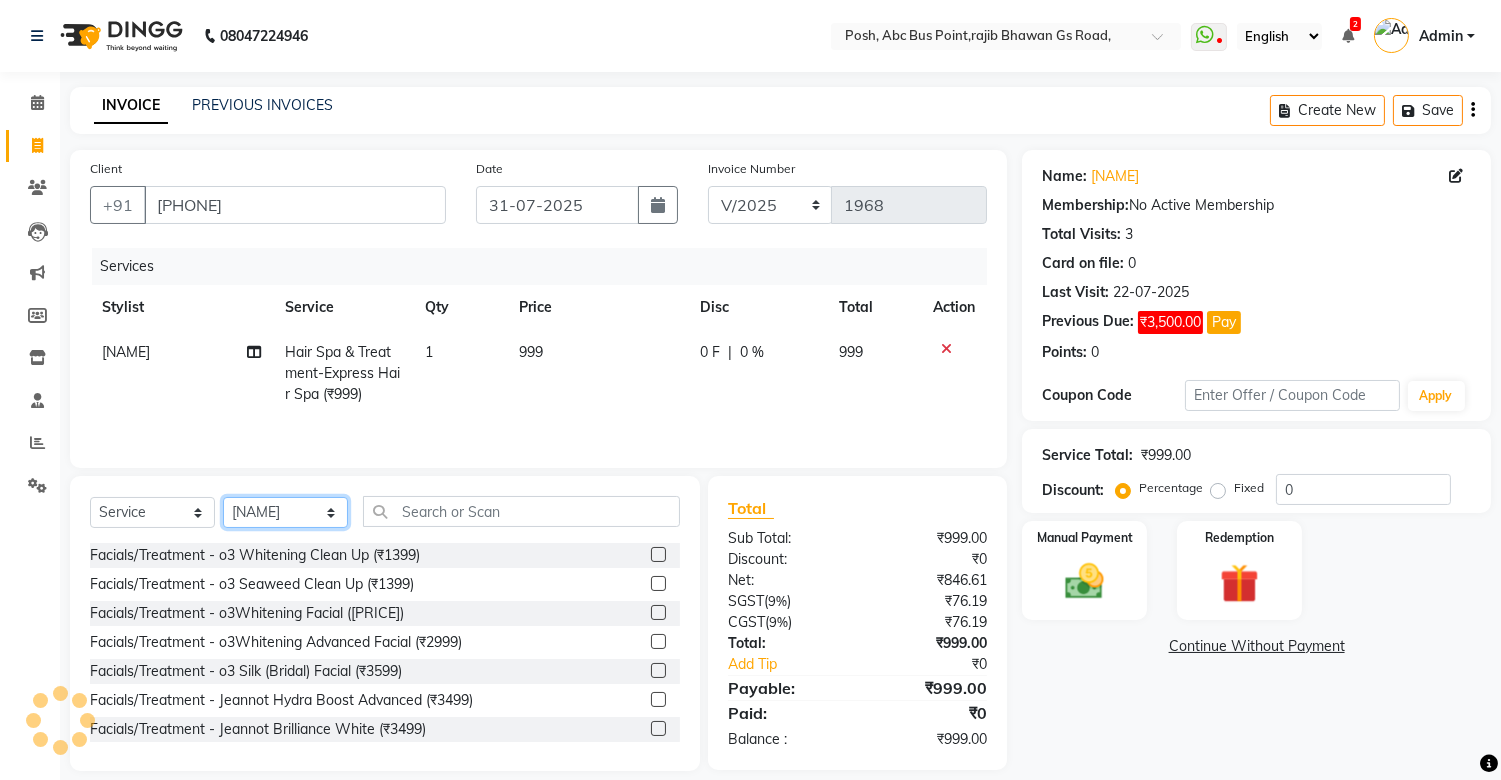 select on "[POSTAL CODE]" 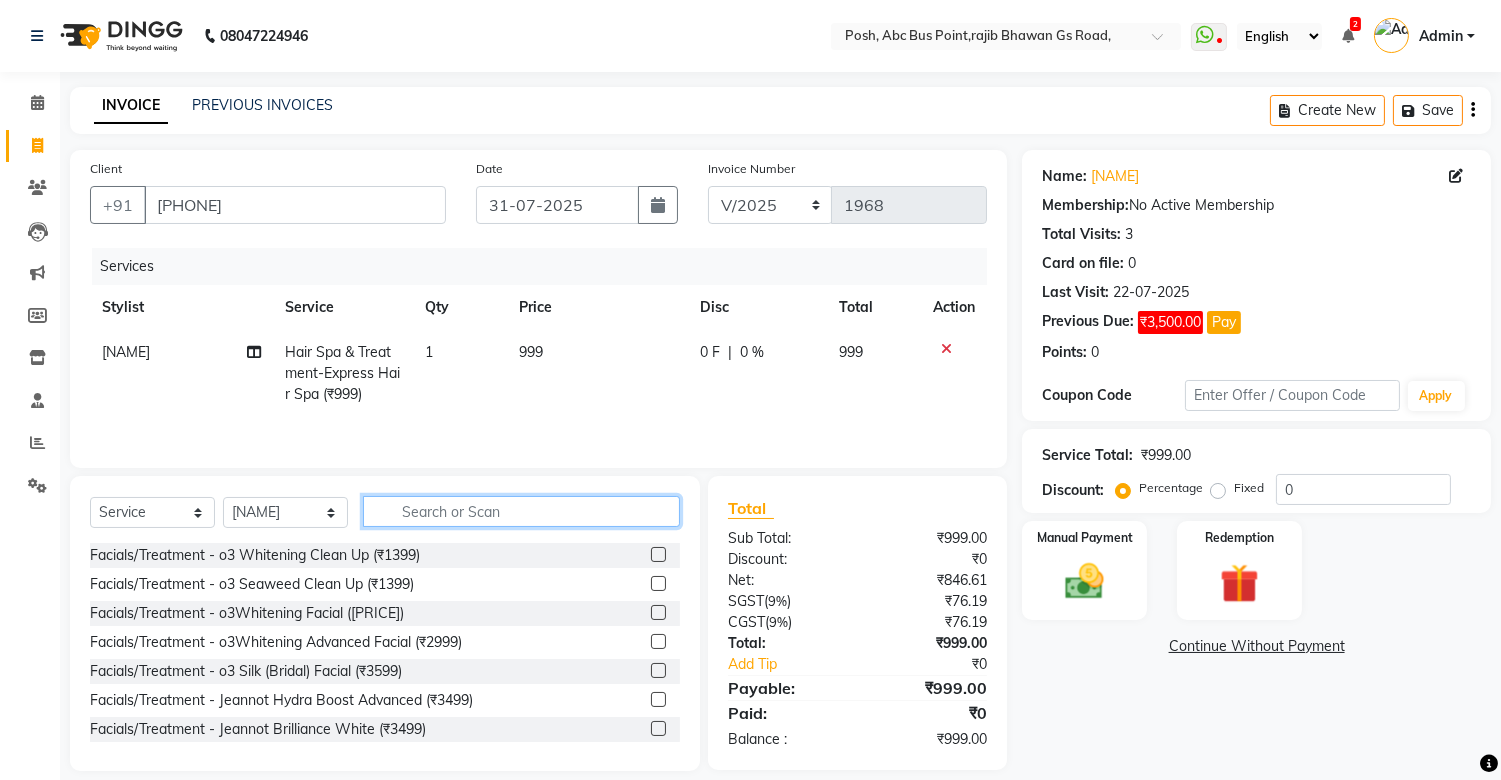 click 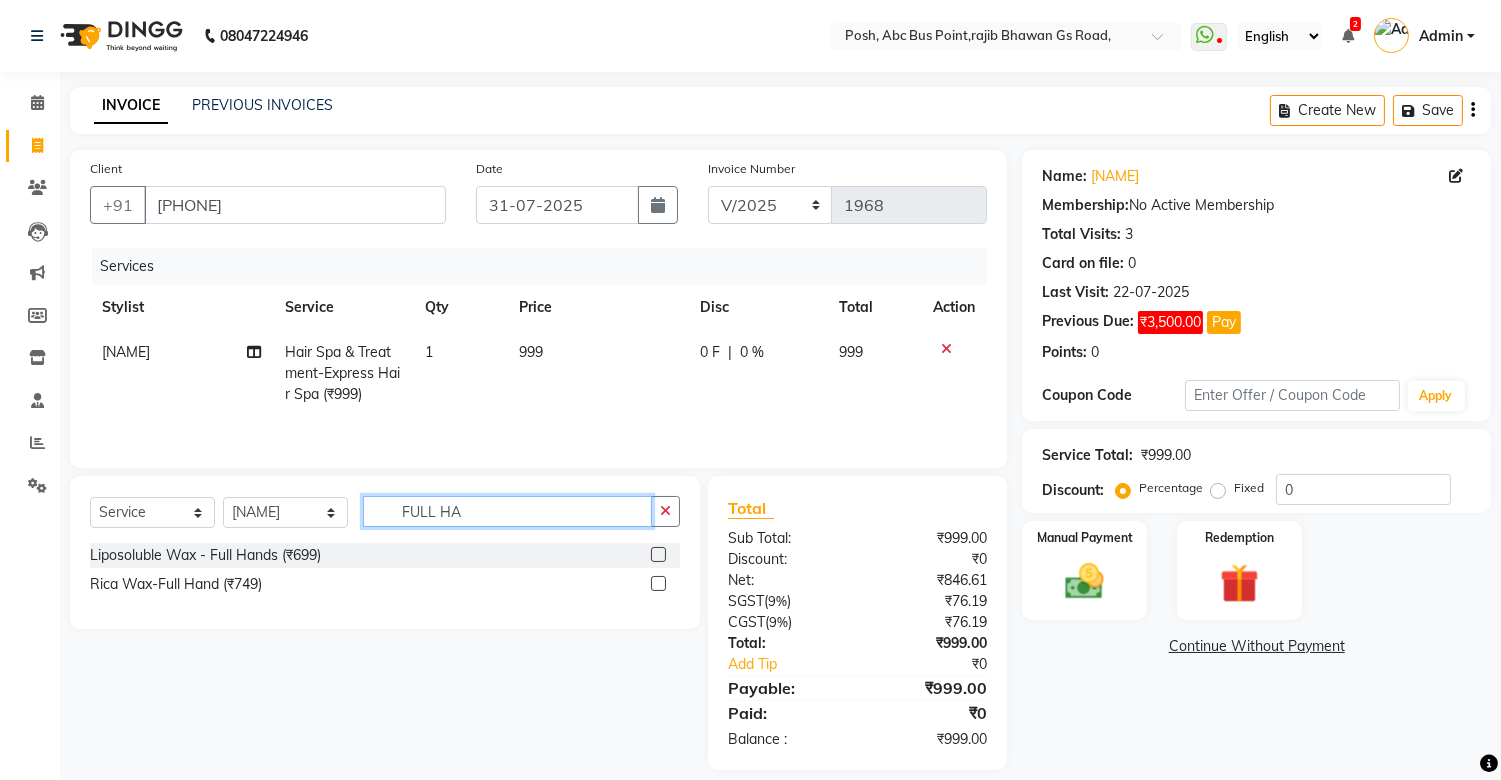 type on "FULL HA" 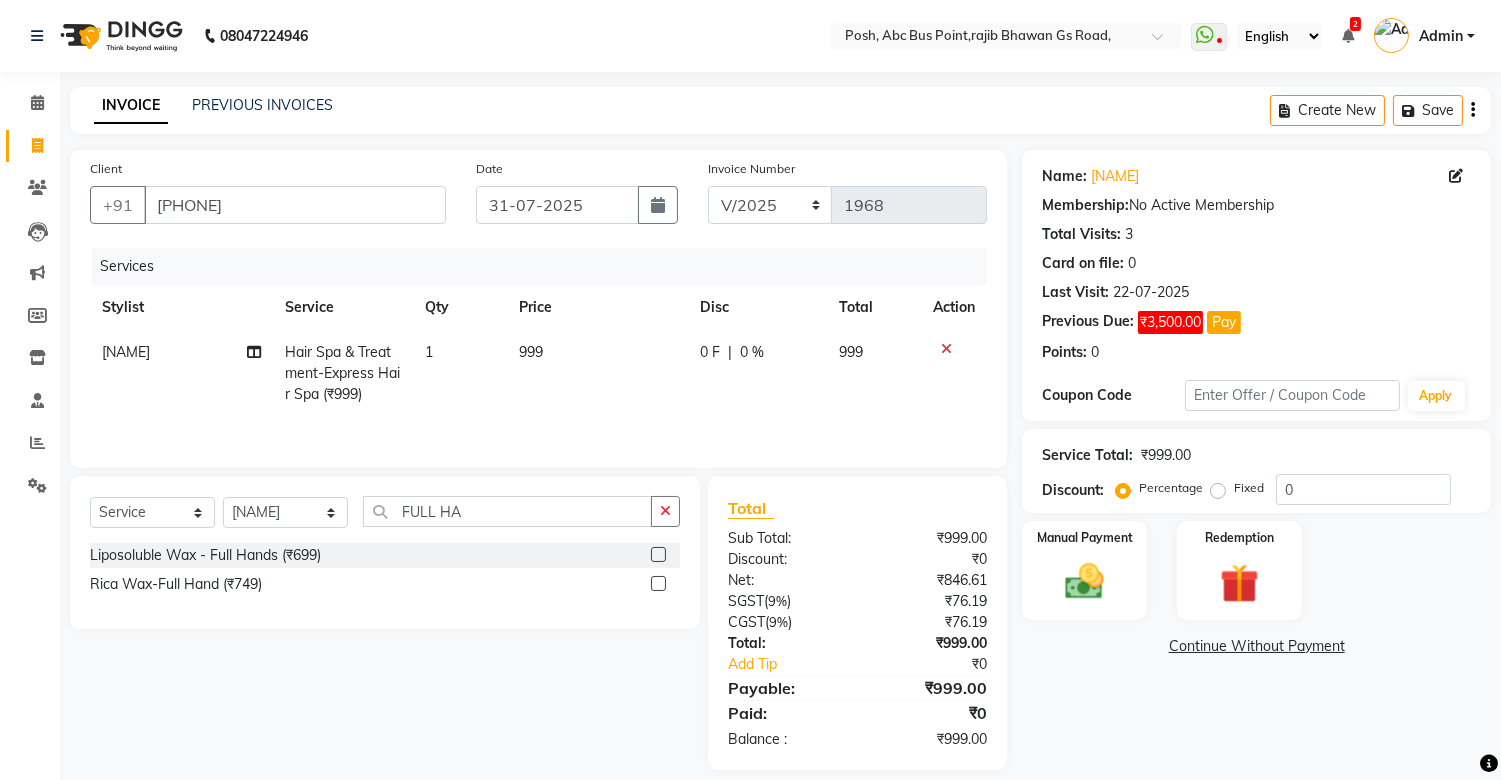 click 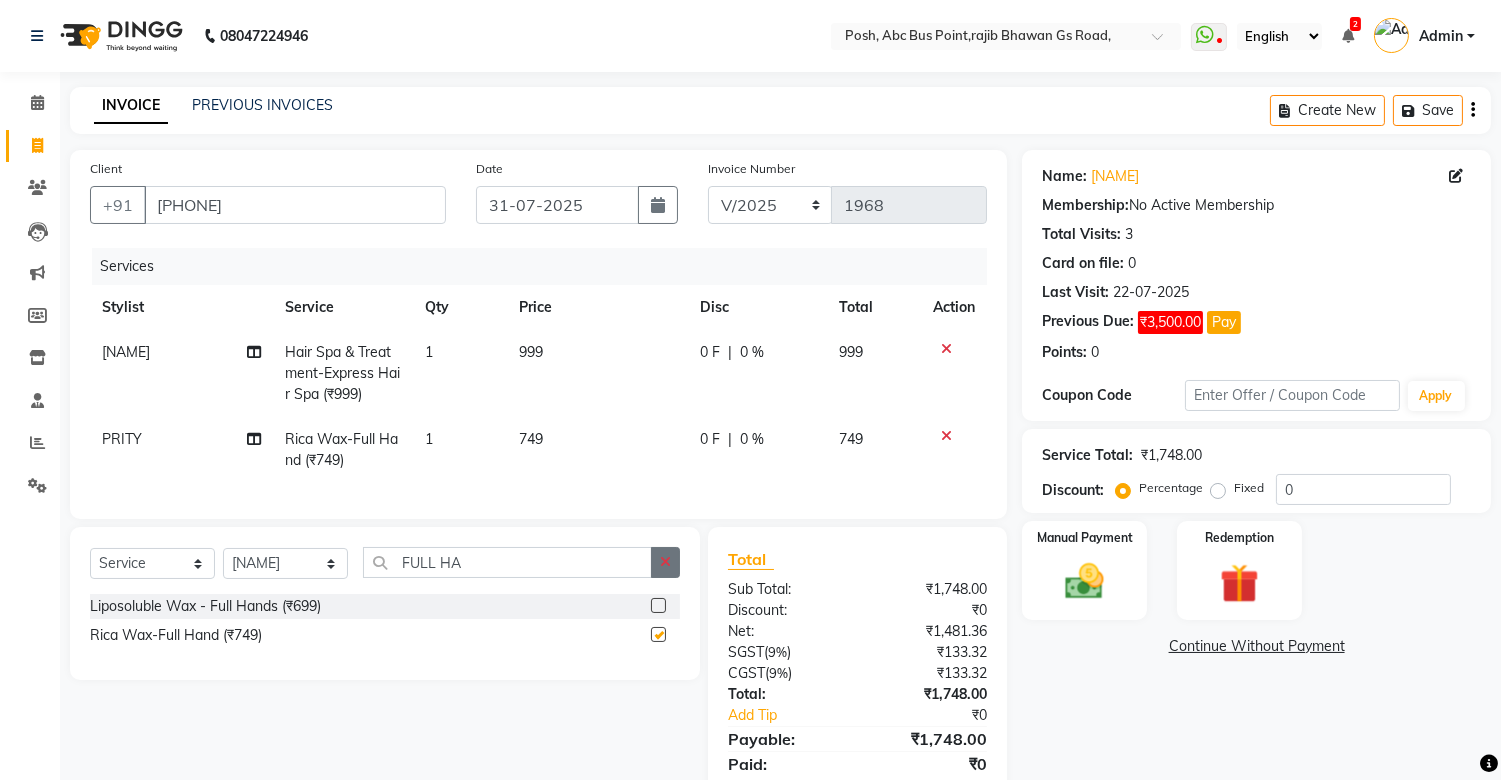 checkbox on "false" 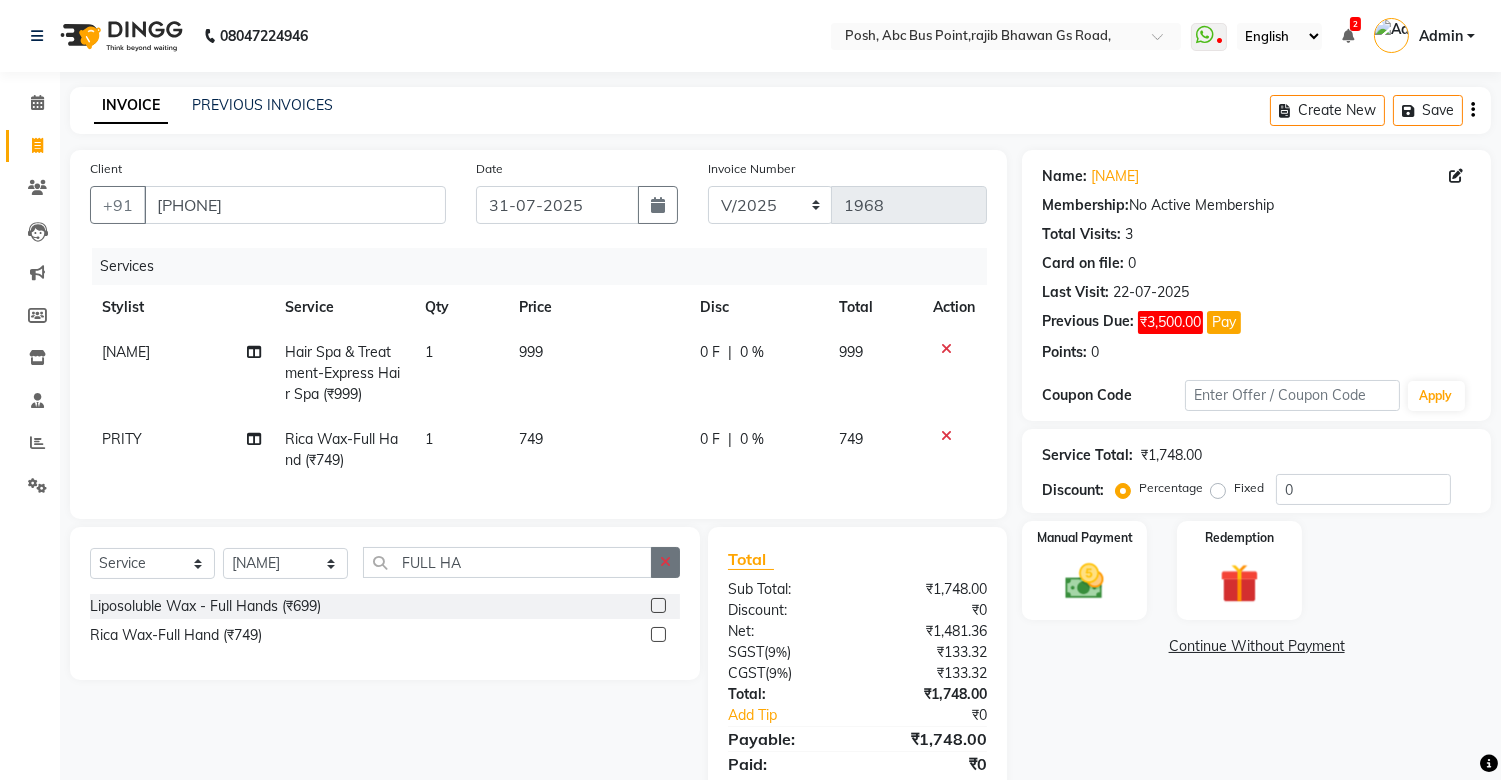 click 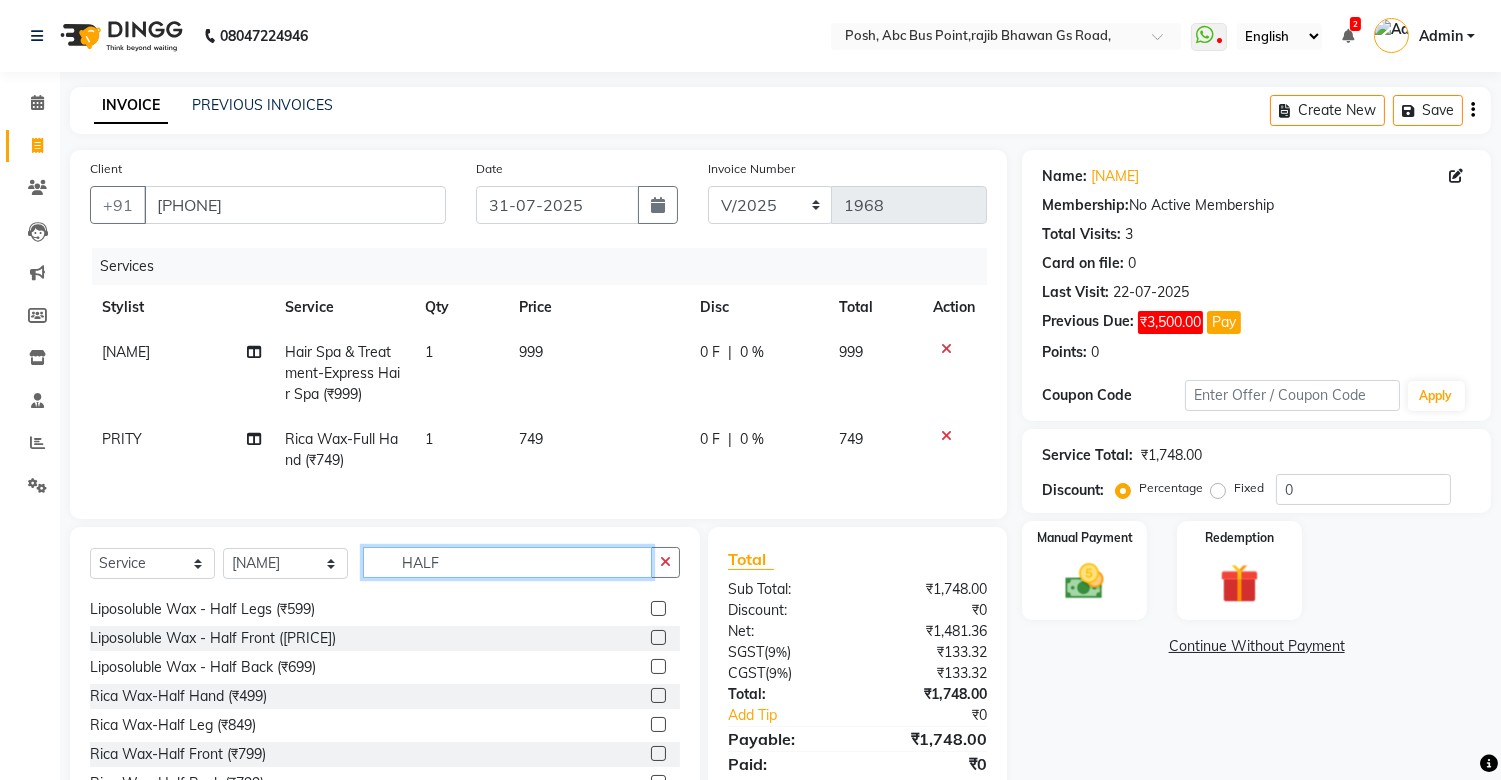 scroll, scrollTop: 32, scrollLeft: 0, axis: vertical 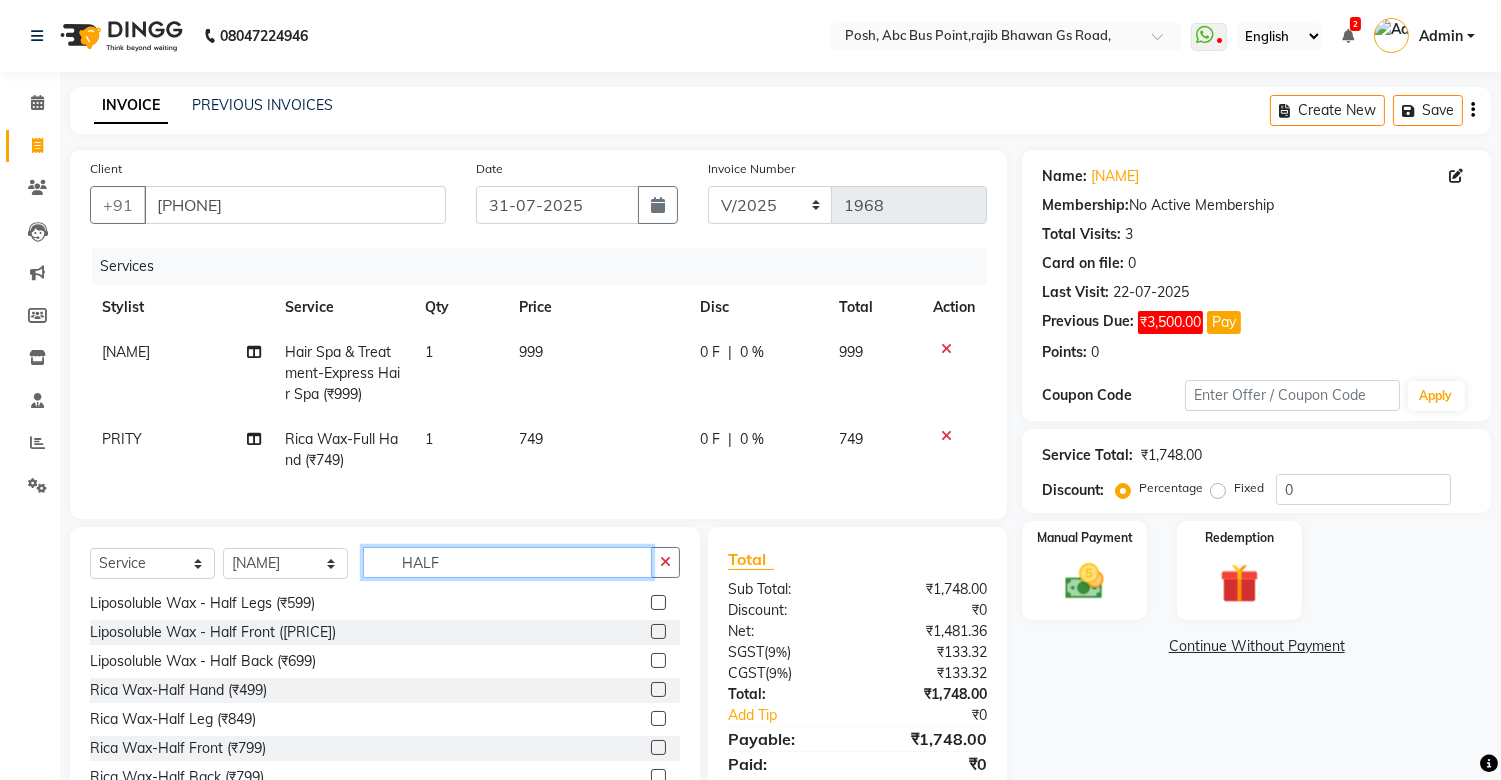 type on "HALF" 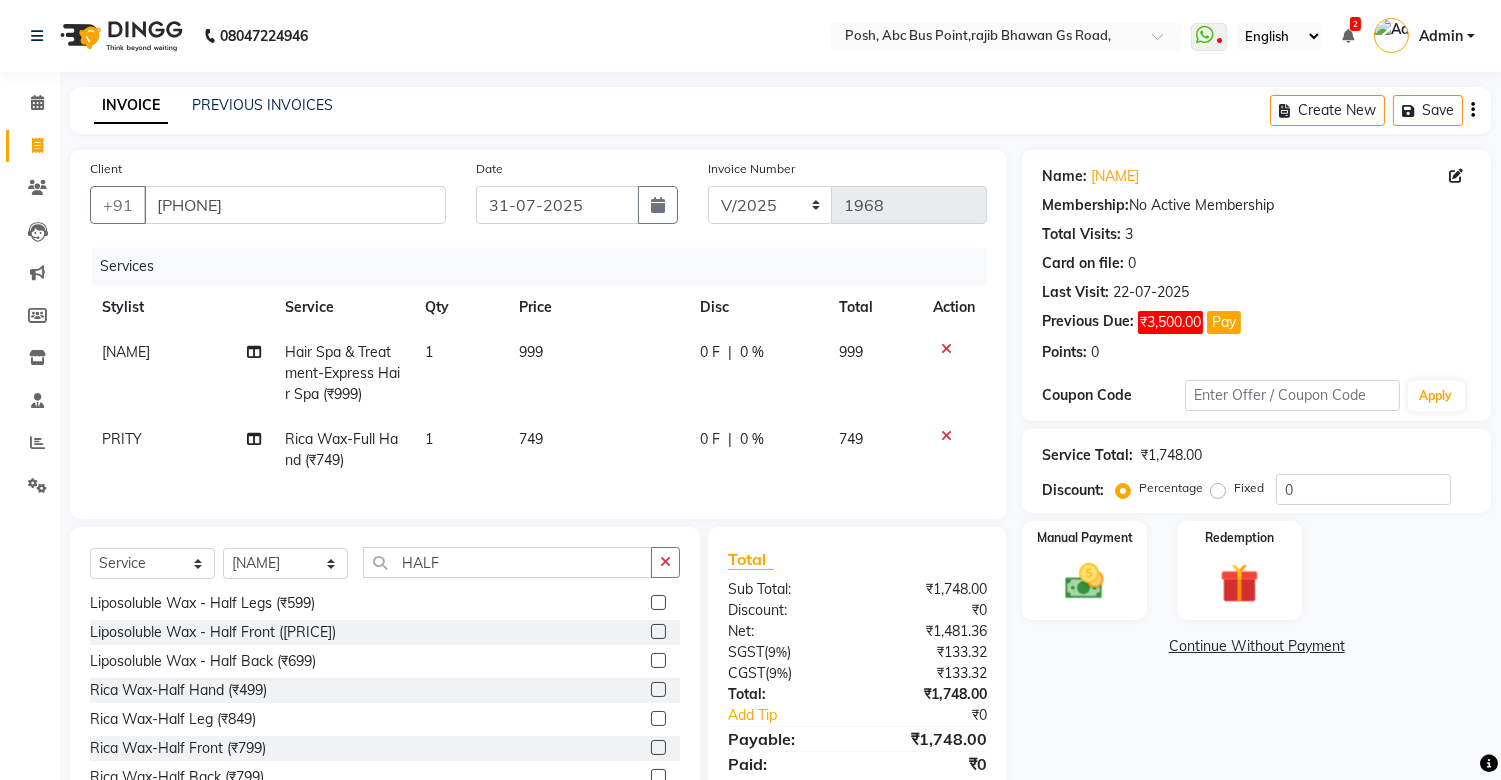 drag, startPoint x: 644, startPoint y: 731, endPoint x: 632, endPoint y: 711, distance: 23.323807 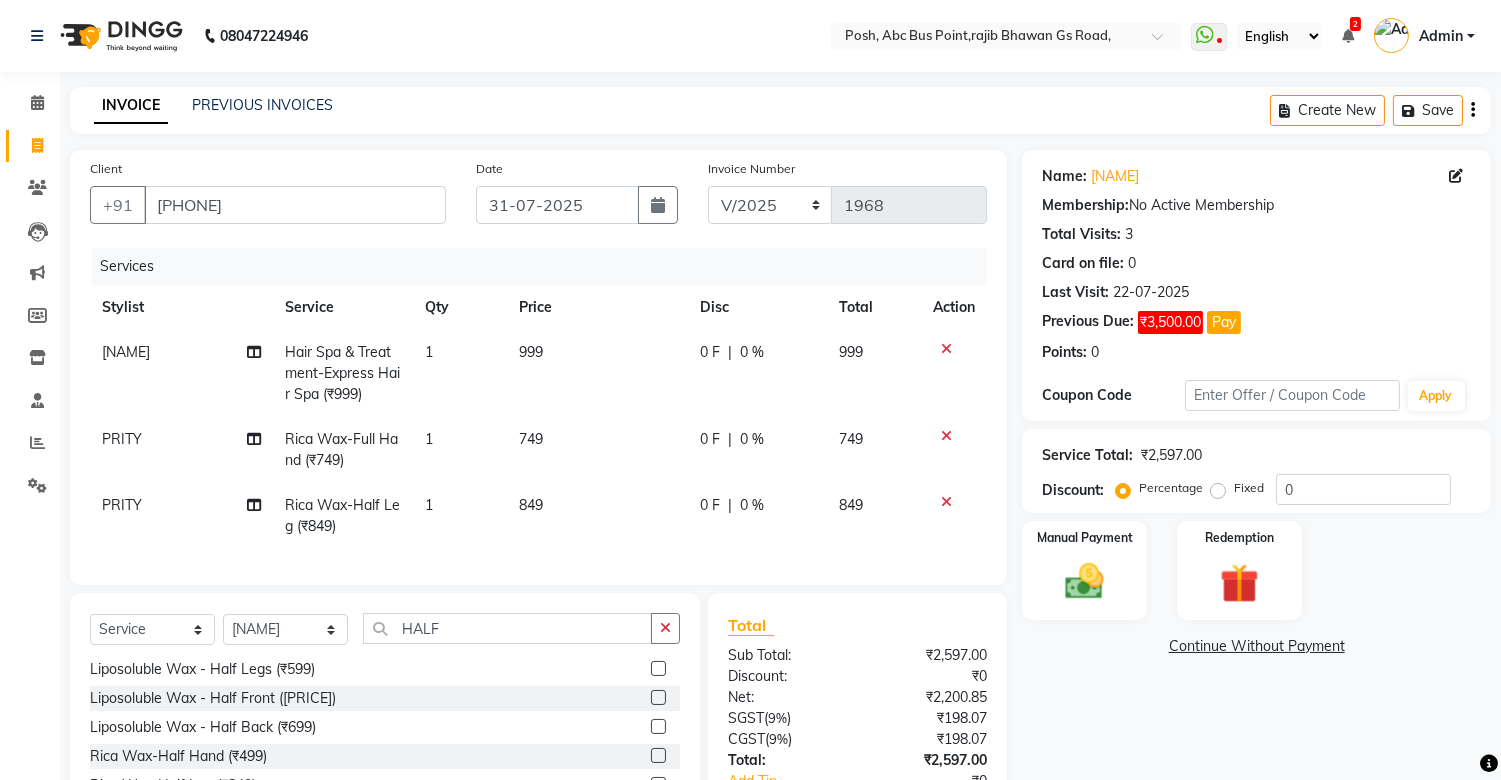 click on "849" 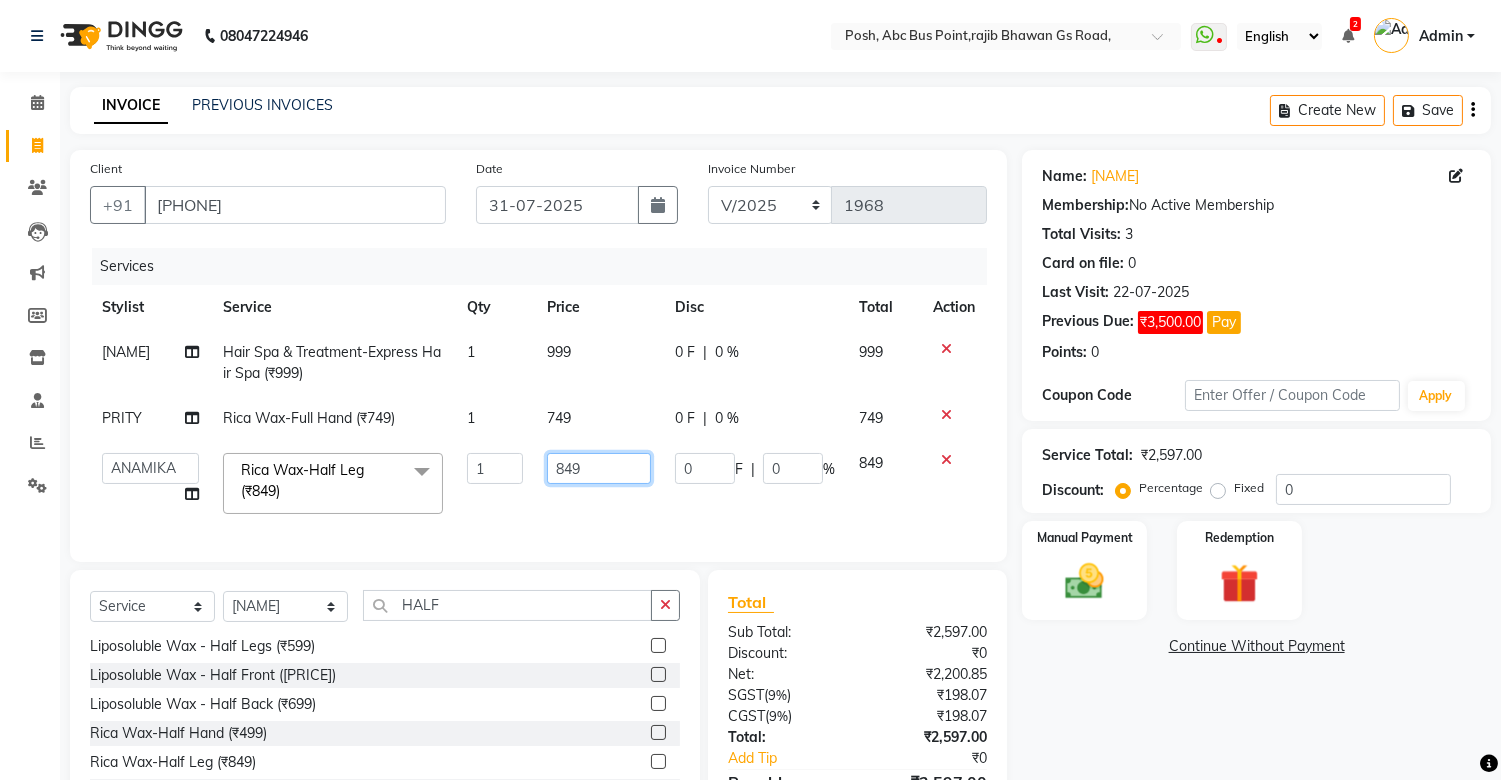 click on "849" 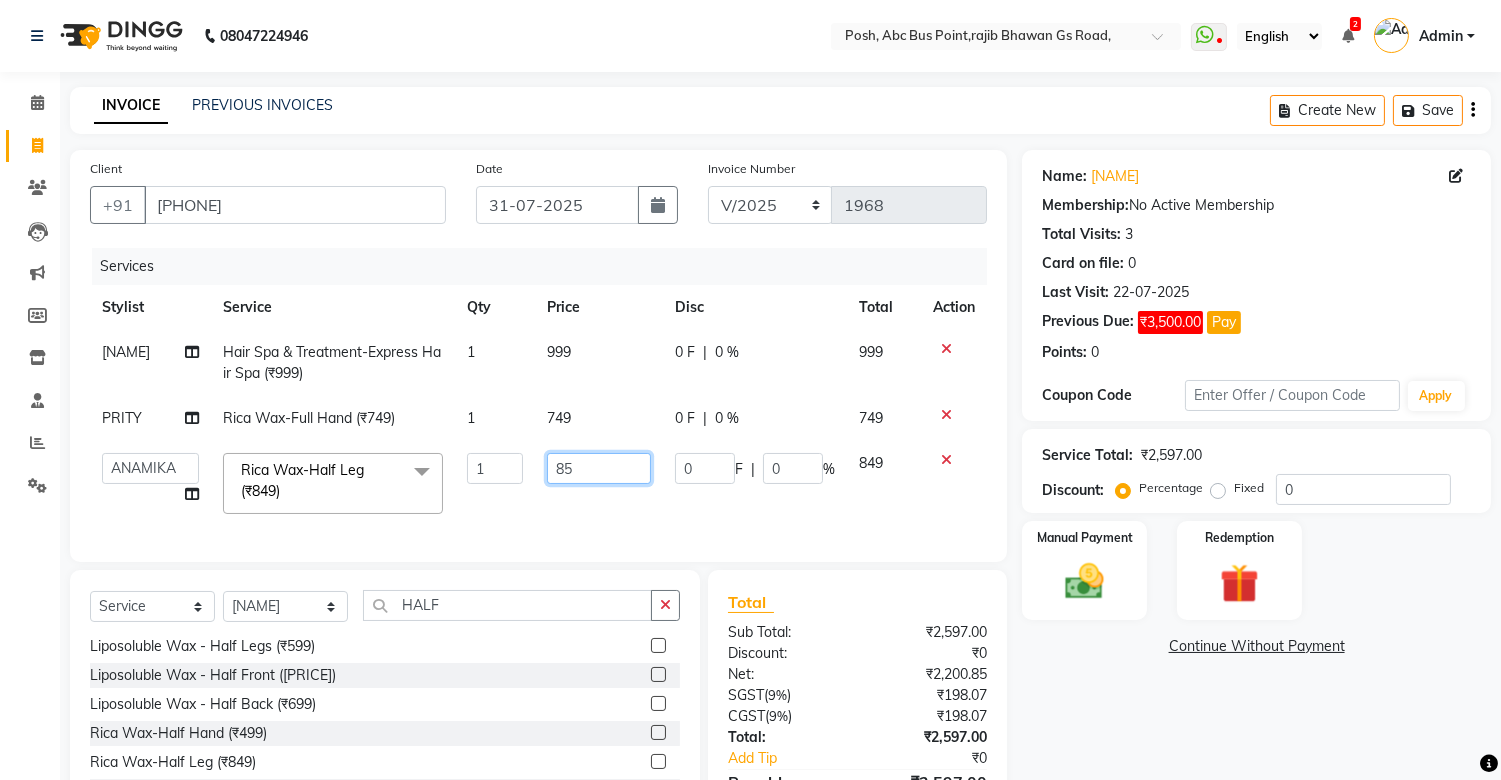 type on "850" 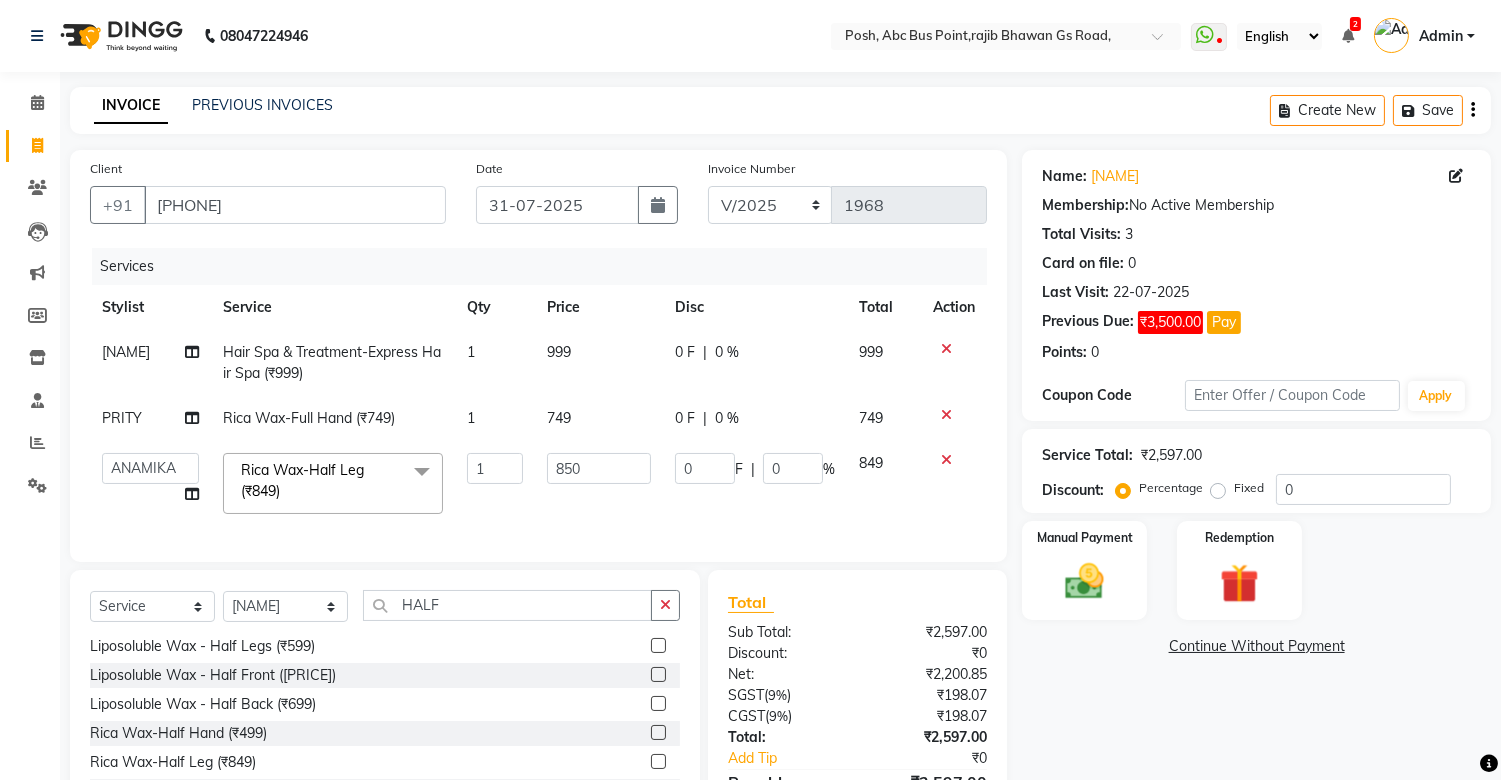 click on "749" 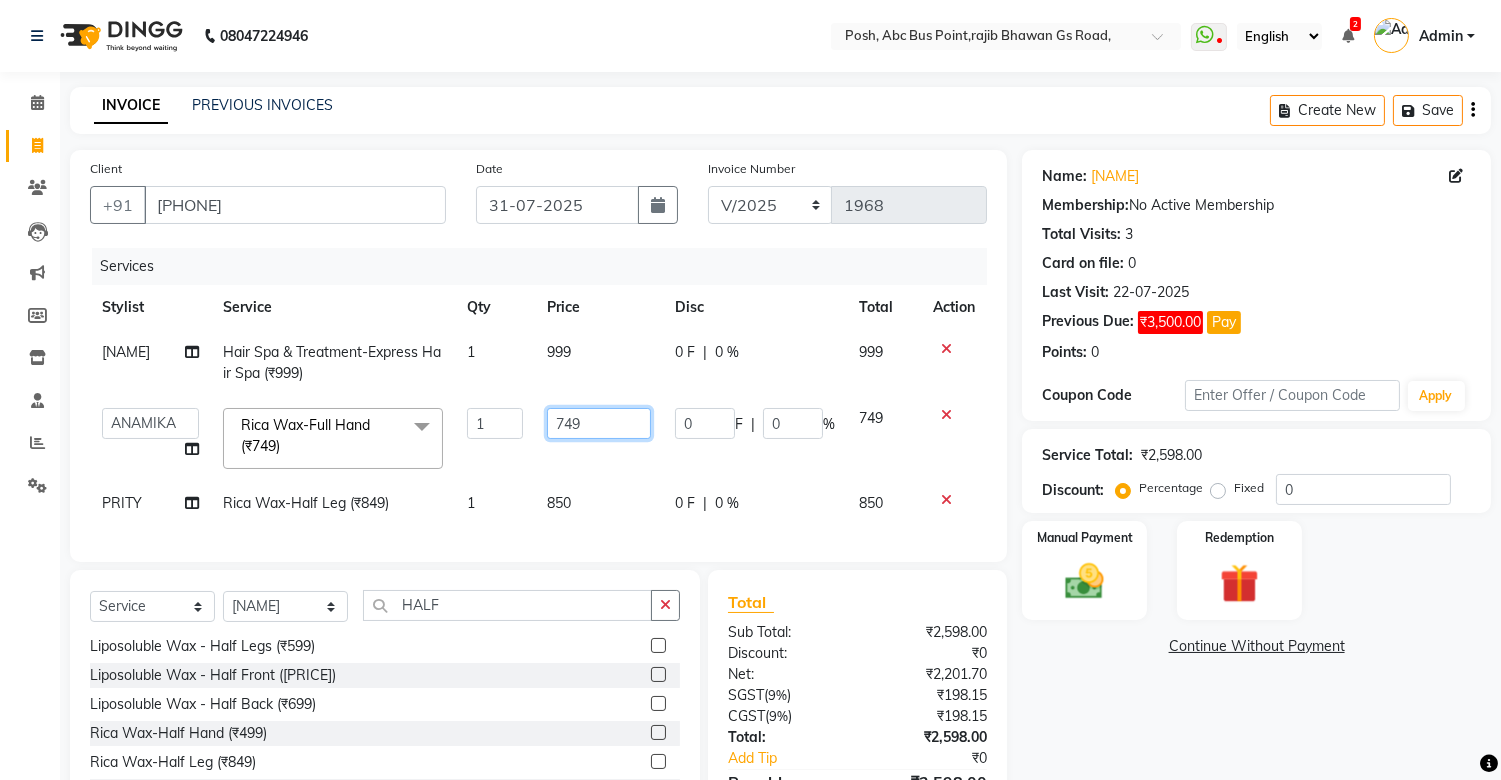 click on "749" 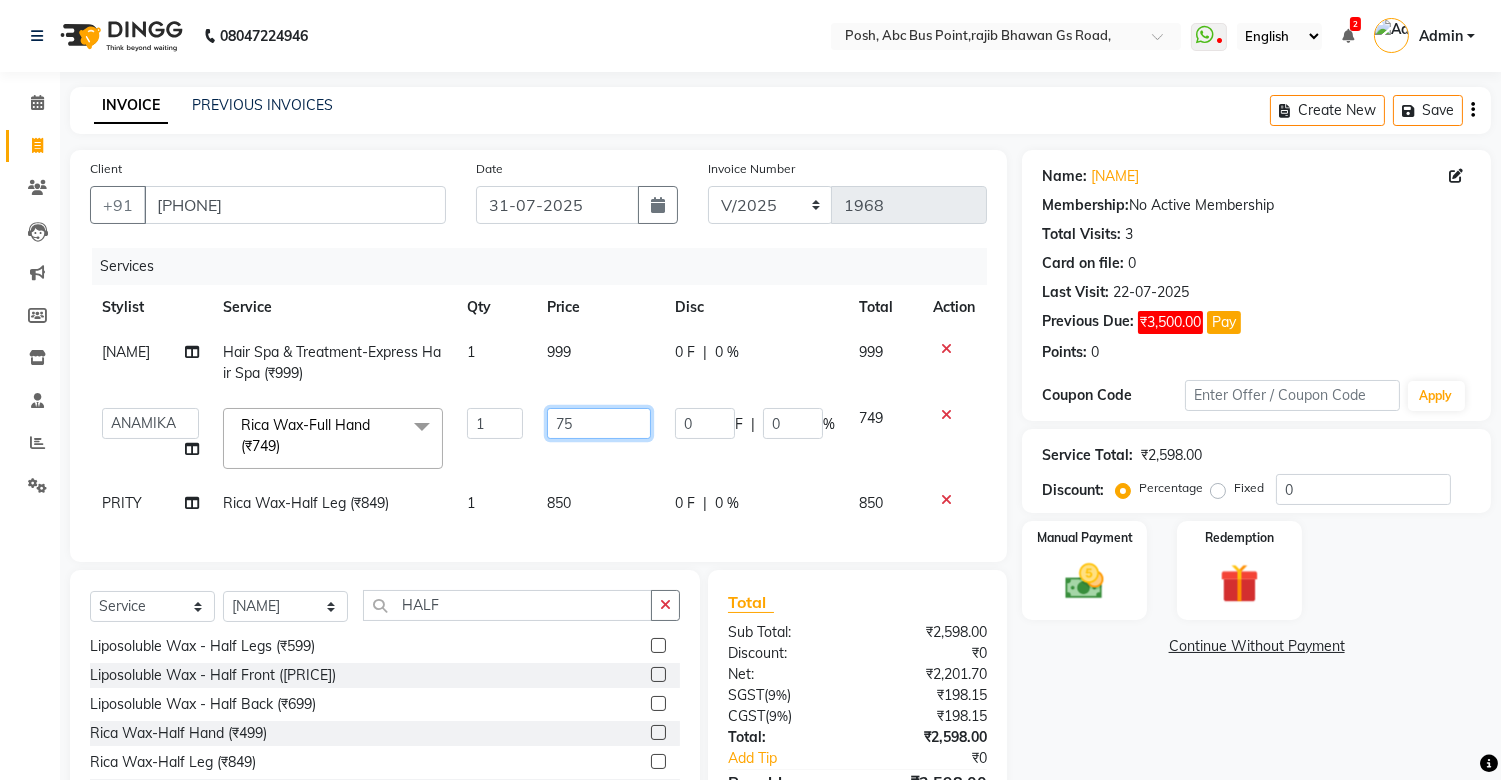 type on "750" 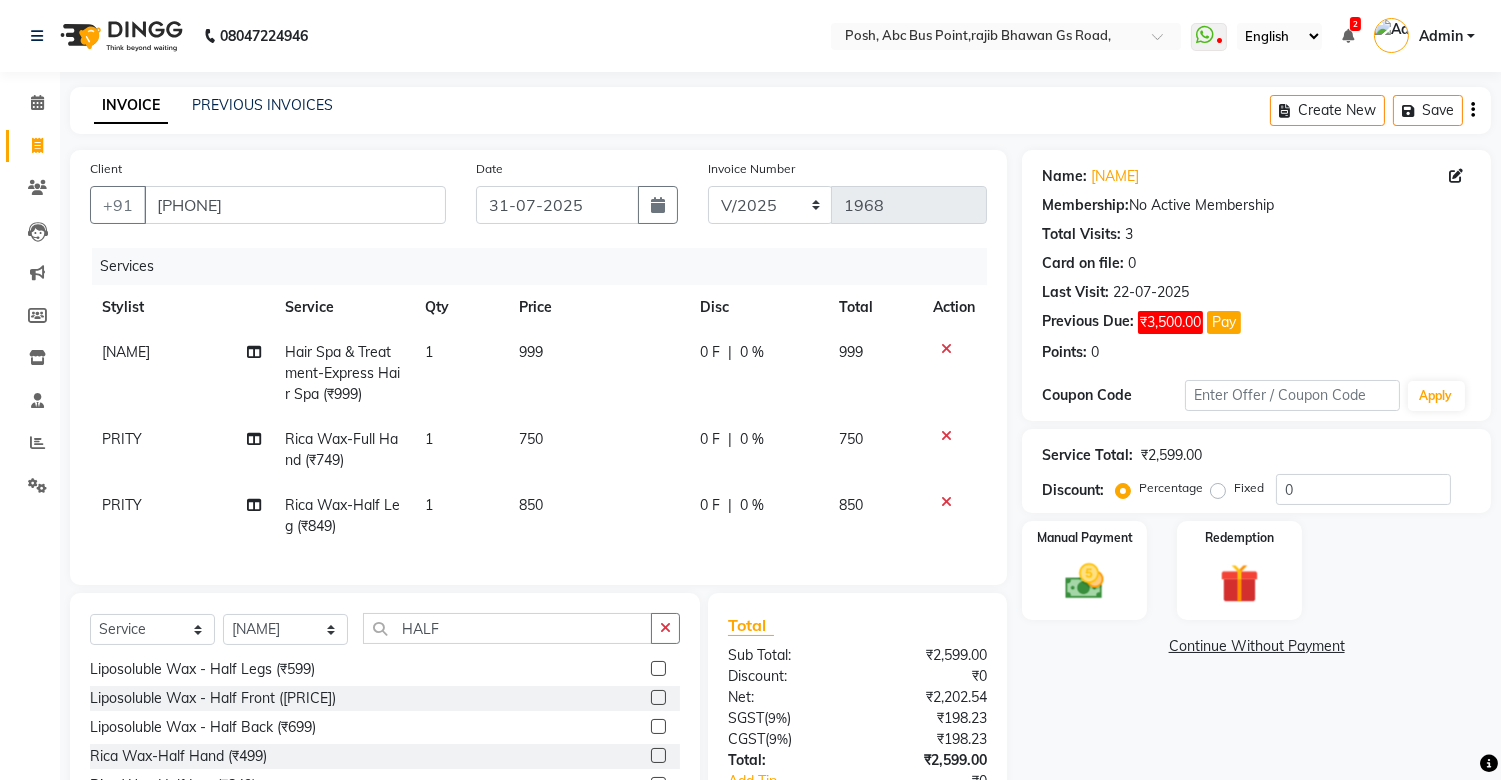 click on "999" 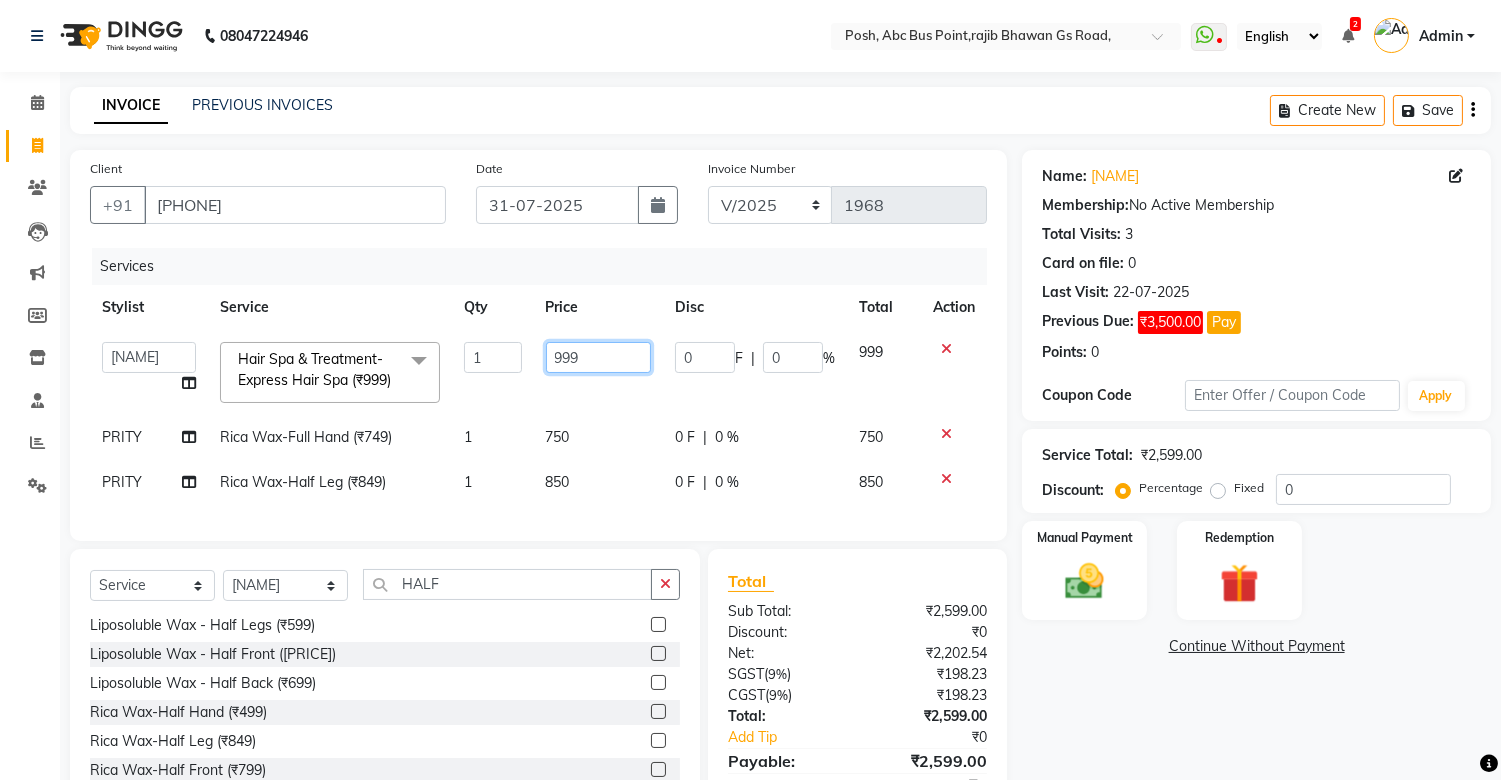 click on "999" 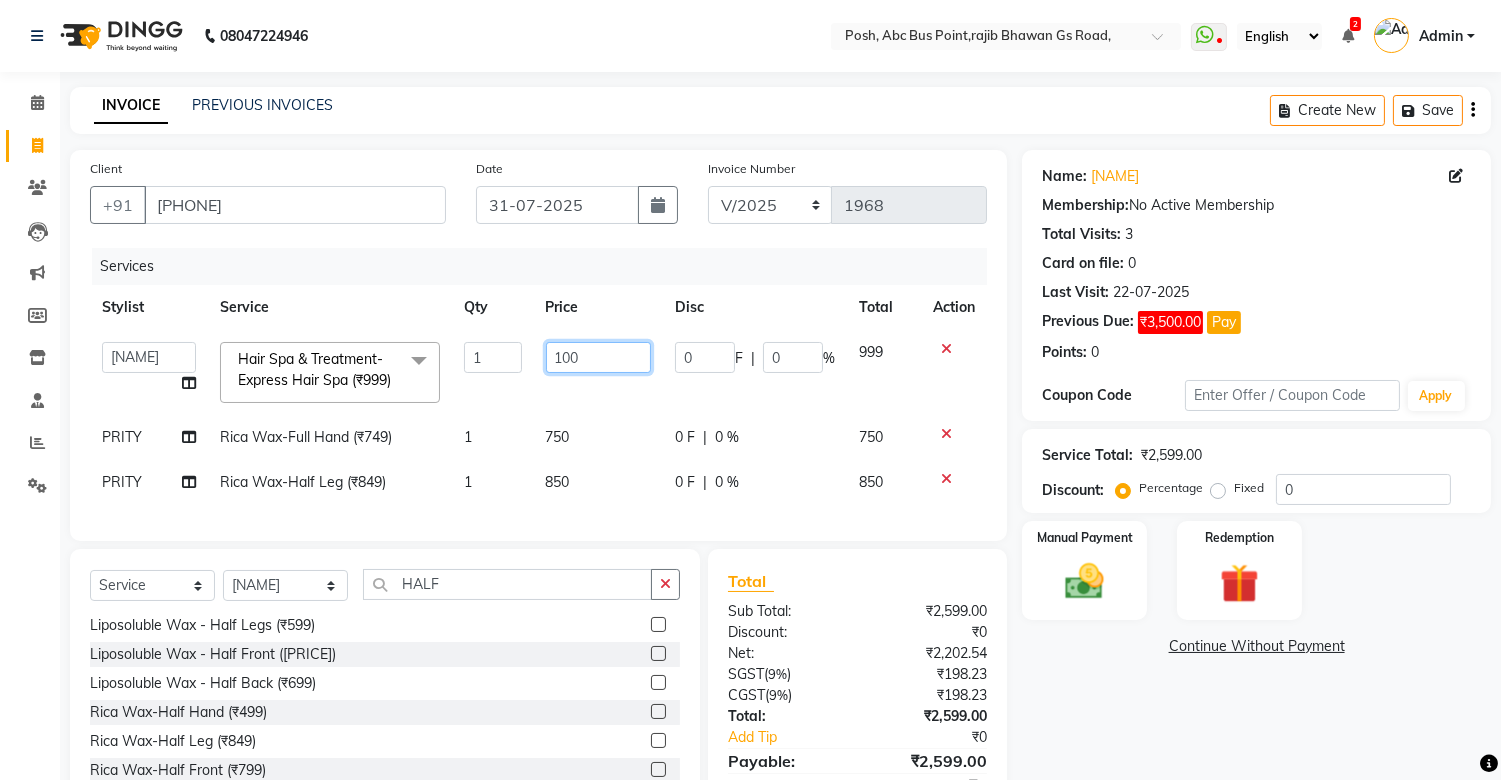 type on "1000" 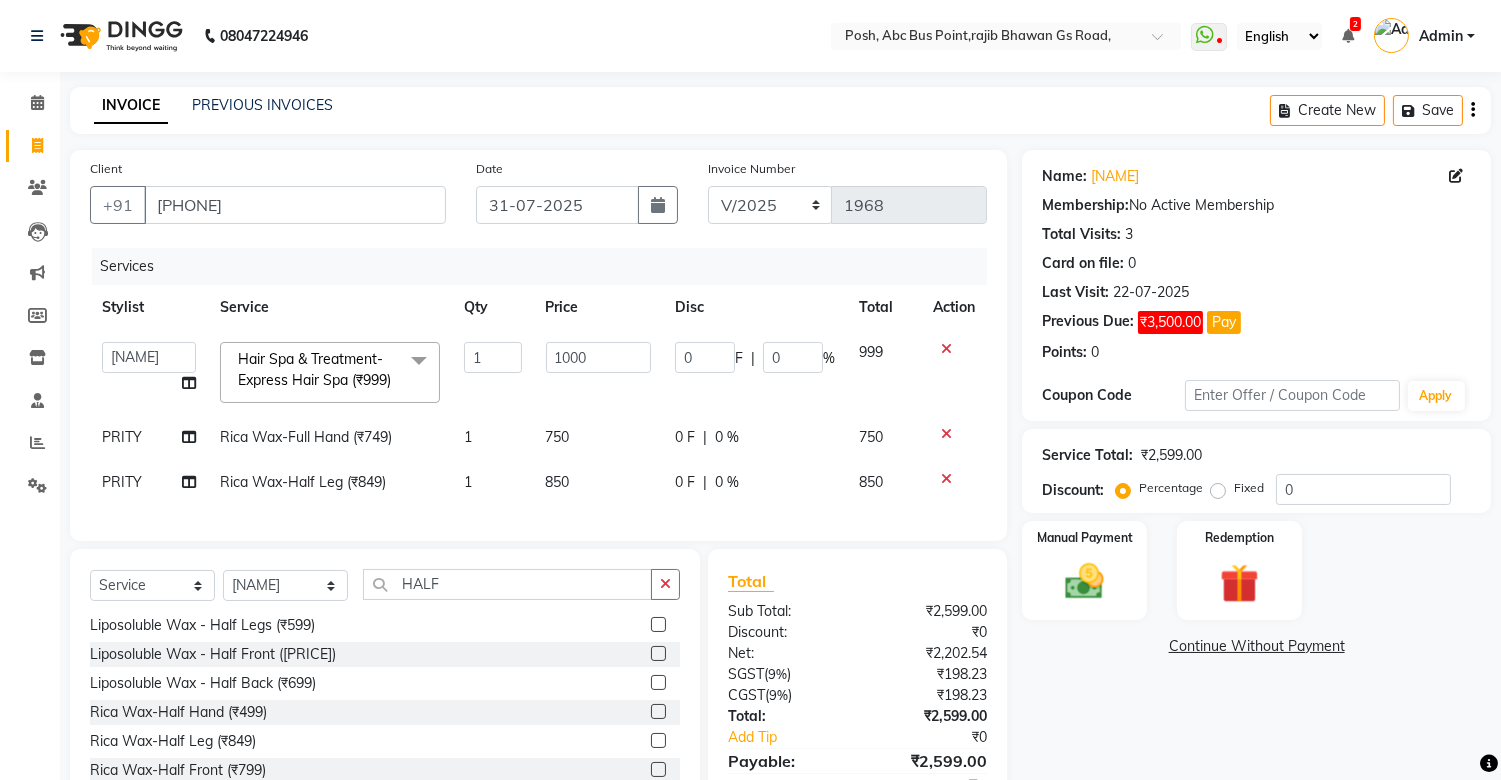 click on "1000" 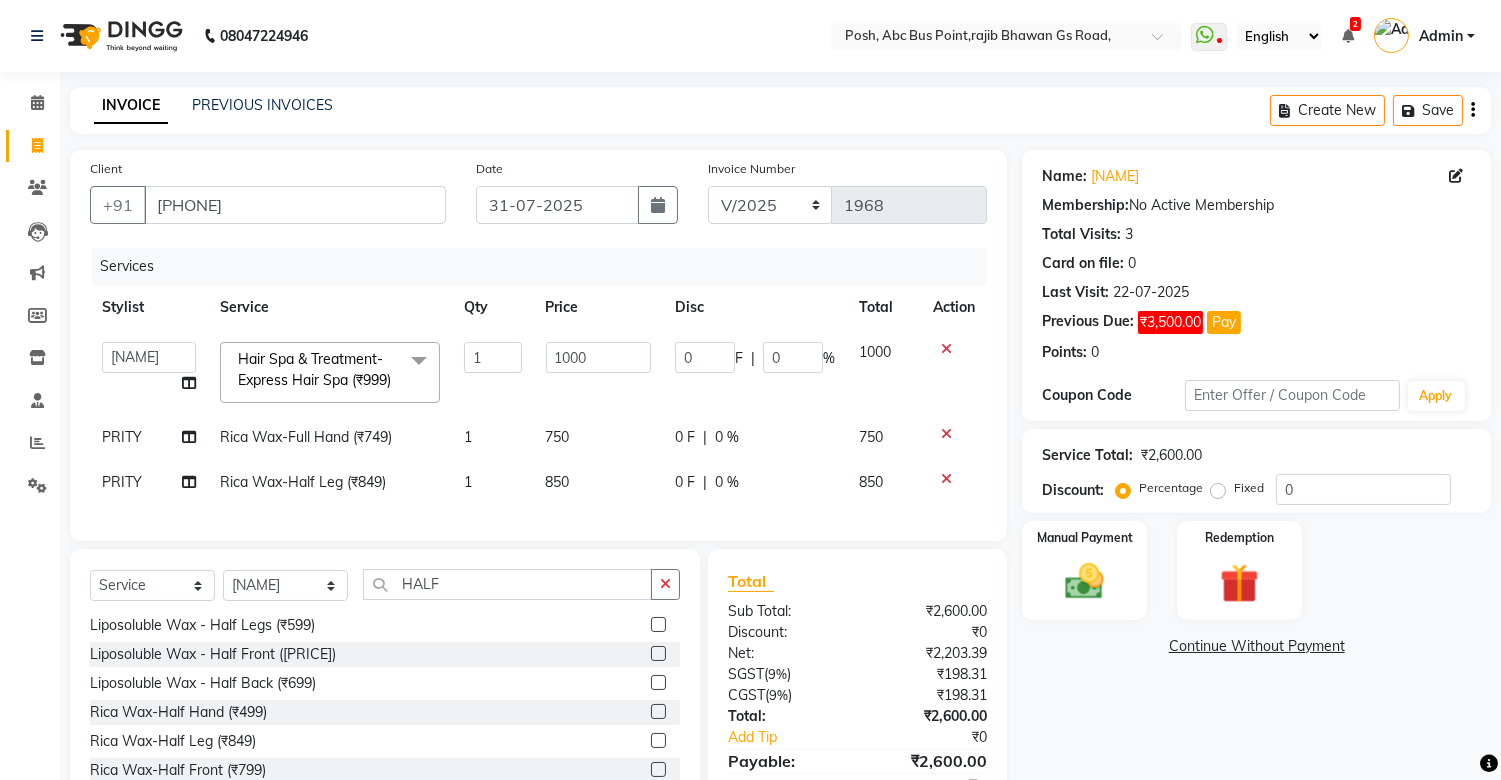 click on "0 F | 0 %" 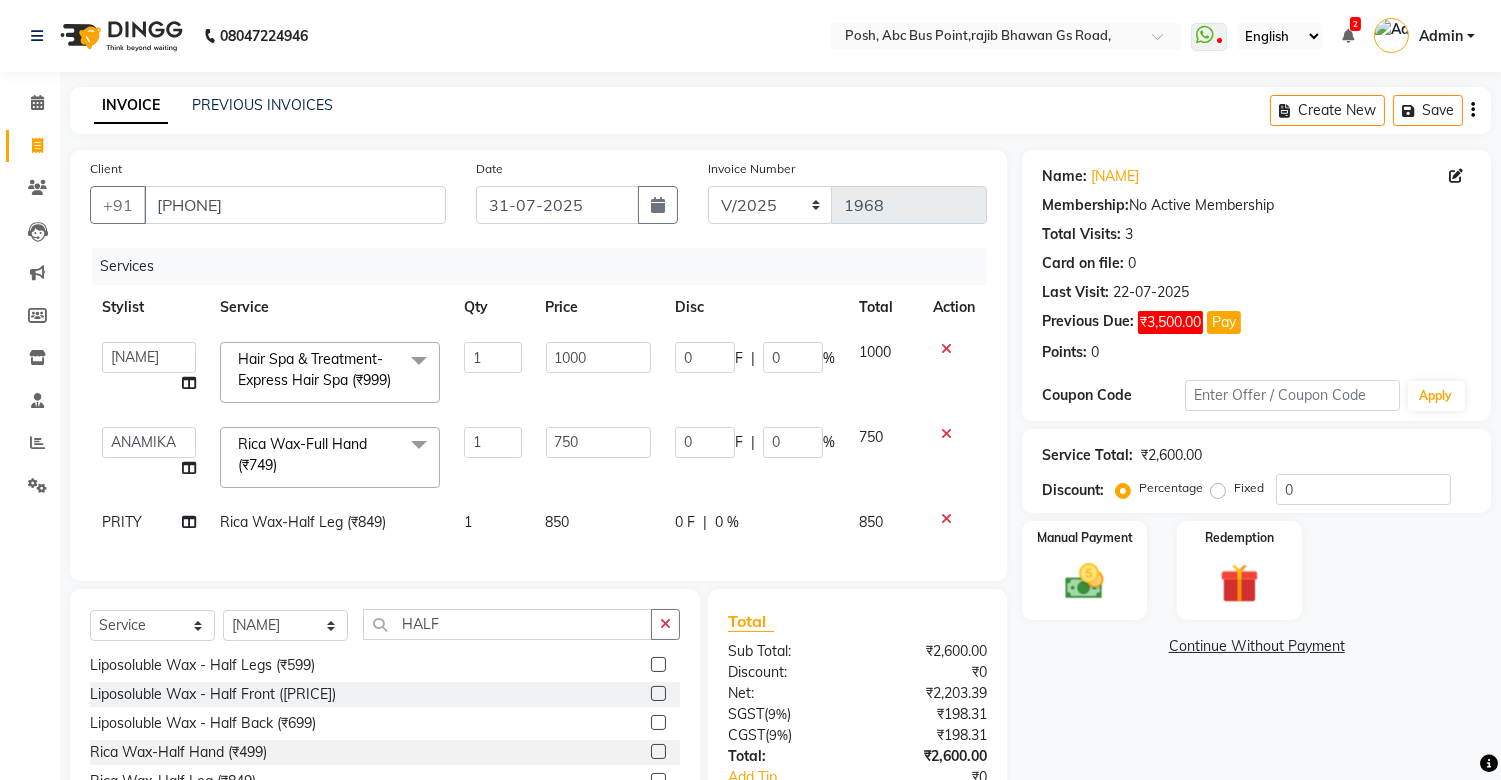 click on "|" 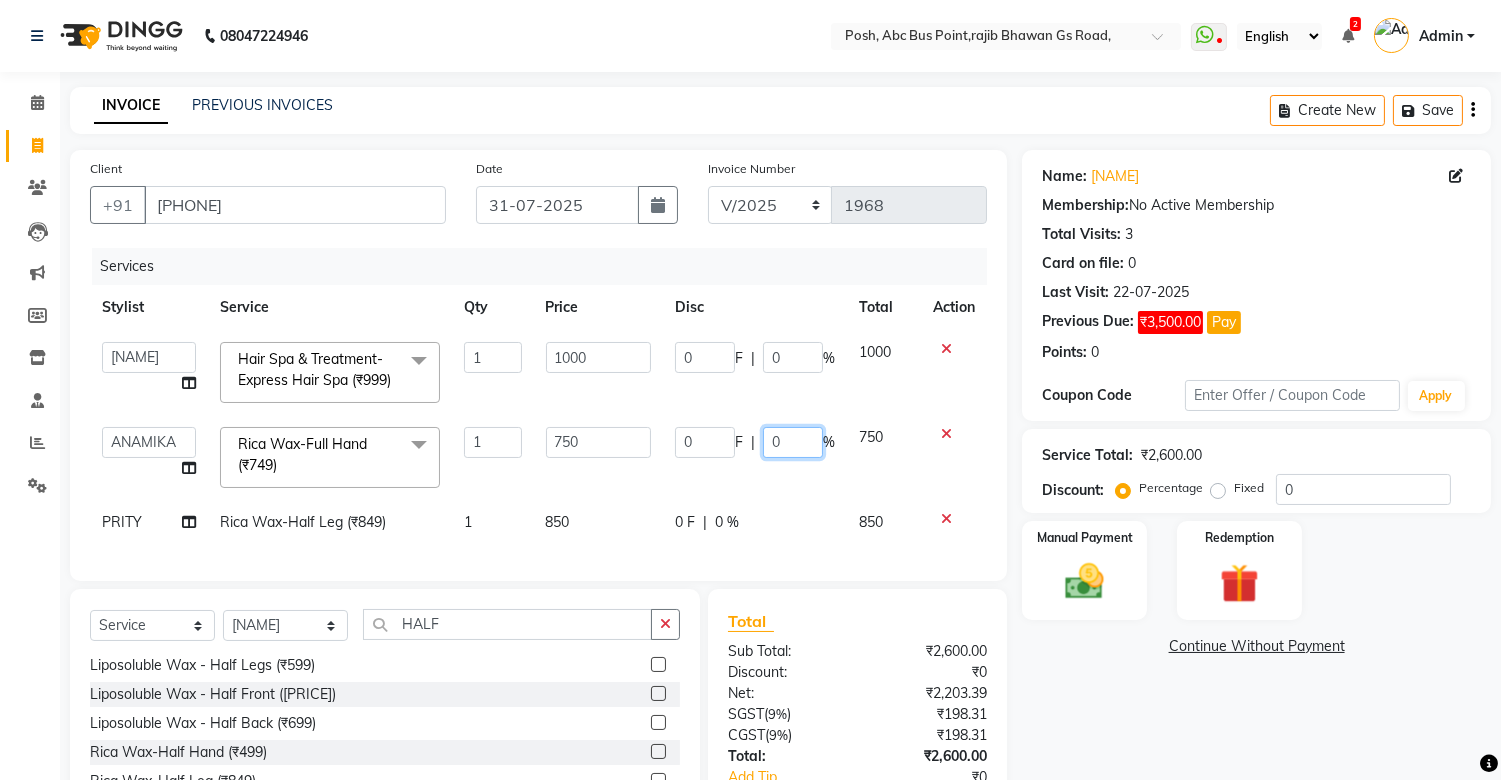 click on "0" 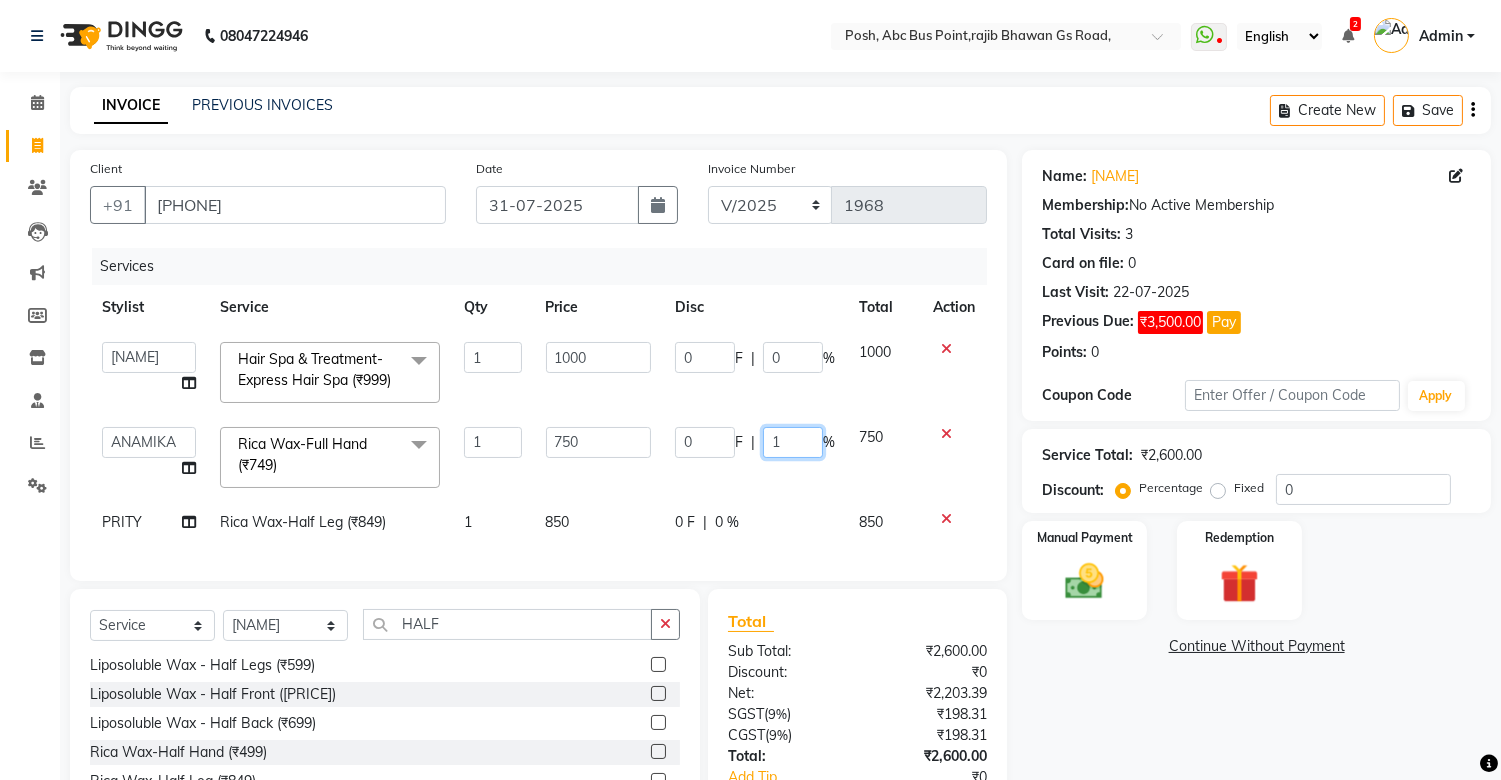 type on "15" 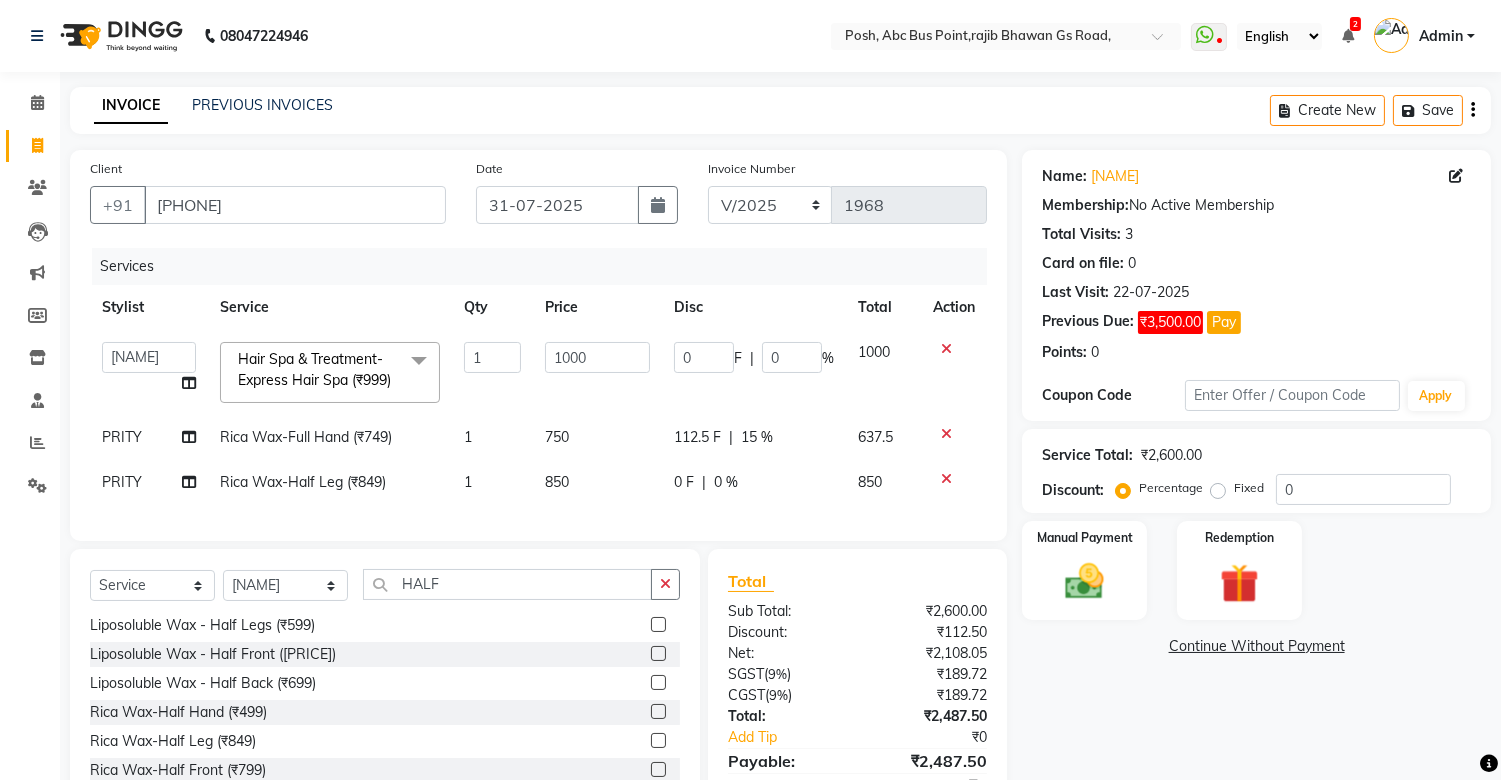 drag, startPoint x: 828, startPoint y: 536, endPoint x: 805, endPoint y: 530, distance: 23.769728 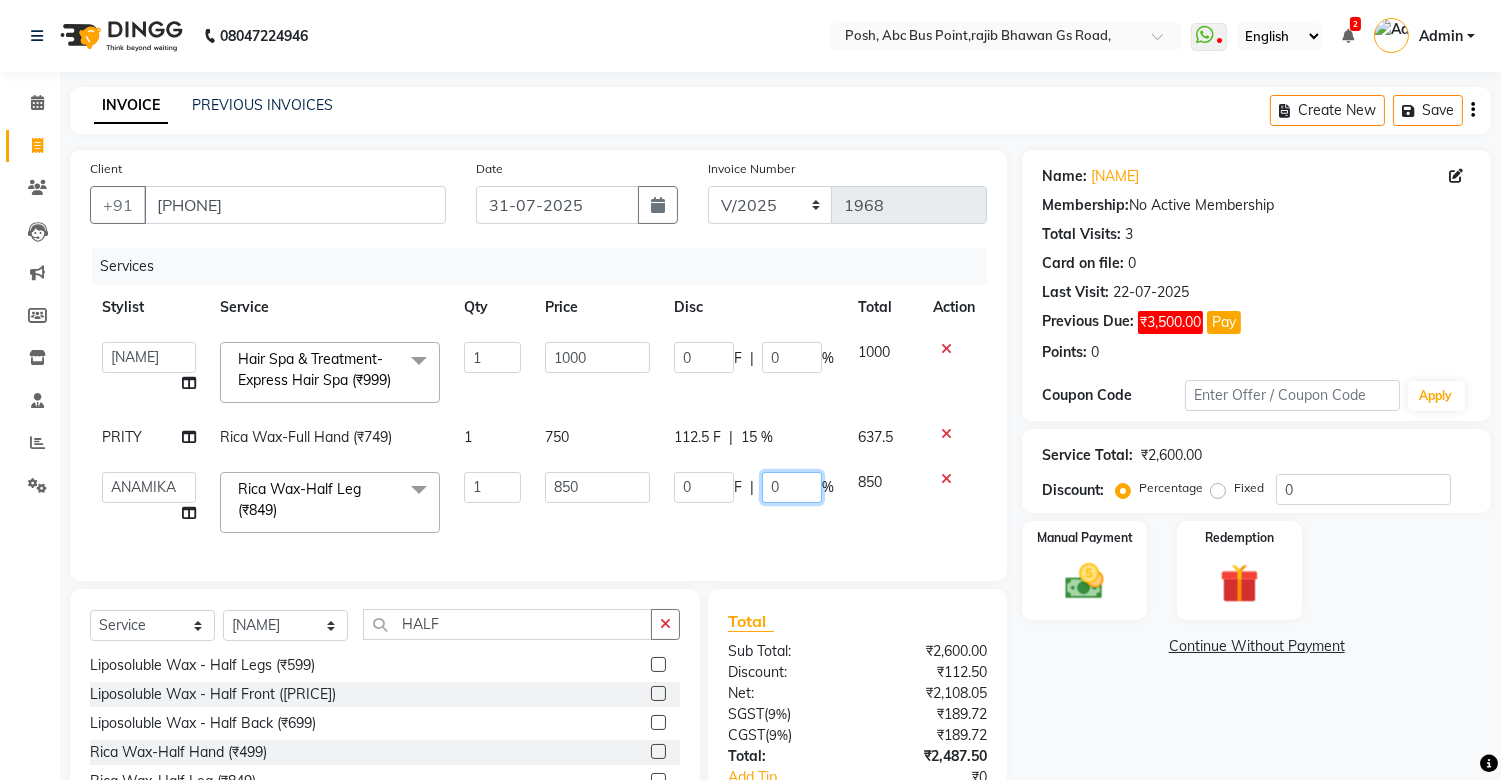 click on "0" 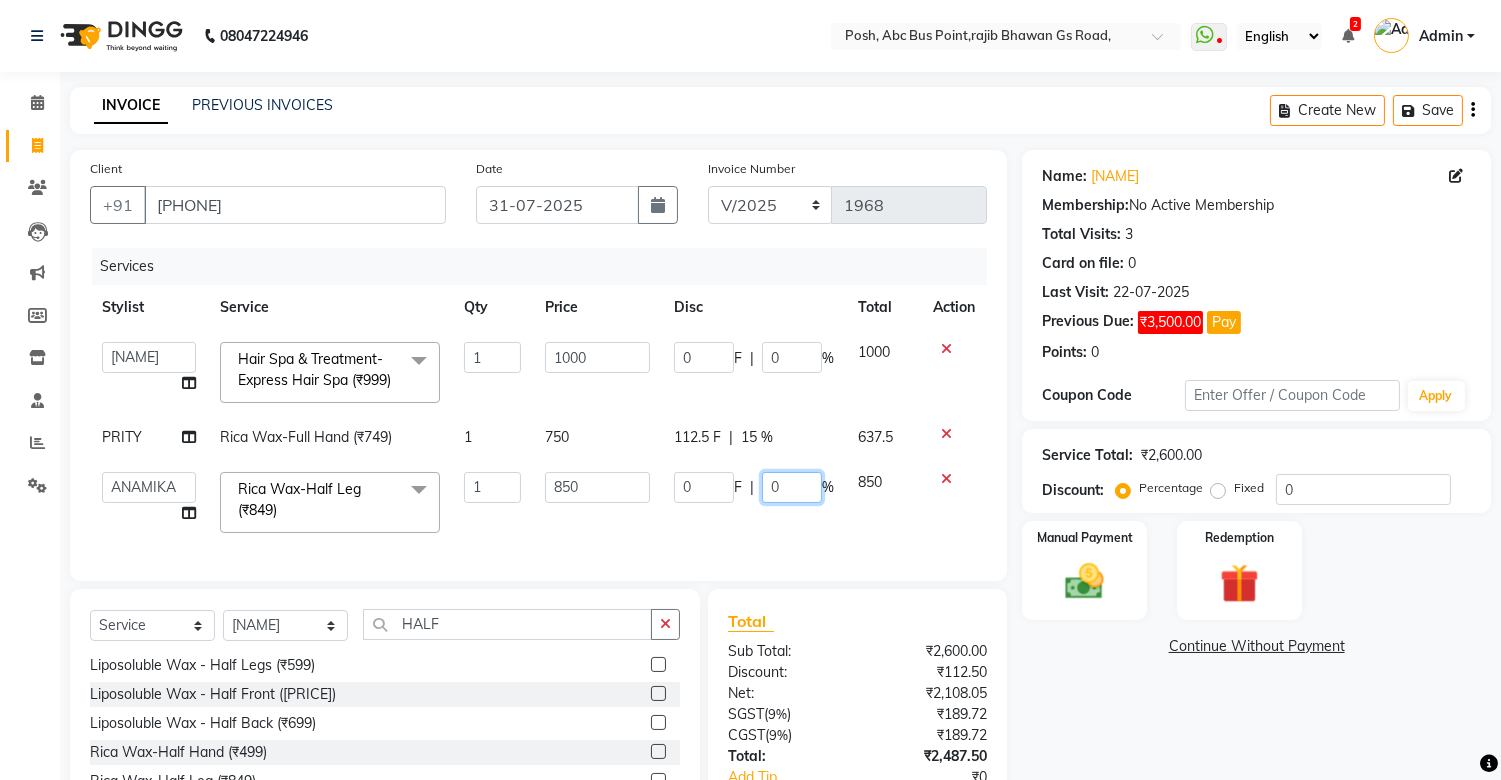 click on "0" 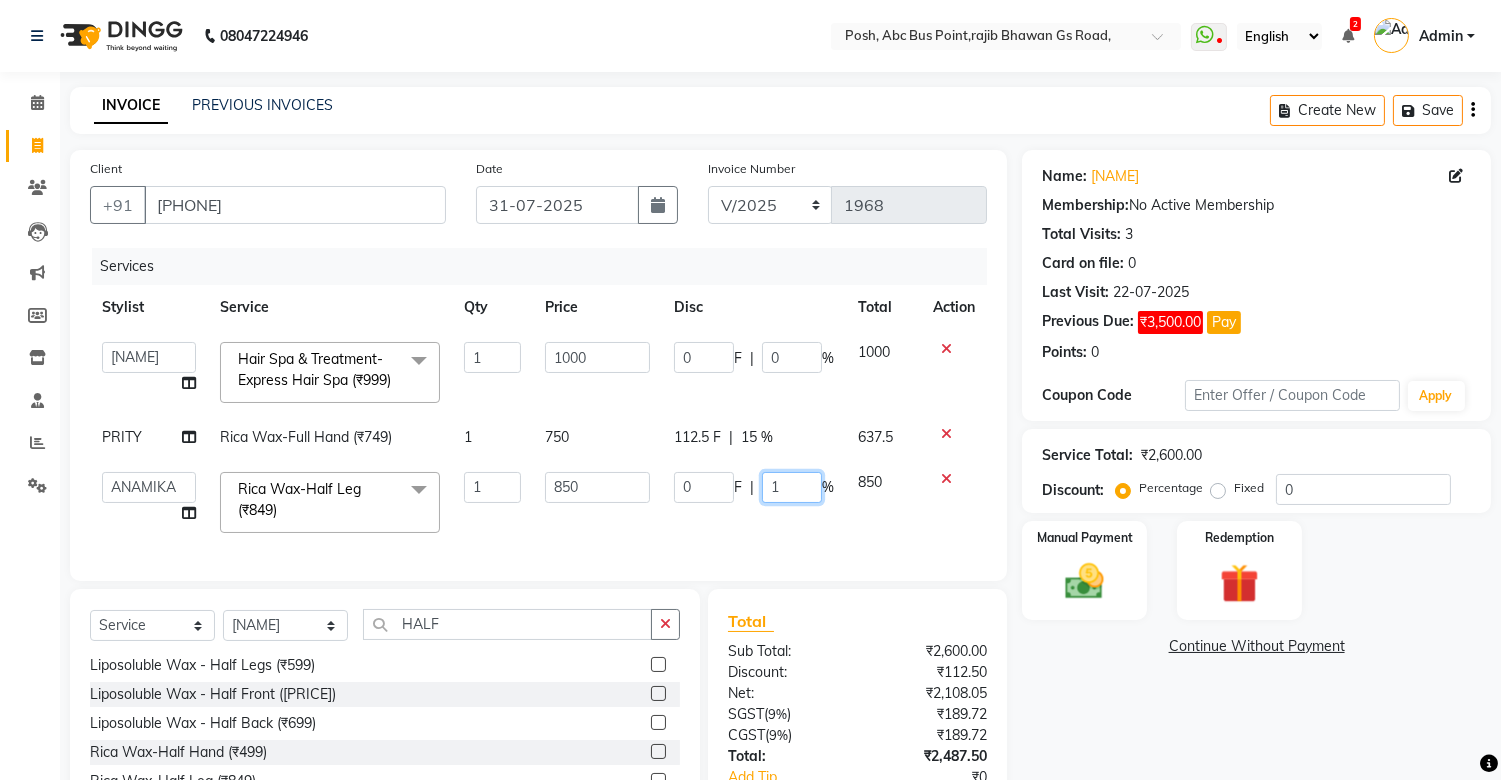 type on "15" 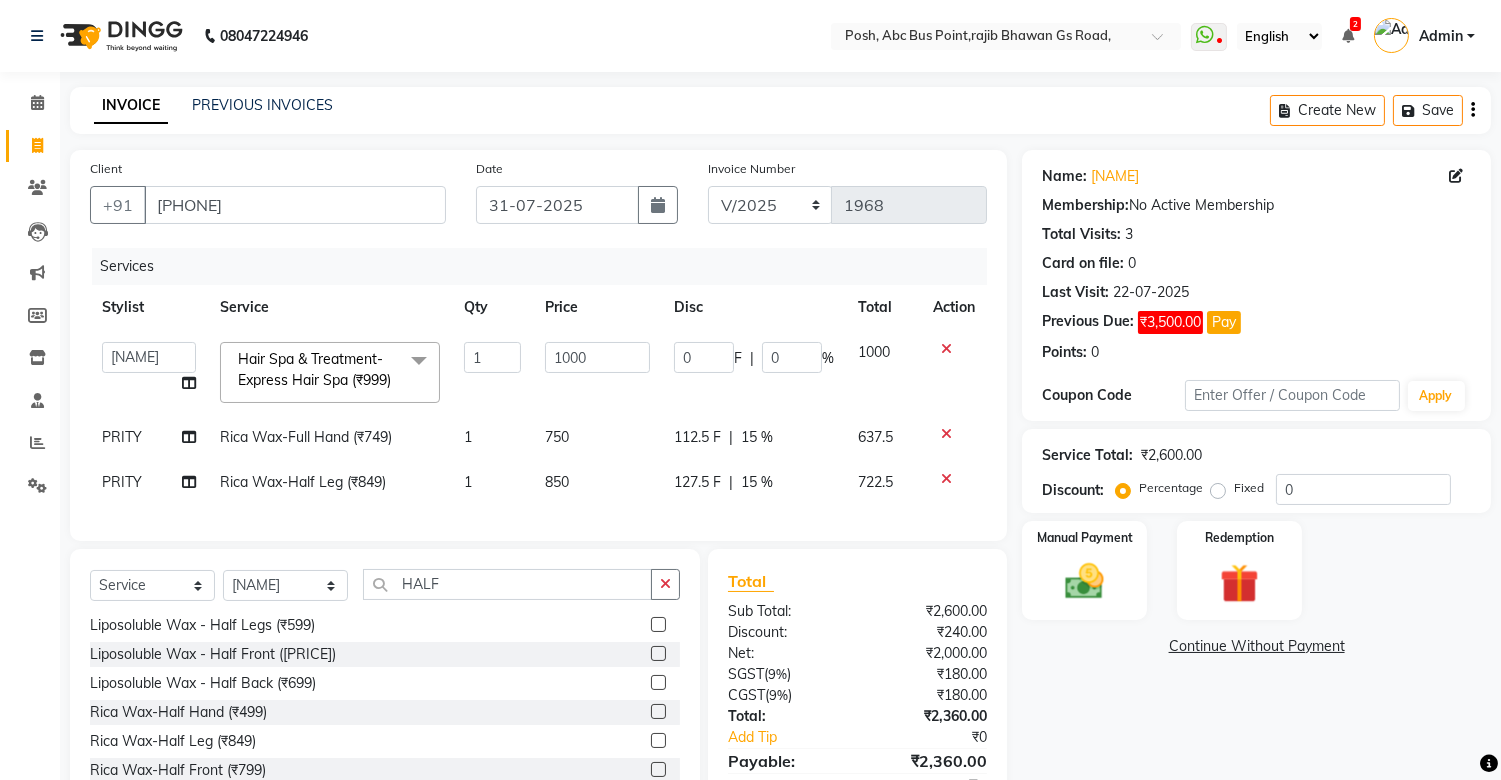 click on "Services Stylist Service Qty Price Disc Total Action [NAME] [NAME] [NAME] [NAME] [NAME] [TITLE] [NAME] [NAME] [NAME] [NAME] [NAME] [NAME] [NAME] [NAME] [NAME] [NAME] Hair Spa & Treatment-Express Hair Spa ([PRICE]) x Facials/Treatment - o3 Whitening Clean Up ([PRICE]) Facials/Treatment - o3 Seaweed Clean Up ([PRICE]) Facials/Treatment - o3Whitening Facial ([PRICE]) Facials/Treatment - o3Whitening Advanced Facial ([PRICE]) Facials/Treatment - o3 Silk (Bridal) Facial ([PRICE]) Facials/Treatment - Jeannot Hydra Boost Advanced ([PRICE]) Facials/Treatment - Jeannot Brilliance White ([PRICE]) Facials/Treatment - Jeannot Instant Glow Brightening ([PRICE]) Facials/Treatment - Jeannot Infinite Youth Firming ([PRICE]) Facials/Treatment - Cheryl's Glowvite ([PRICE]) Facials/Treatment - Cheryl's Tan Clear ([PRICE]) Facials/Treatment - Cheryl's Ageing ([PRICE]) Facials/Treatment - Anti Pigmentation ([PRICE]) Facials/Treatment - Cheryl's Clariglow ([PRICE])" 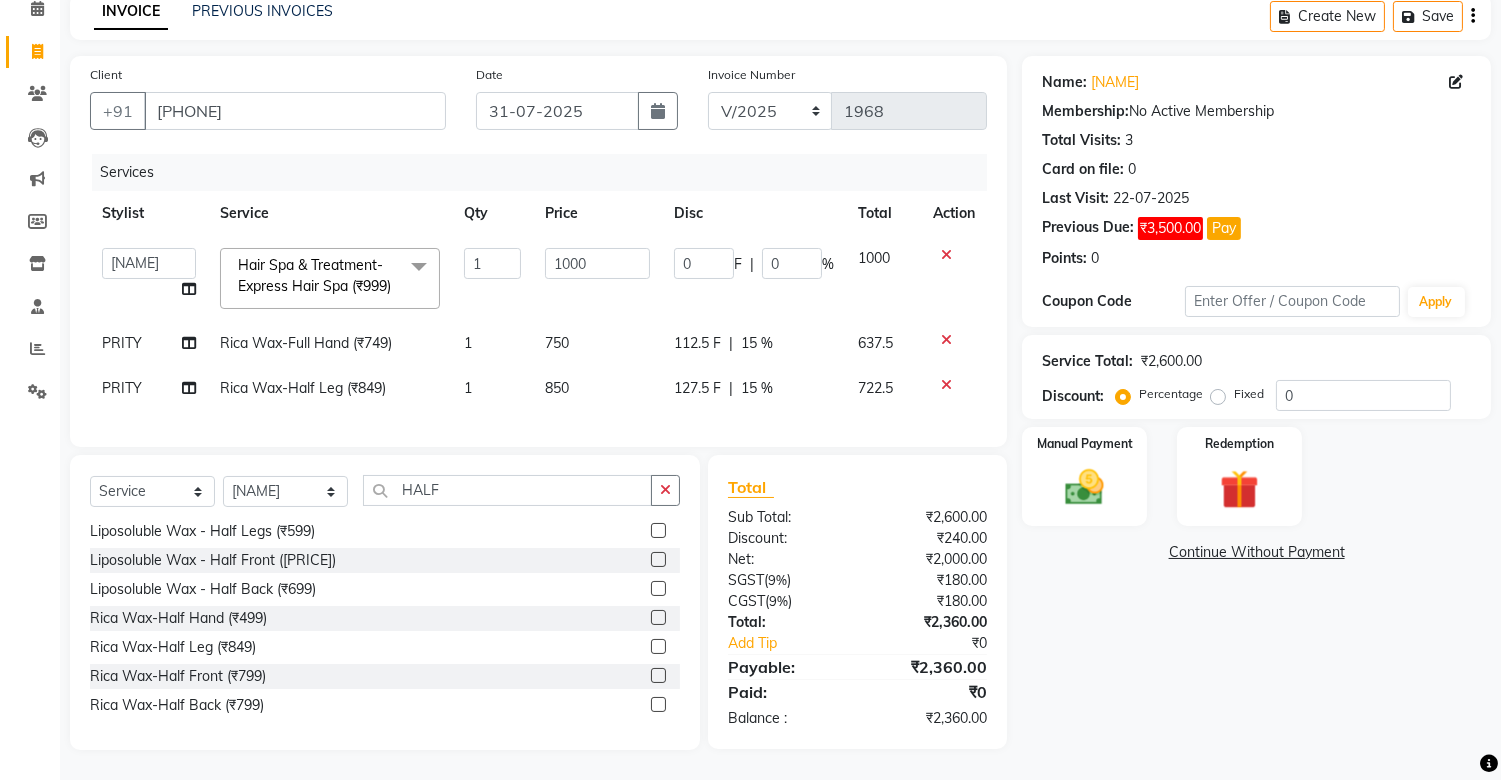 scroll, scrollTop: 132, scrollLeft: 0, axis: vertical 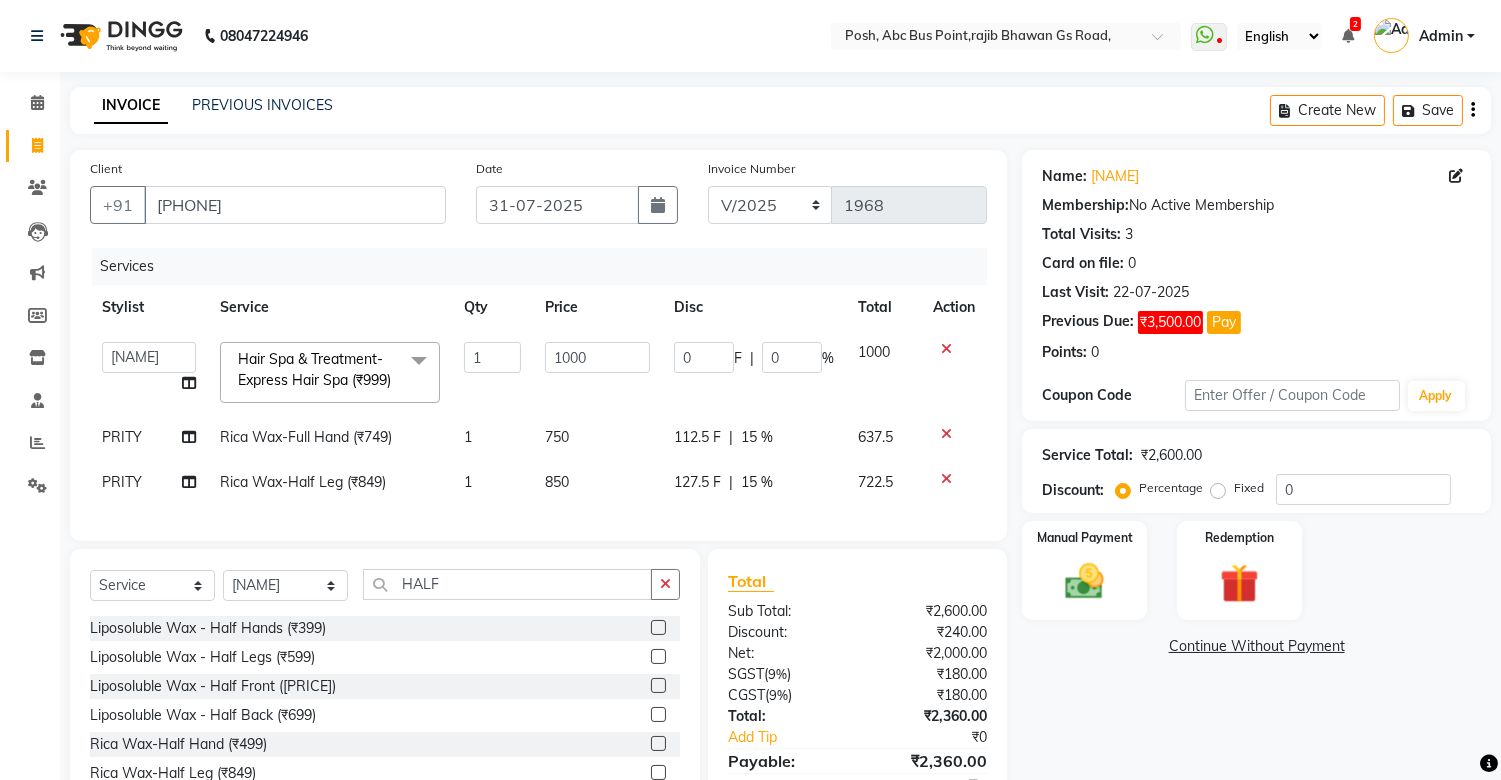 click on "112.5 F | 15 %" 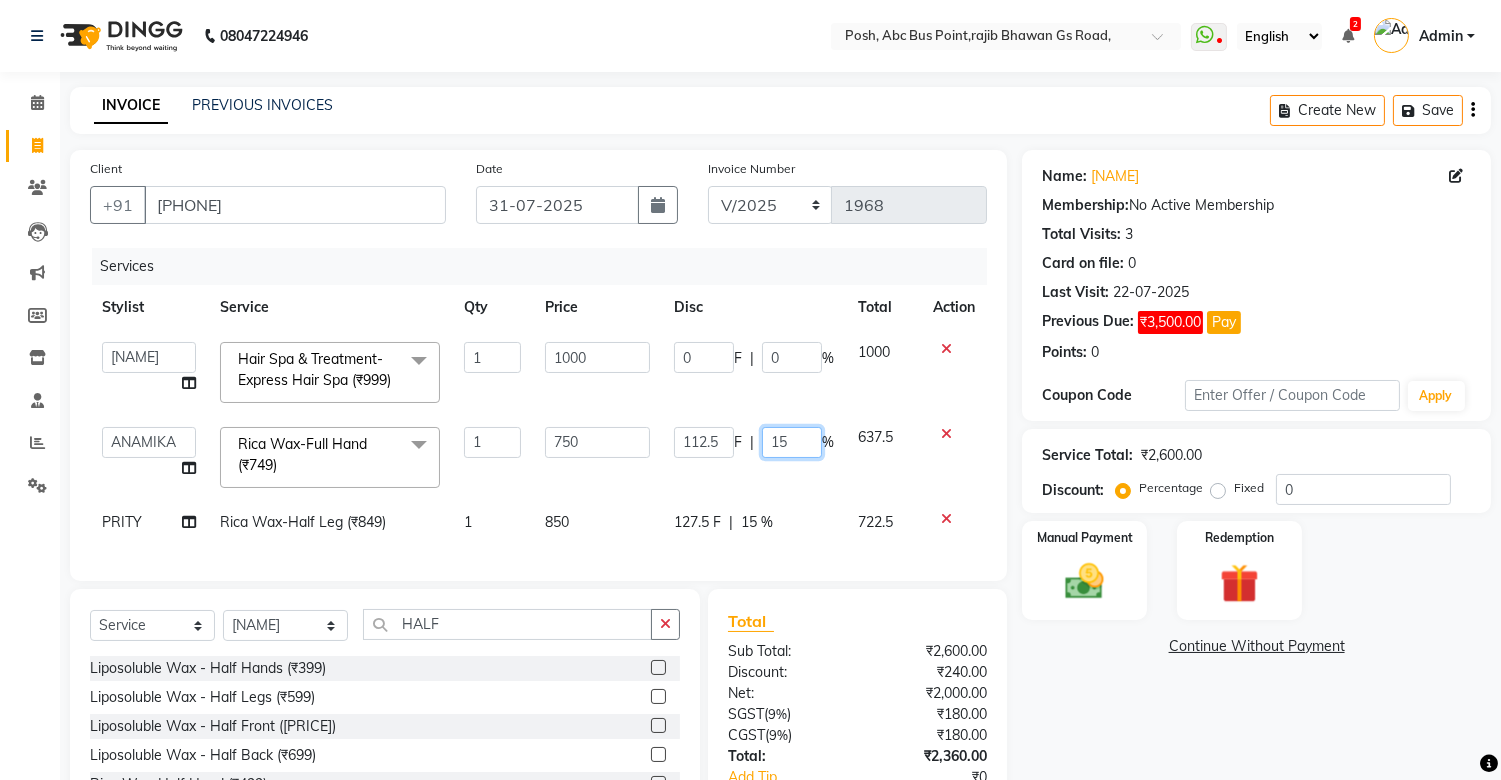 click on "15" 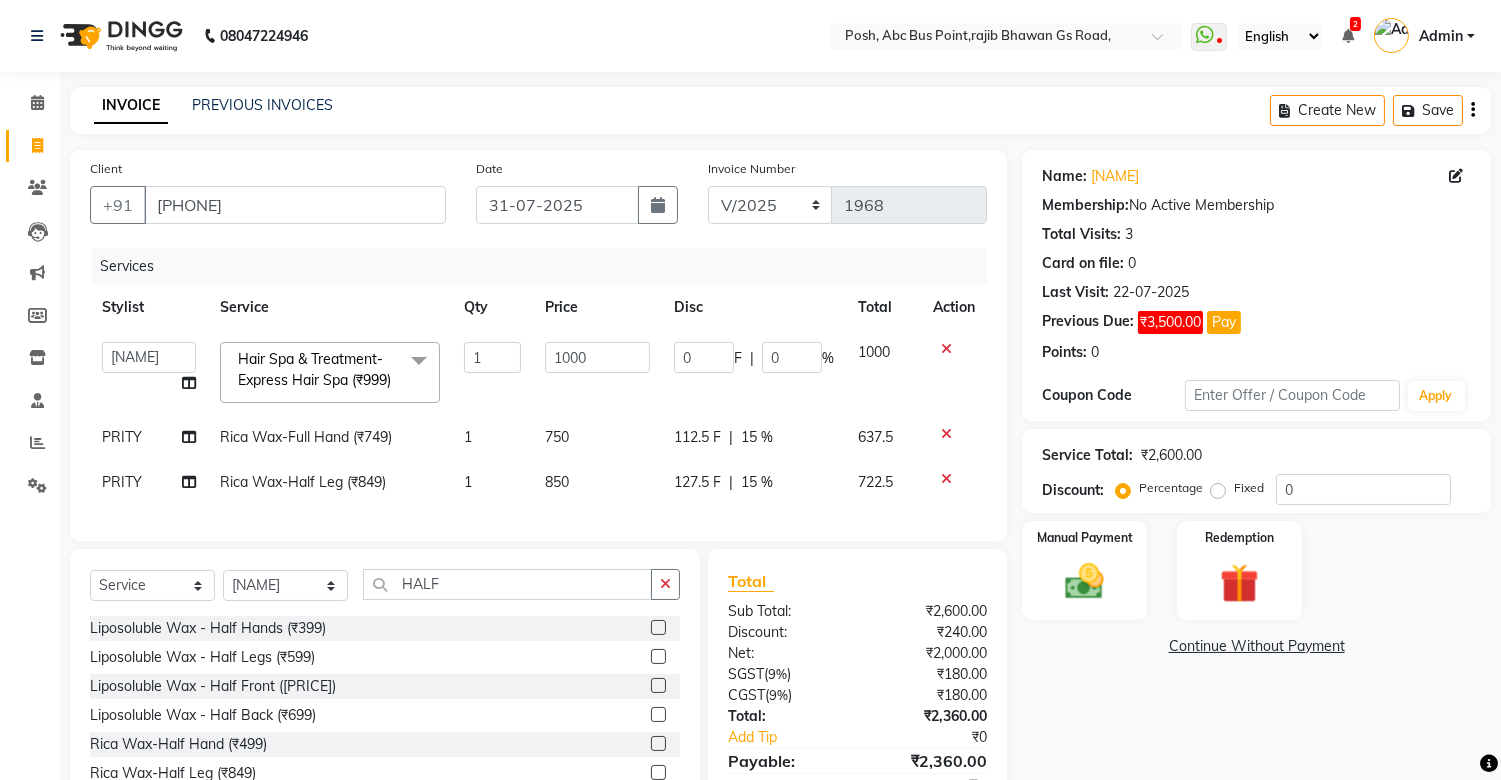 click on "112.5 F | 15 %" 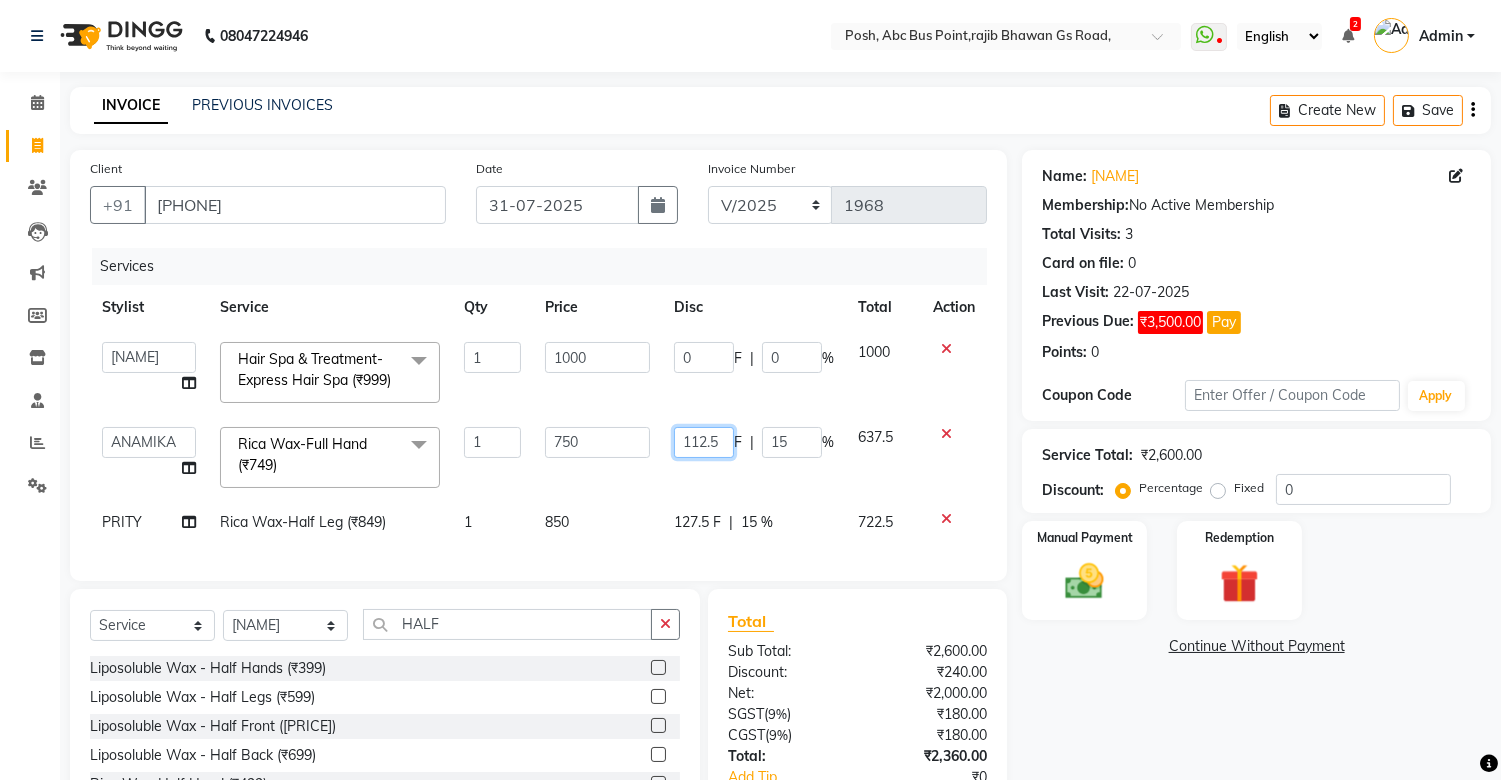 click on "112.5" 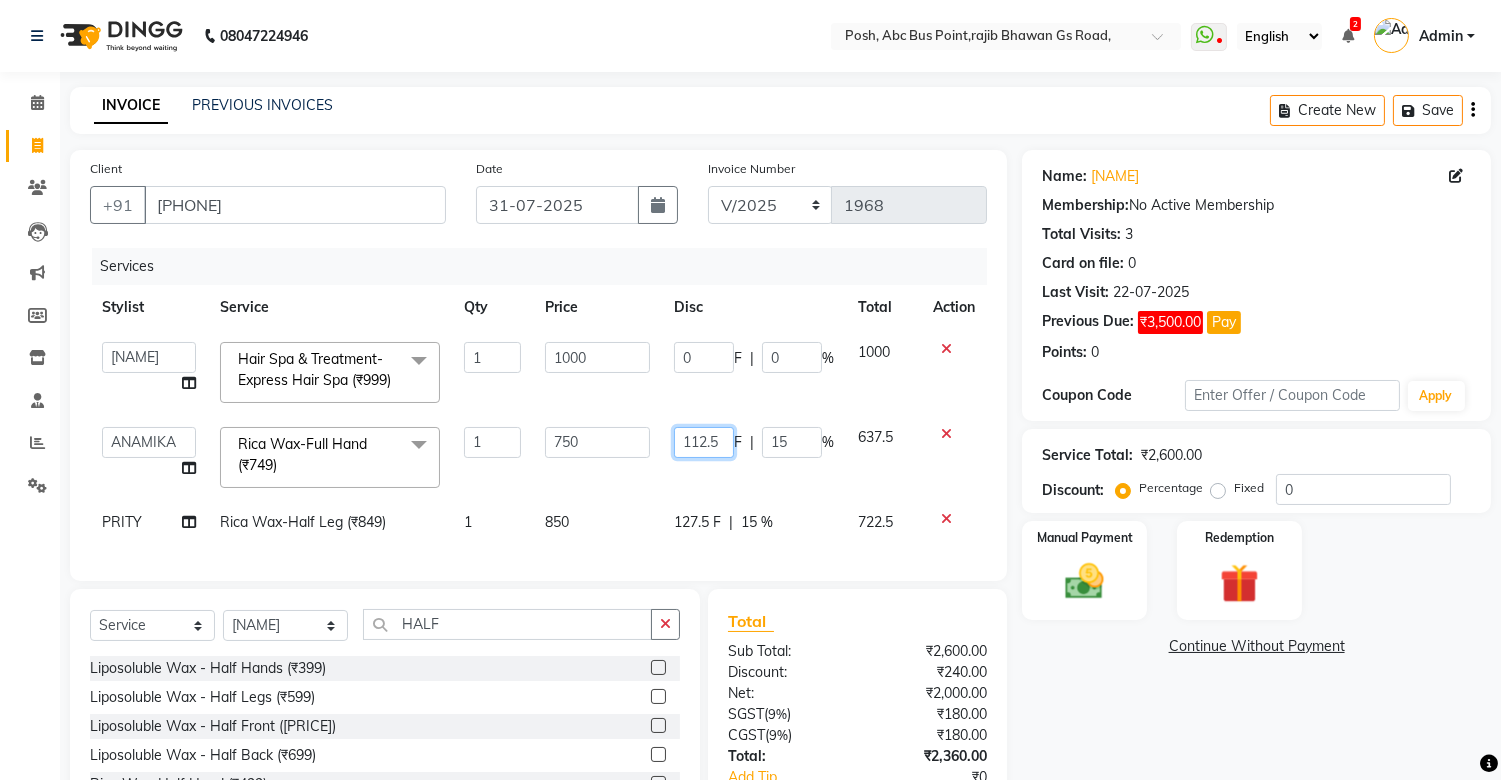 click on "112.5" 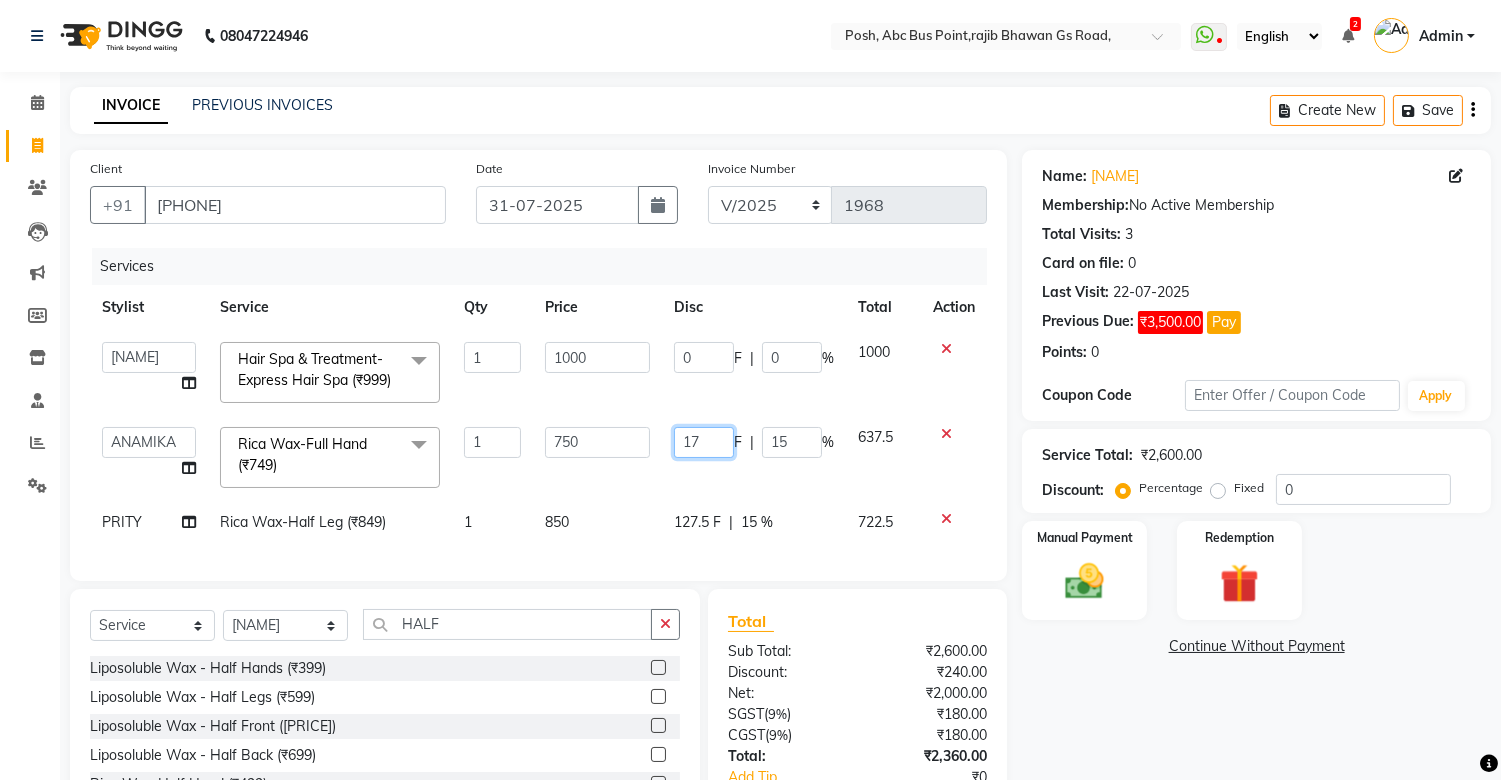 type on "172" 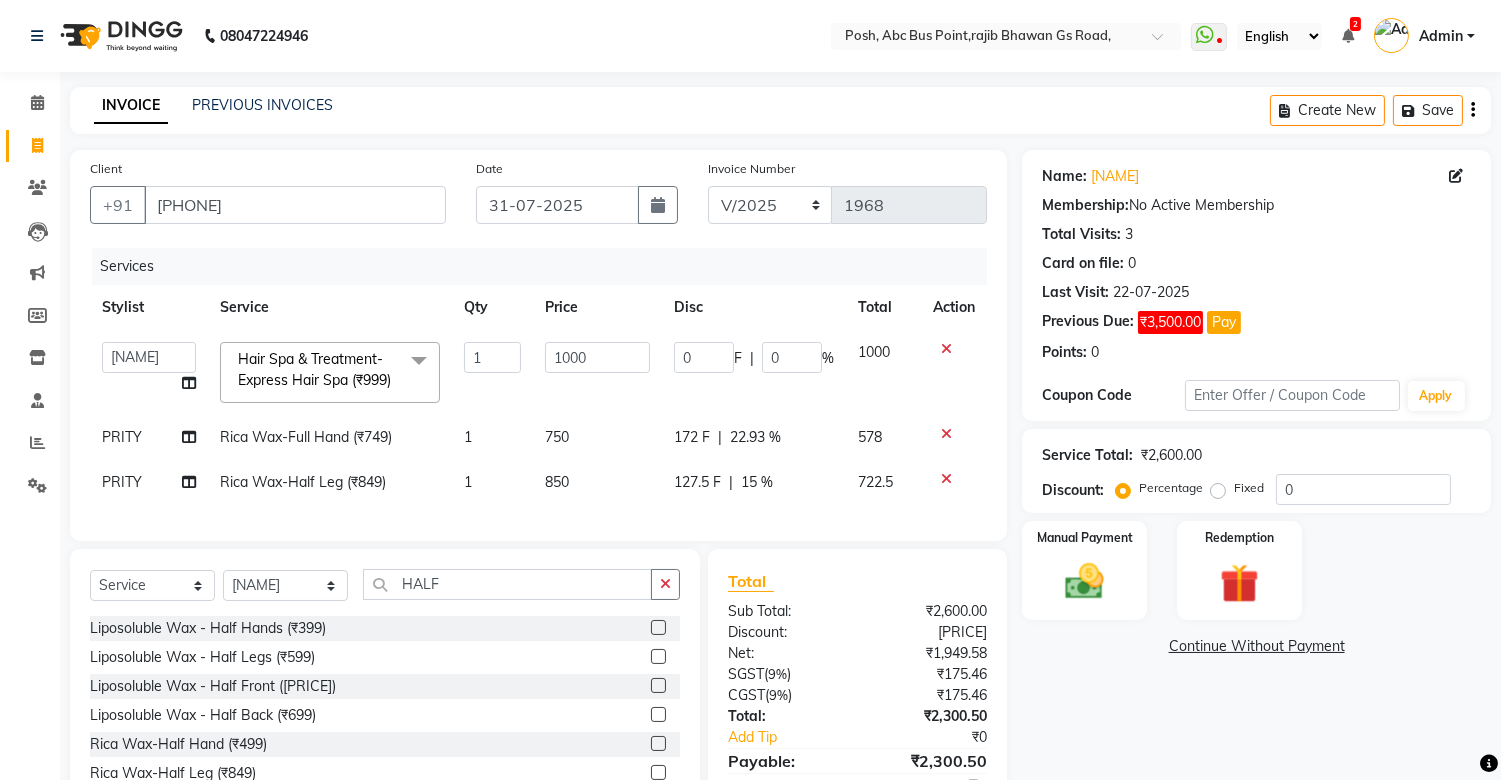 click on "Select Stylist [NAME]	   [NAME]   [NAME]   [NAME]   [NAME]   Manager   [NAME]   [NAME]    [NAME]	   [NAME]   [NAME]	   [NAME]   [NAME]   [NAME]   [NAME]   [NAME]	   [NAME]   [NAME]  Hair Spa & Treatment-Express Hair Spa (₹999)  x Facials/Treatment - o3 Whitening Clean Up (₹1399) Facials/Treatment - o3 Seaweed Clean Up (₹1399) Facials/Treatment - o3Whitening Facial (₹2499) Facials/Treatment - o3Whitening Advanced Facial (₹2999) Facials/Treatment - o3 Silk (Bridal) Facial (₹3599) Facials/Treatment - Jeannot Hydra Boost Advanced (₹3499) Facials/Treatment - Jeannot Brilliance White (₹3499) Facials/Treatment - Jeannot Instant Glow Brightening (₹3499) Facials/Treatment - Jeannot Infinite Youth Firming (₹3499) Facials/Treatment - Cheryl's Glowvite (₹1999) Facials/Treatment - Cheryl's Tan Clear (₹1999) Facials/Treatment - Cheryl's Ageing (₹1999) Facials/Treatment - Anti Pigmentation (₹1999) Facials/Treatment - Cheryl's Clariglow (₹1999) Facials/Treatment - Cheryl's Sensi Glow (₹1999) 1" 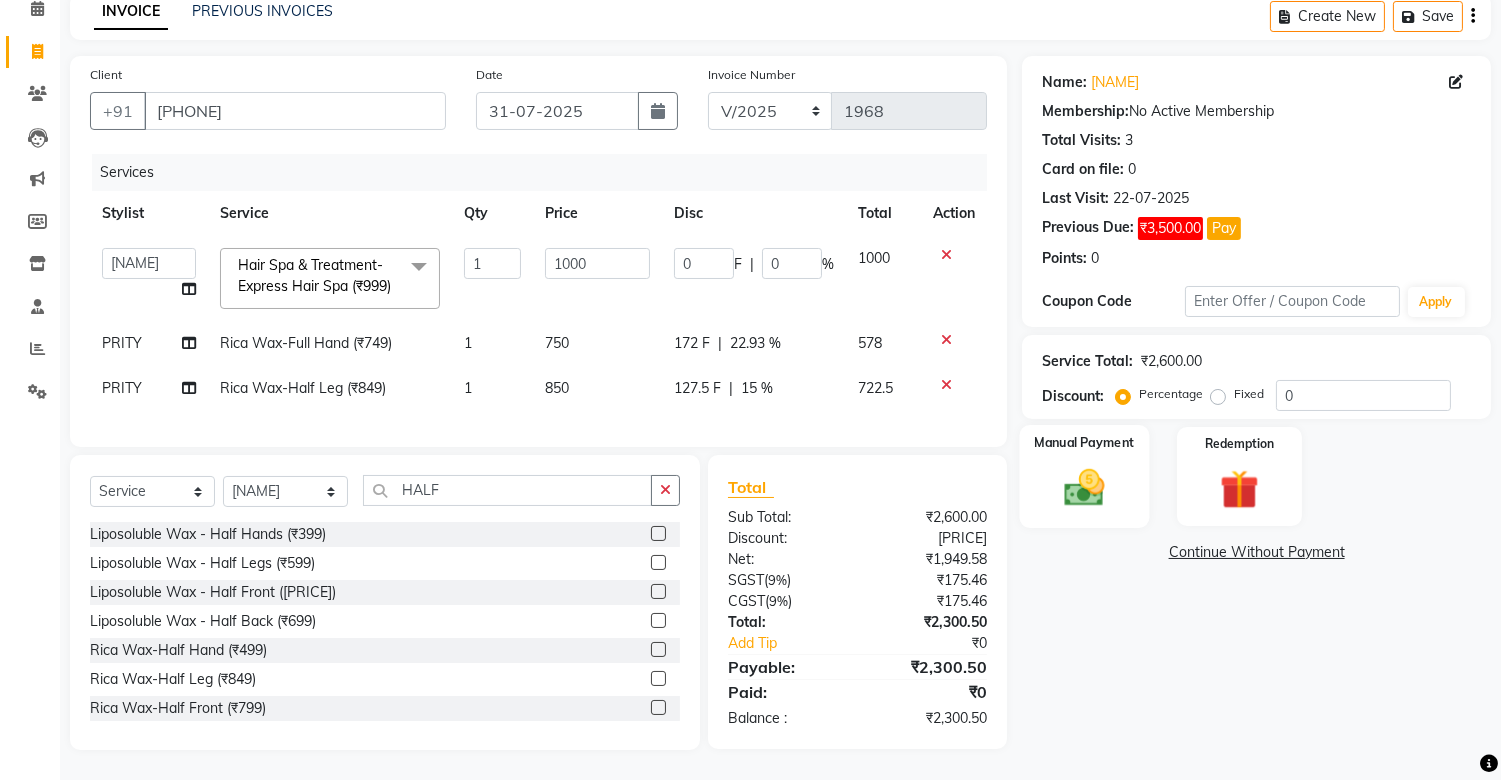 click 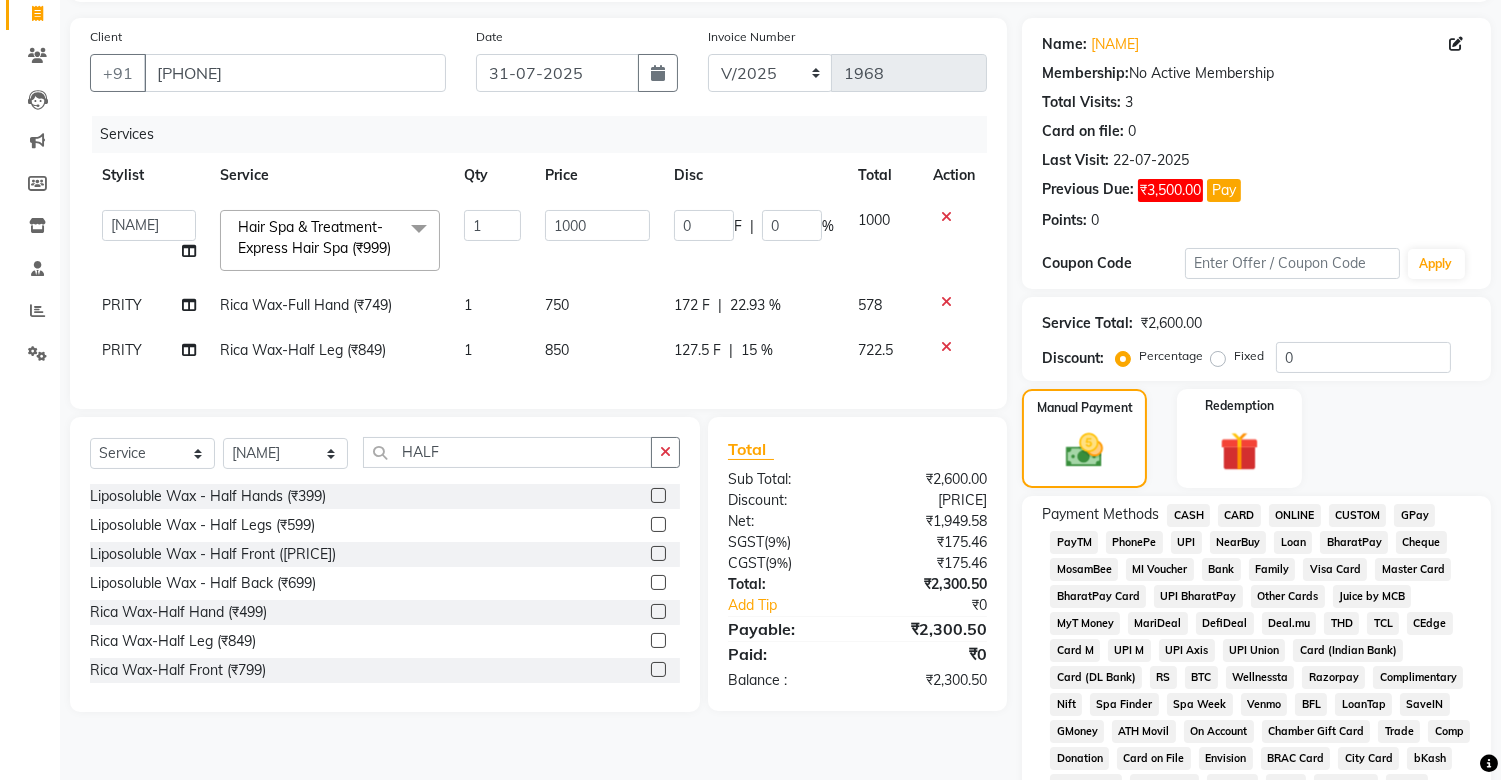 click on "UPI" 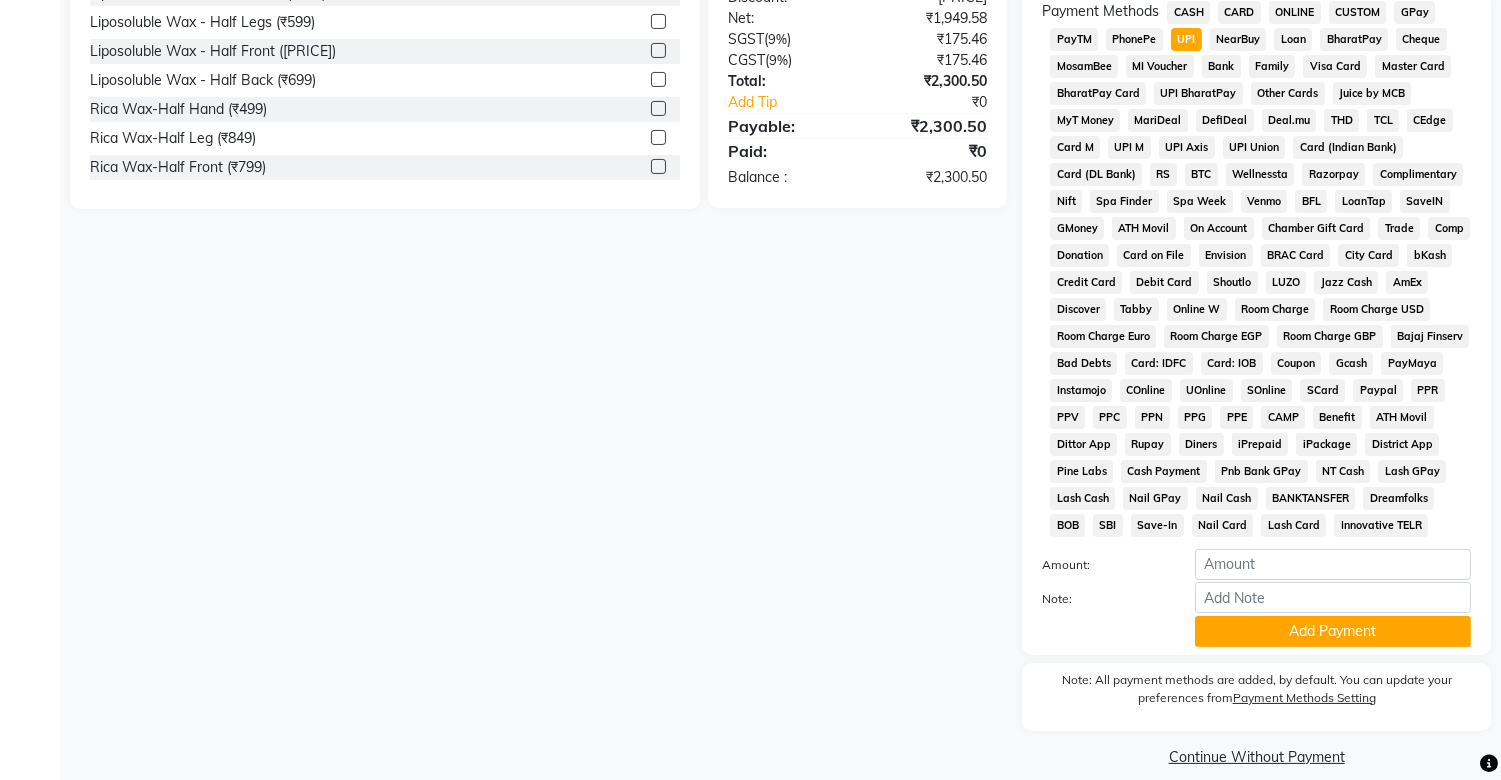 scroll, scrollTop: 662, scrollLeft: 0, axis: vertical 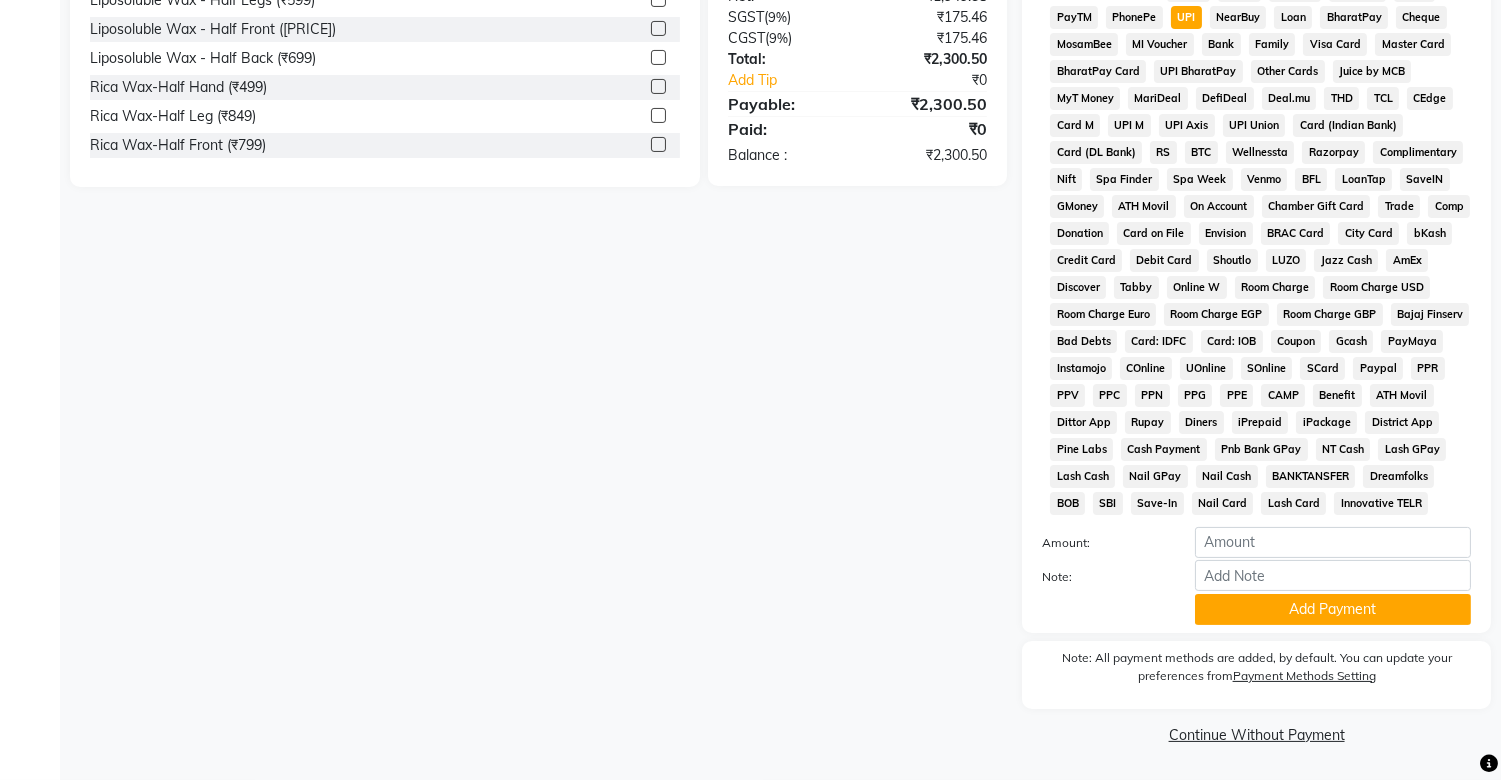 click on "Add Payment" 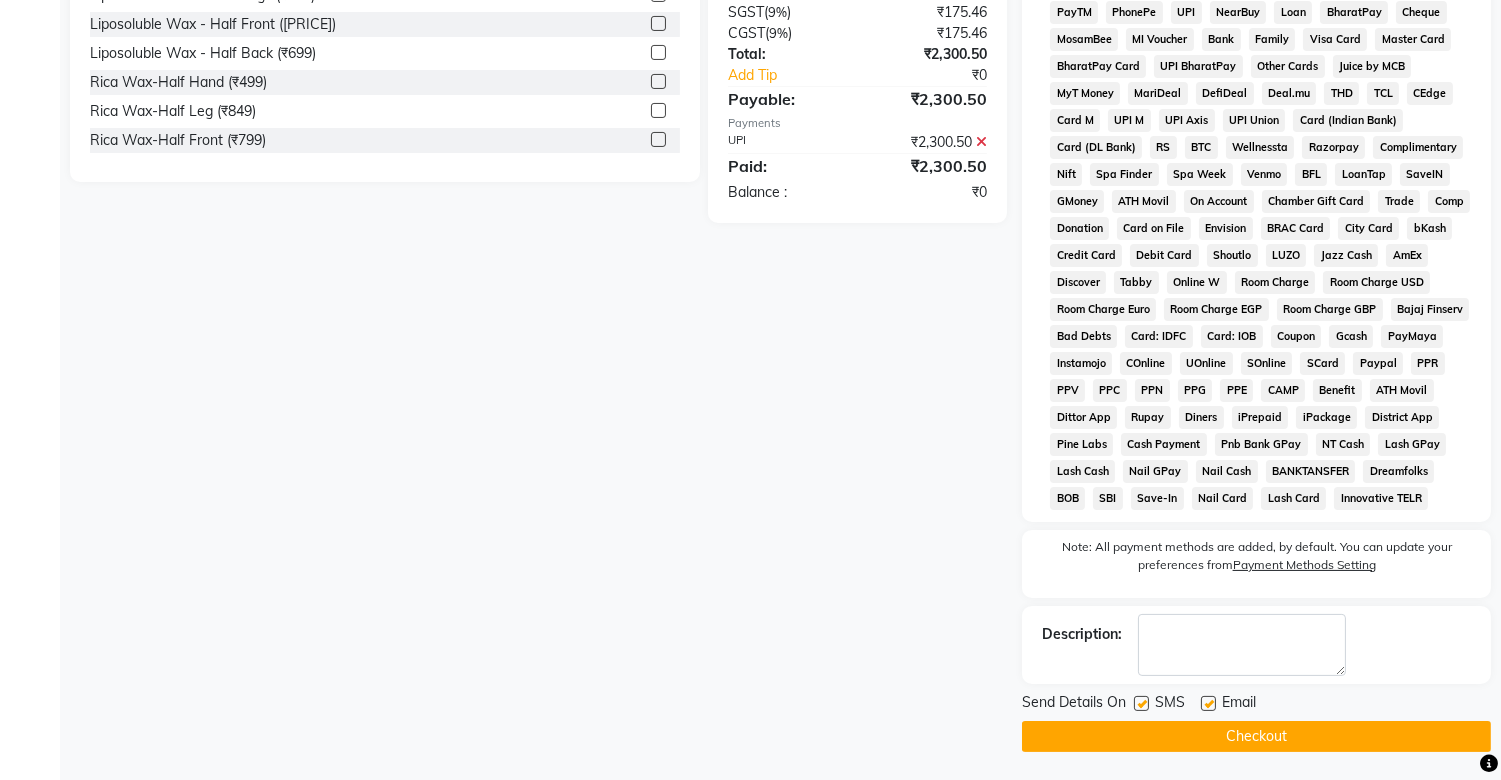 drag, startPoint x: 1138, startPoint y: 708, endPoint x: 1141, endPoint y: 720, distance: 12.369317 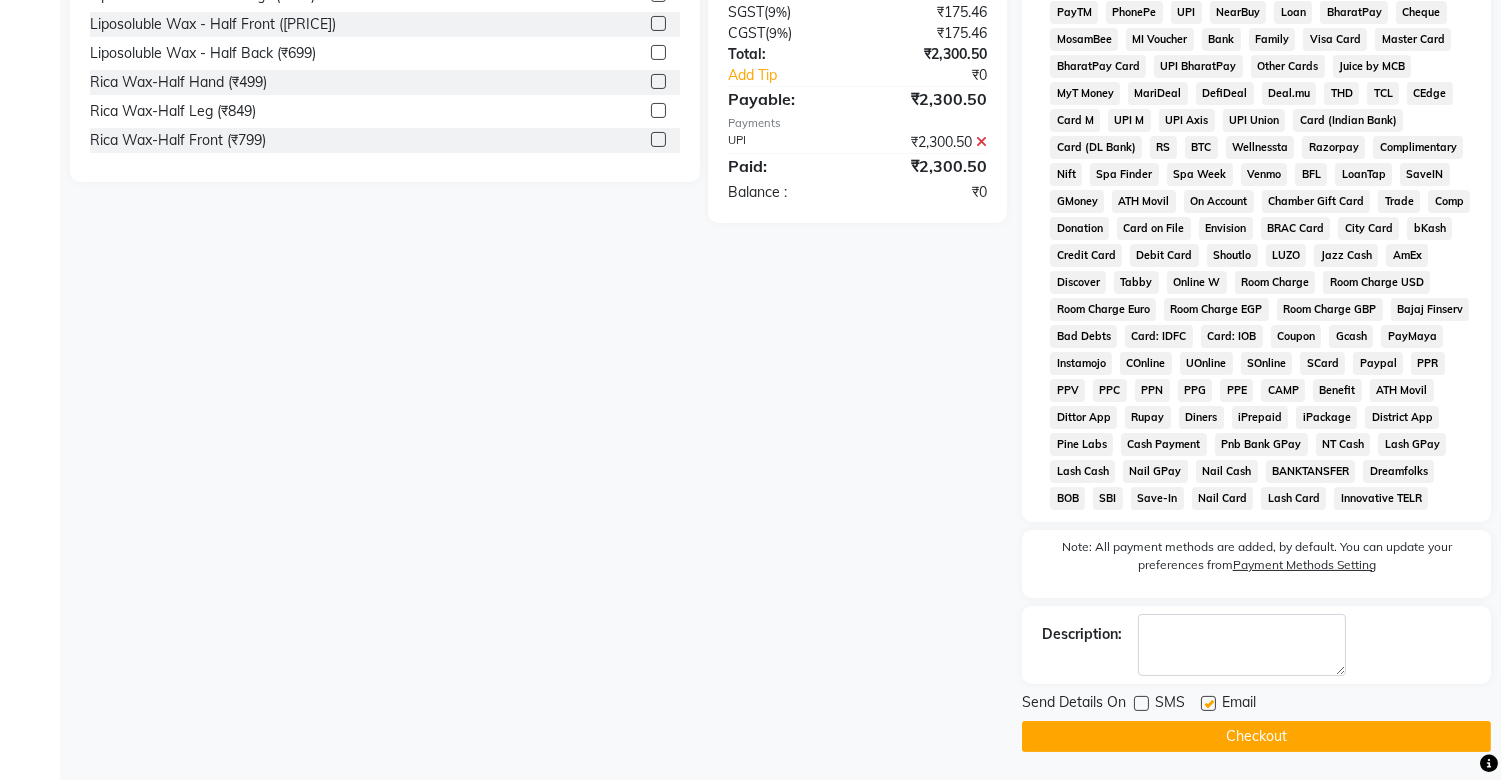 click on "Checkout" 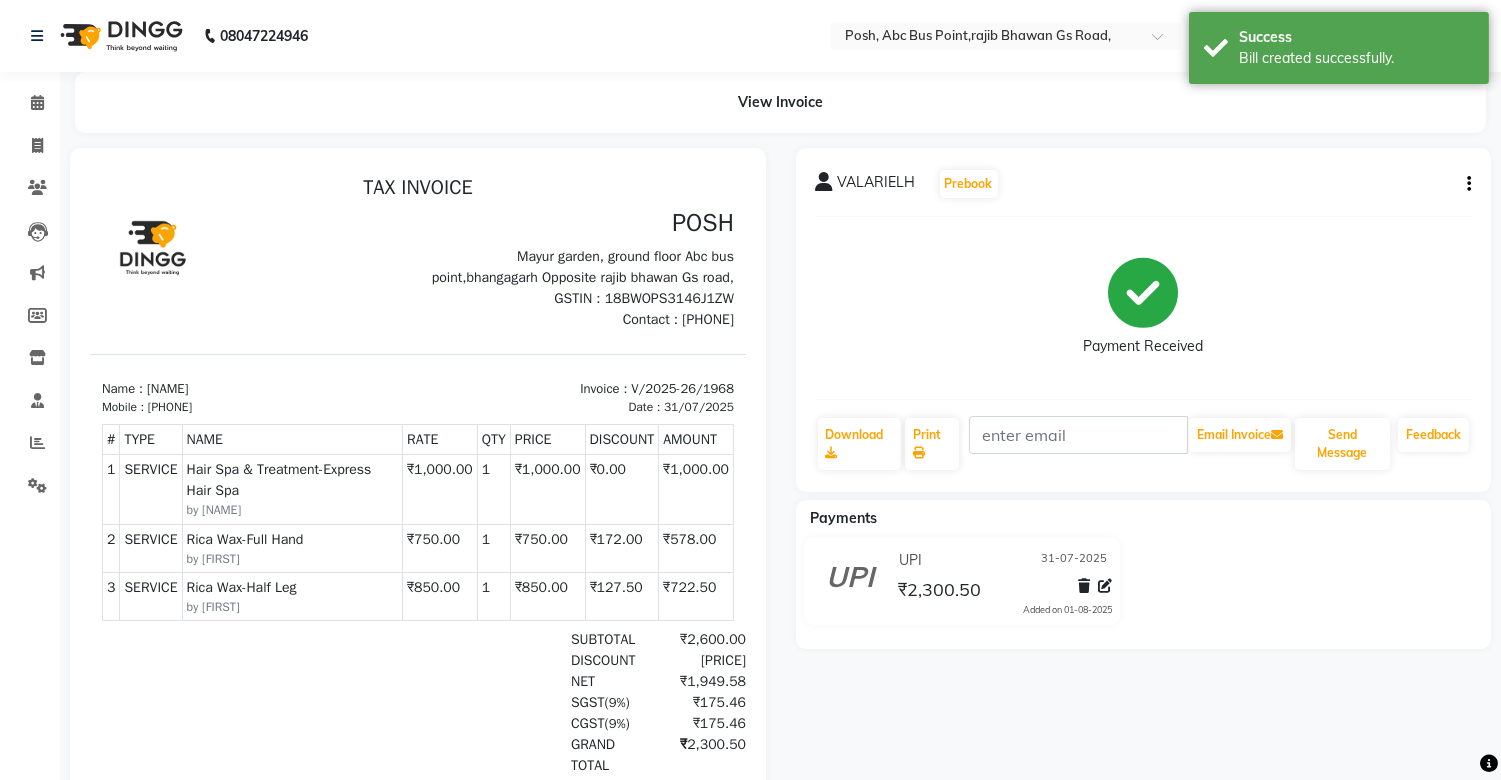 scroll, scrollTop: 0, scrollLeft: 0, axis: both 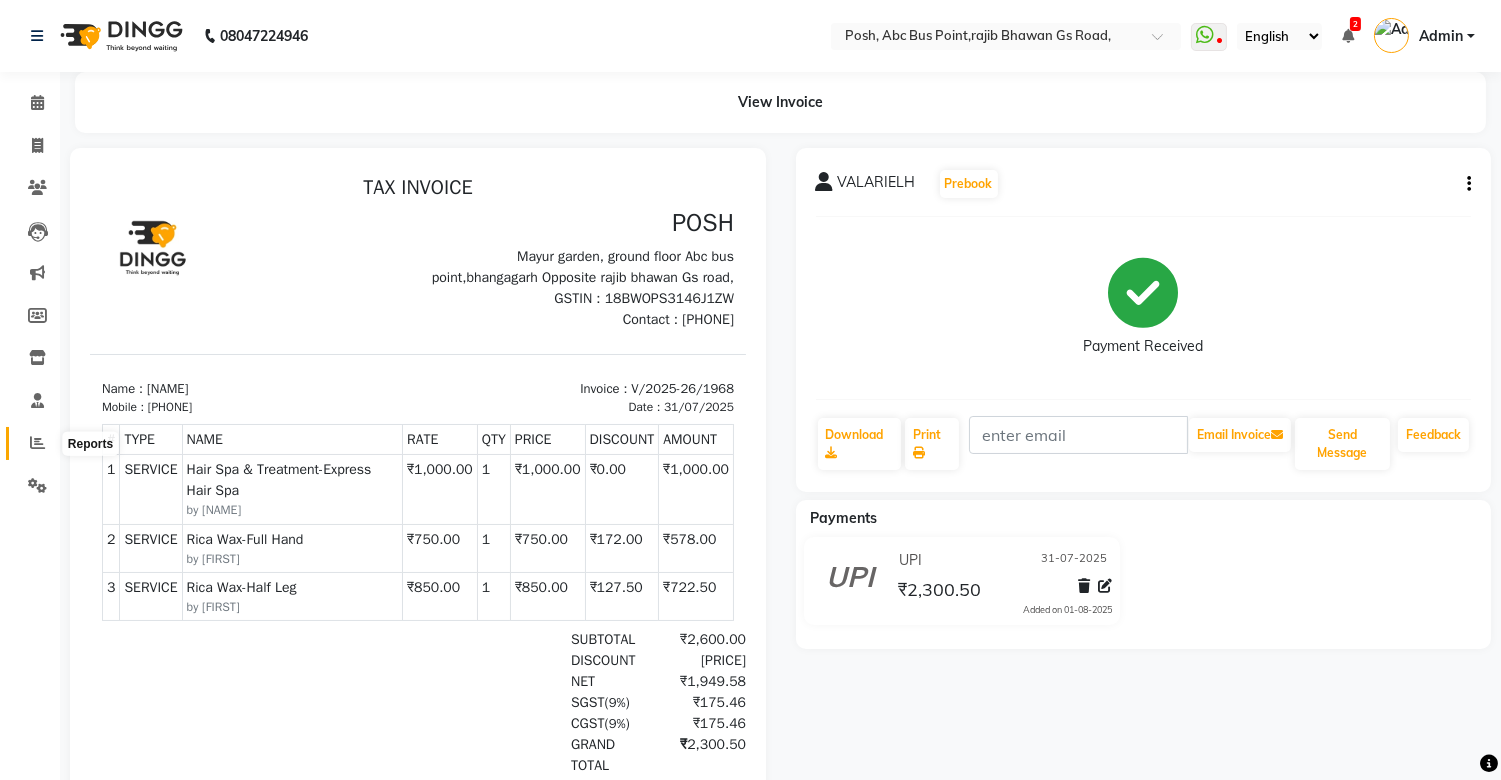 click 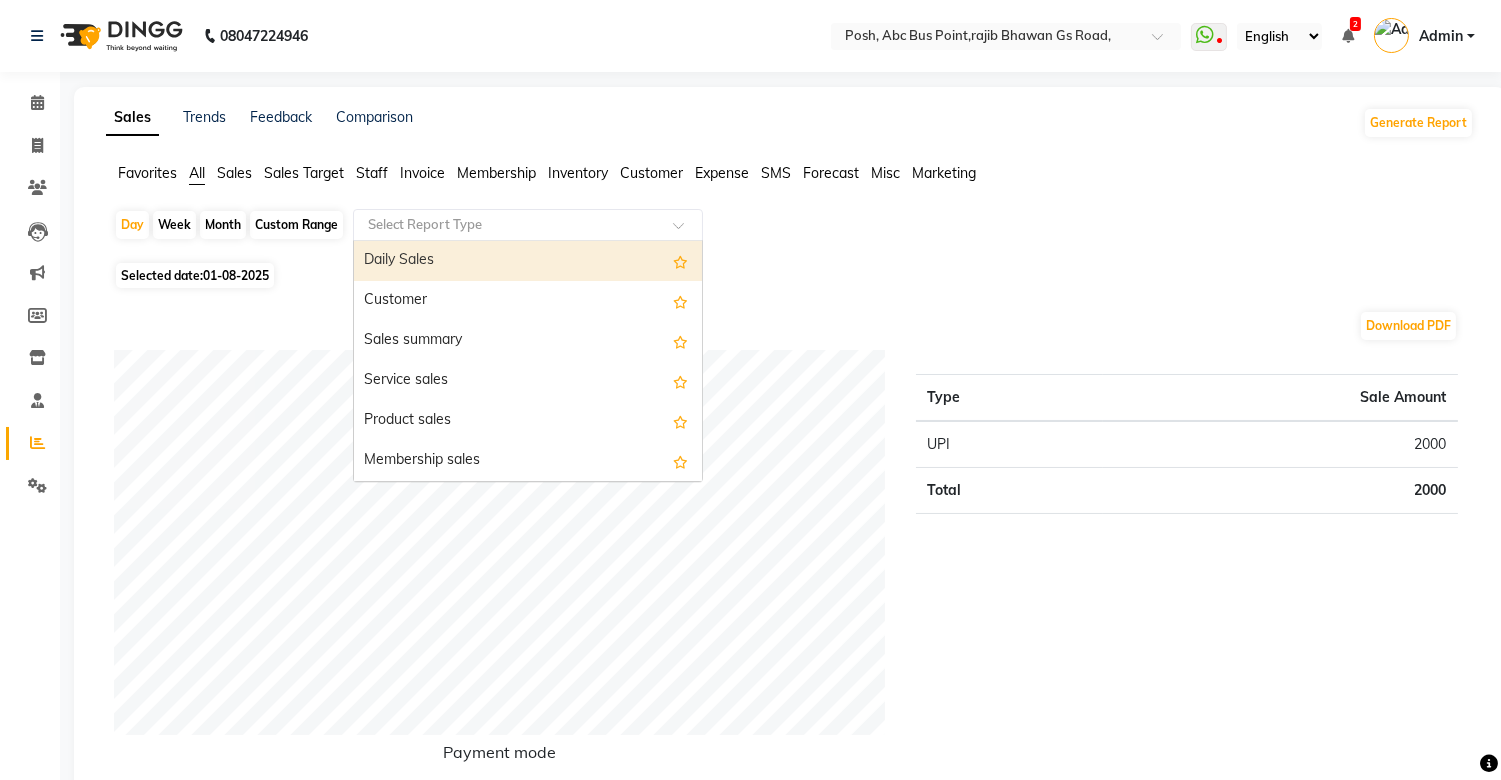 click 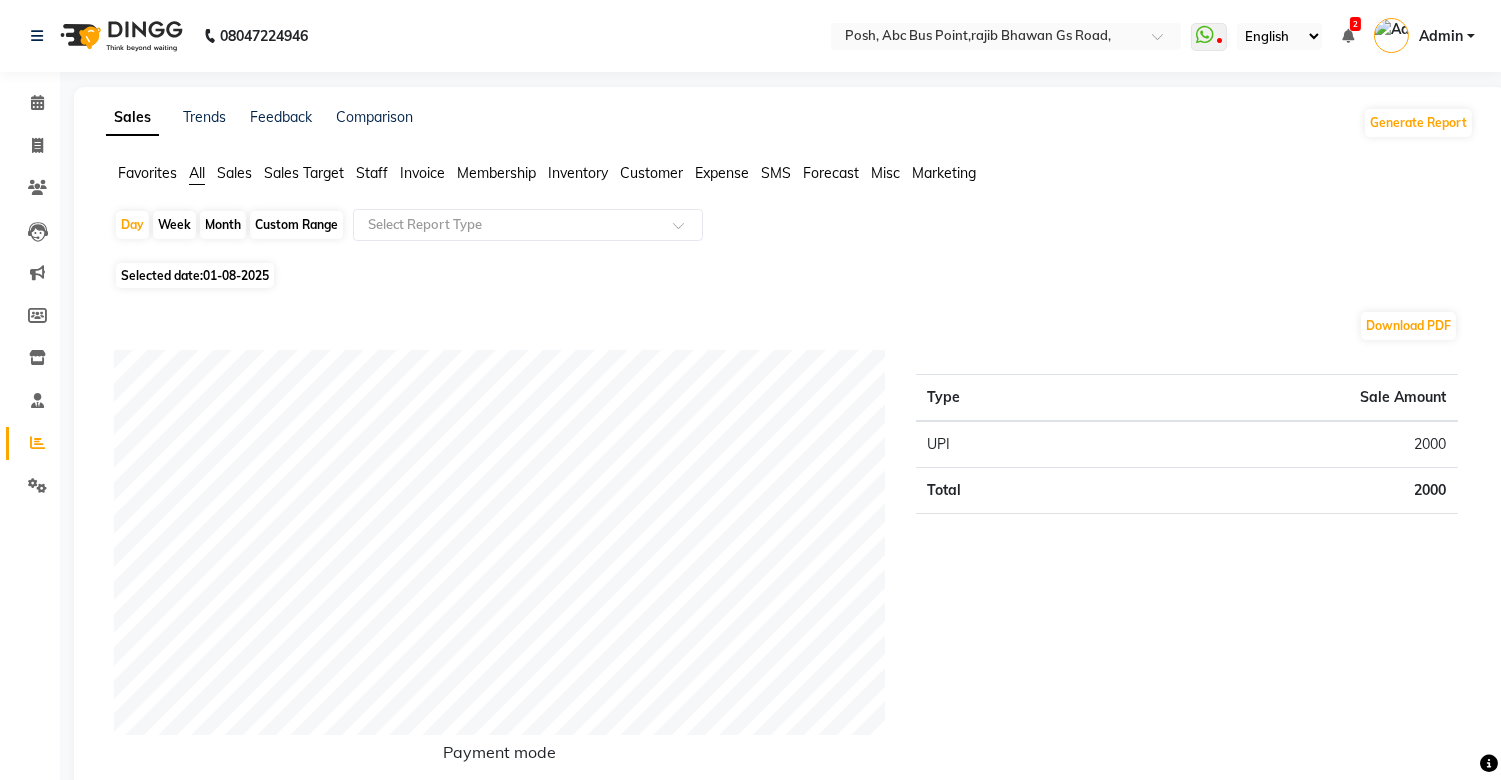 click on "Staff" 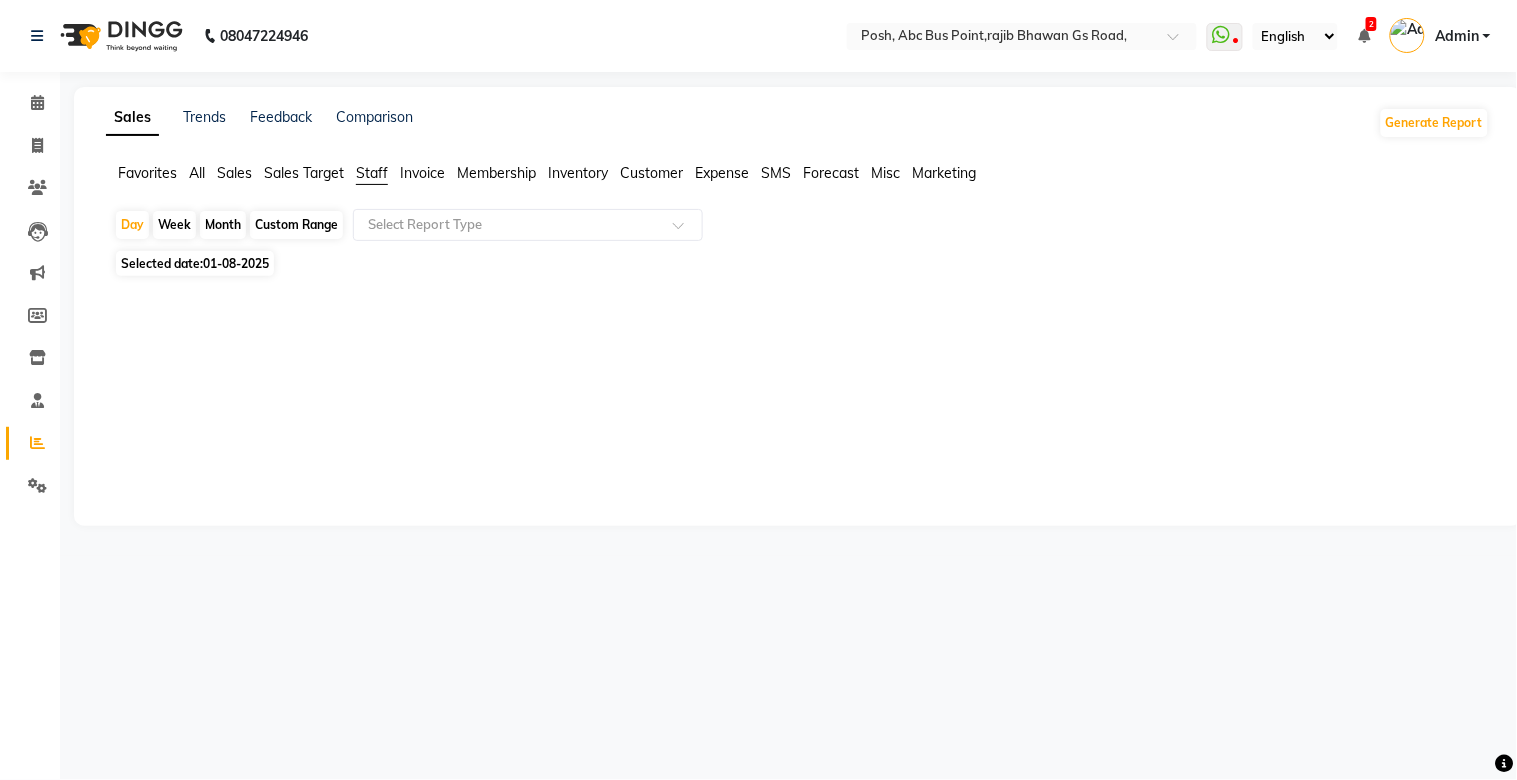 click on "Month" 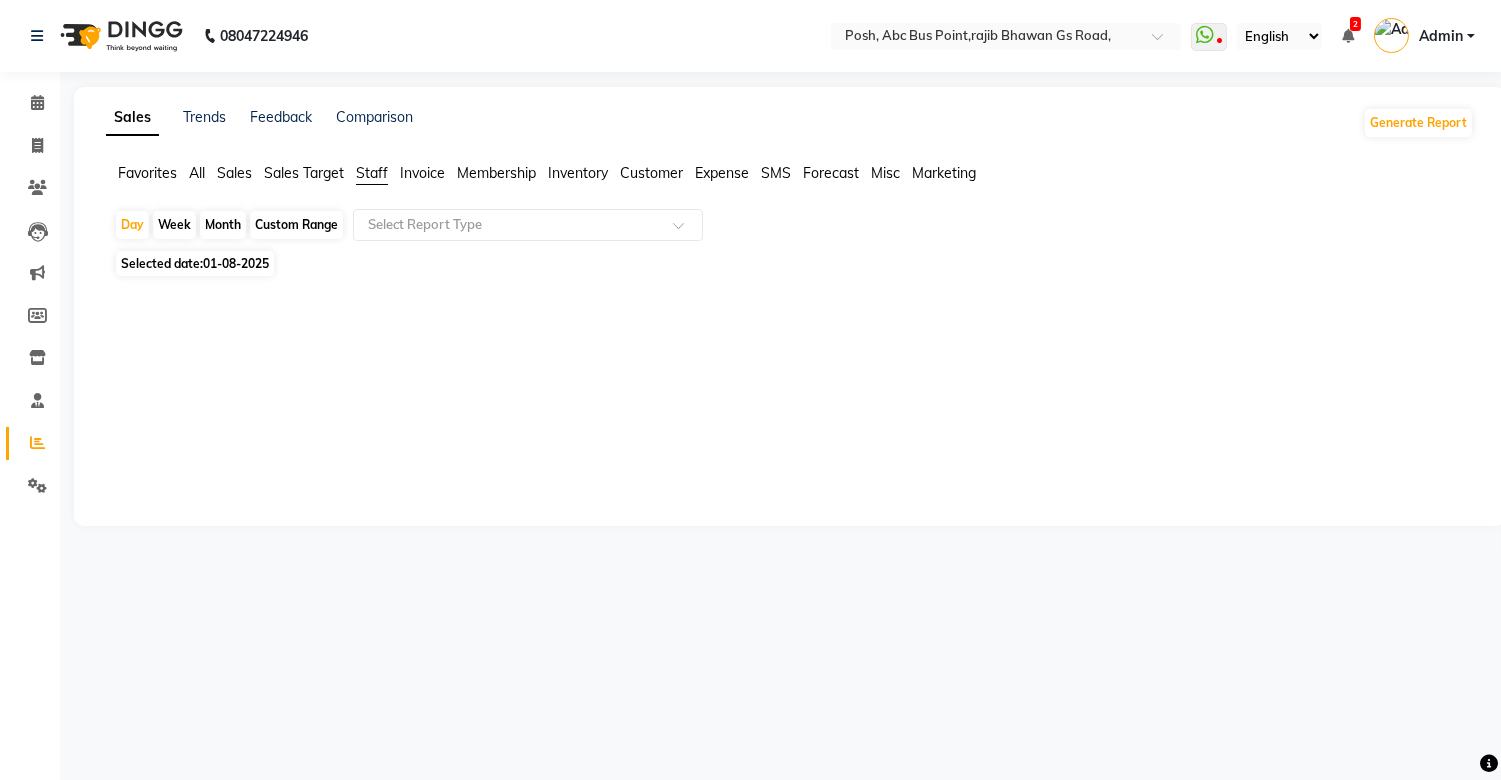 select on "8" 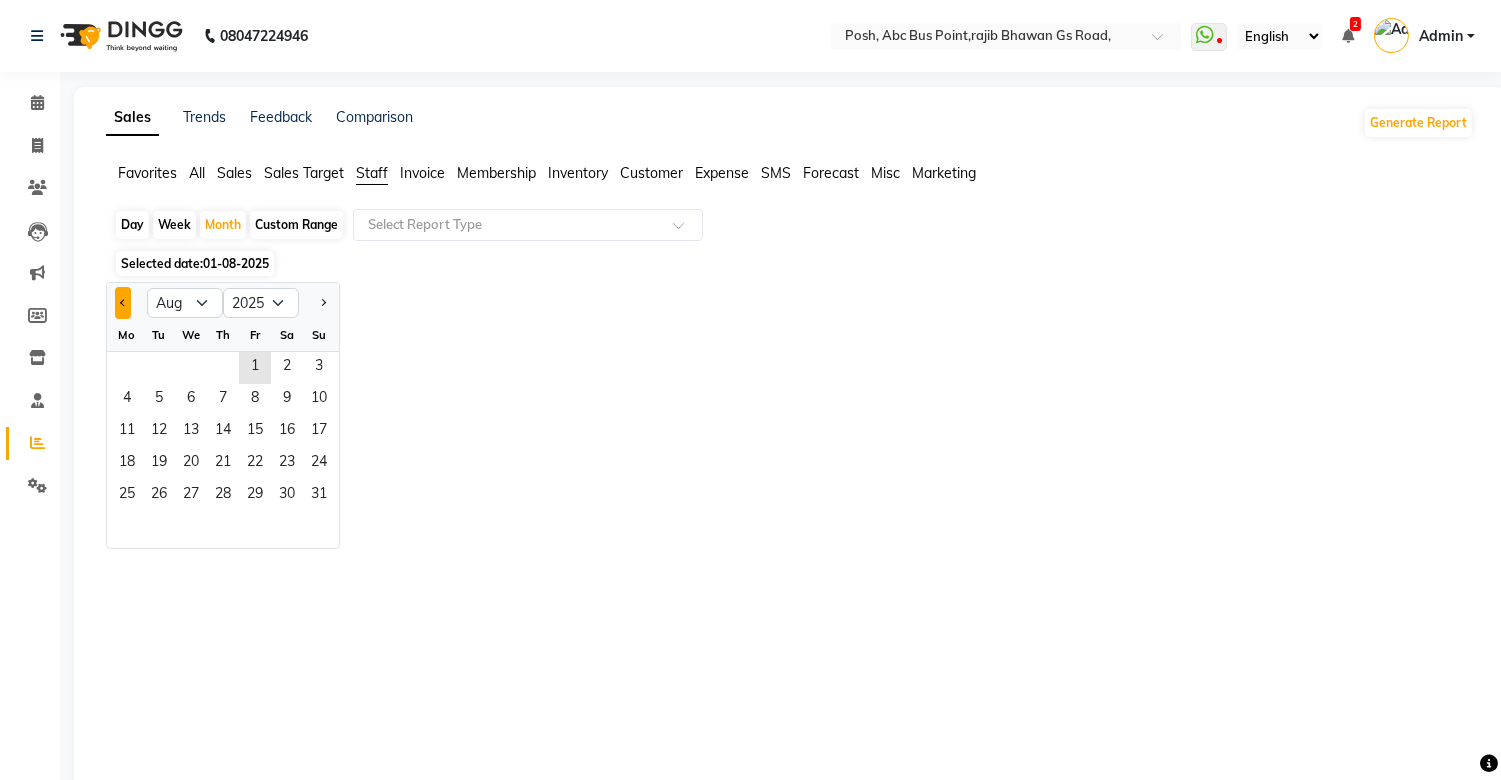 click 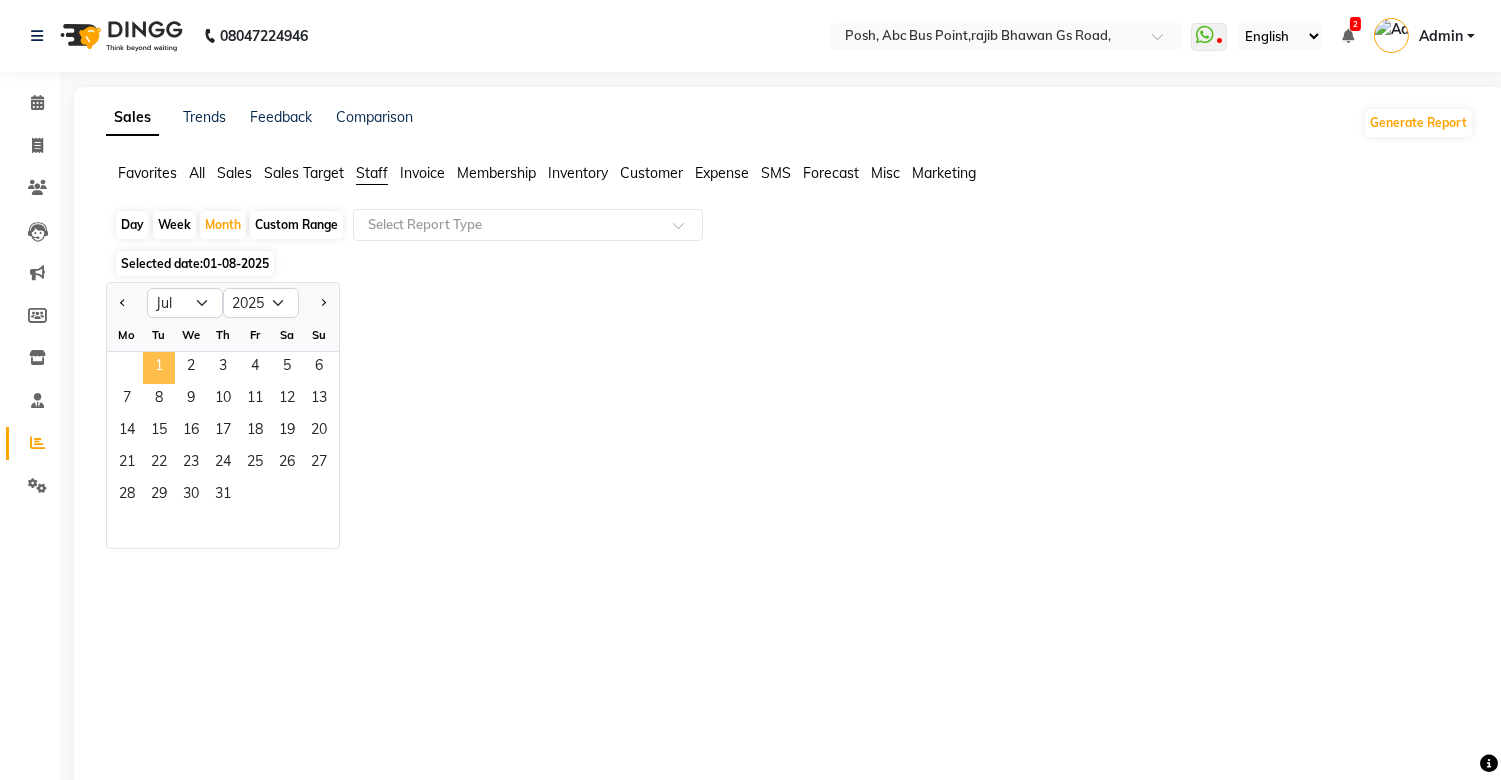click on "1" 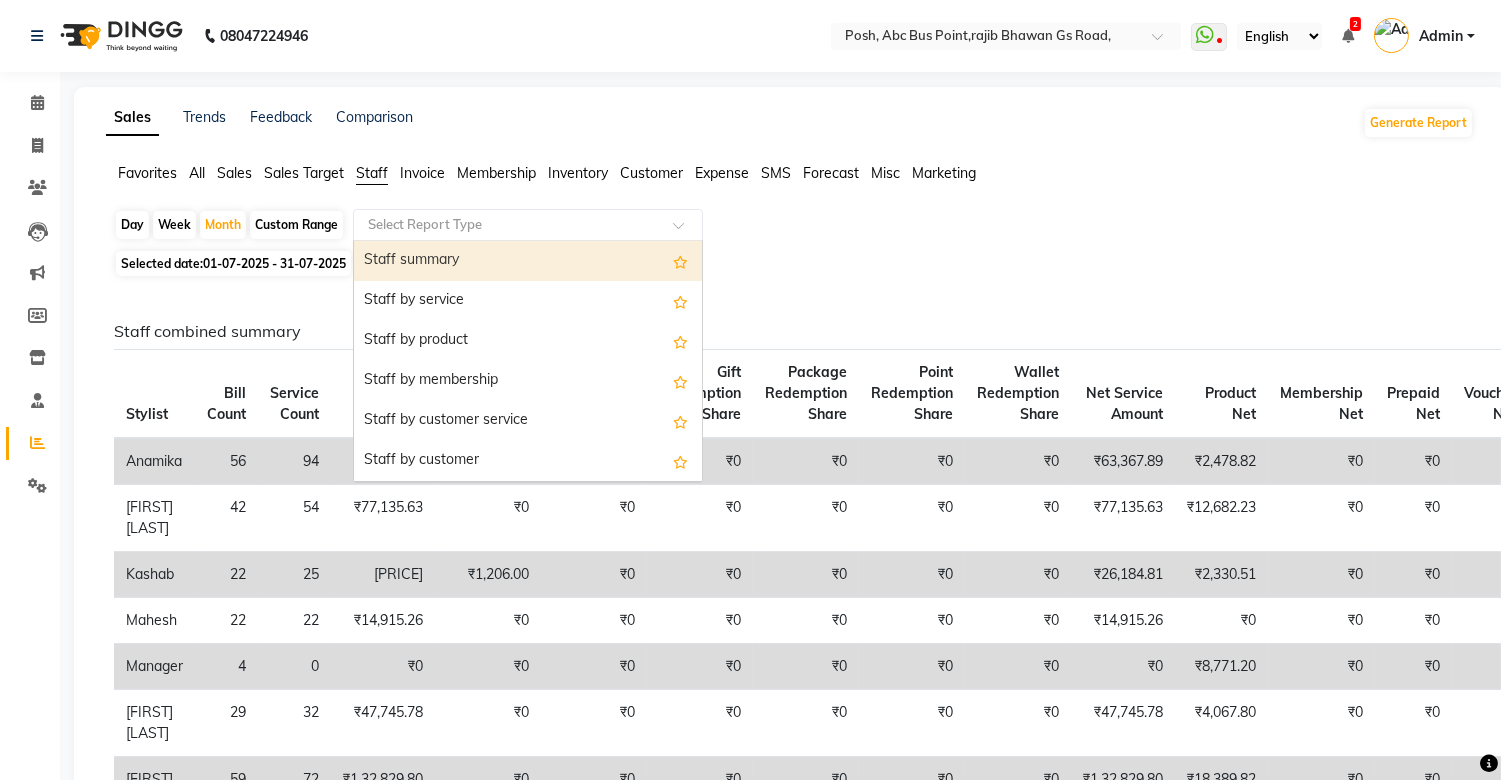 click 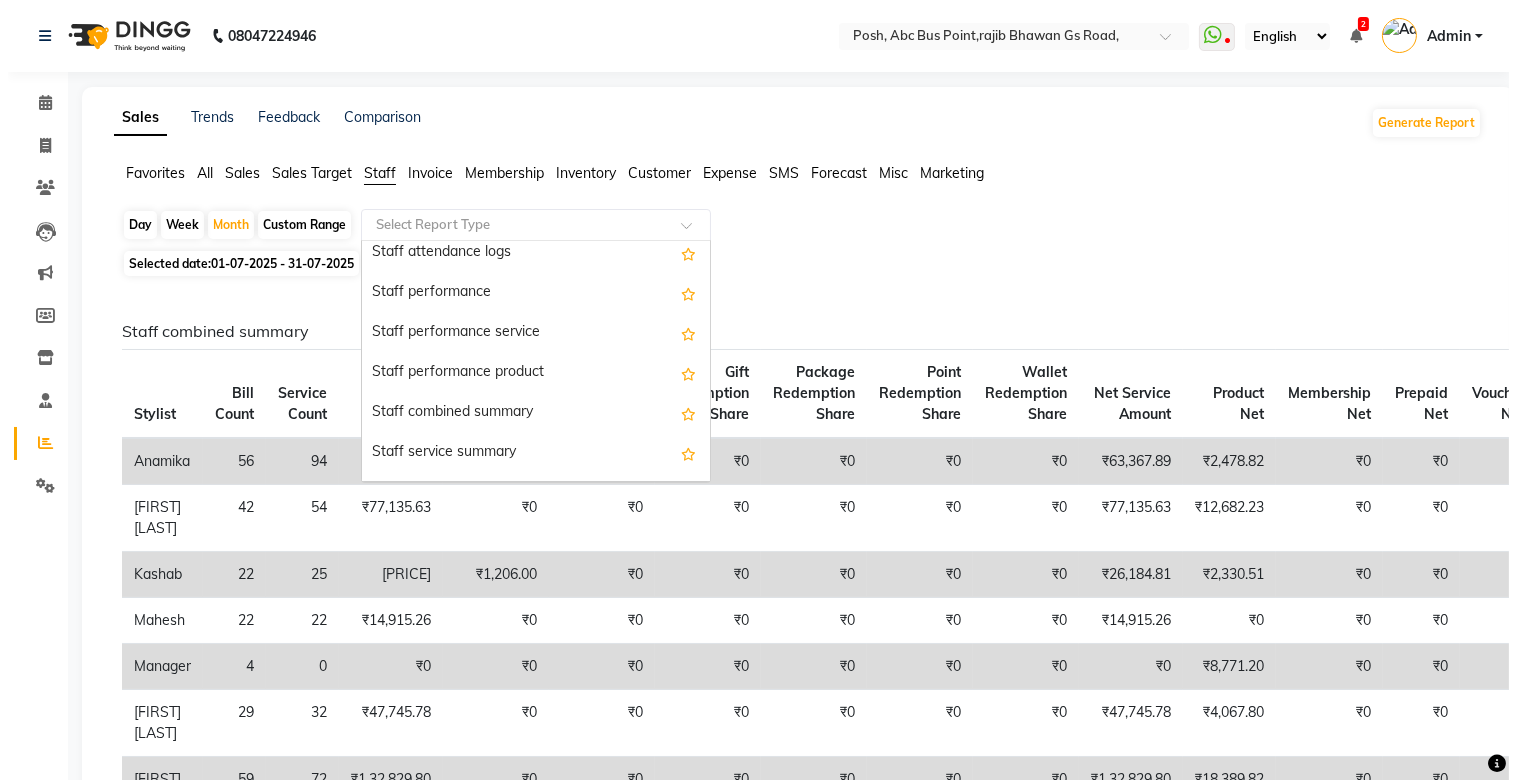 scroll, scrollTop: 311, scrollLeft: 0, axis: vertical 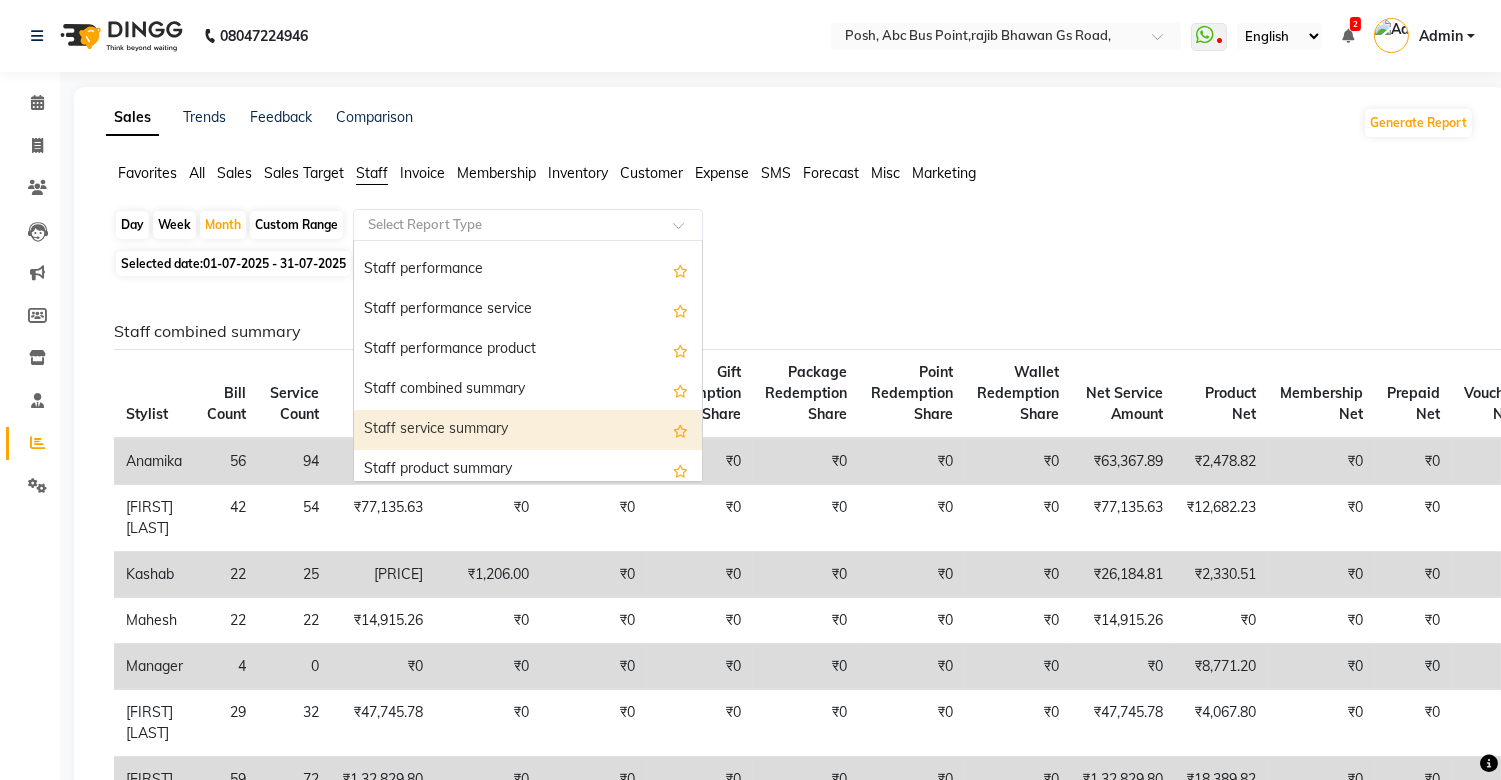 click on "Staff service summary" at bounding box center (528, 430) 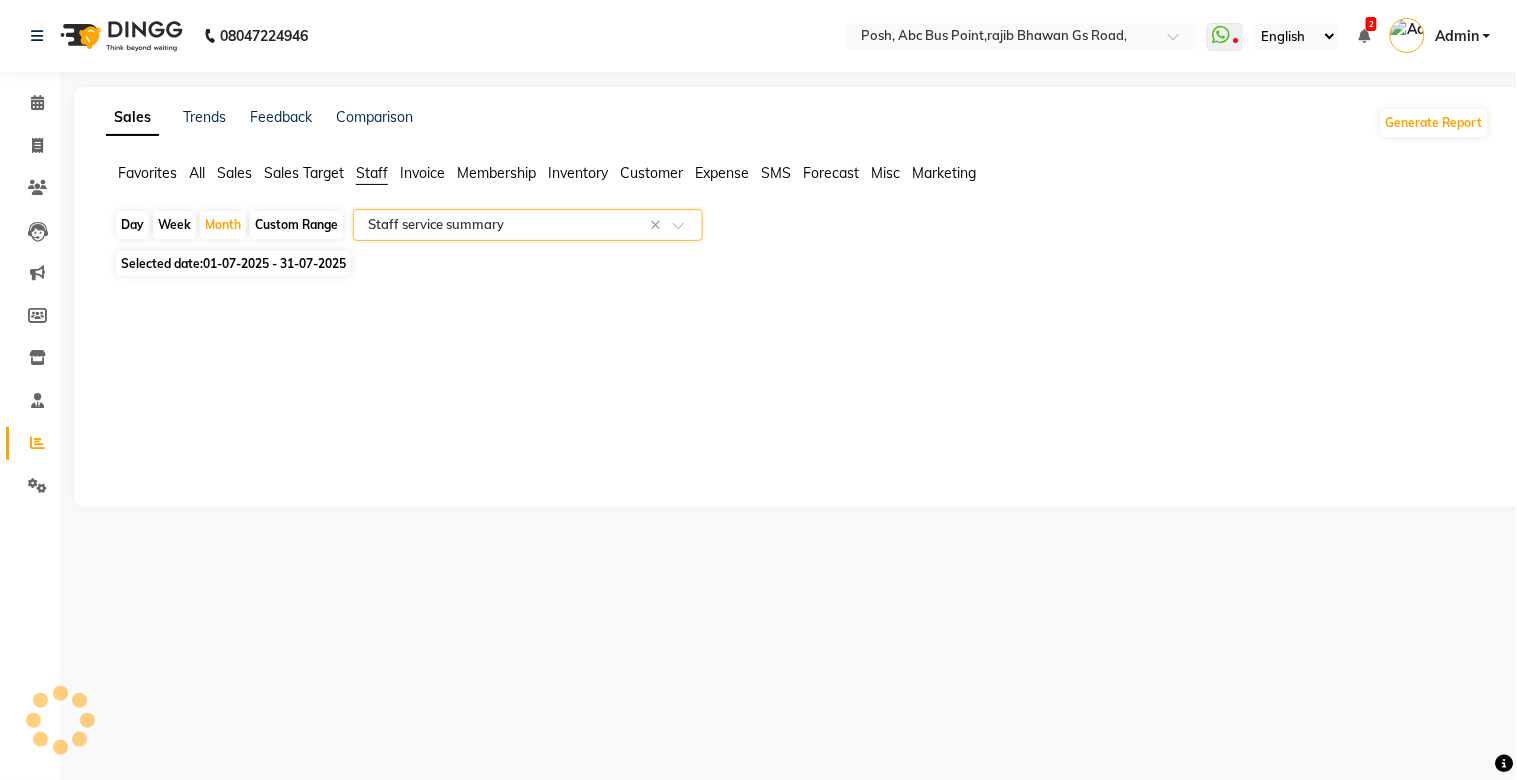 select on "filtered_report" 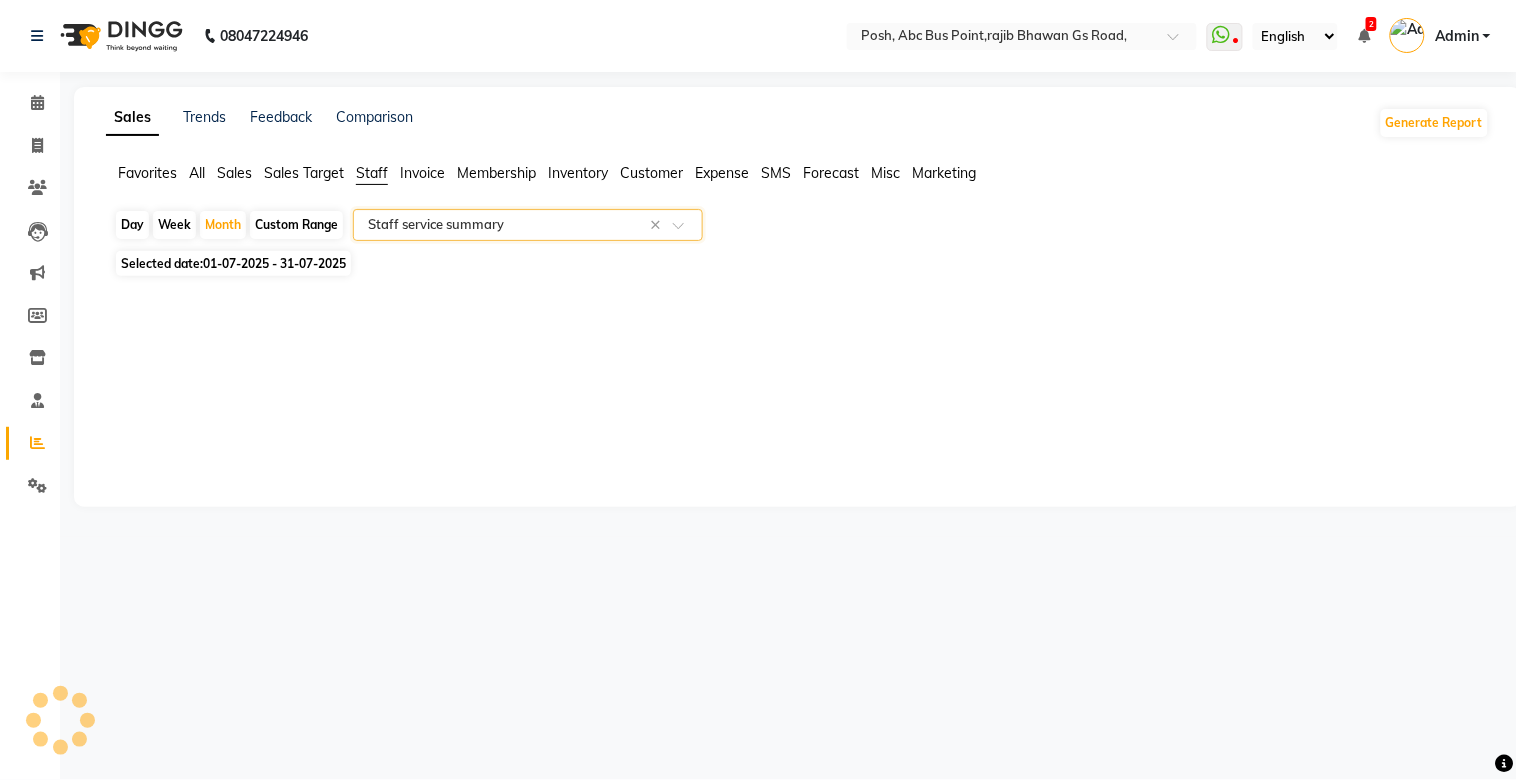 select on "csv" 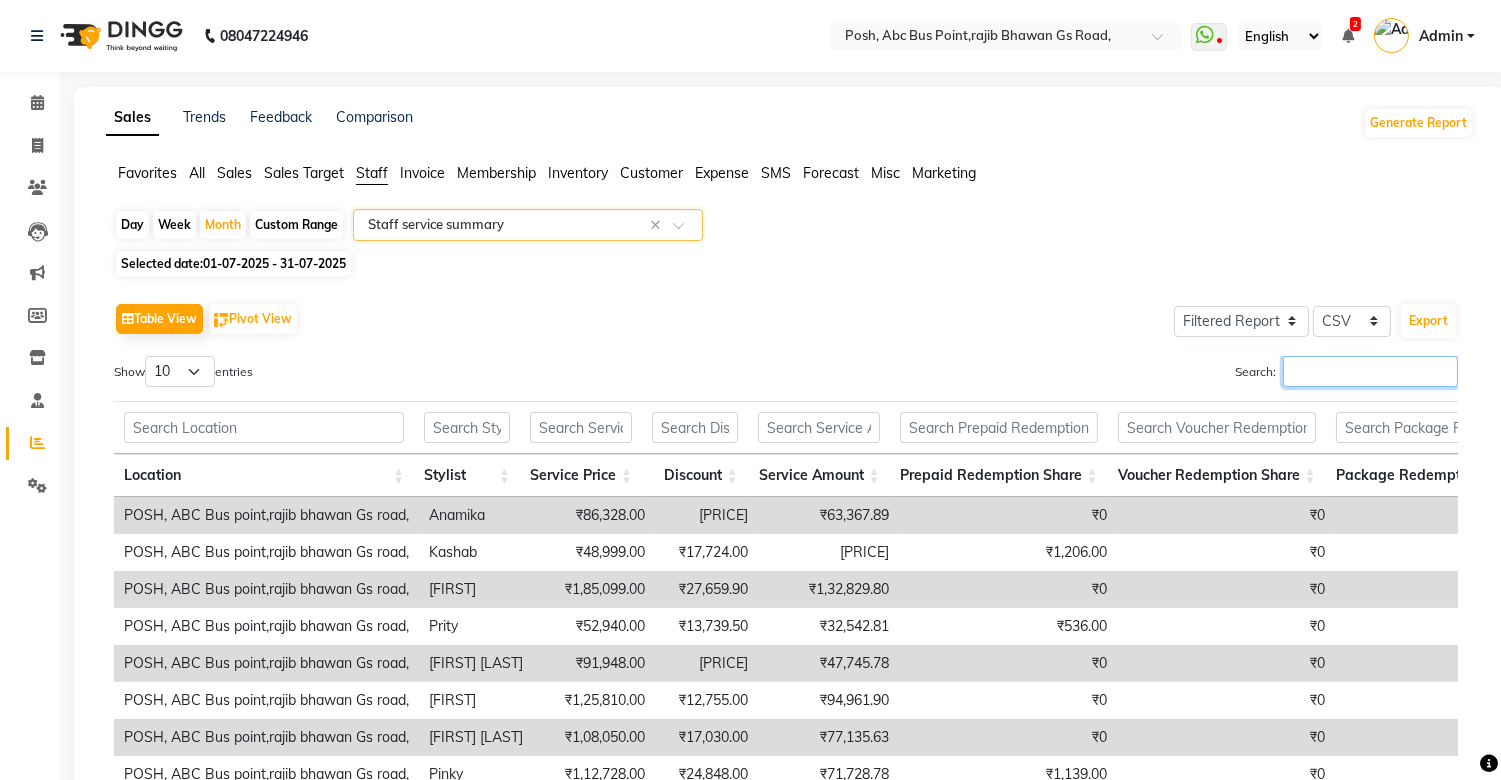 click on "Search:" at bounding box center (1370, 371) 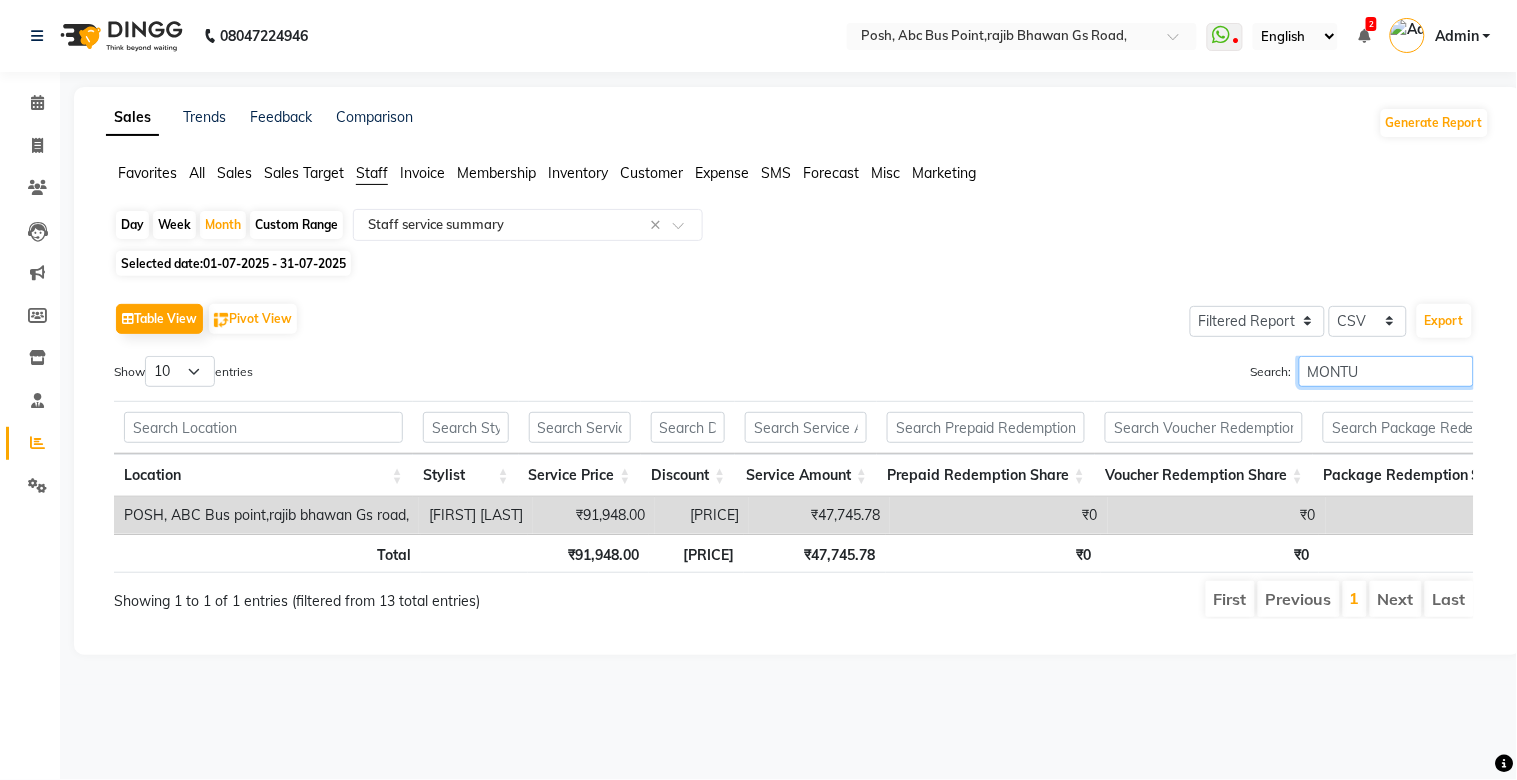 scroll, scrollTop: 0, scrollLeft: 45, axis: horizontal 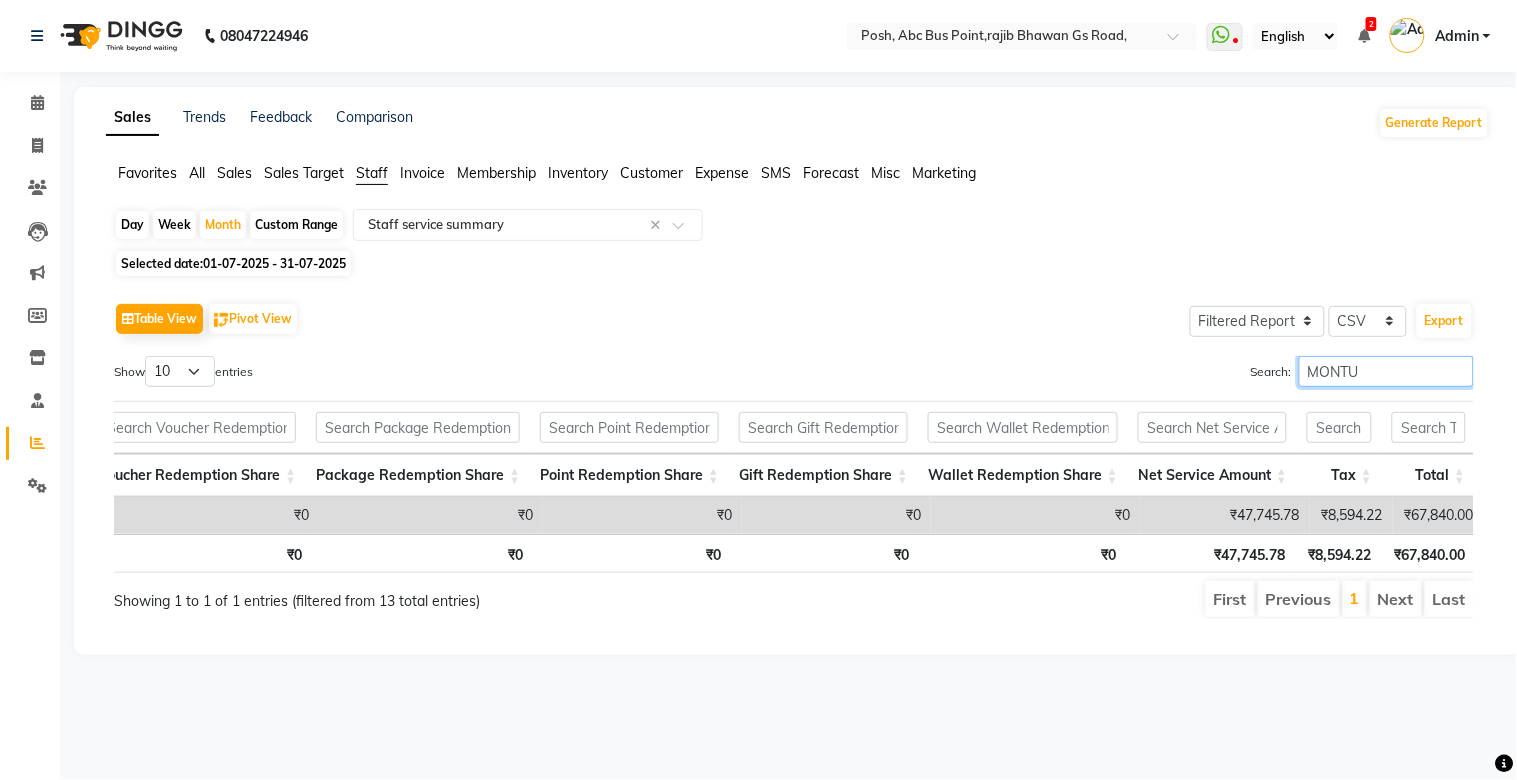 click on "MONTU" at bounding box center (1386, 371) 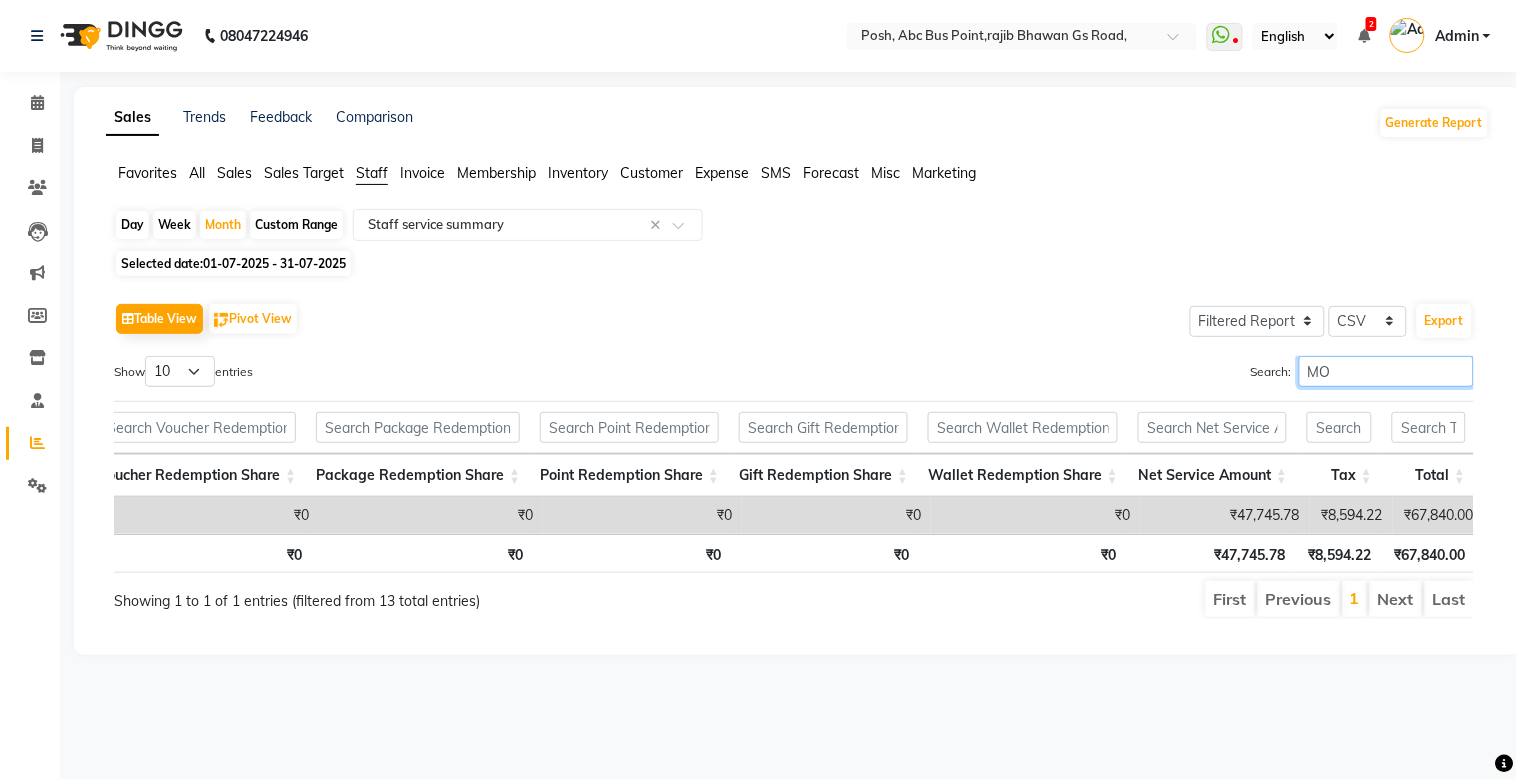 type on "M" 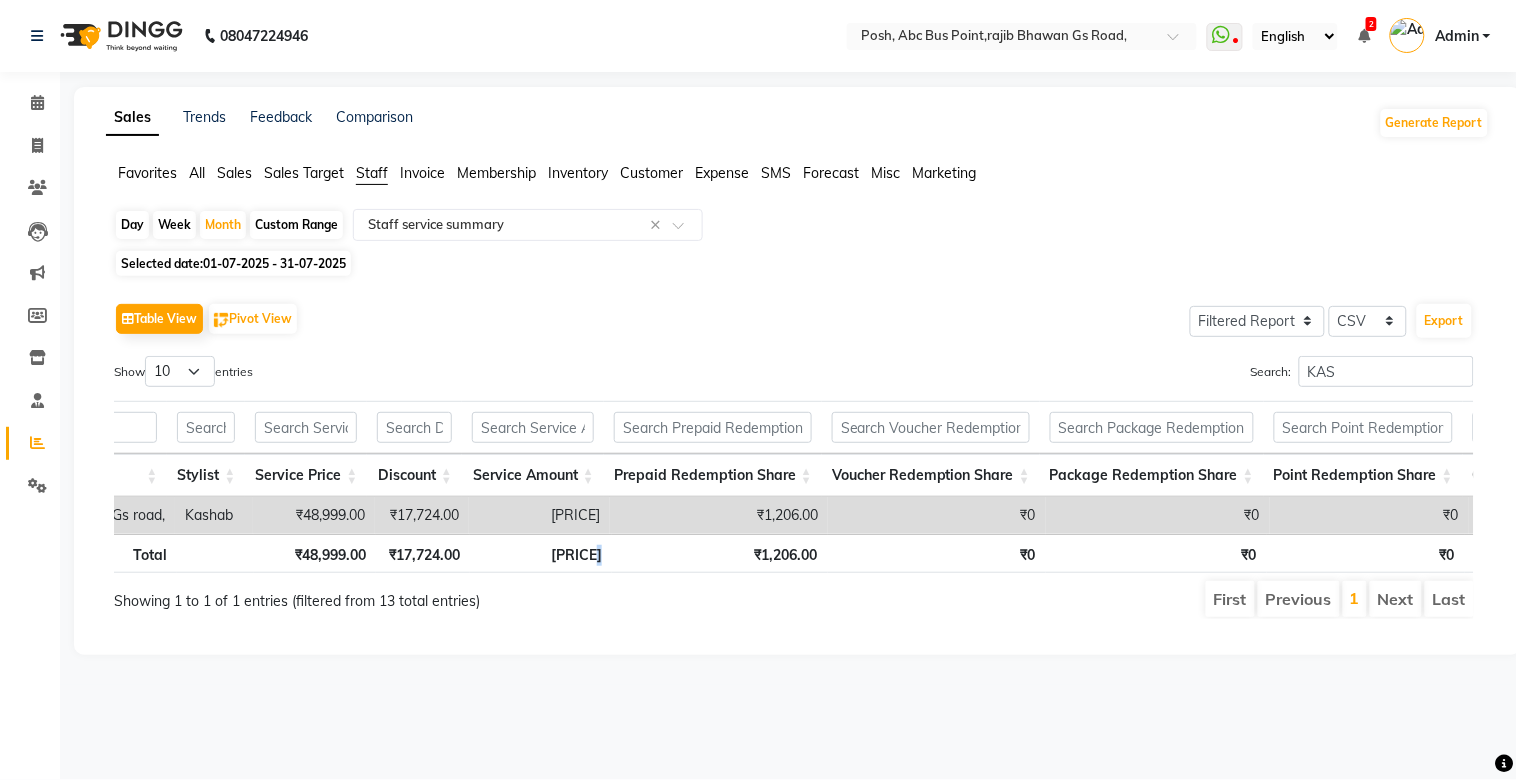 drag, startPoint x: 571, startPoint y: 552, endPoint x: 668, endPoint y: 552, distance: 97 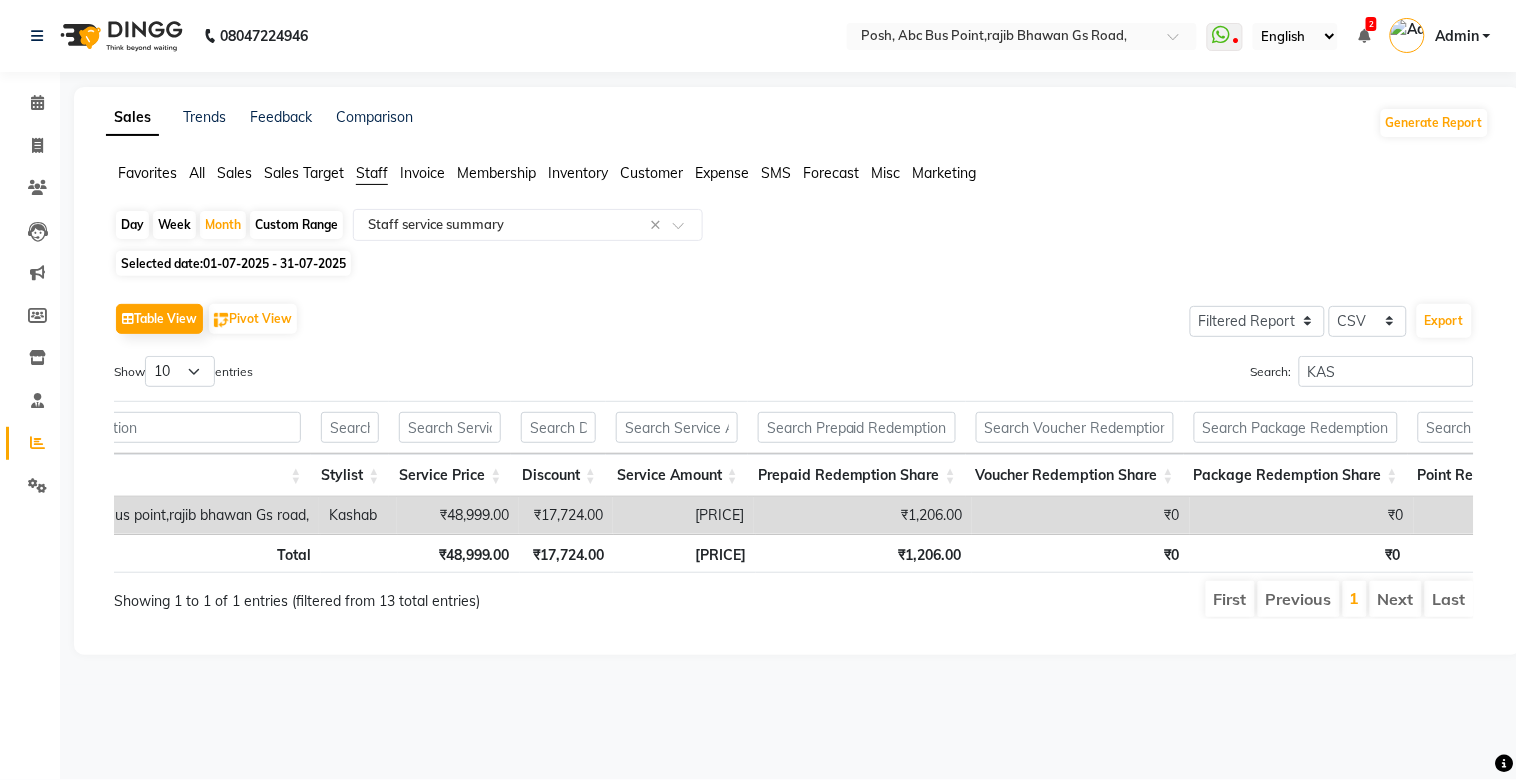 click on "Sales Trends Feedback Comparison Generate Report Favorites All Sales Sales Target Staff Invoice Membership Customer Expense SMS Forecast Misc Marketing  Day   Week   Month   Custom Range  Select Report Type × Staff service summary × Selected date:  01-07-2025 - 31-07-2025   Table View   Pivot View  Select Full Report Filtered Report Select CSV PDF  Export  Show  10 25 50 100  entries Search: [NAME] Location Stylist Service Price Discount Service Amount Prepaid Redemption Share Voucher Redemption Share Package Redemption Share Point Redemption Share Gift Redemption Share Wallet Redemption Share Net Service Amount Tax Total Location Stylist Service Price Discount Service Amount Prepaid Redemption Share Voucher Redemption Share Package Redemption Share Point Redemption Share Gift Redemption Share Wallet Redemption Share Net Service Amount Tax Total Total ₹48,999.00 ₹17,724.00 ₹24,978.81 ₹1,206.00 ₹0 ₹0 ₹0 ₹0 ₹0 ₹26,184.81 ₹4,496.19 ₹31,275.00 [NAME] ₹48,999.00 ₹17,724.00 1" 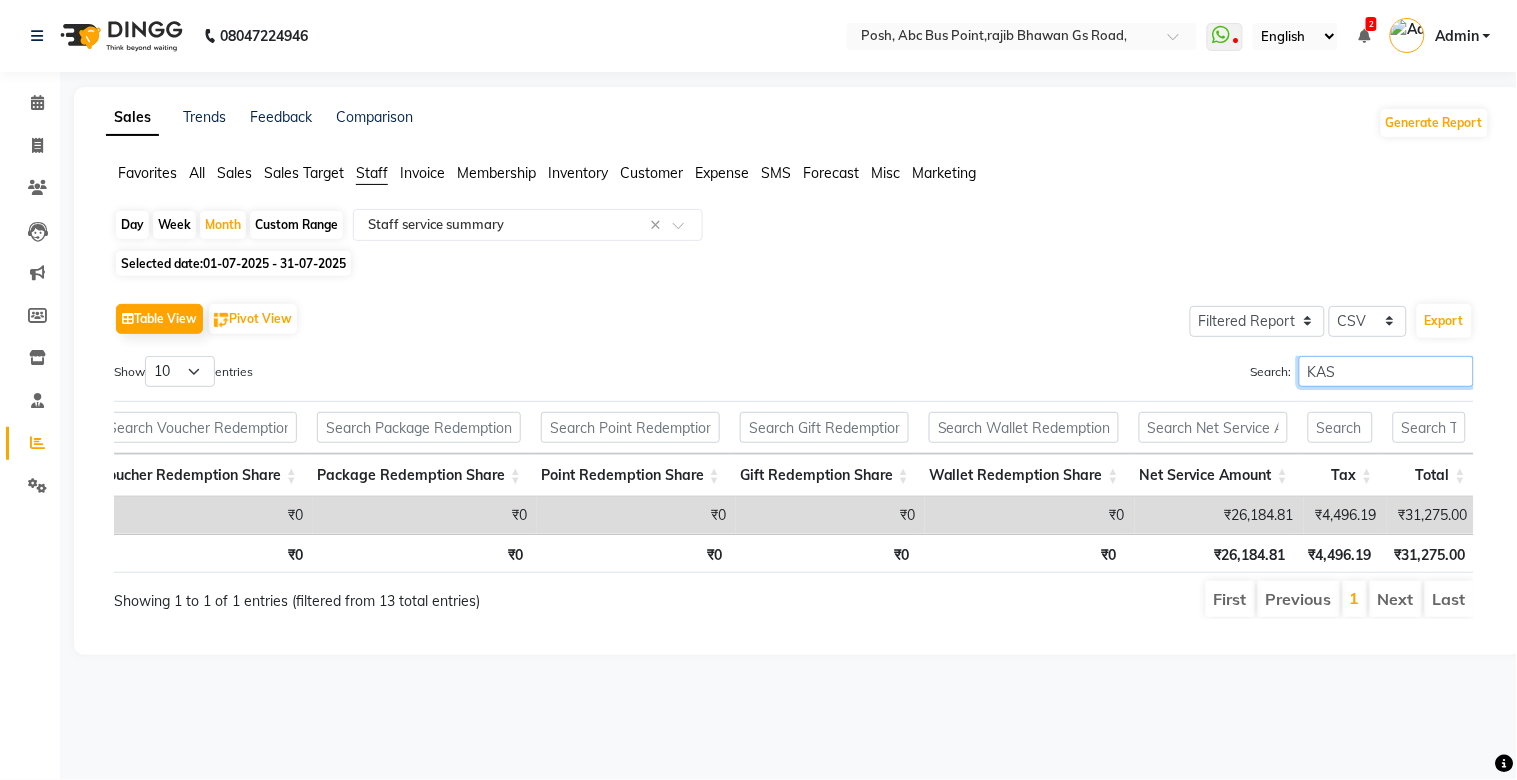 click on "KAS" at bounding box center (1386, 371) 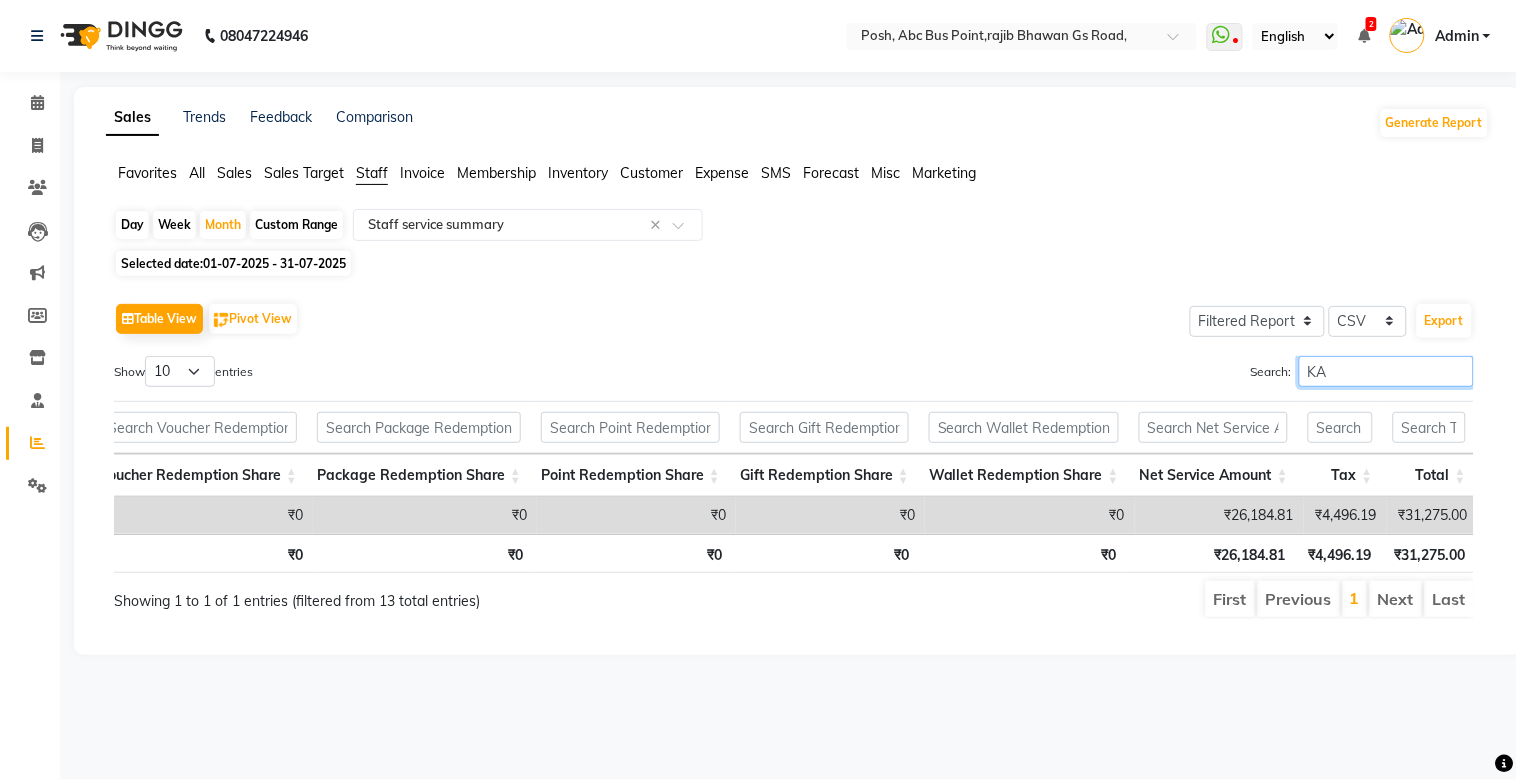 type on "K" 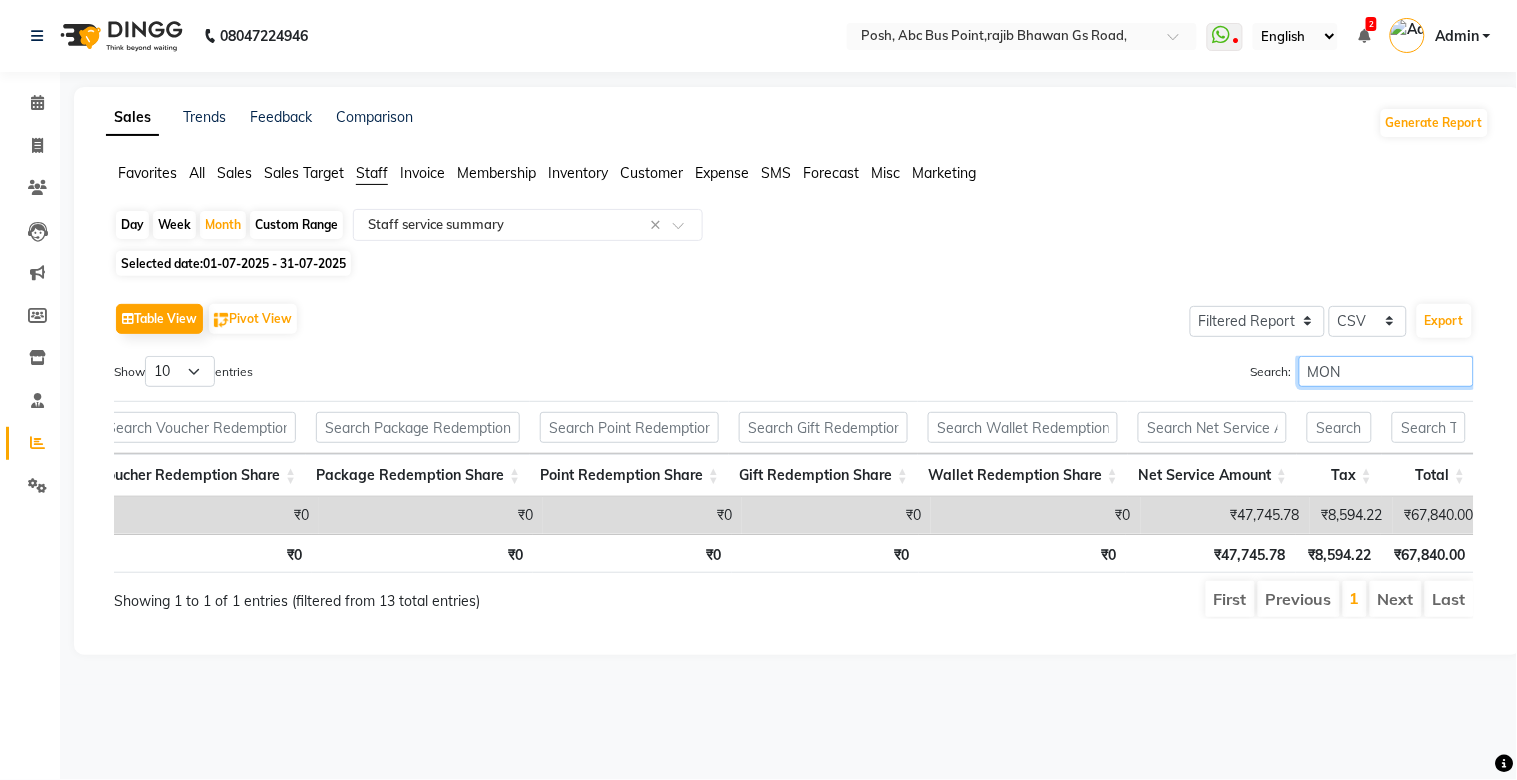 scroll, scrollTop: 0, scrollLeft: 827, axis: horizontal 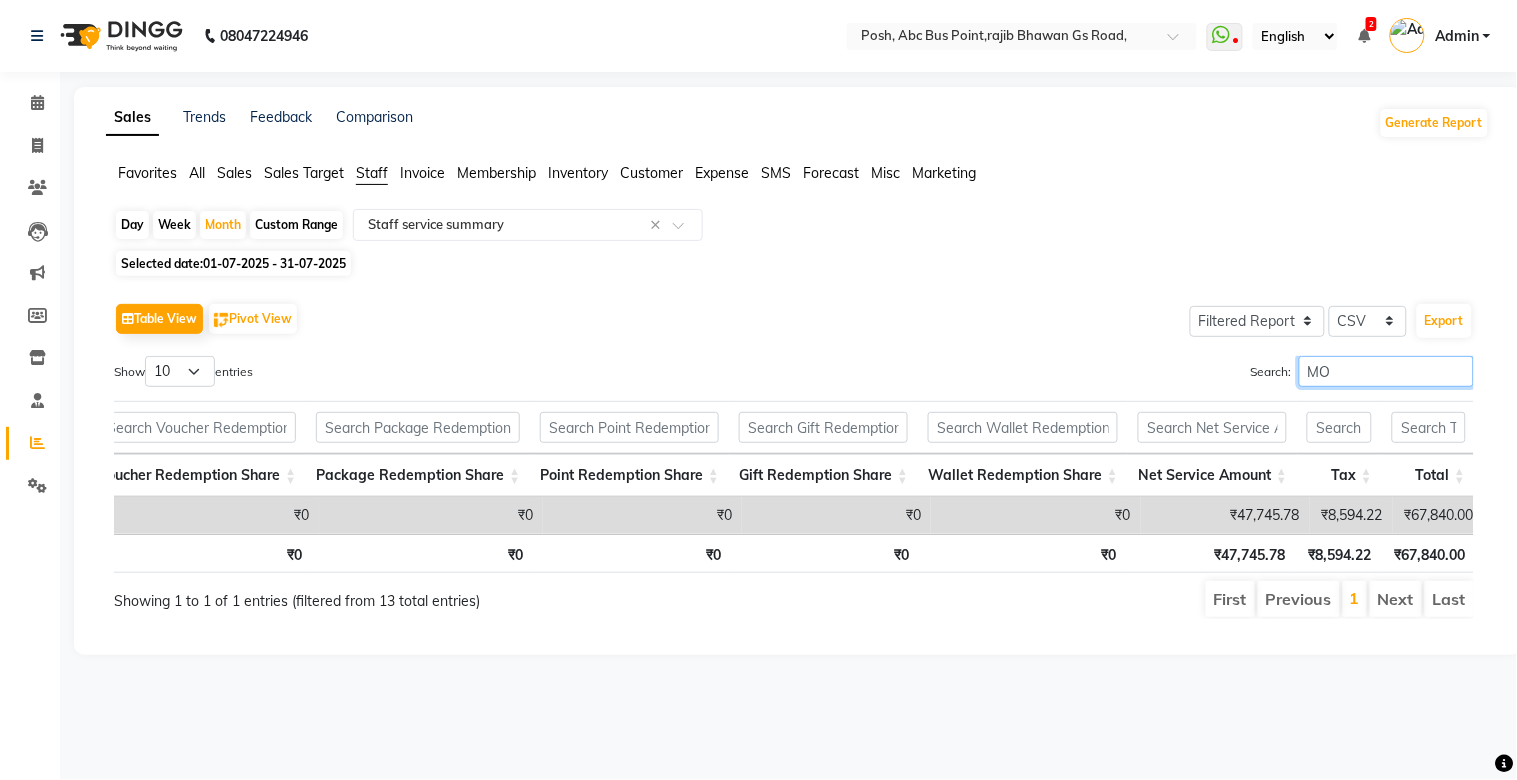 type on "M" 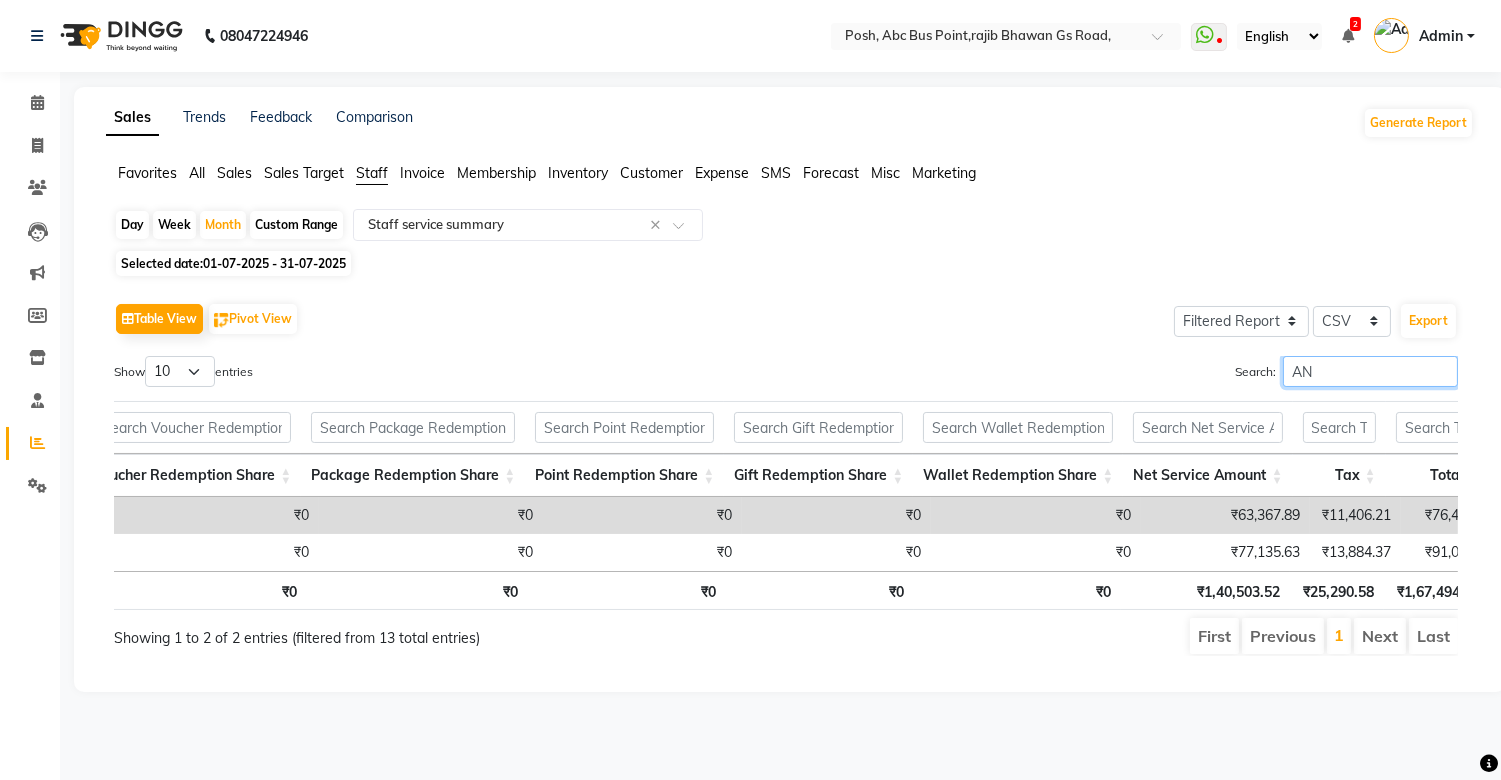 type on "A" 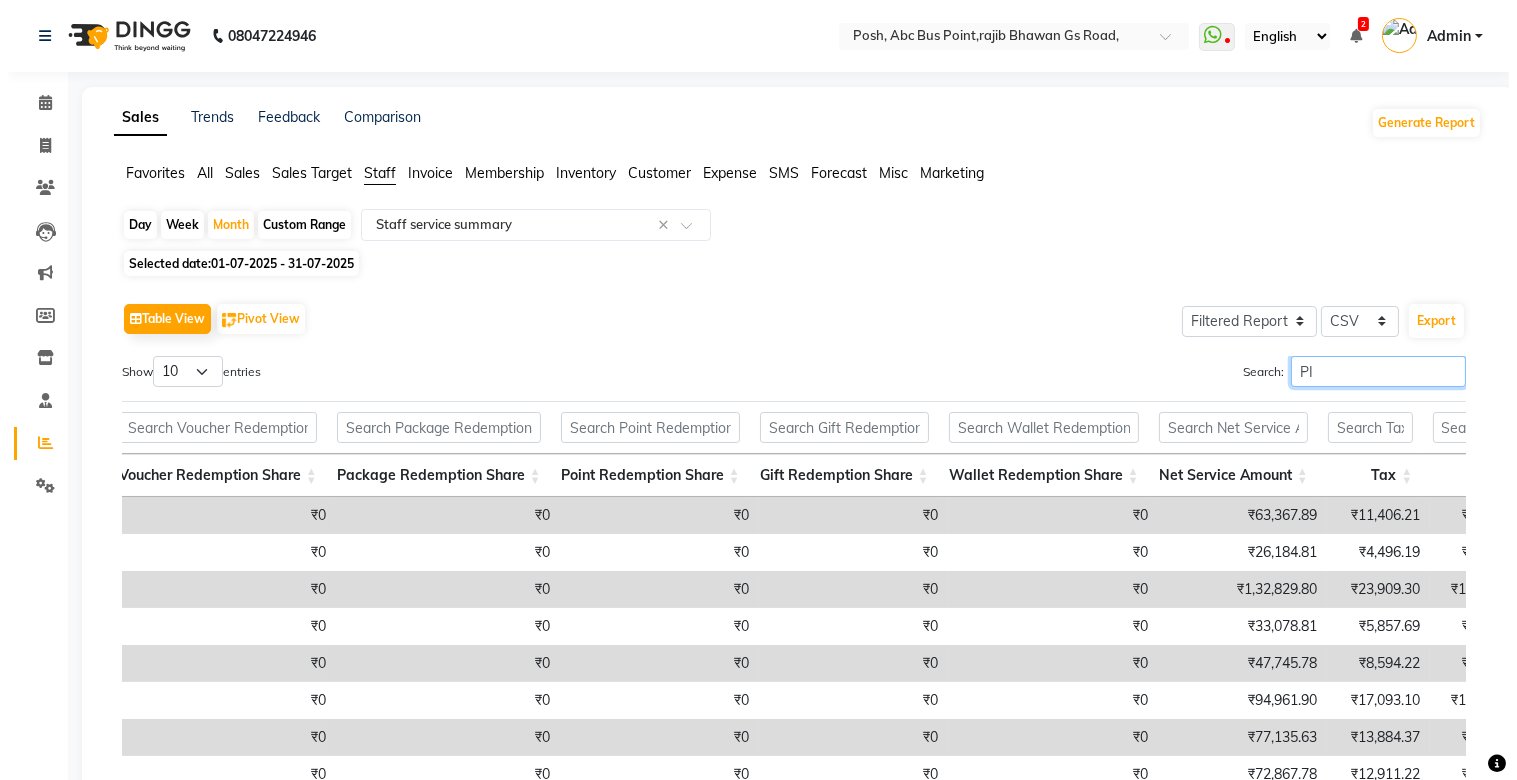 scroll, scrollTop: 0, scrollLeft: 997, axis: horizontal 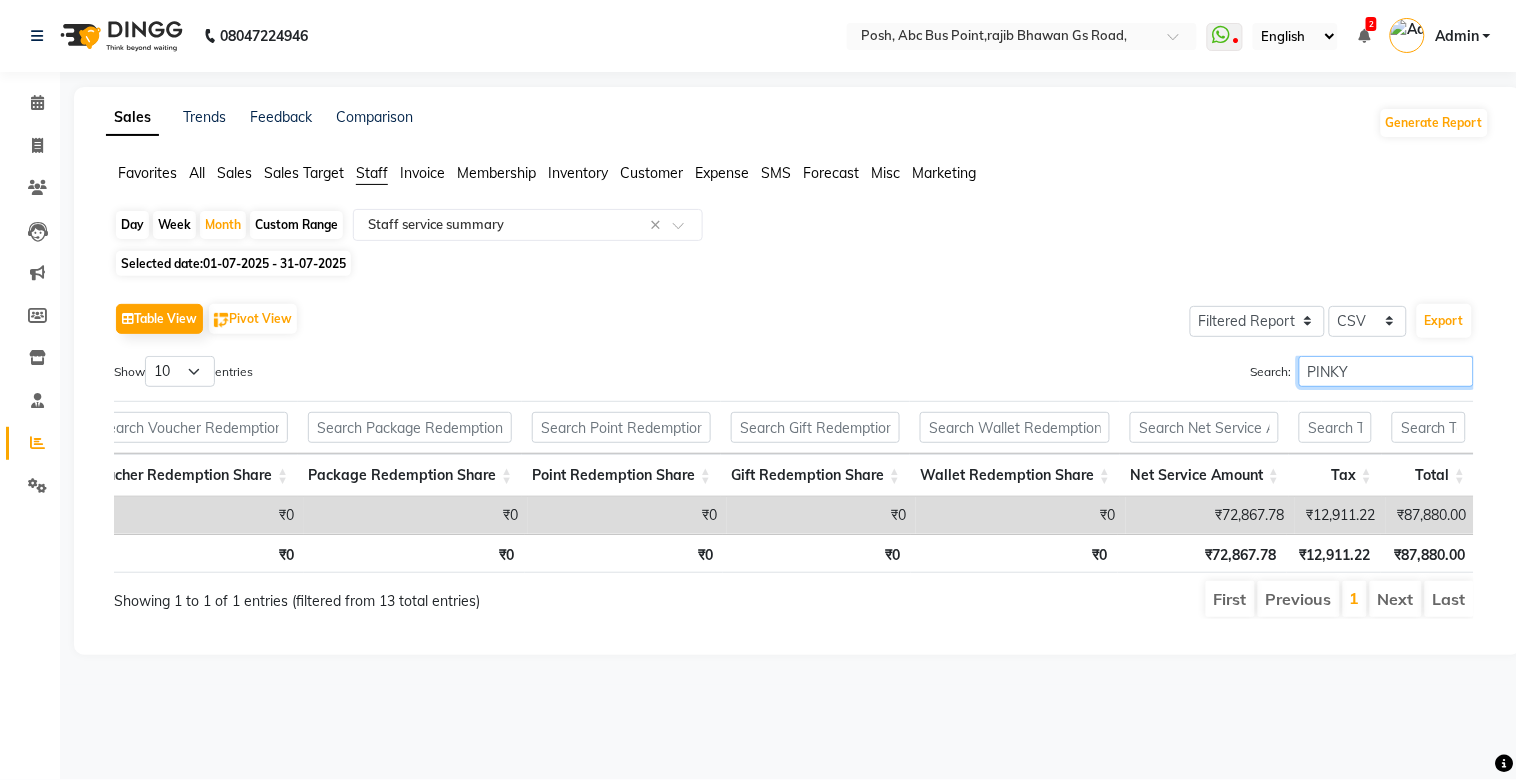 click on "PINKY" at bounding box center [1386, 371] 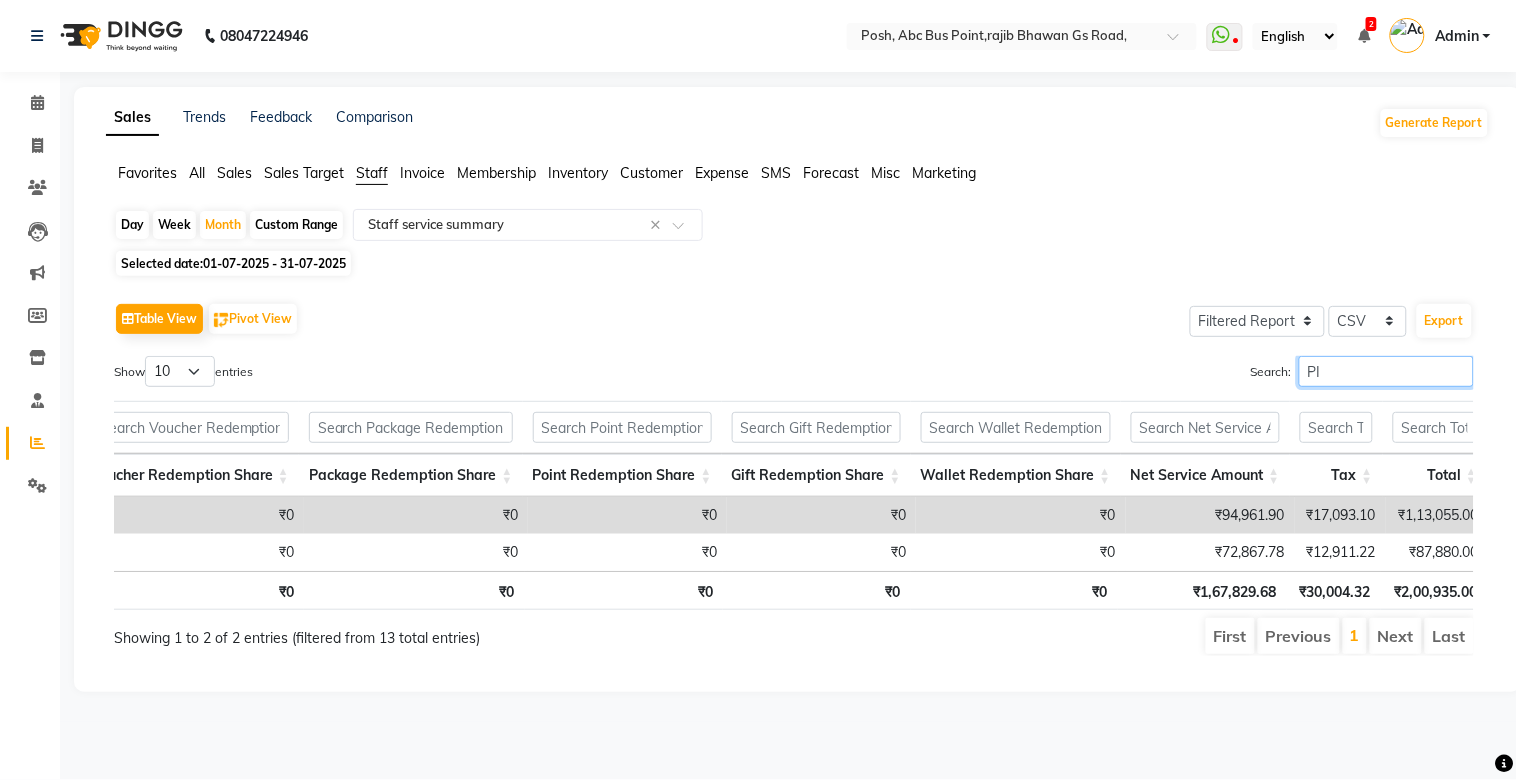 type on "P" 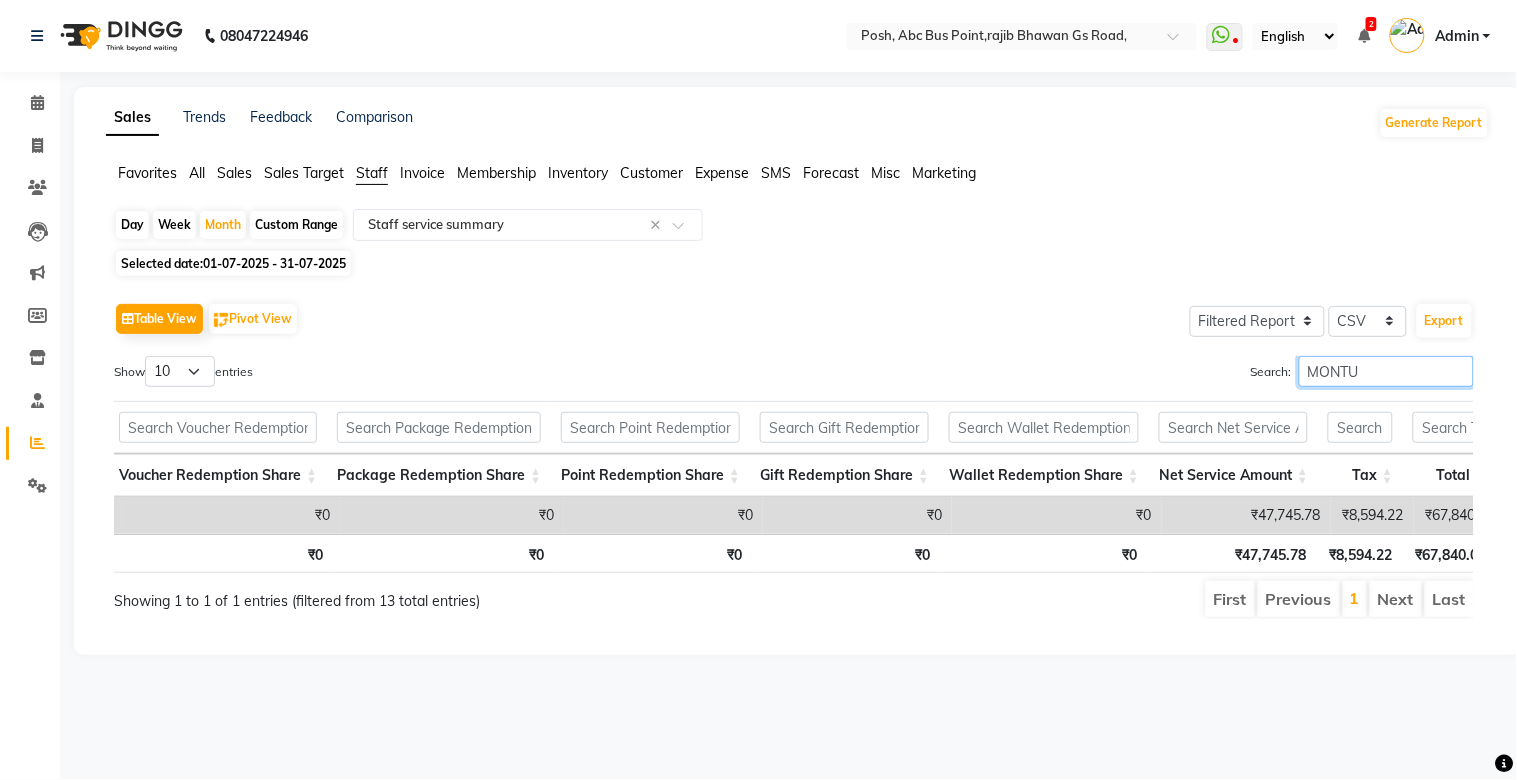 scroll, scrollTop: 0, scrollLeft: 1007, axis: horizontal 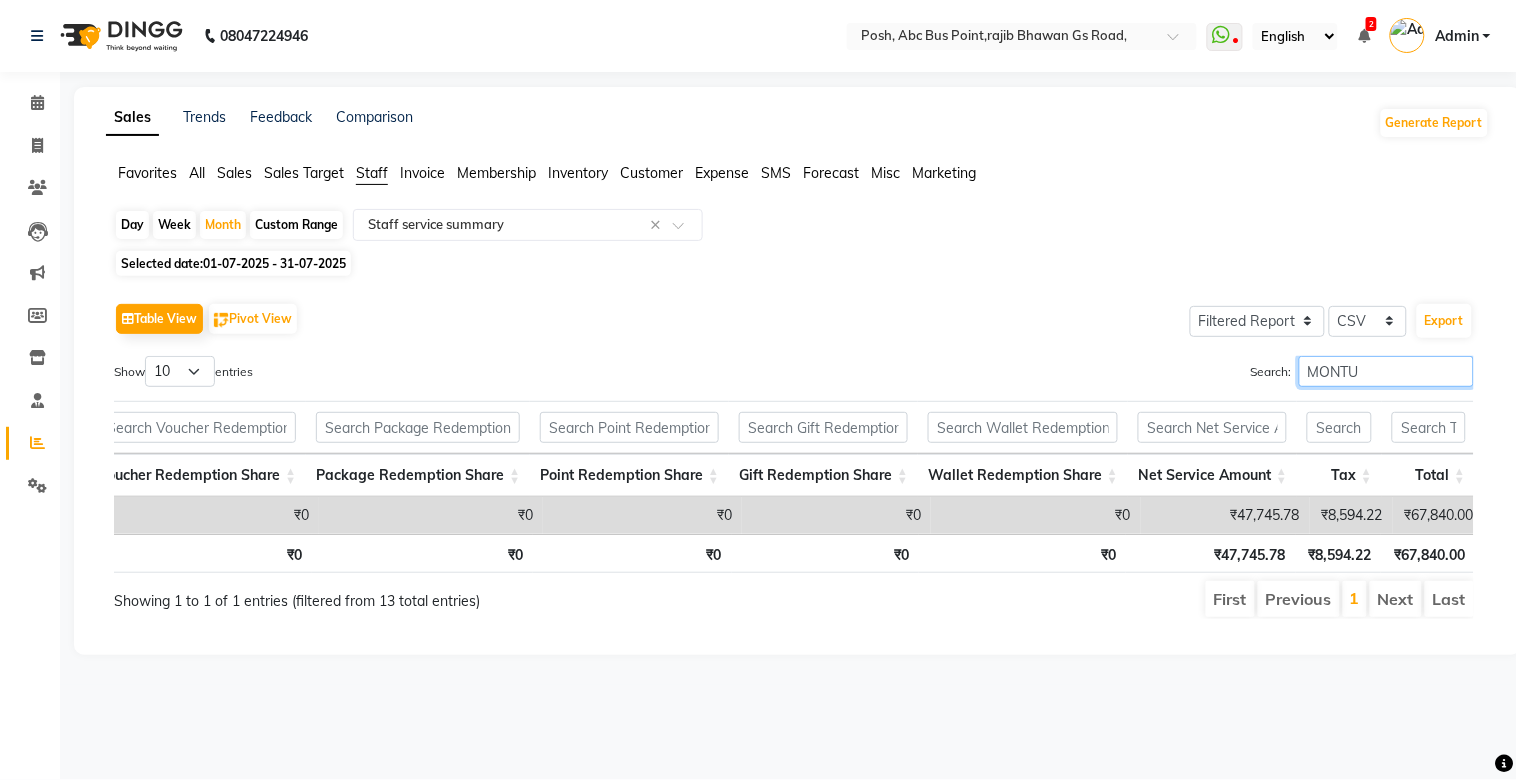 click on "MONTU" at bounding box center [1386, 371] 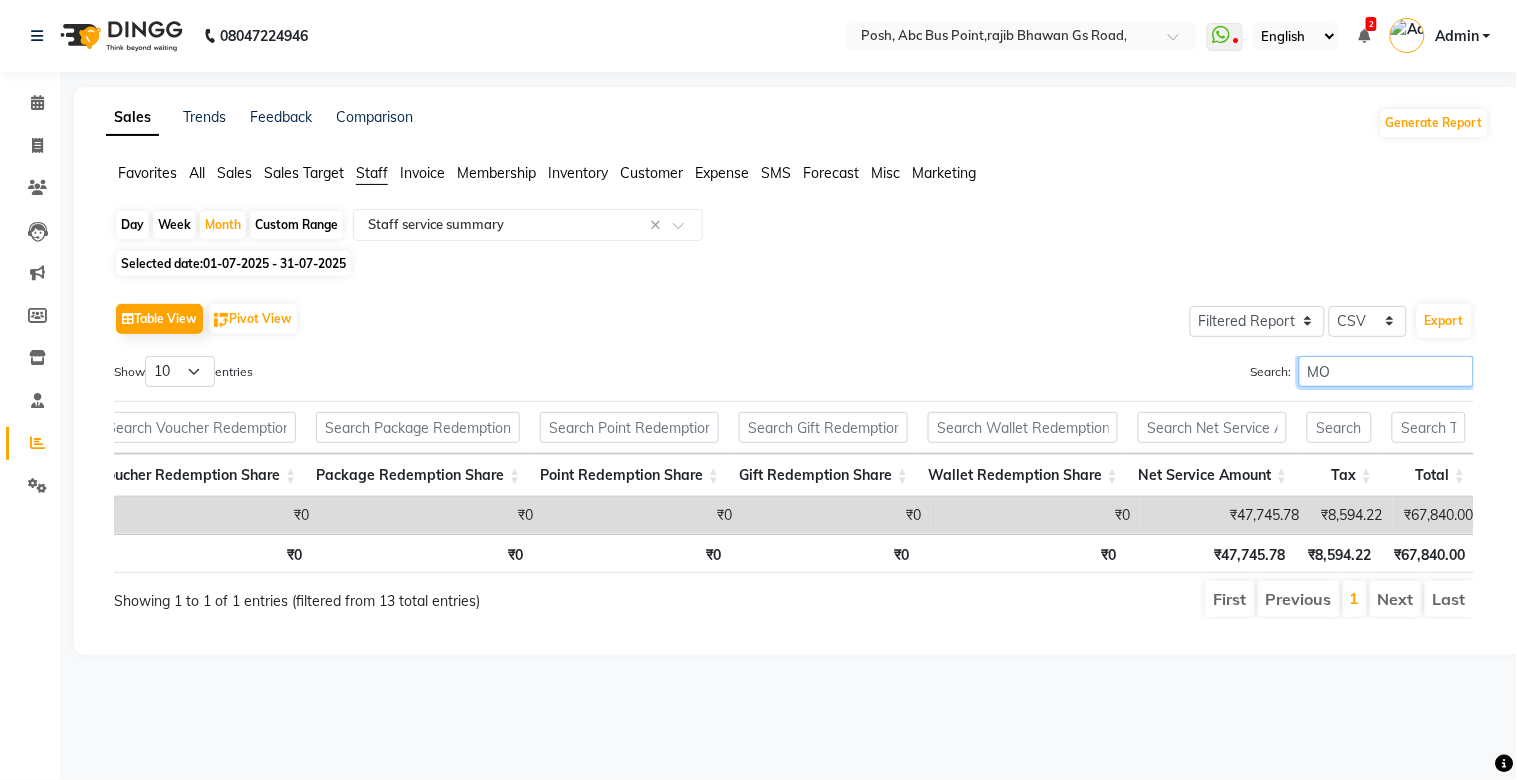 type on "M" 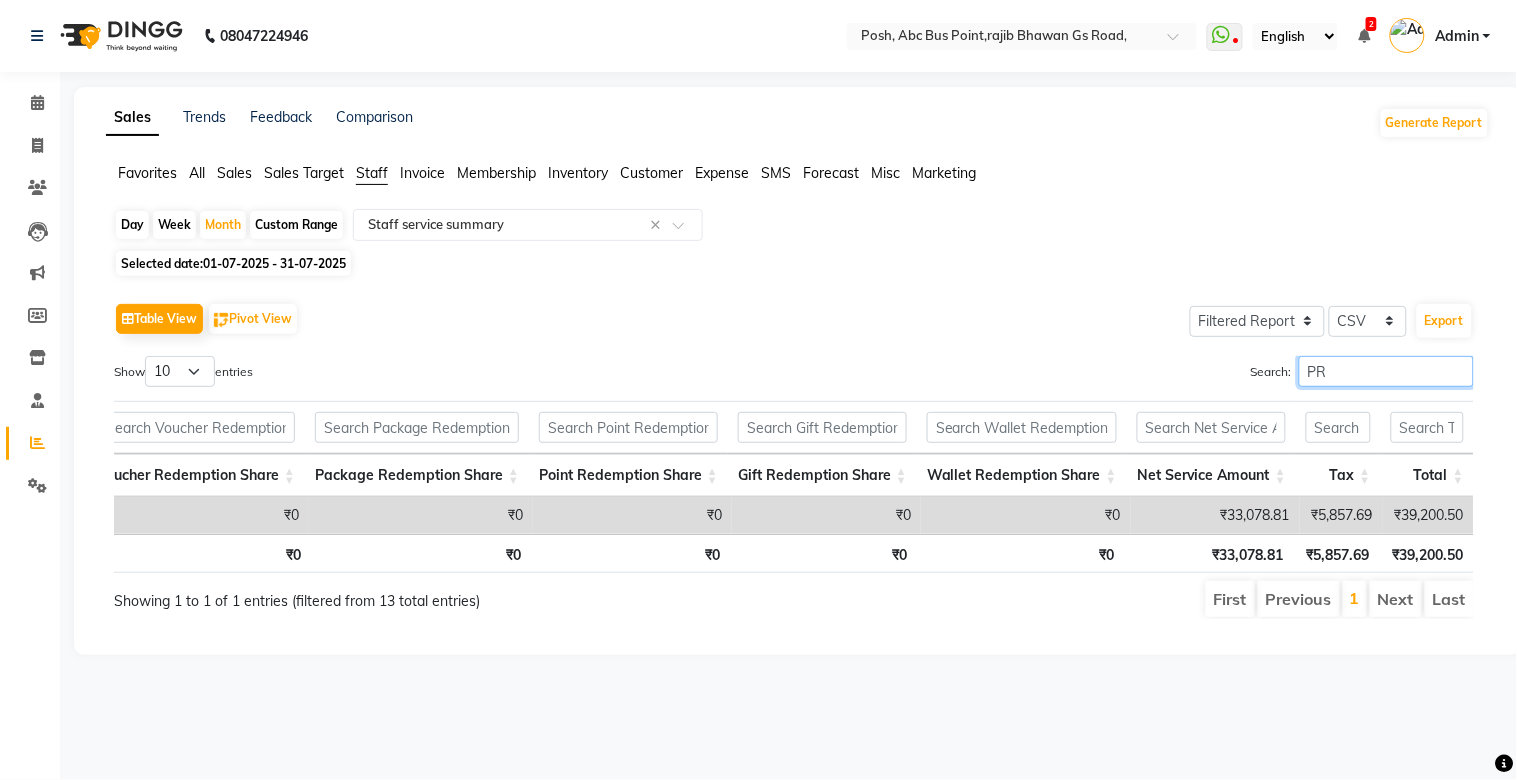 scroll, scrollTop: 0, scrollLeft: 977, axis: horizontal 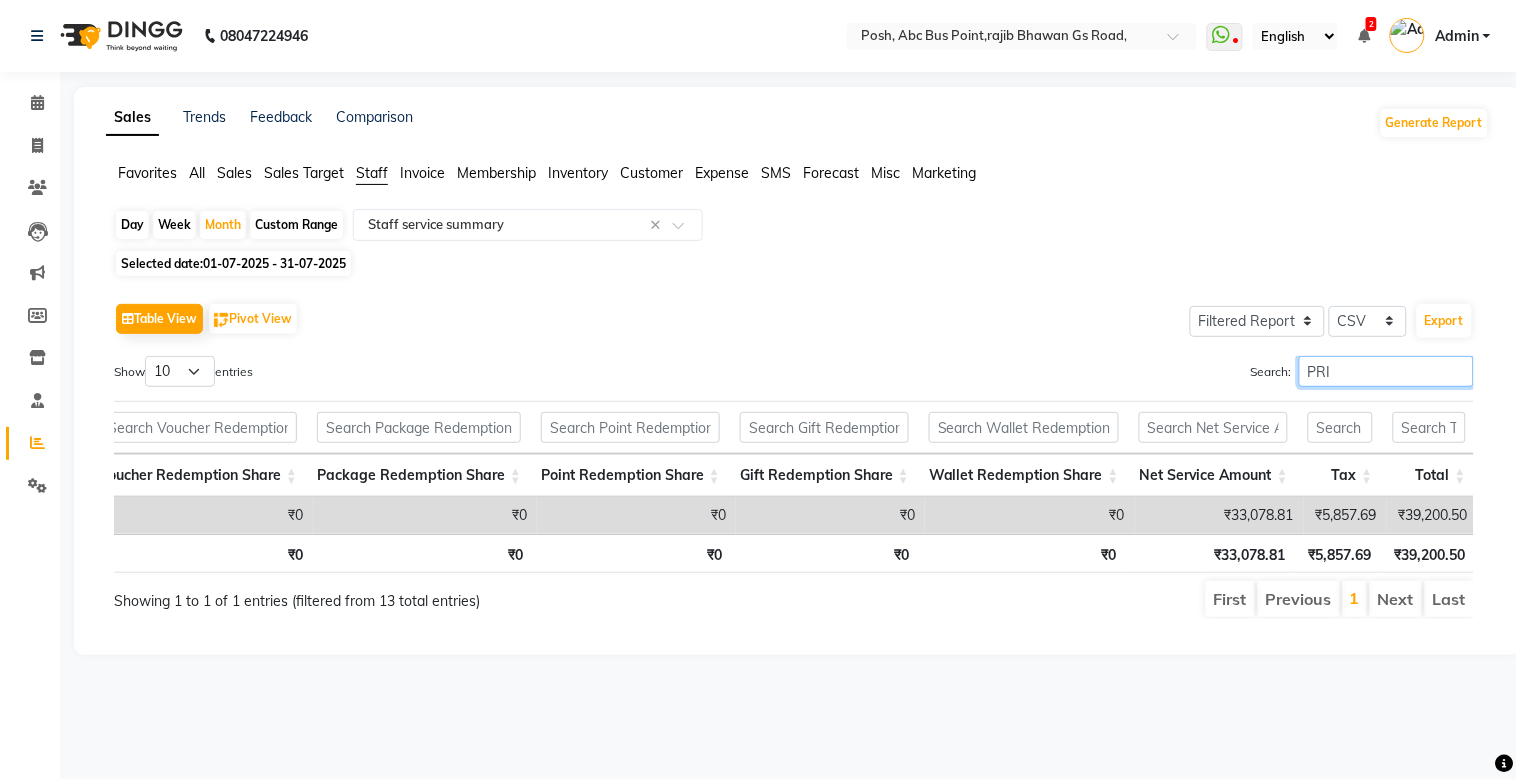 click on "PRI" at bounding box center (1386, 371) 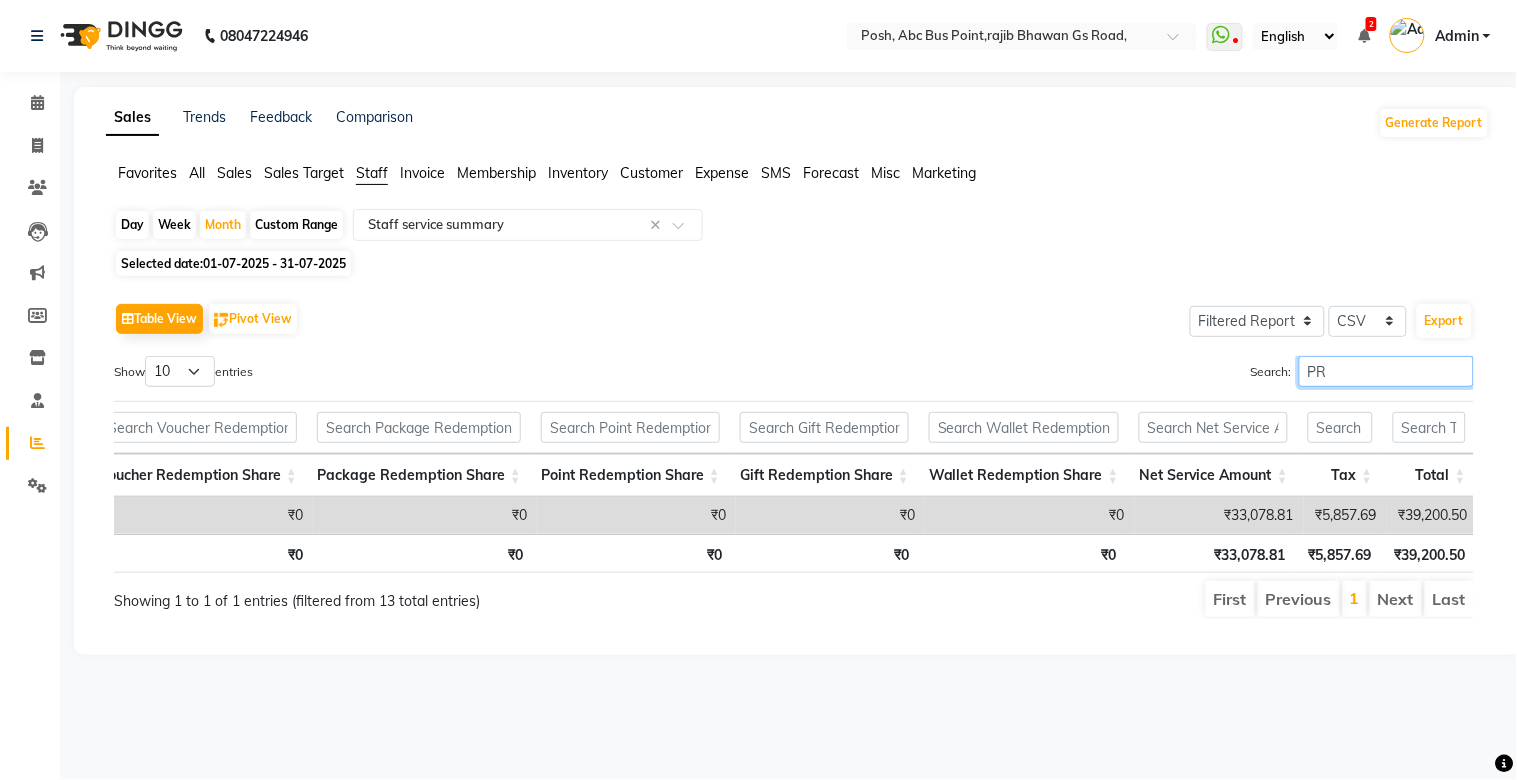 type on "P" 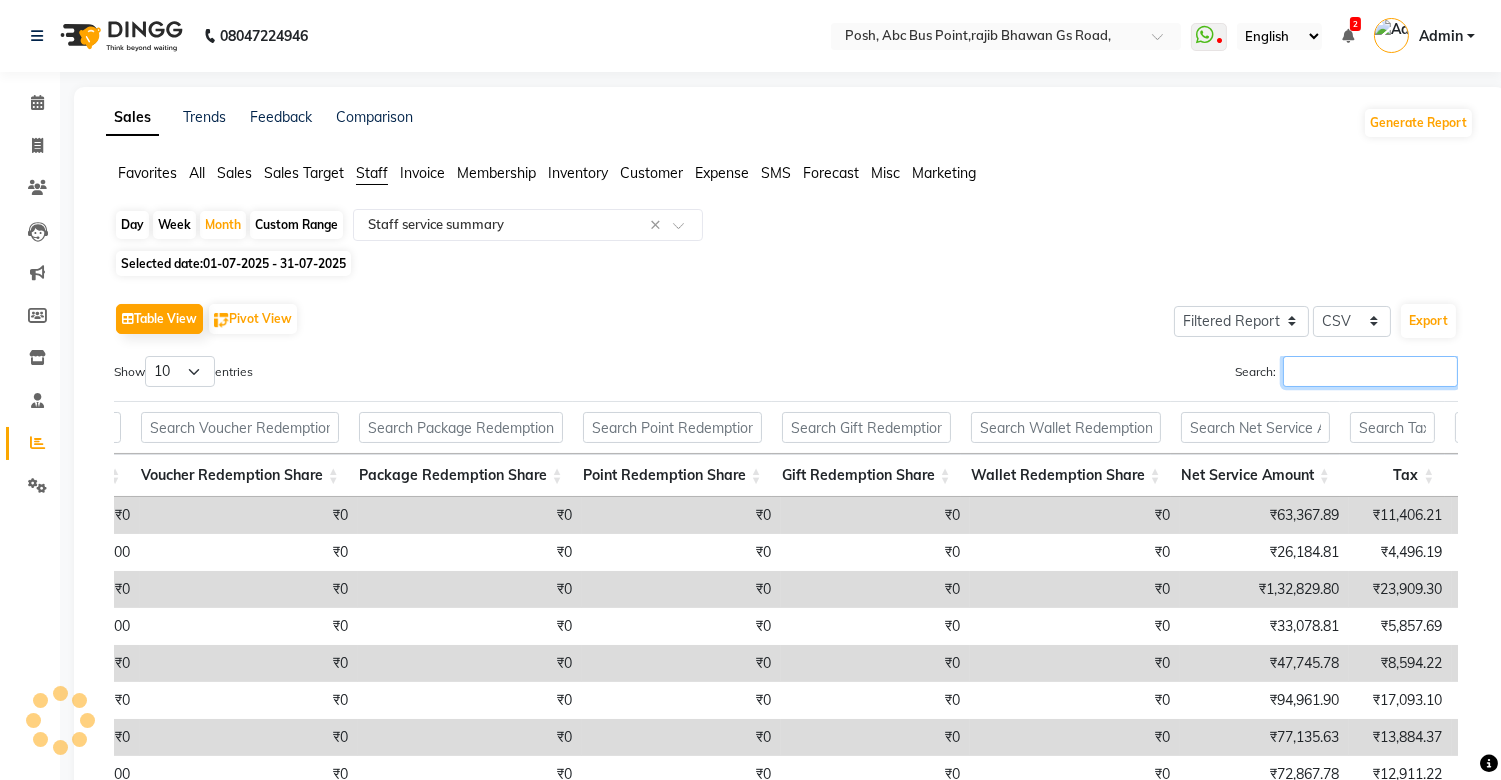 click on "Search:" at bounding box center (1370, 371) 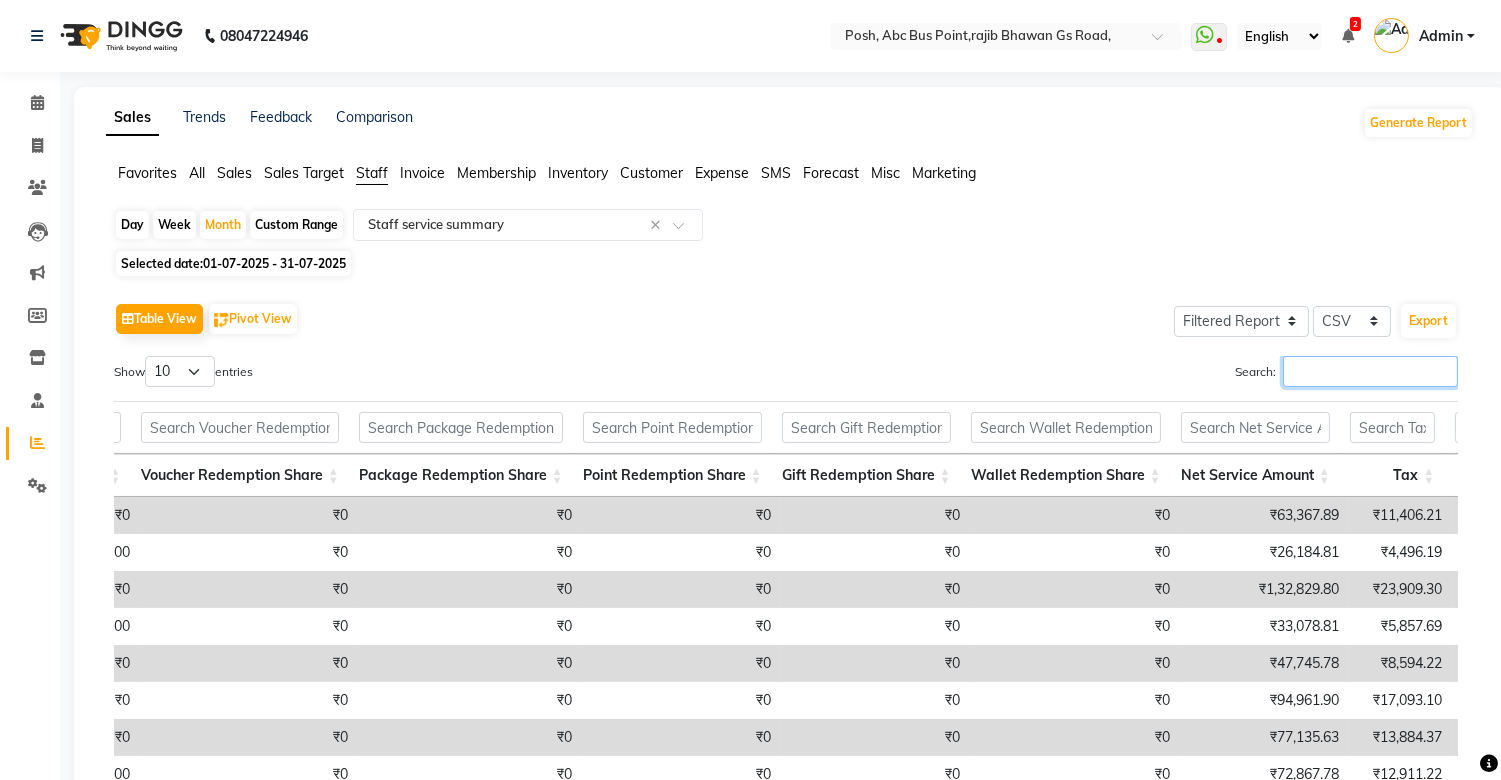 click on "Search:" at bounding box center (1370, 371) 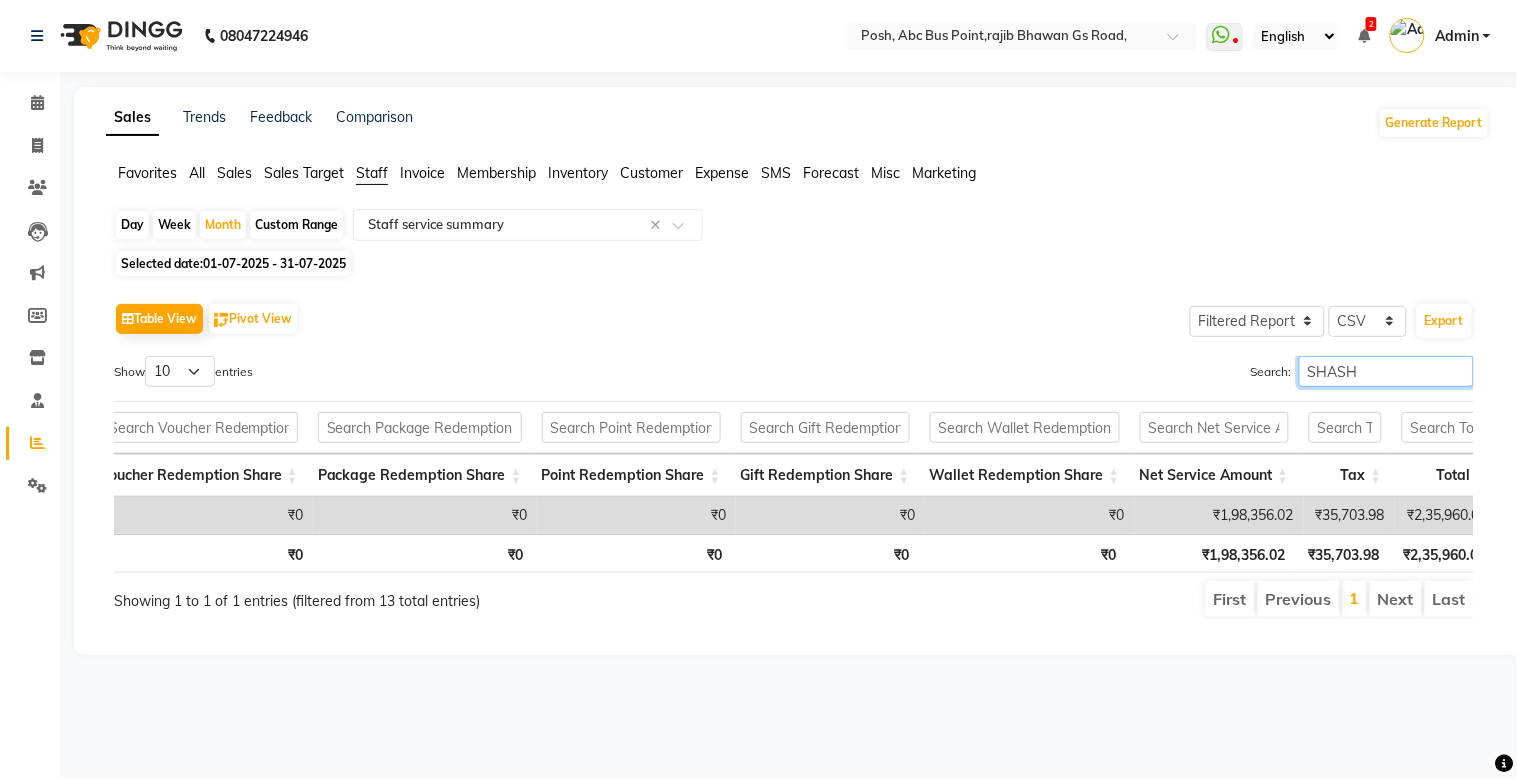scroll, scrollTop: 0, scrollLeft: 983, axis: horizontal 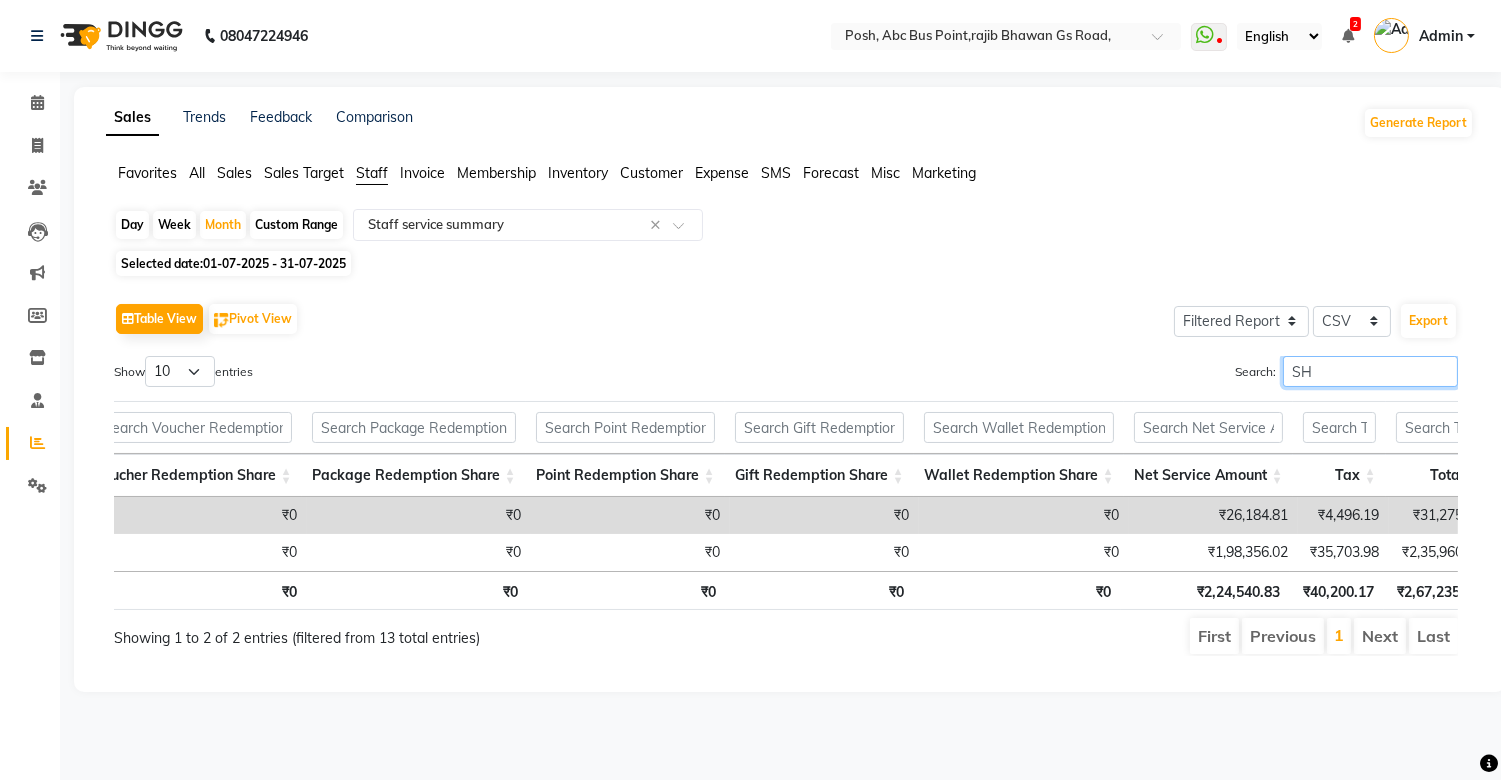 type on "S" 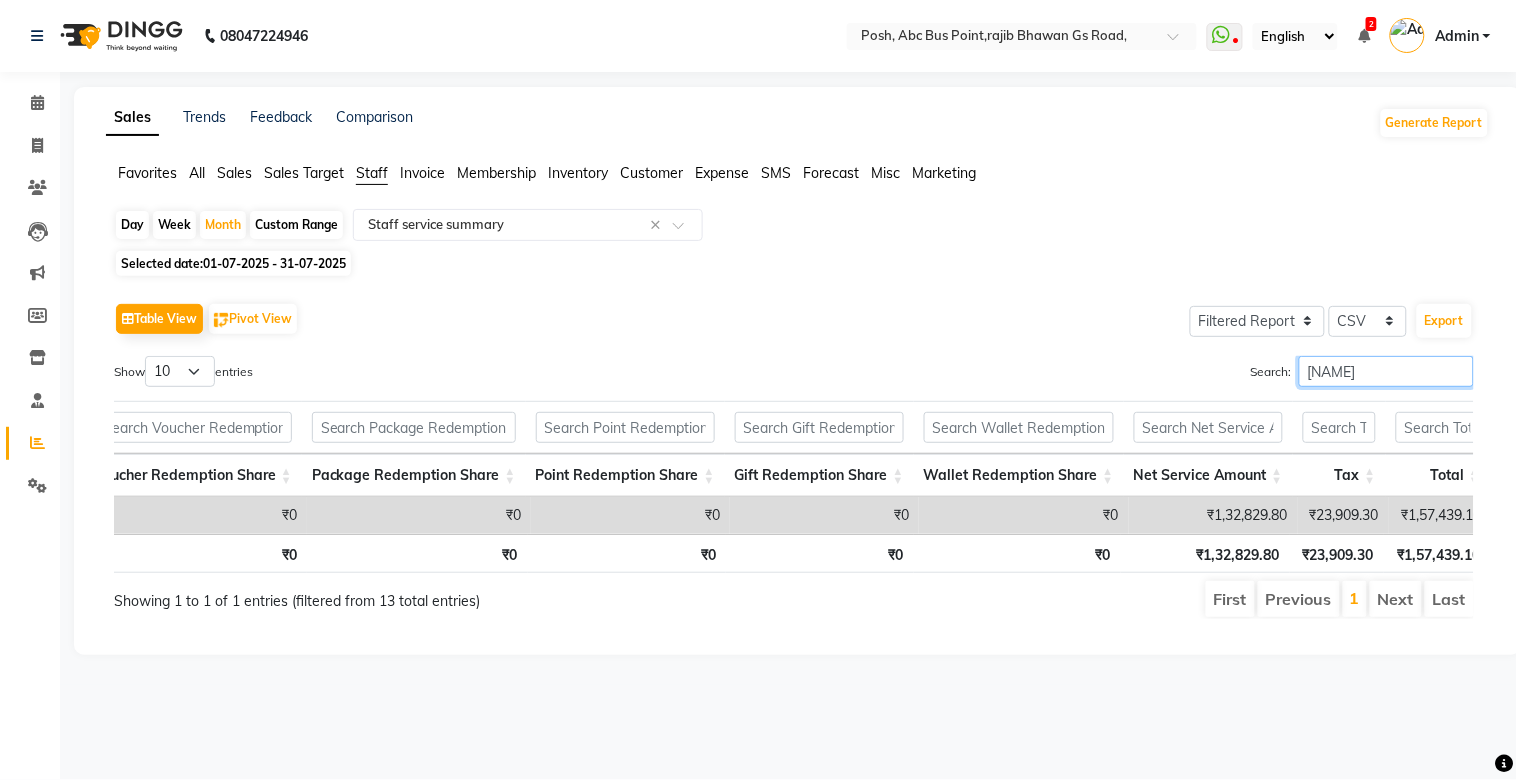 scroll, scrollTop: 0, scrollLeft: 755, axis: horizontal 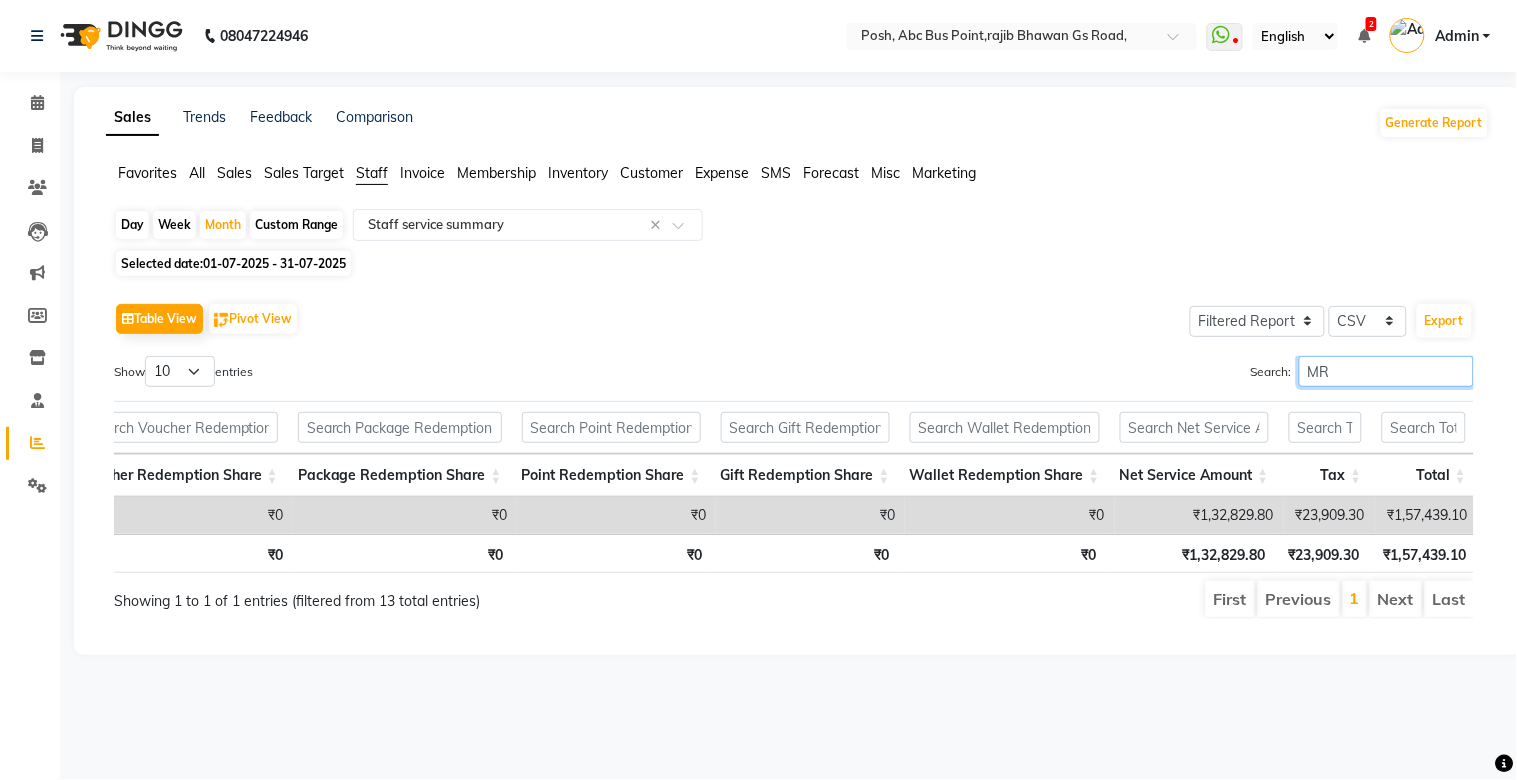 type on "M" 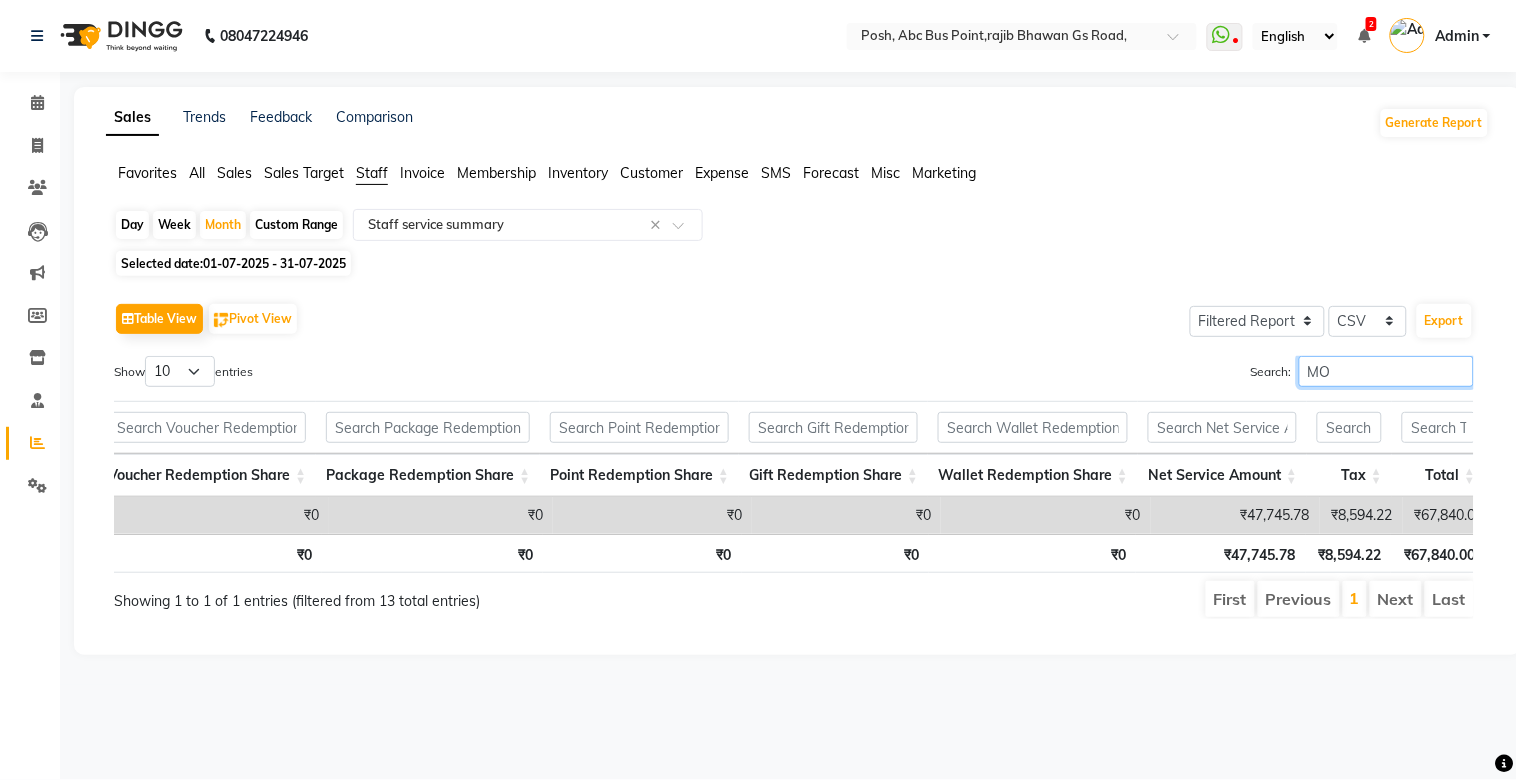 type on "M" 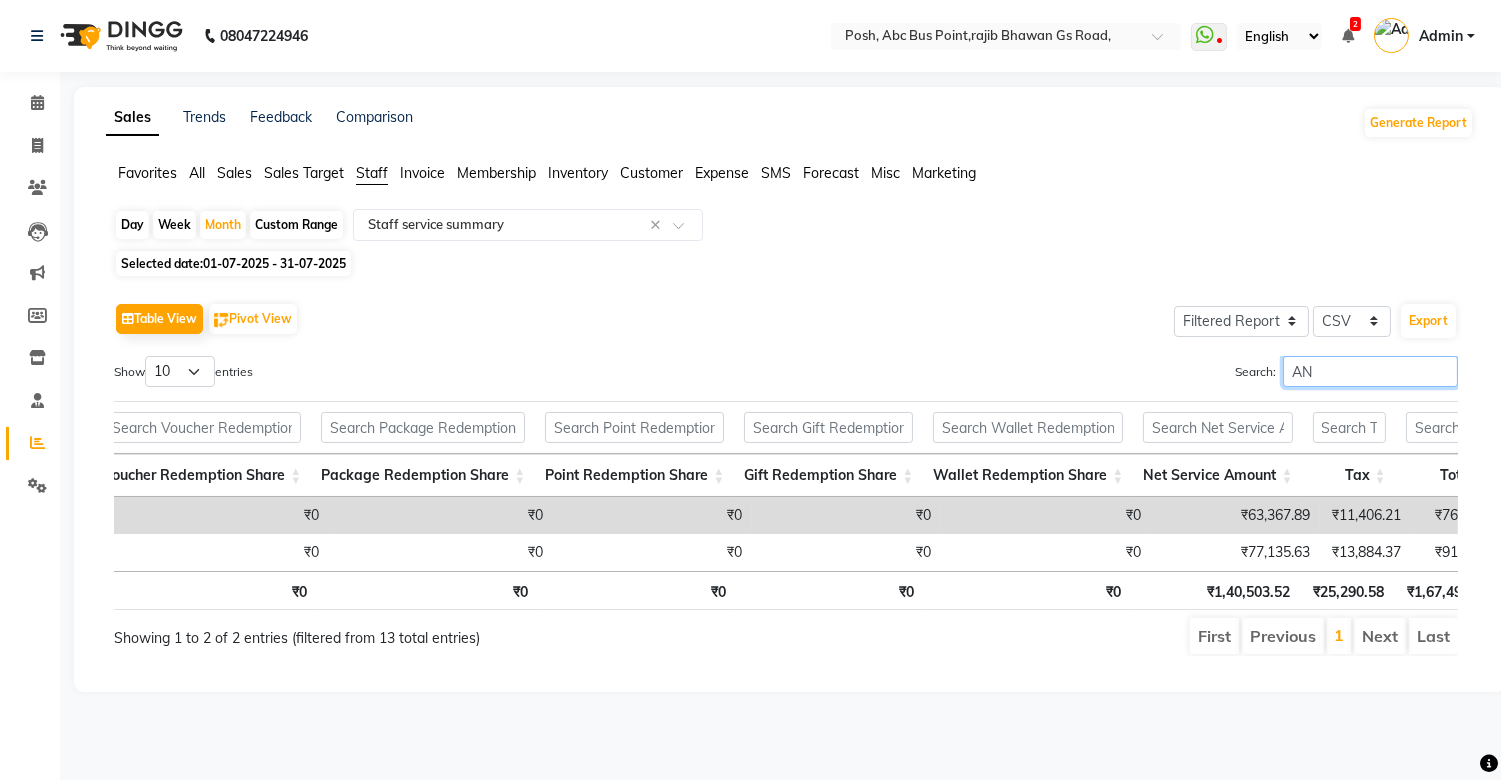 type on "A" 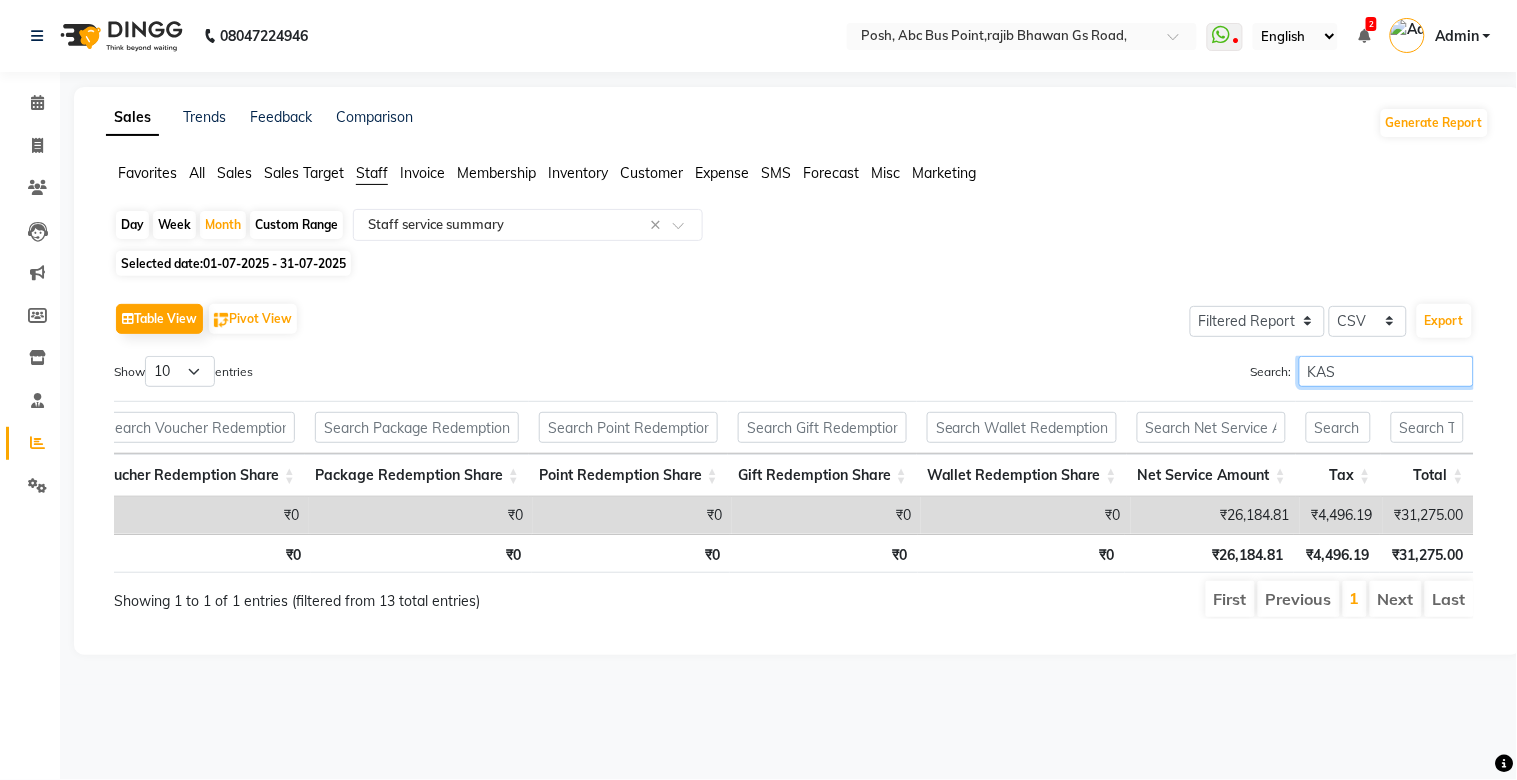 scroll, scrollTop: 0, scrollLeft: 977, axis: horizontal 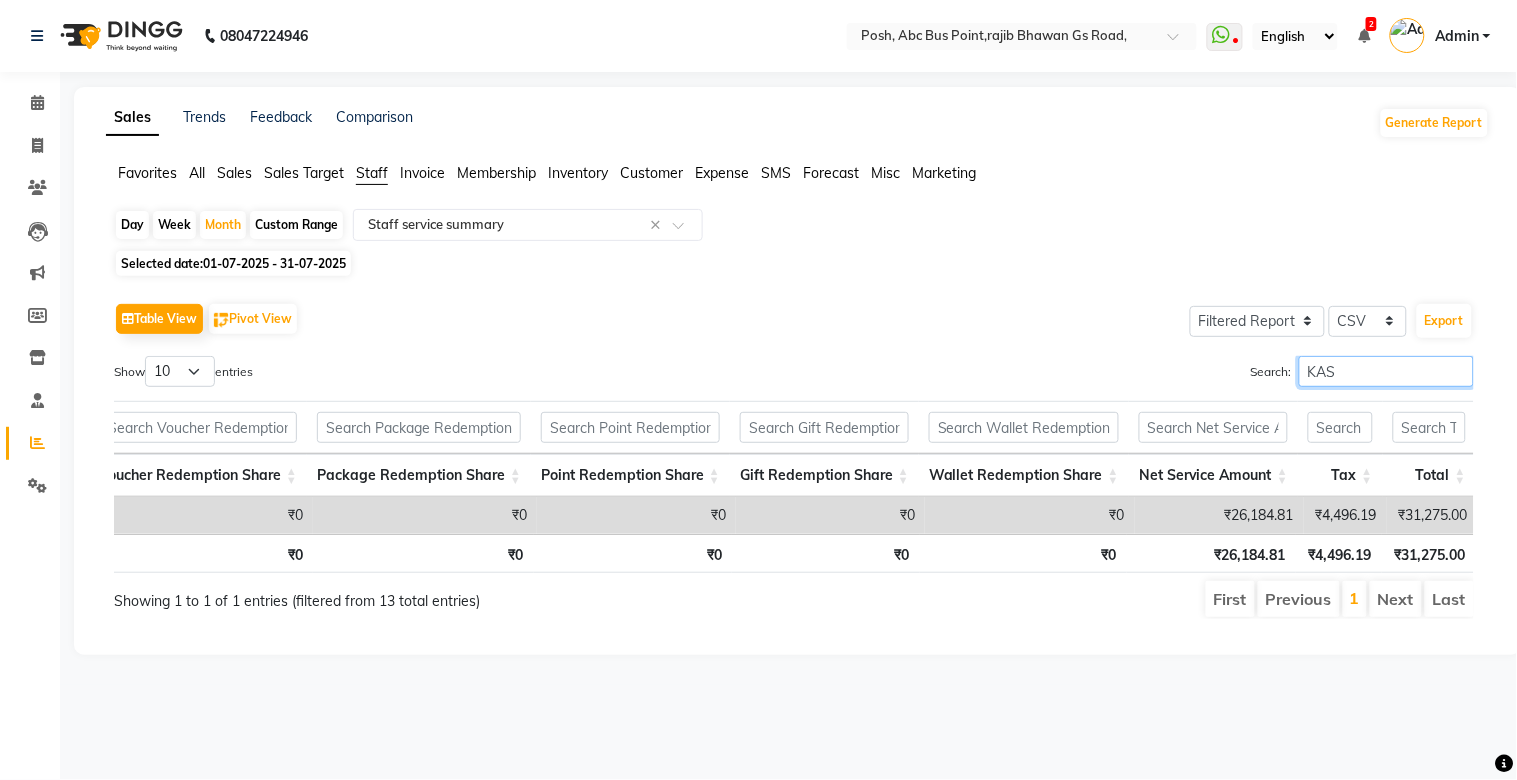 click on "KAS" at bounding box center [1386, 371] 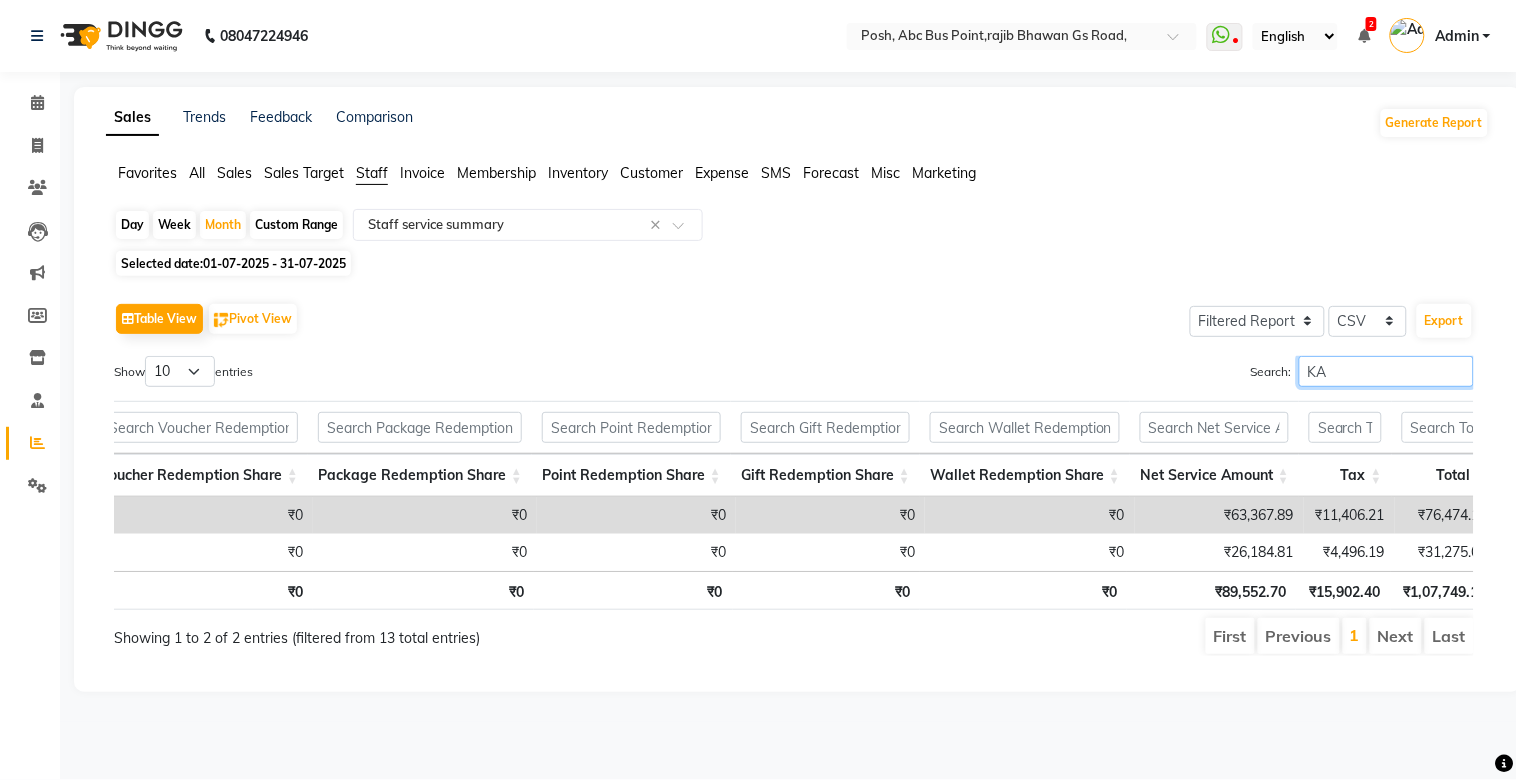 type on "K" 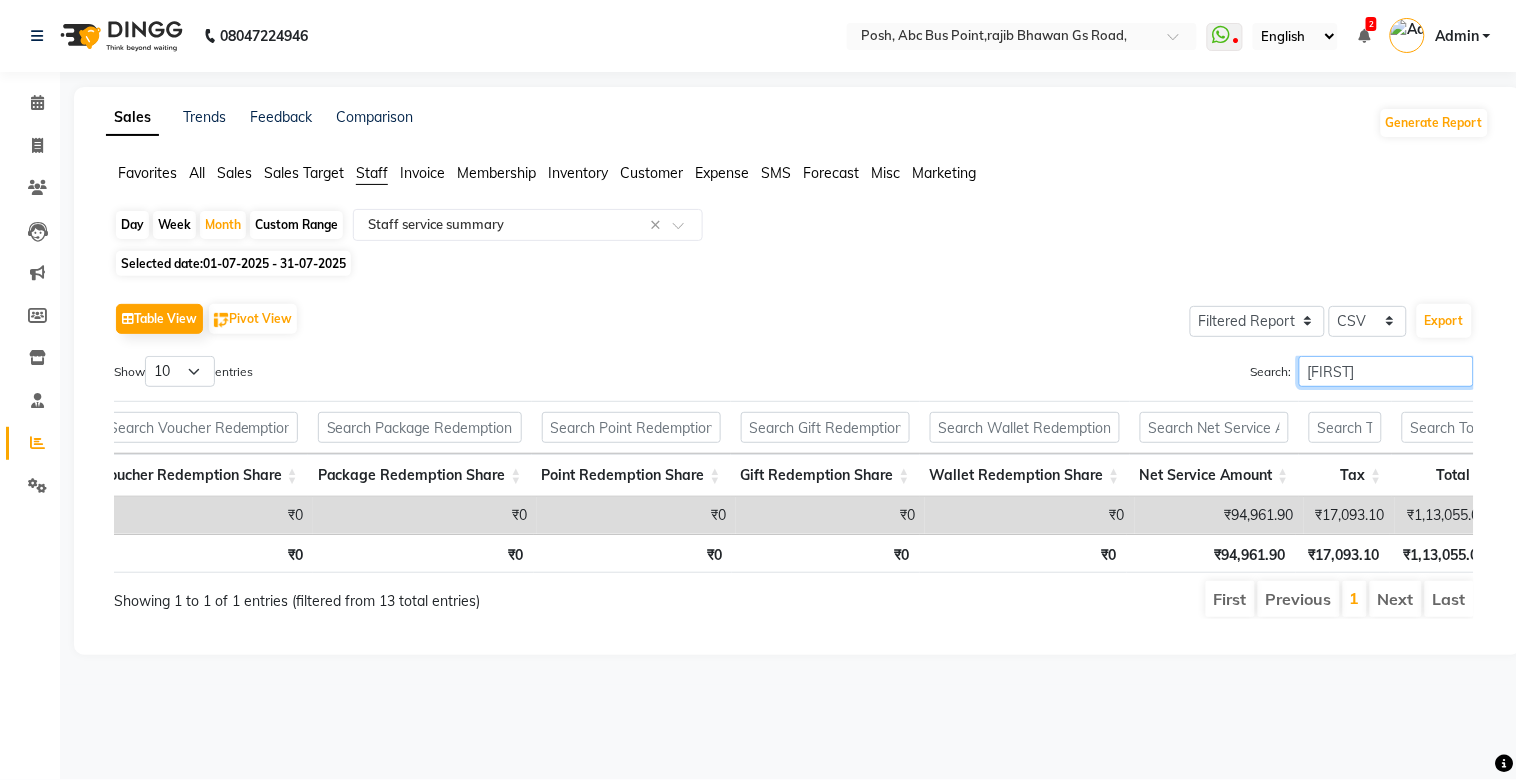 click on "[FIRST]" at bounding box center [1386, 371] 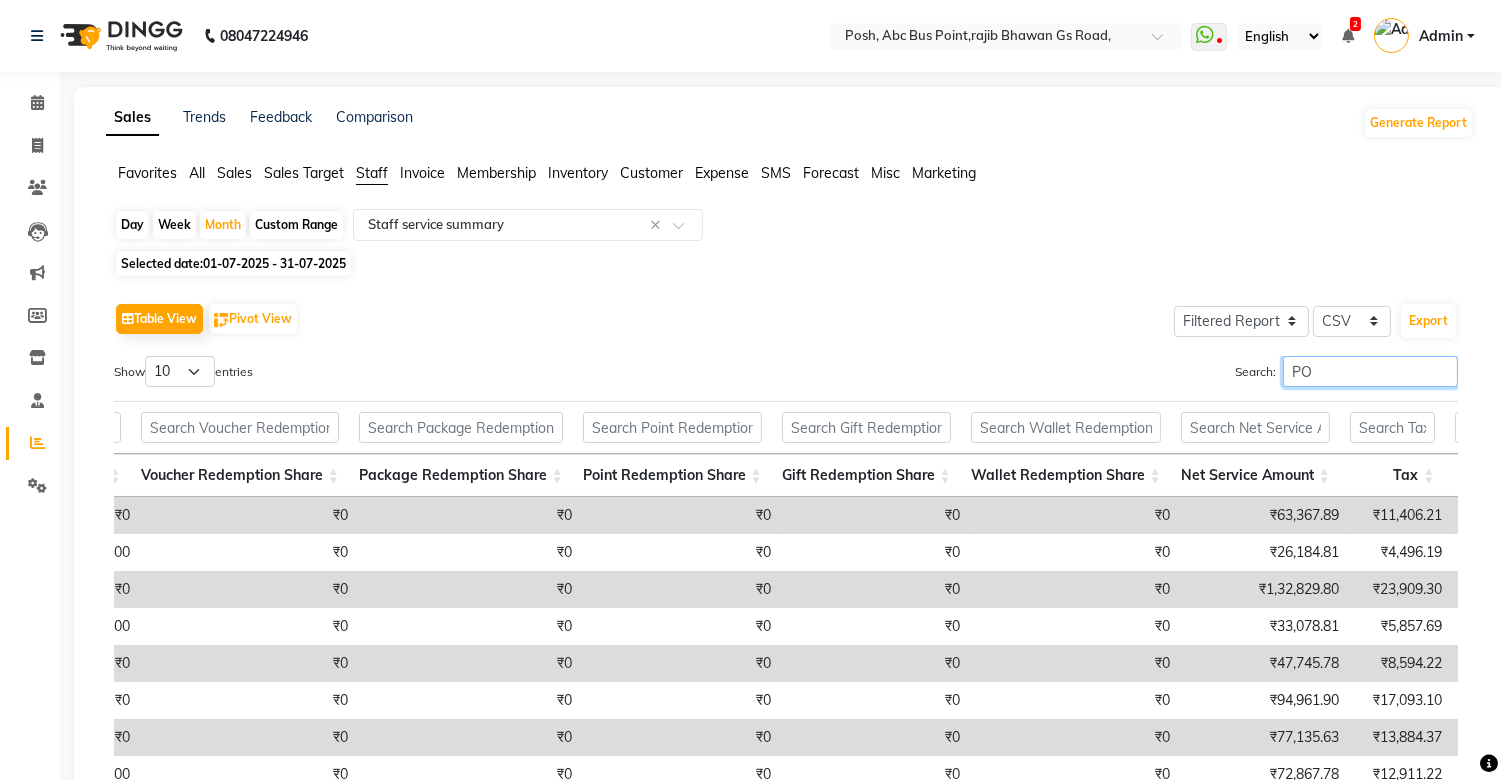 type on "P" 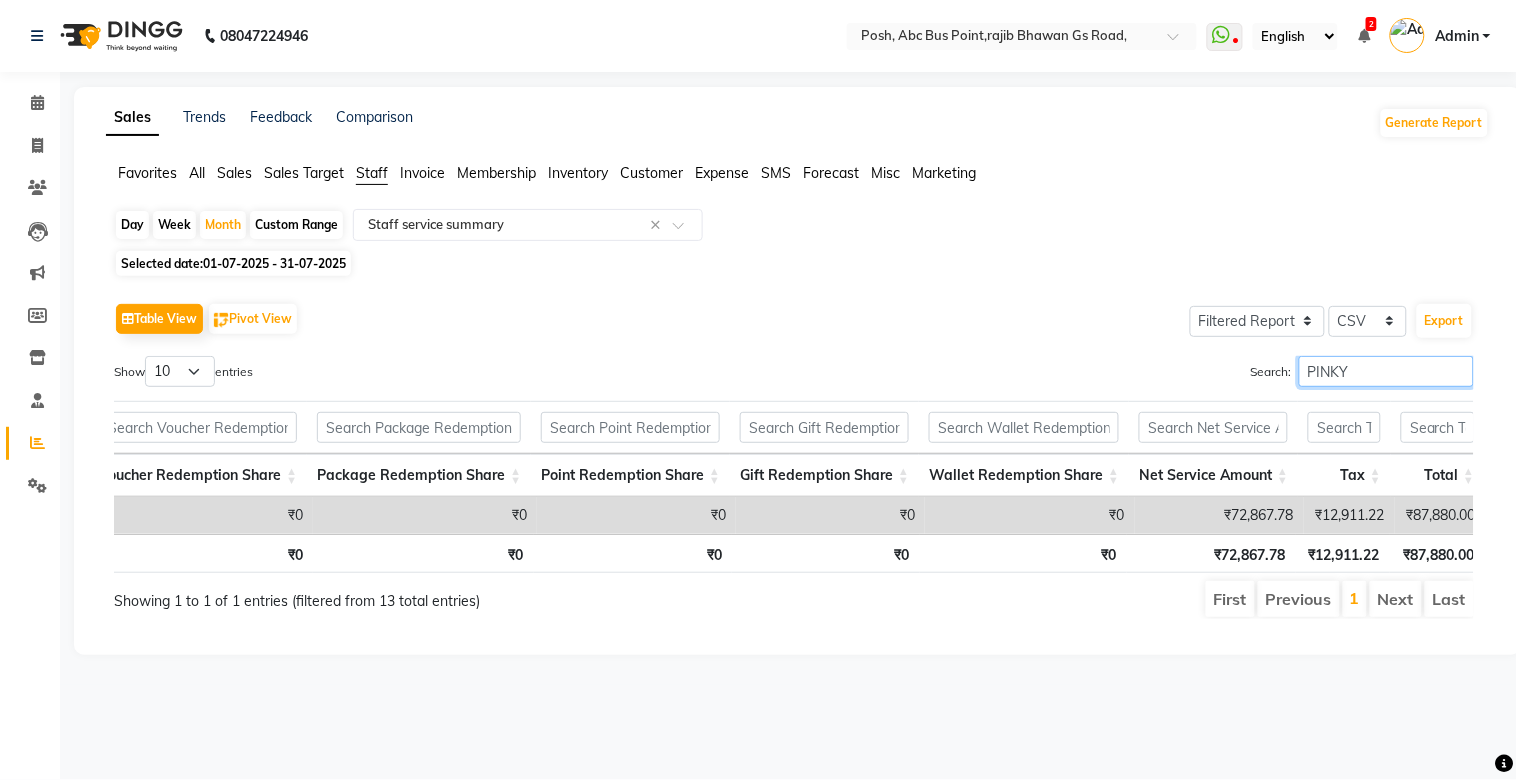 click on "PINKY" at bounding box center (1386, 371) 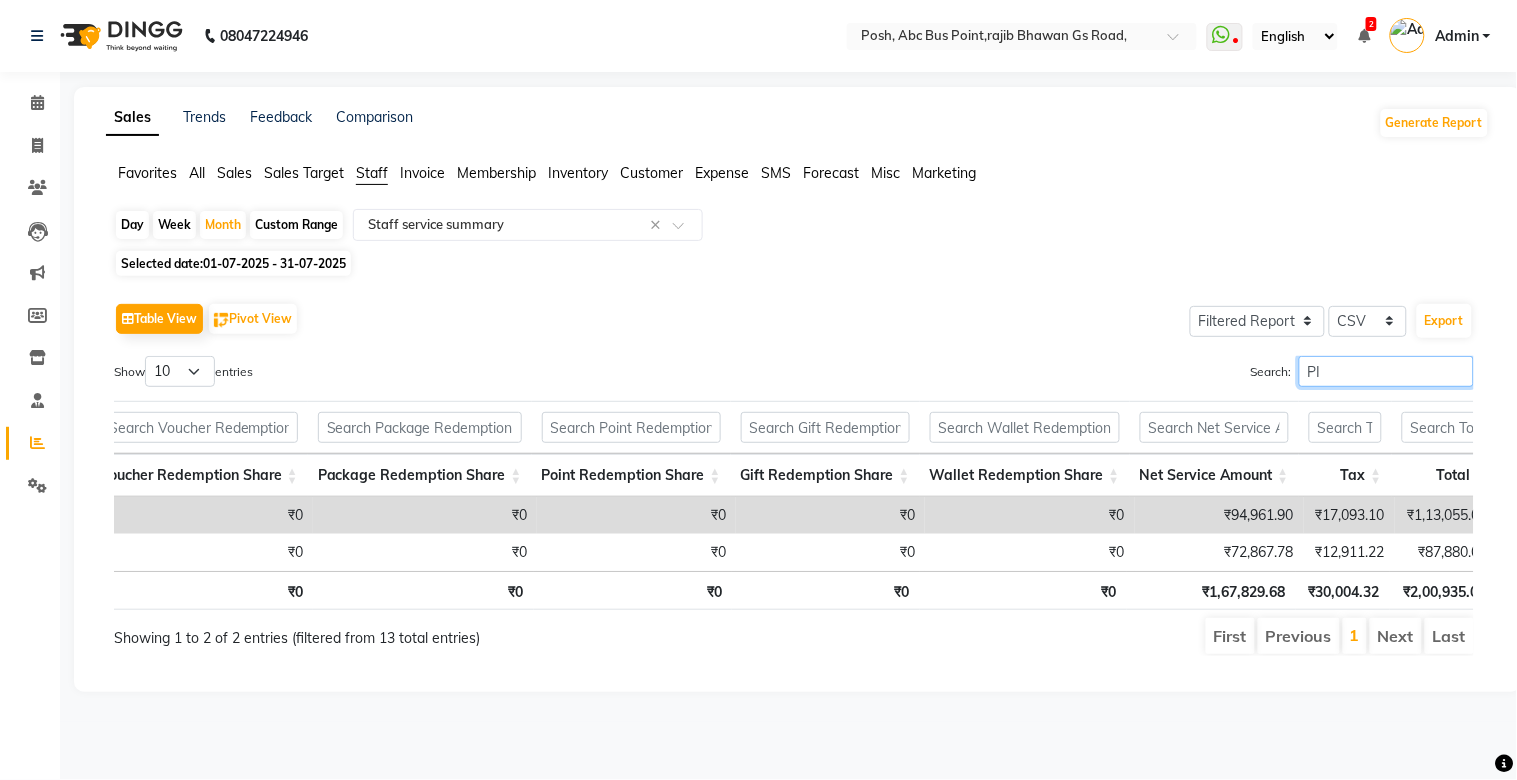 type on "P" 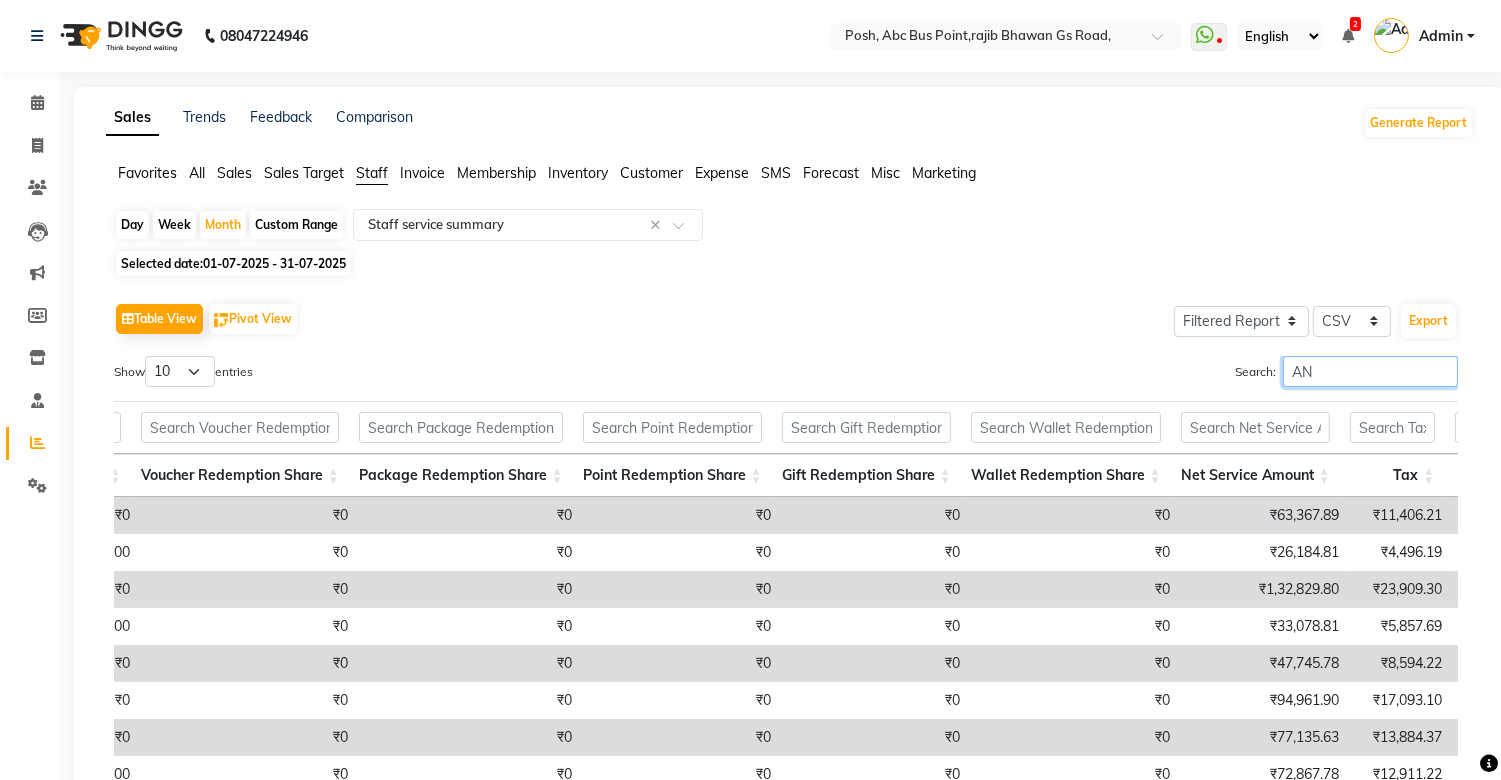 type on "A" 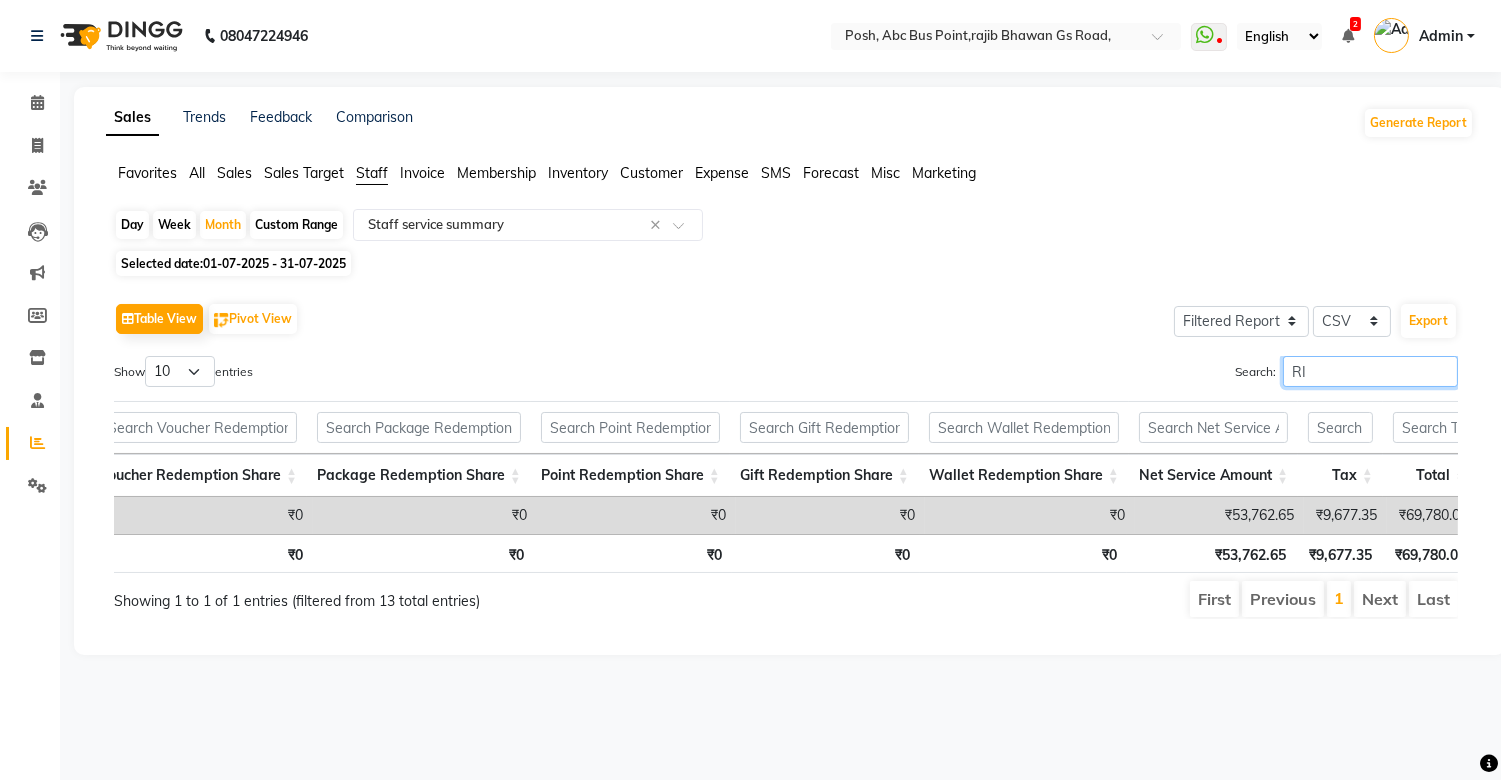 type on "R" 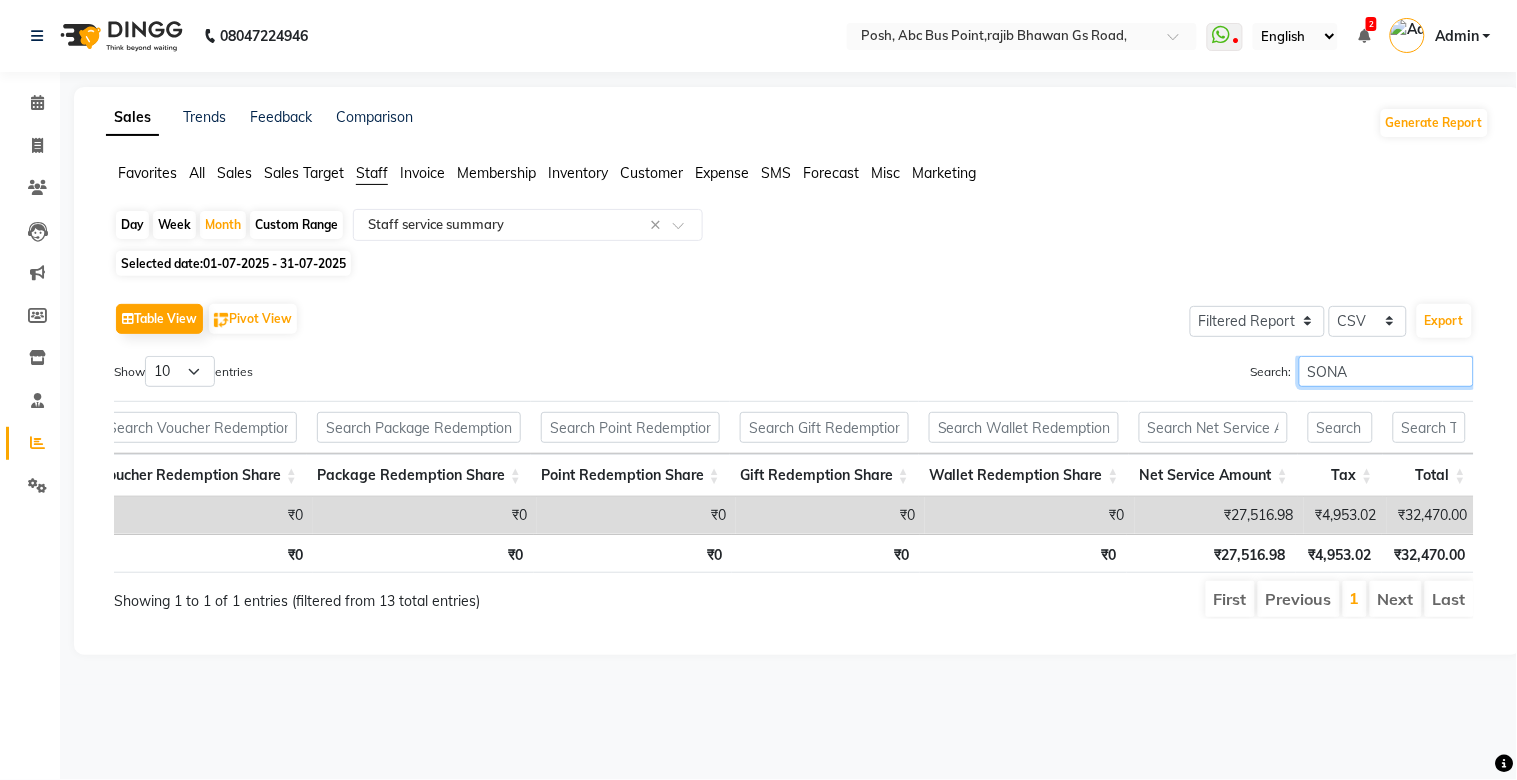 click on "SONA" at bounding box center [1386, 371] 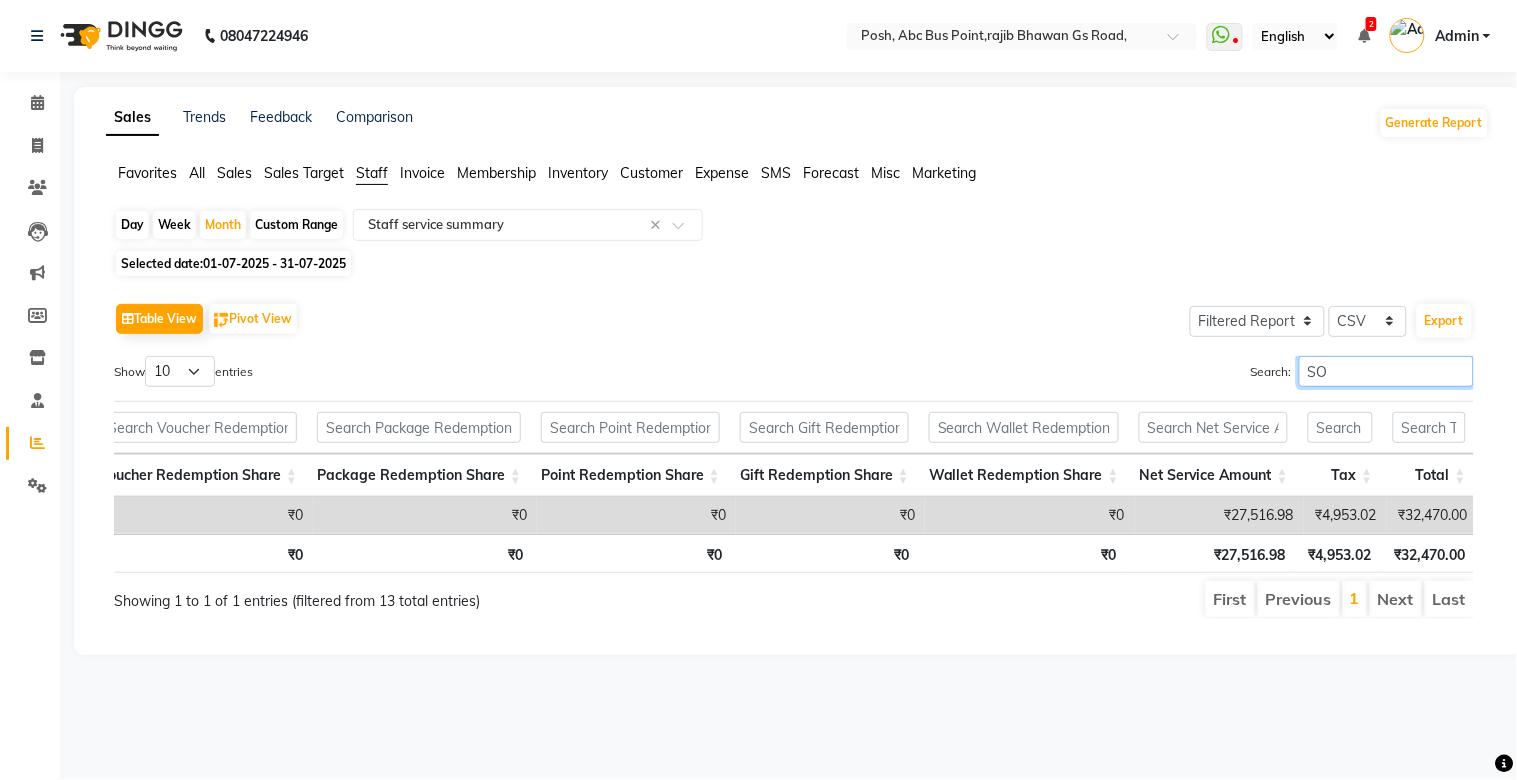 type on "S" 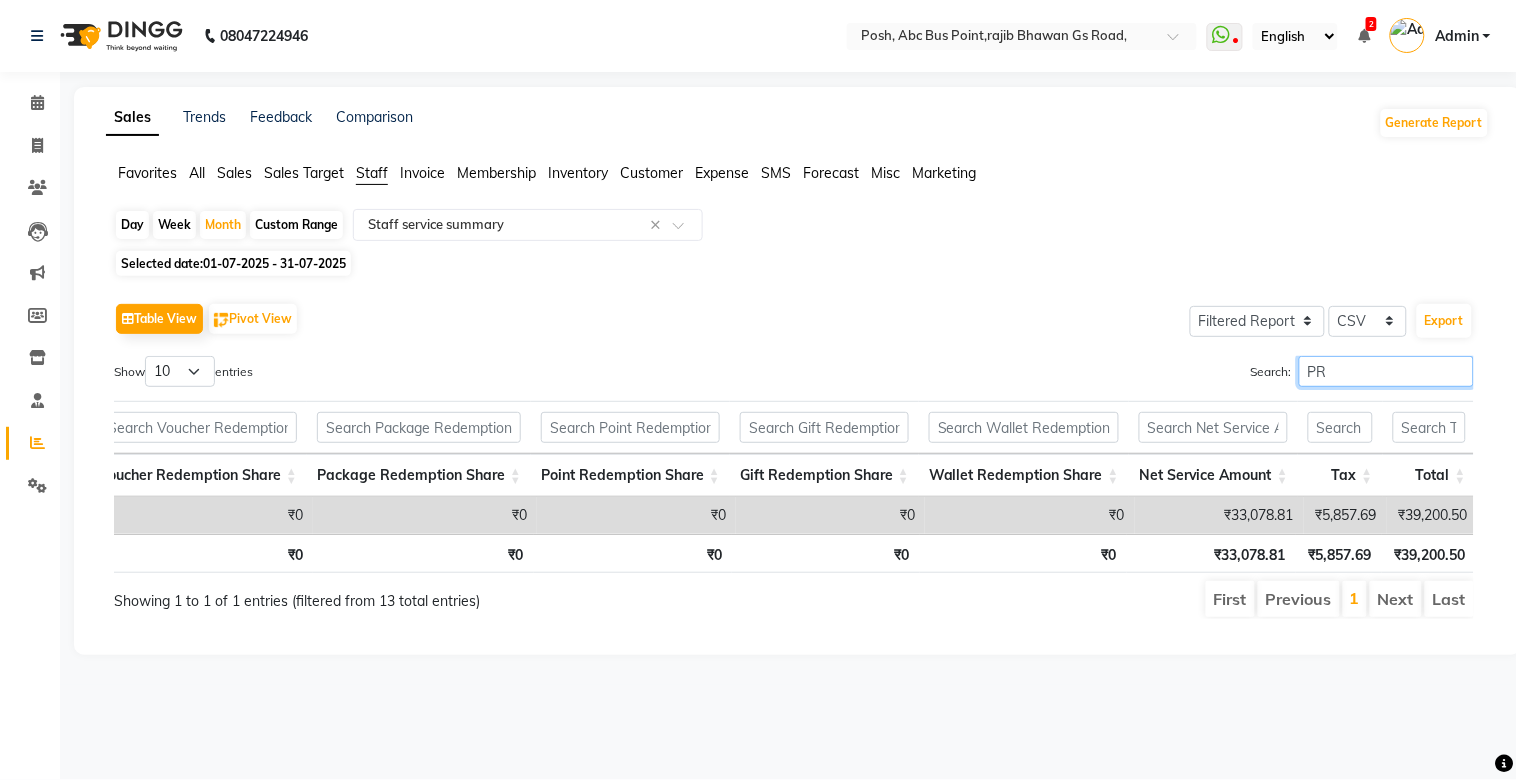 type on "P" 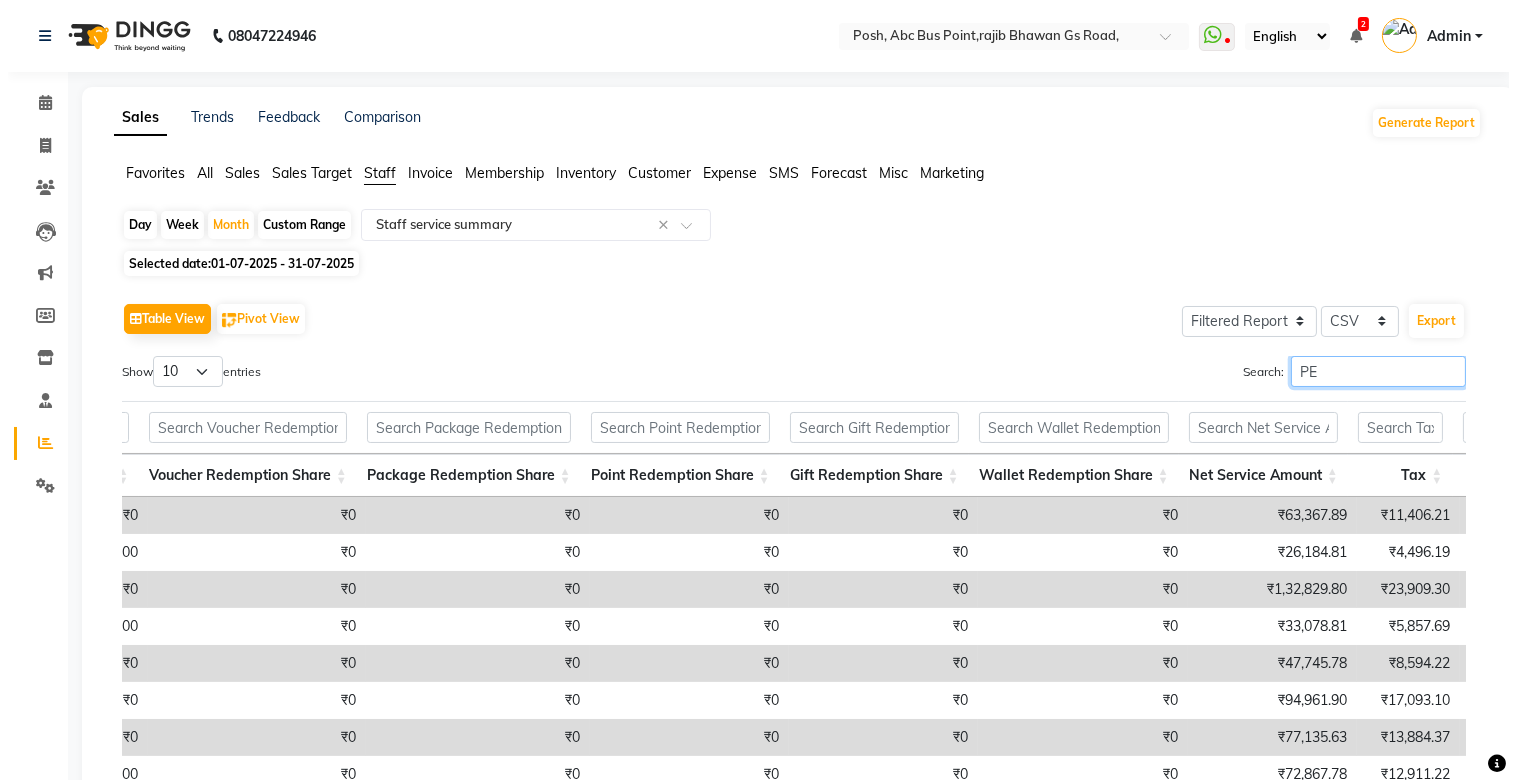 scroll, scrollTop: 0, scrollLeft: 713, axis: horizontal 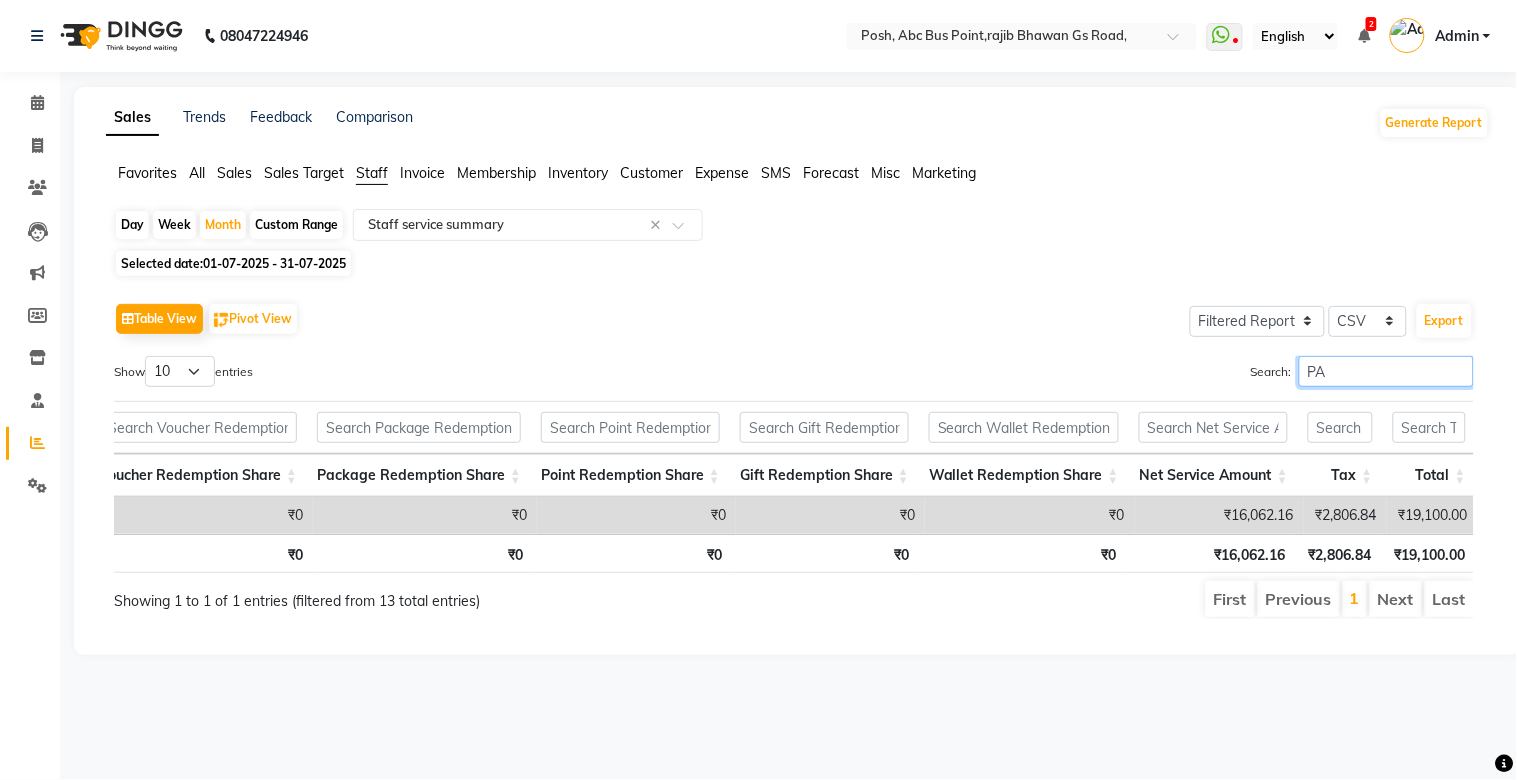type on "P" 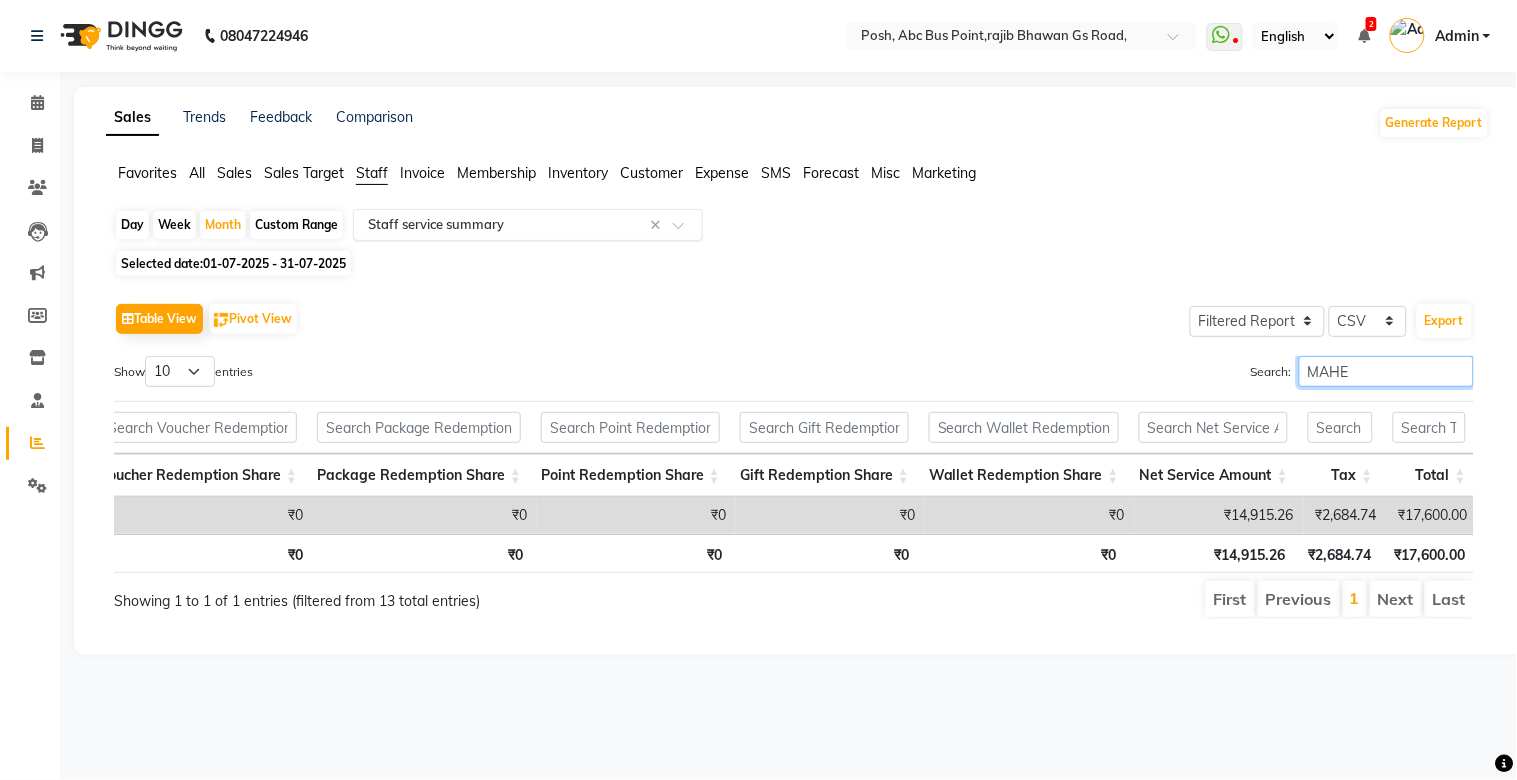 type on "MAHE" 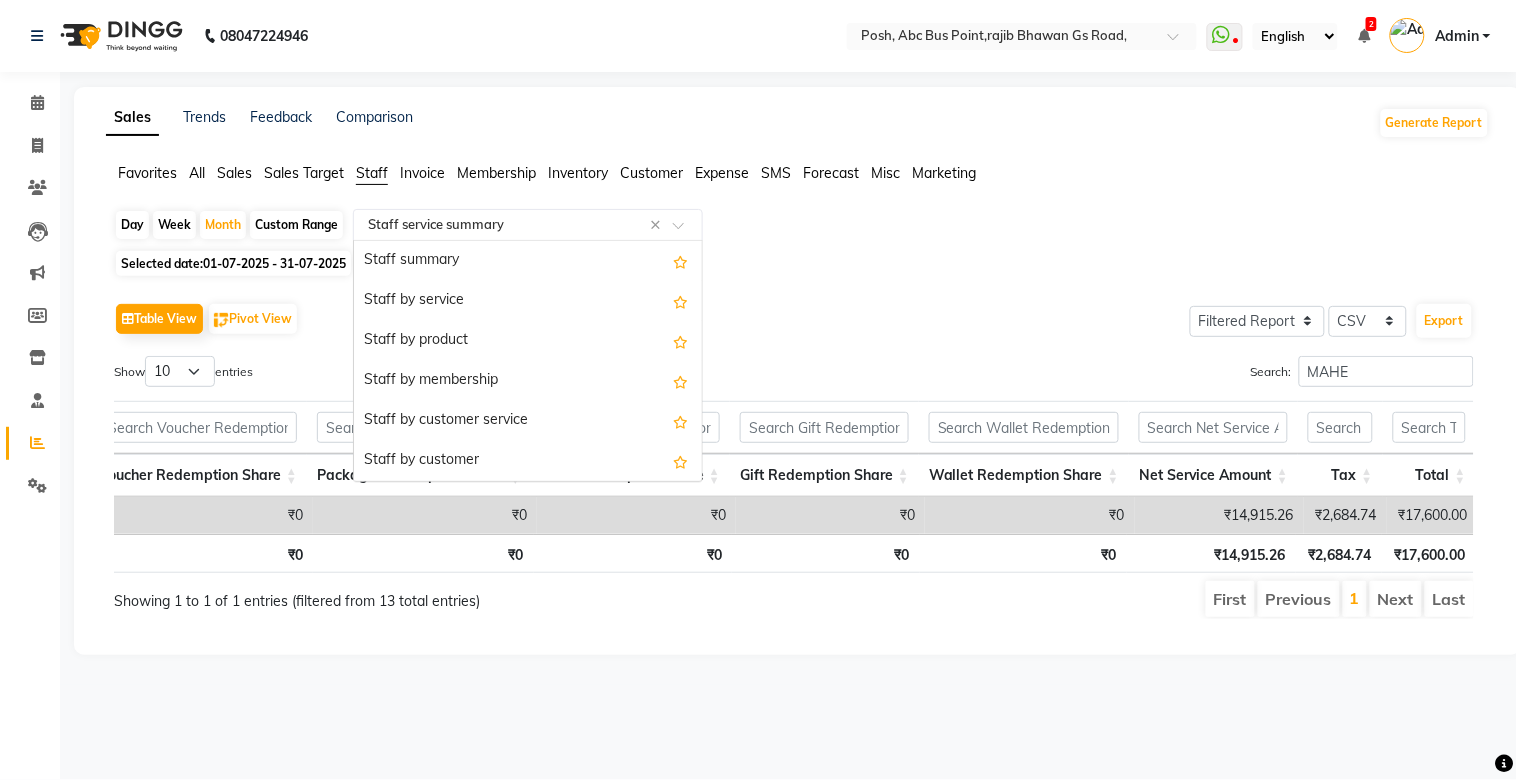 click 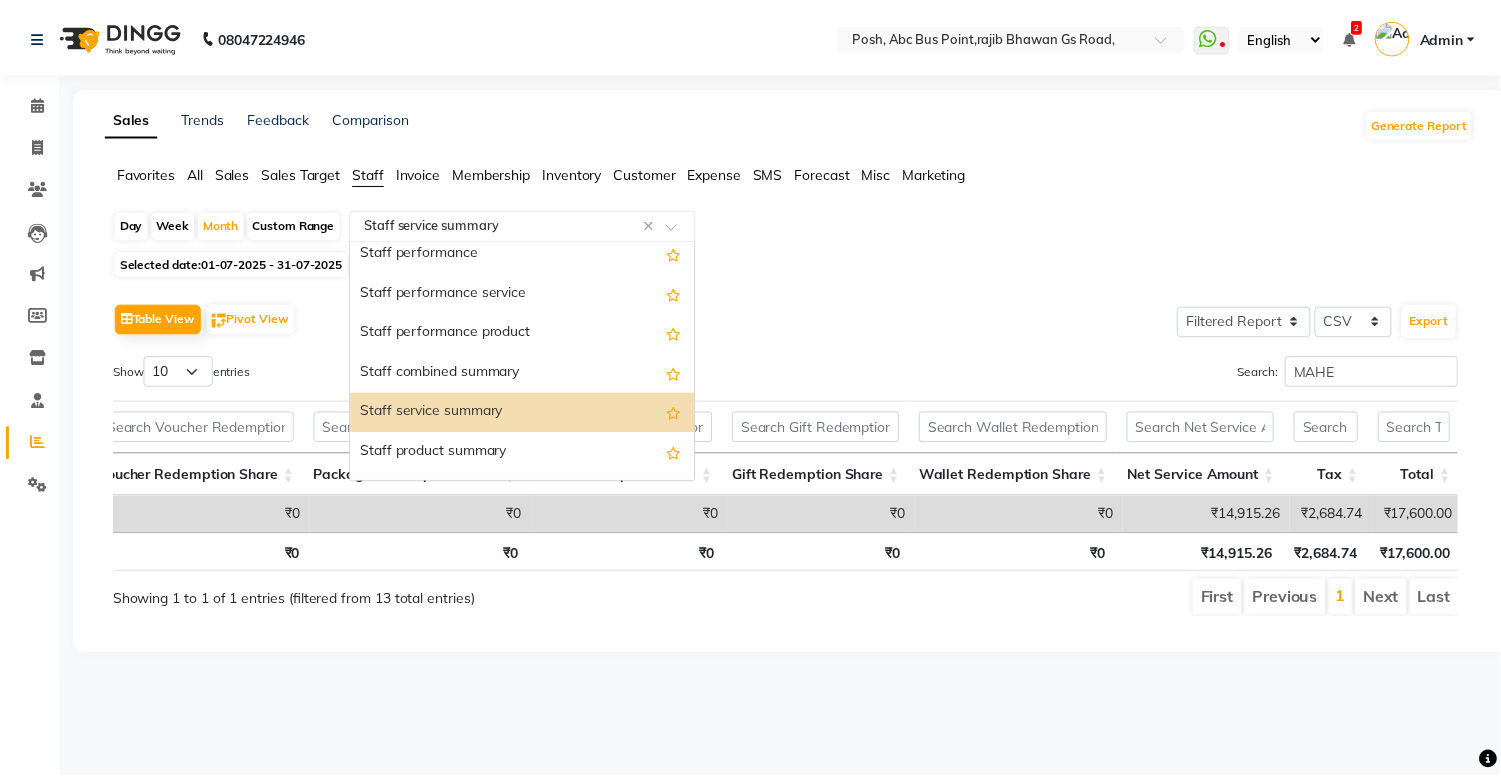 scroll, scrollTop: 260, scrollLeft: 0, axis: vertical 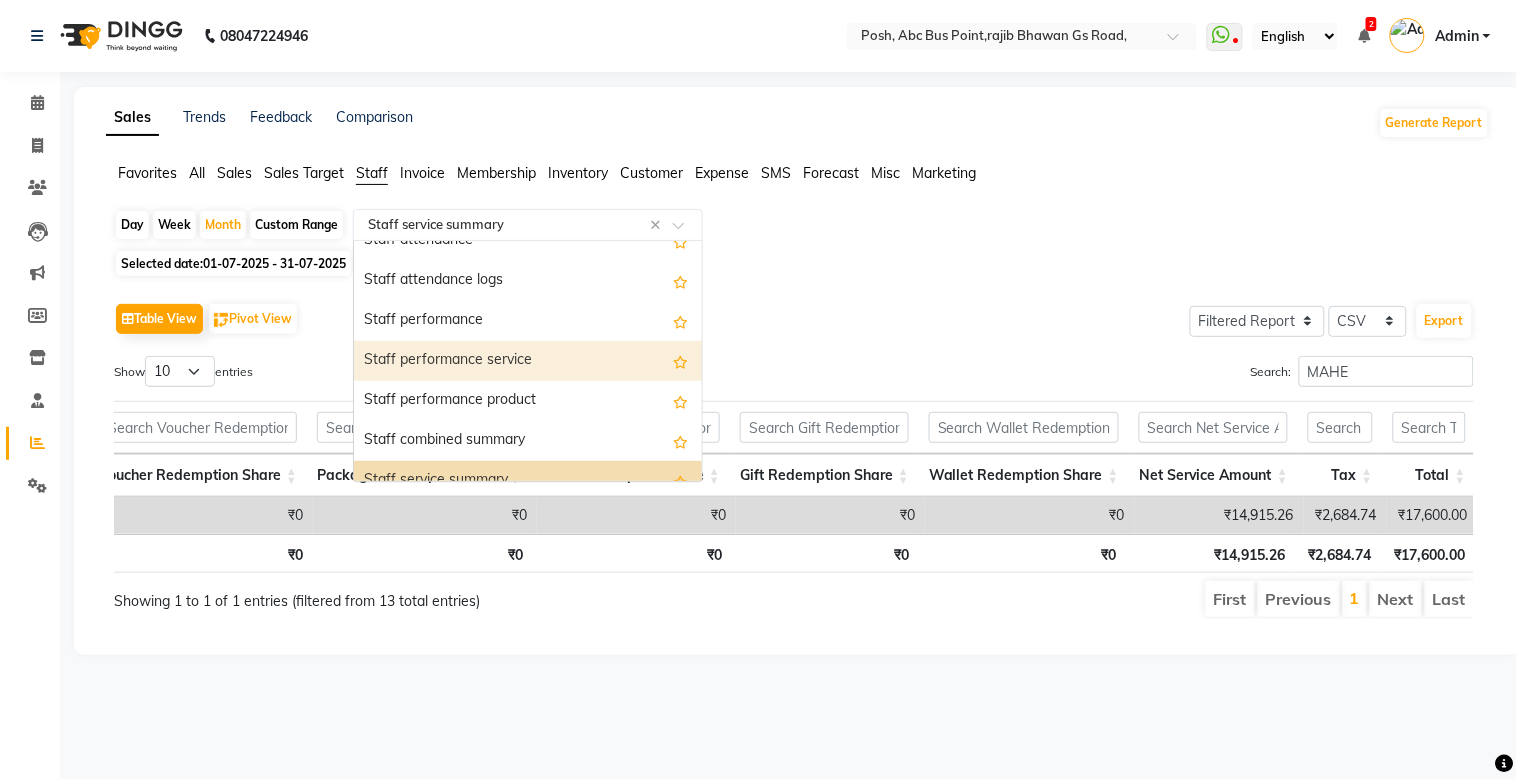 click on "Staff performance service" at bounding box center (528, 361) 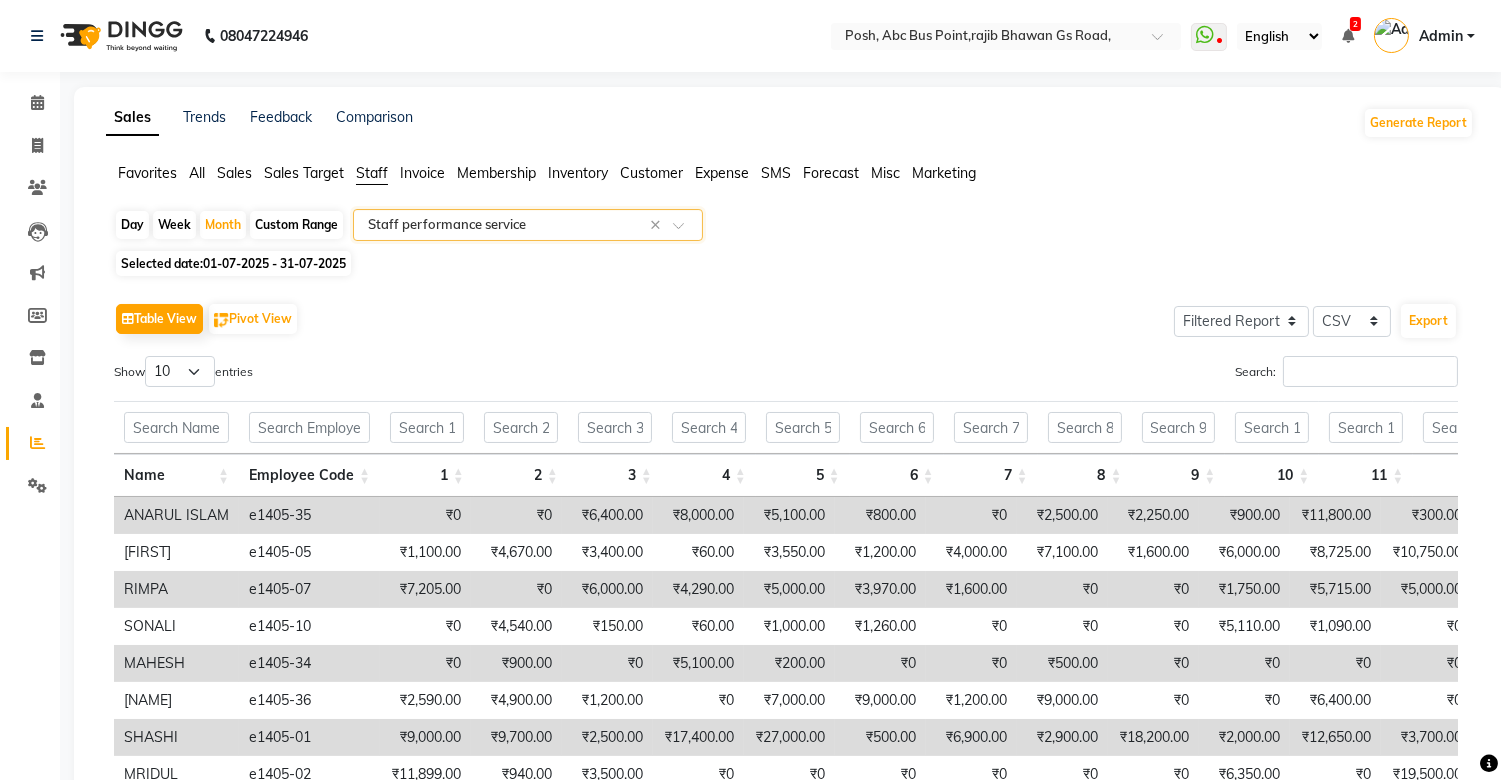 click 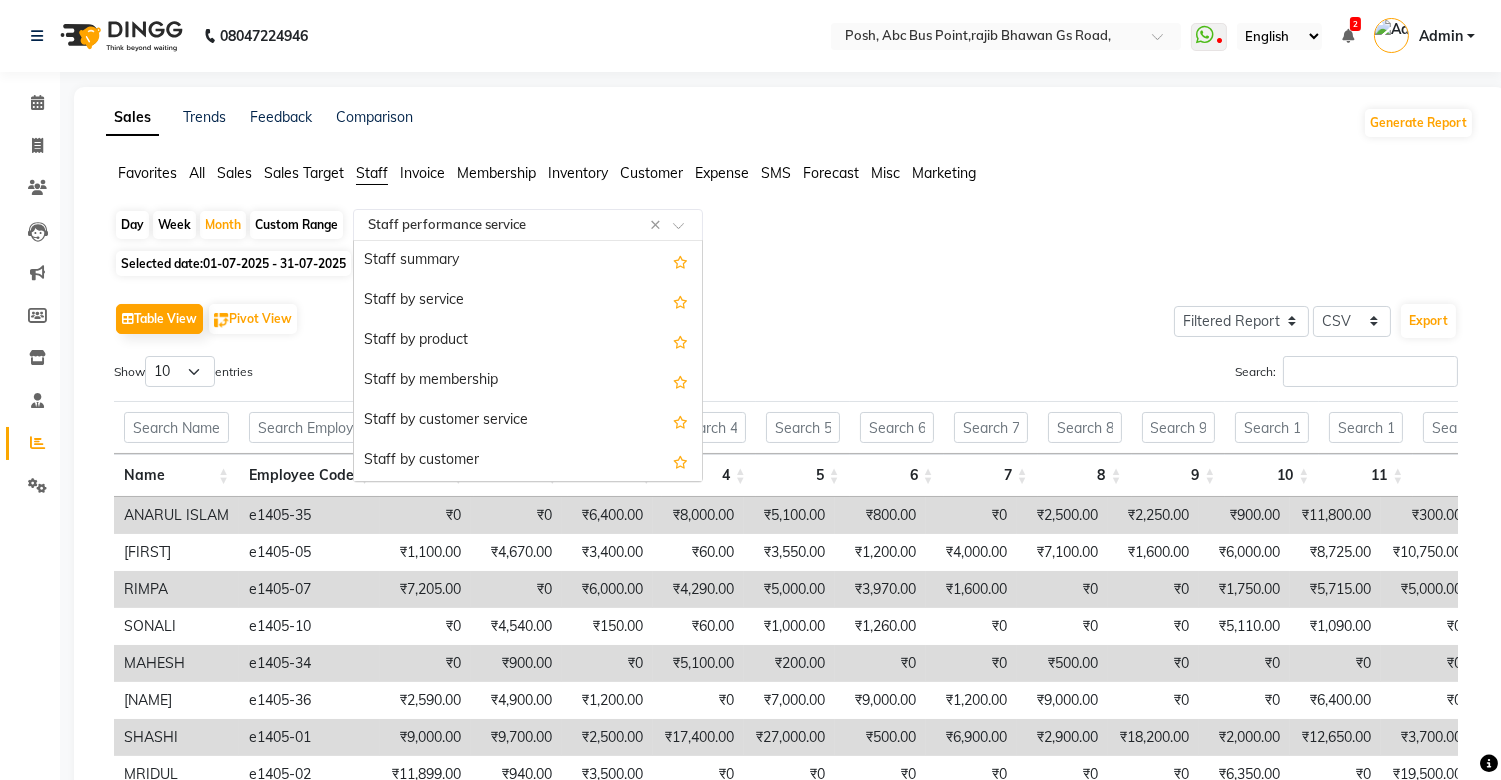 scroll, scrollTop: 360, scrollLeft: 0, axis: vertical 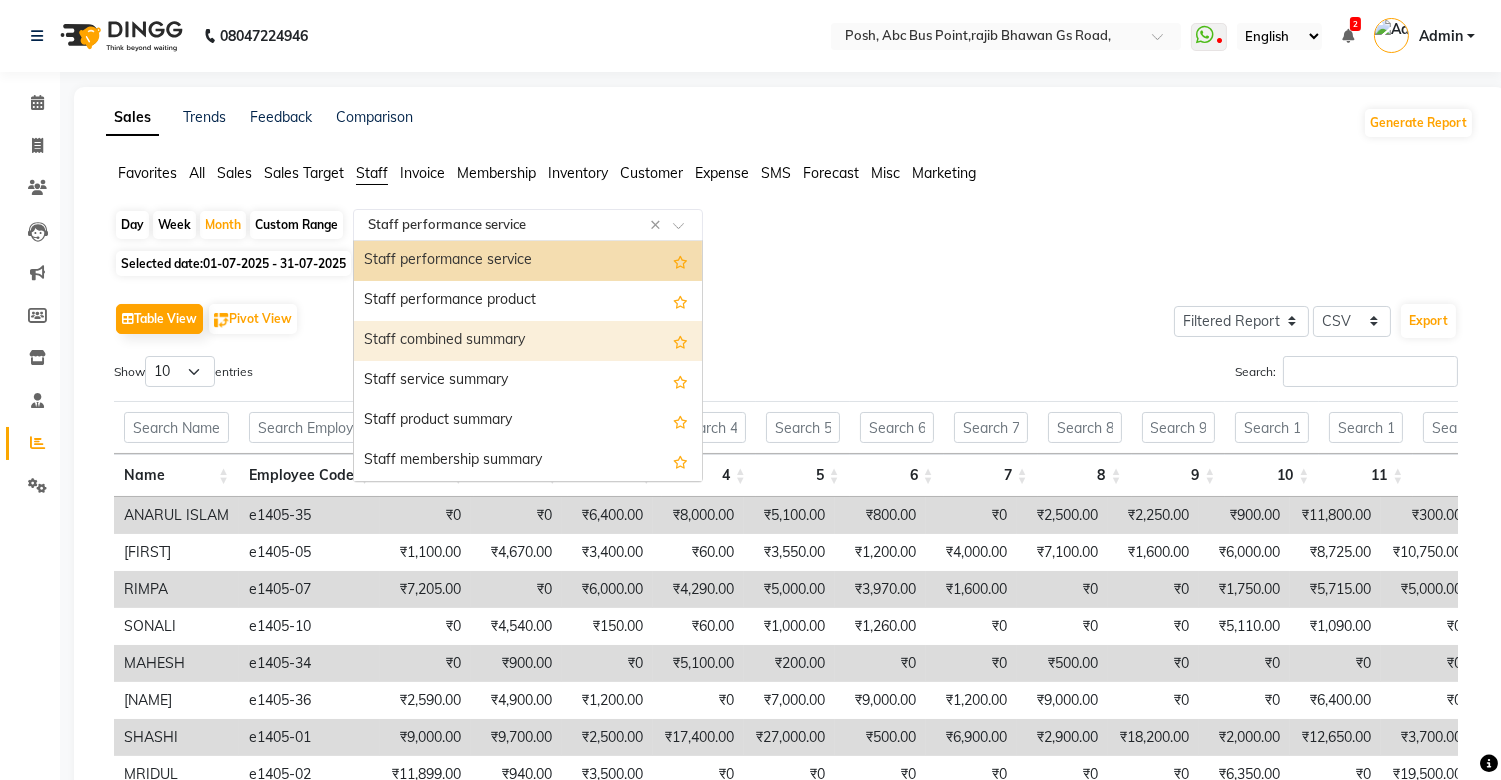 click on "Staff combined summary" at bounding box center (528, 341) 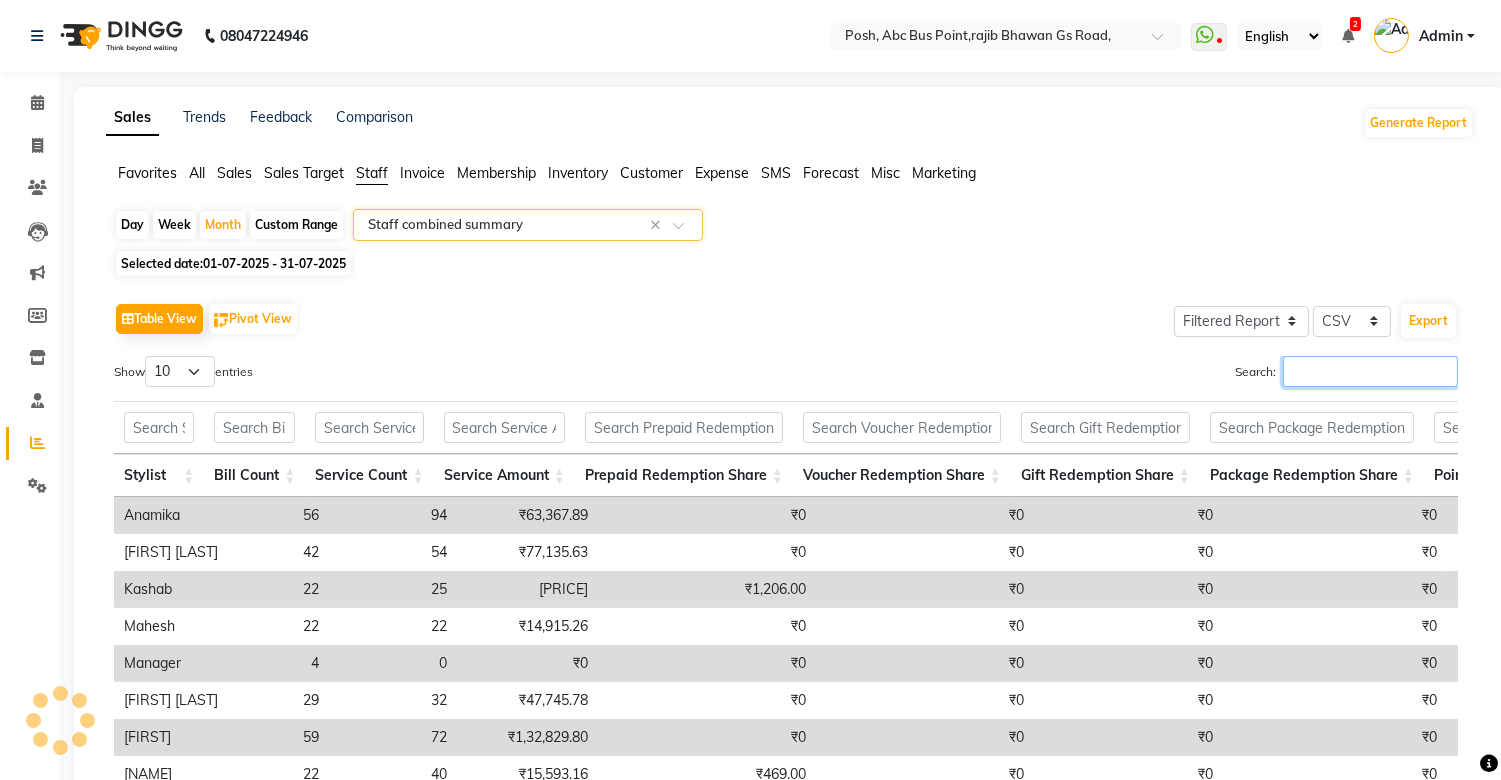 click on "Search:" at bounding box center [1370, 371] 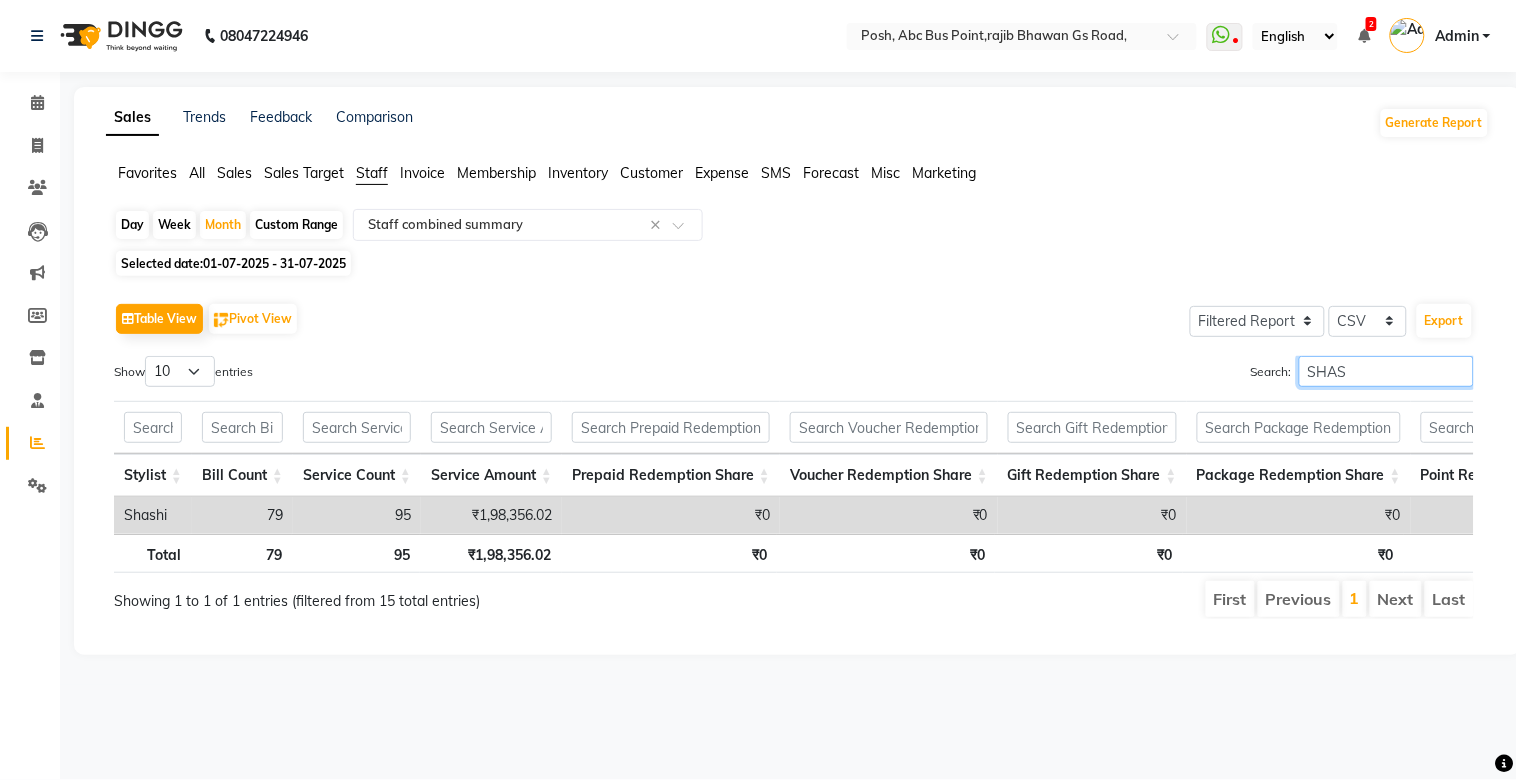 click on "SHAS" at bounding box center (1386, 371) 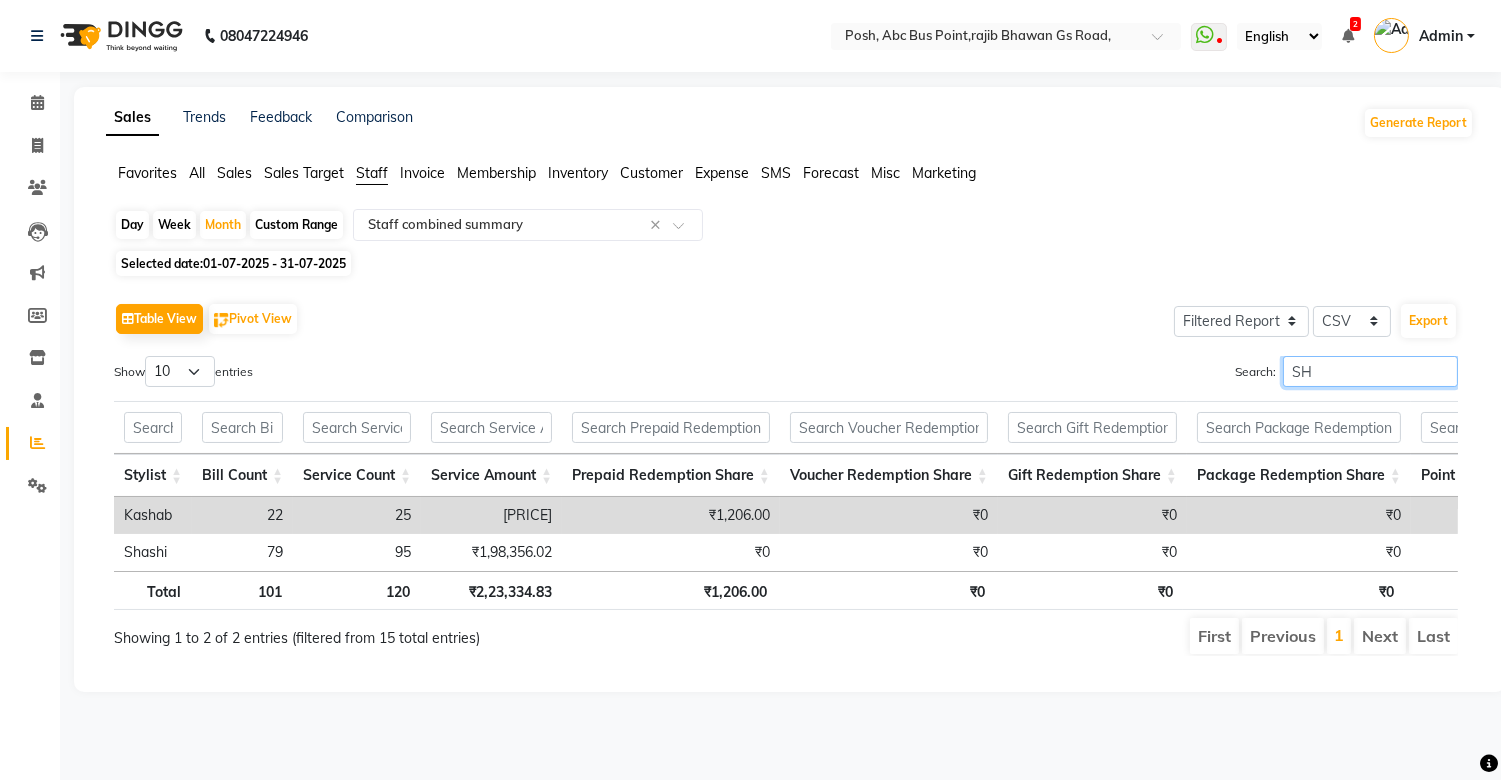 type on "S" 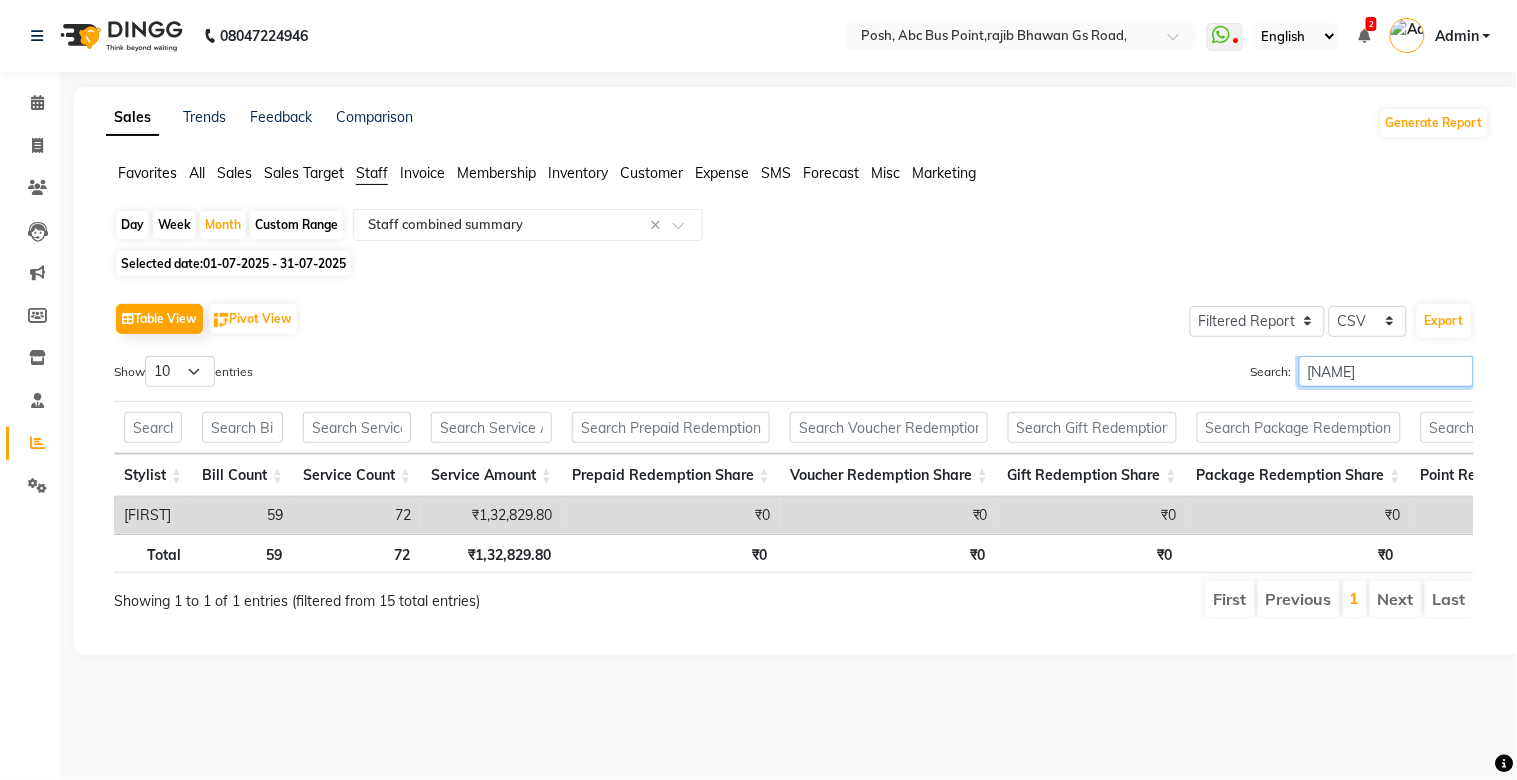 click on "[NAME]" at bounding box center [1386, 371] 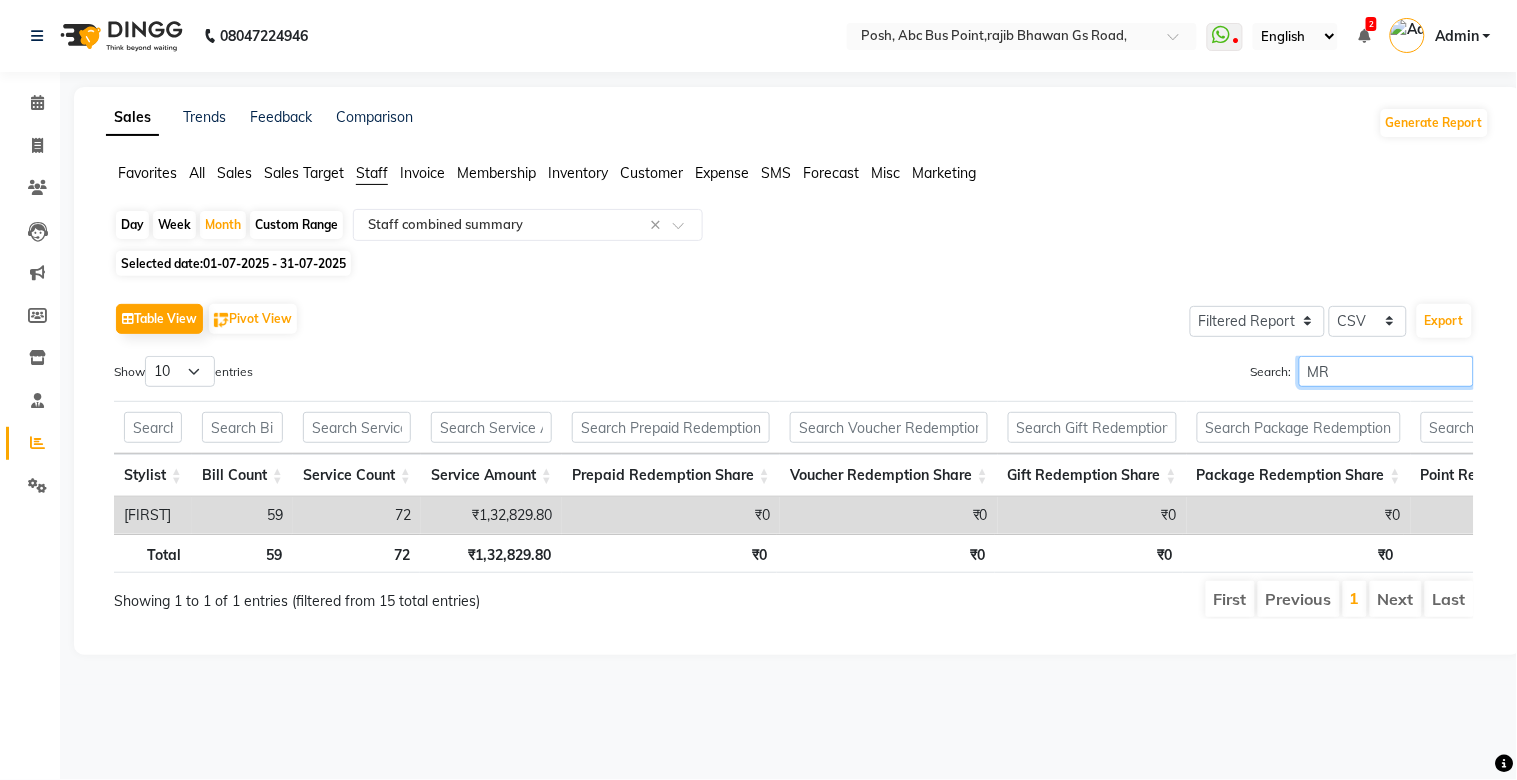 type on "M" 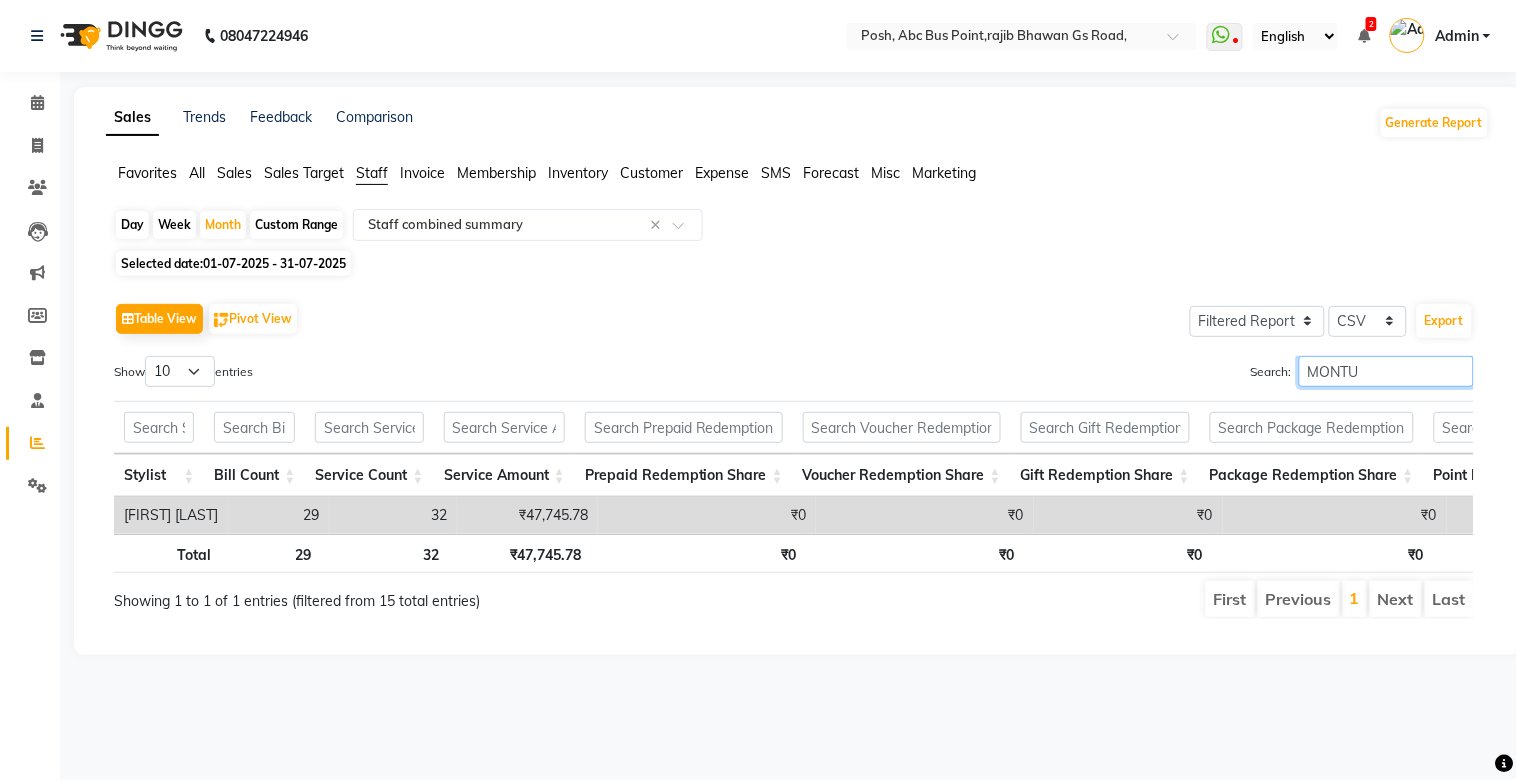 click on "MONTU" at bounding box center (1386, 371) 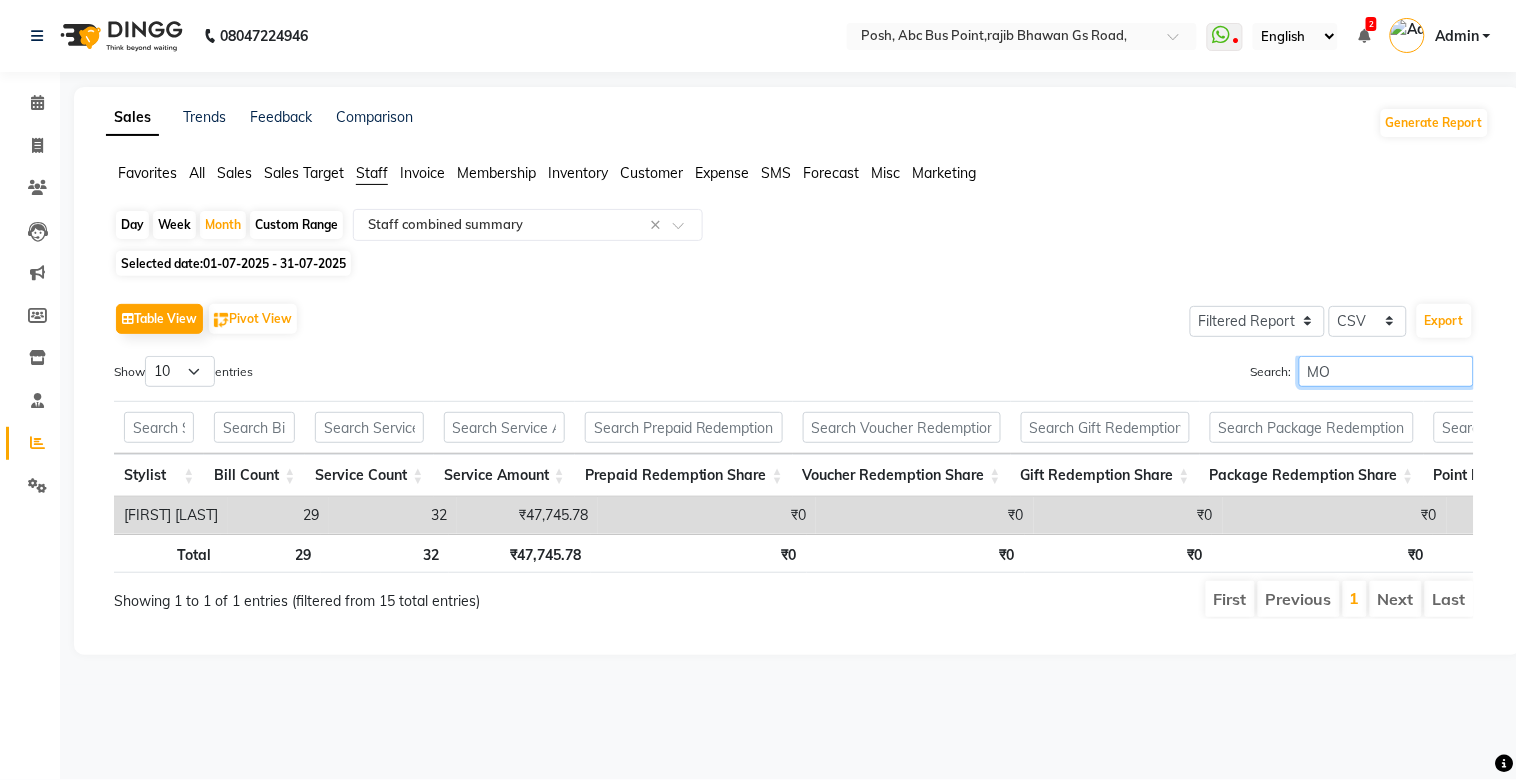 type on "M" 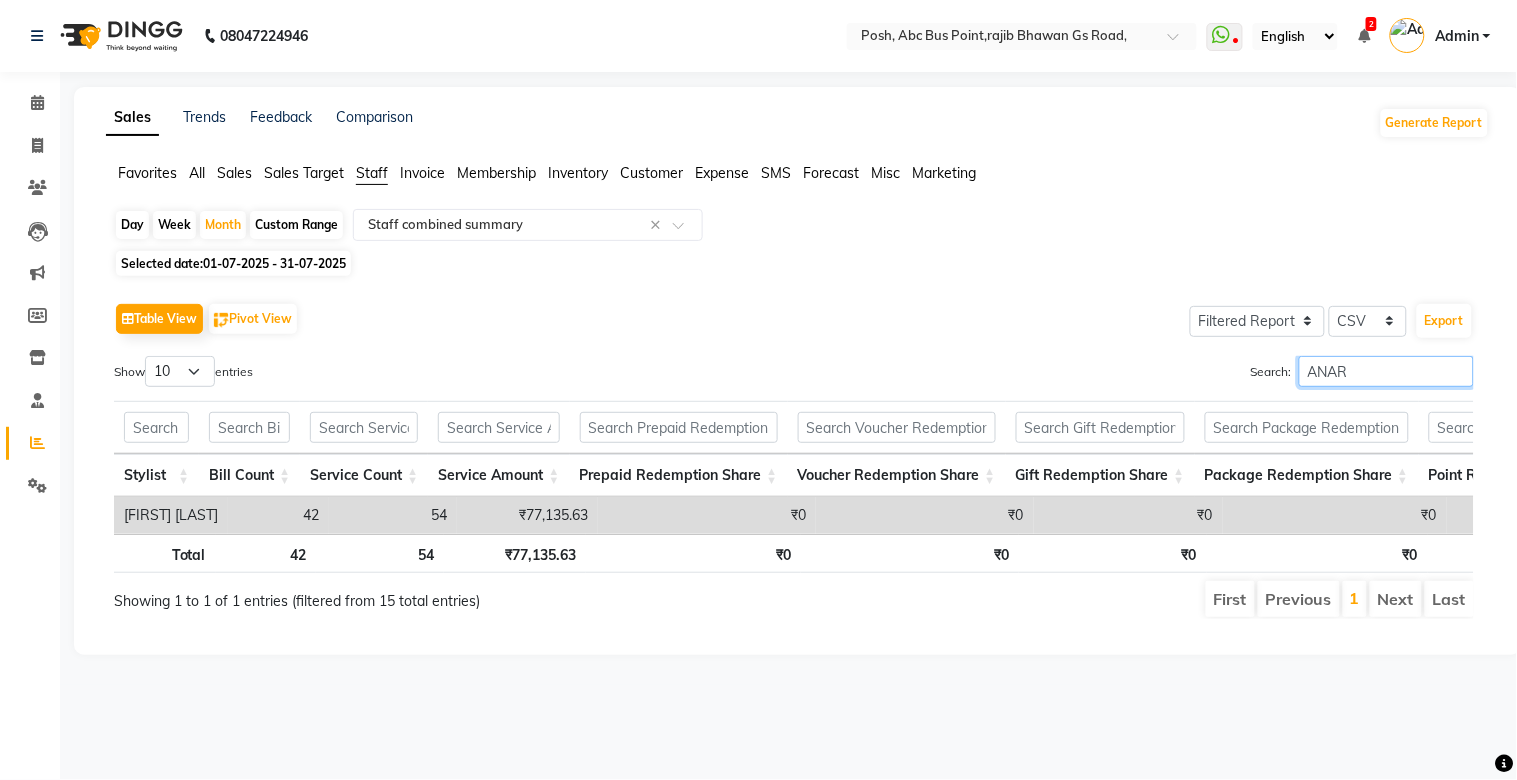 click on "ANAR" at bounding box center (1386, 371) 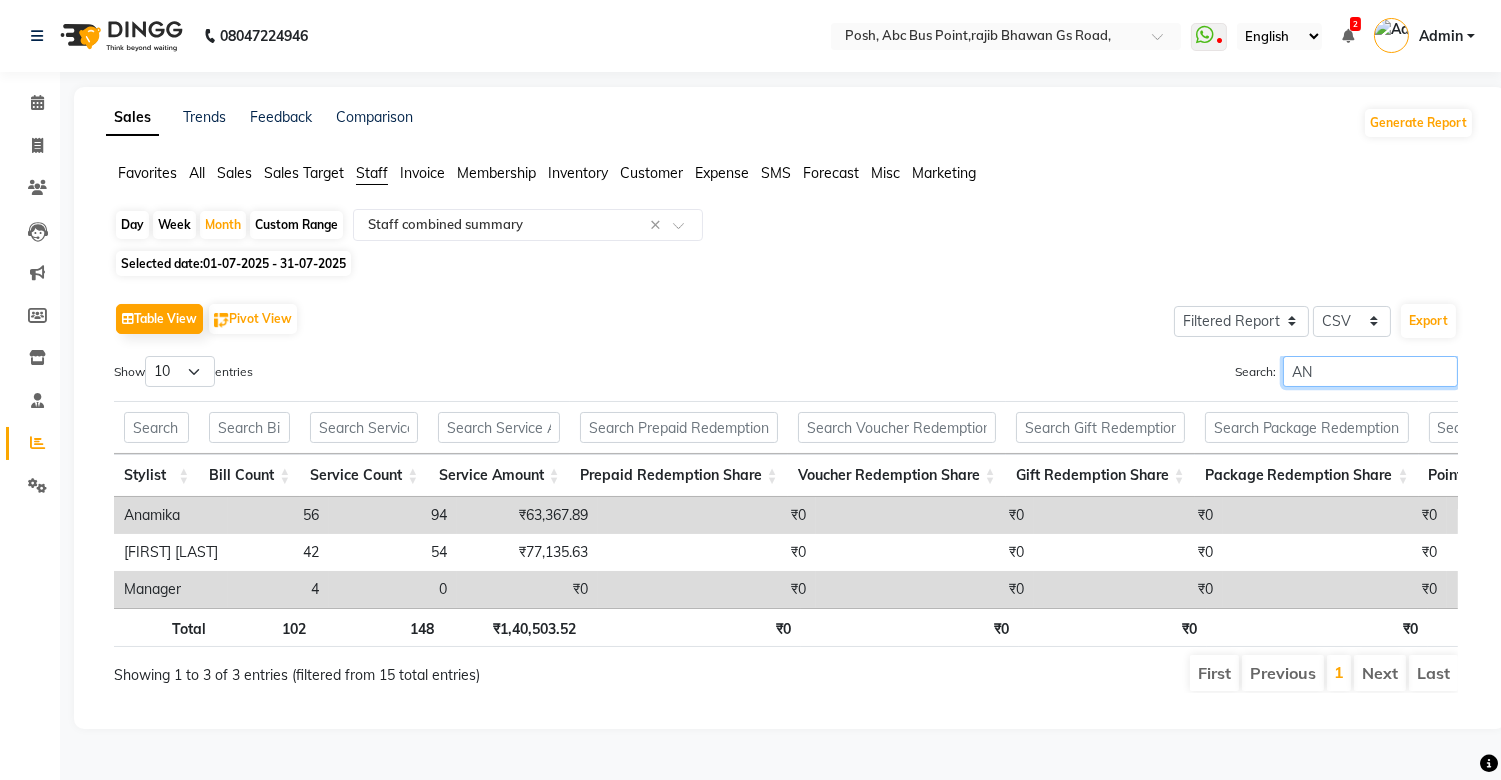 type on "A" 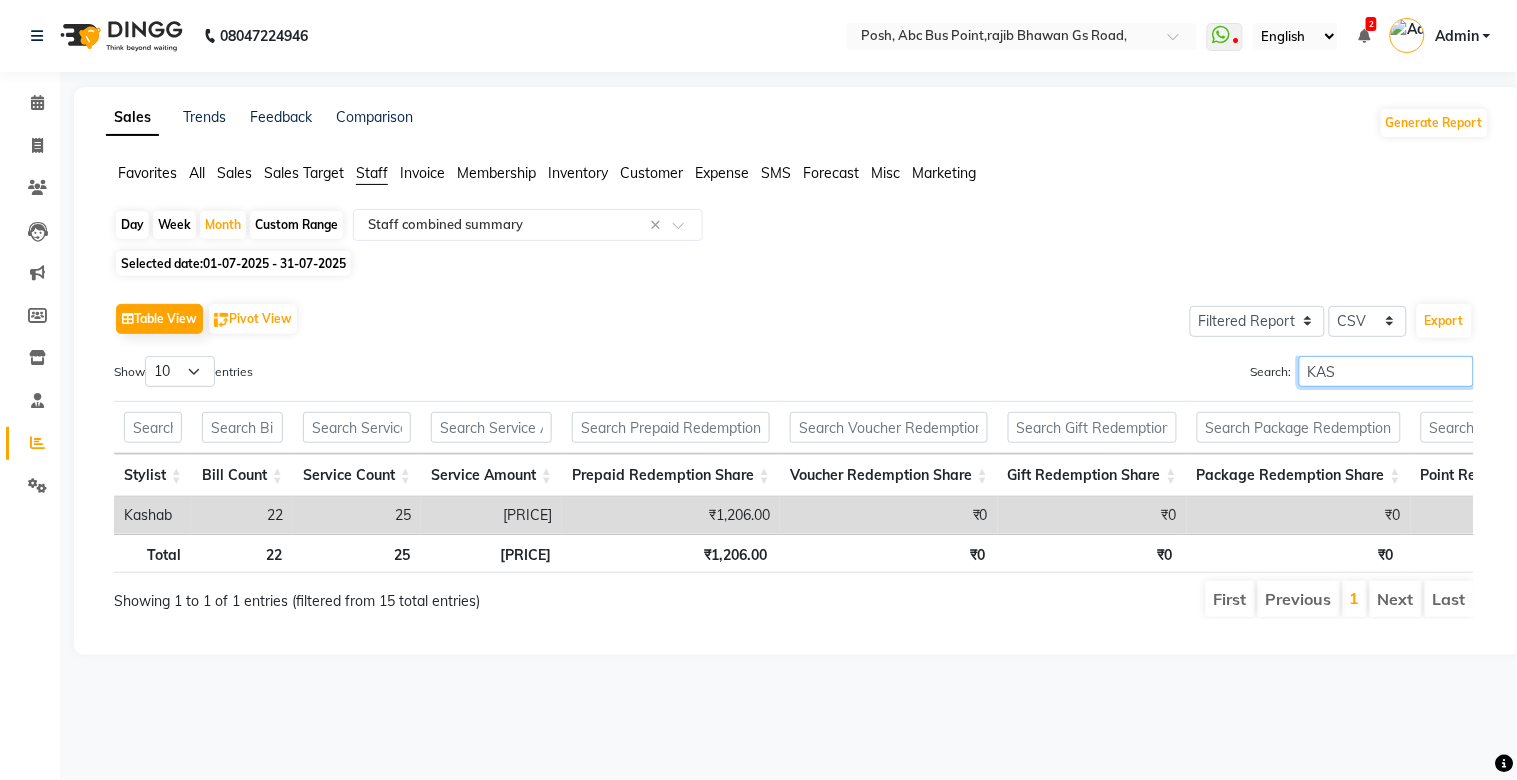 click on "KAS" at bounding box center [1386, 371] 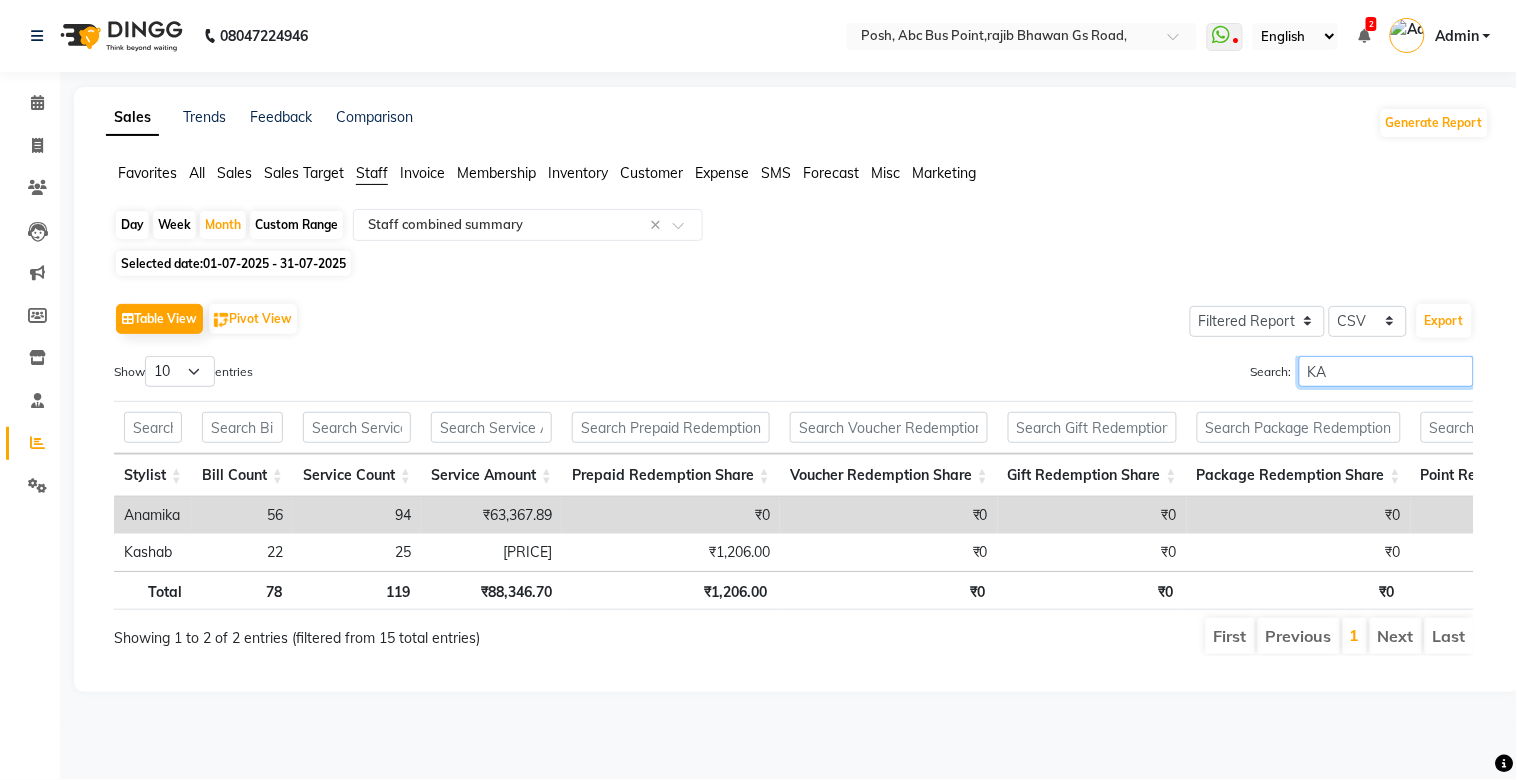 type on "K" 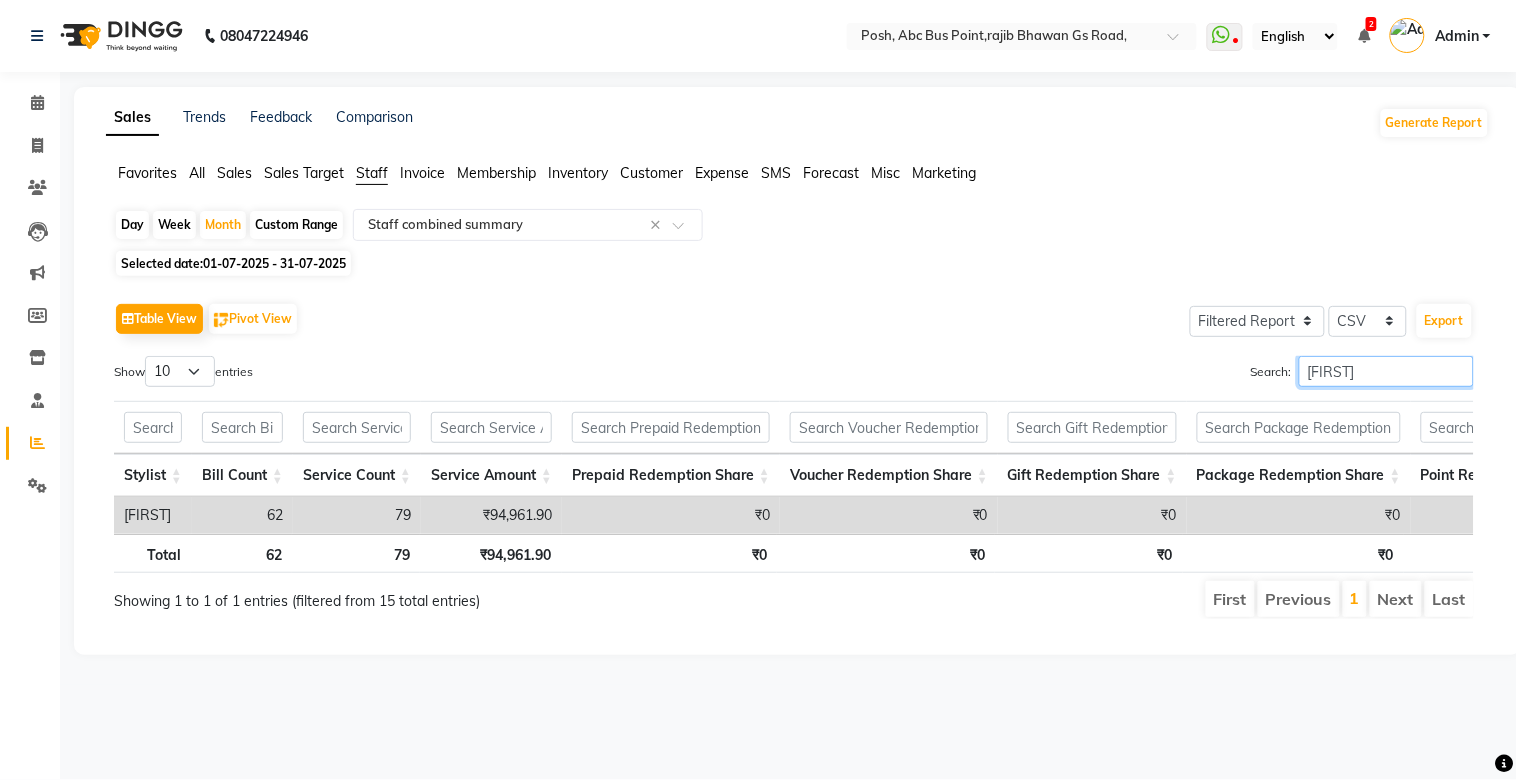 click on "[FIRST]" at bounding box center (1386, 371) 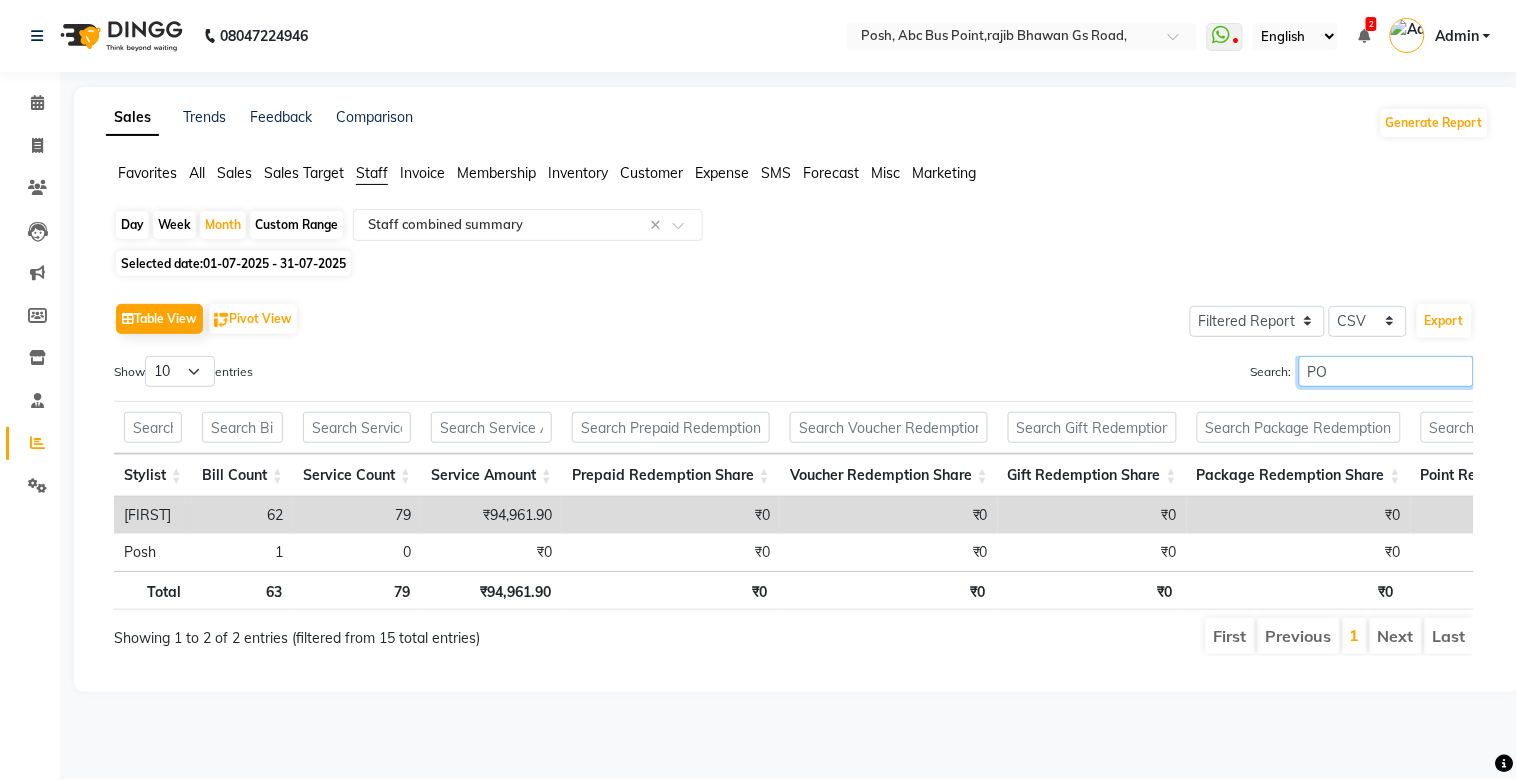 type on "P" 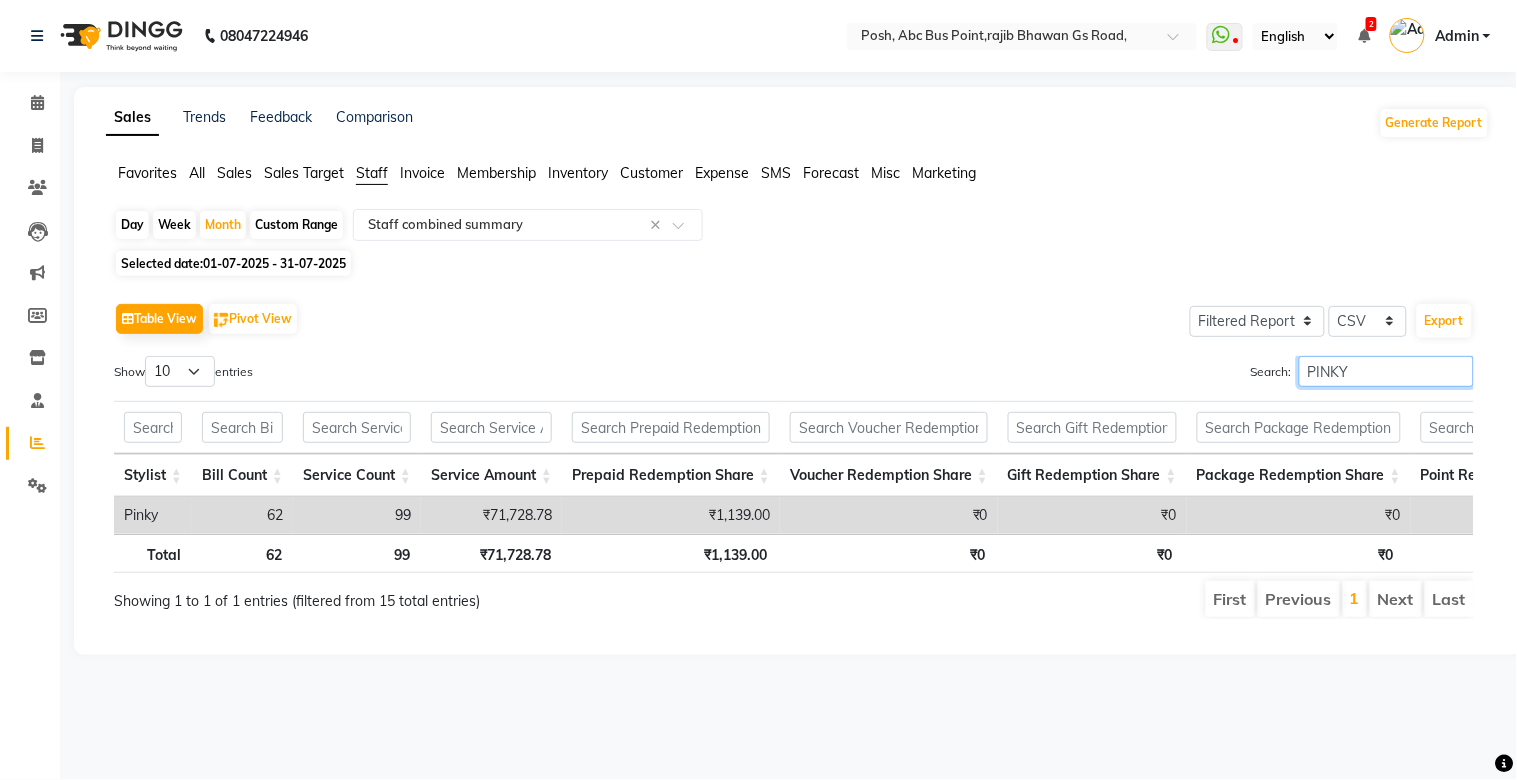 click on "PINKY" at bounding box center [1386, 371] 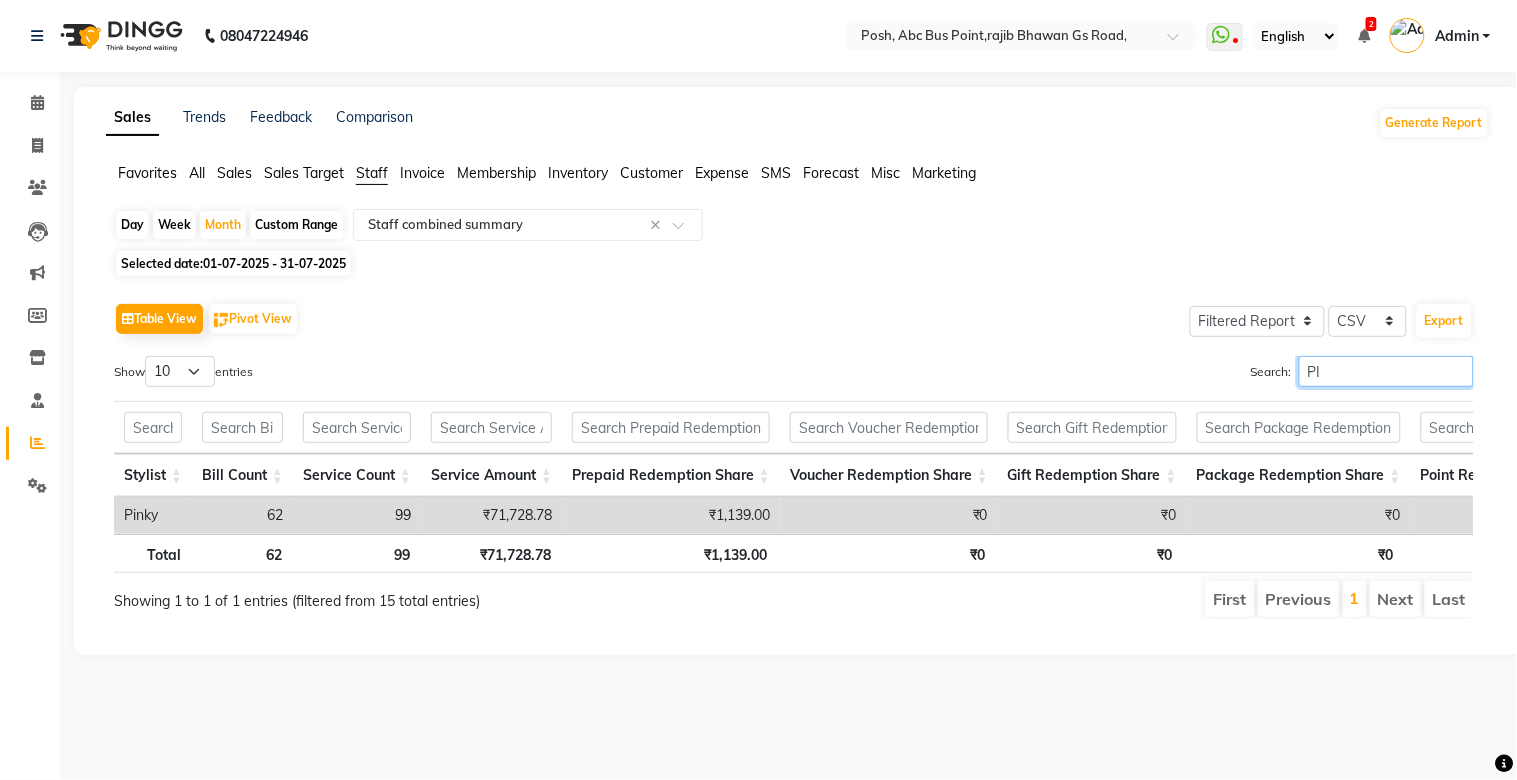 type on "P" 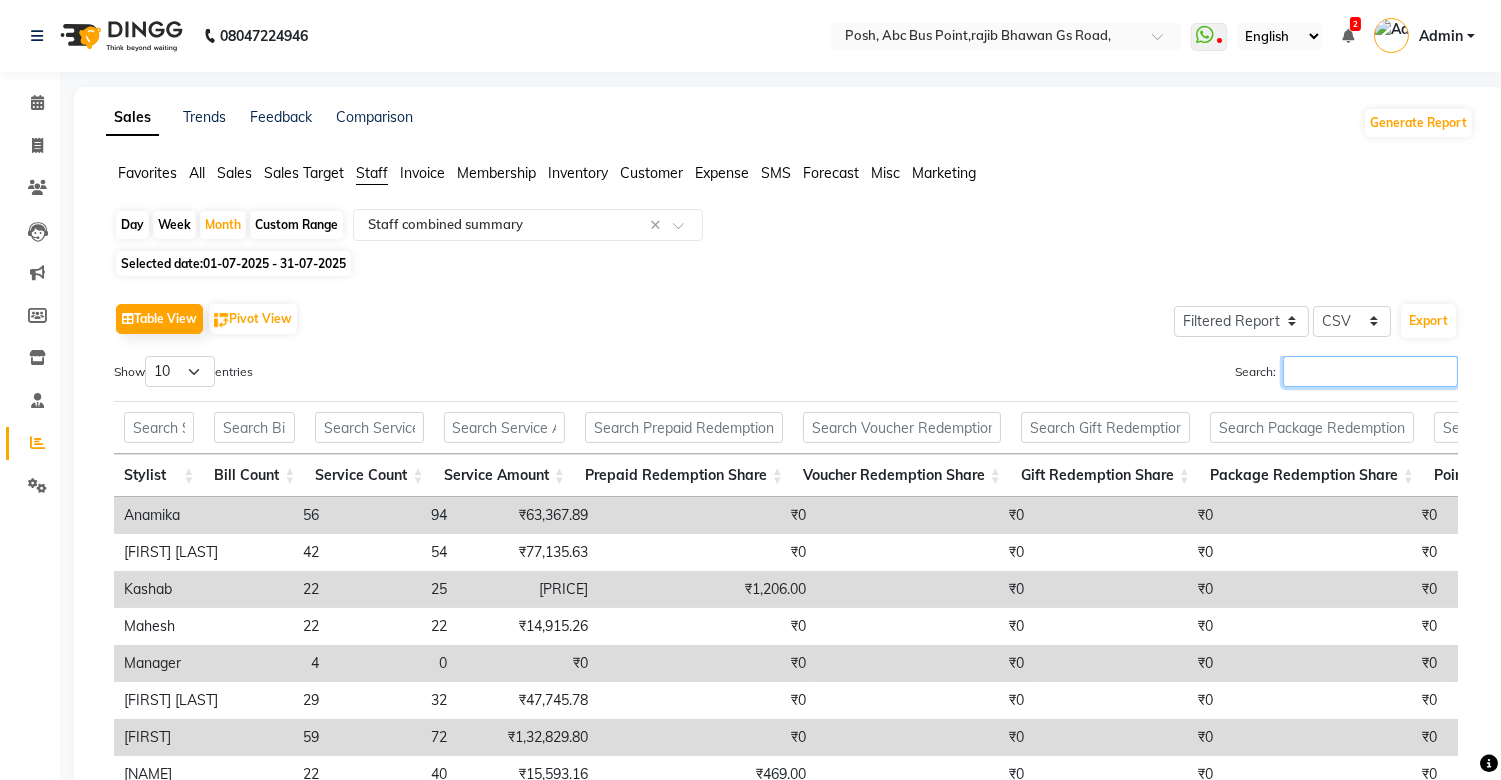 click on "Search:" at bounding box center (1370, 371) 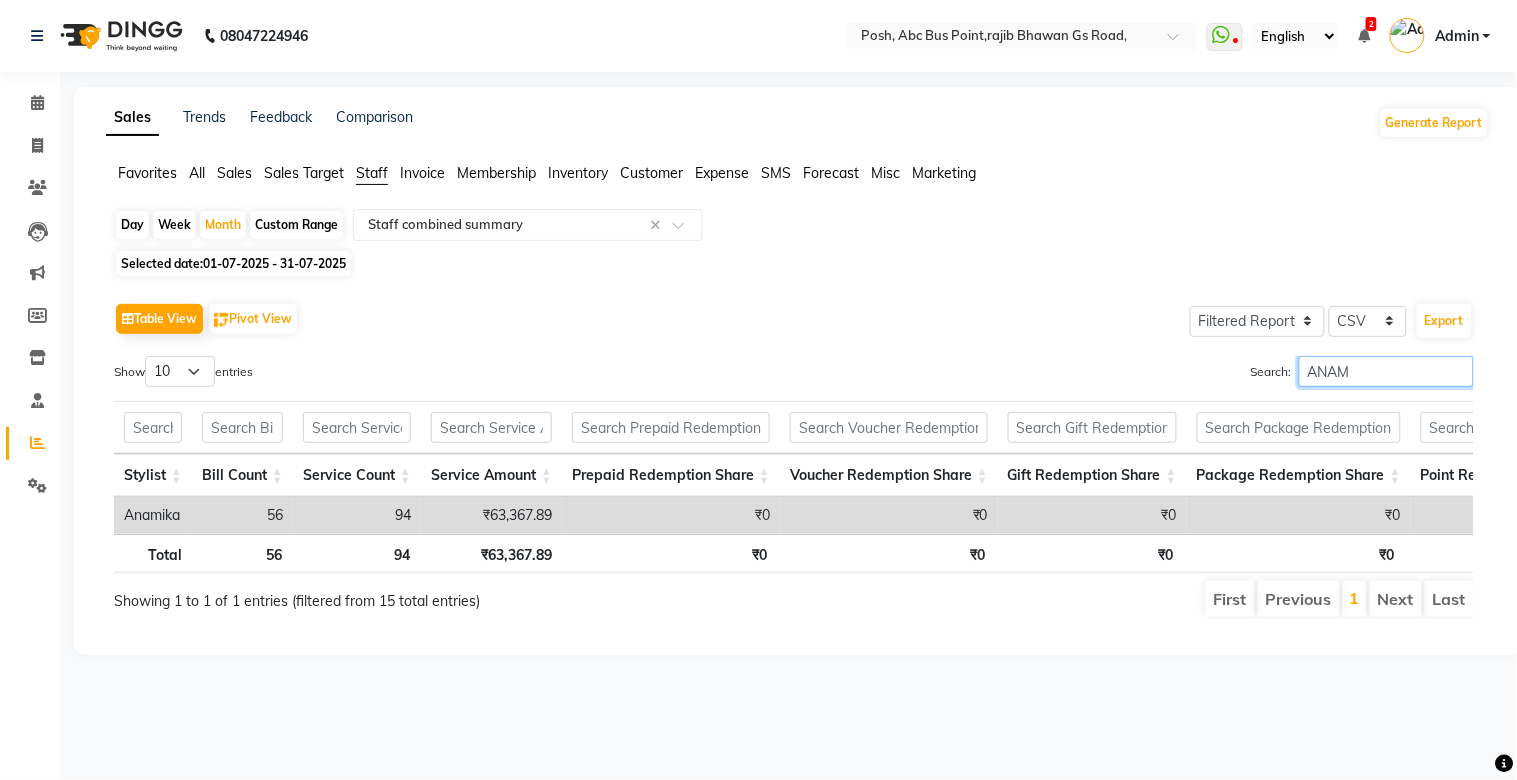 click on "ANAM" at bounding box center [1386, 371] 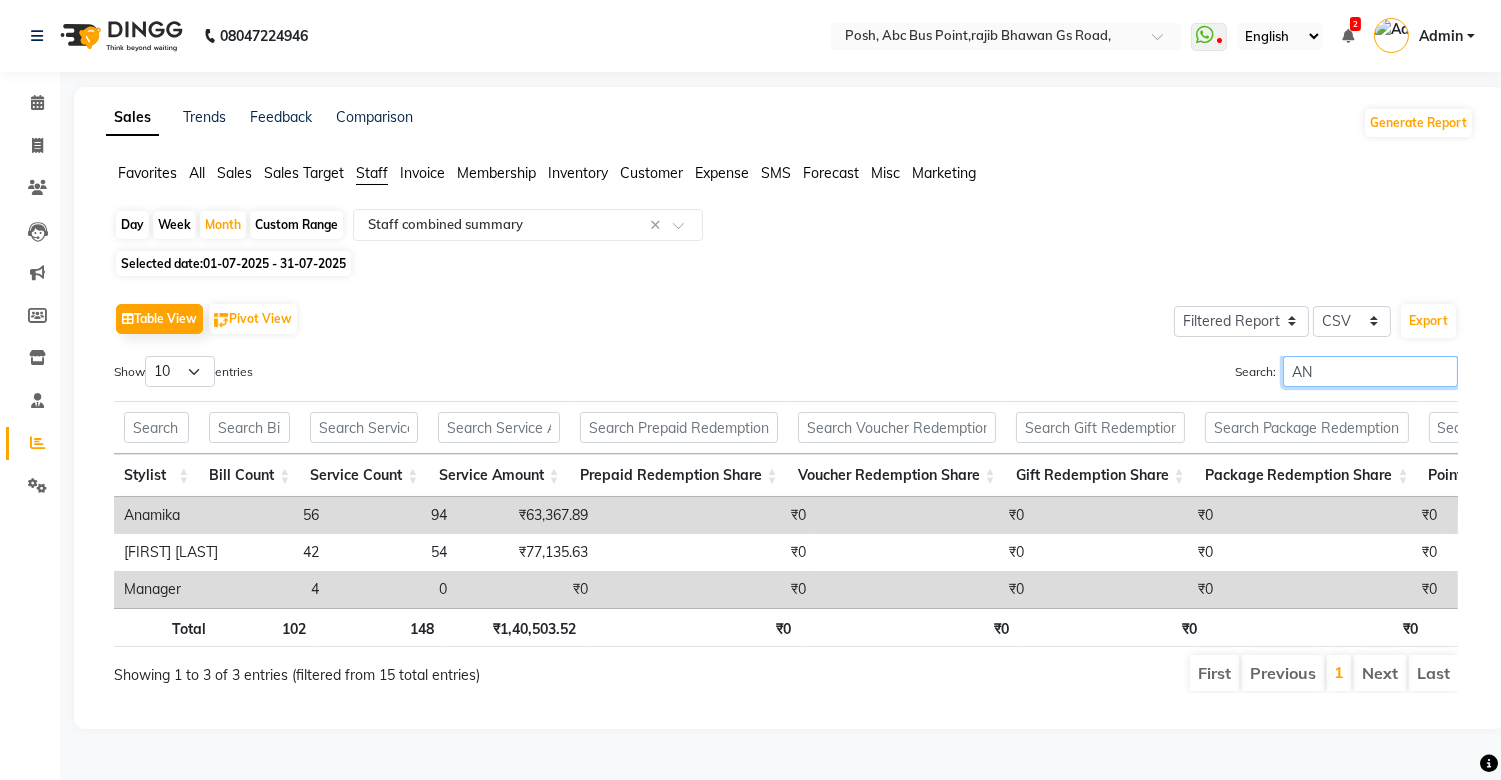 type on "A" 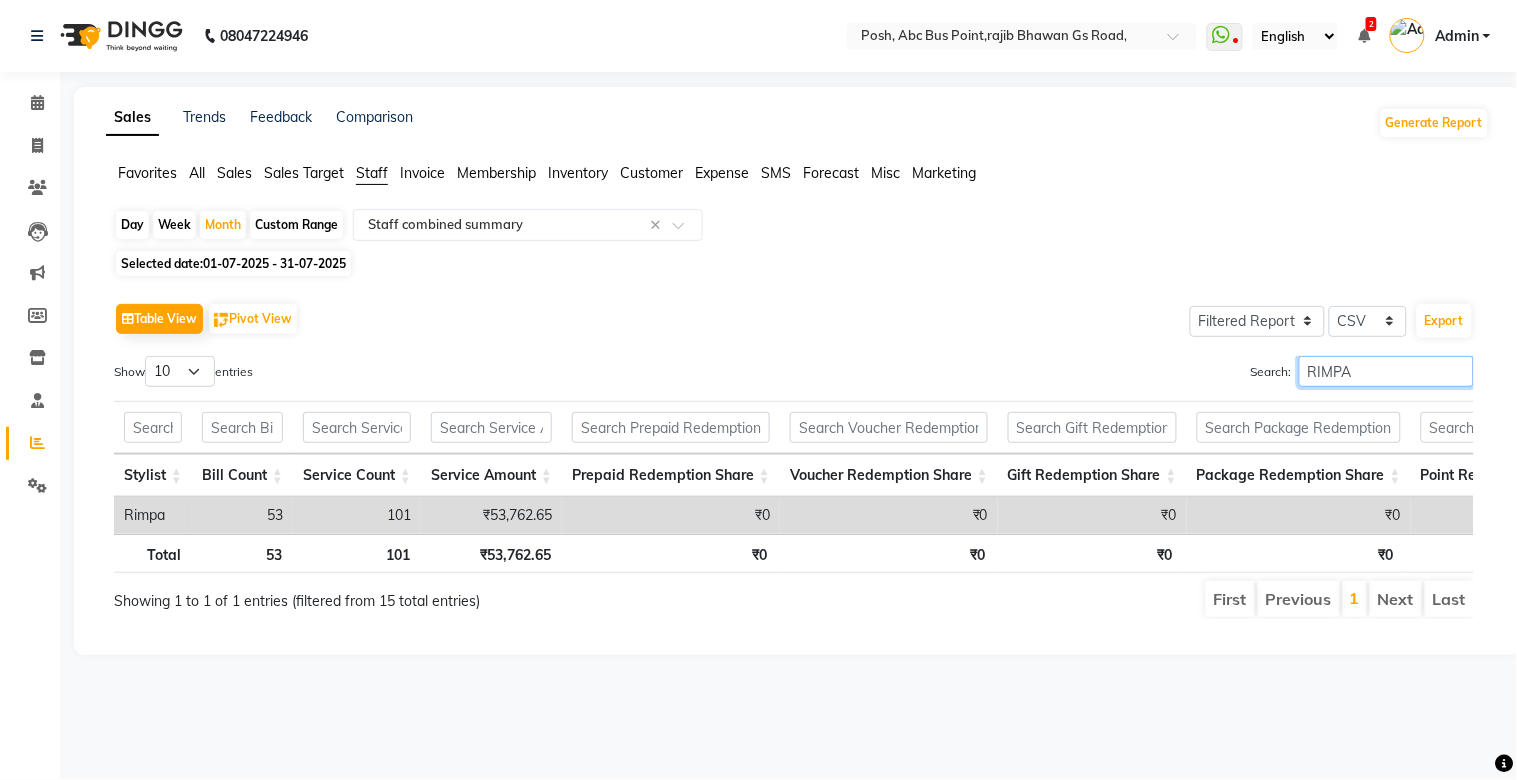 click on "RIMPA" at bounding box center [1386, 371] 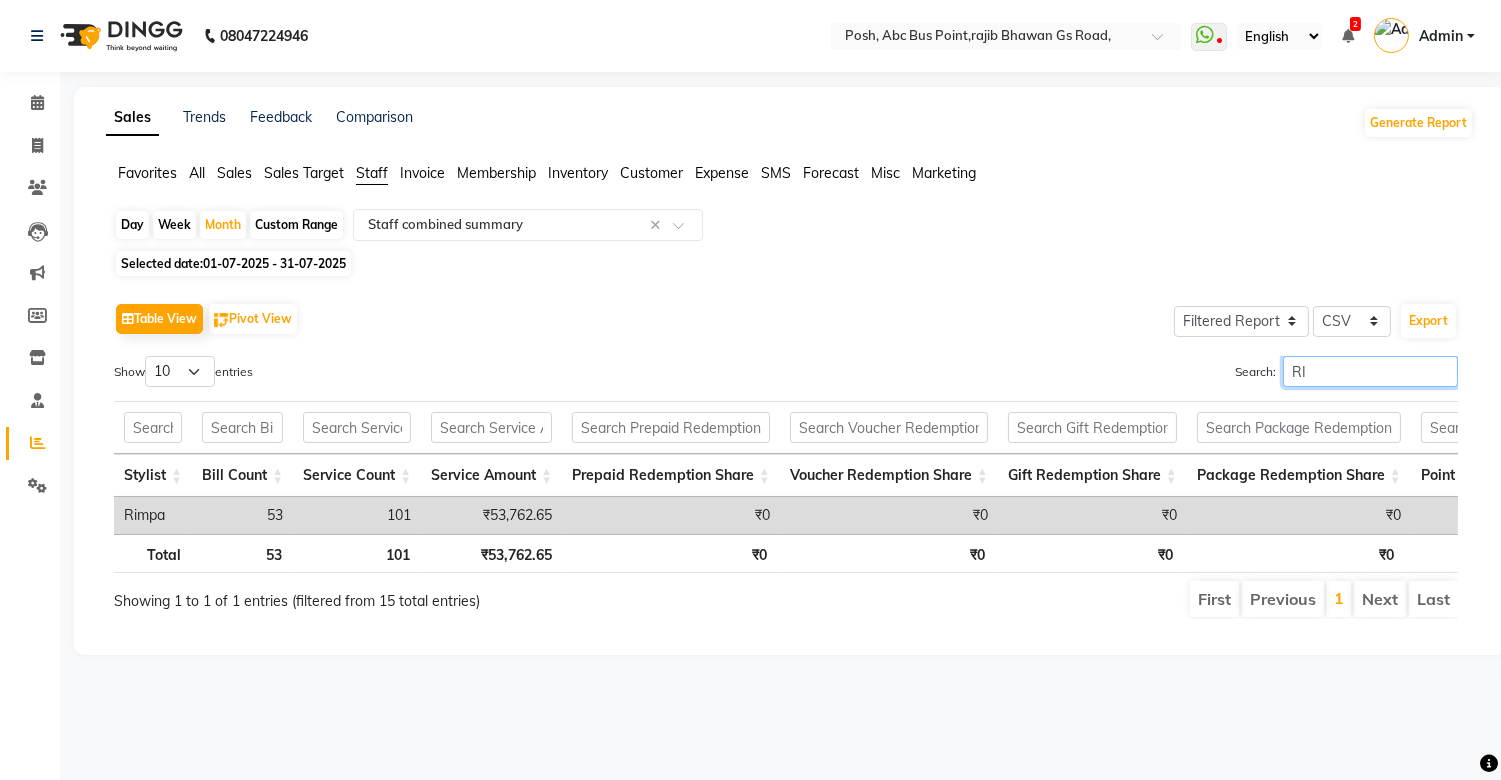 type on "R" 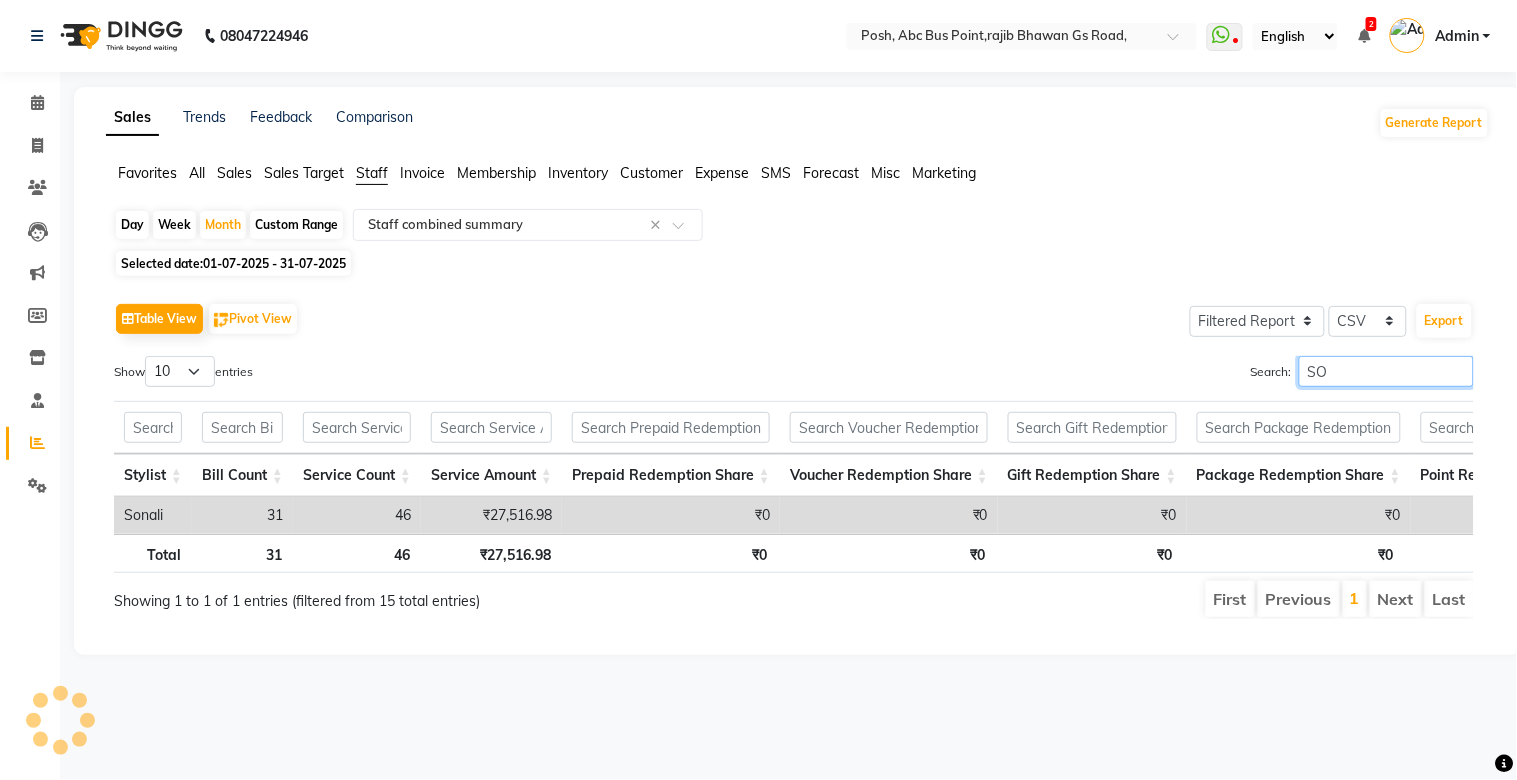 type on "S" 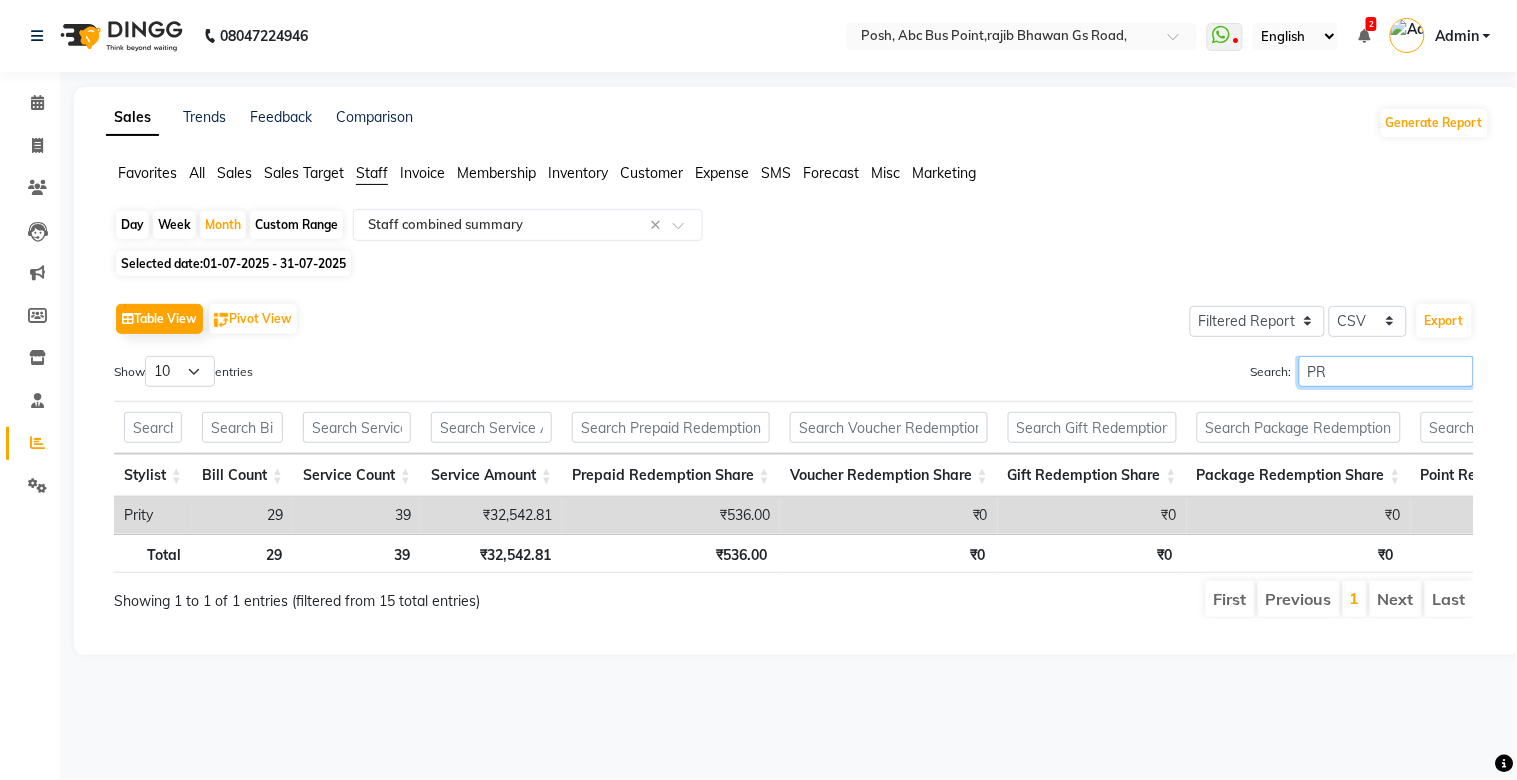 type on "P" 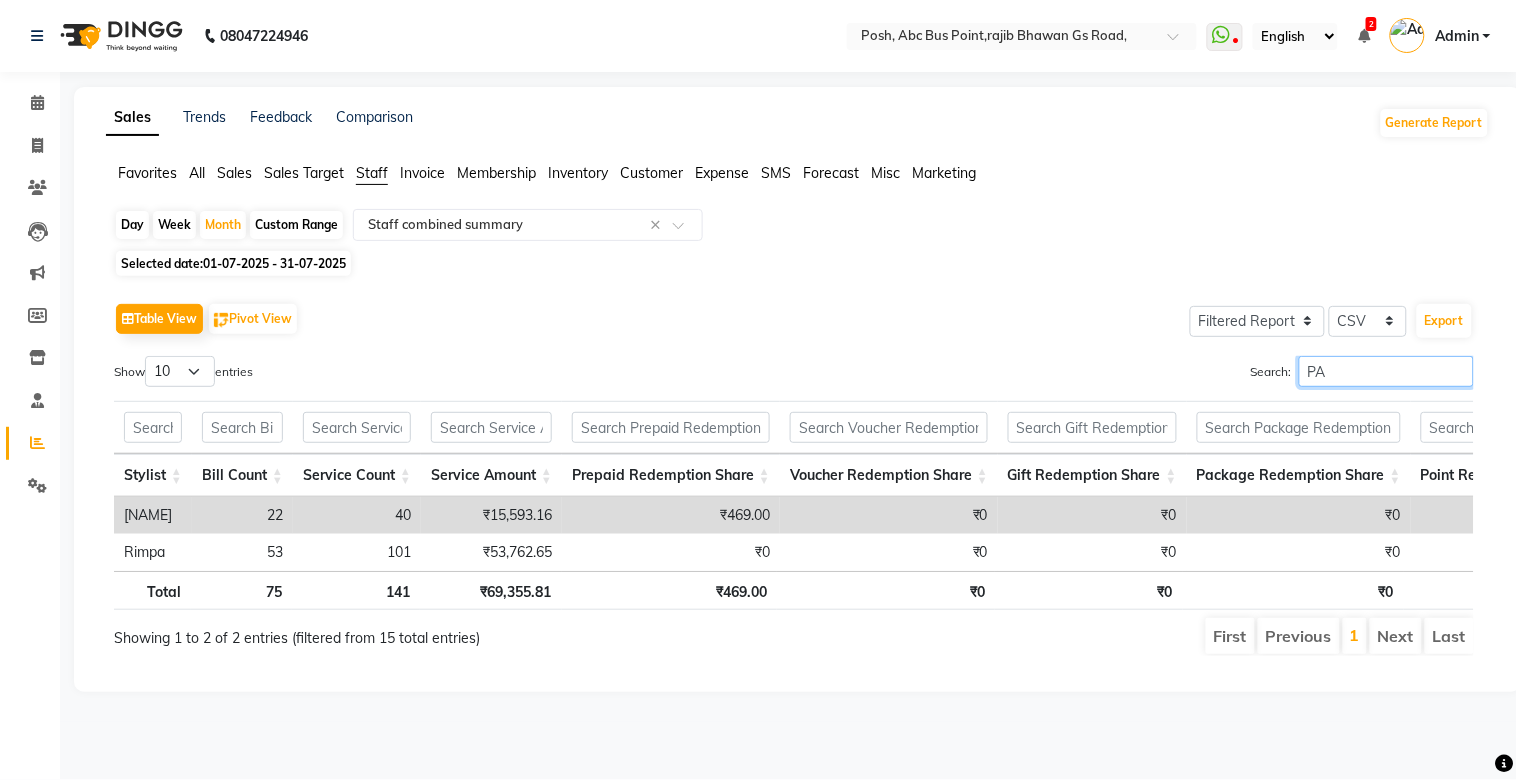 type on "P" 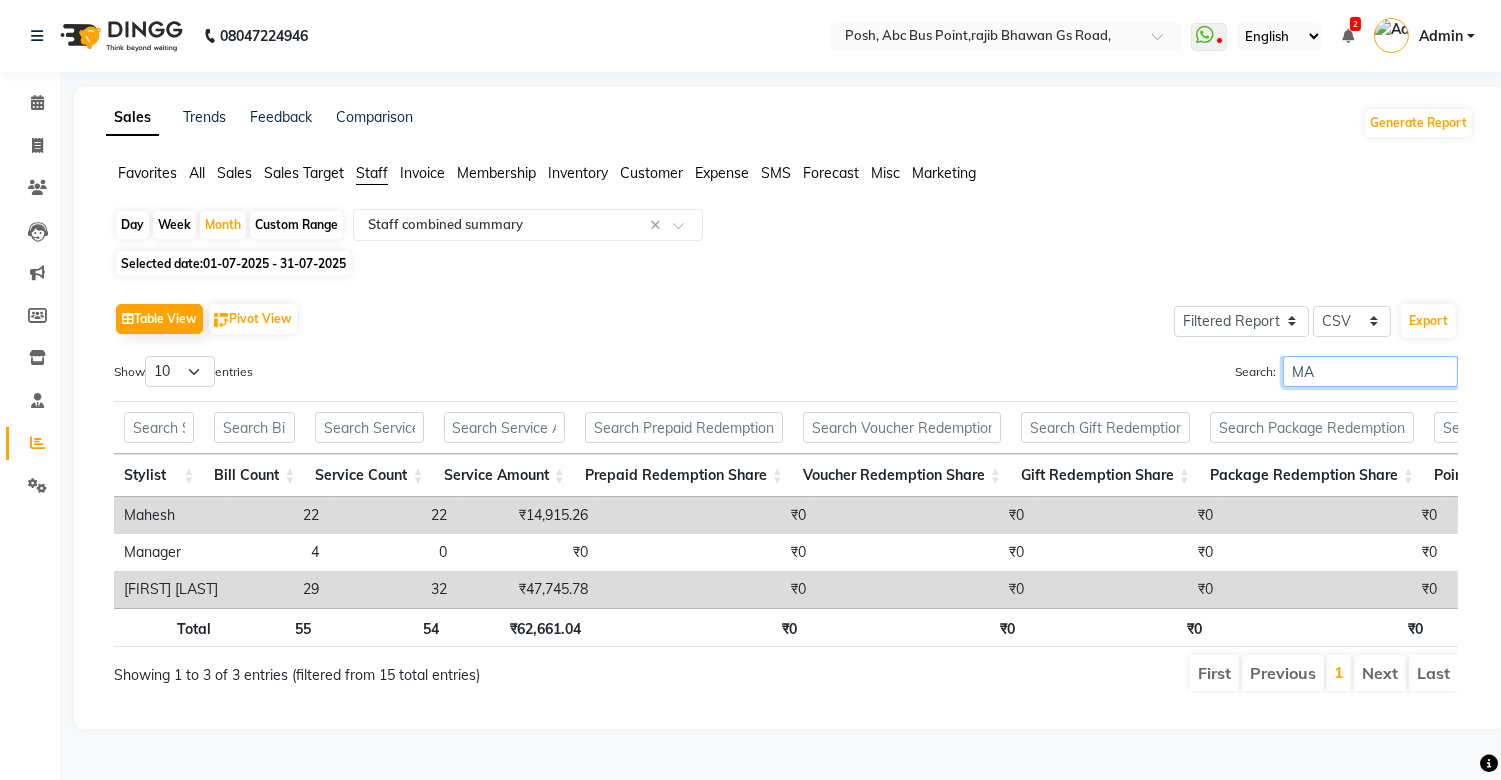 type on "MA" 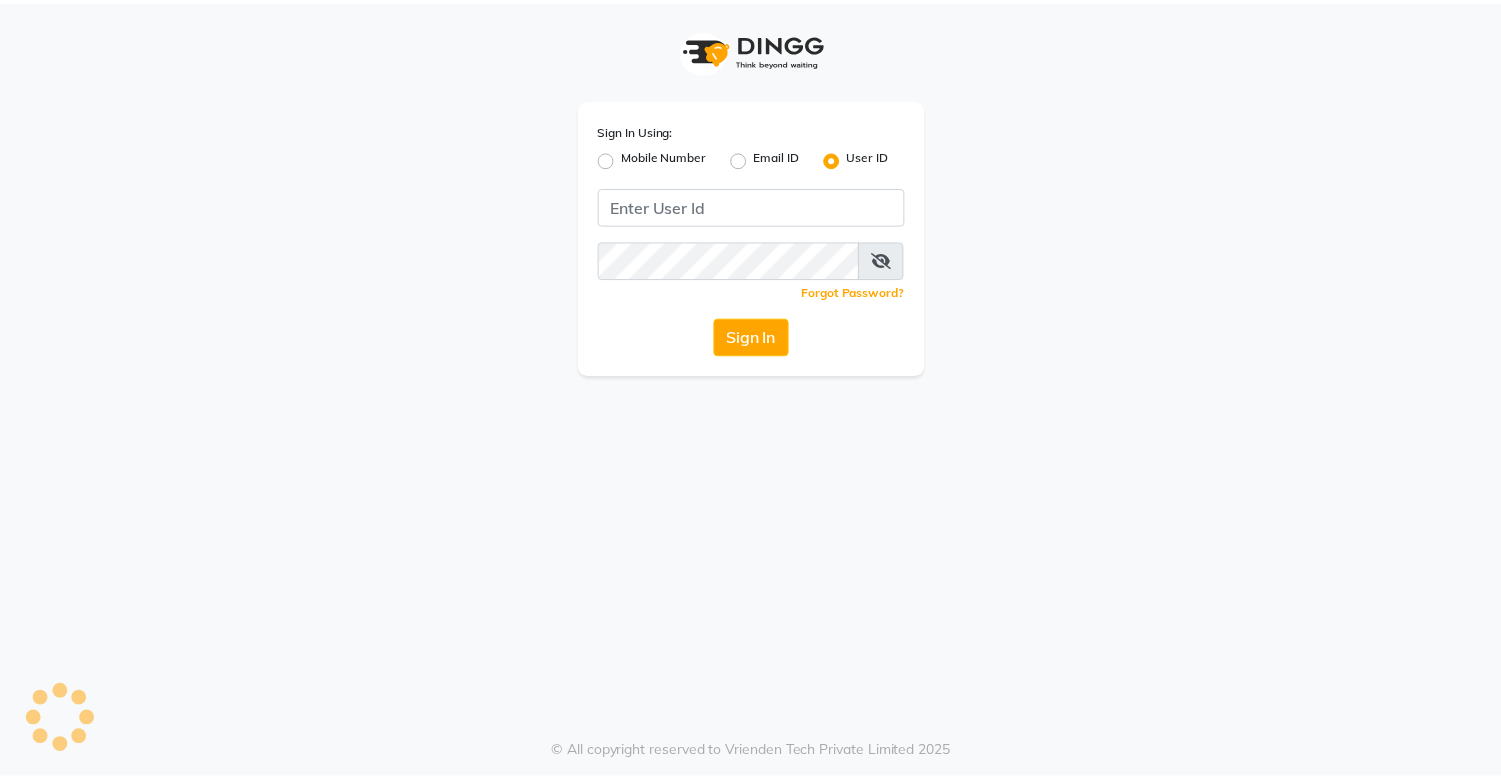 scroll, scrollTop: 0, scrollLeft: 0, axis: both 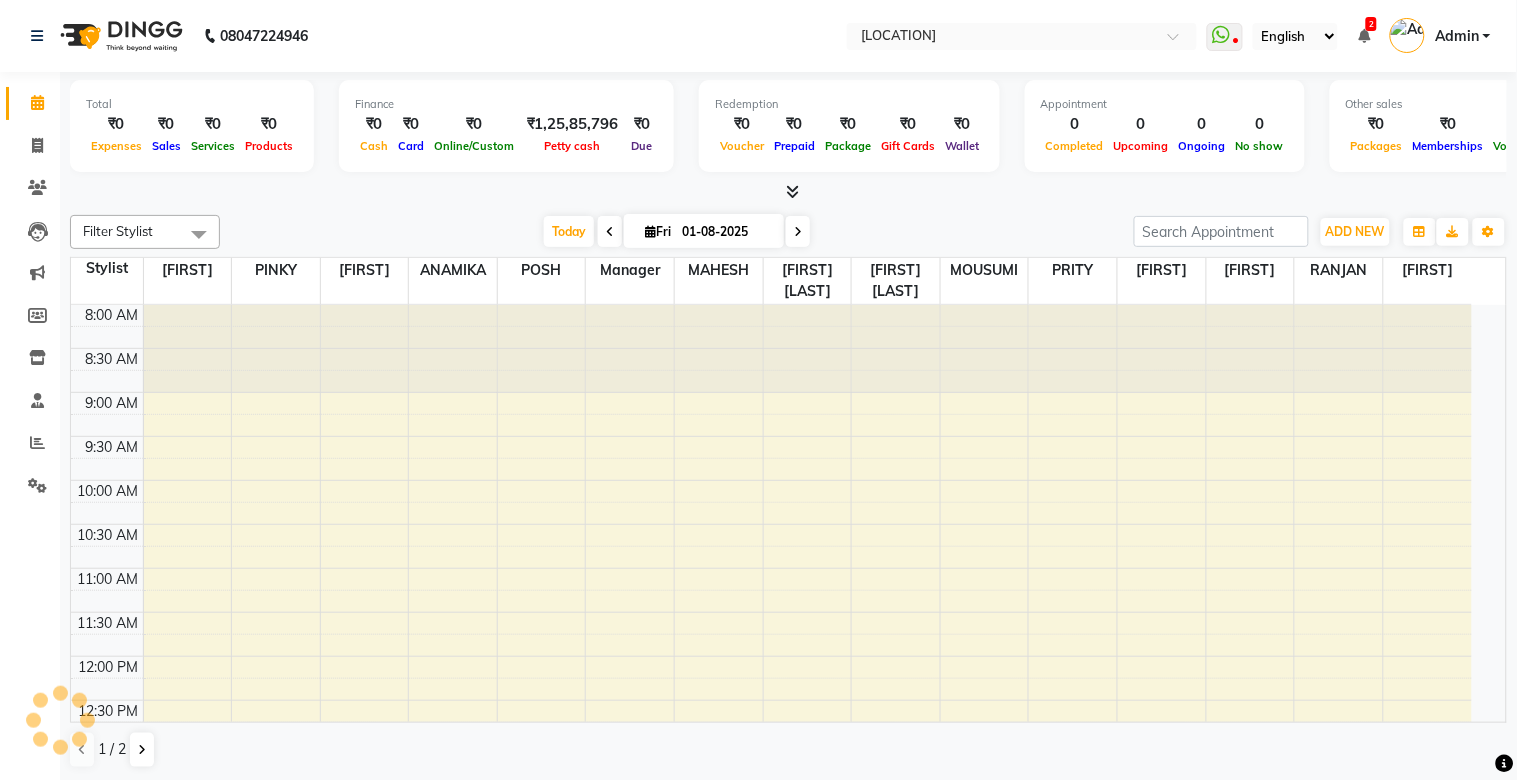 select on "en" 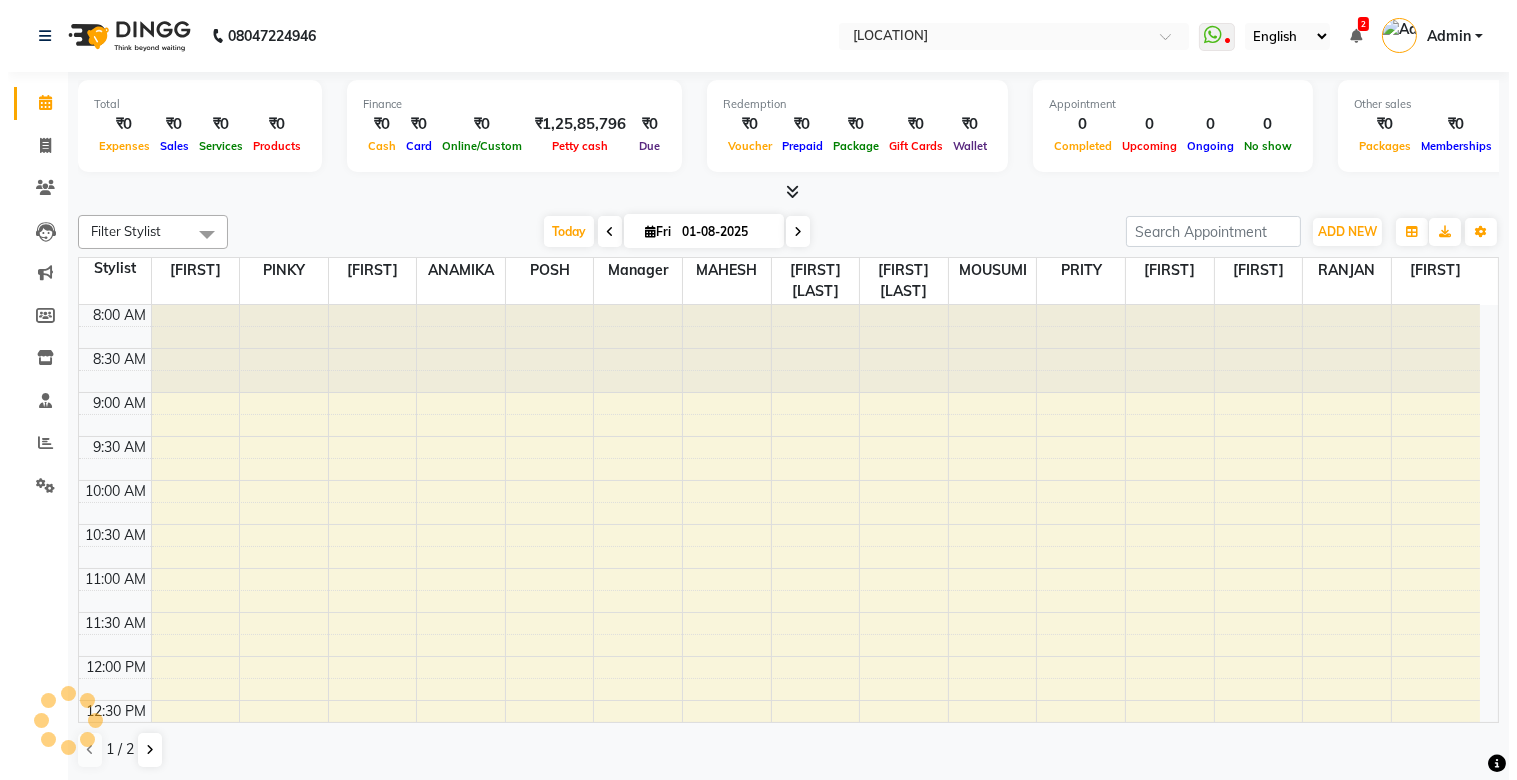 scroll, scrollTop: 0, scrollLeft: 0, axis: both 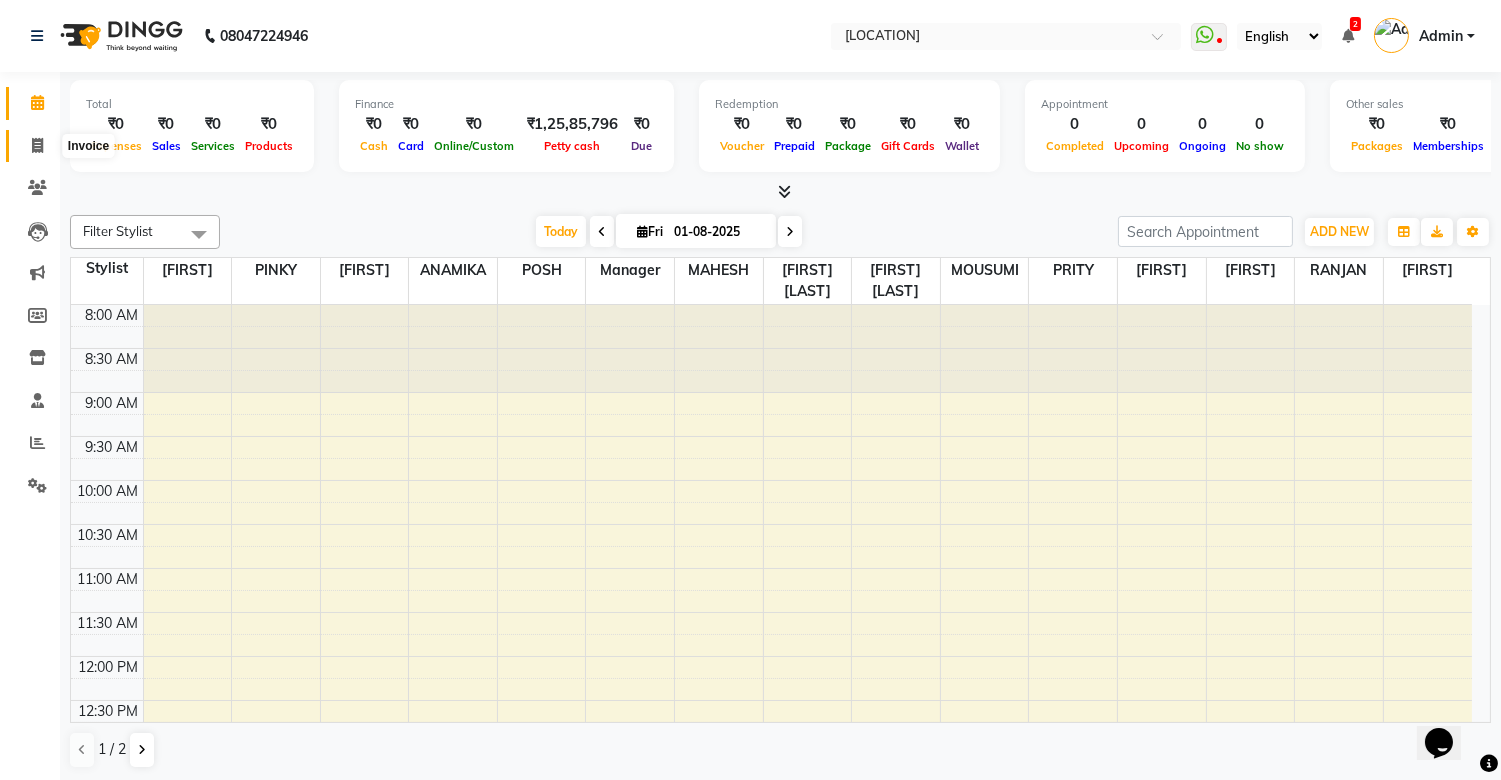 click 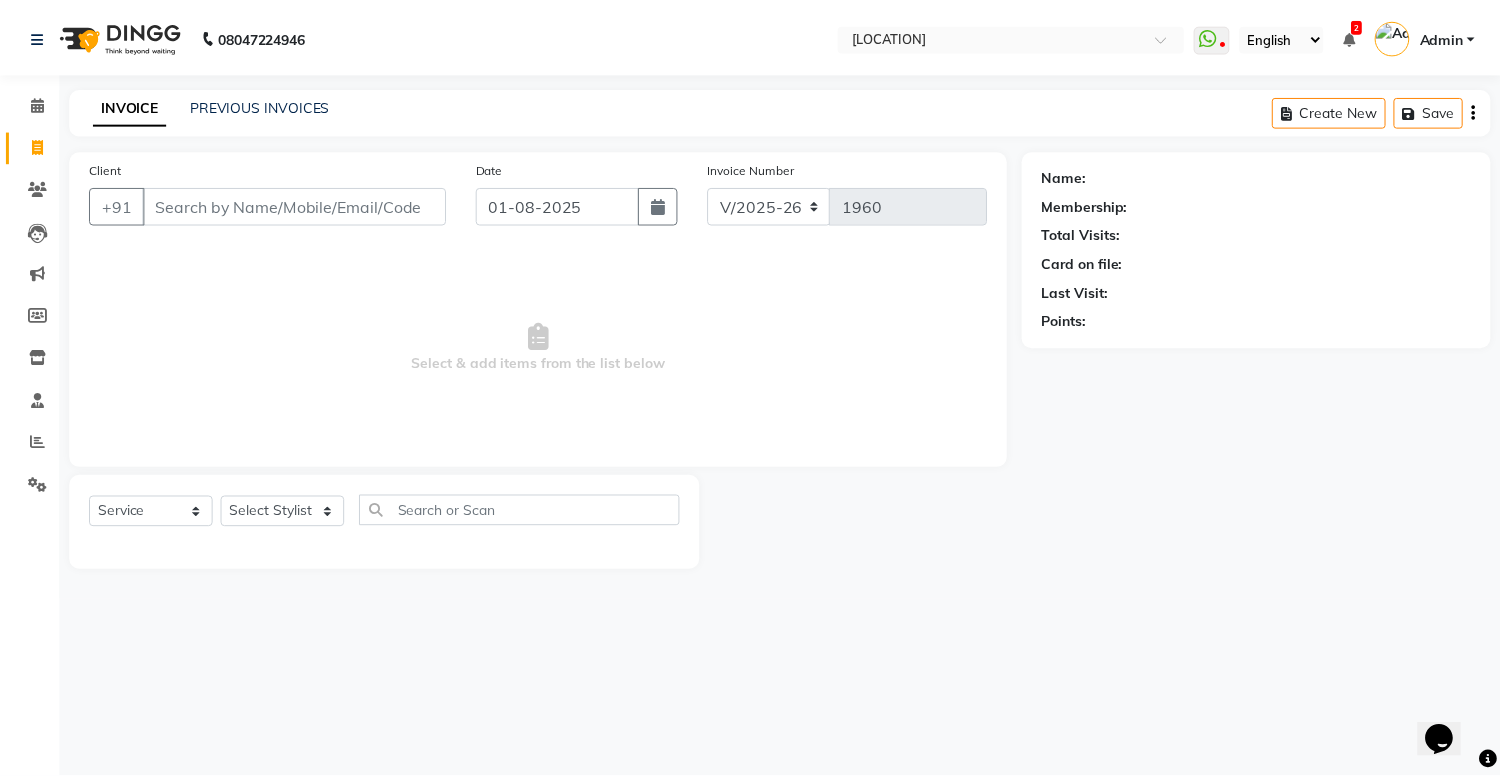 scroll, scrollTop: 0, scrollLeft: 0, axis: both 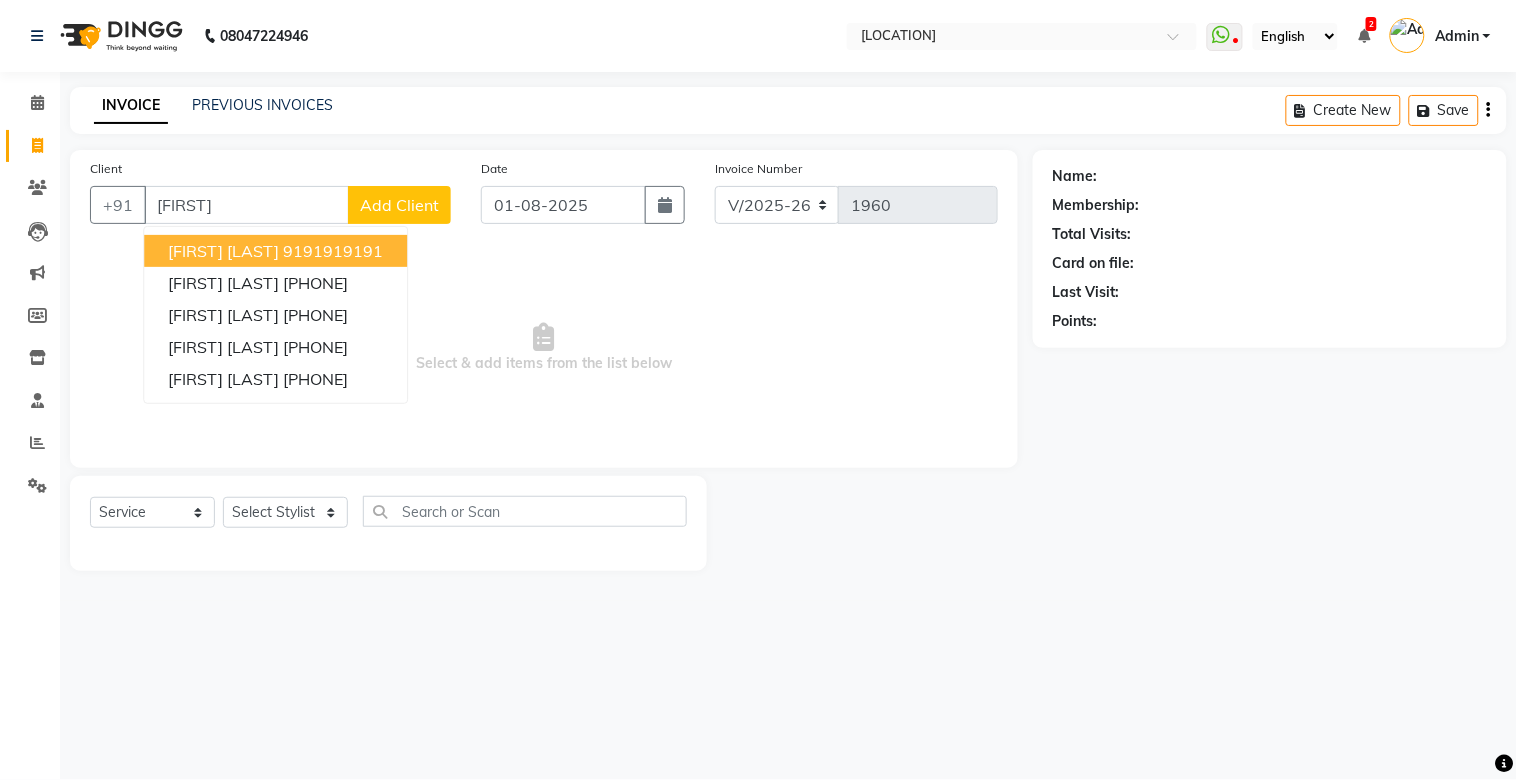 click on "Popi Bhowmick" at bounding box center [223, 251] 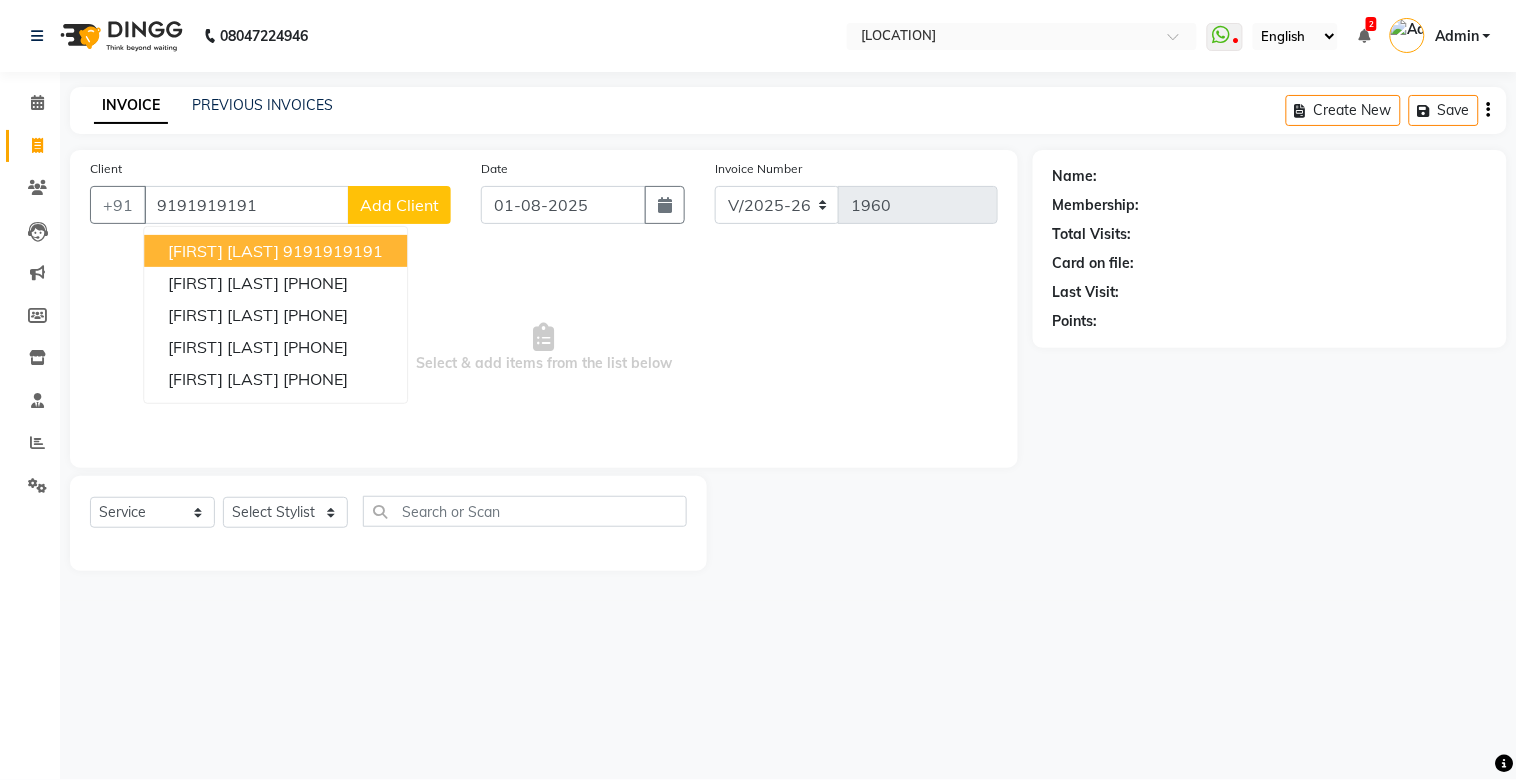 type on "9191919191" 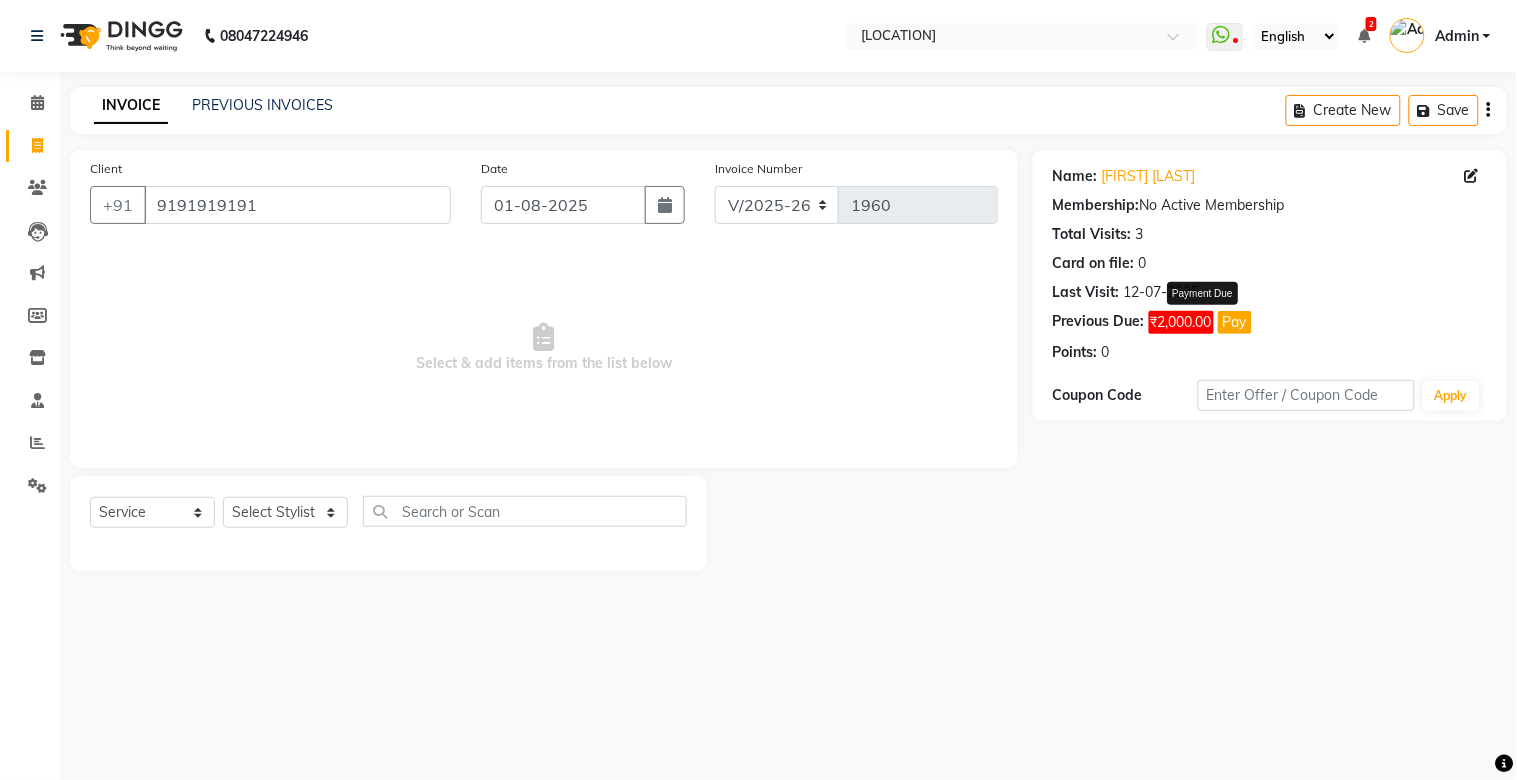 click on "Pay" 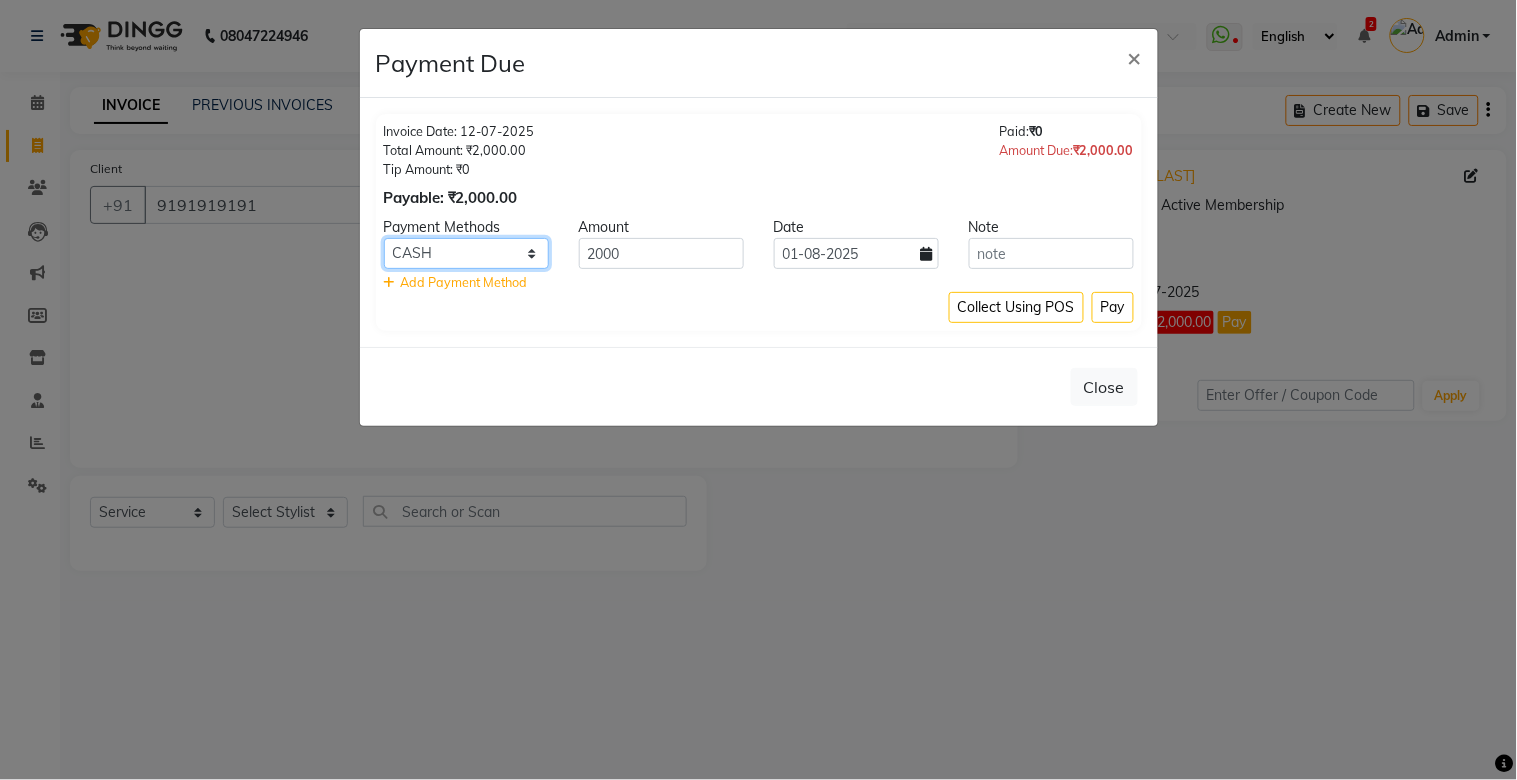 click on "CASH CARD ONLINE CUSTOM GPay PayTM PhonePe UPI NearBuy Loan BharatPay Cheque MosamBee MI Voucher Bank Family Visa Card Master Card BharatPay Card UPI BharatPay Other Cards Juice by MCB MyT Money MariDeal DefiDeal Deal.mu THD TCL CEdge Card M UPI M UPI Axis UPI Union Card (Indian Bank) Card (DL Bank) RS BTC Wellnessta Razorpay Complimentary Nift Spa Finder Spa Week Venmo BFL LoanTap SaveIN GMoney ATH Movil On Account Chamber Gift Card Trade Comp Donation Card on File Envision BRAC Card City Card bKash Credit Card Debit Card Shoutlo LUZO Jazz Cash AmEx Discover Tabby Online W Room Charge Room Charge USD Room Charge Euro Room Charge EGP Room Charge GBP Bajaj Finserv Bad Debts Card: IDFC Card: IOB Coupon Gcash PayMaya Instamojo COnline UOnline SOnline SCard Paypal PPR PPV PPC PPN PPG PPE CAMP Benefit ATH Movil Dittor App Rupay Diners iPrepaid iPackage District App Pine Labs Cash Payment Pnb Bank GPay NT Cash Lash GPay Lash Cash Nail GPay Nail Cash BANKTANSFER Dreamfolks BOB SBI Save-In Nail Card Lash Card" 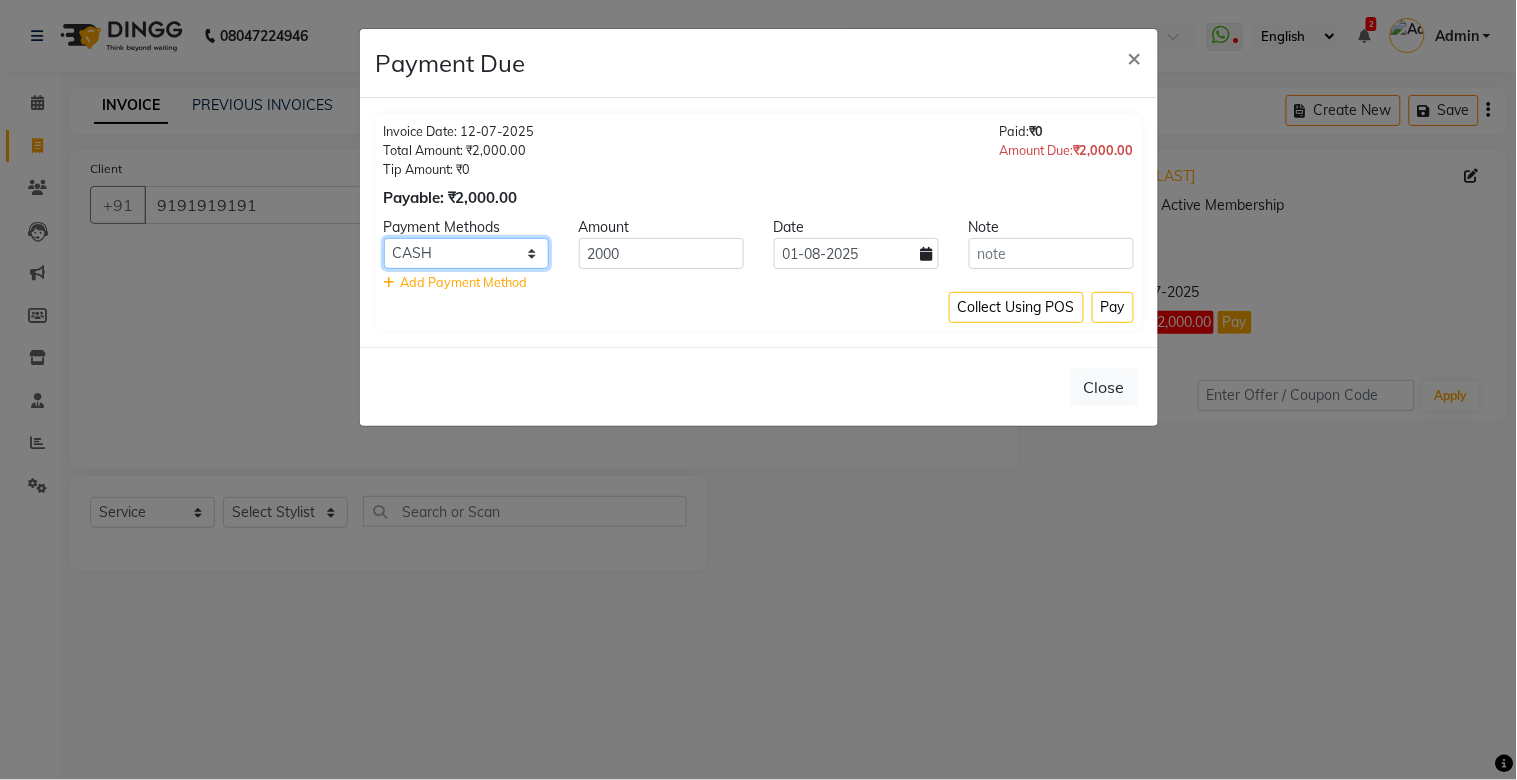 select on "8" 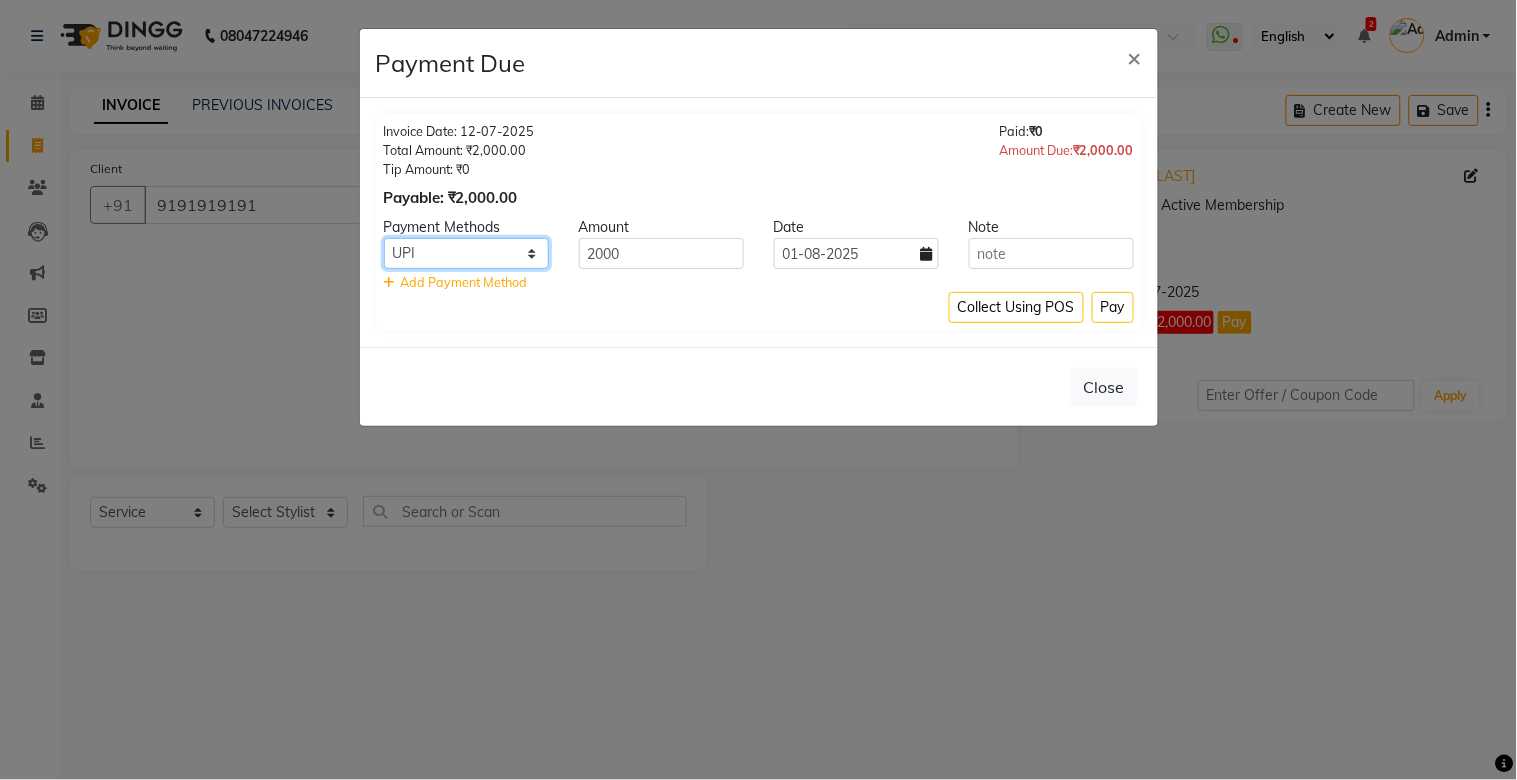 click on "CASH CARD ONLINE CUSTOM GPay PayTM PhonePe UPI NearBuy Loan BharatPay Cheque MosamBee MI Voucher Bank Family Visa Card Master Card BharatPay Card UPI BharatPay Other Cards Juice by MCB MyT Money MariDeal DefiDeal Deal.mu THD TCL CEdge Card M UPI M UPI Axis UPI Union Card (Indian Bank) Card (DL Bank) RS BTC Wellnessta Razorpay Complimentary Nift Spa Finder Spa Week Venmo BFL LoanTap SaveIN GMoney ATH Movil On Account Chamber Gift Card Trade Comp Donation Card on File Envision BRAC Card City Card bKash Credit Card Debit Card Shoutlo LUZO Jazz Cash AmEx Discover Tabby Online W Room Charge Room Charge USD Room Charge Euro Room Charge EGP Room Charge GBP Bajaj Finserv Bad Debts Card: IDFC Card: IOB Coupon Gcash PayMaya Instamojo COnline UOnline SOnline SCard Paypal PPR PPV PPC PPN PPG PPE CAMP Benefit ATH Movil Dittor App Rupay Diners iPrepaid iPackage District App Pine Labs Cash Payment Pnb Bank GPay NT Cash Lash GPay Lash Cash Nail GPay Nail Cash BANKTANSFER Dreamfolks BOB SBI Save-In Nail Card Lash Card" 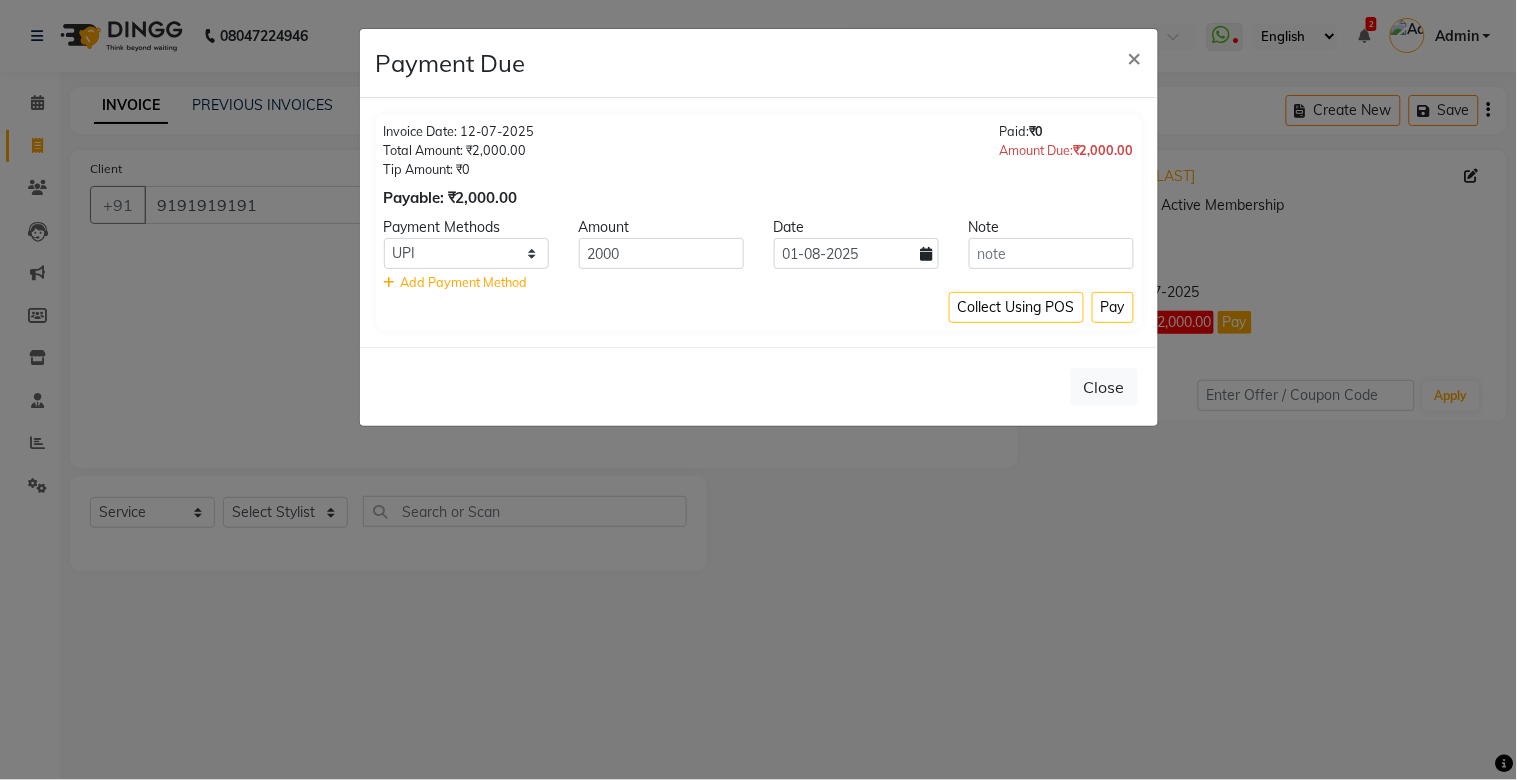click on "Pay" 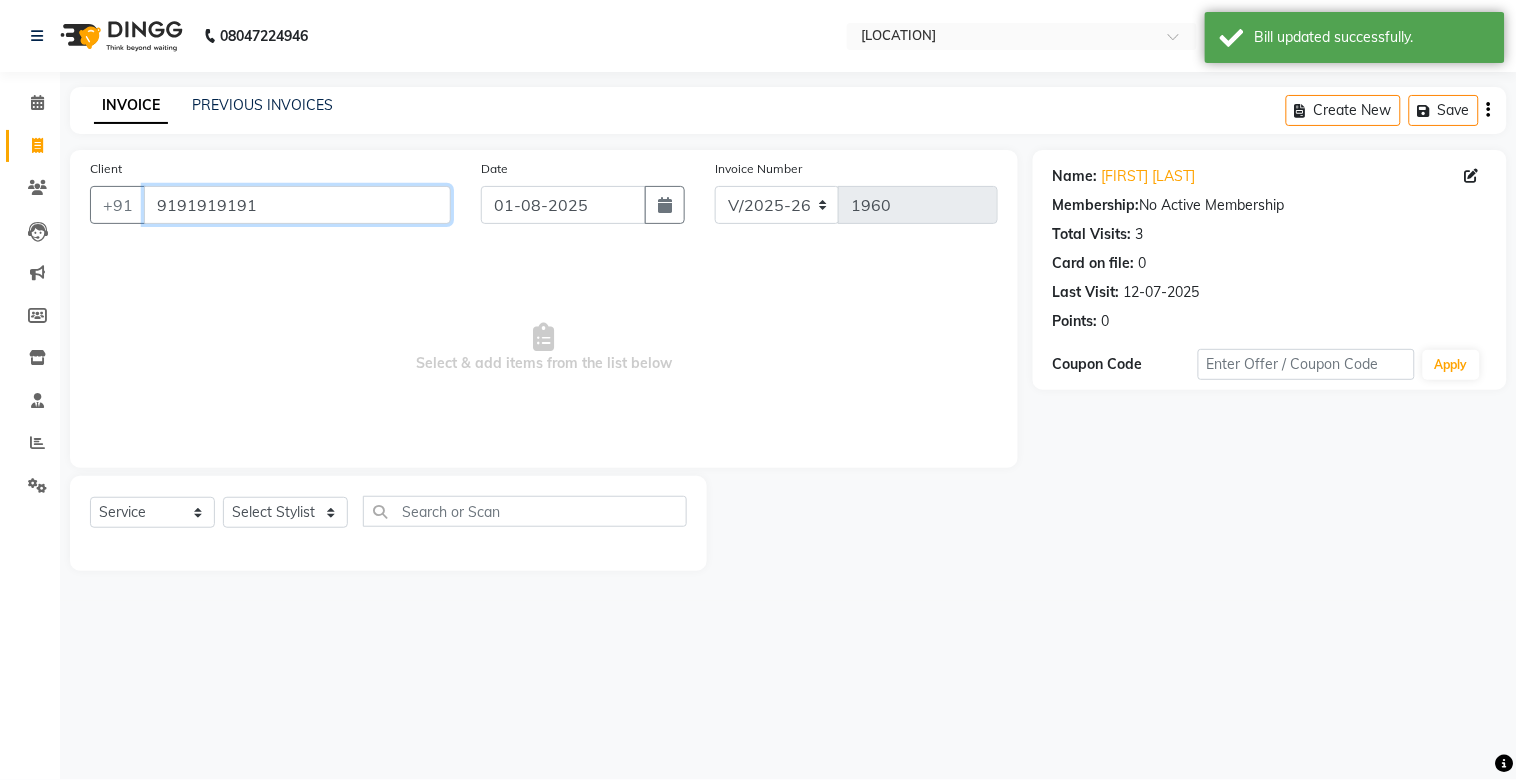 click on "9191919191" at bounding box center [297, 205] 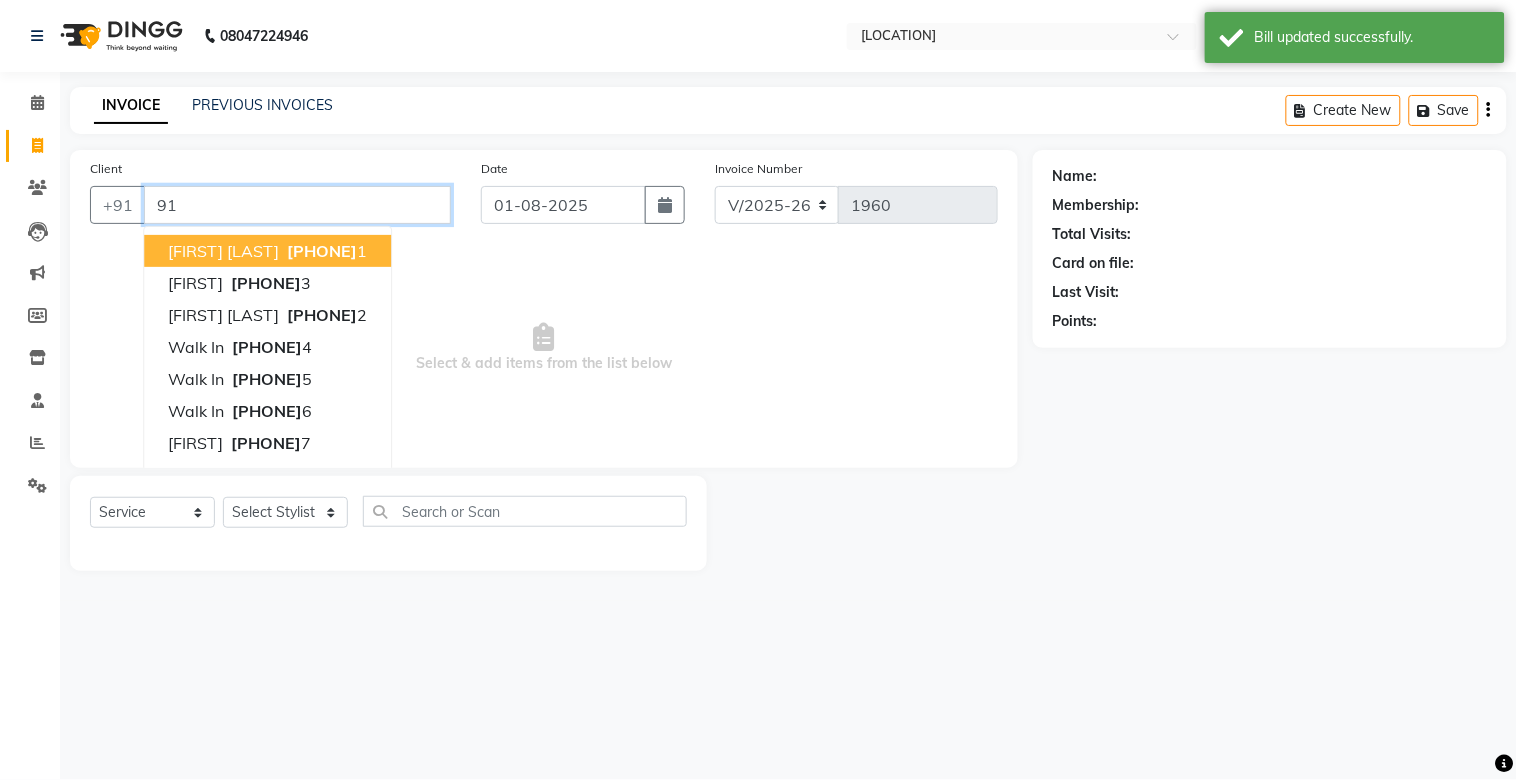 type on "9" 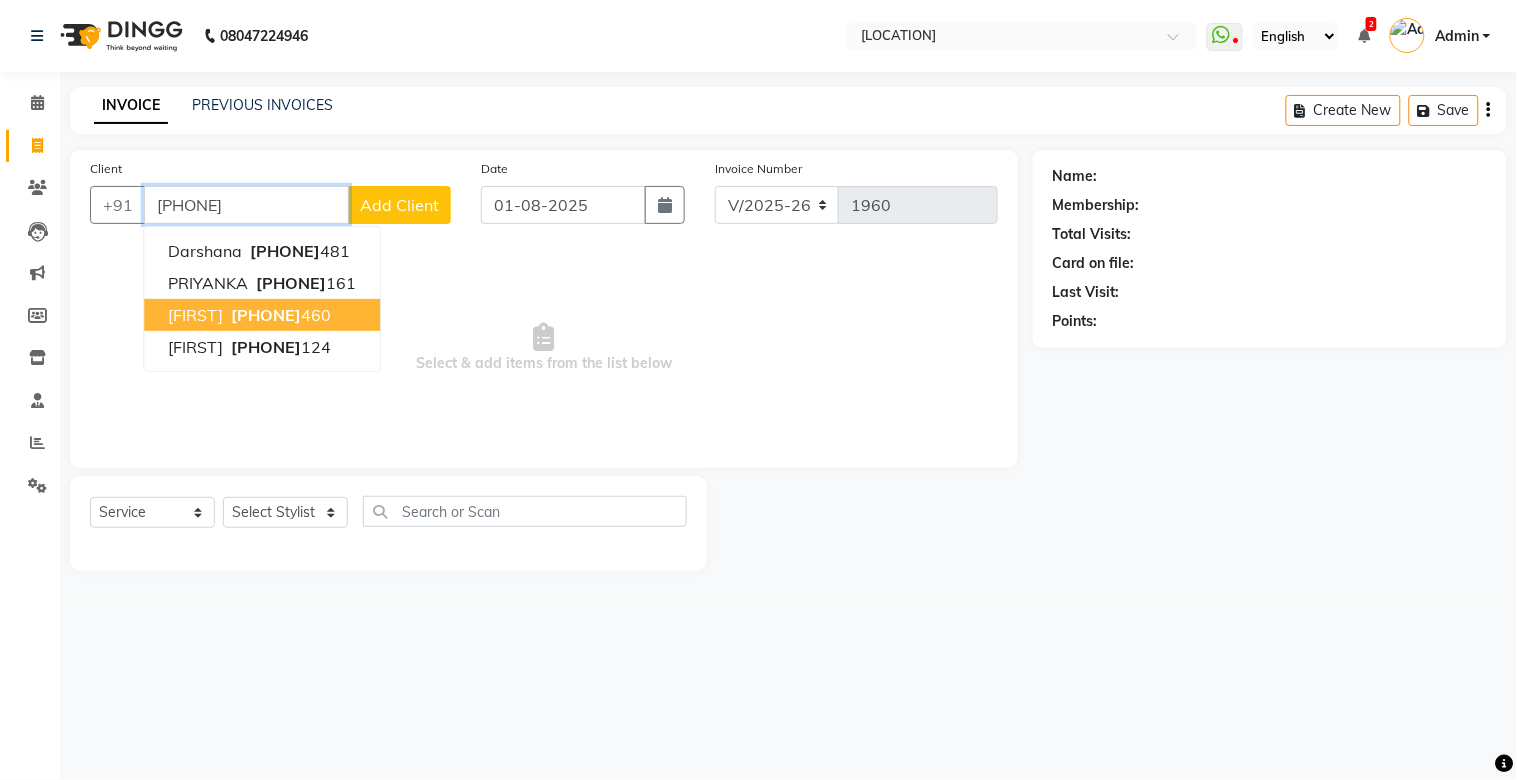 click on "7002758 460" at bounding box center [279, 315] 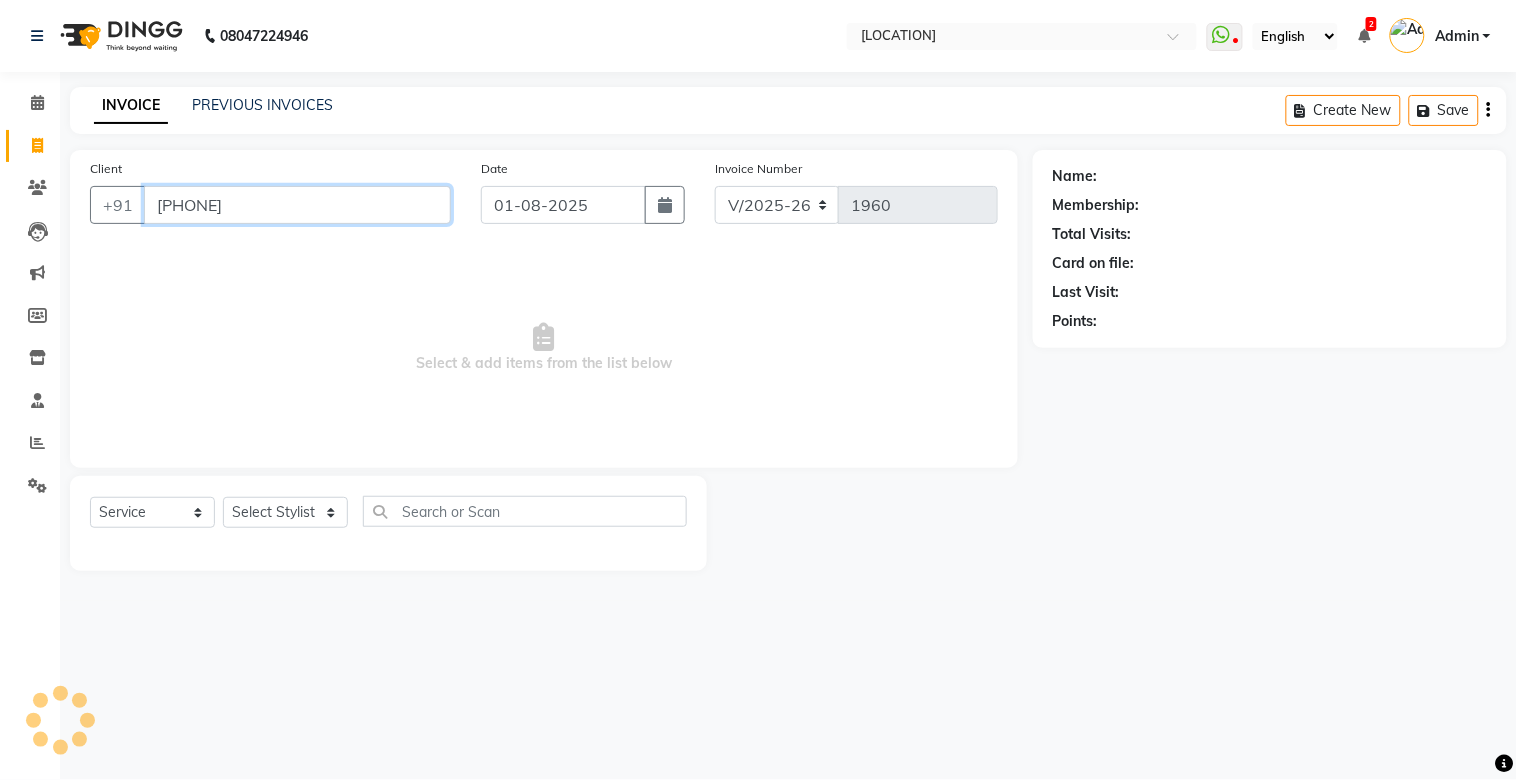 type on "[PHONE]" 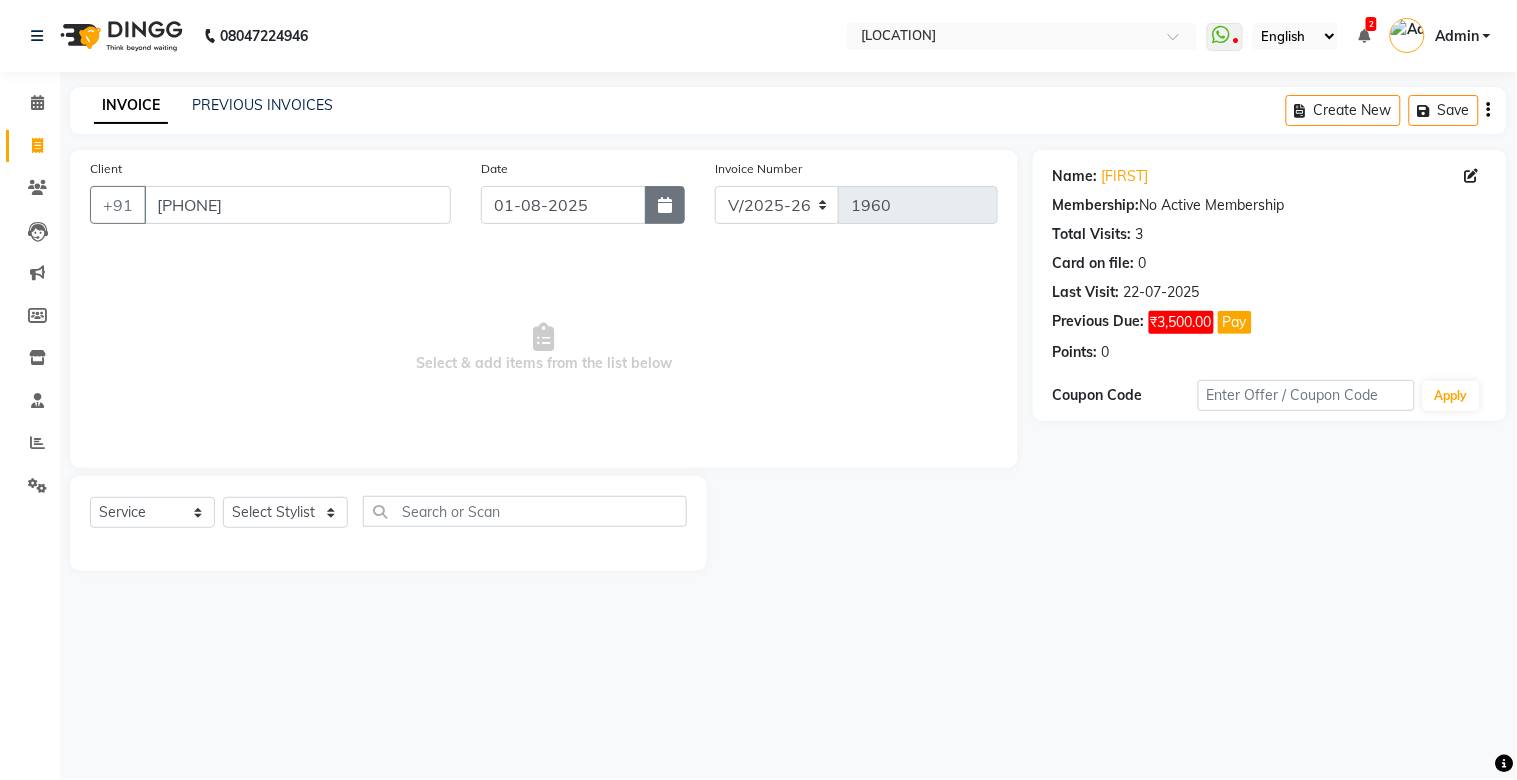 click 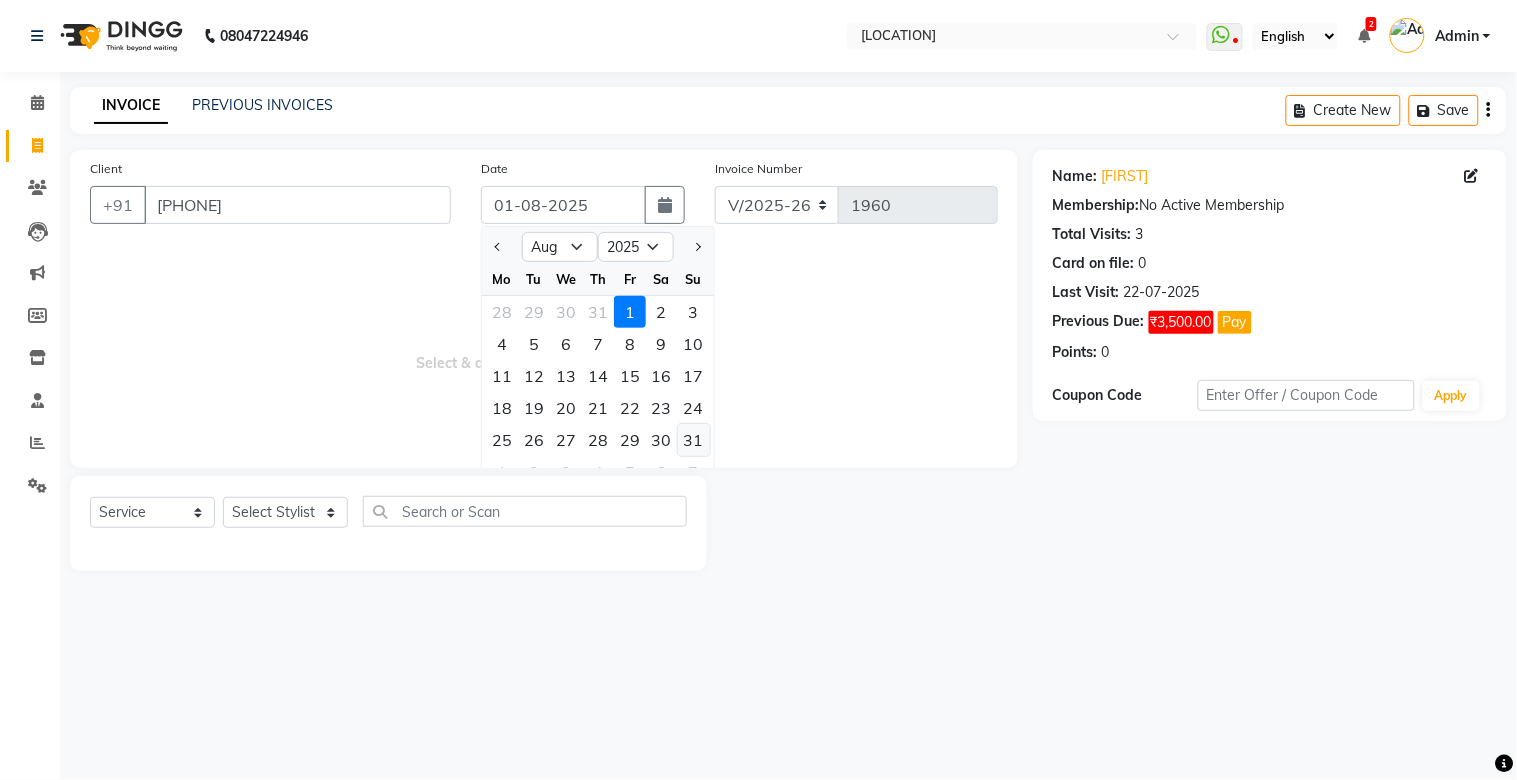 click on "31" 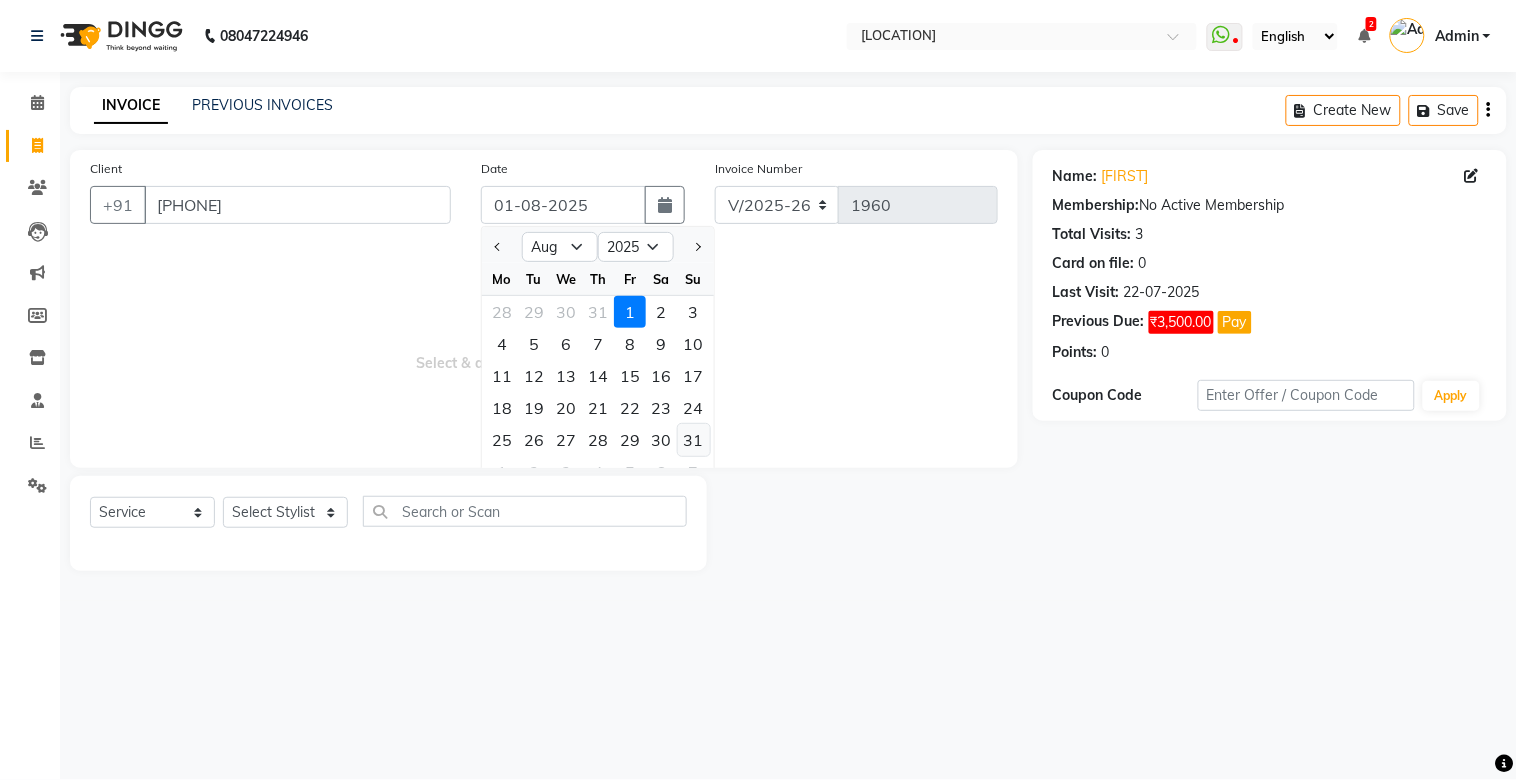 type on "31-08-2025" 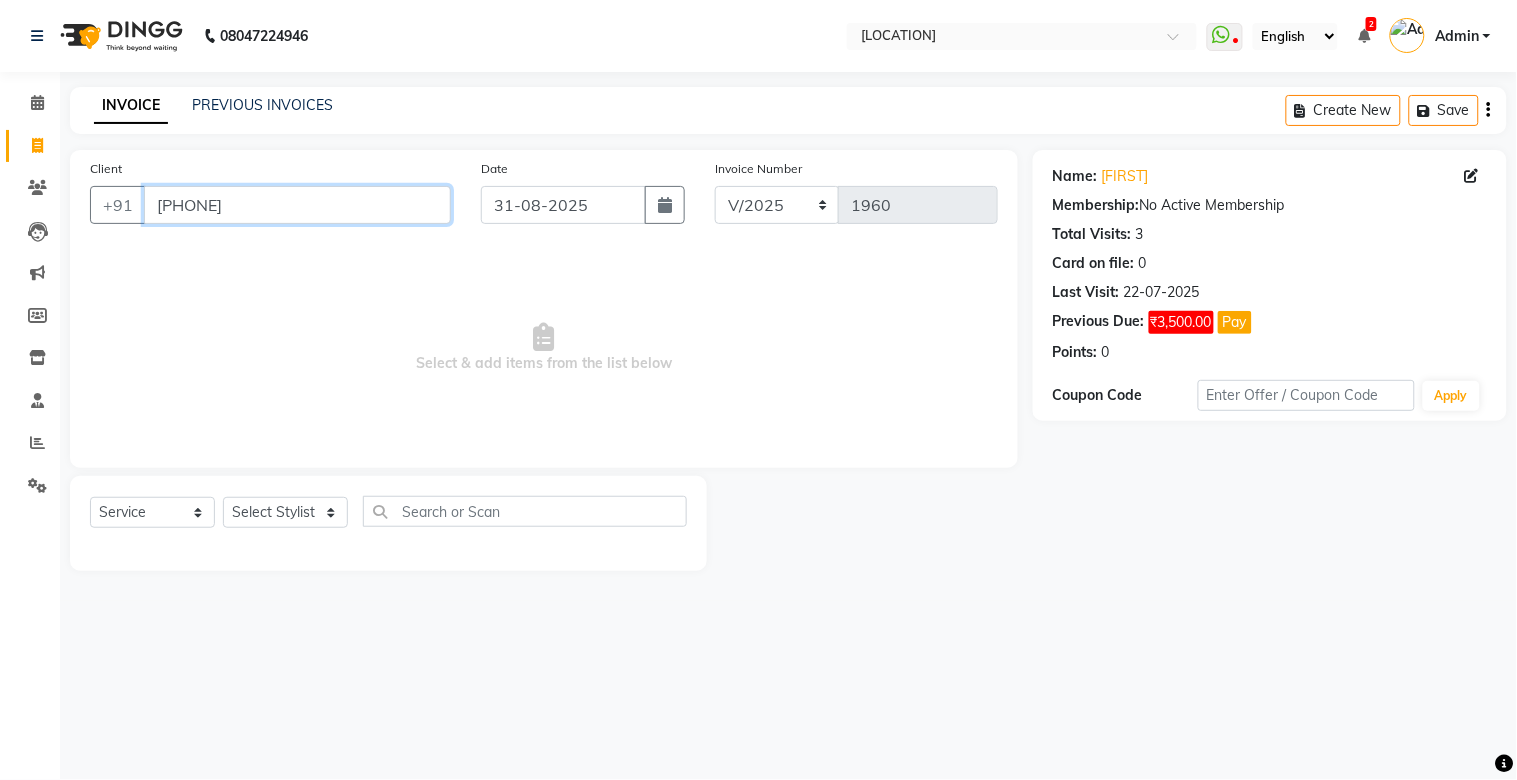 click on "[PHONE]" at bounding box center (297, 205) 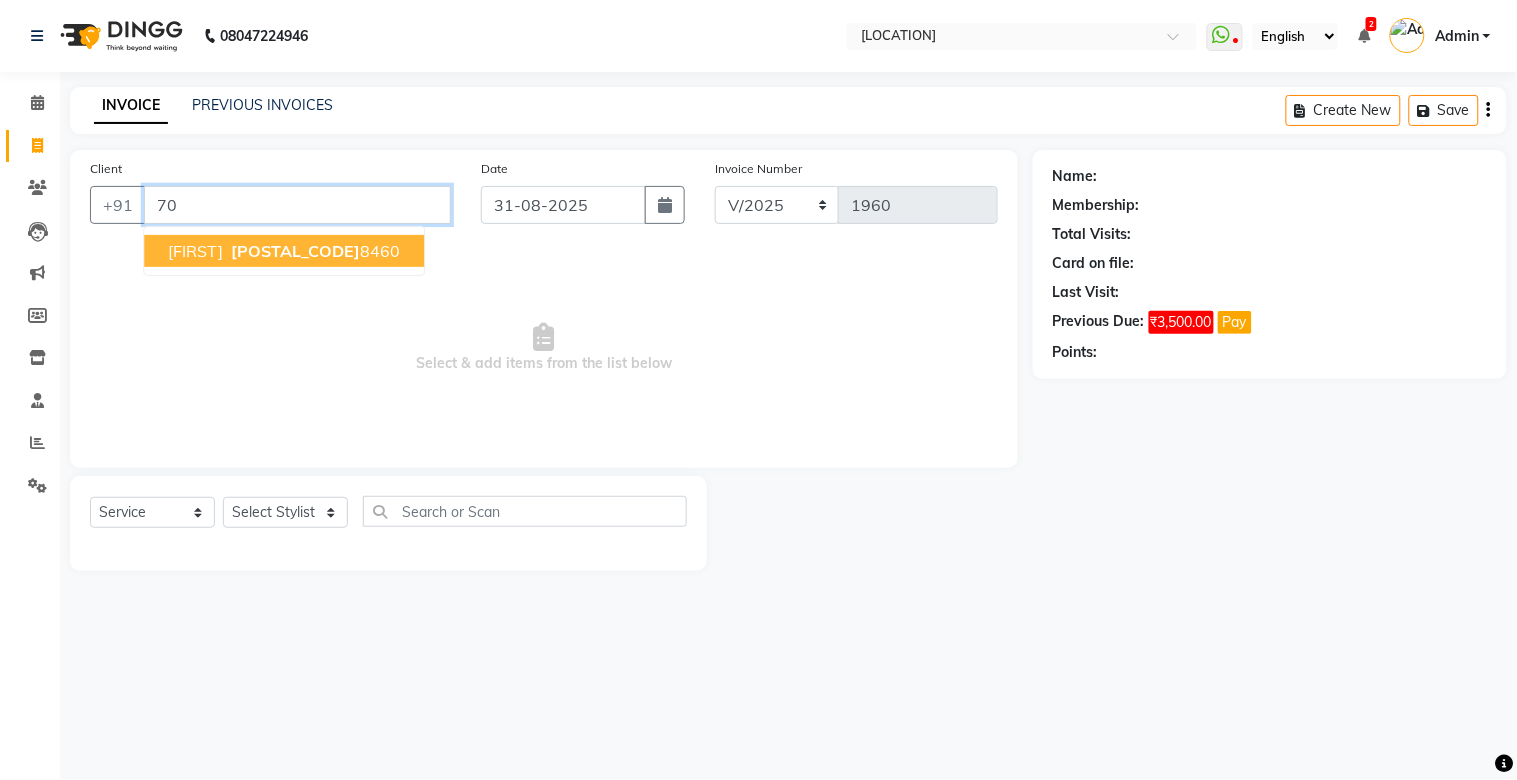 type on "7" 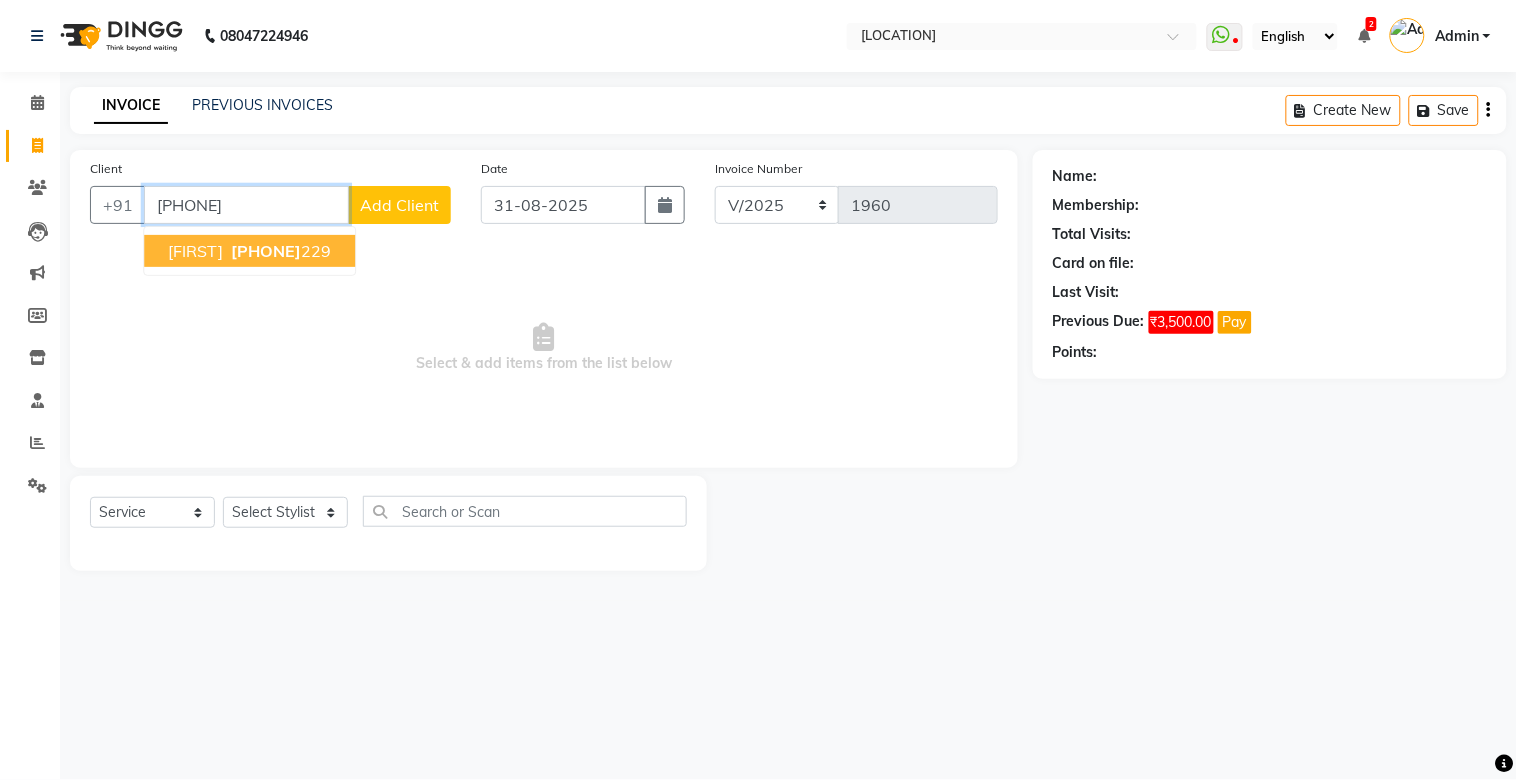 click on "PARISHMITA   8099868 229" at bounding box center [249, 251] 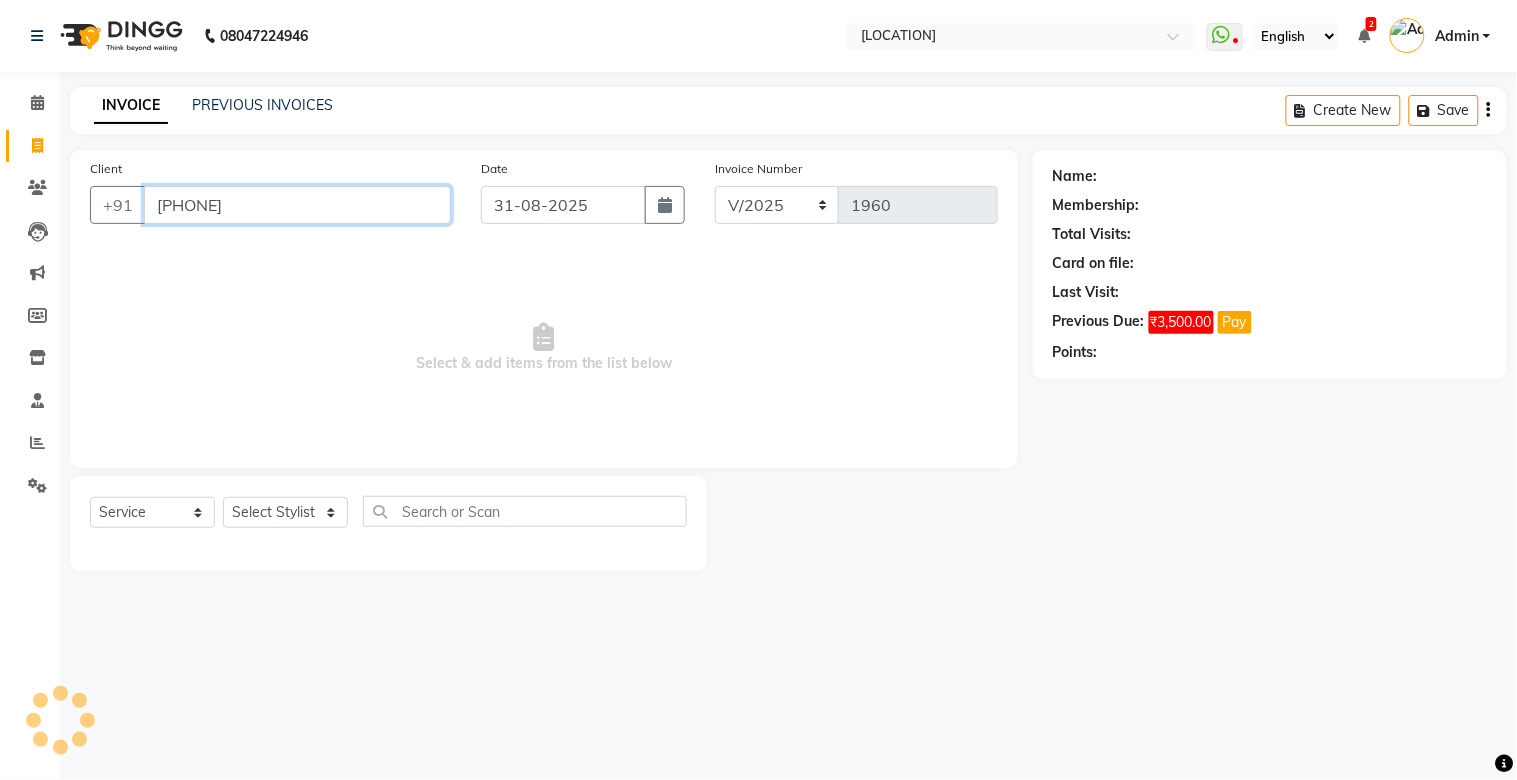 type on "8099868229" 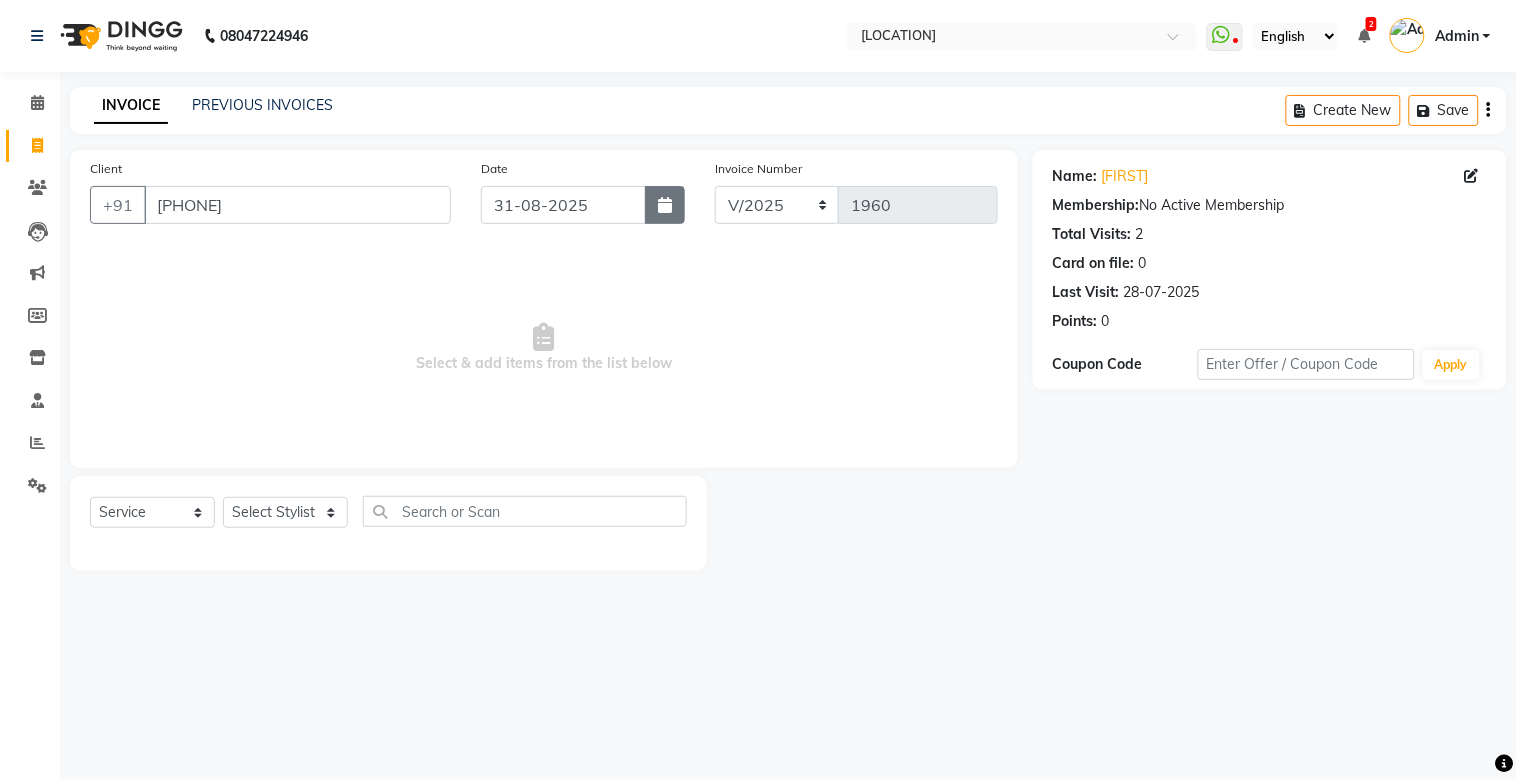 click 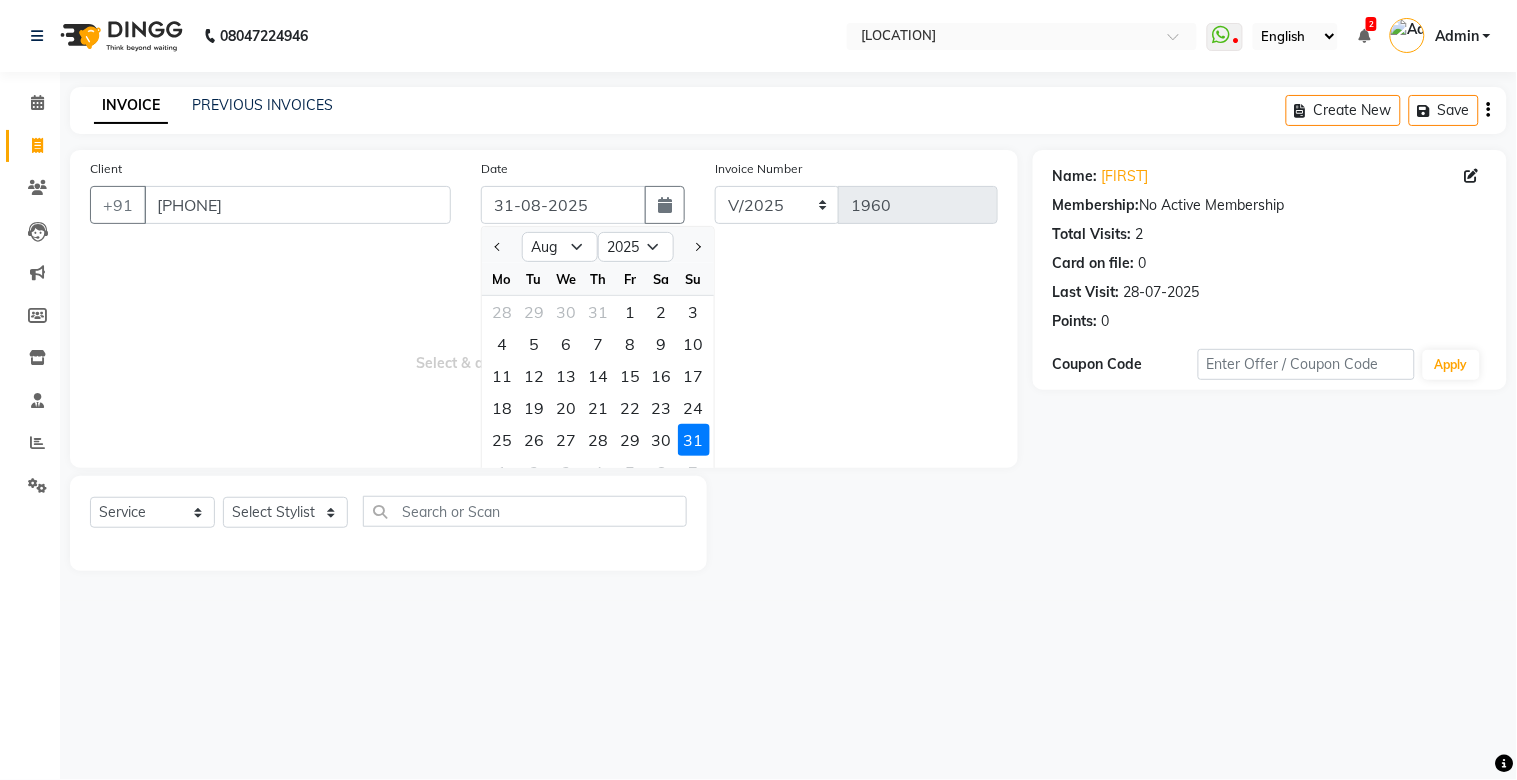 click on "29" 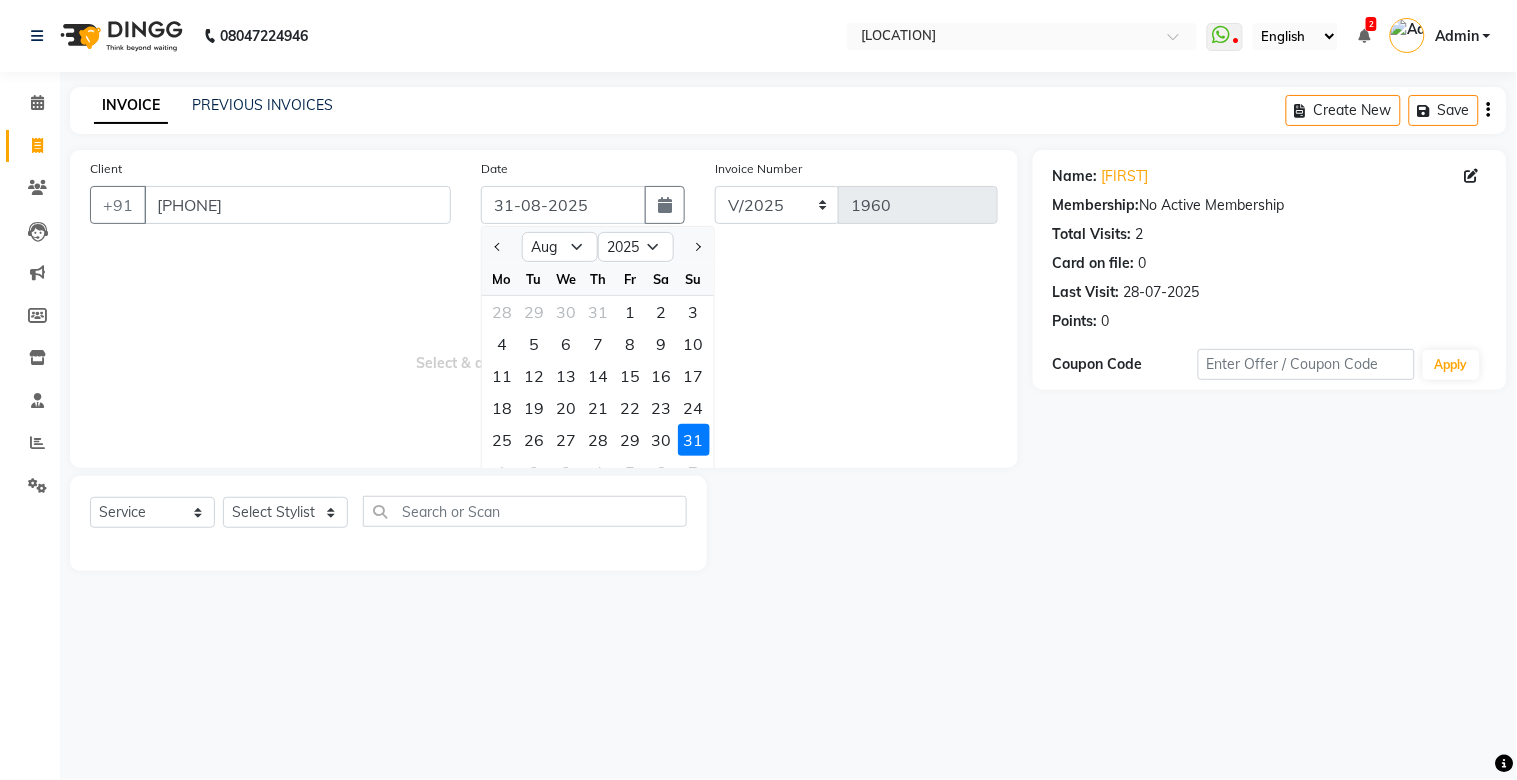 type on "29-08-2025" 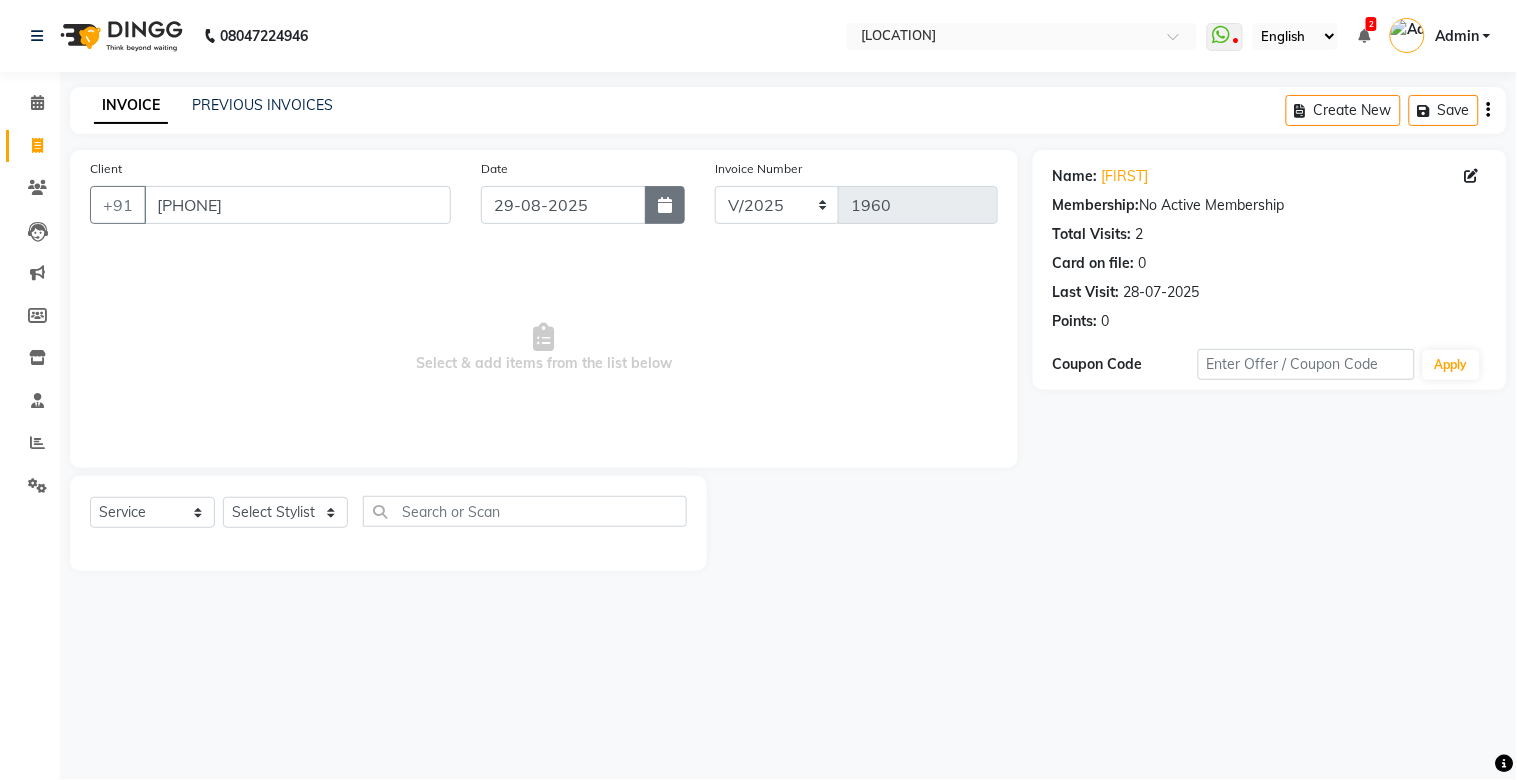 click 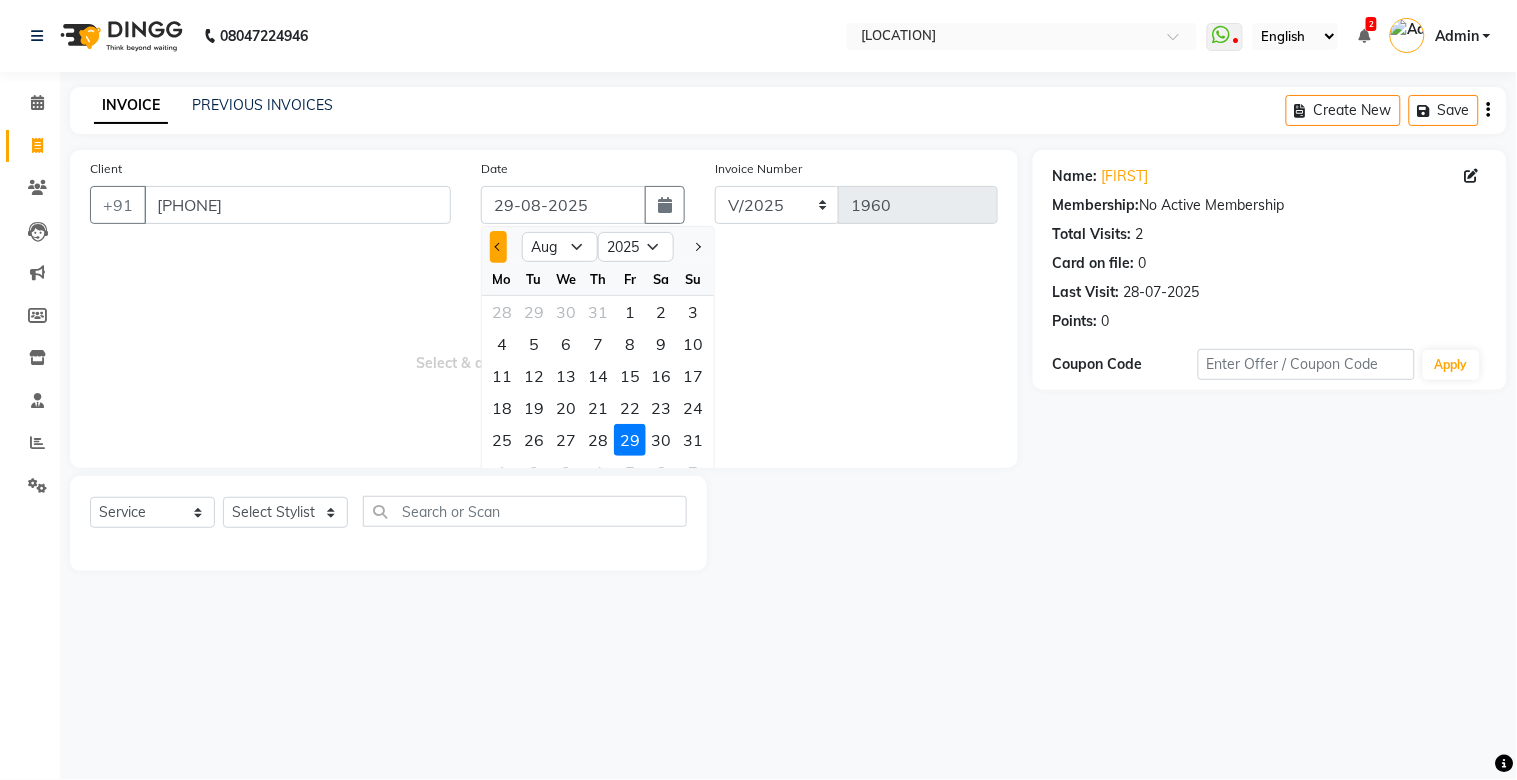 click 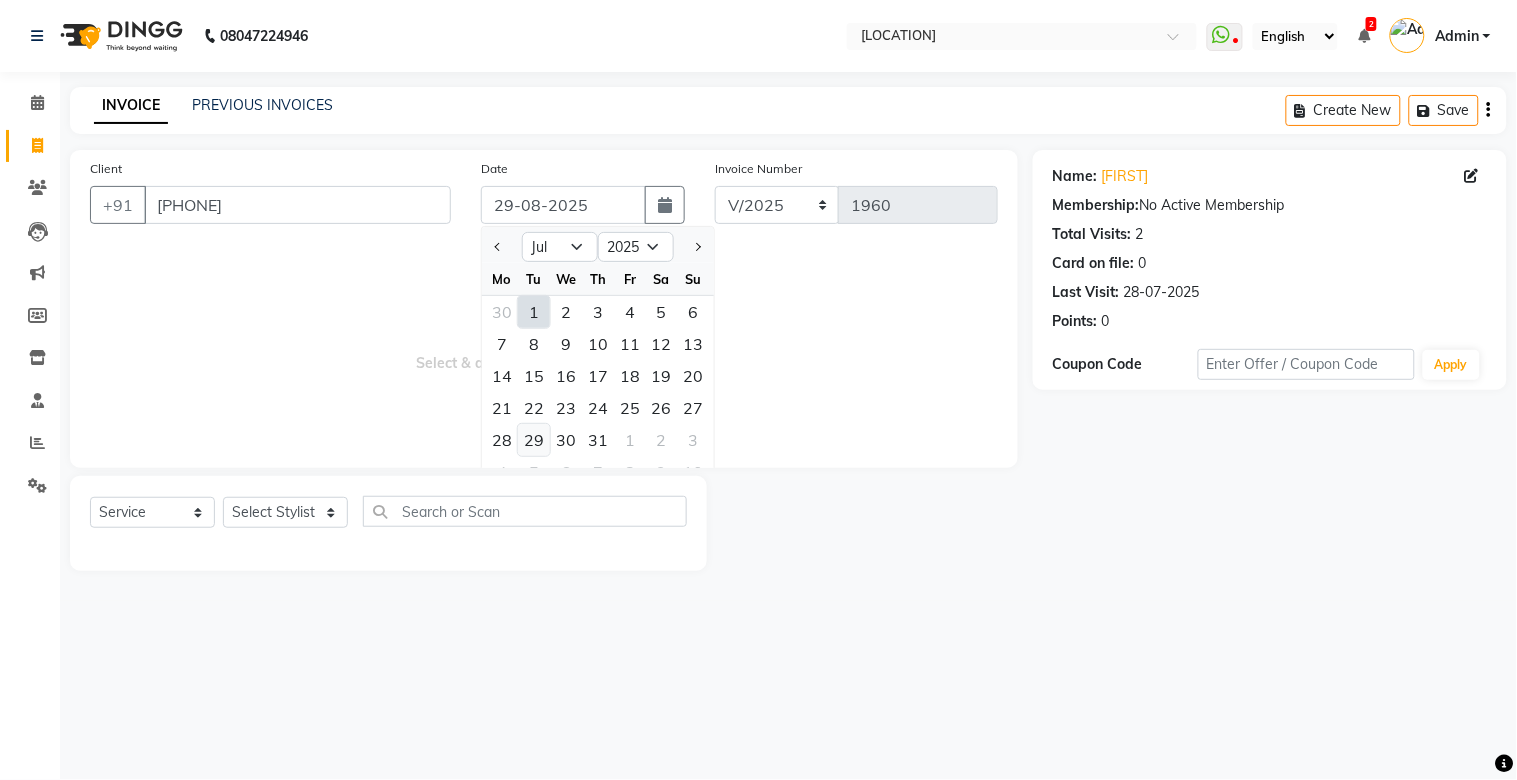 click on "29" 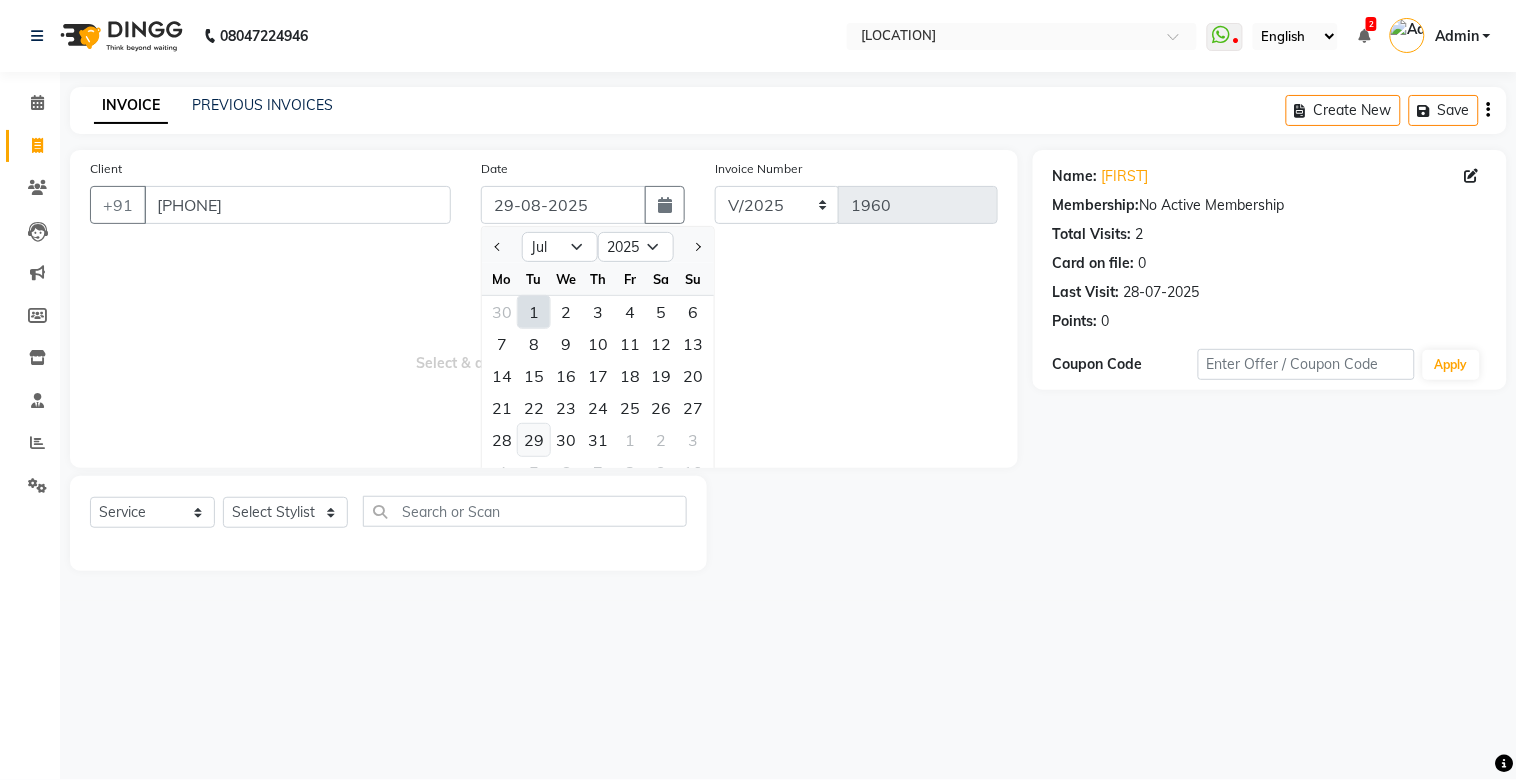 type on "29-07-2025" 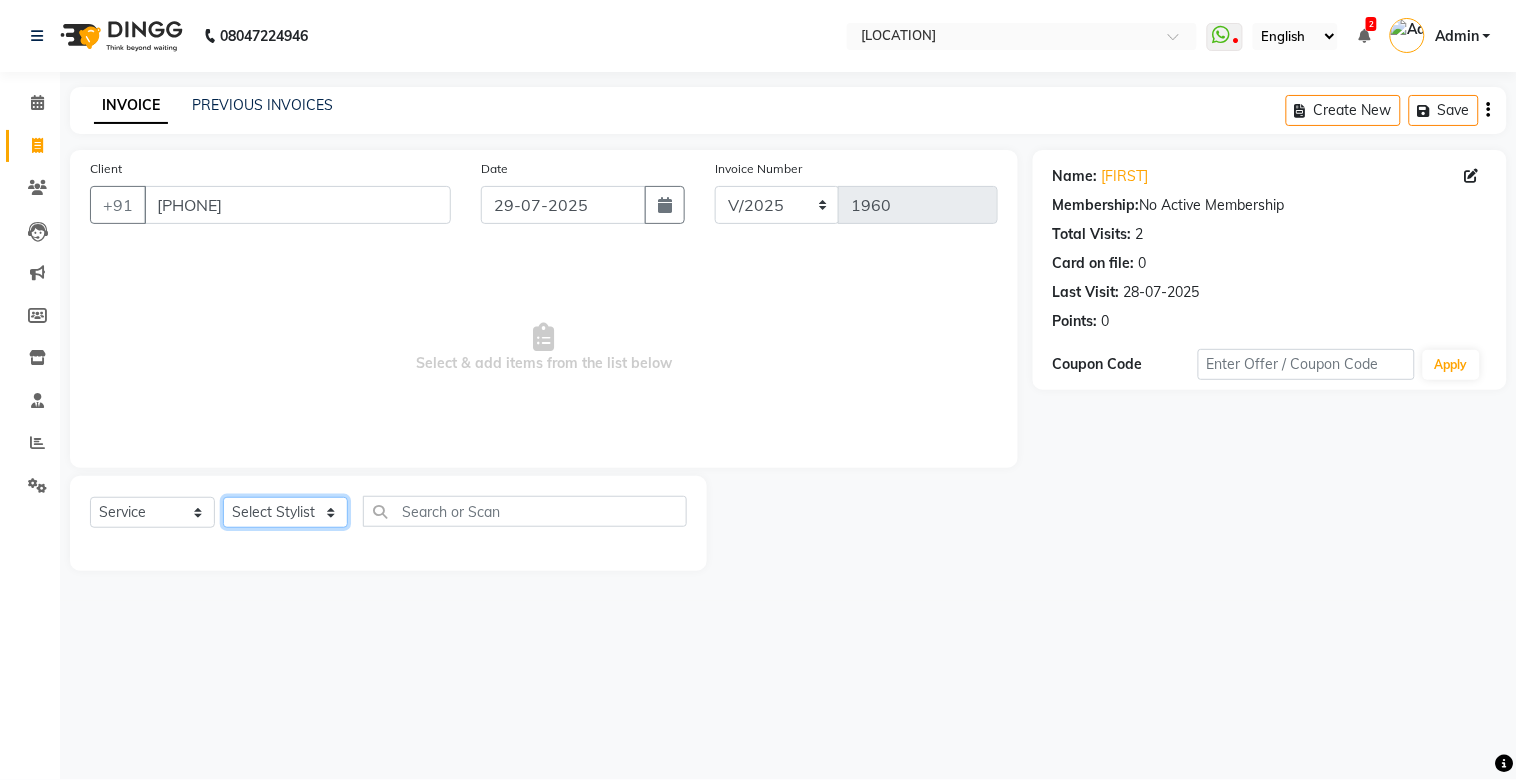 click on "Select Stylist [NAME]	   [NAME]   [NAME]   [NAME]   [NAME]   Manager   [NAME]   [NAME]    [NAME]	   [NAME]   [NAME]	   [NAME]   [NAME]   [NAME]   [NAME]   [NAME]	   [NAME]   [NAME]" 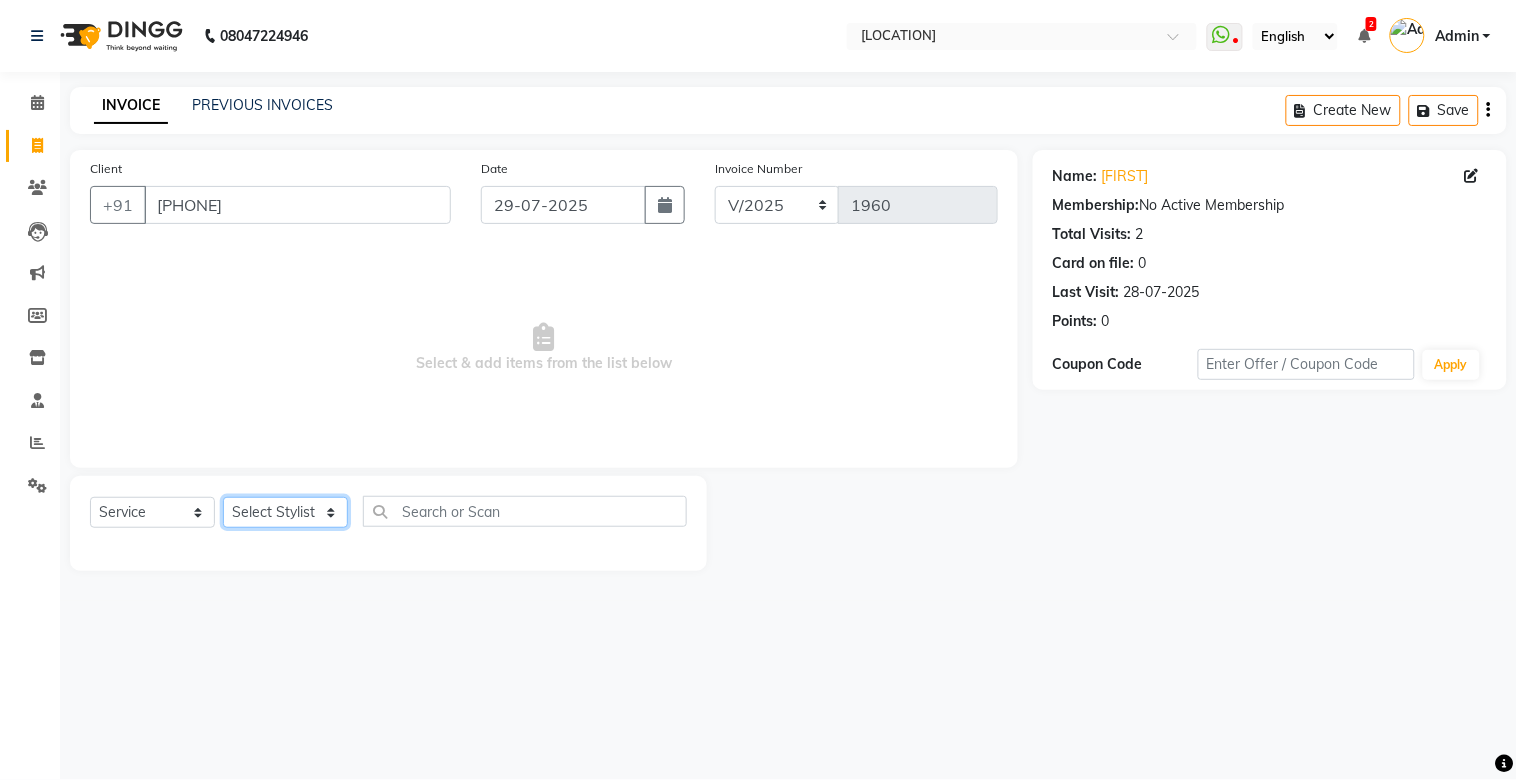 select on "16669" 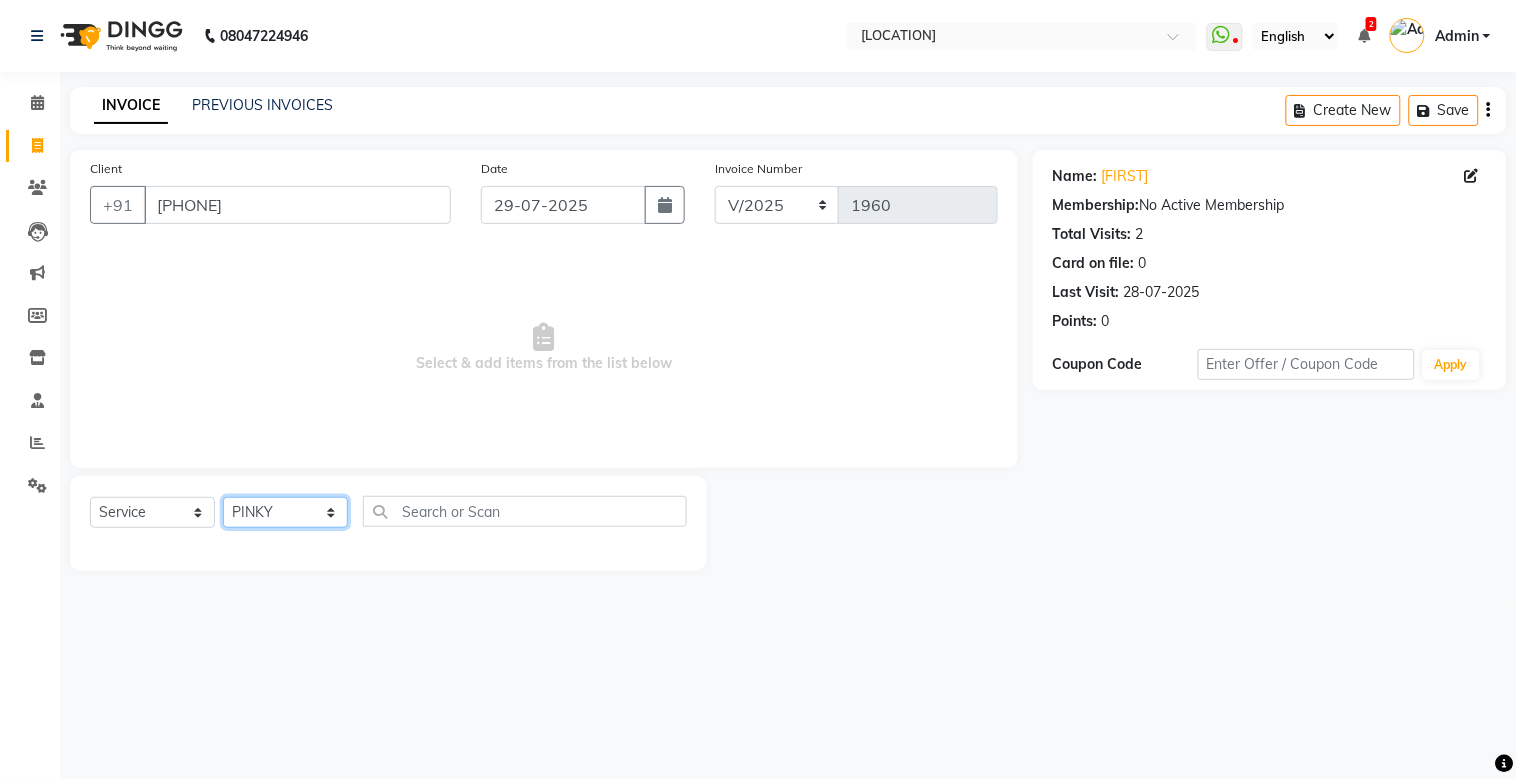 click on "Select Stylist [NAME]	   [NAME]   [NAME]   [NAME]   [NAME]   Manager   [NAME]   [NAME]    [NAME]	   [NAME]   [NAME]	   [NAME]   [NAME]   [NAME]   [NAME]   [NAME]	   [NAME]   [NAME]" 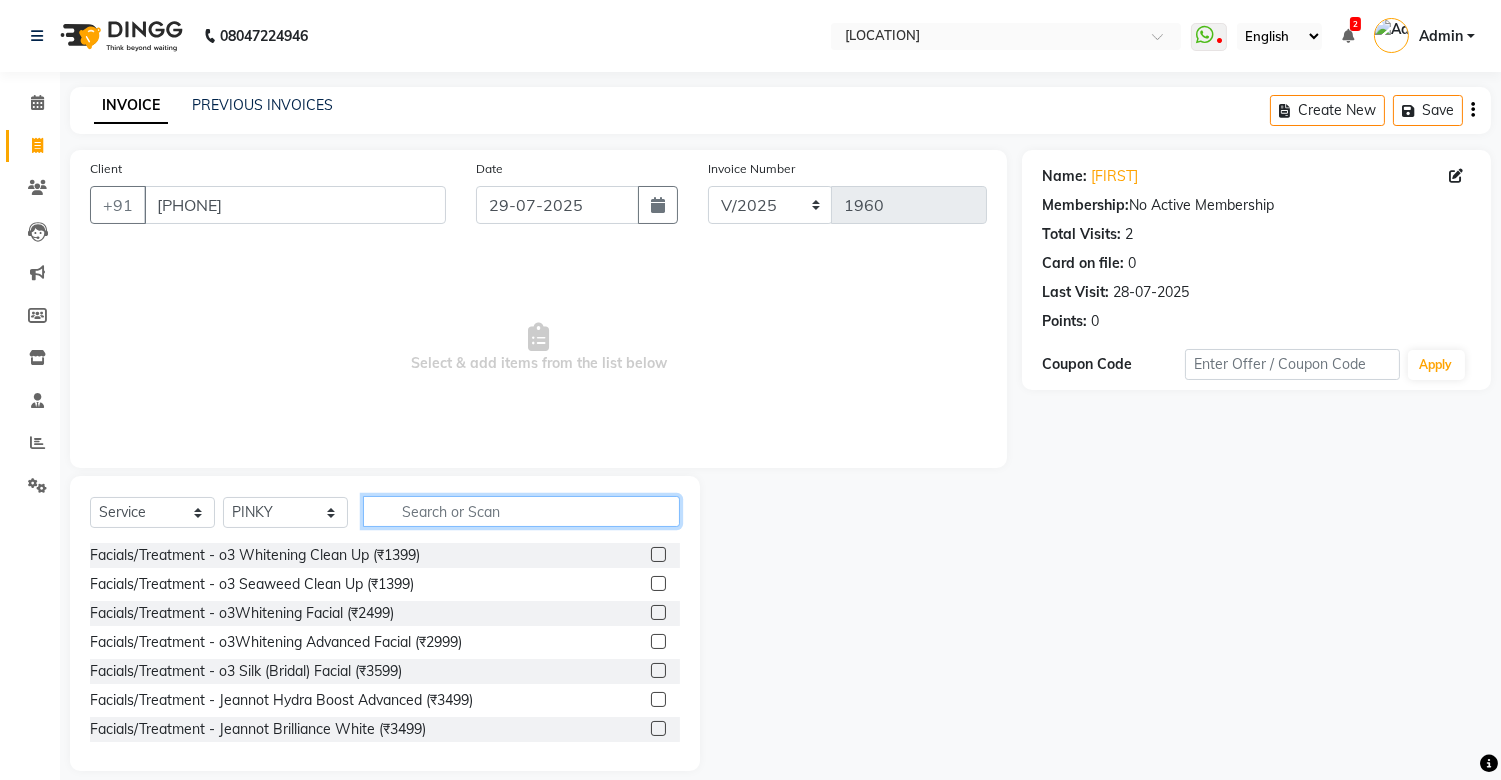 click 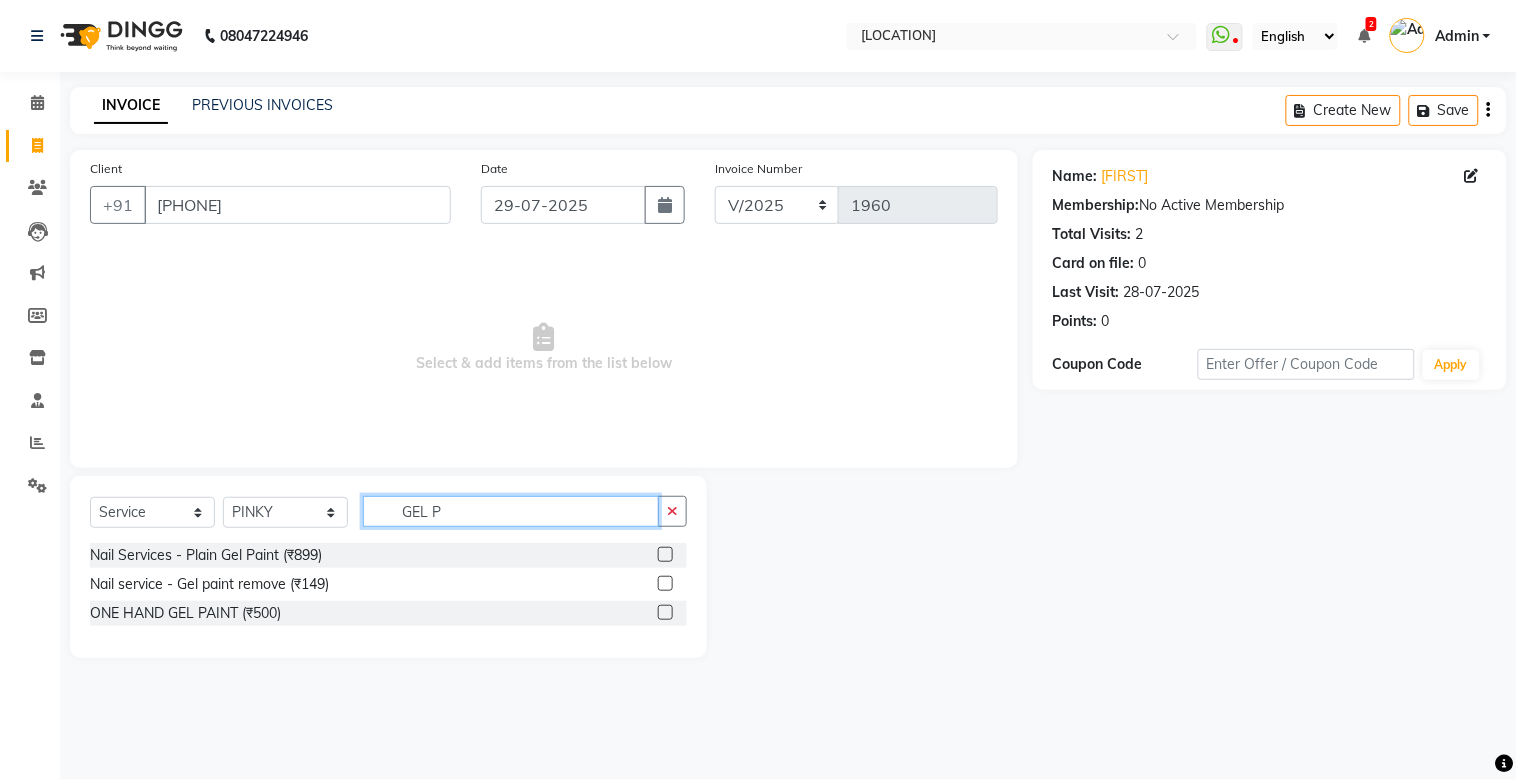 type on "GEL P" 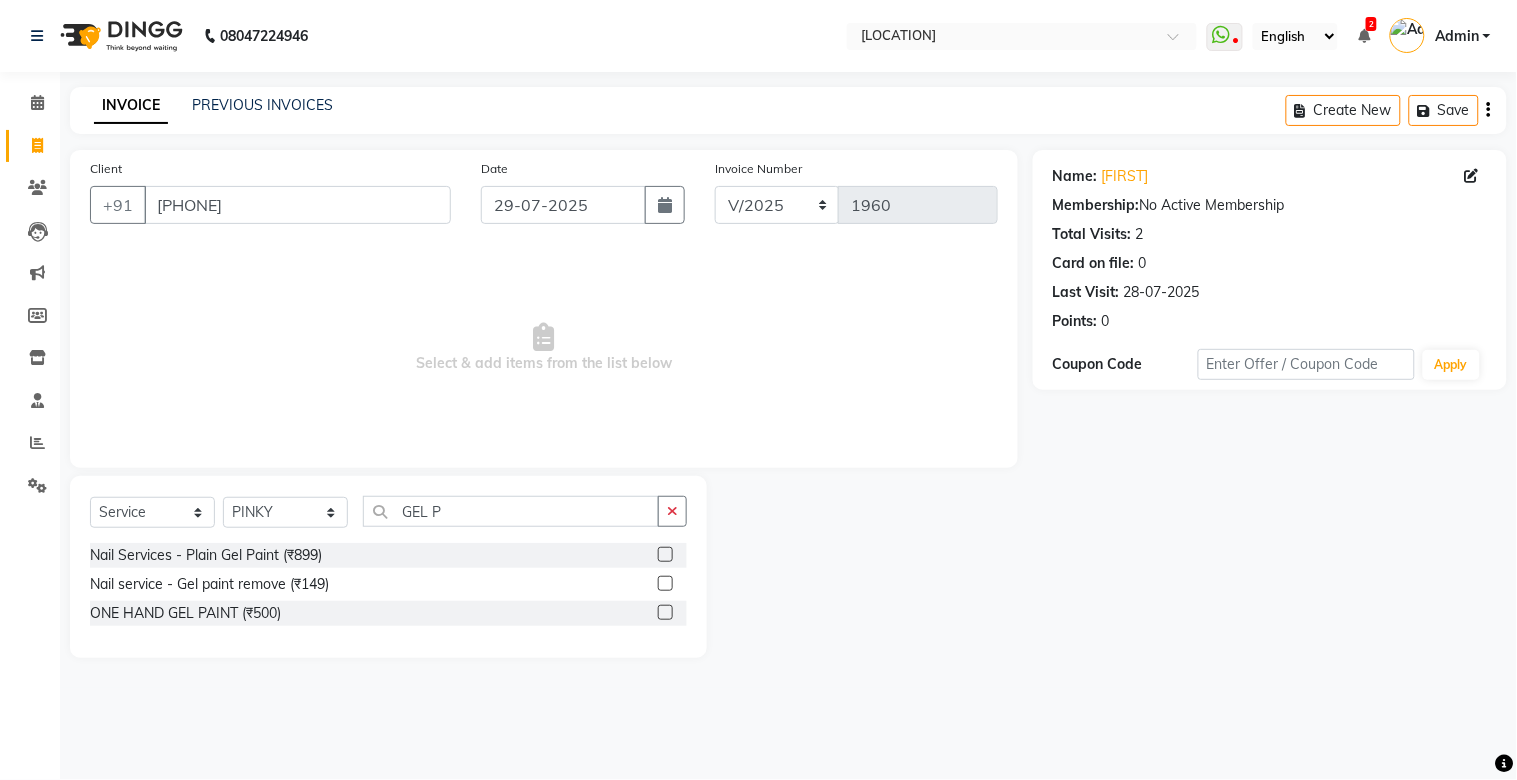click 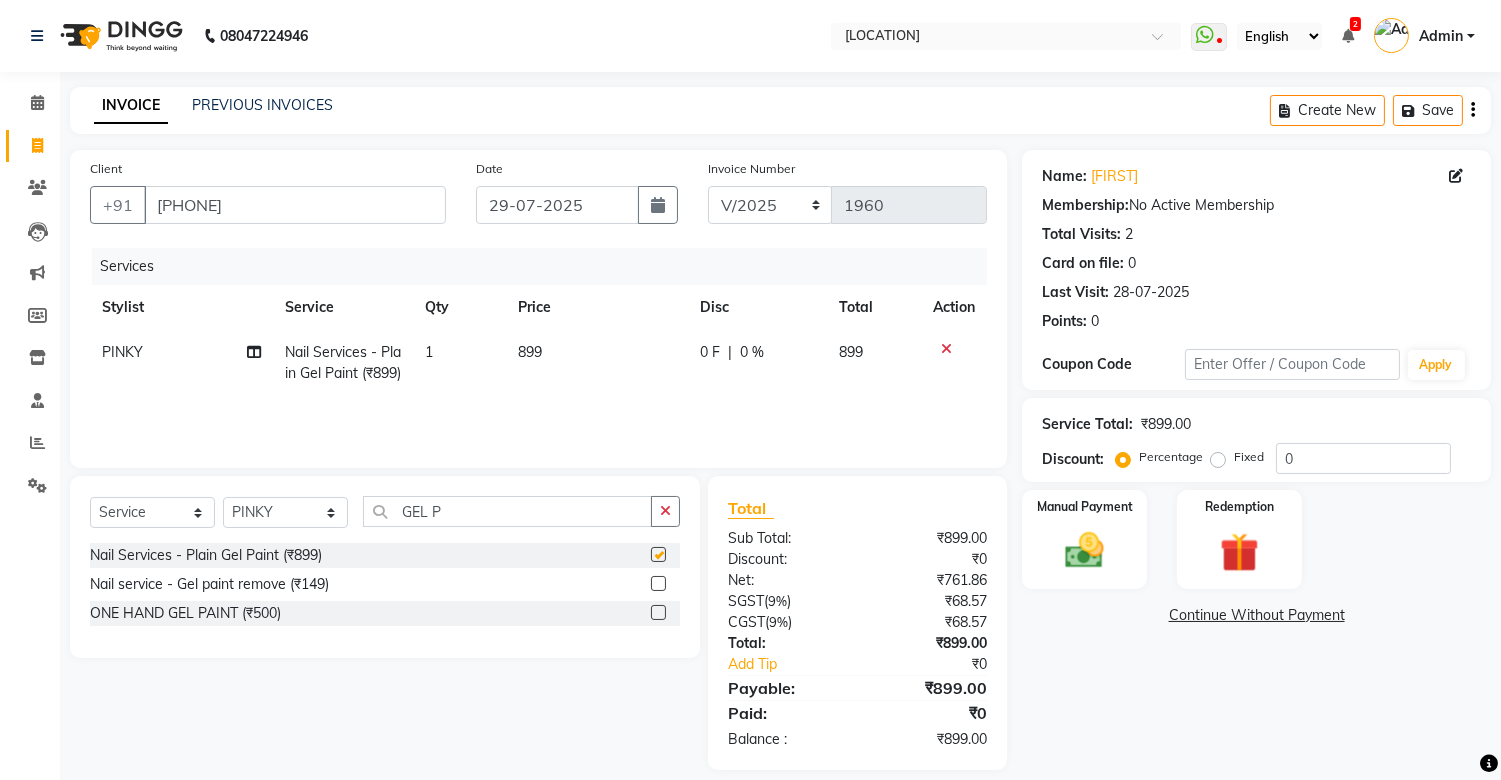 checkbox on "false" 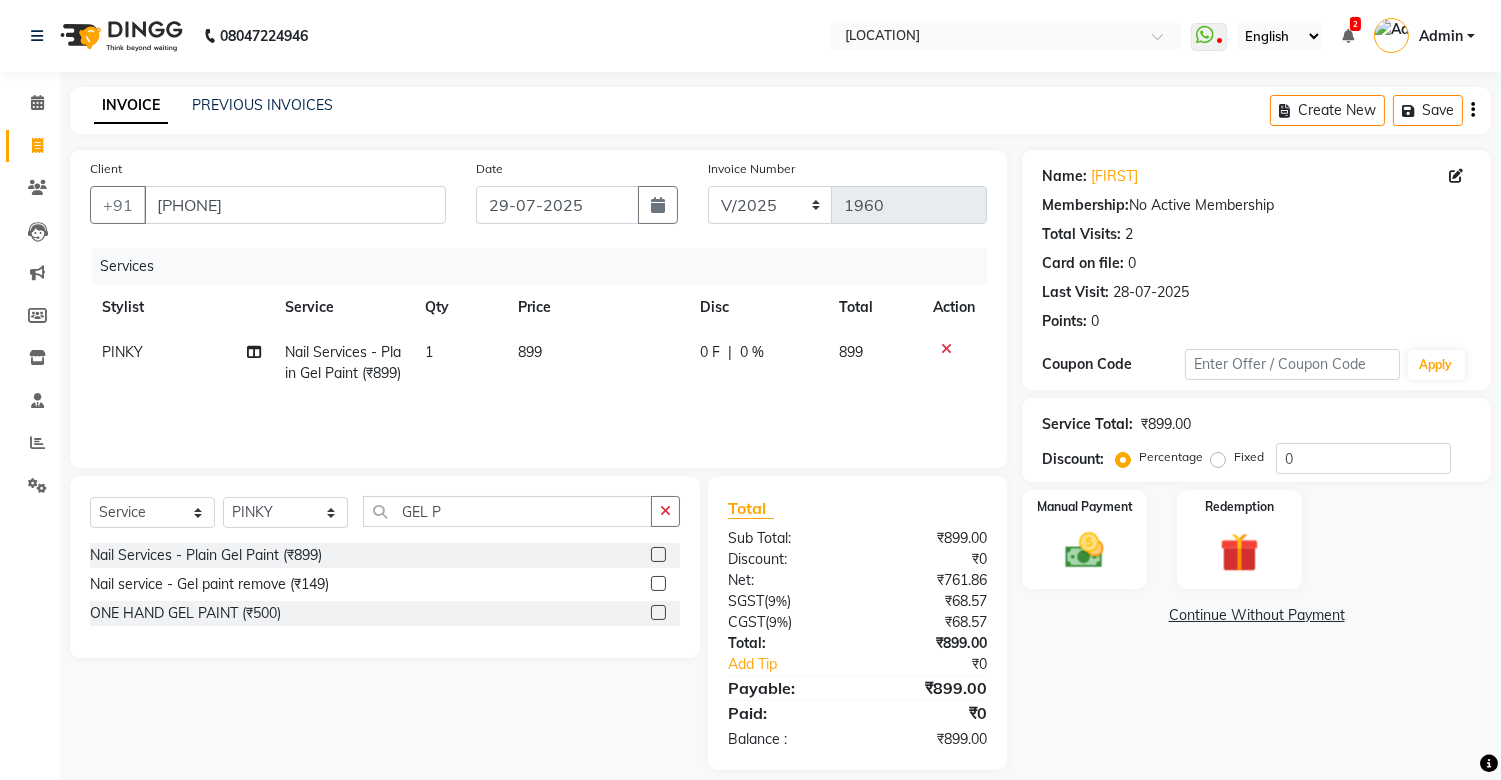 click on "899" 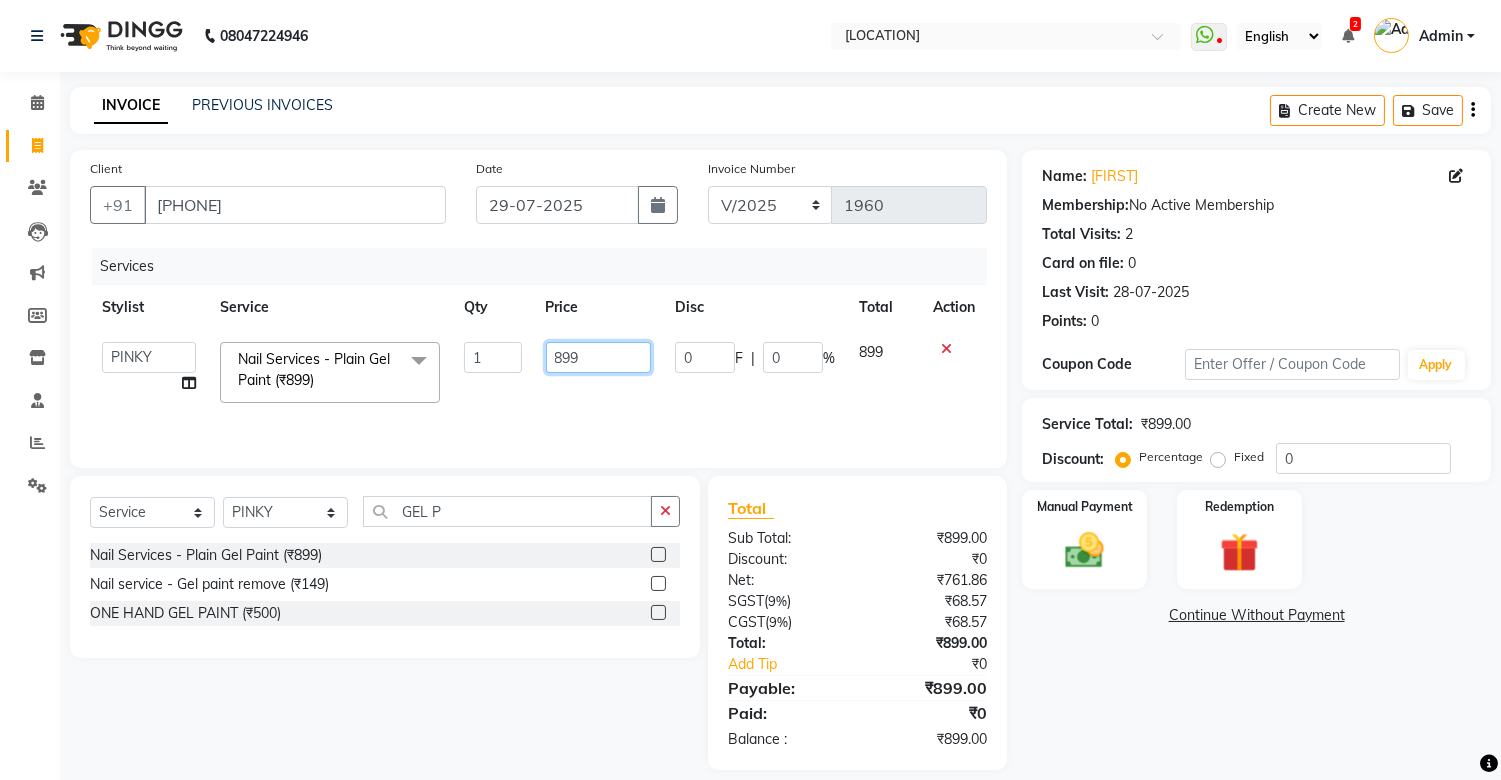 click on "899" 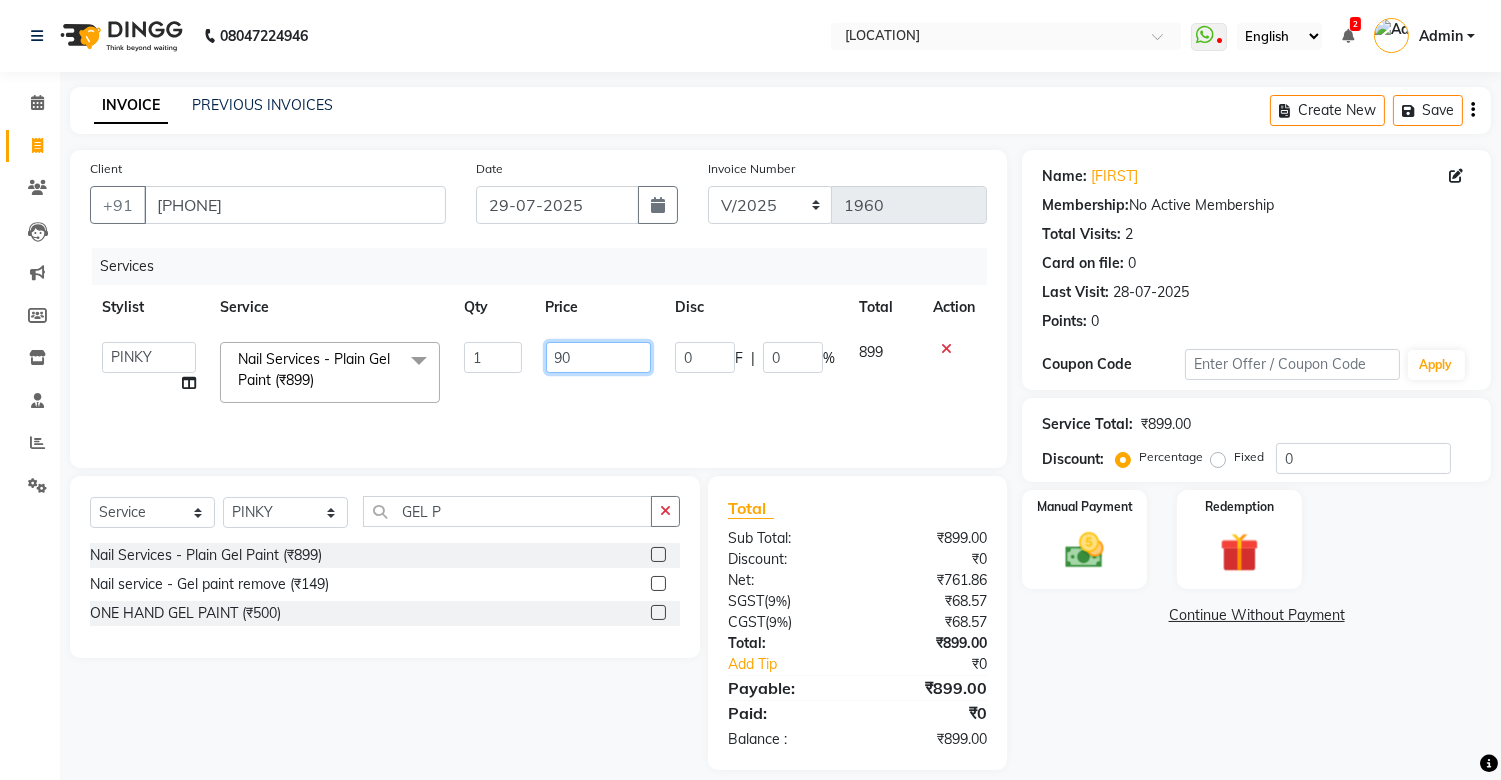type on "900" 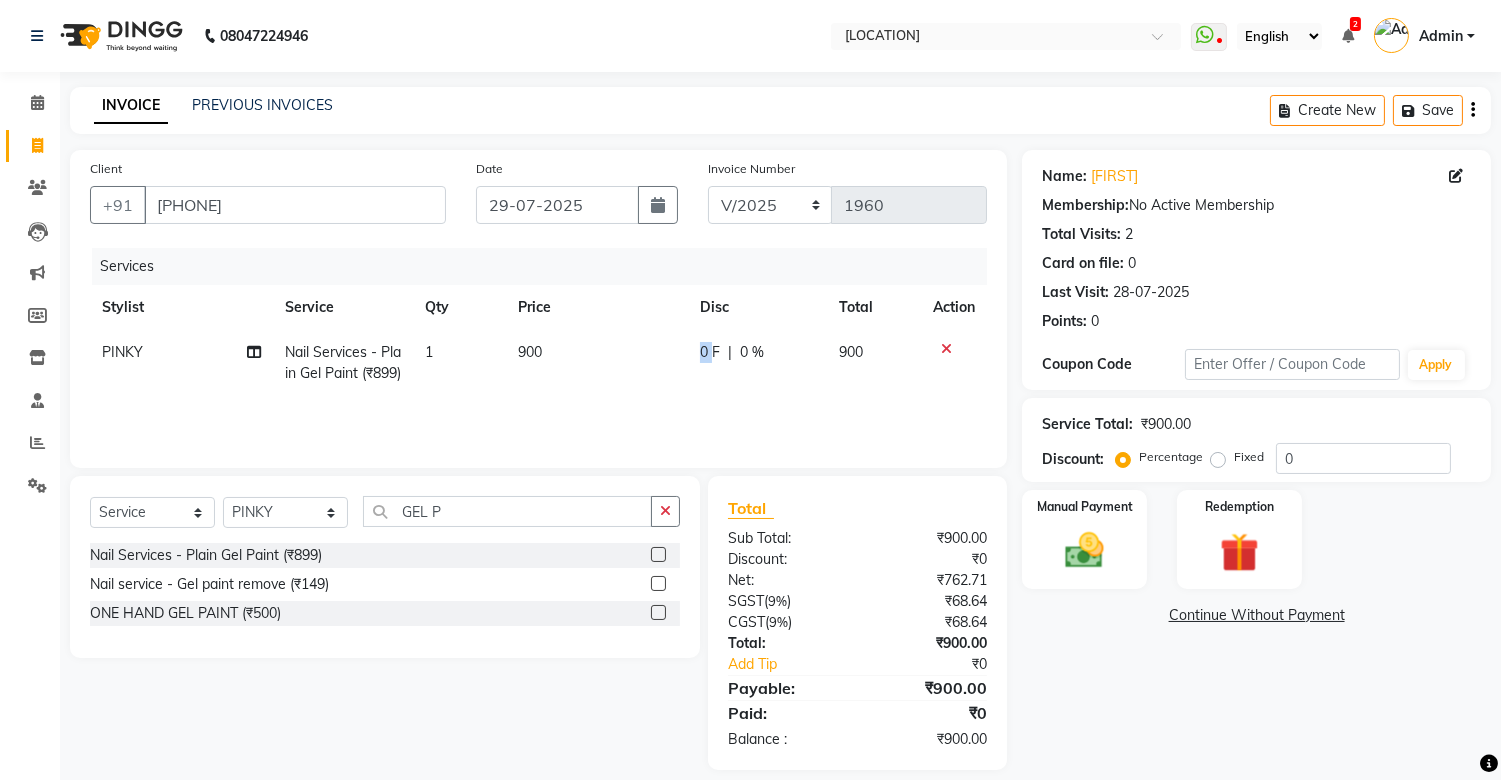 click on "0 F | 0 %" 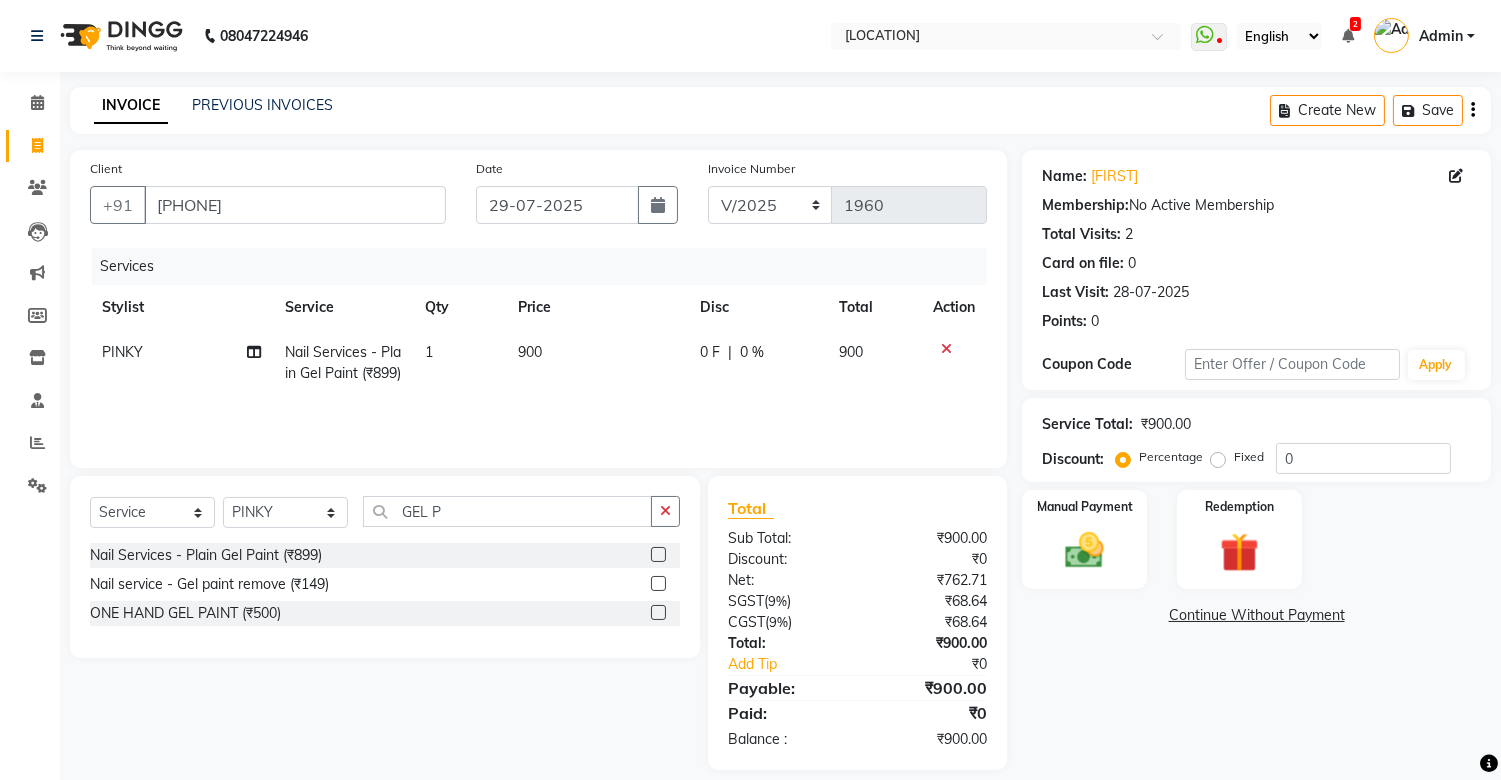 select on "16669" 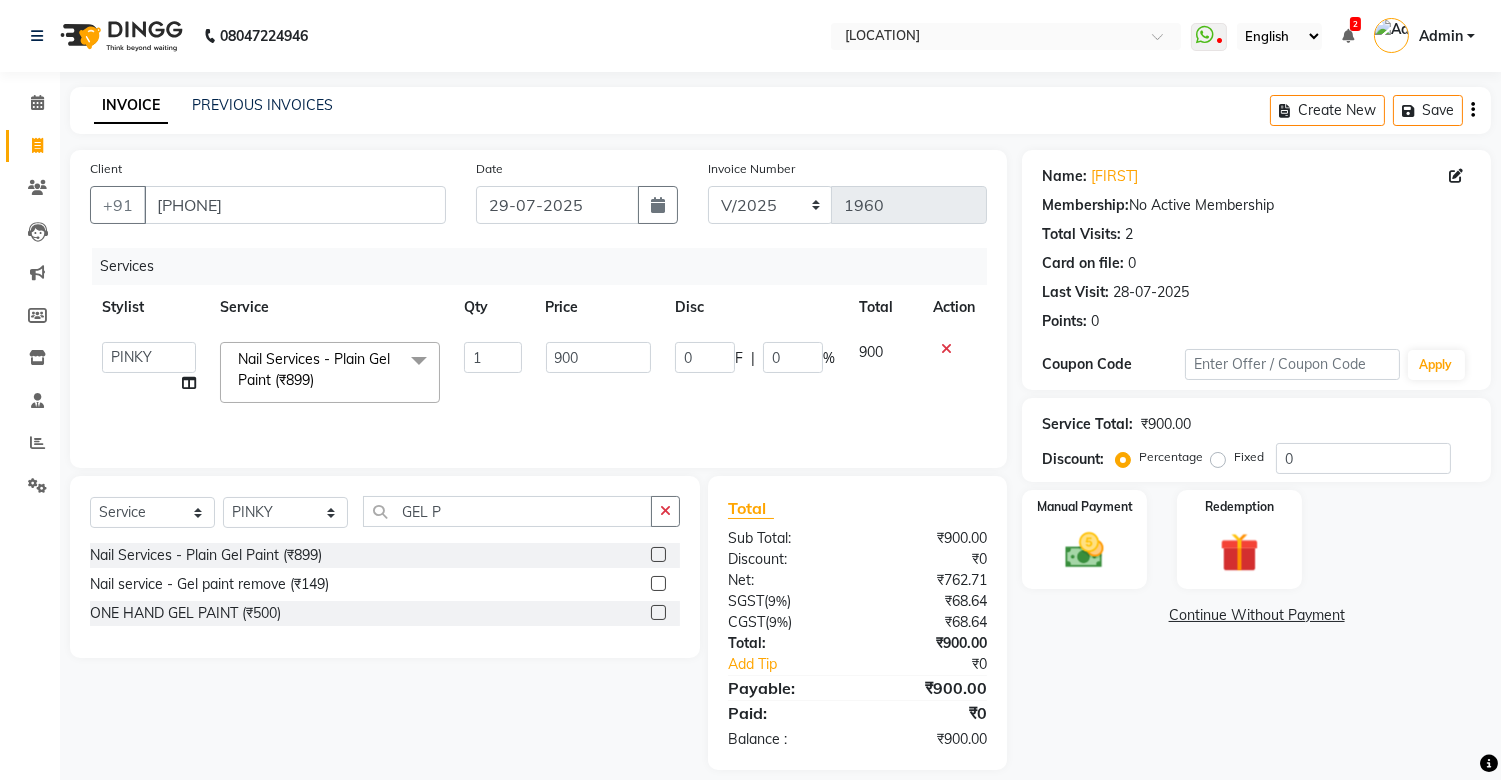 click on "0" 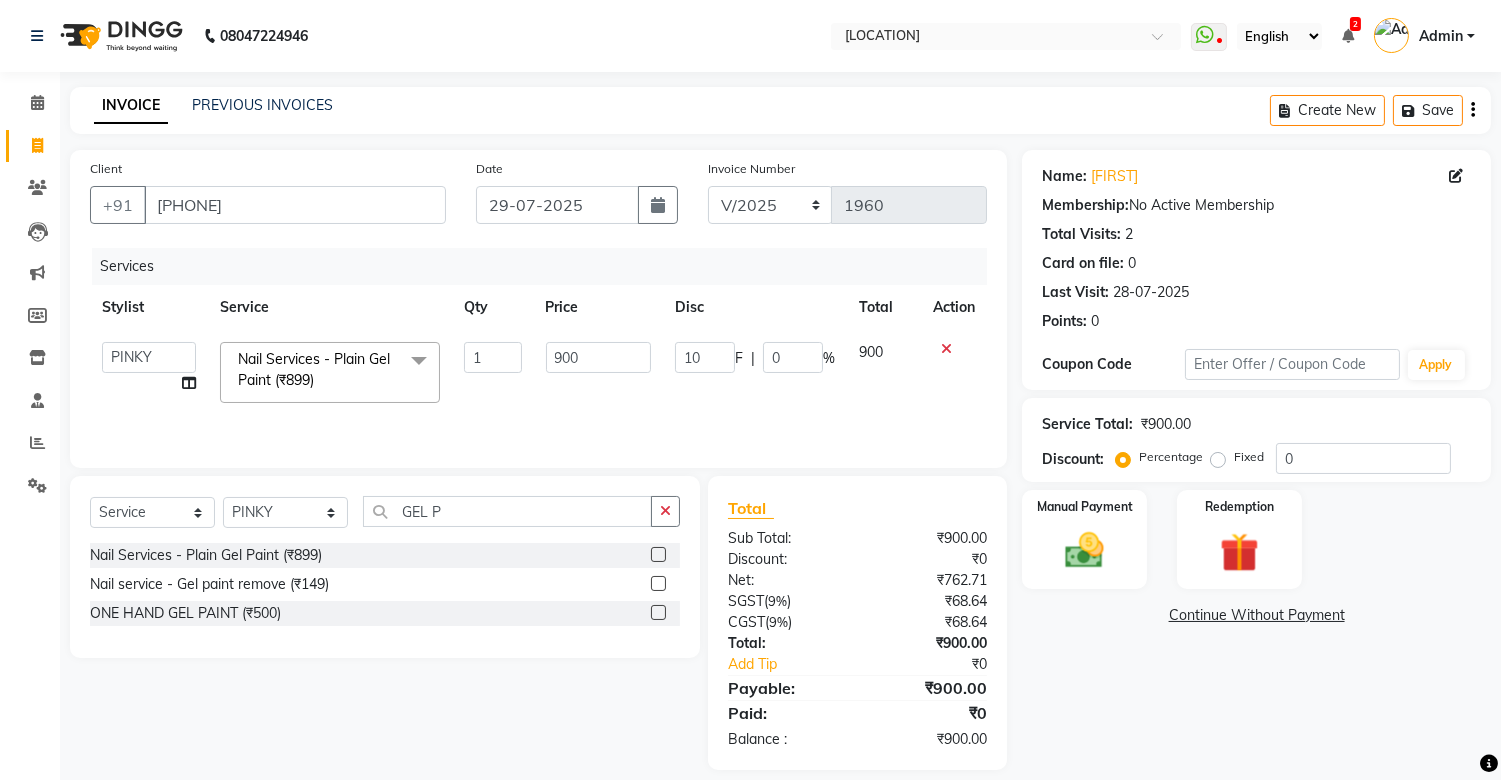 type on "100" 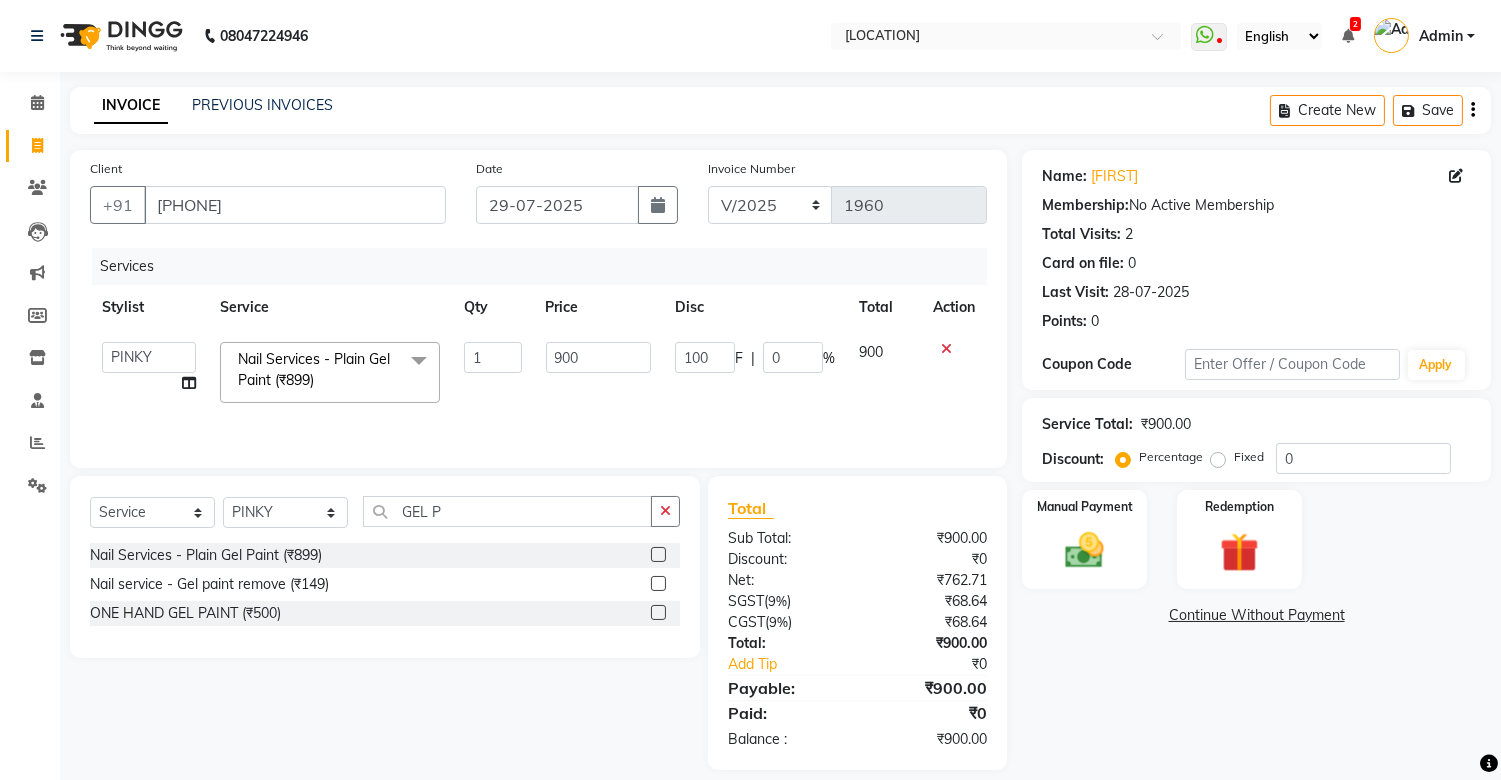 click on "900" 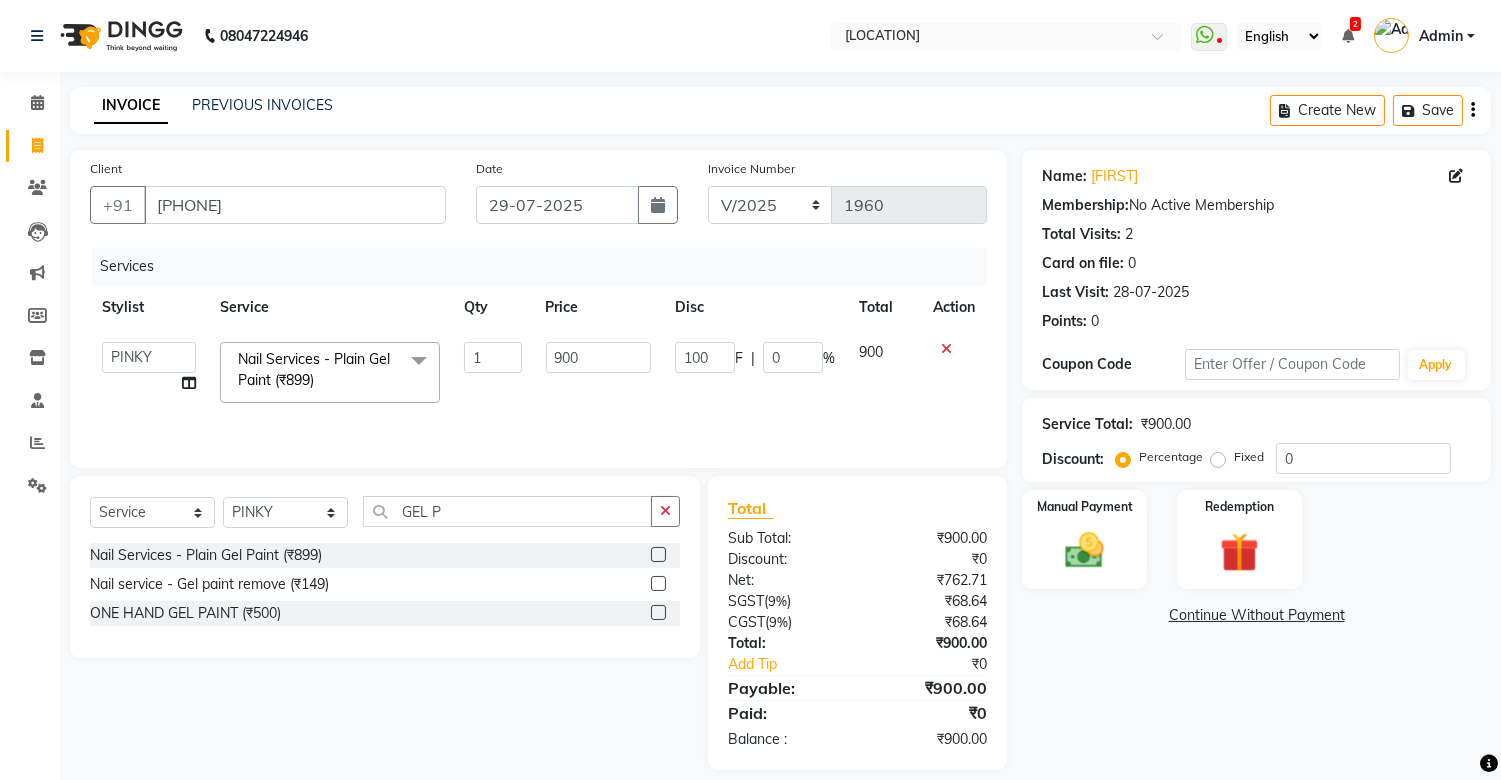 select on "16669" 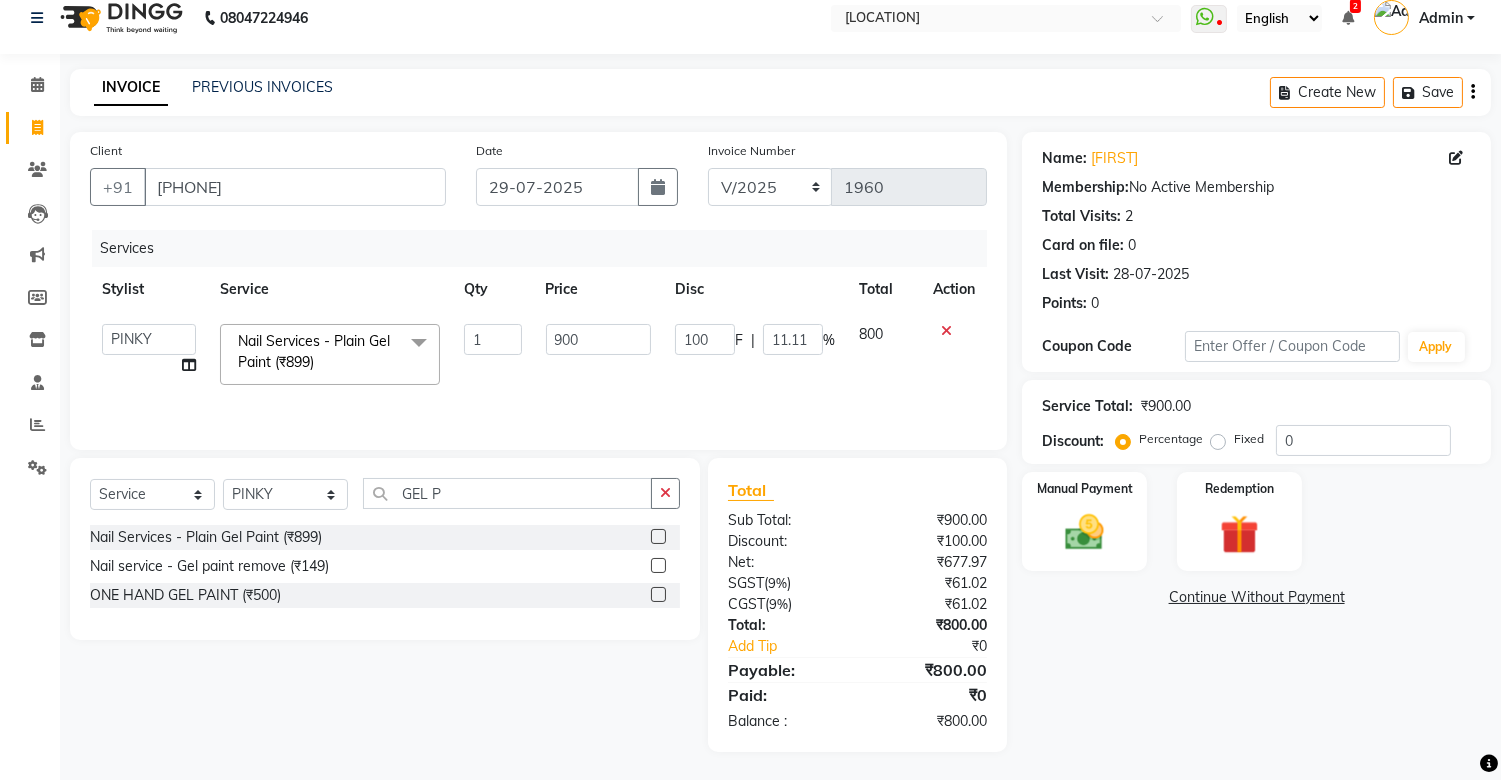 scroll, scrollTop: 20, scrollLeft: 0, axis: vertical 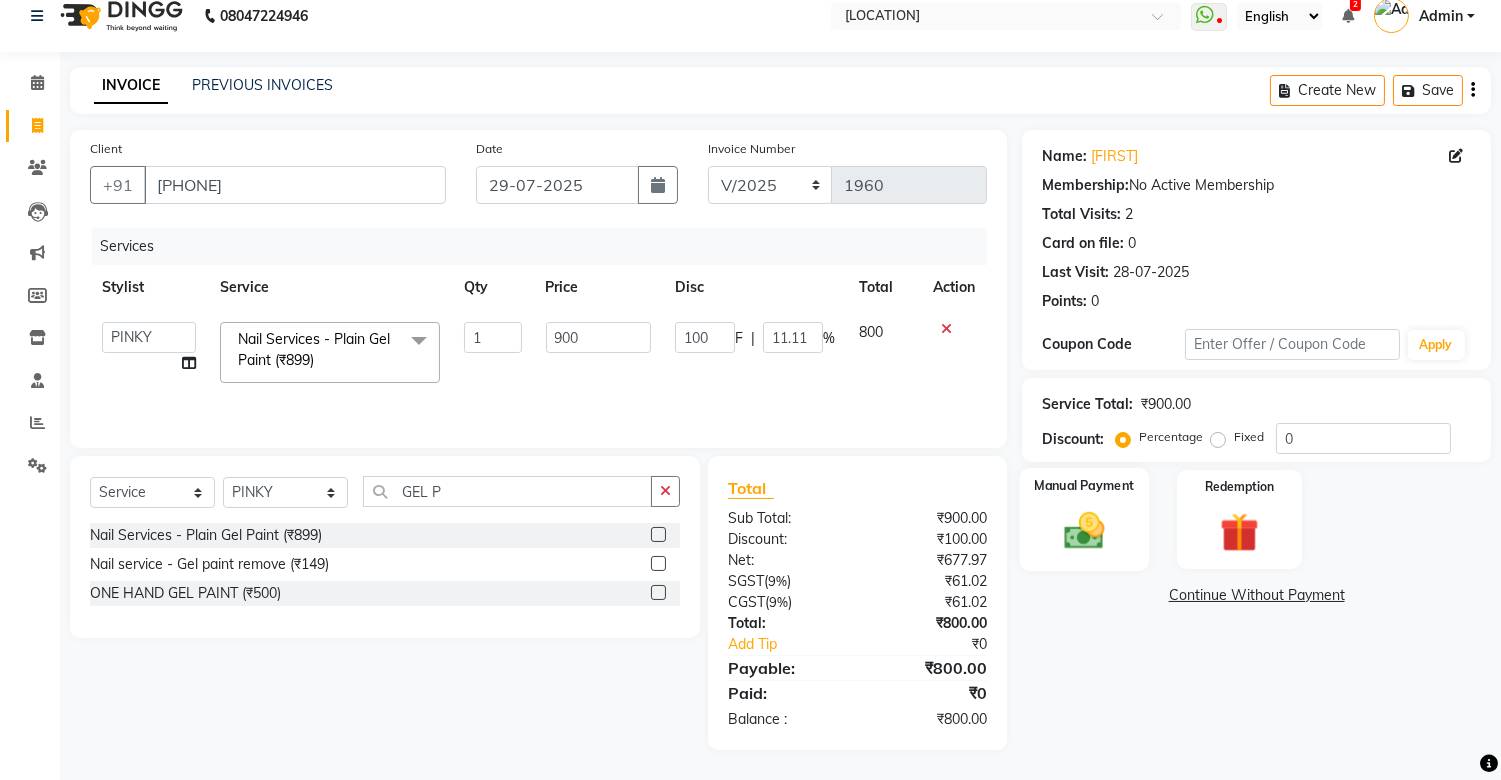 click on "Manual Payment" 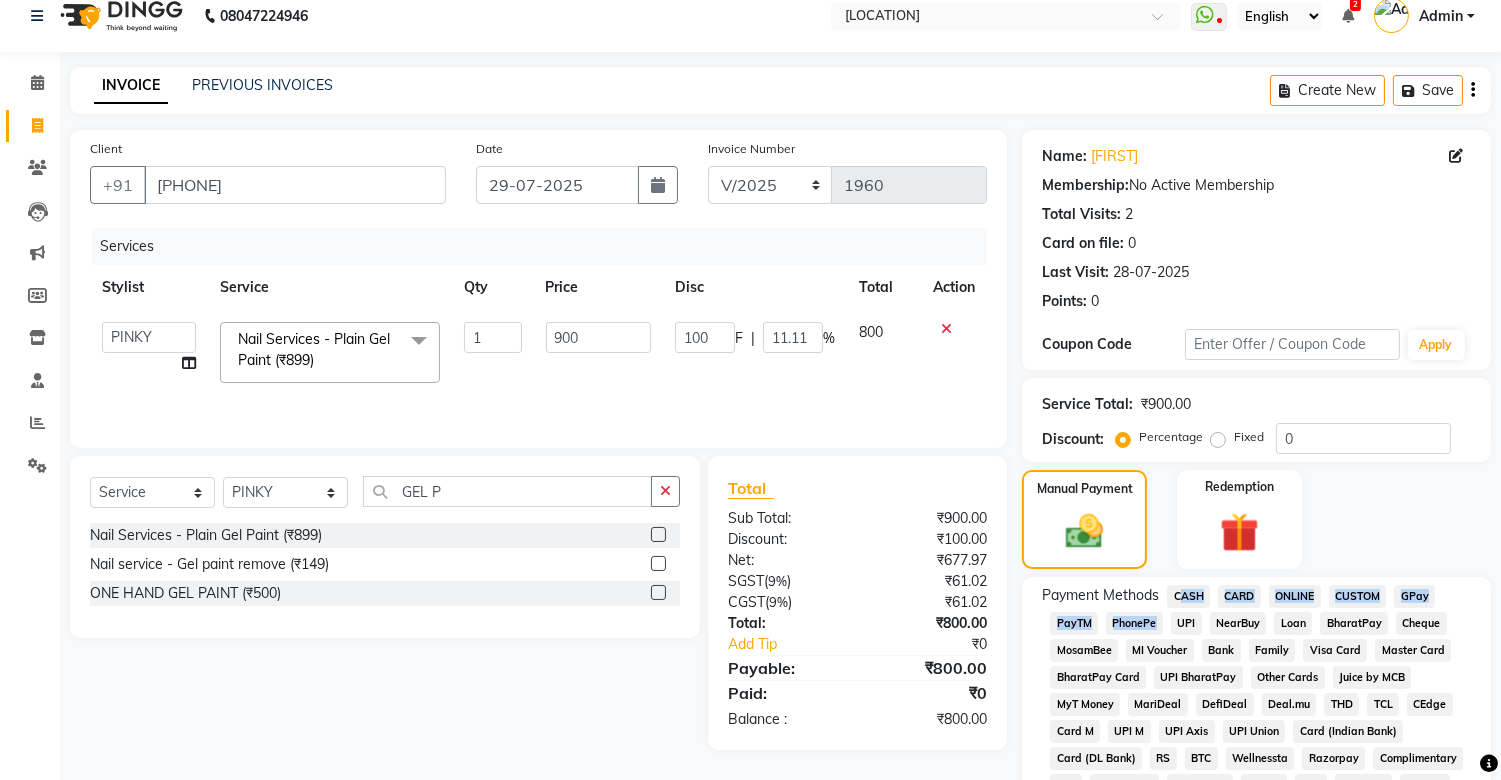 click on "Payment Methods  CASH   CARD   ONLINE   CUSTOM   GPay   PayTM   PhonePe   UPI   NearBuy   Loan   BharatPay   Cheque   MosamBee   MI Voucher   Bank   Family   Visa Card   Master Card   BharatPay Card   UPI BharatPay   Other Cards   Juice by MCB   MyT Money   MariDeal   DefiDeal   Deal.mu   THD   TCL   CEdge   Card M   UPI M   UPI Axis   UPI Union   Card (Indian Bank)   Card (DL Bank)   RS   BTC   Wellnessta   Razorpay   Complimentary   Nift   Spa Finder   Spa Week   Venmo   BFL   LoanTap   SaveIN   GMoney   ATH Movil   On Account   Chamber Gift Card   Trade   Comp   Donation   Card on File   Envision   BRAC Card   City Card   bKash   Credit Card   Debit Card   Shoutlo   LUZO   Jazz Cash   AmEx   Discover   Tabby   Online W   Room Charge   Room Charge USD   Room Charge Euro   Room Charge EGP   Room Charge GBP   Bajaj Finserv   Bad Debts   Card: IDFC   Card: IOB   Coupon   Gcash   PayMaya   Instamojo   COnline   UOnline   SOnline   SCard   Paypal   PPR   PPV   PPC   PPN   PPG   PPE   CAMP   Benefit   ATH Movil" 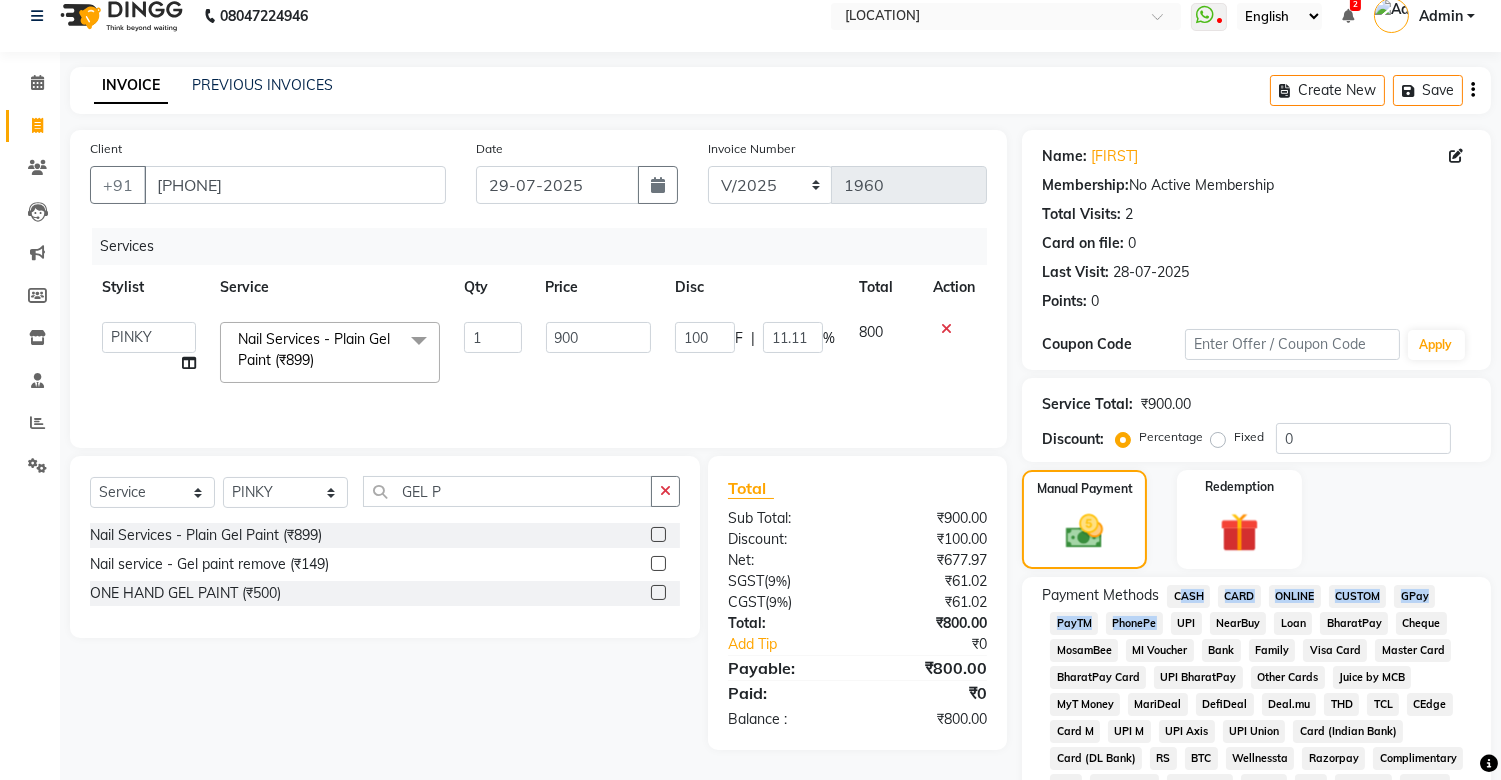 click on "UPI" 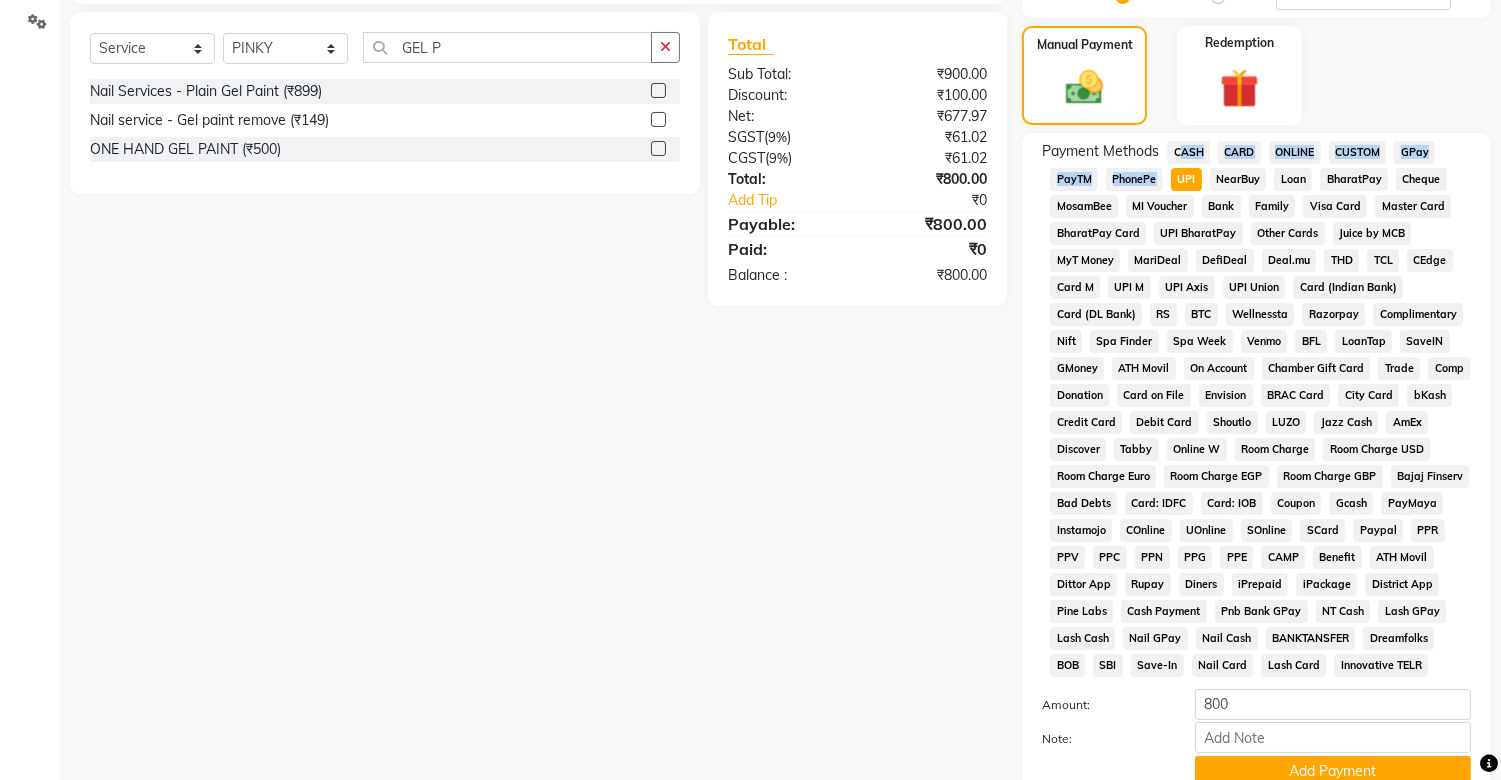 scroll, scrollTop: 631, scrollLeft: 0, axis: vertical 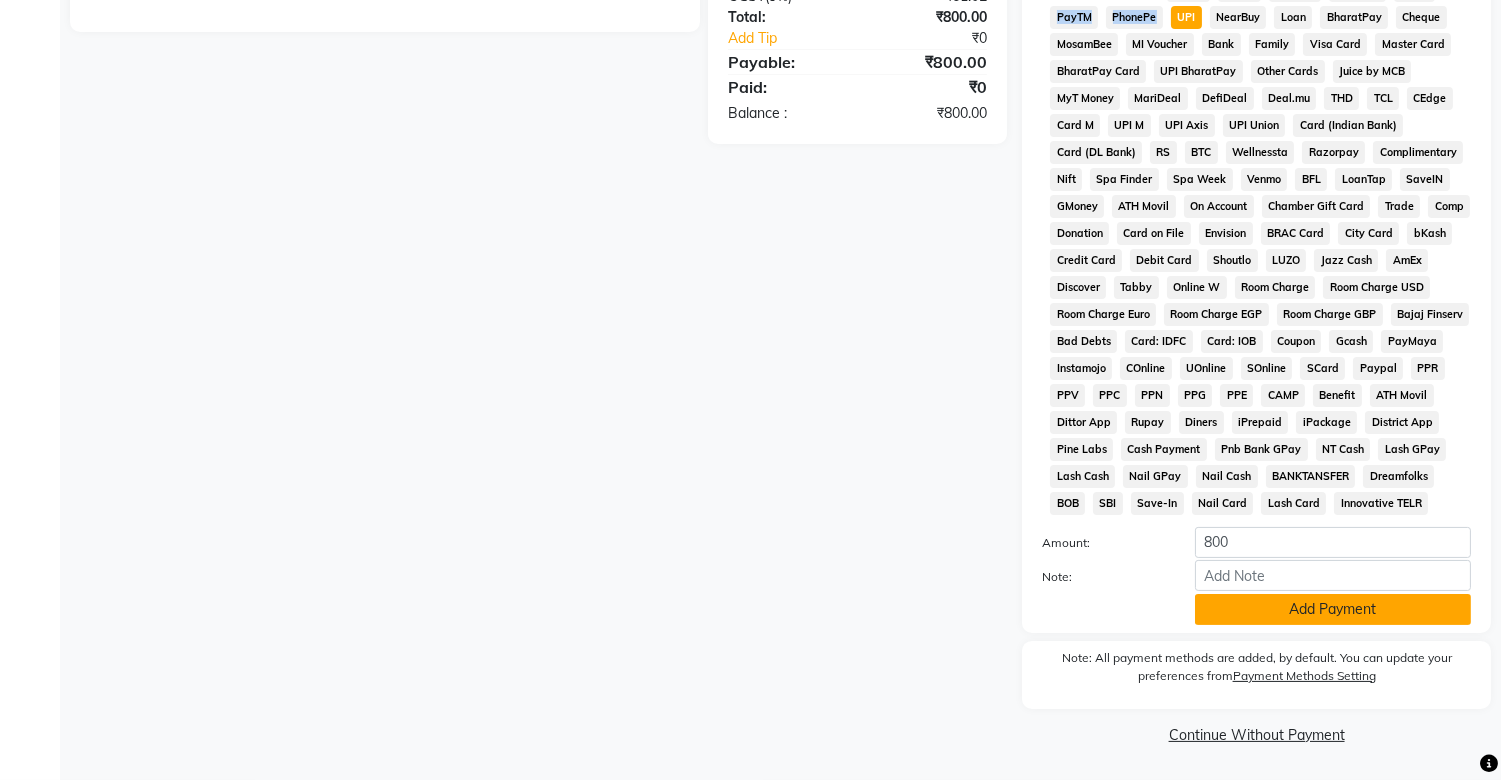 click on "Add Payment" 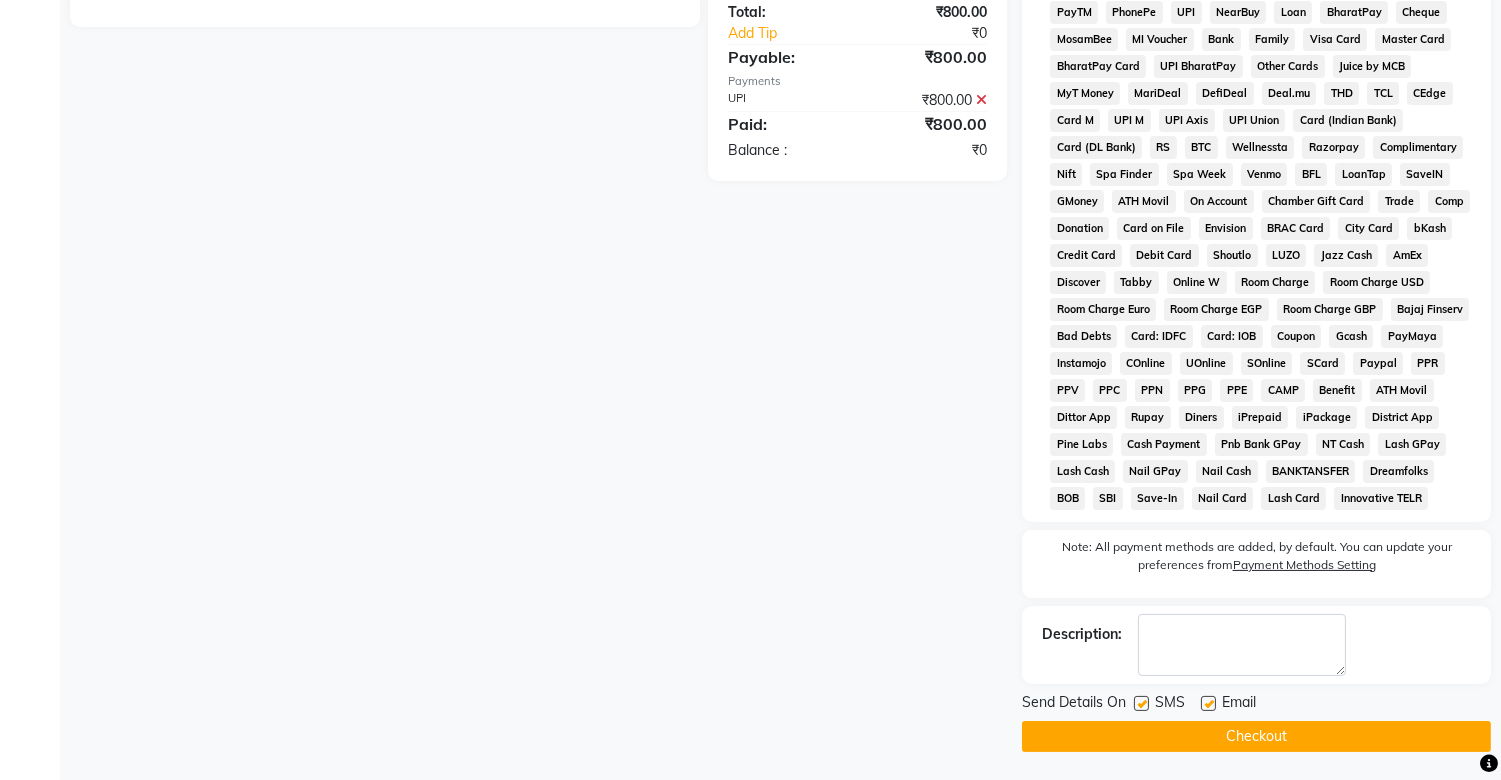 click 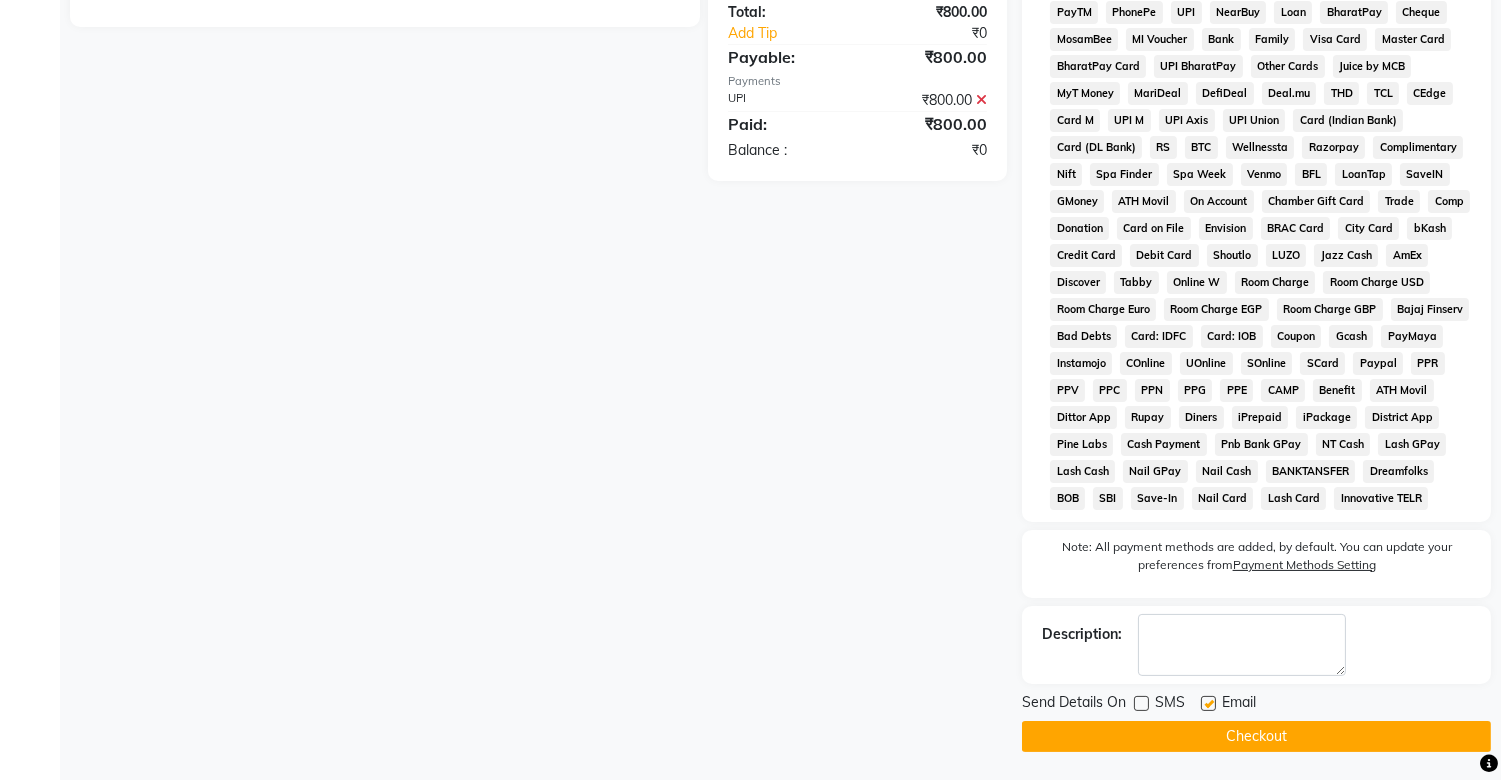 click on "Checkout" 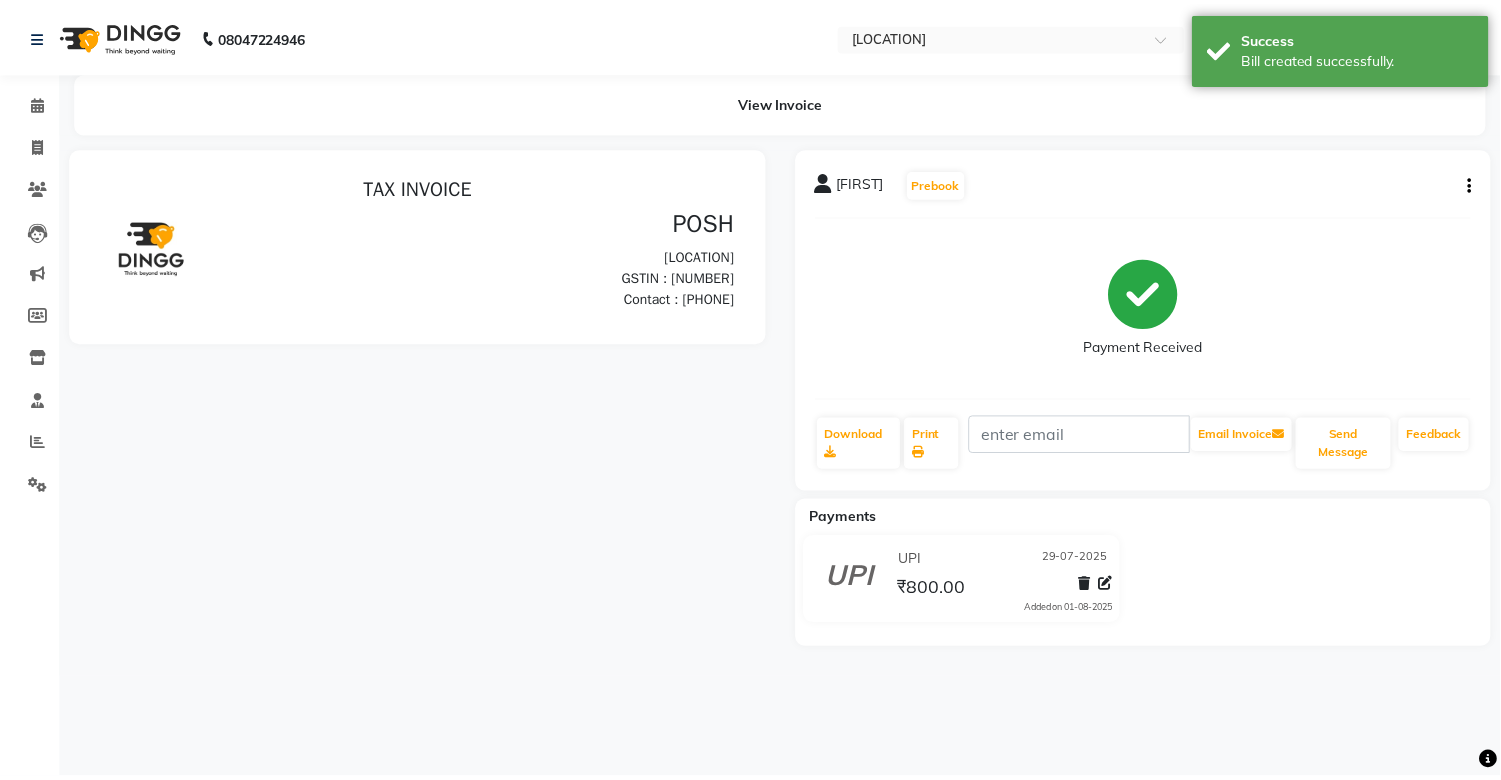 scroll, scrollTop: 0, scrollLeft: 0, axis: both 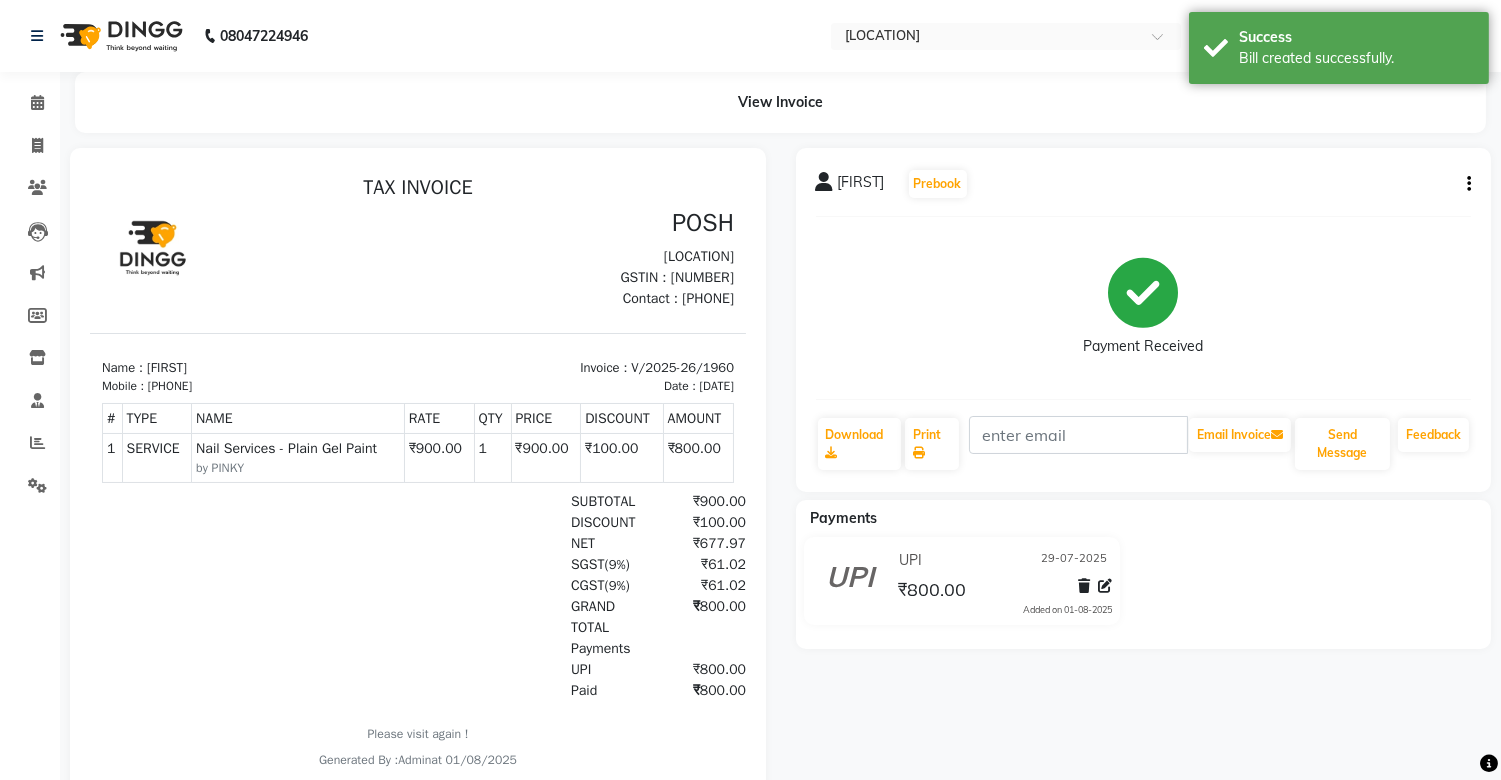 click on "Invoice" 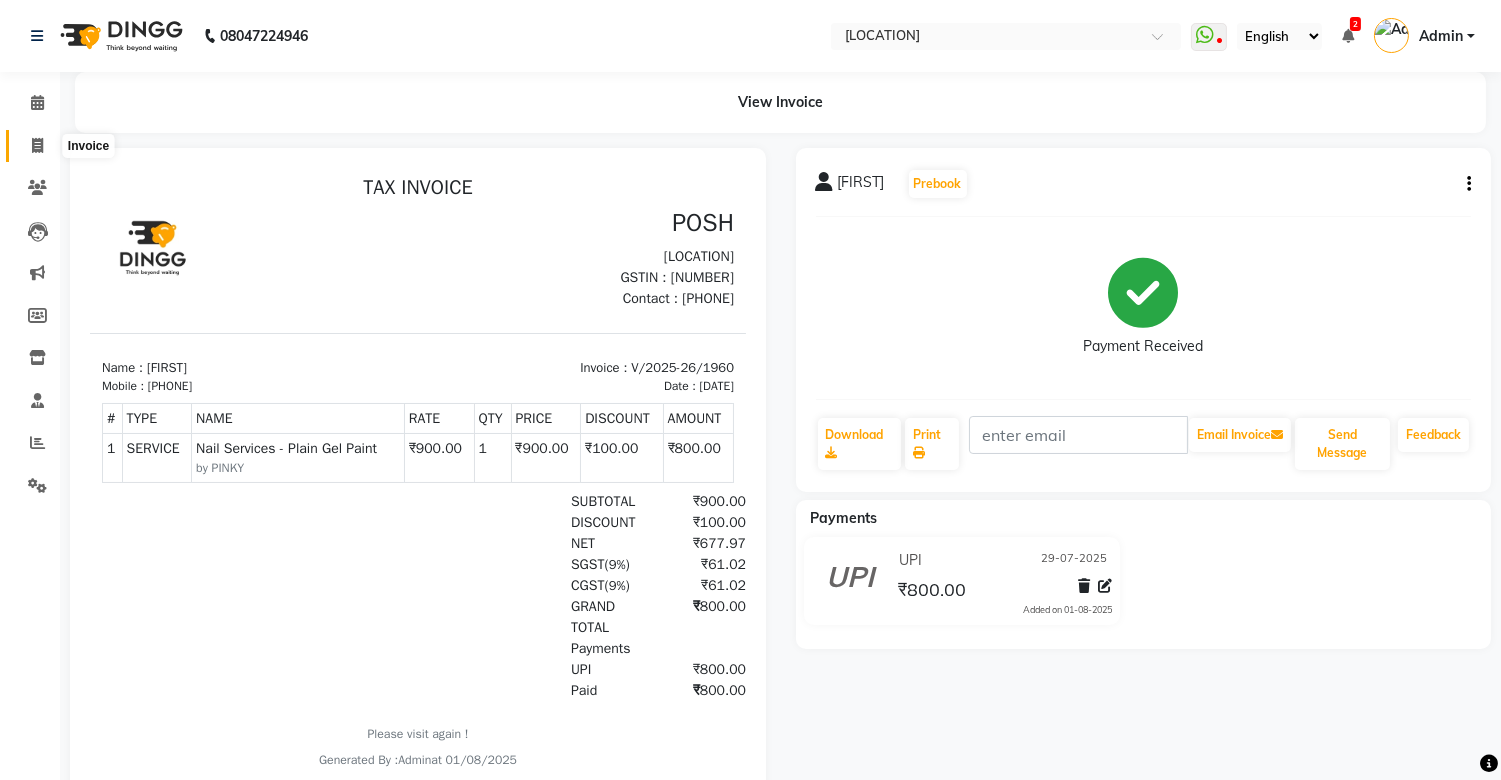 click 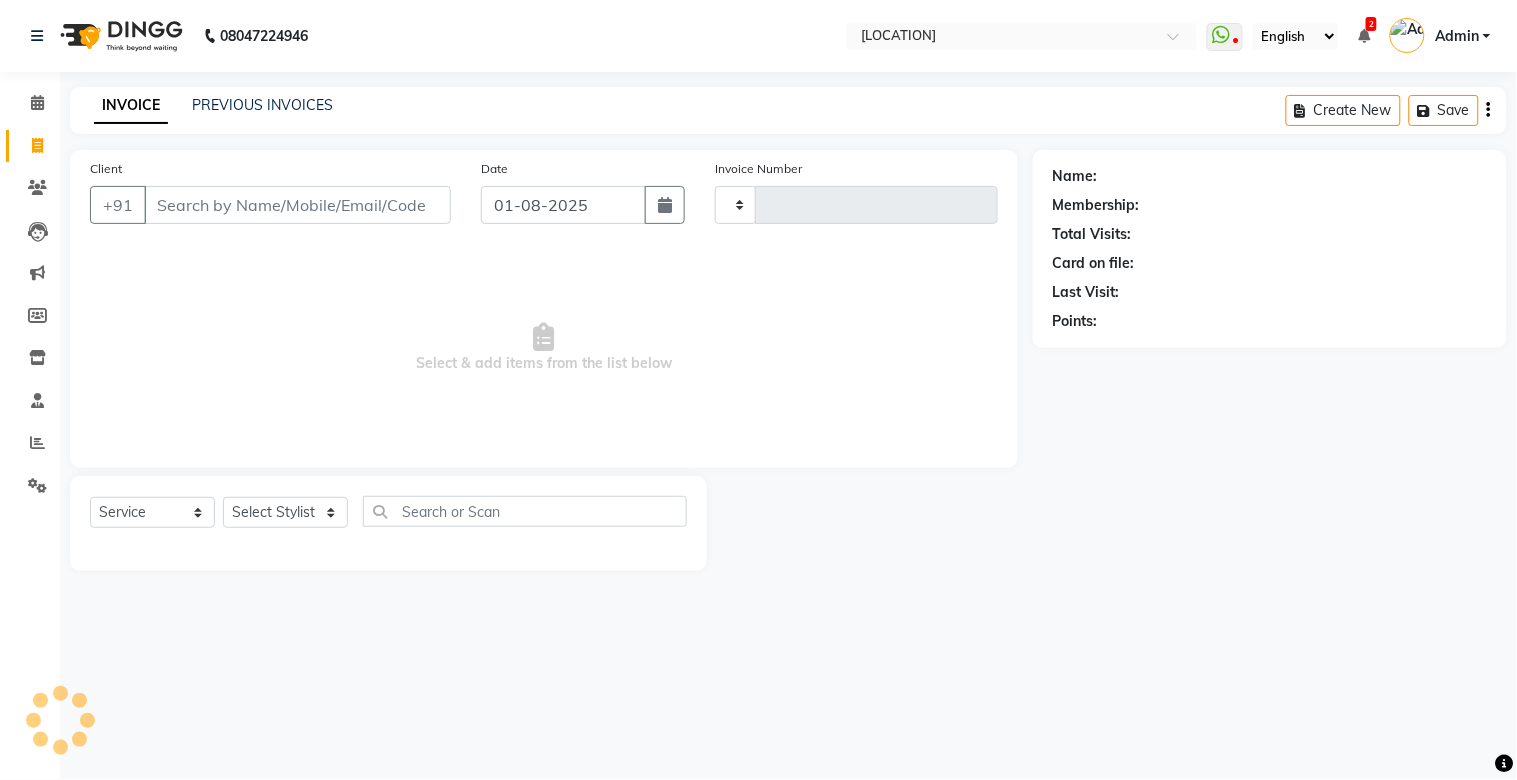 type on "1961" 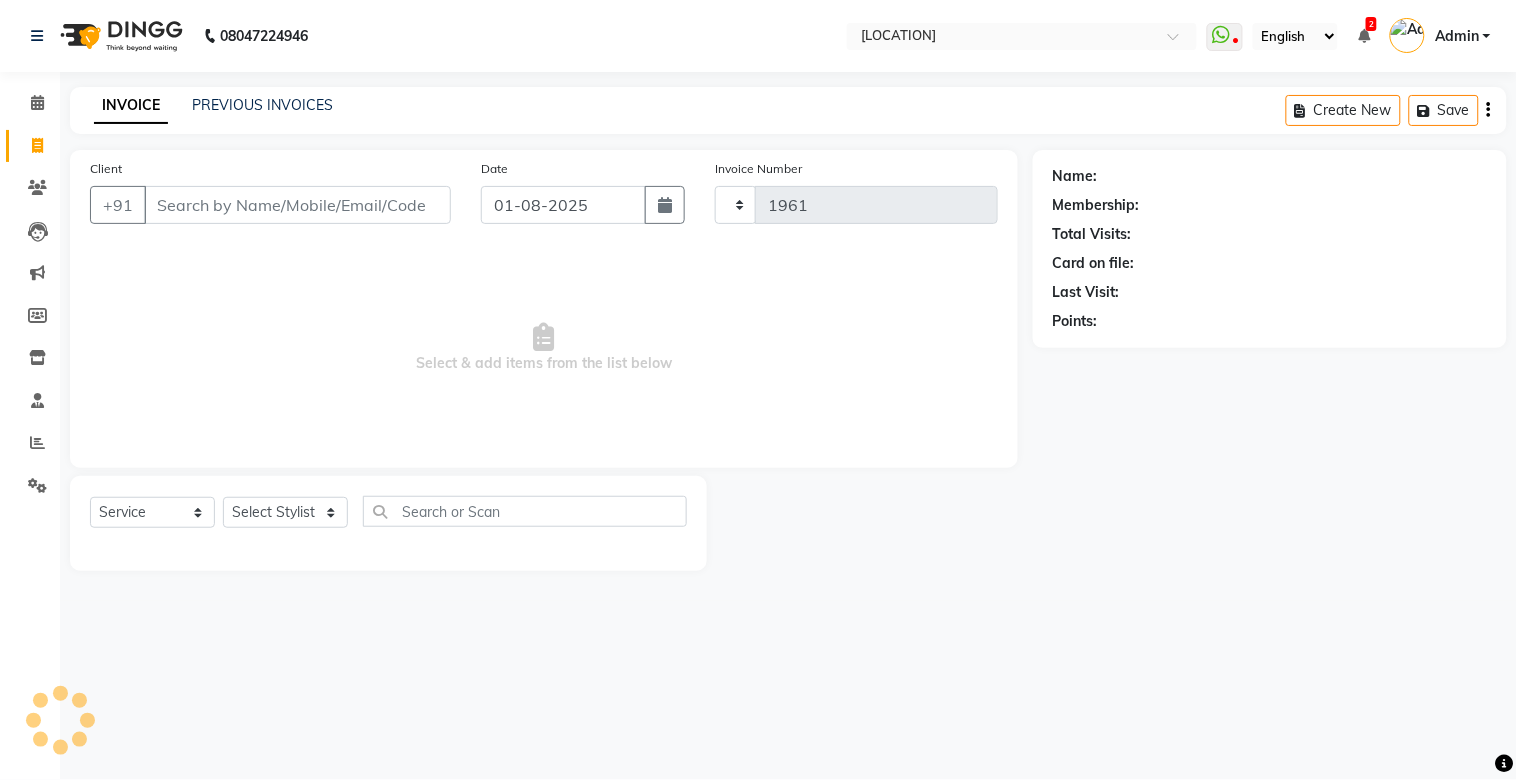 select on "3535" 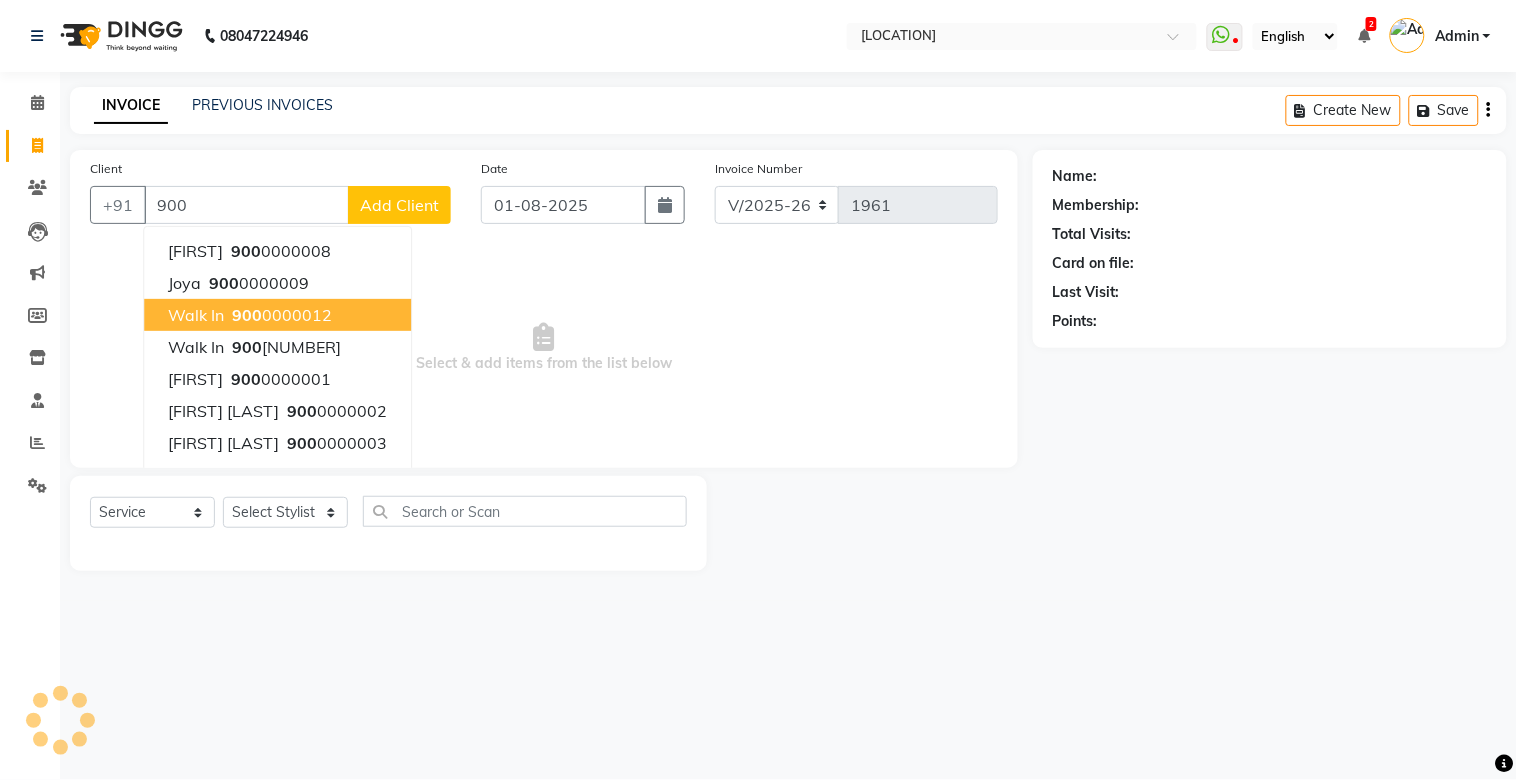 click on "walk in   900 0000012" at bounding box center [277, 315] 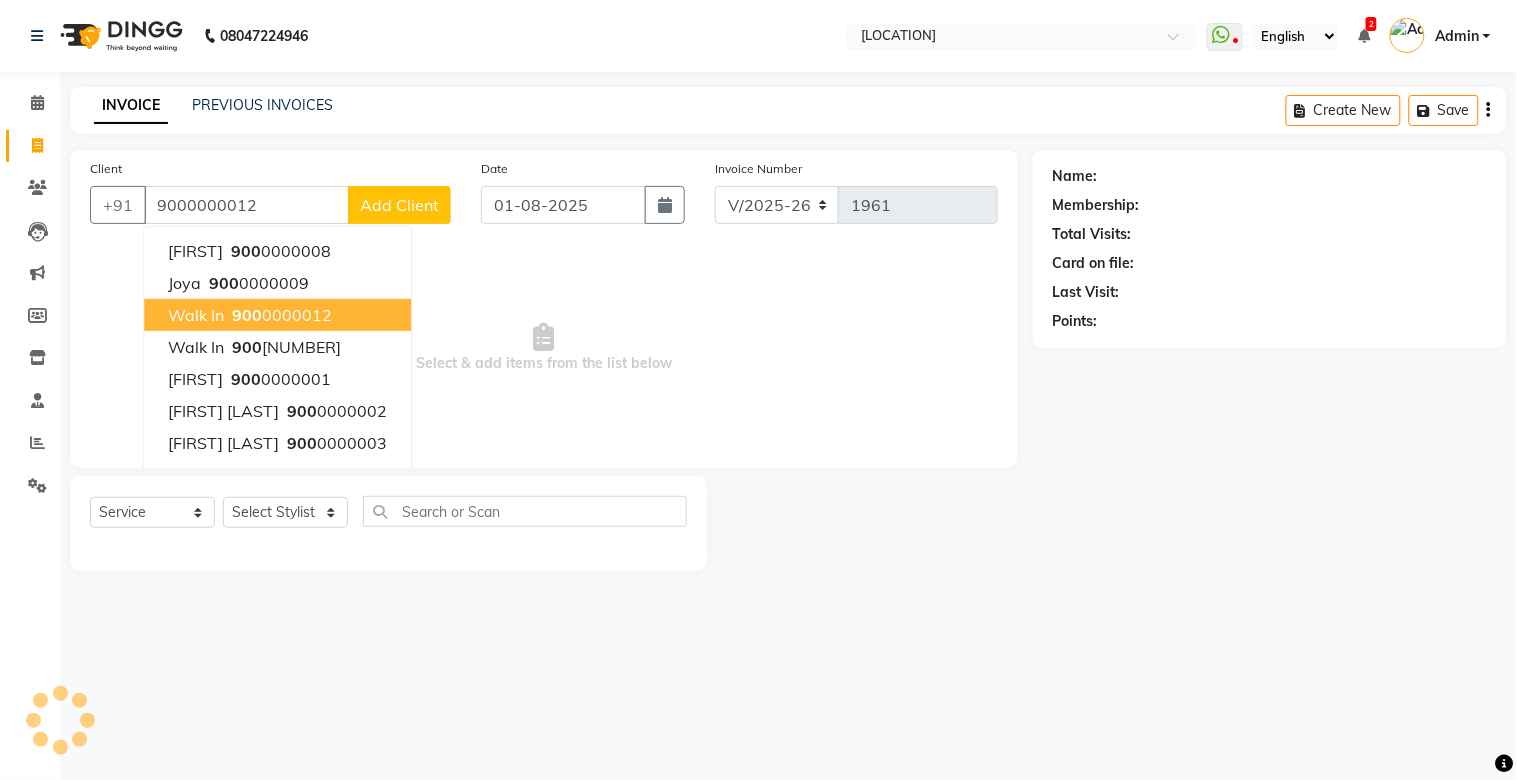 type on "9000000012" 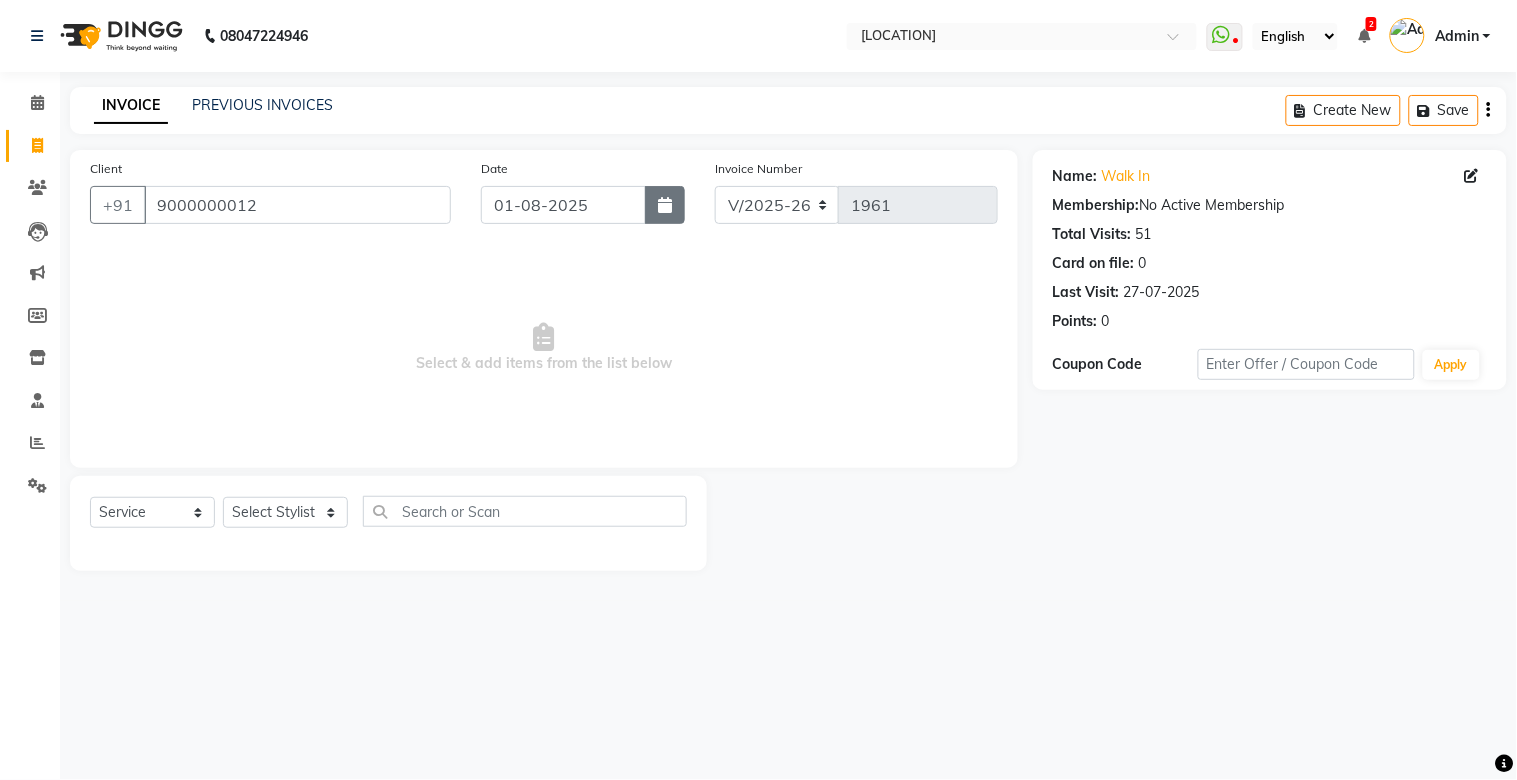 click 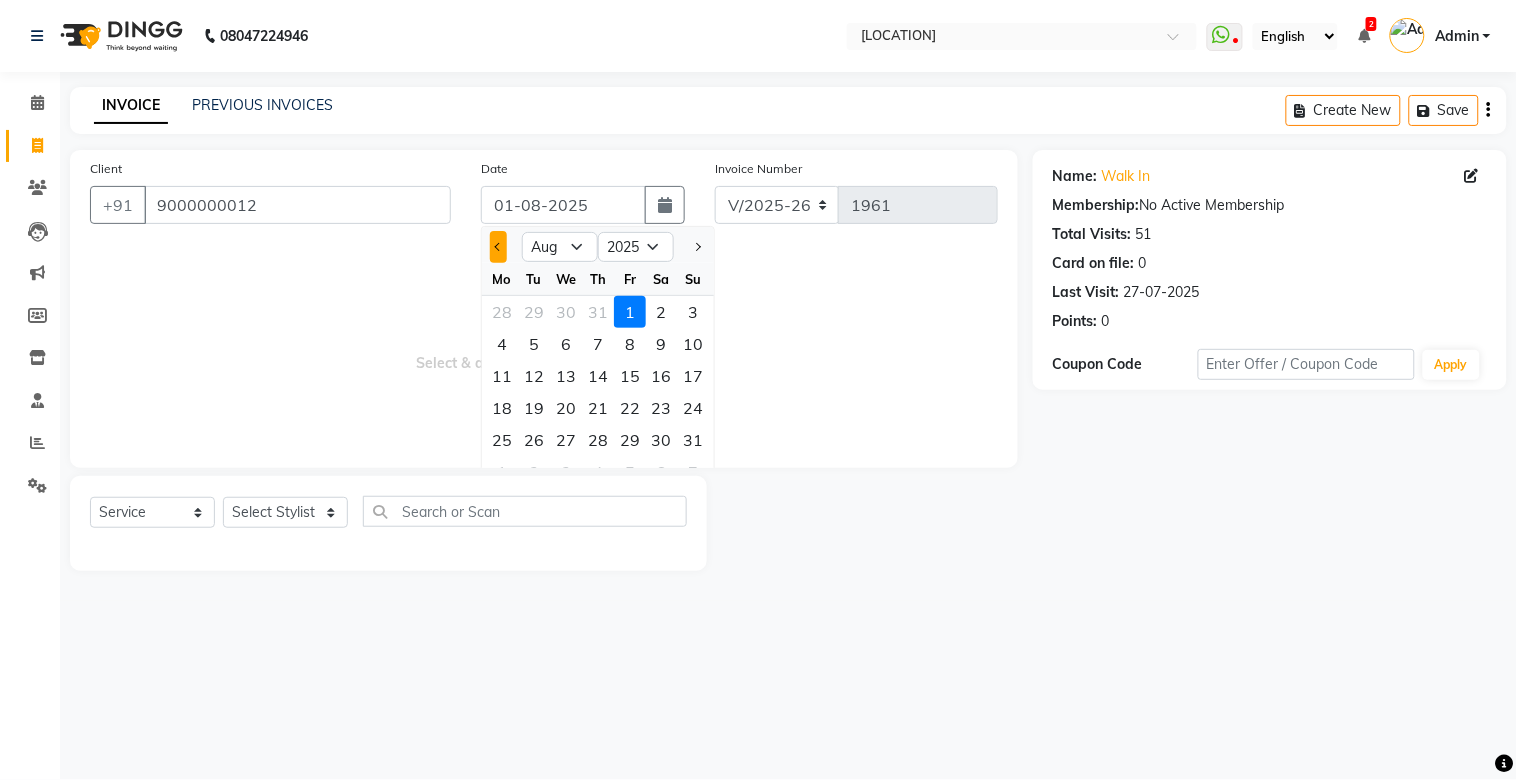 click 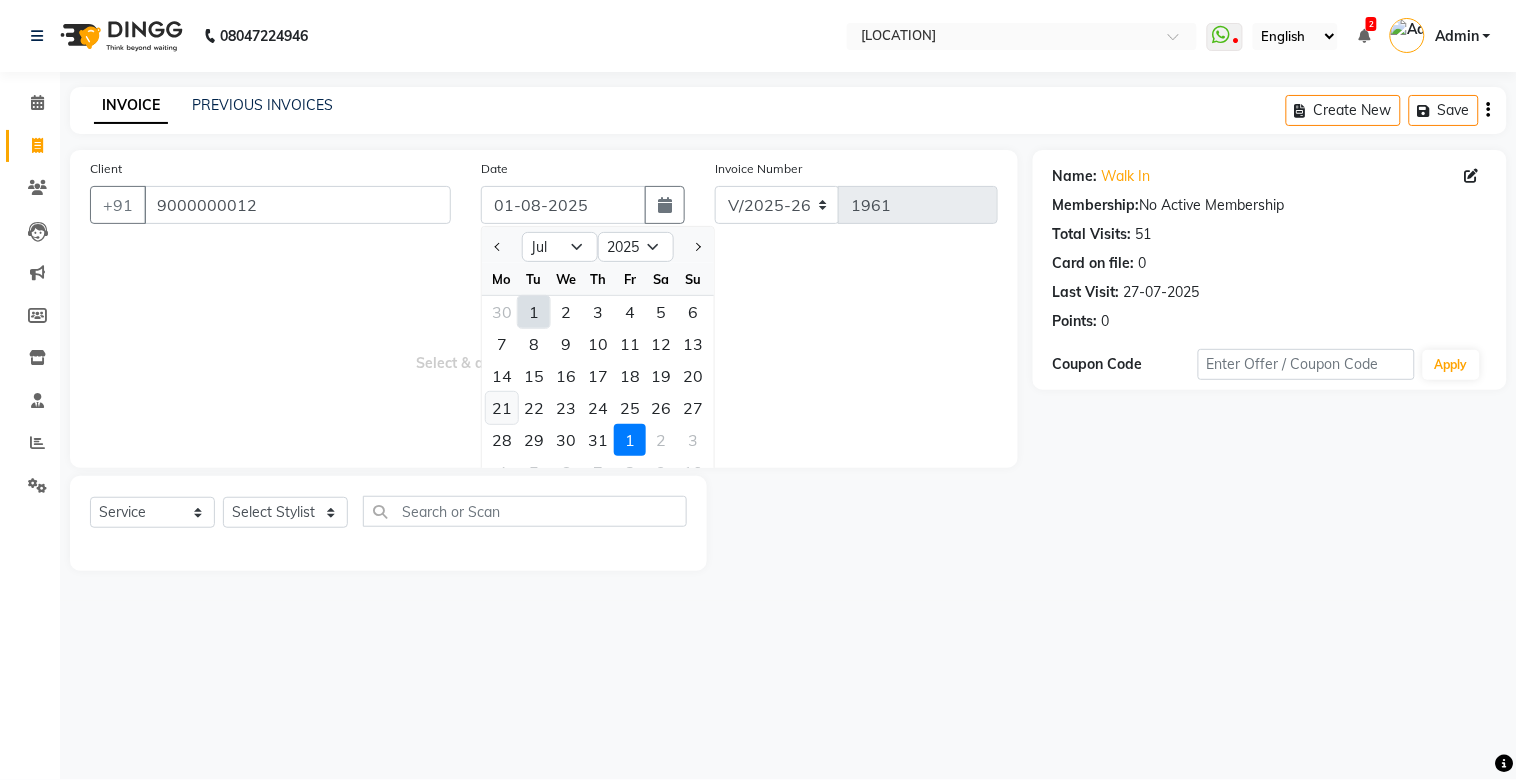 drag, startPoint x: 524, startPoint y: 431, endPoint x: 516, endPoint y: 422, distance: 12.0415945 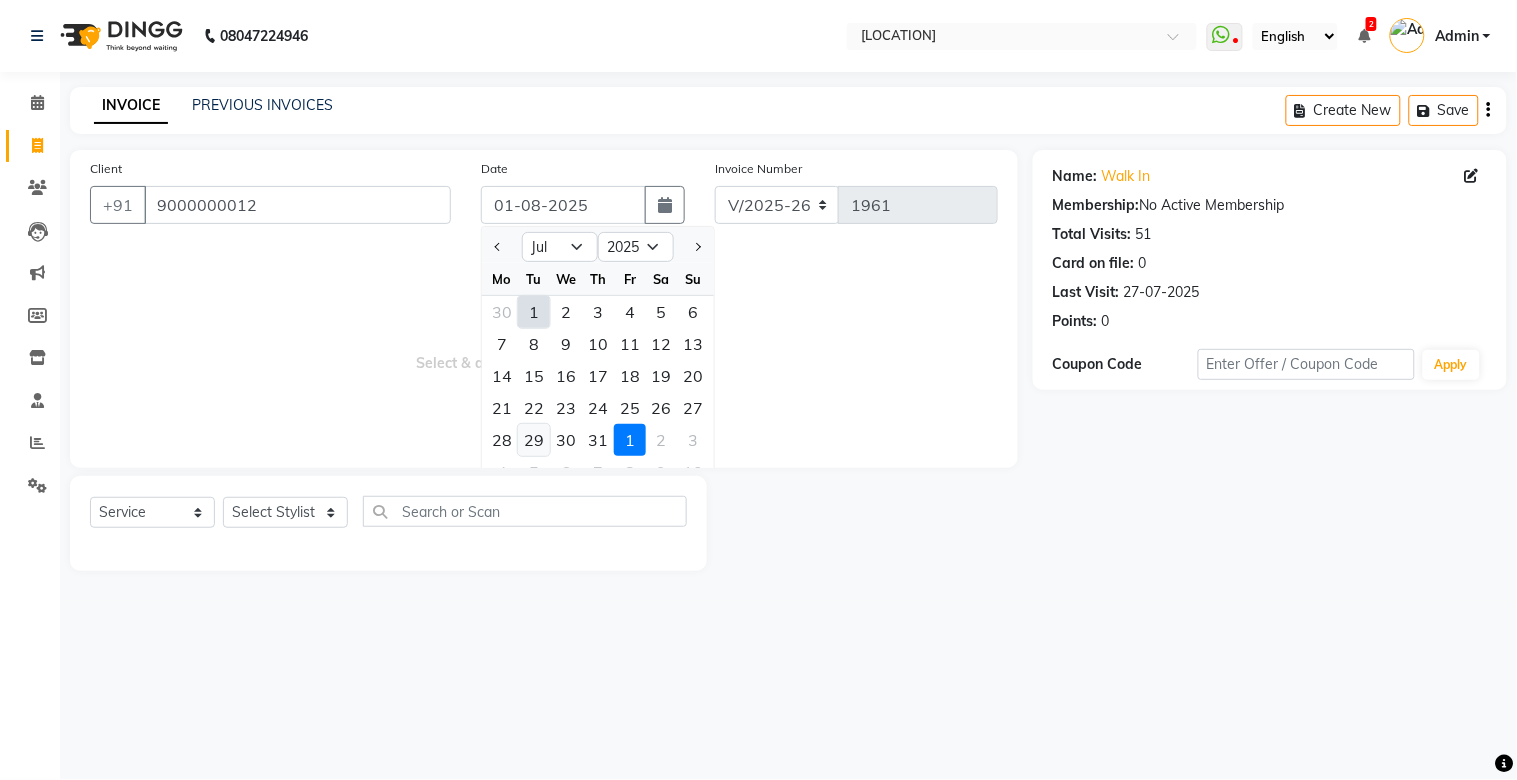 click on "29" 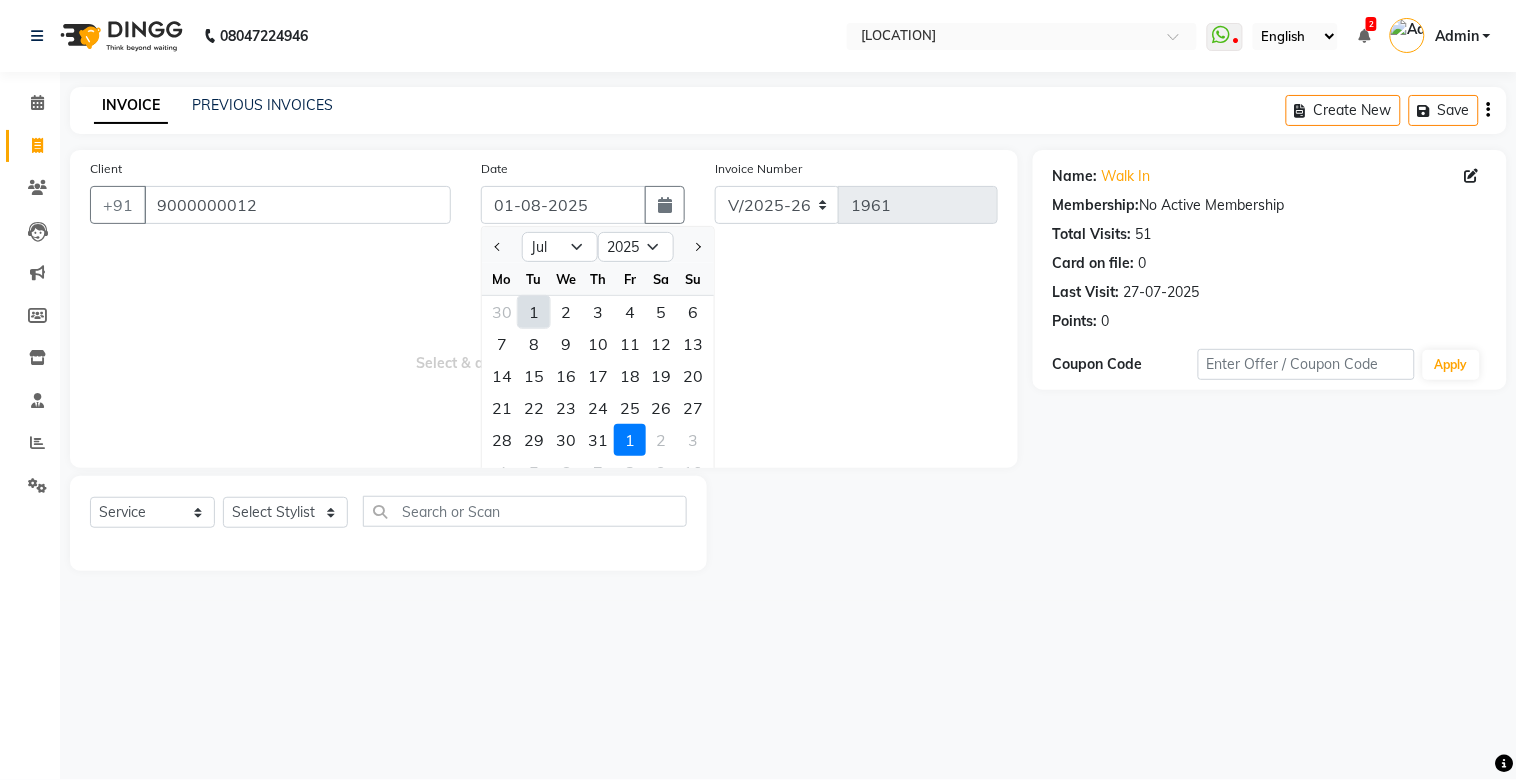 type on "29-07-2025" 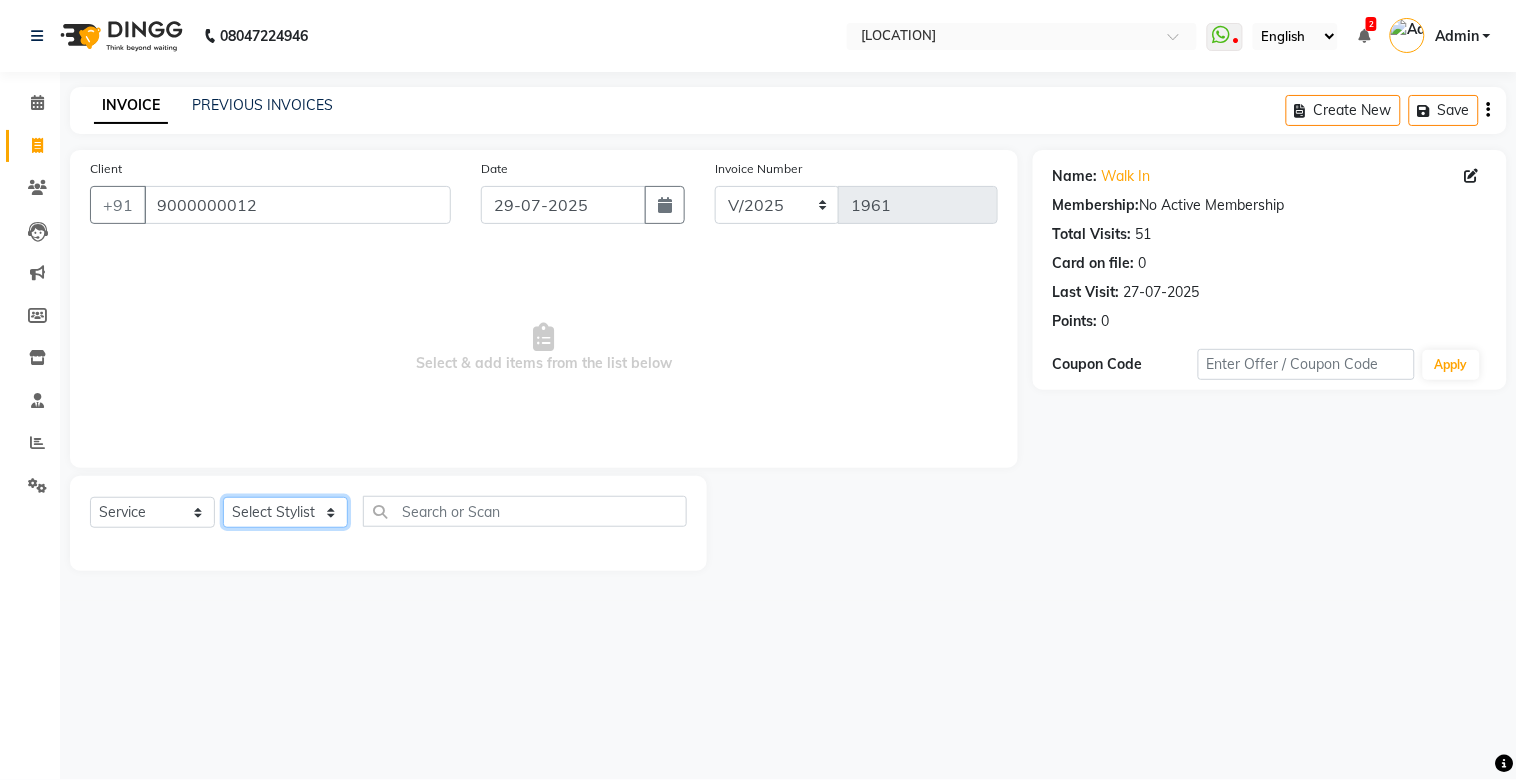 drag, startPoint x: 312, startPoint y: 511, endPoint x: 307, endPoint y: 500, distance: 12.083046 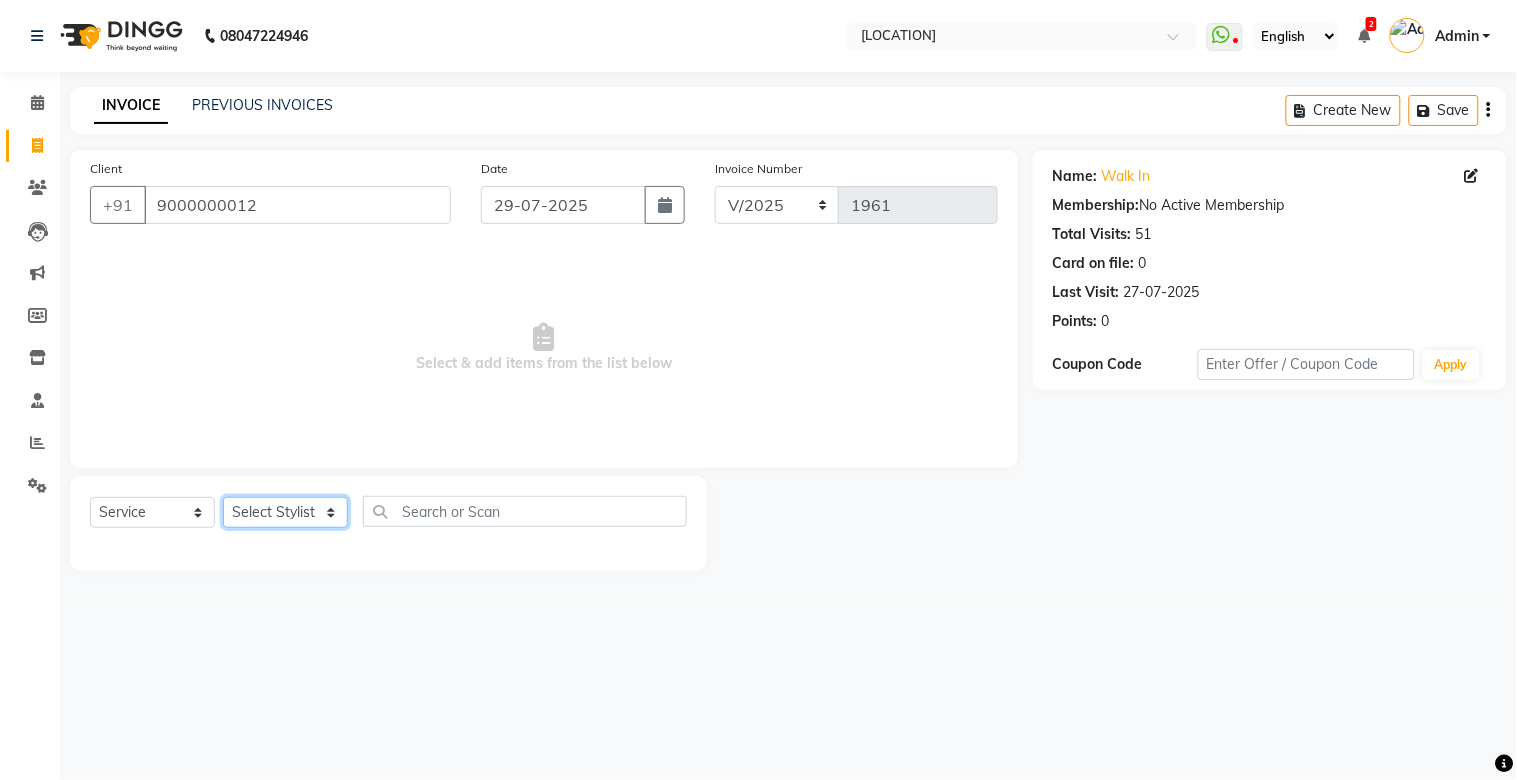 select on "84924" 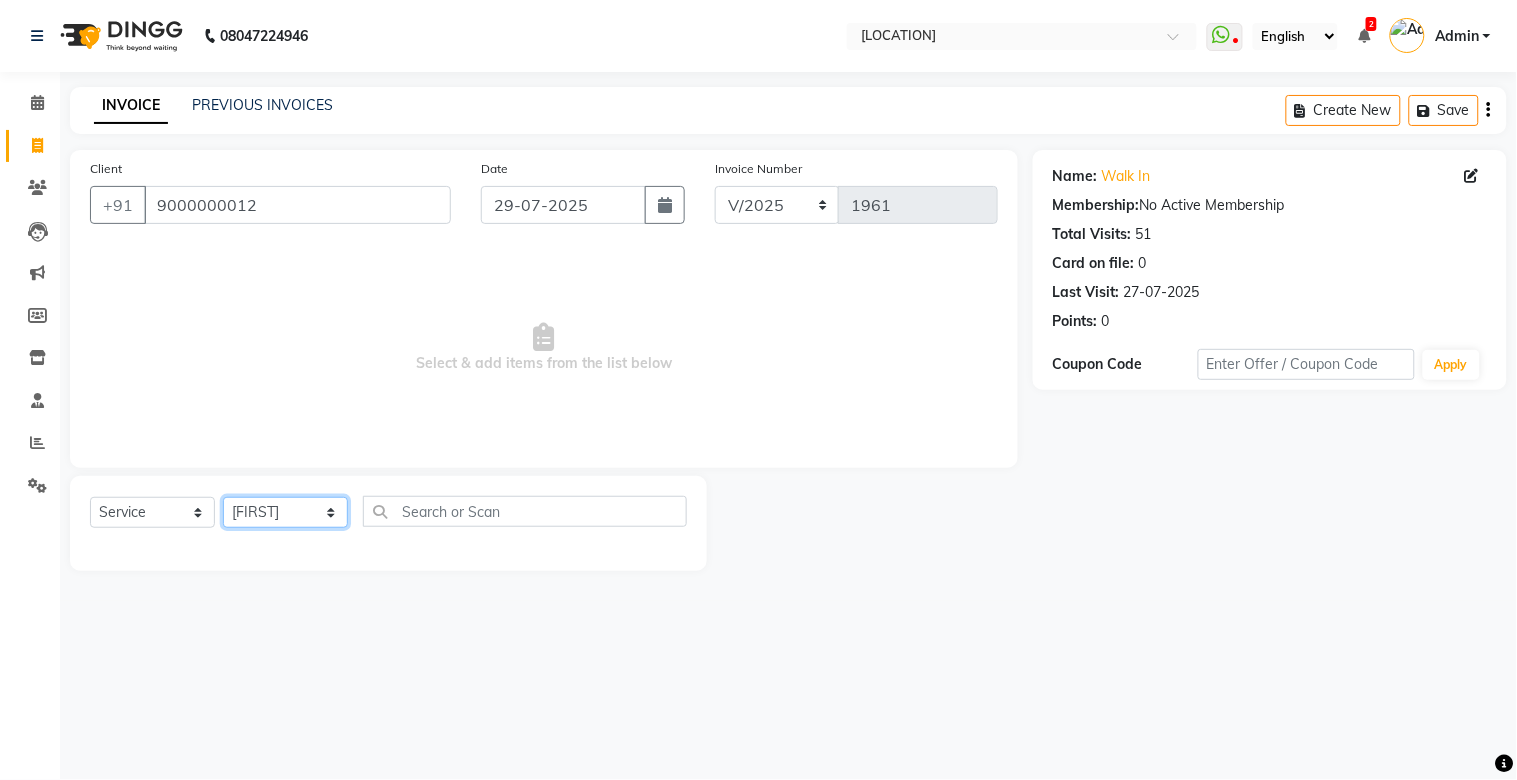 click on "Select Stylist [NAME]	   [NAME]   [NAME]   [NAME]   [NAME]   Manager   [NAME]   [NAME]    [NAME]	   [NAME]   [NAME]	   [NAME]   [NAME]   [NAME]   [NAME]   [NAME]	   [NAME]   [NAME]" 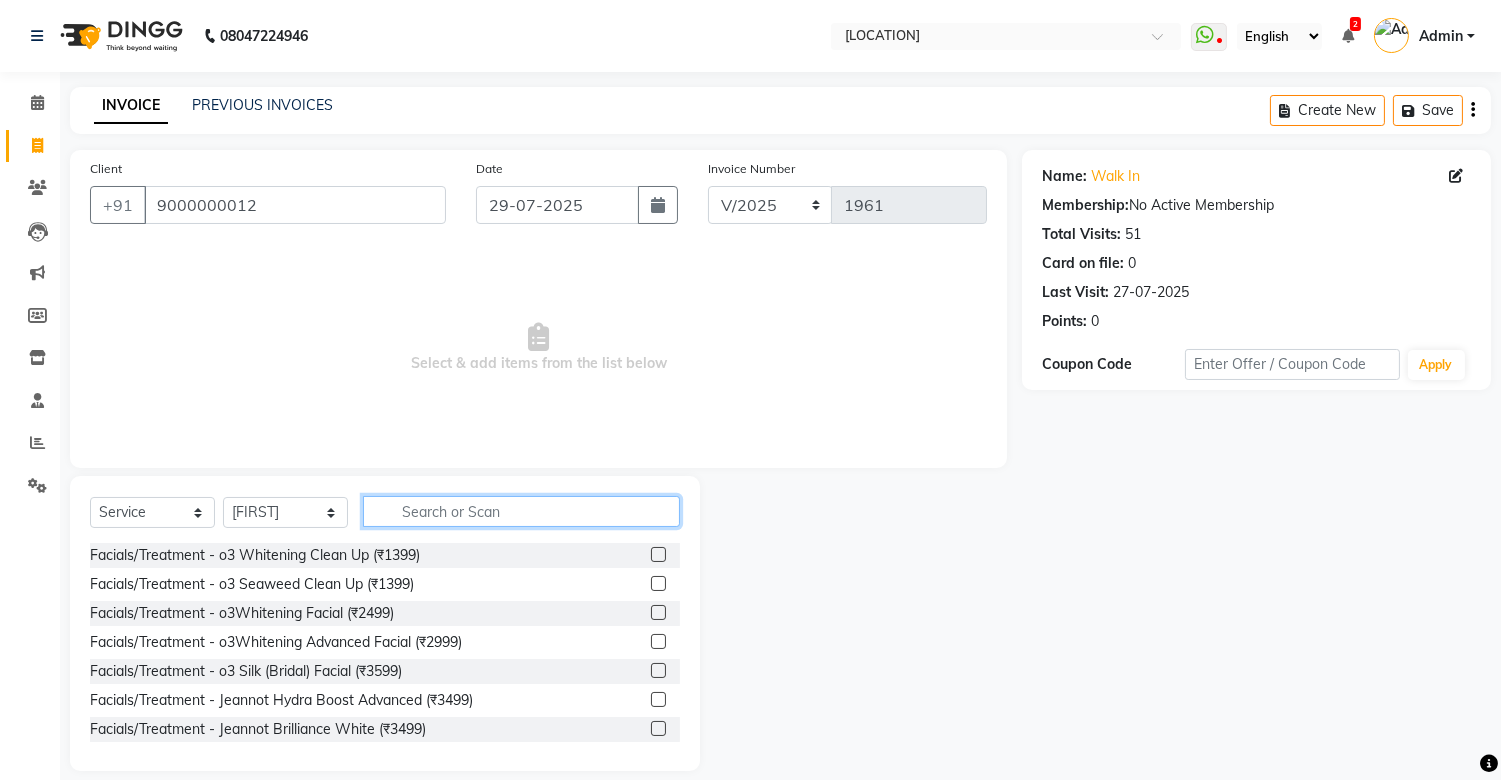 drag, startPoint x: 405, startPoint y: 498, endPoint x: 436, endPoint y: 435, distance: 70.21396 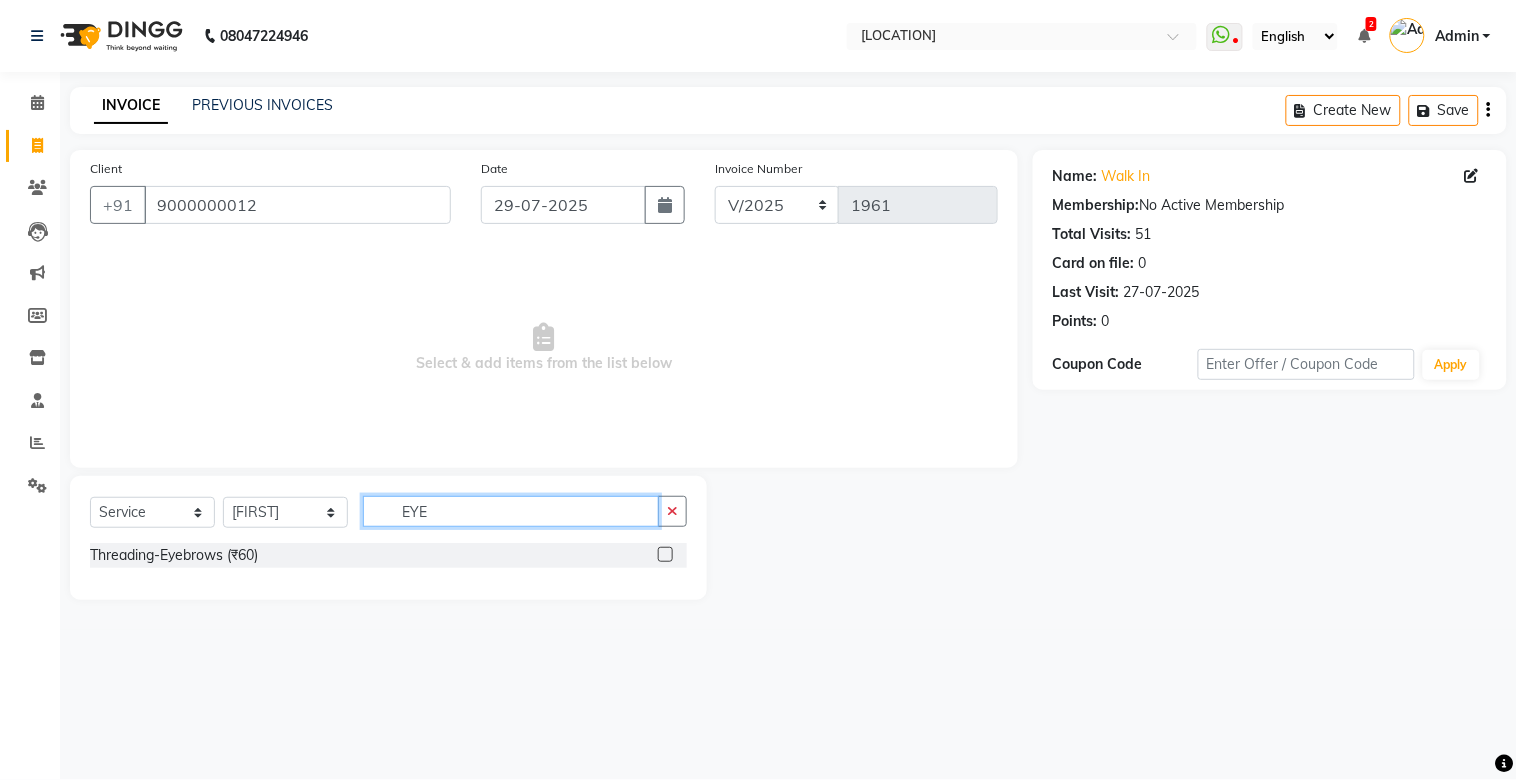 type on "EYE" 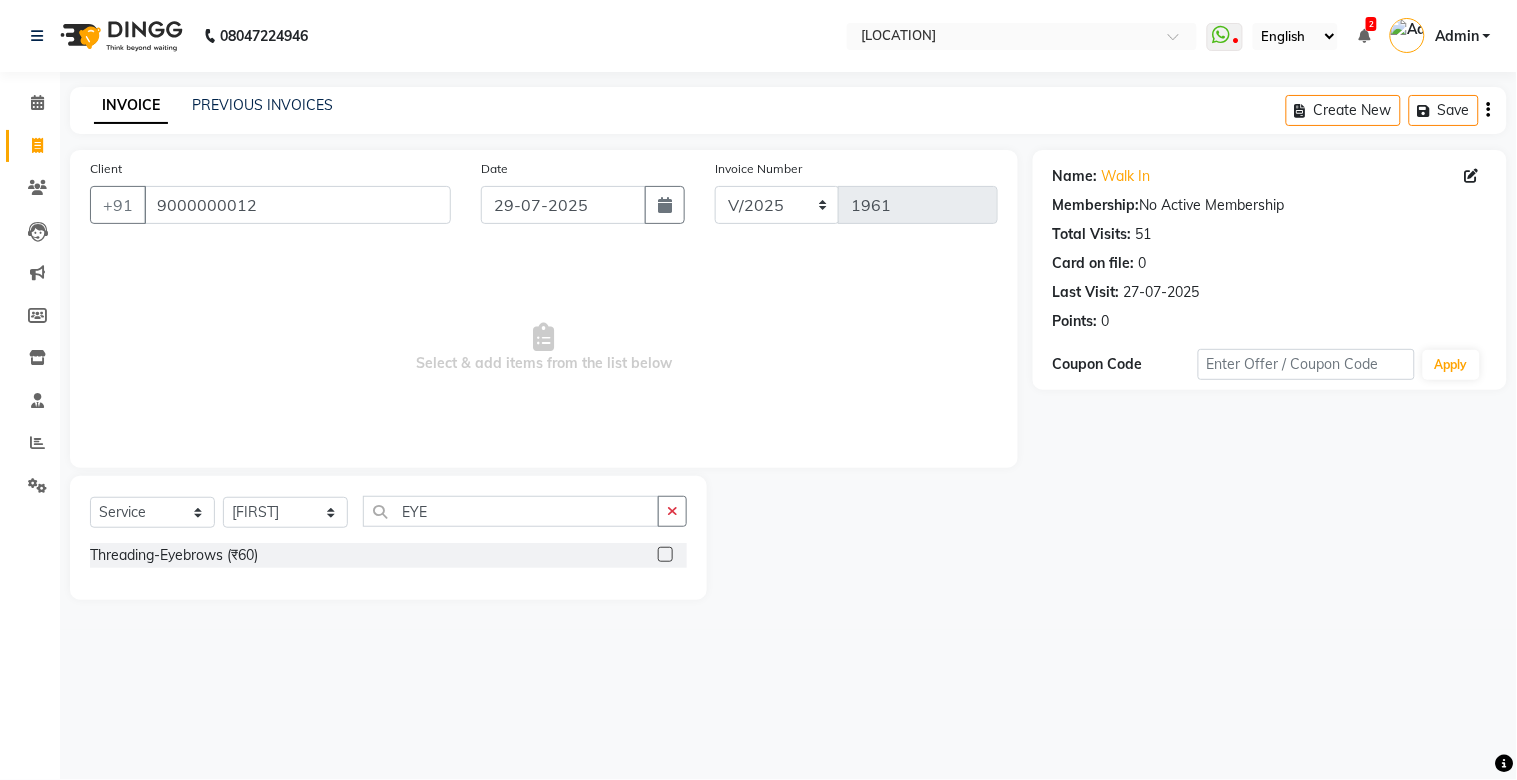click 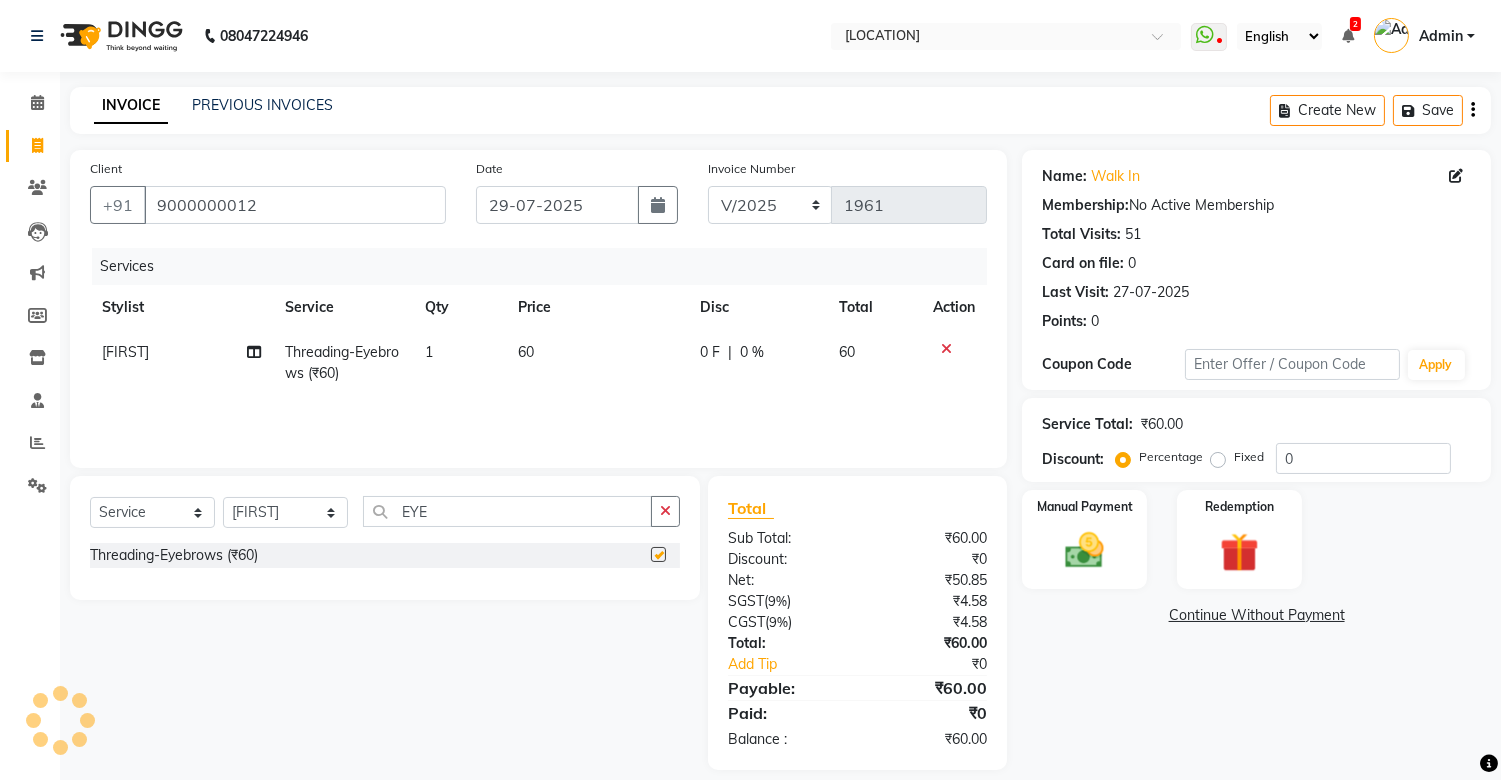 checkbox on "false" 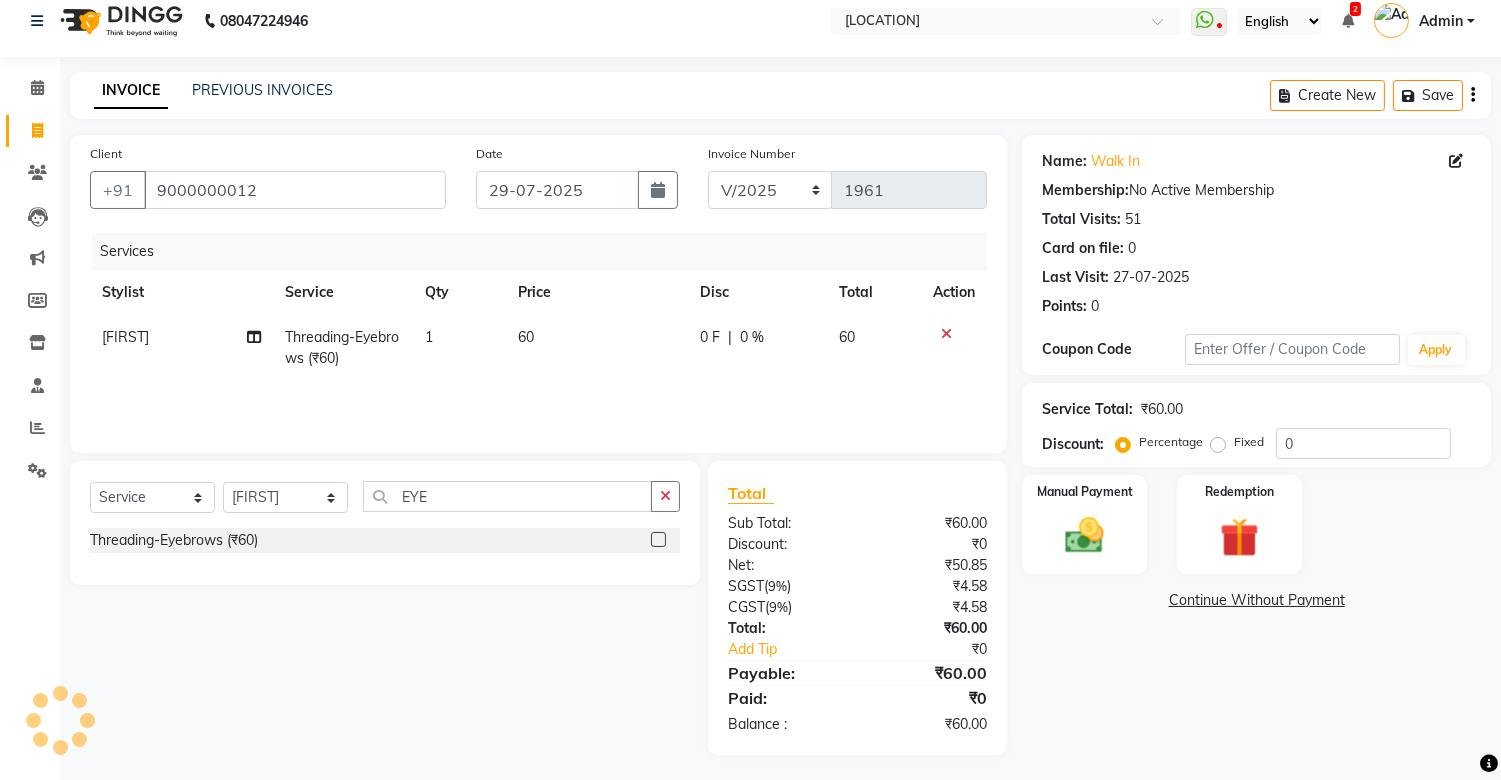 scroll, scrollTop: 20, scrollLeft: 0, axis: vertical 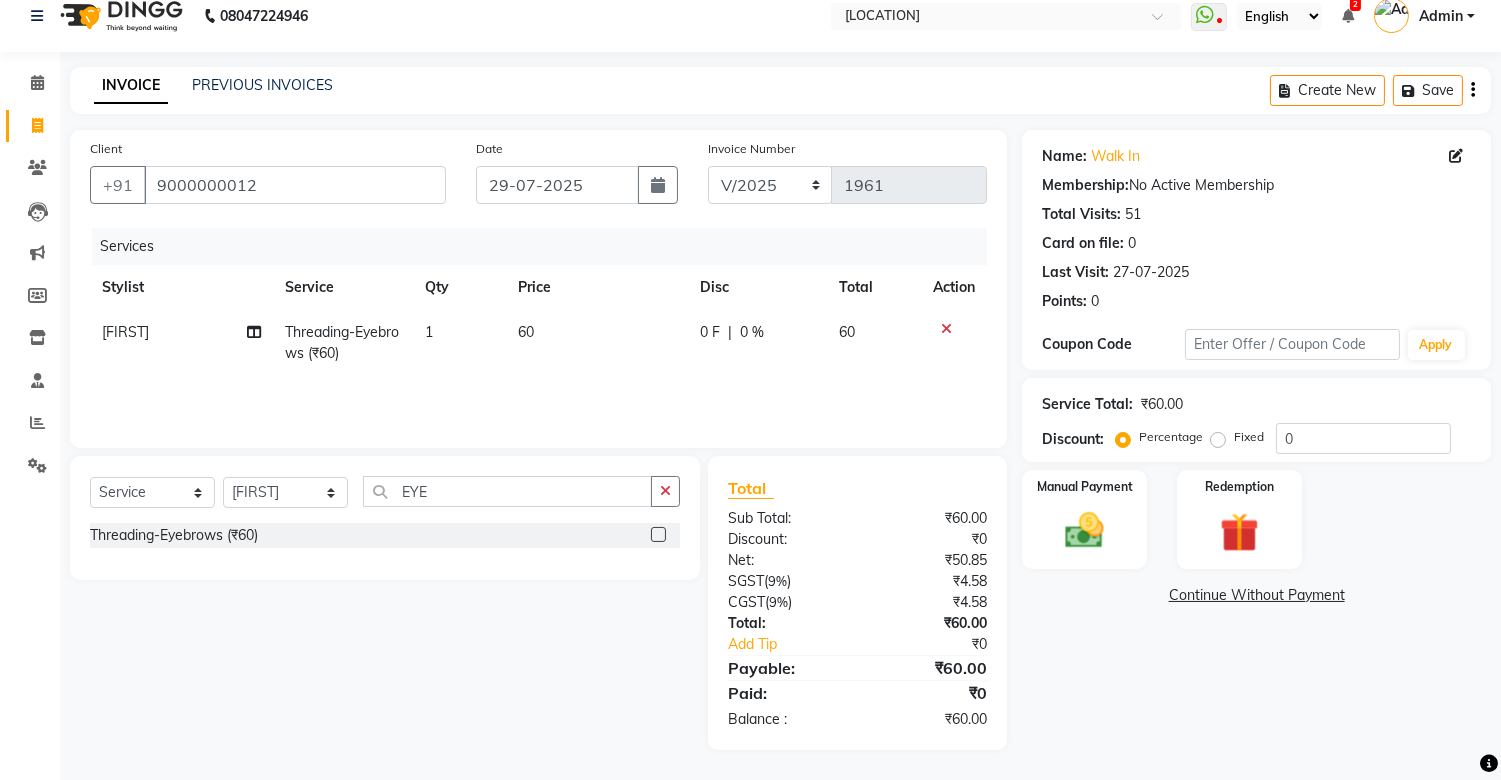 click on "0 F | 0 %" 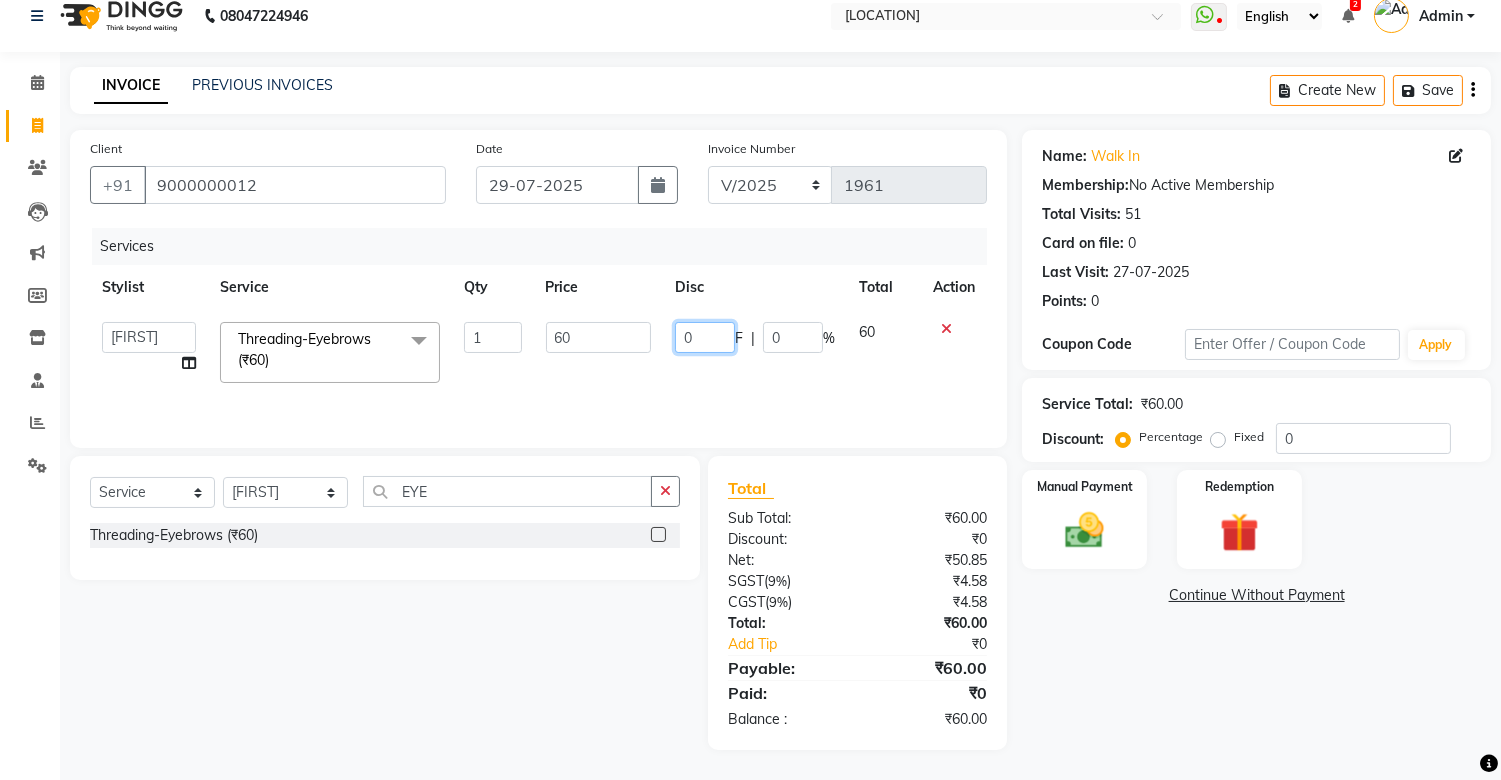 click on "0" 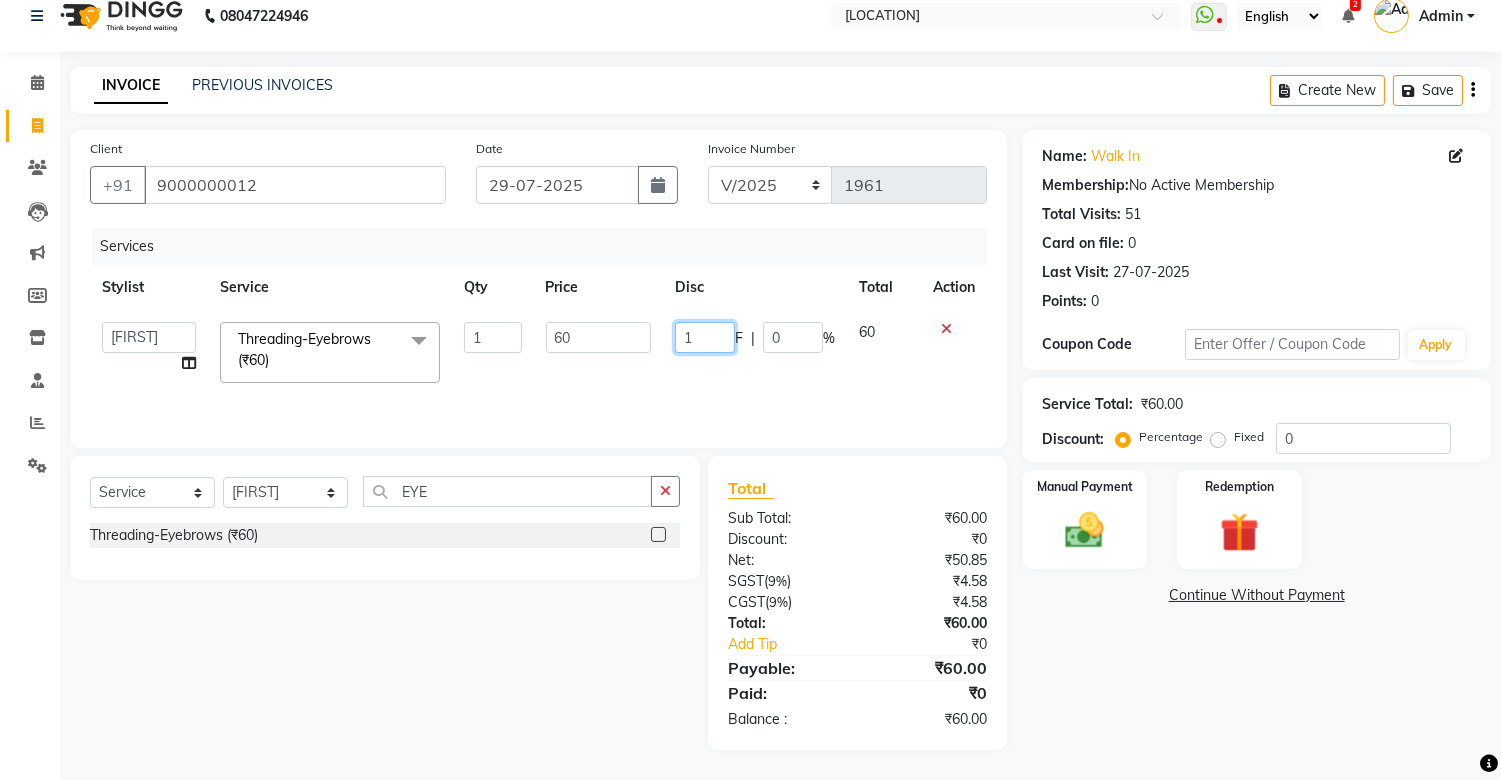 type on "10" 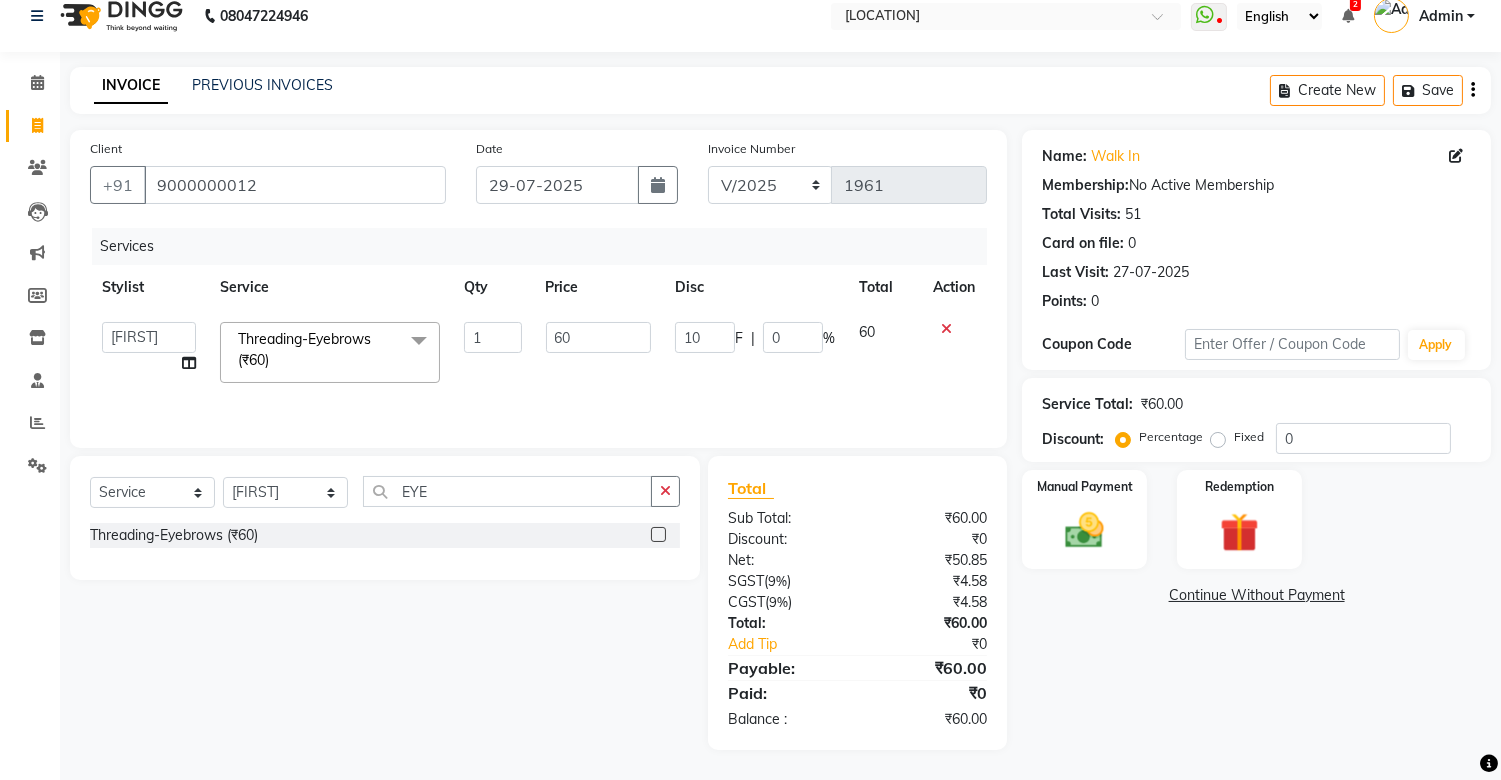 click on "Services Stylist Service Qty Price Disc Total Action  ANAMIKA	   ANARUL ISLAM   DIVYANGKA   KASHAB   MAHESH   Manager   MONTU VERMA   MOUSUMI    MRIDUL	   PARBIN   PINKY	   POMPI	   POSH   PRITY   RANJAN   RIMPA	   SHASHI	   SONALI  Threading-Eyebrows (₹60)  x Facials/Treatment - o3 Whitening Clean Up (₹1399) Facials/Treatment - o3 Seaweed Clean Up (₹1399) Facials/Treatment - o3Whitening Facial (₹2499) Facials/Treatment - o3Whitening Advanced Facial (₹2999) Facials/Treatment - o3 Silk (Bridal) Facial (₹3599) Facials/Treatment - Jeannot Hydra Boost Advanced (₹3499) Facials/Treatment - Jeannot Brilliance White (₹3499) Facials/Treatment - Jeannot Instant Glow Brightening (₹3499) Facials/Treatment - Jeannot Infinite Youth Firming (₹3499) Facials/Treatment - Cheryl's Glowvite (₹1999) Facials/Treatment - Cheryl's Tan Clear (₹1999) Facials/Treatment - Cheryl's Ageing (₹1999) Facials/Treatment - Anti Pigmentation (₹1999) Facials/Treatment - Cheryl's Clariglow (₹1999) OLAPLEX (₹2500) 1" 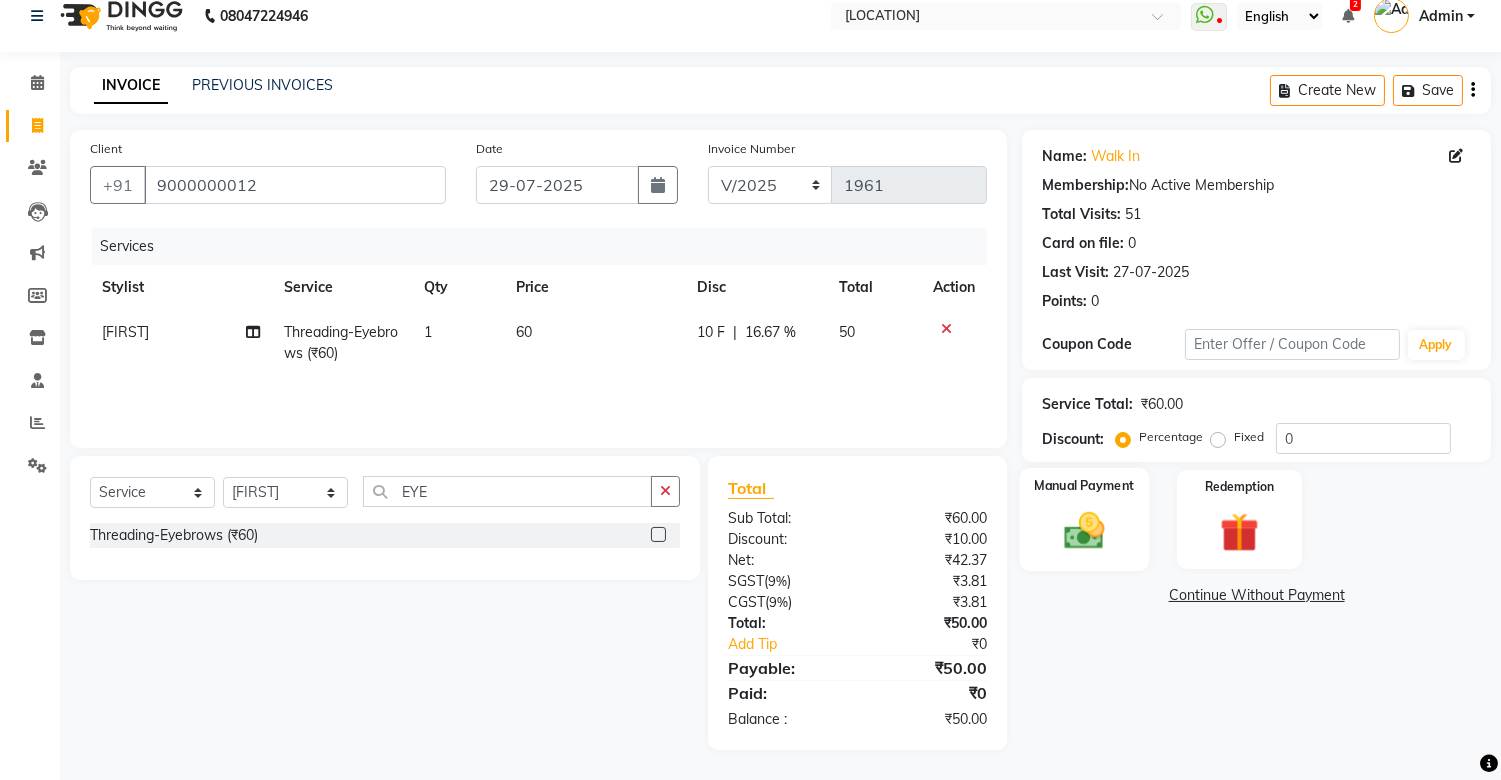 click 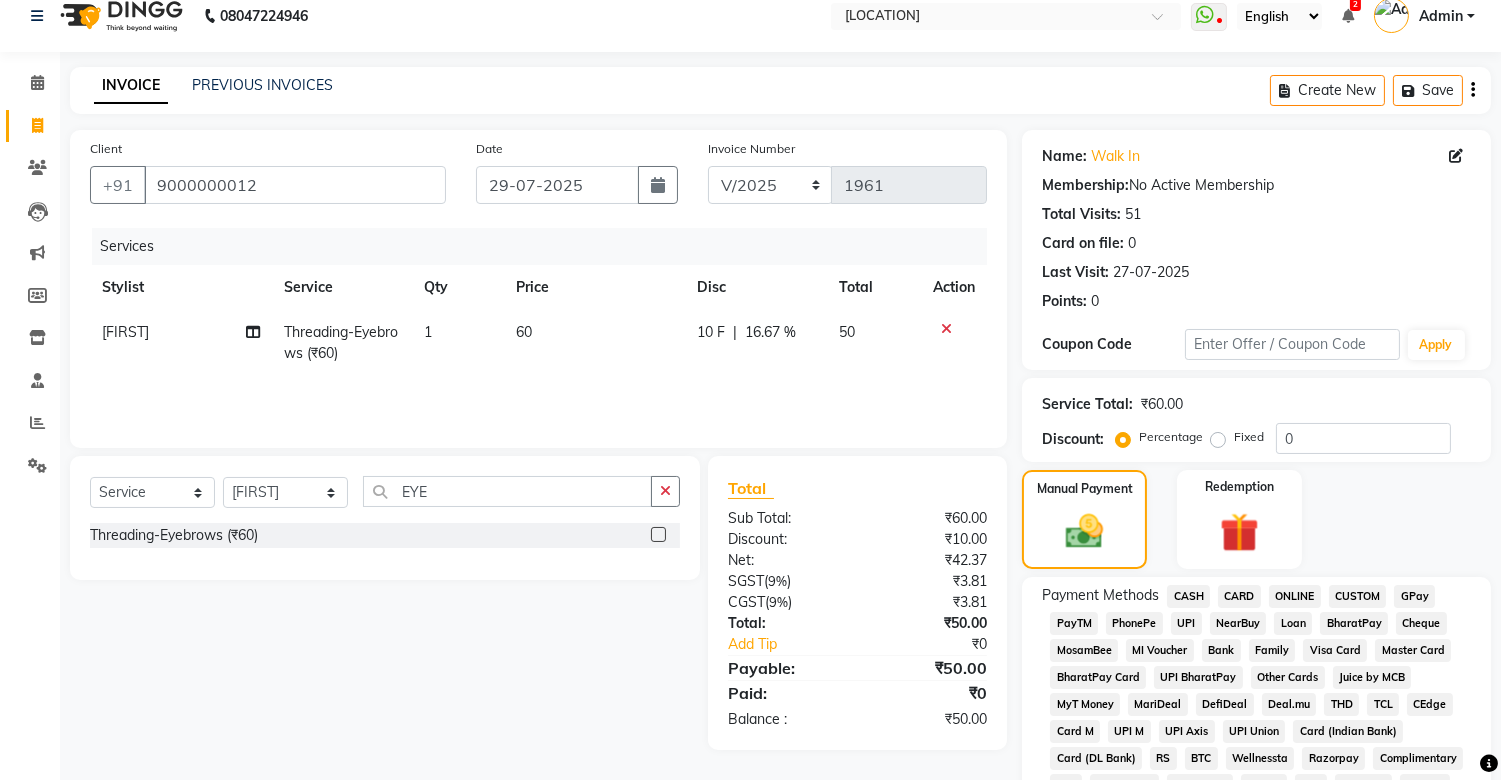 click on "UPI" 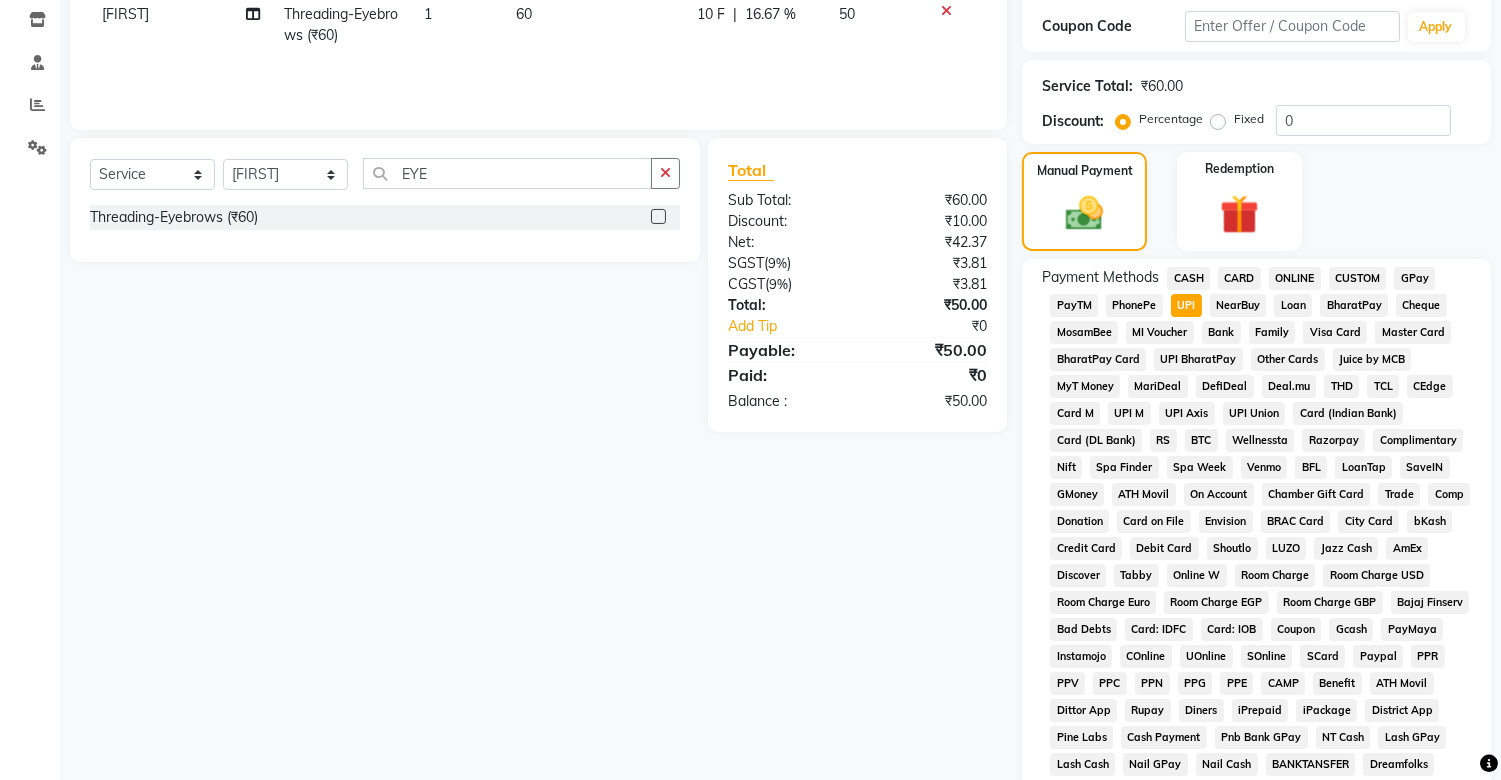 scroll, scrollTop: 575, scrollLeft: 0, axis: vertical 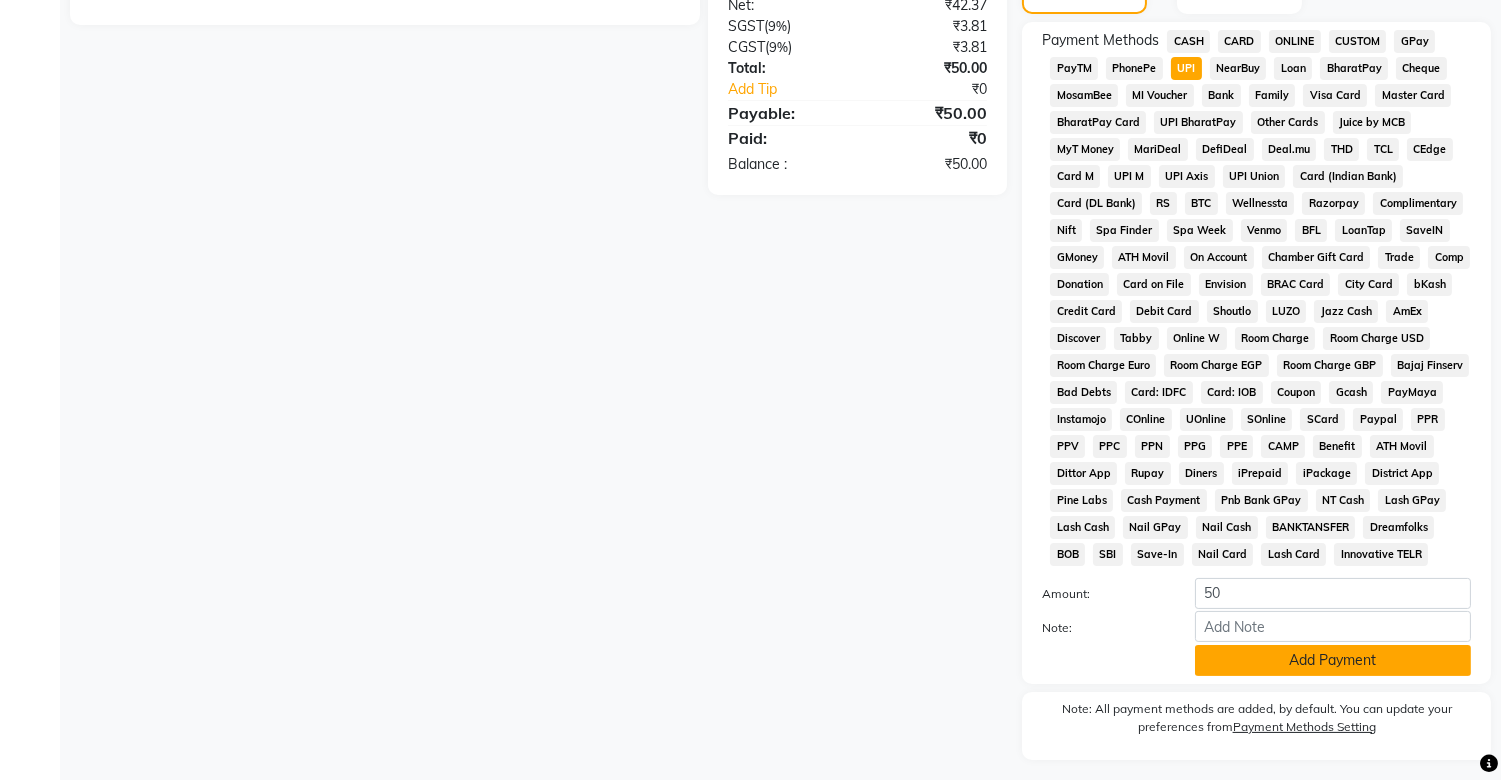 click on "Add Payment" 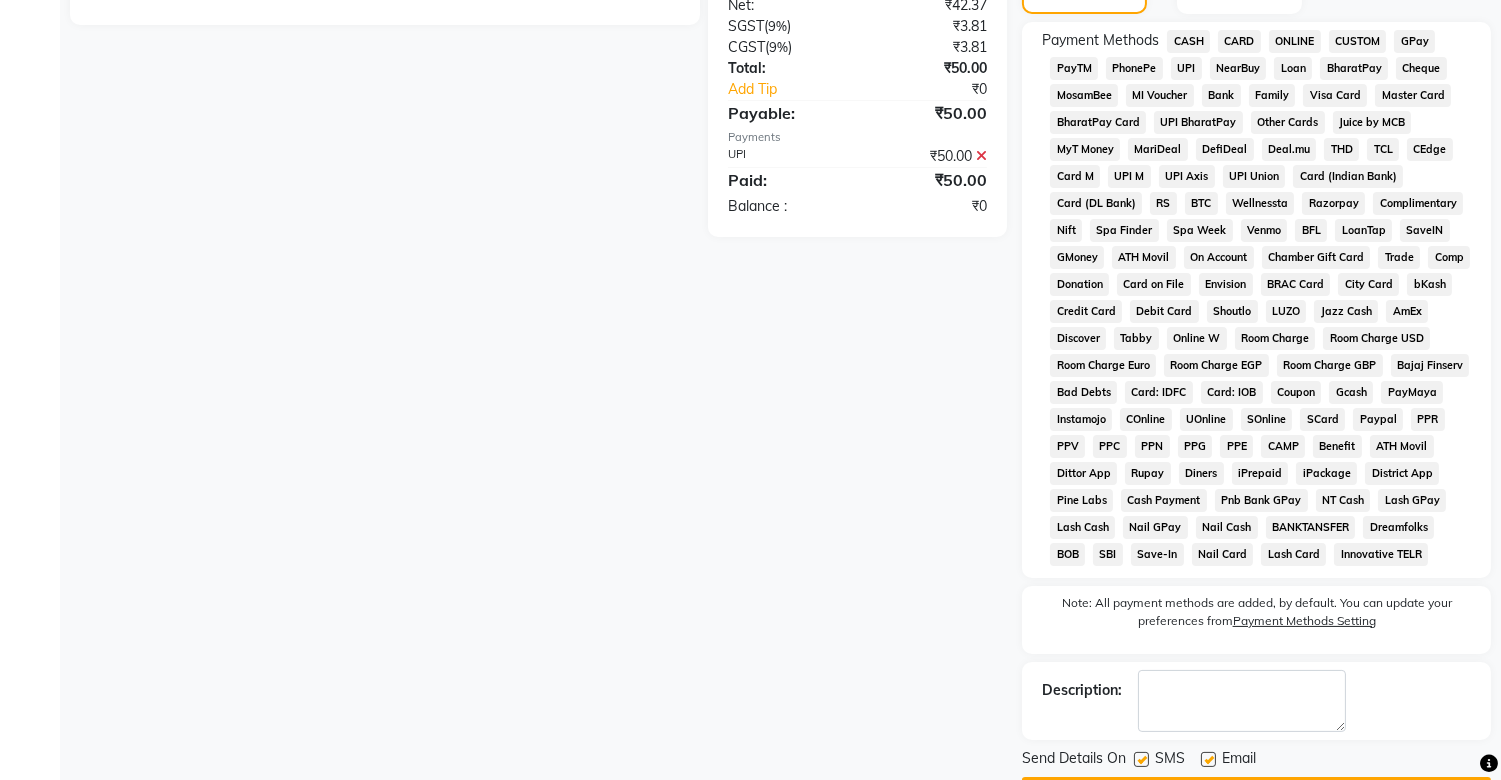 click 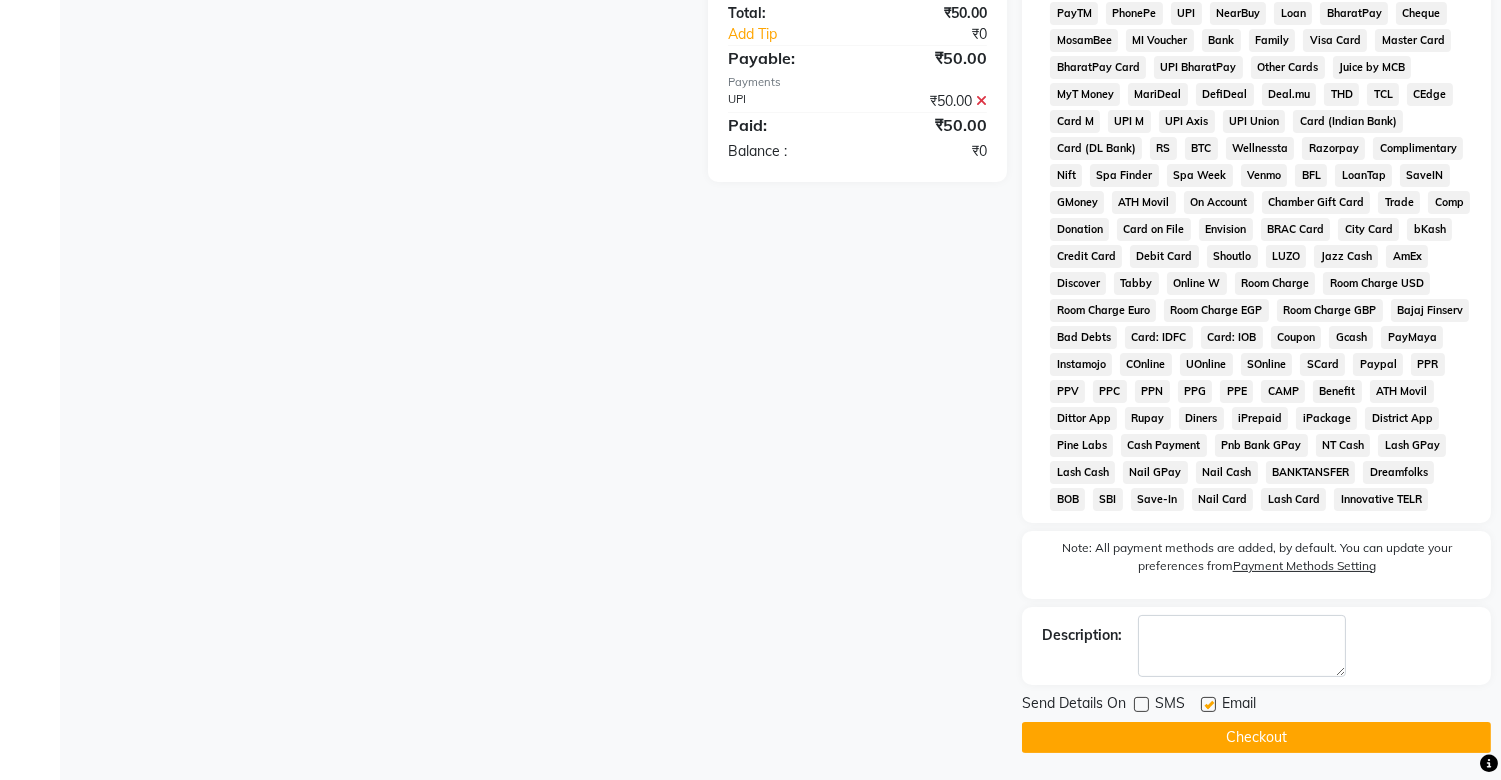 scroll, scrollTop: 637, scrollLeft: 0, axis: vertical 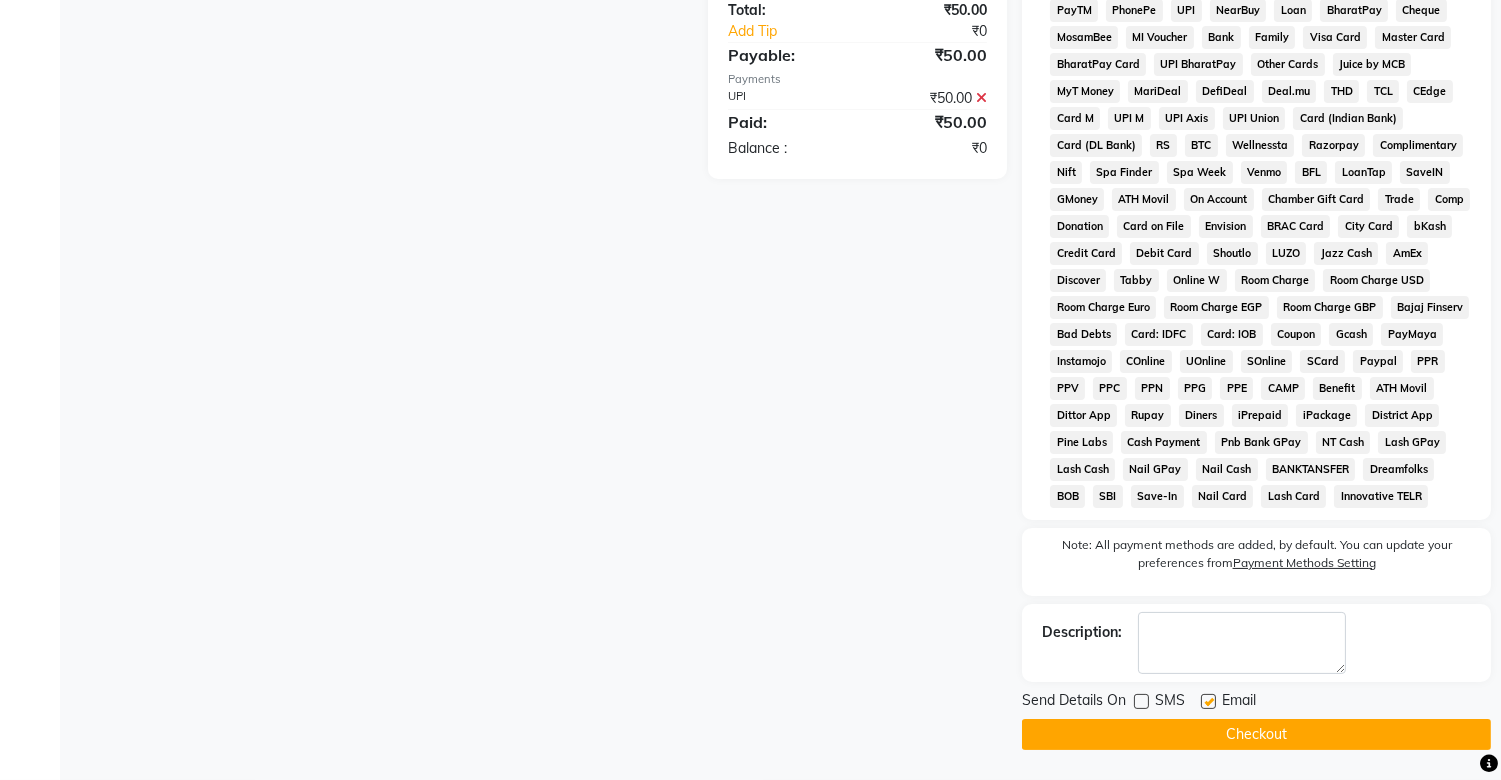 click on "Checkout" 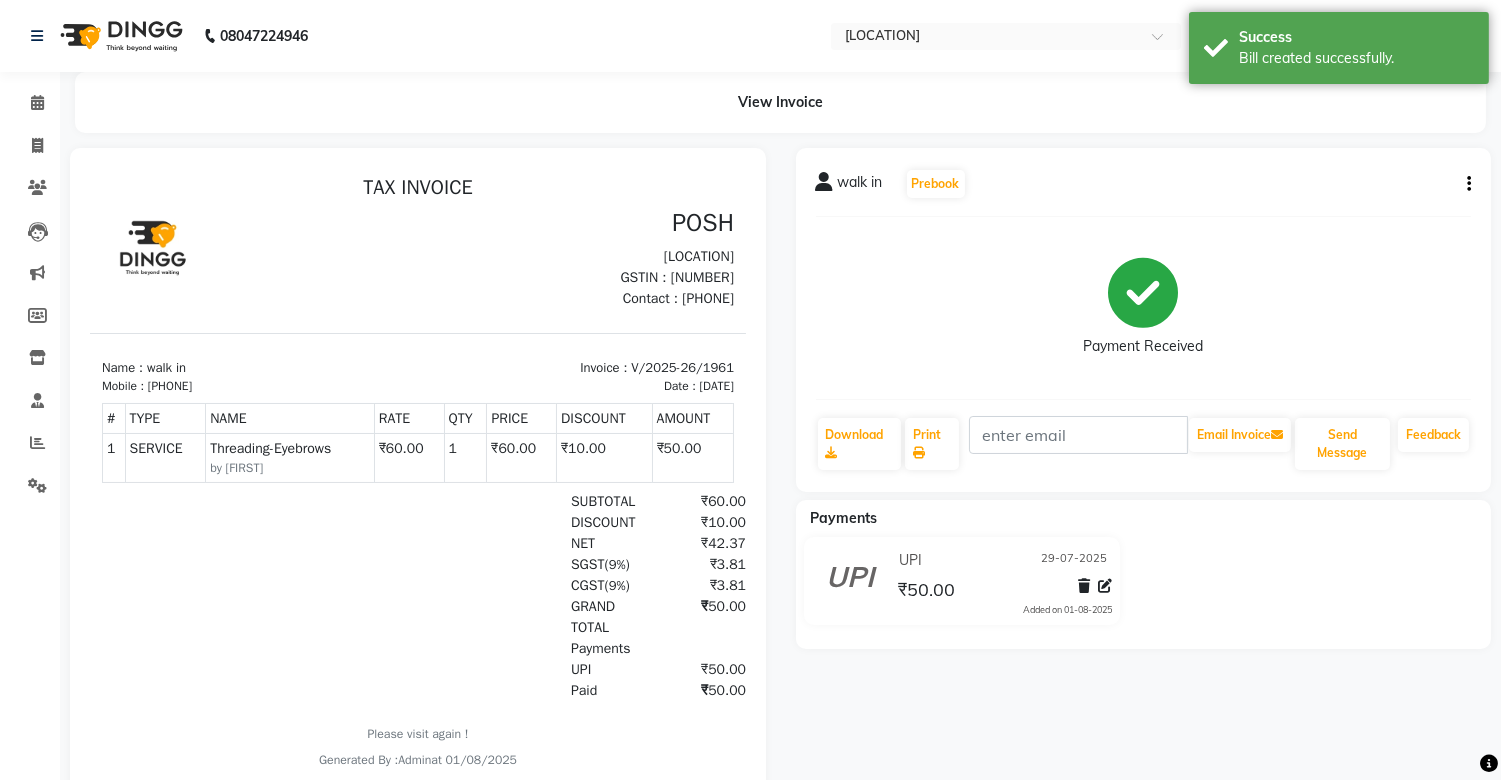 scroll, scrollTop: 0, scrollLeft: 0, axis: both 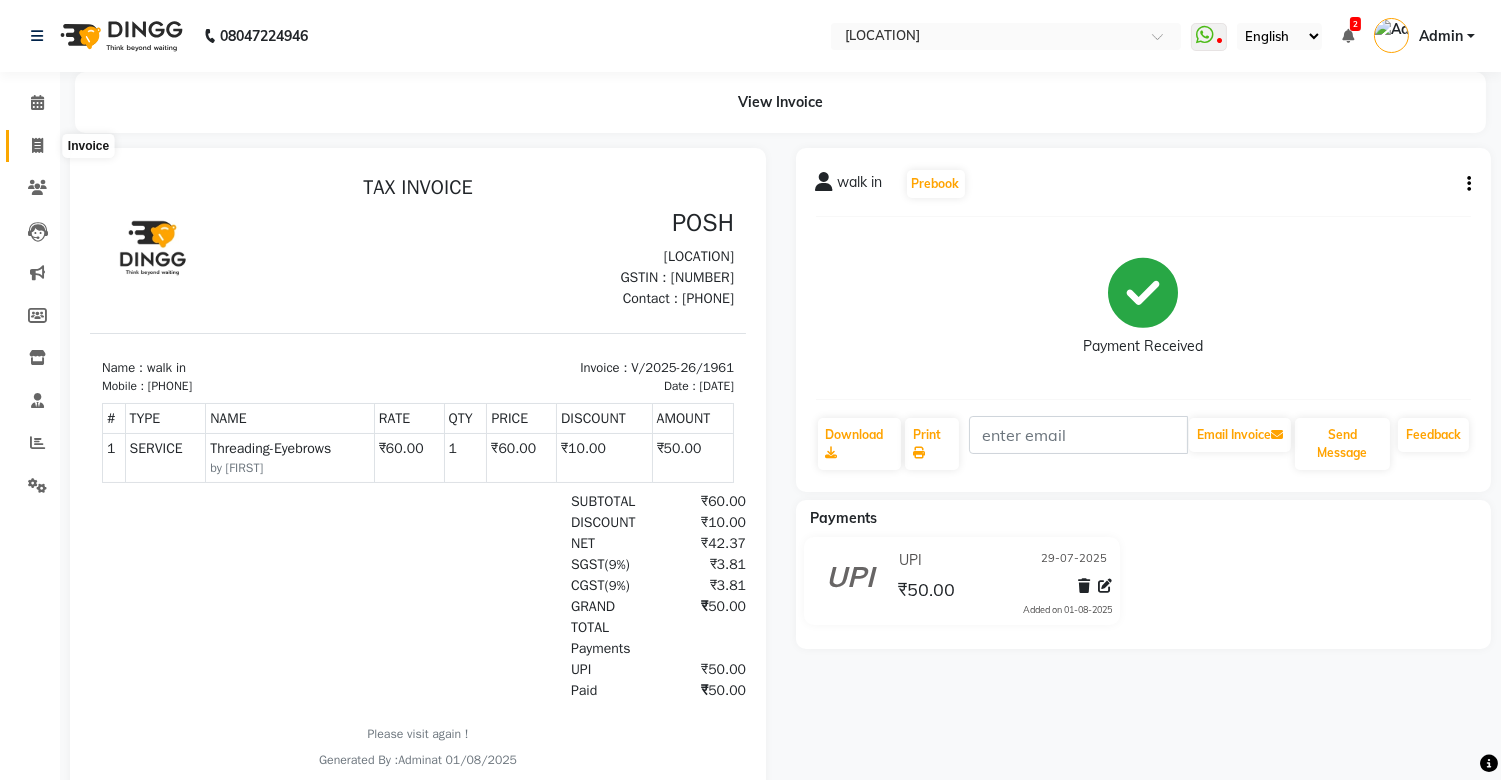 click 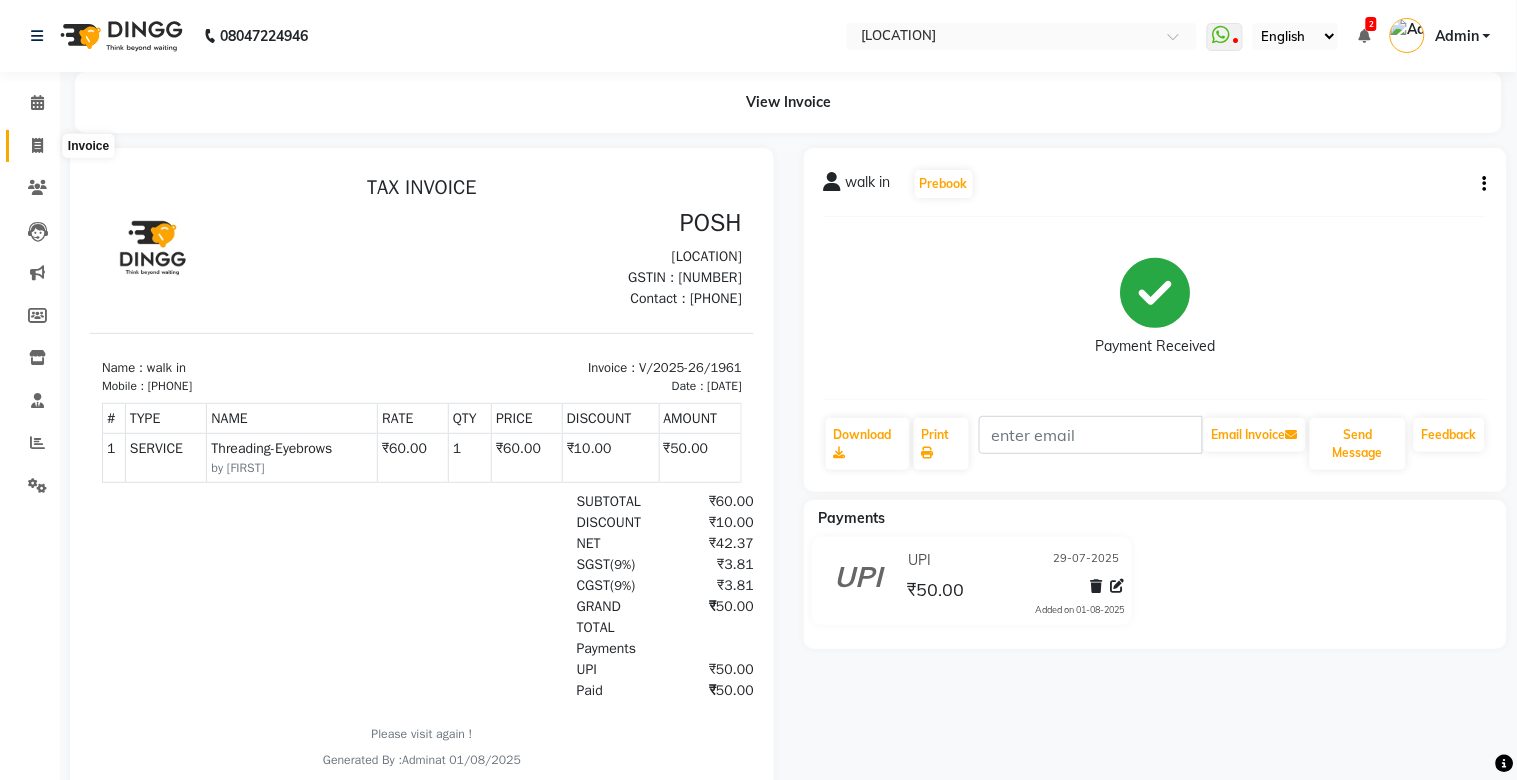 select on "3535" 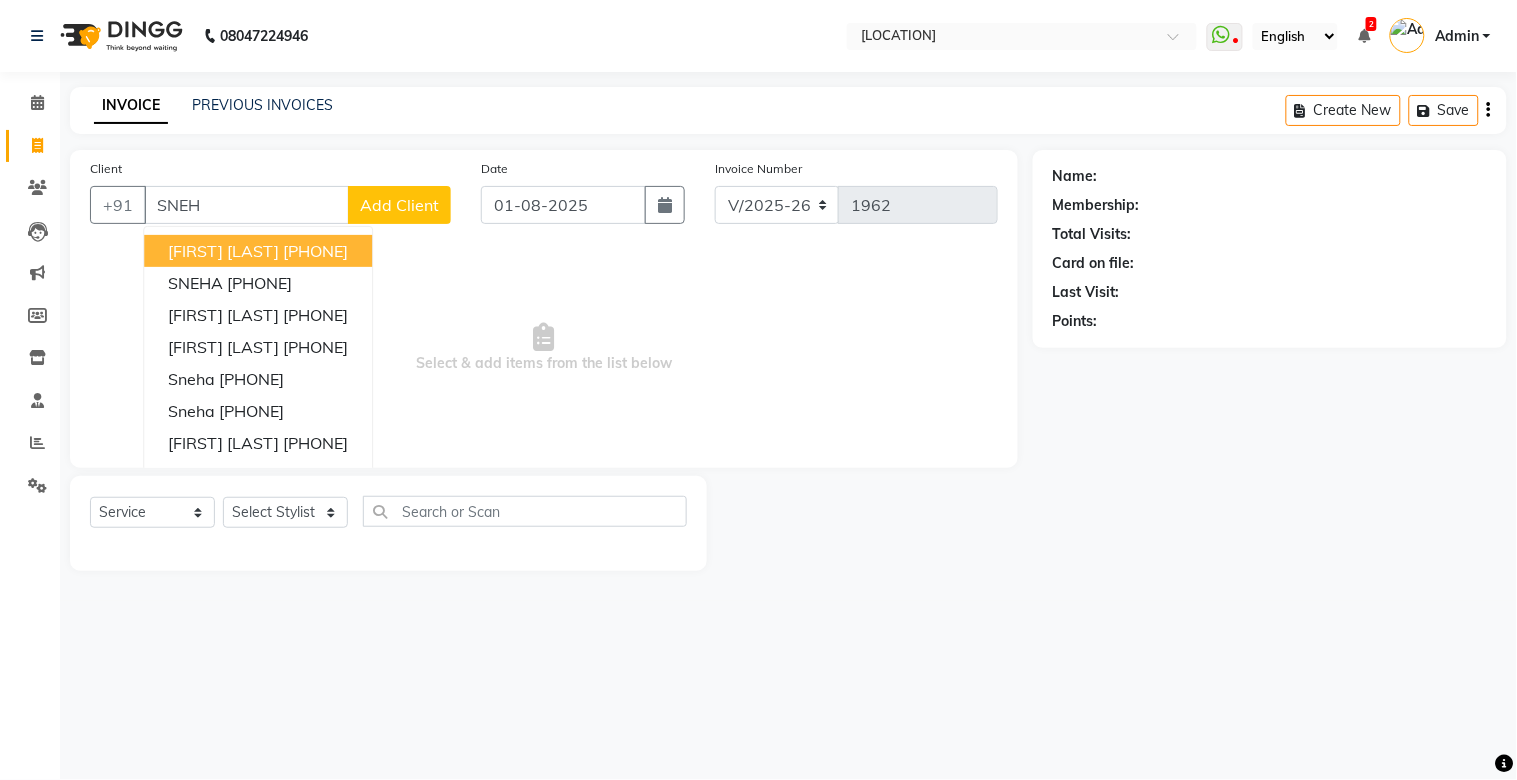 click on "9864807576" at bounding box center [315, 251] 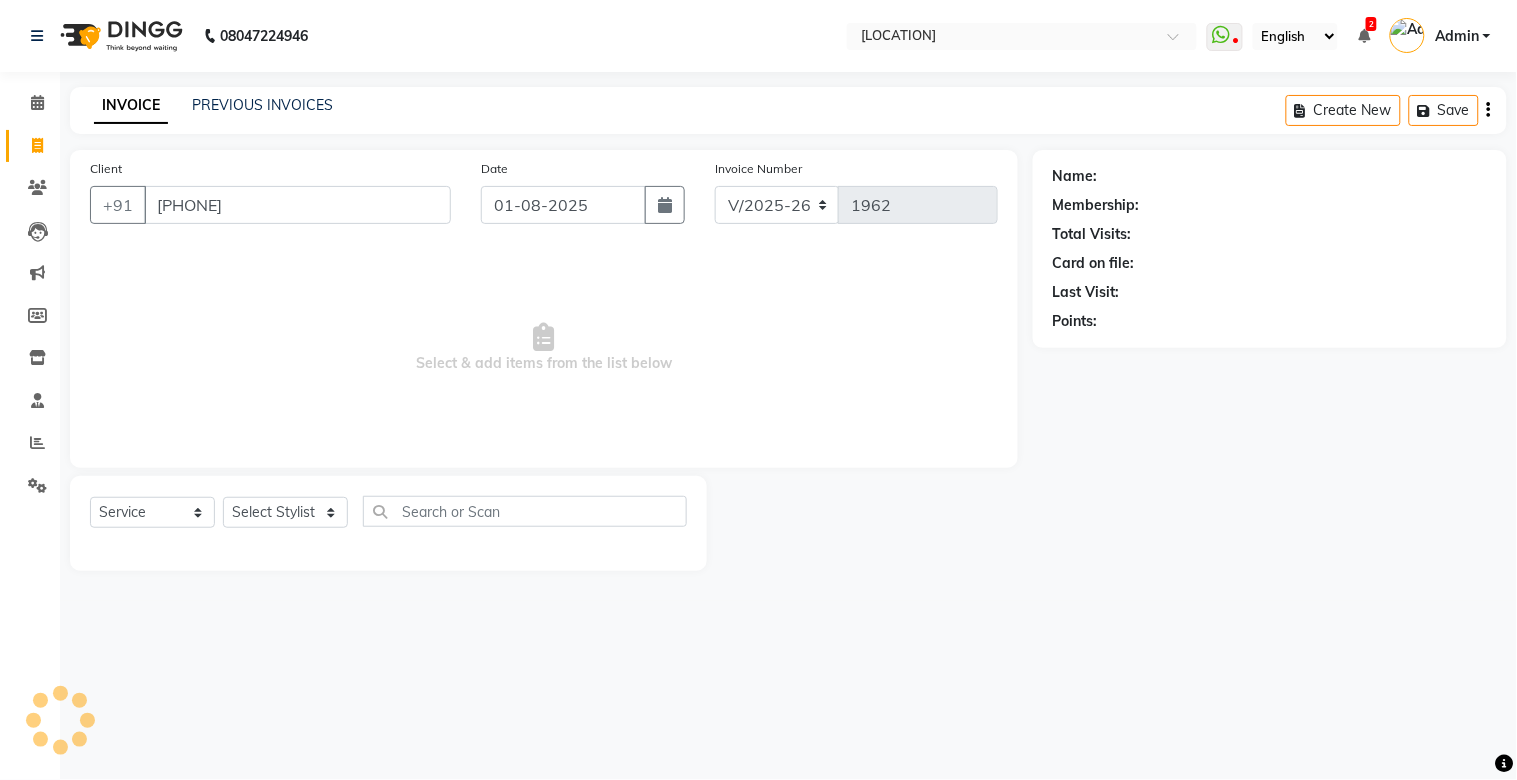 type on "9864807576" 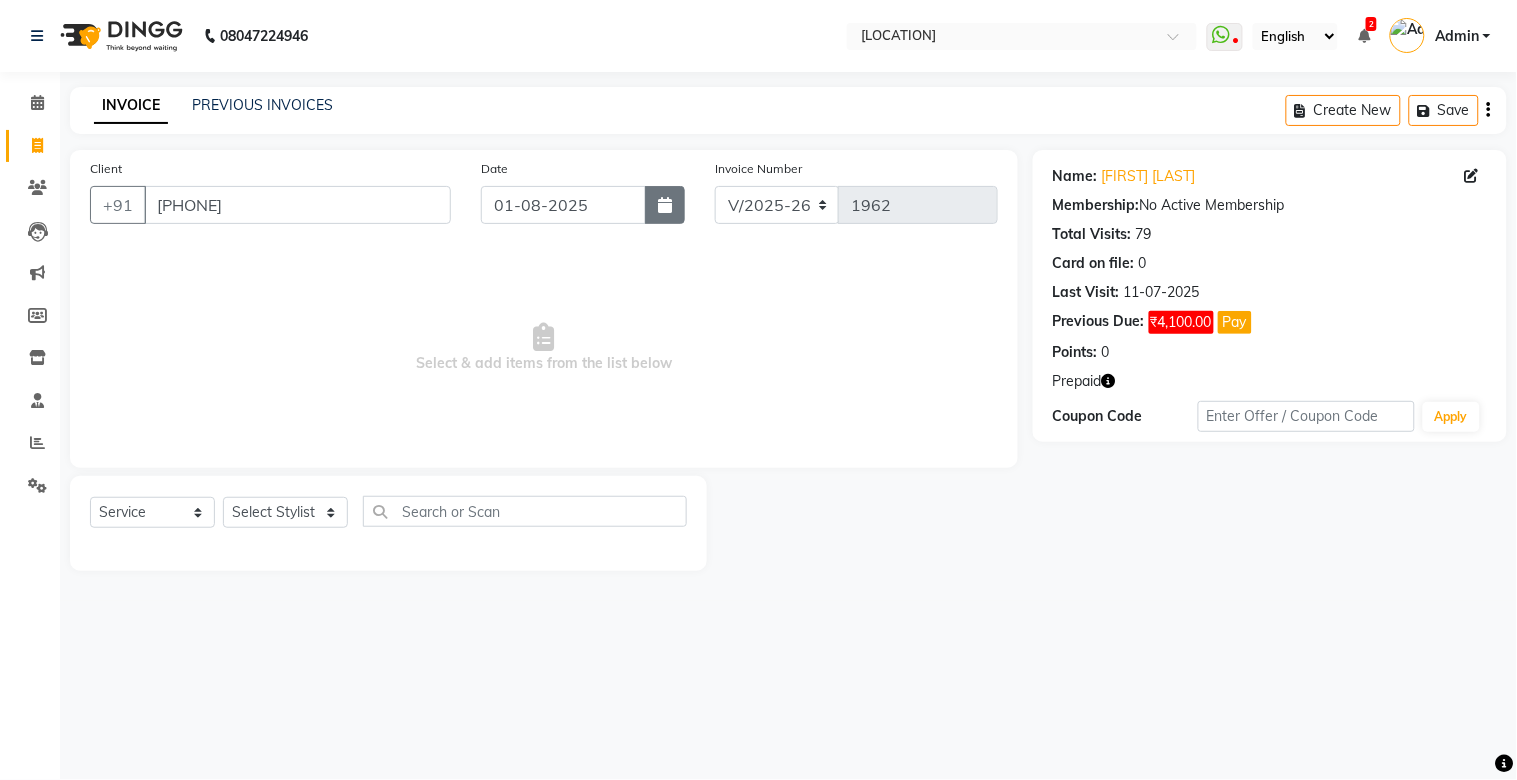 click 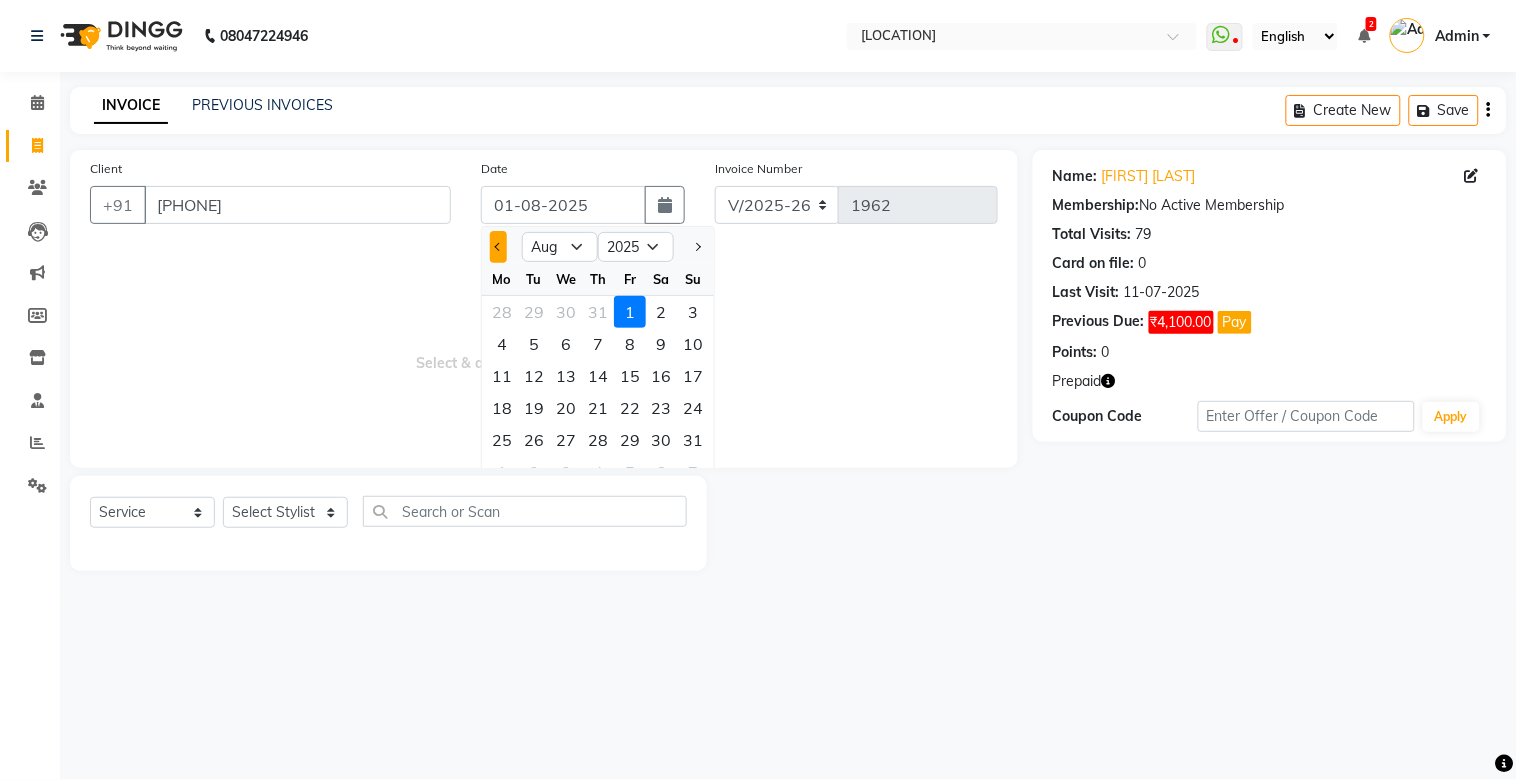 click 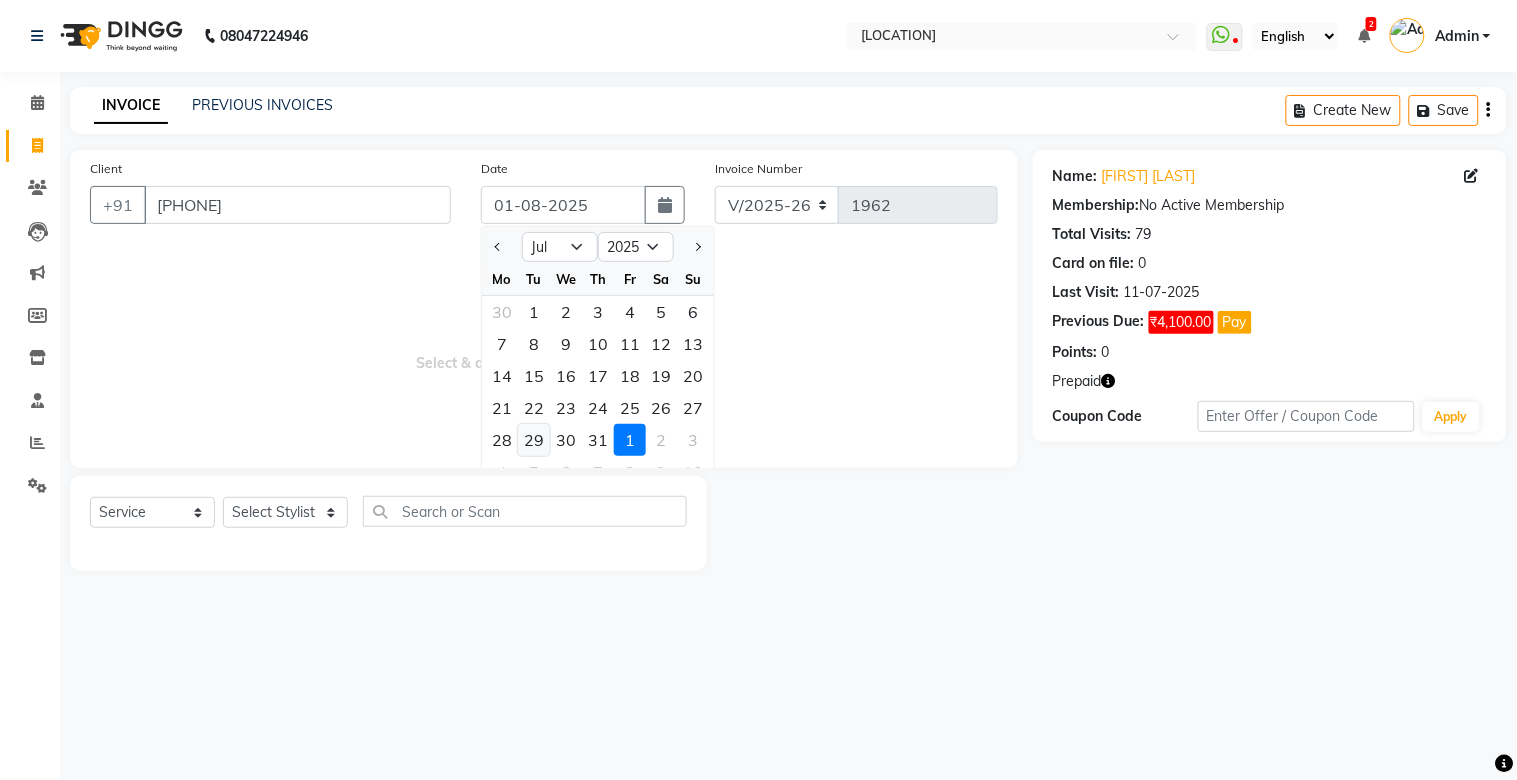 click on "29" 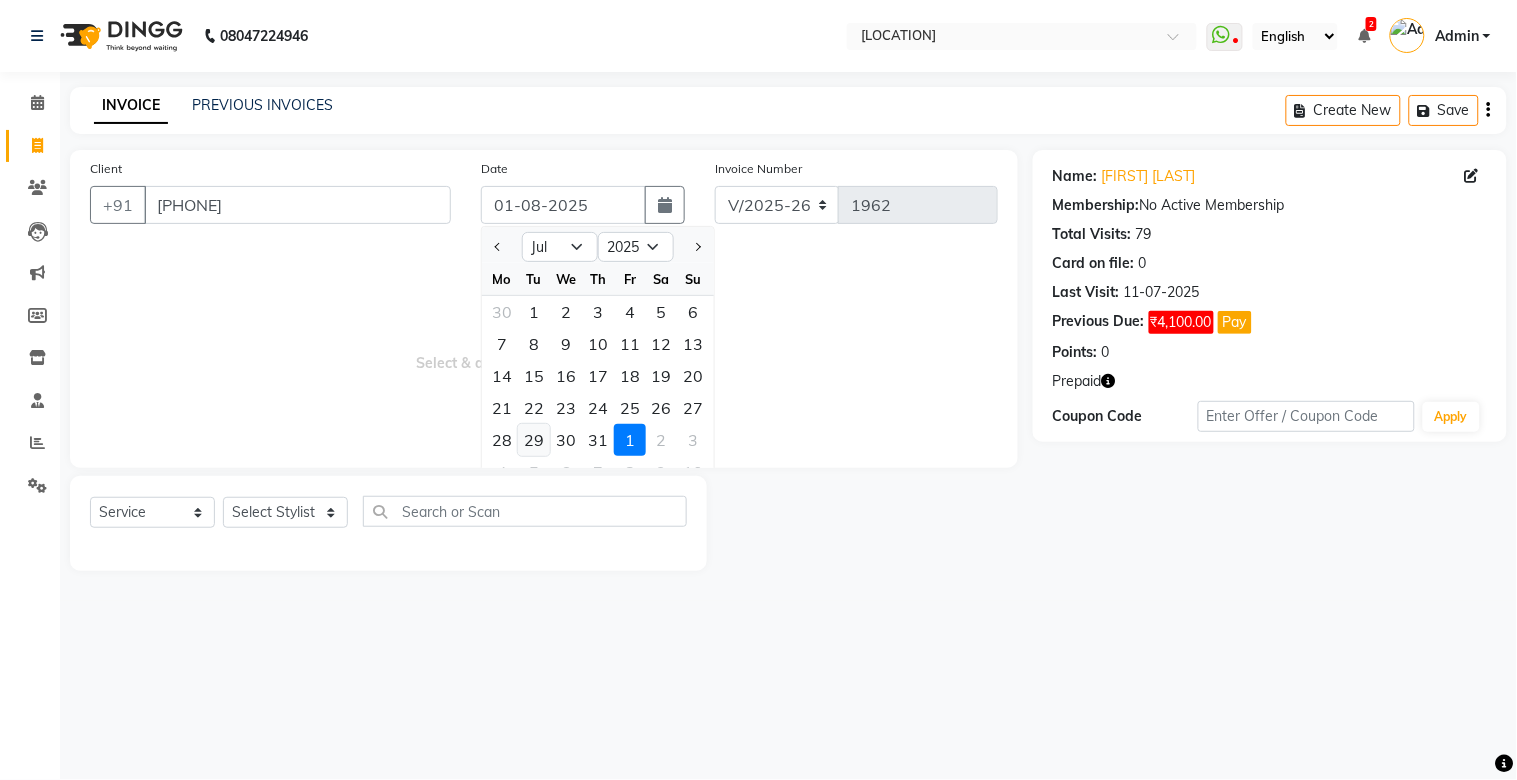 type on "29-07-2025" 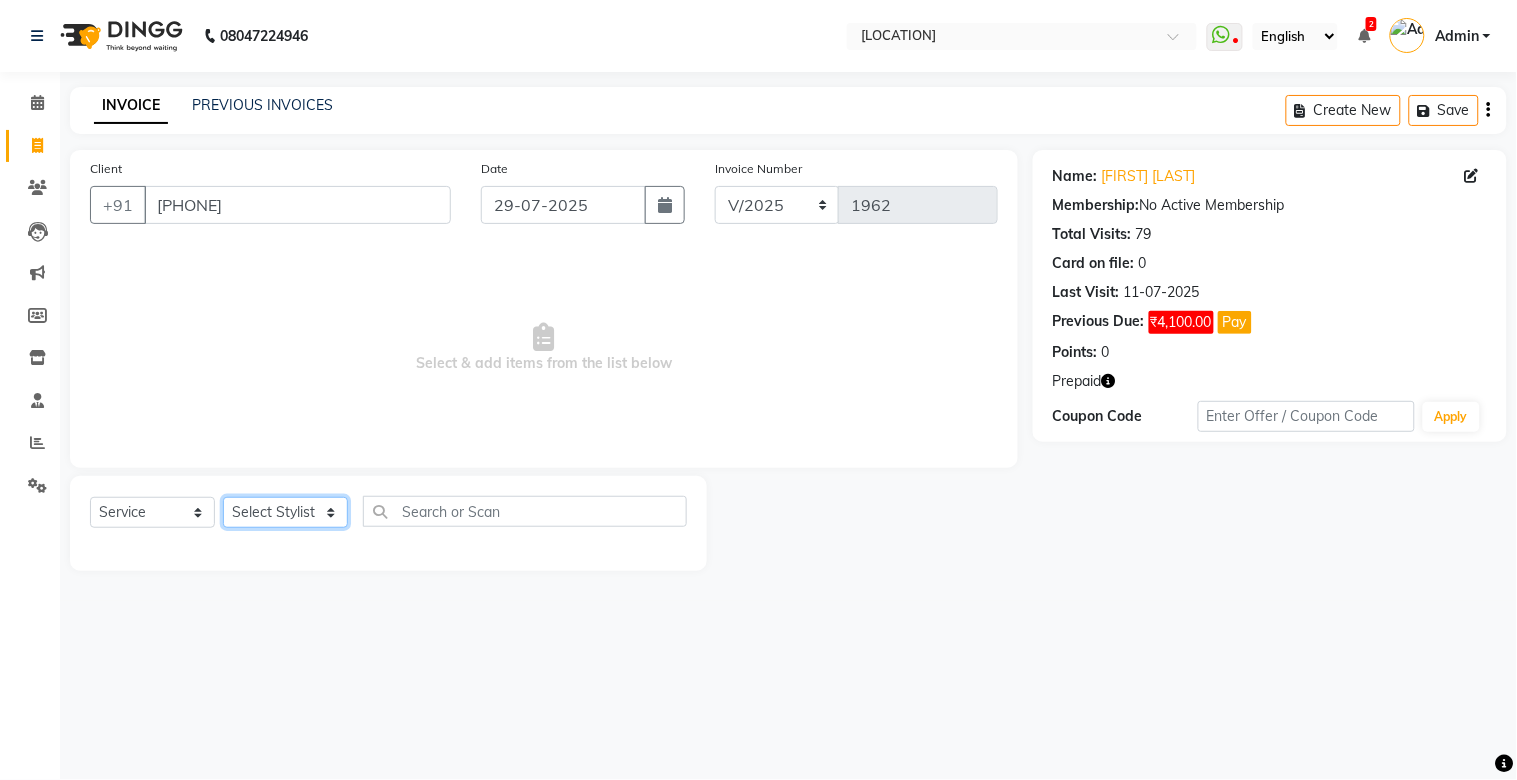 click on "Select Stylist [NAME]	   [NAME]   [NAME]   [NAME]   [NAME]   Manager   [NAME]   [NAME]    [NAME]	   [NAME]   [NAME]	   [NAME]   [NAME]   [NAME]   [NAME]   [NAME]	   [NAME]   [NAME]" 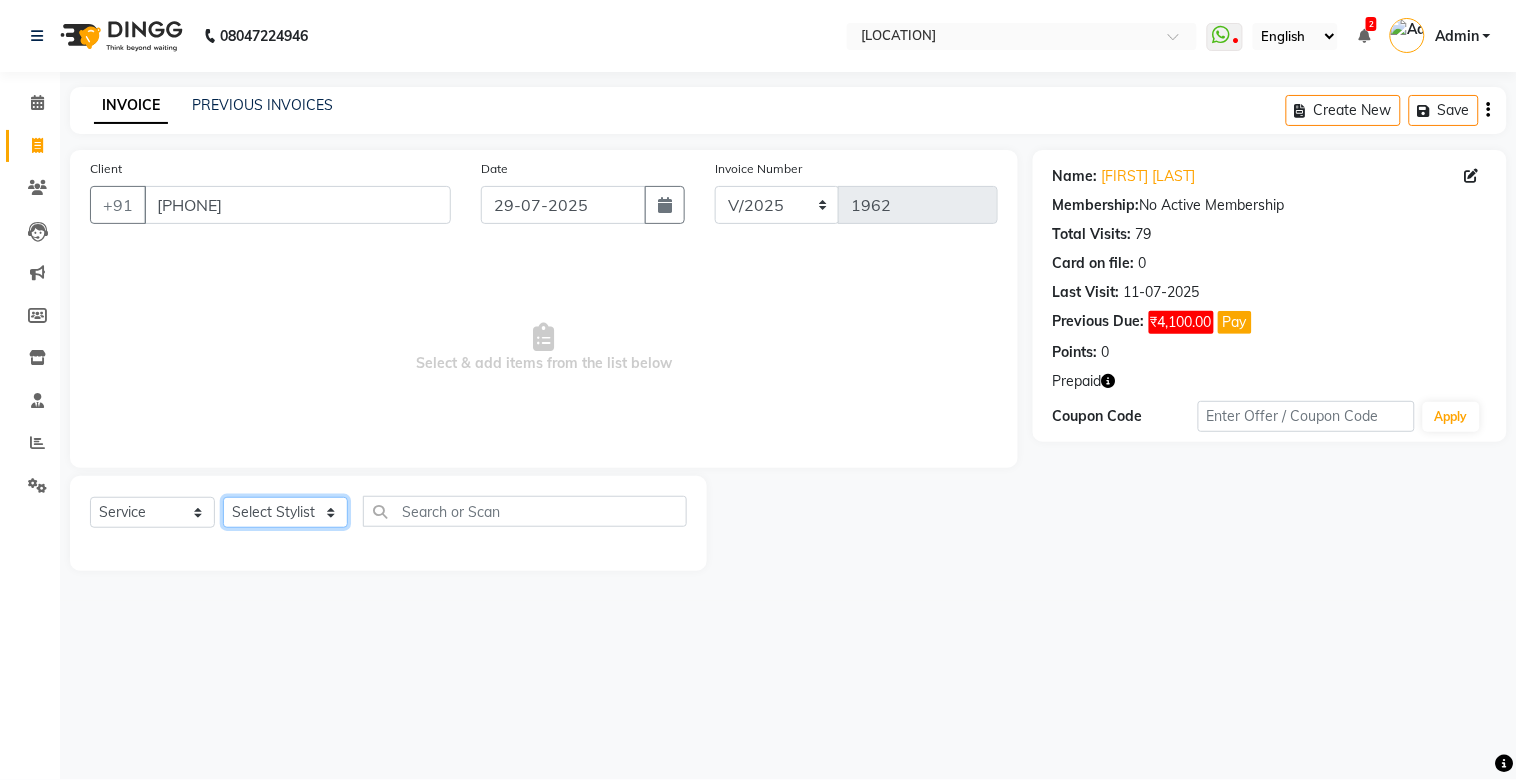 select on "16669" 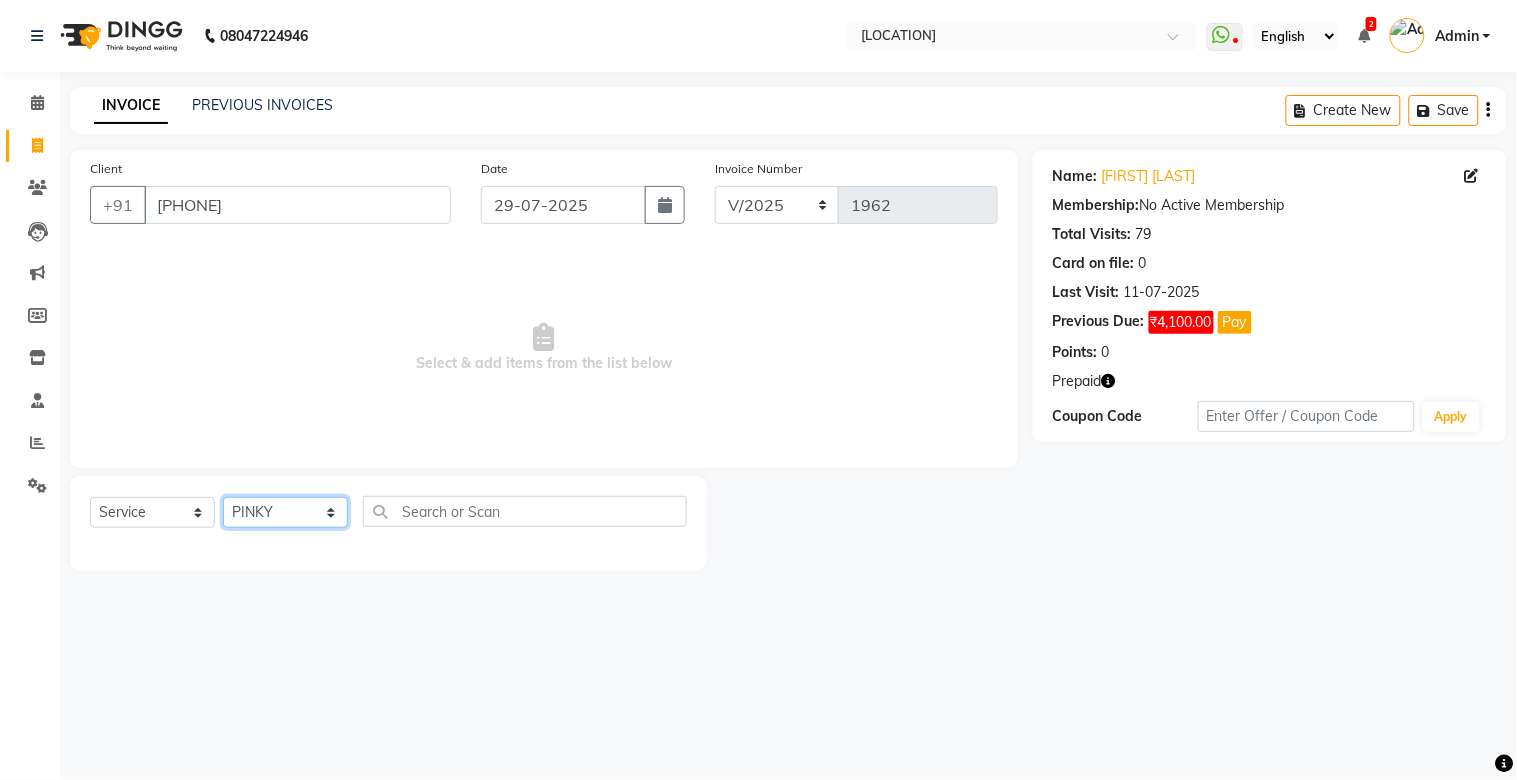 click on "Select Stylist [NAME]	   [NAME]   [NAME]   [NAME]   [NAME]   Manager   [NAME]   [NAME]    [NAME]	   [NAME]   [NAME]	   [NAME]   [NAME]   [NAME]   [NAME]   [NAME]	   [NAME]   [NAME]" 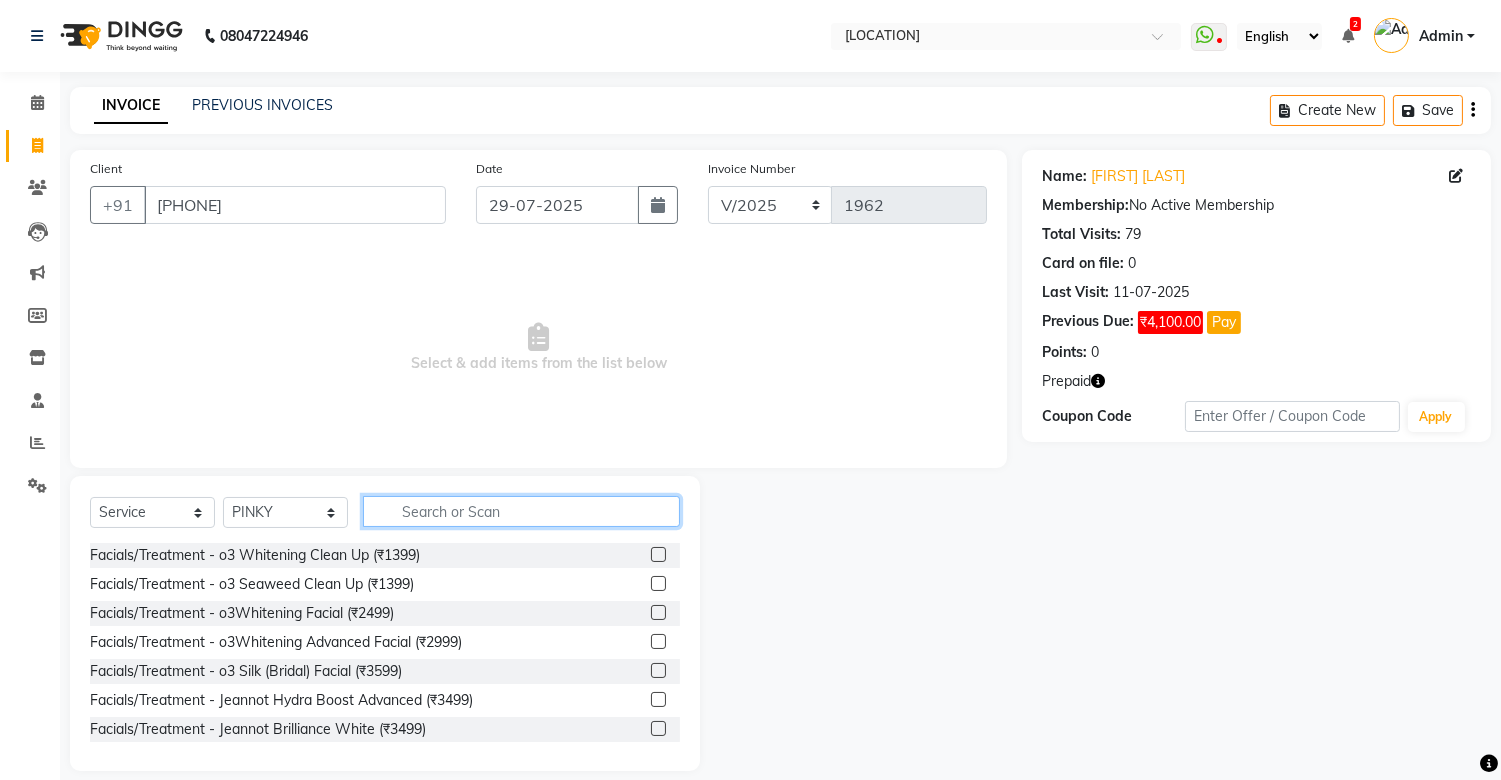 drag, startPoint x: 452, startPoint y: 513, endPoint x: 462, endPoint y: 507, distance: 11.661903 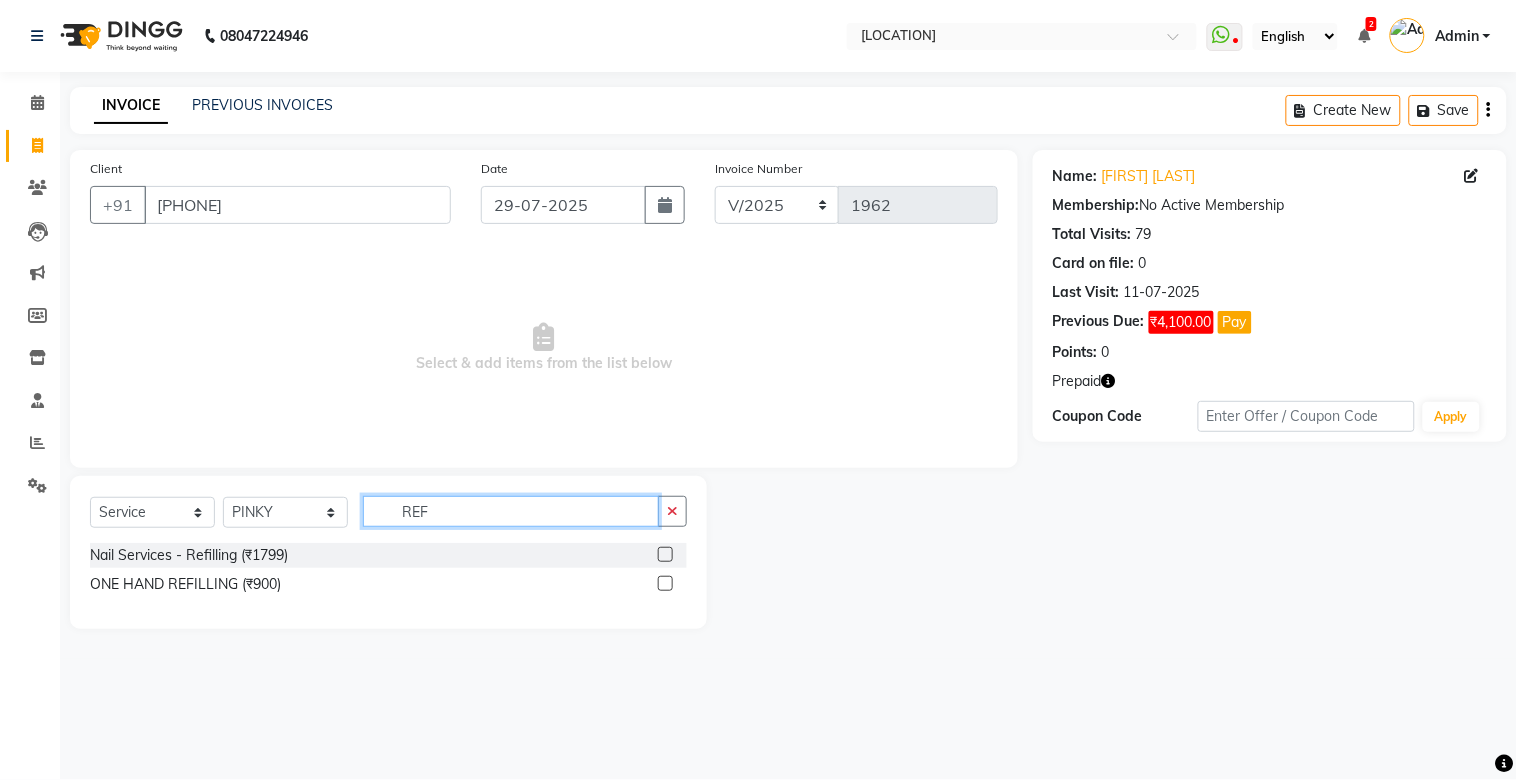 type on "REF" 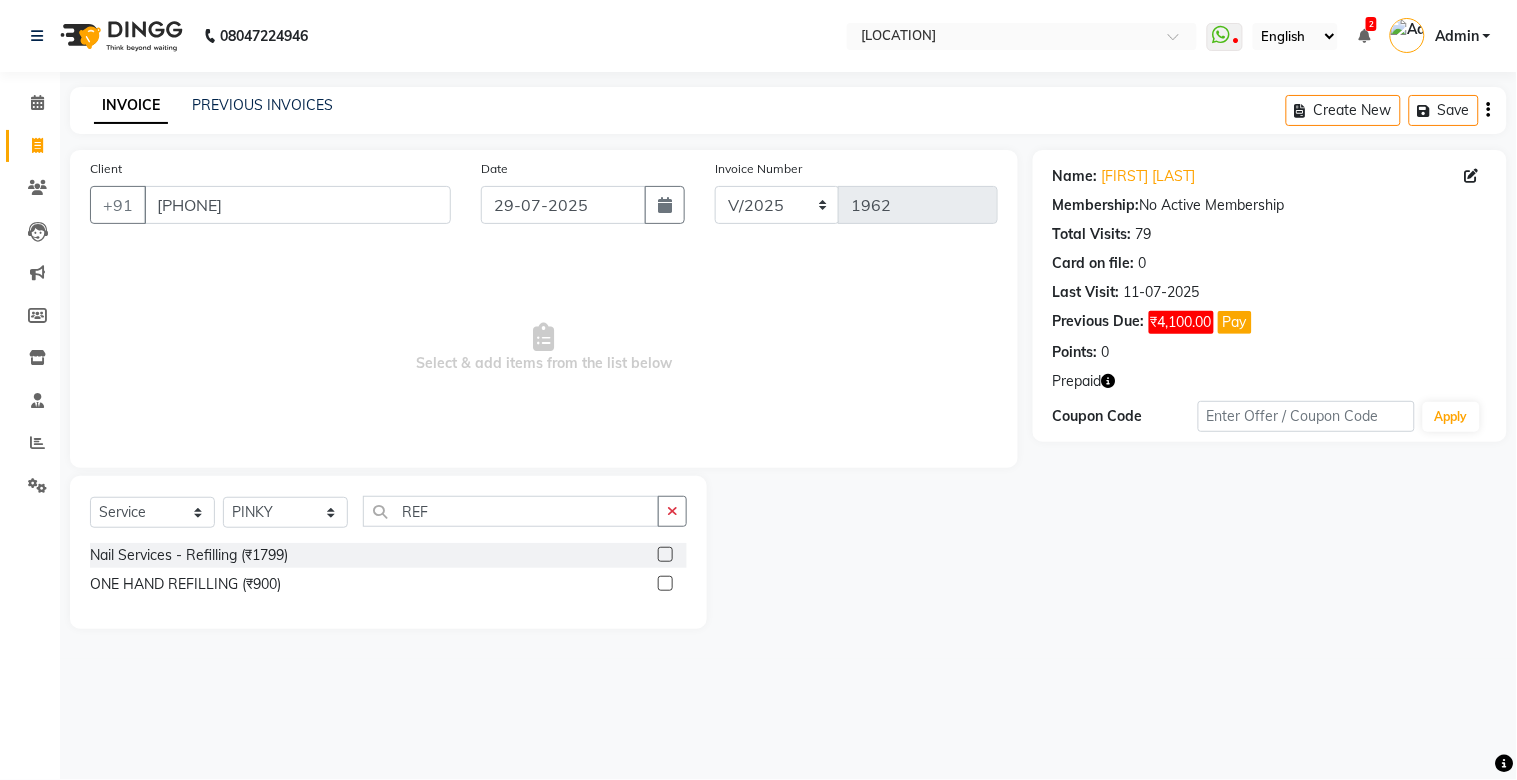 click 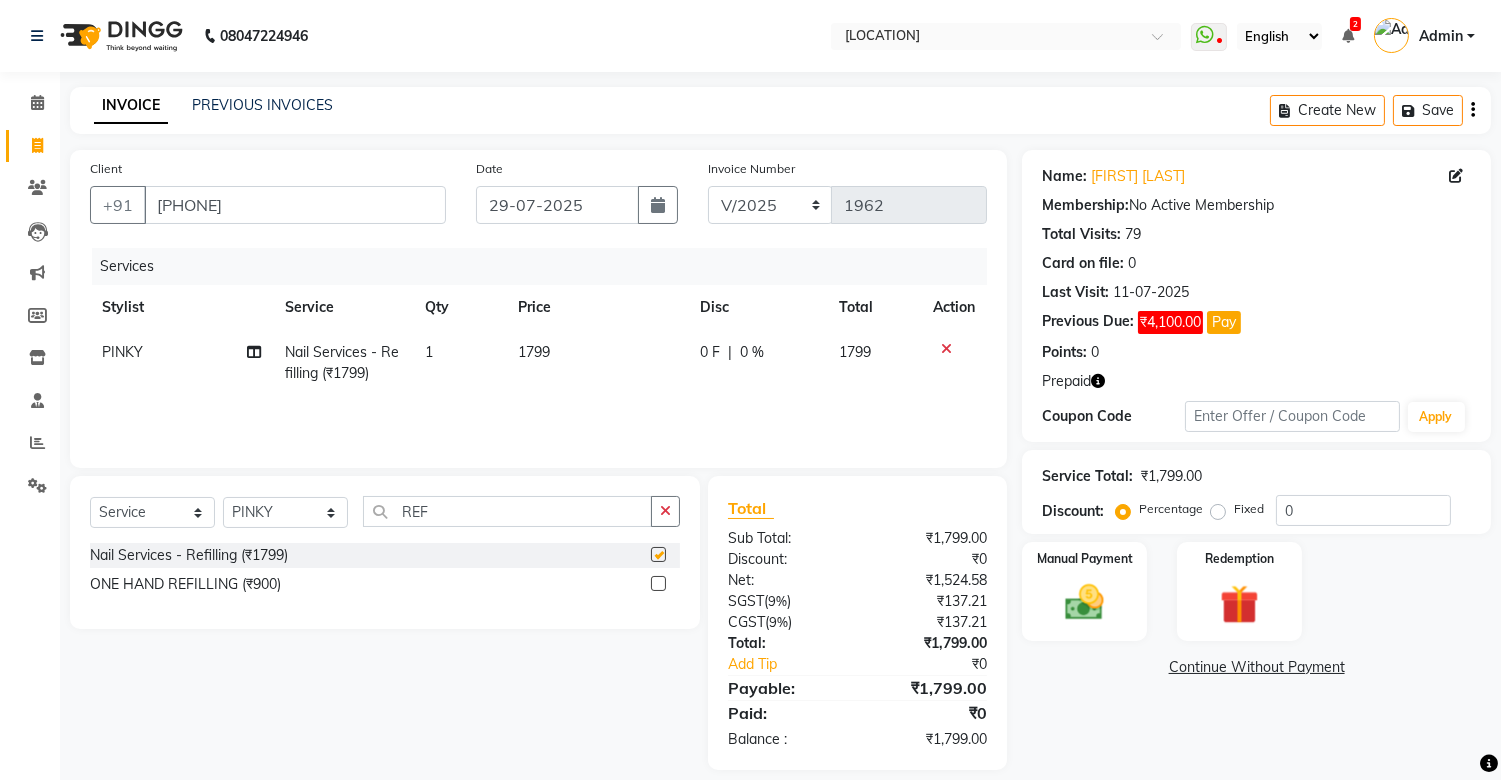 click on "1799" 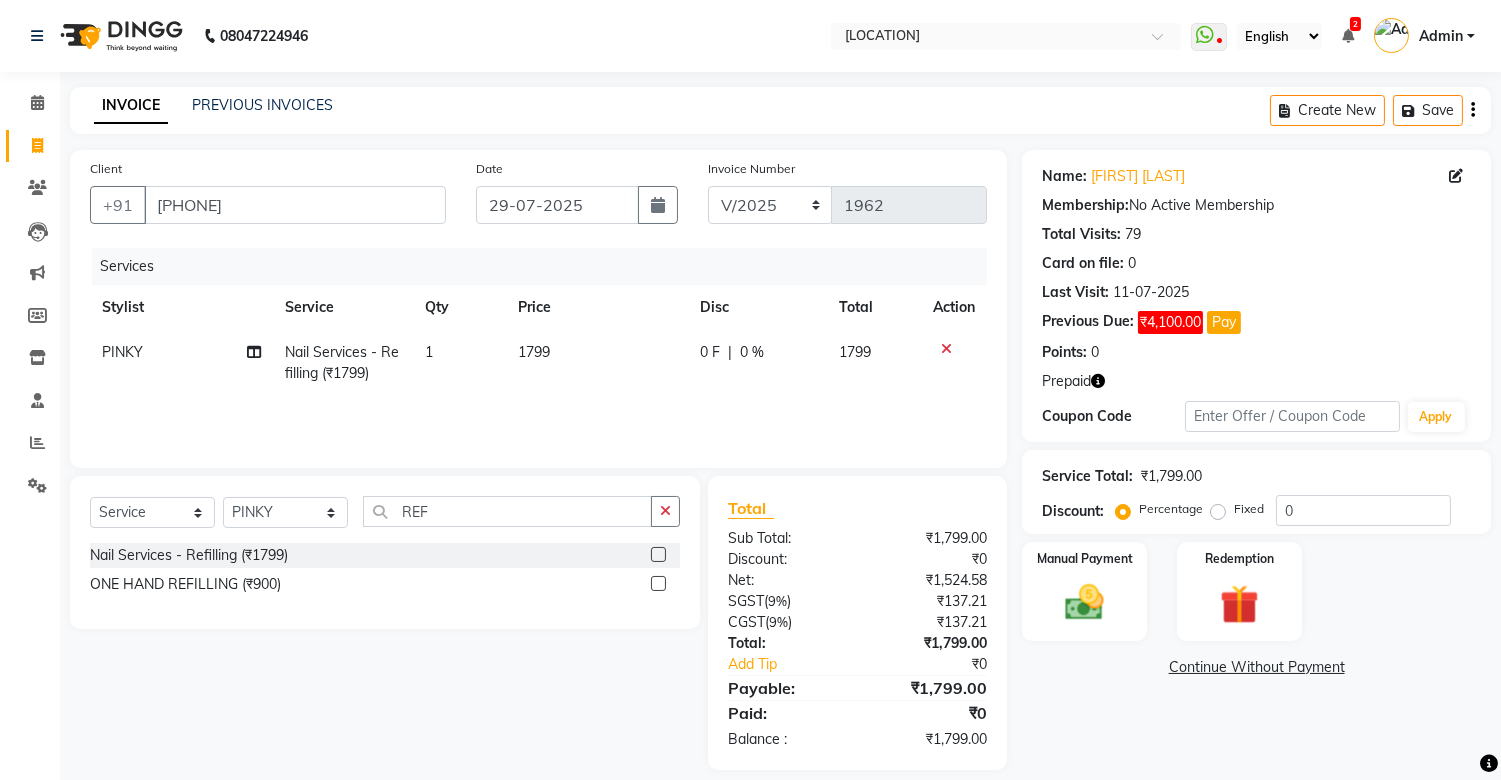 checkbox on "false" 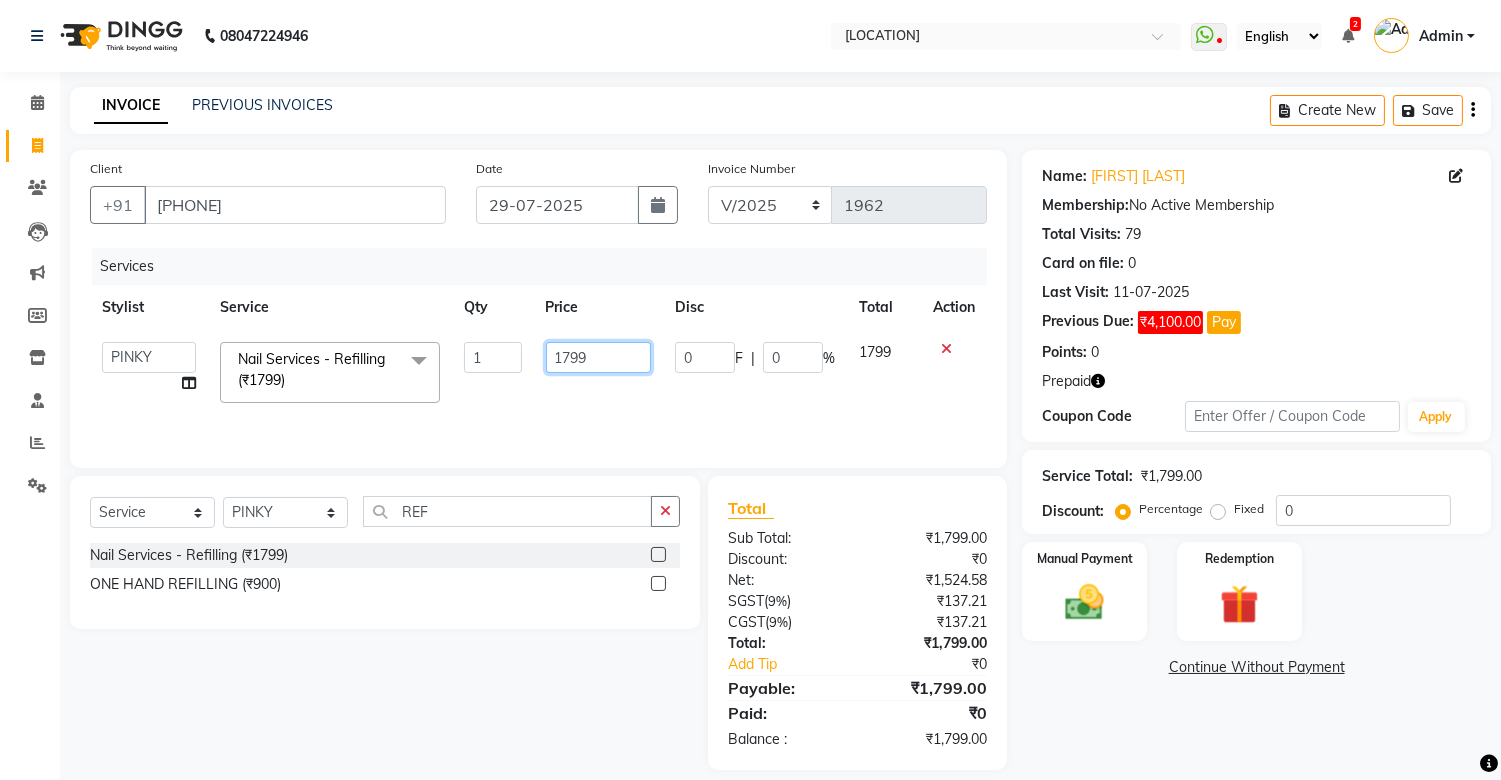 click on "1799" 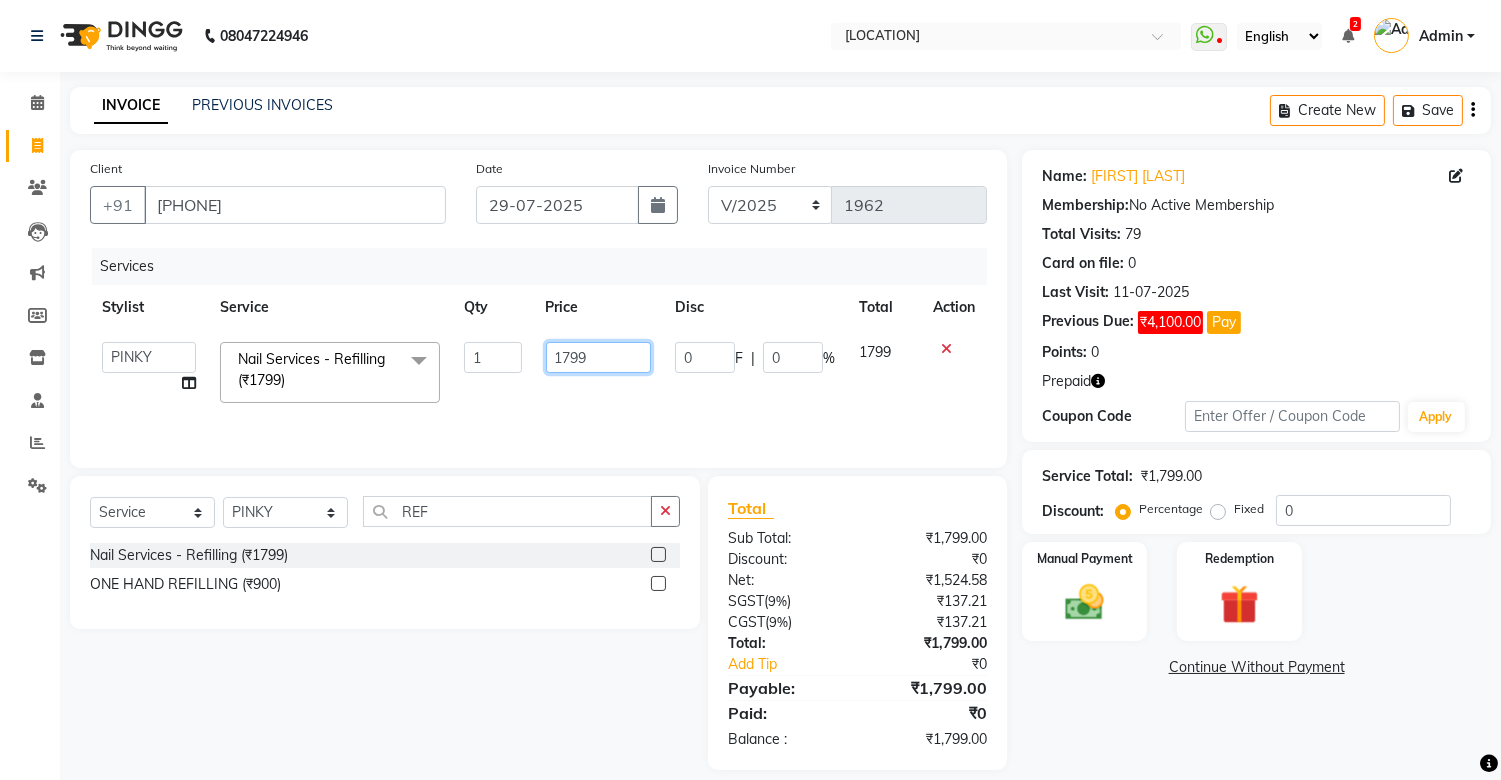 click on "1799" 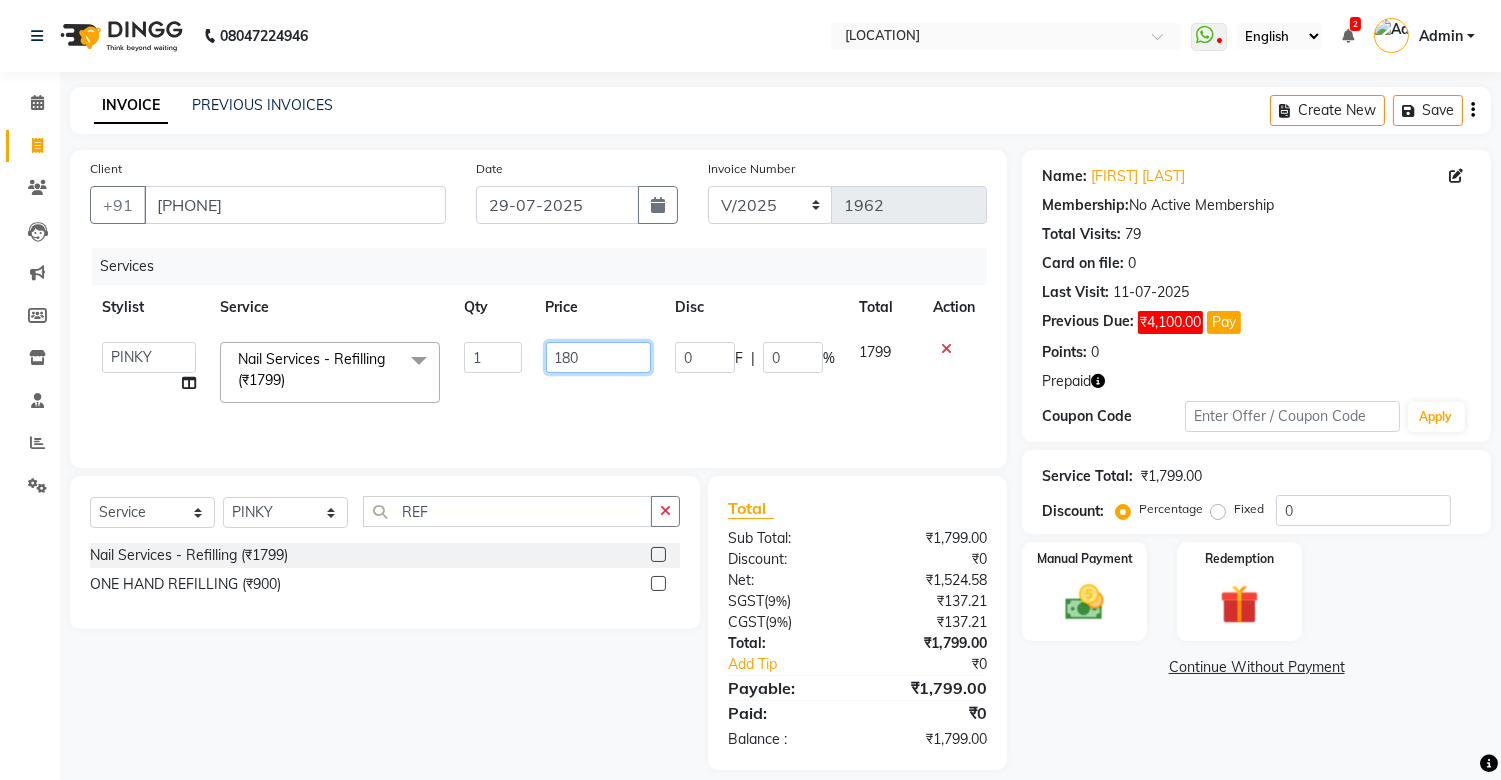 type on "1800" 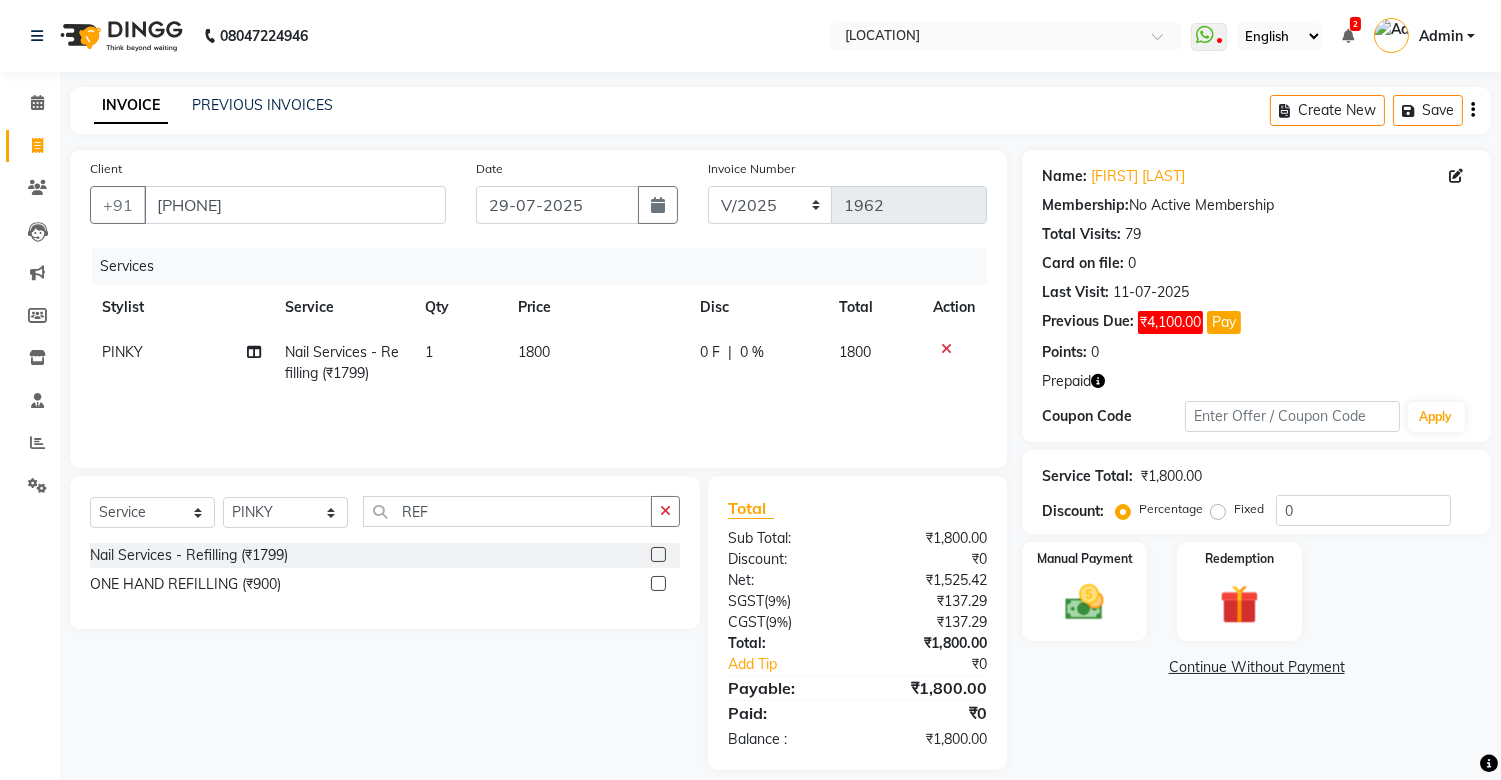 drag, startPoint x: 597, startPoint y: 408, endPoint x: 685, endPoint y: 374, distance: 94.33981 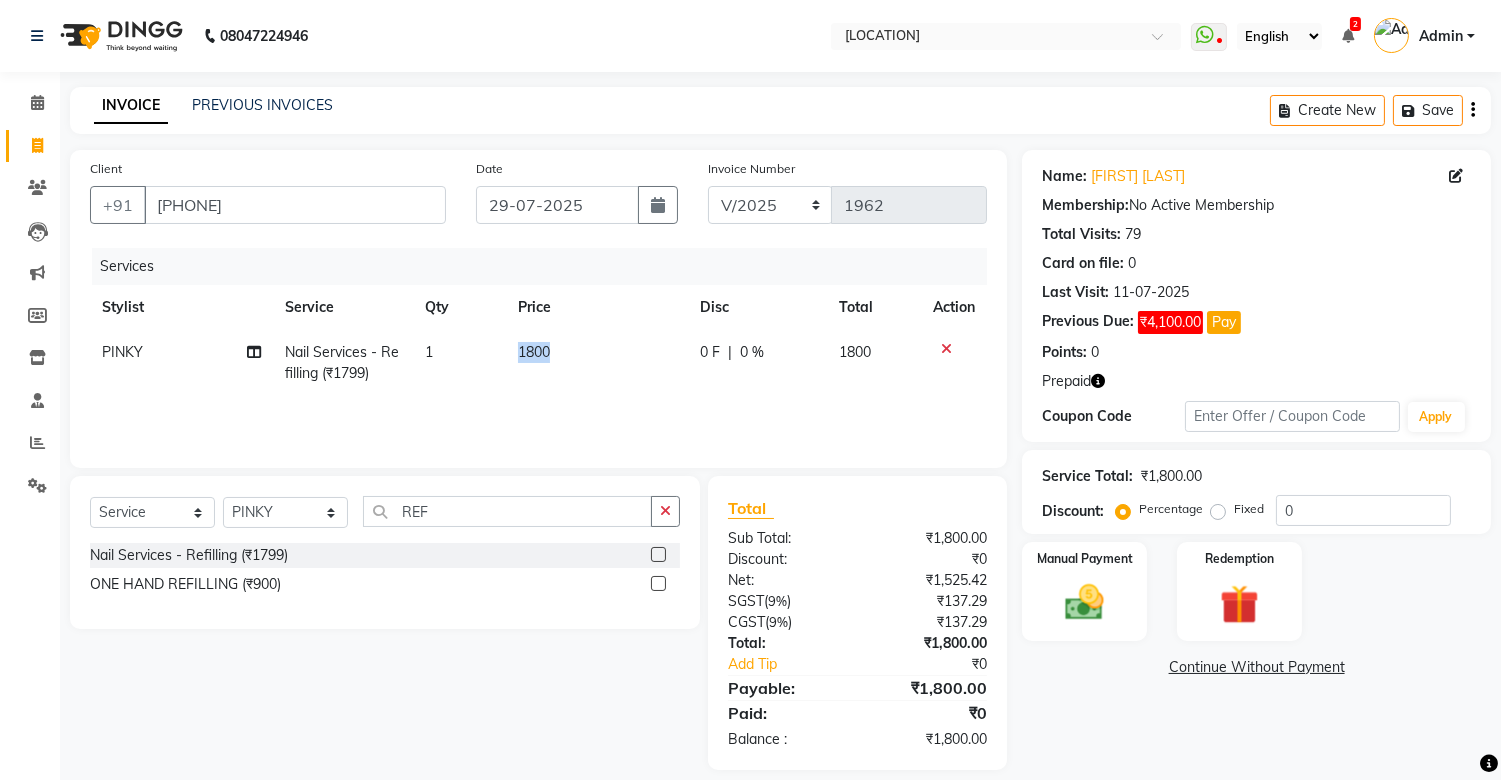 select on "16669" 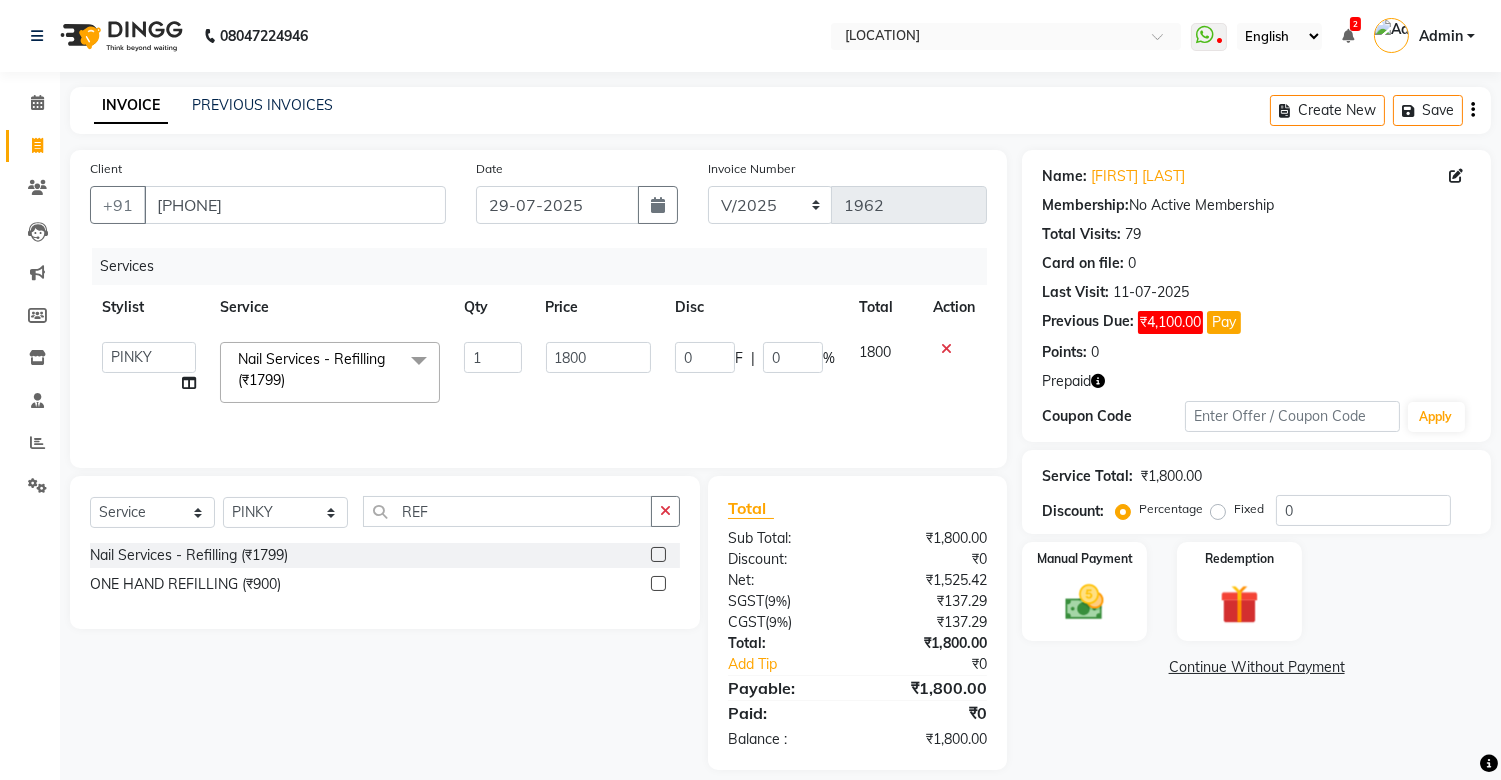click on "0" 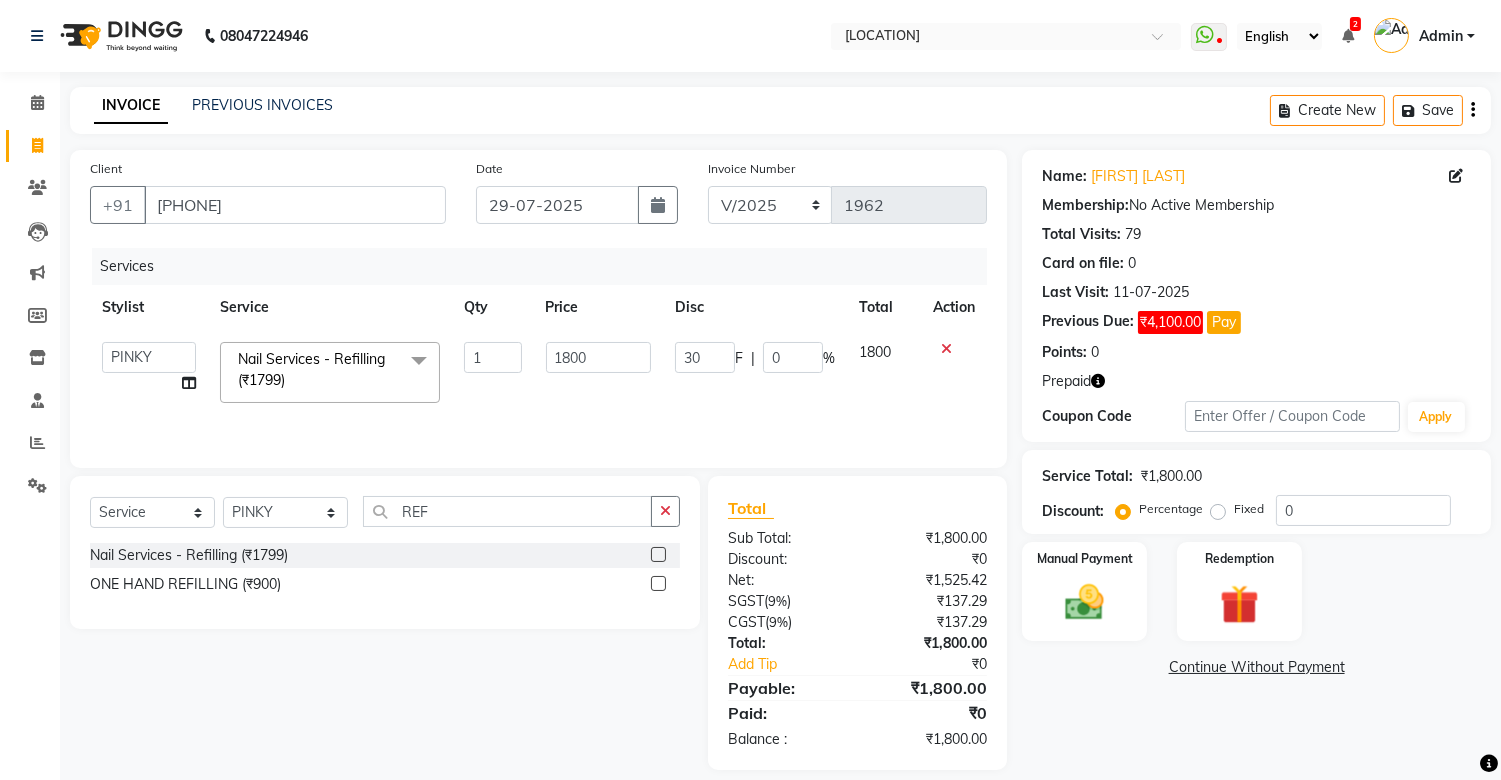 type on "300" 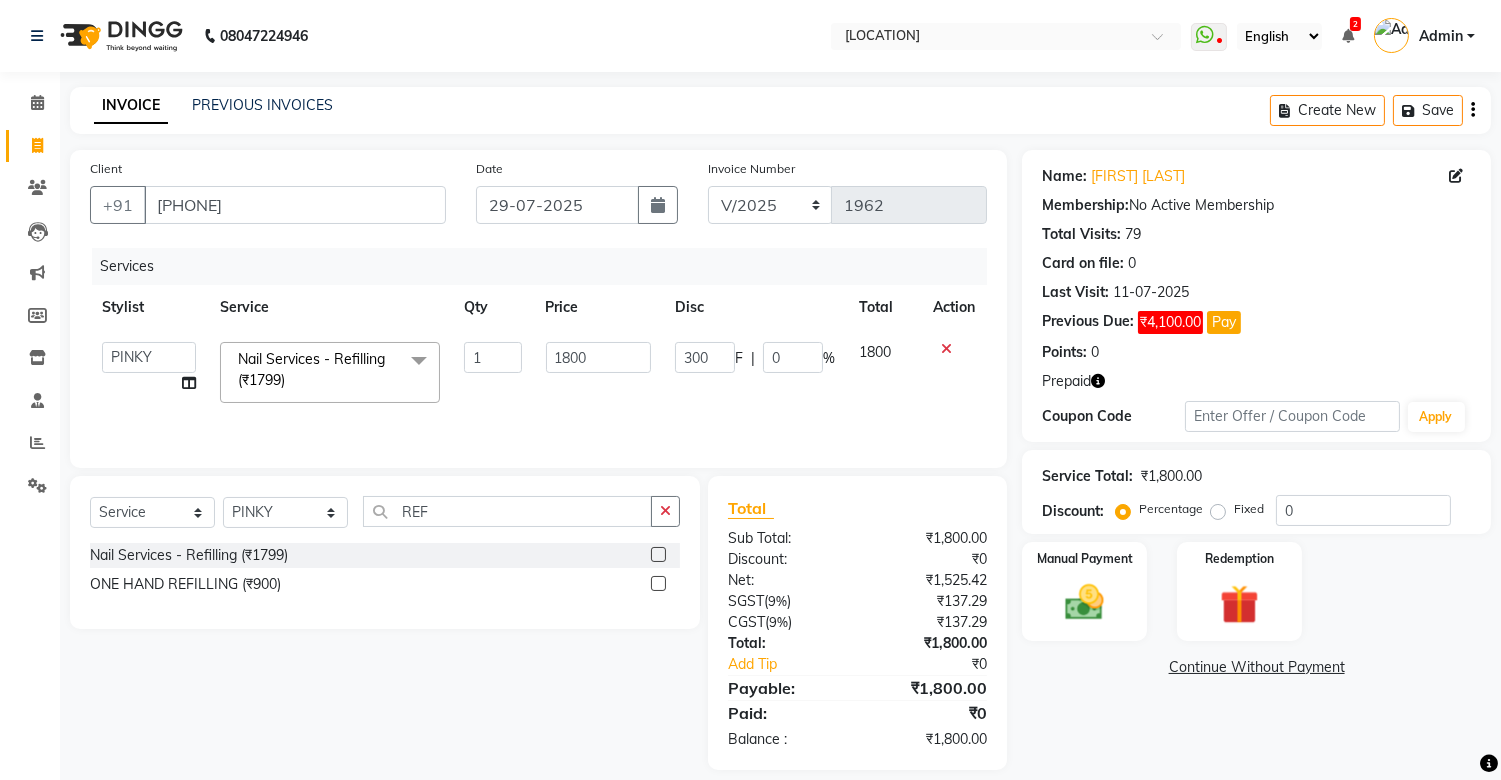 click on "Services Stylist Service Qty Price Disc Total Action  ANAMIKA	   ANARUL ISLAM   DIVYANGKA   KASHAB   MAHESH   Manager   MONTU VERMA   MOUSUMI    MRIDUL	   PARBIN   PINKY	   POMPI	   POSH   PRITY   RANJAN   RIMPA	   SHASHI	   SONALI  Nail Services - Refilling (₹1799)  x Facials/Treatment - o3 Whitening Clean Up (₹1399) Facials/Treatment - o3 Seaweed Clean Up (₹1399) Facials/Treatment - o3Whitening Facial (₹2499) Facials/Treatment - o3Whitening Advanced Facial (₹2999) Facials/Treatment - o3 Silk (Bridal) Facial (₹3599) Facials/Treatment - Jeannot Hydra Boost Advanced (₹3499) Facials/Treatment - Jeannot Brilliance White (₹3499) Facials/Treatment - Jeannot Instant Glow Brightening (₹3499) Facials/Treatment - Jeannot Infinite Youth Firming (₹3499) Facials/Treatment - Cheryl's Glowvite (₹1999) Facials/Treatment - Cheryl's Tan Clear (₹1999) Facials/Treatment - Cheryl's Ageing (₹1999) Facials/Treatment - Anti Pigmentation (₹1999) Facials/Treatment - Cheryl's Clariglow (₹1999) 1 1800 300" 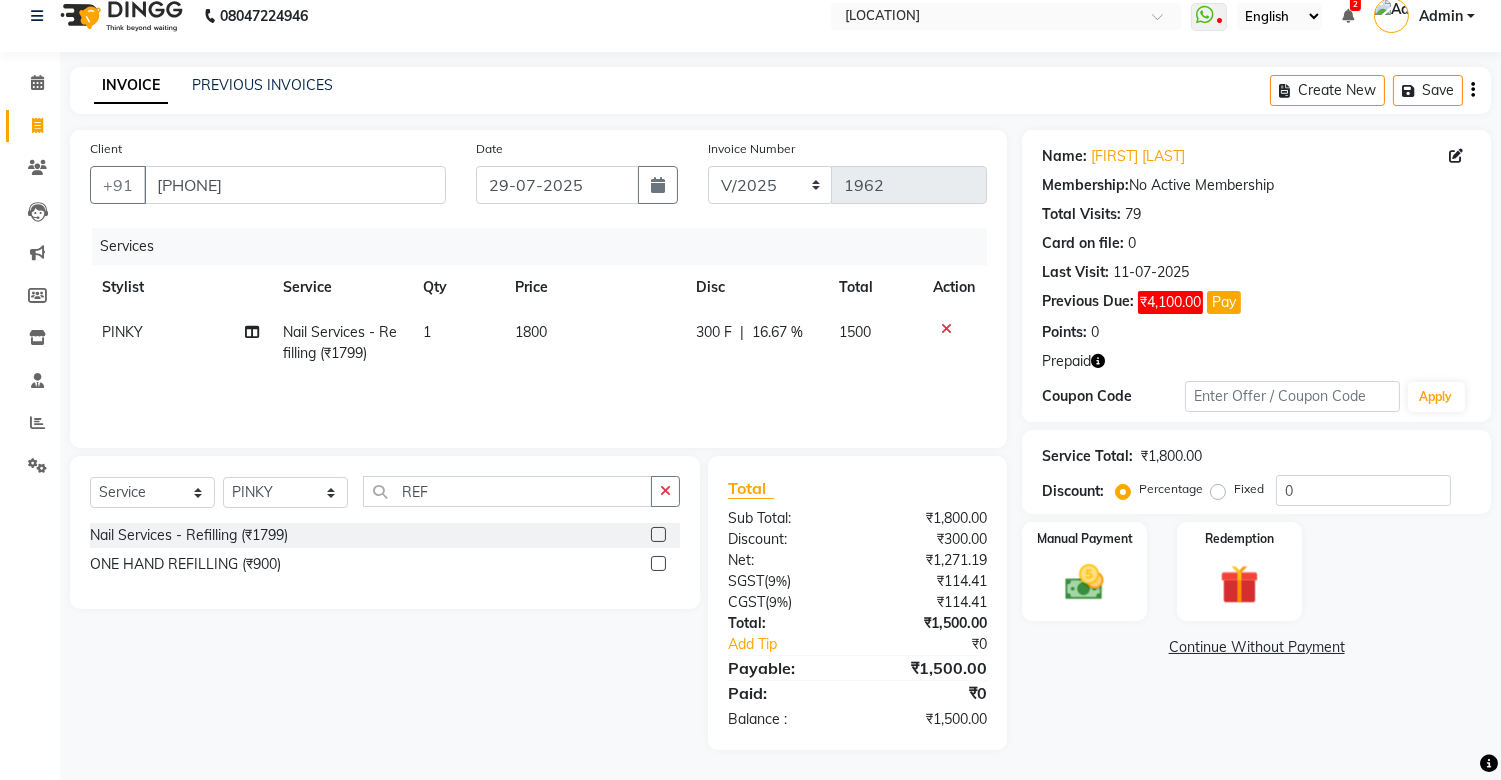 scroll, scrollTop: 0, scrollLeft: 0, axis: both 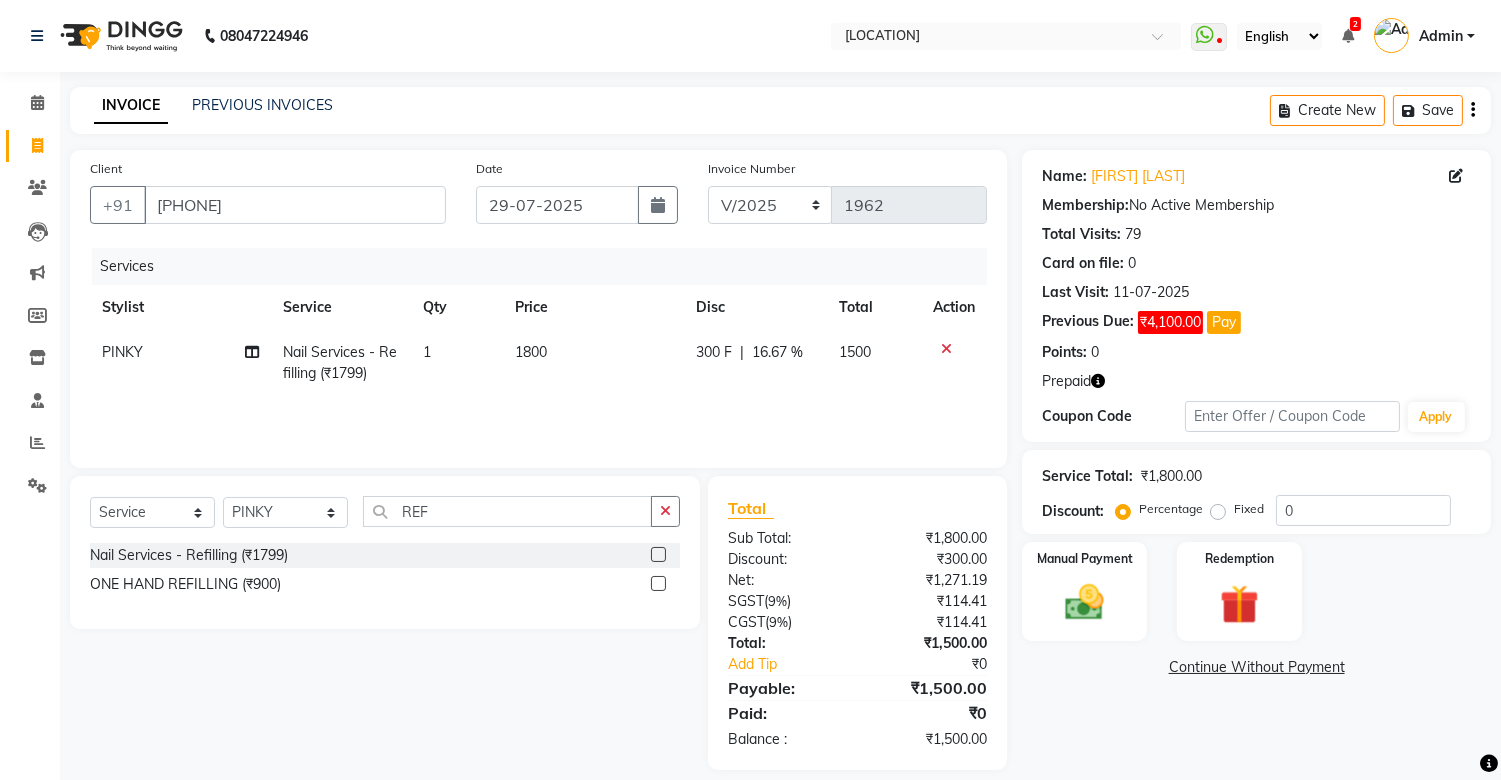 click on "300 F" 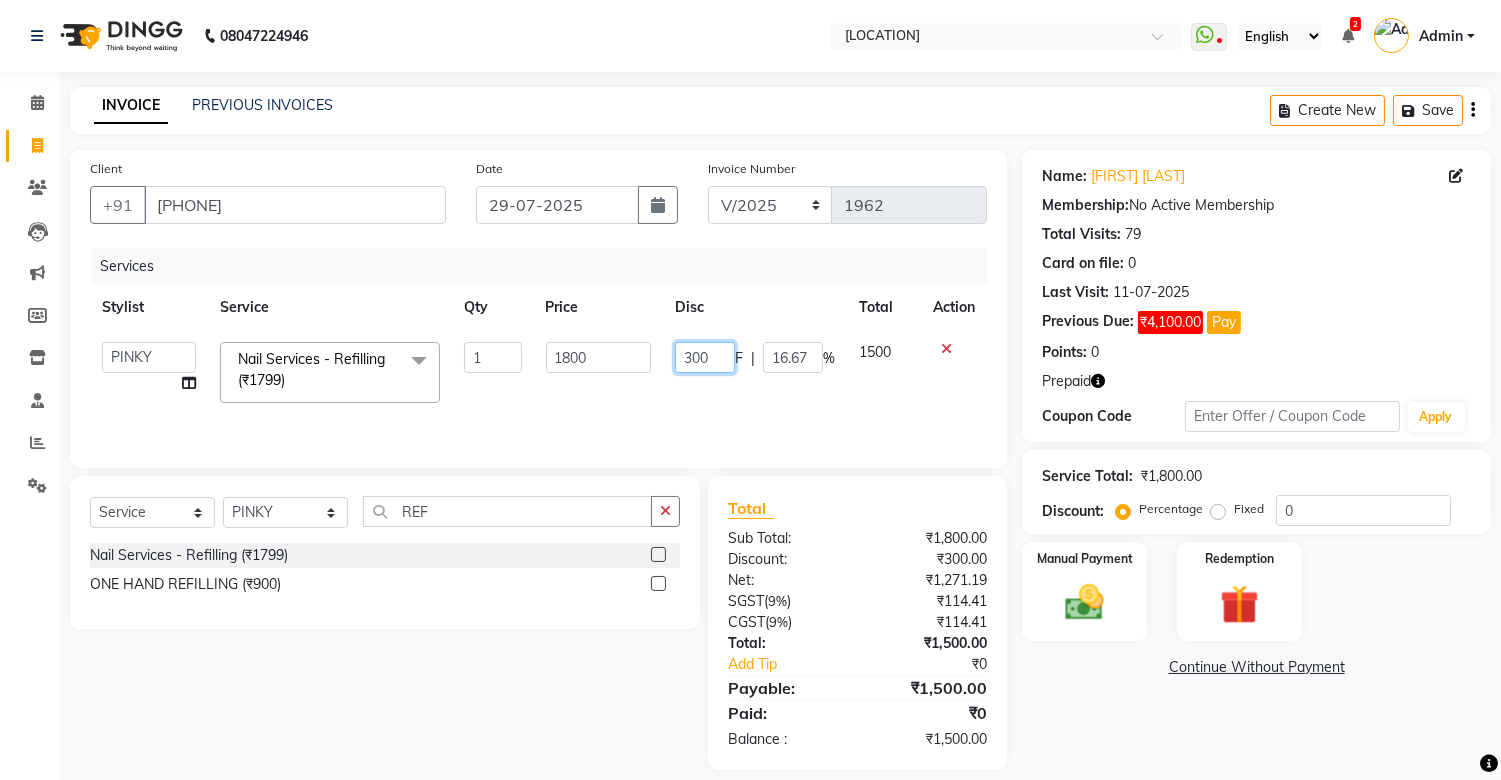 click on "300" 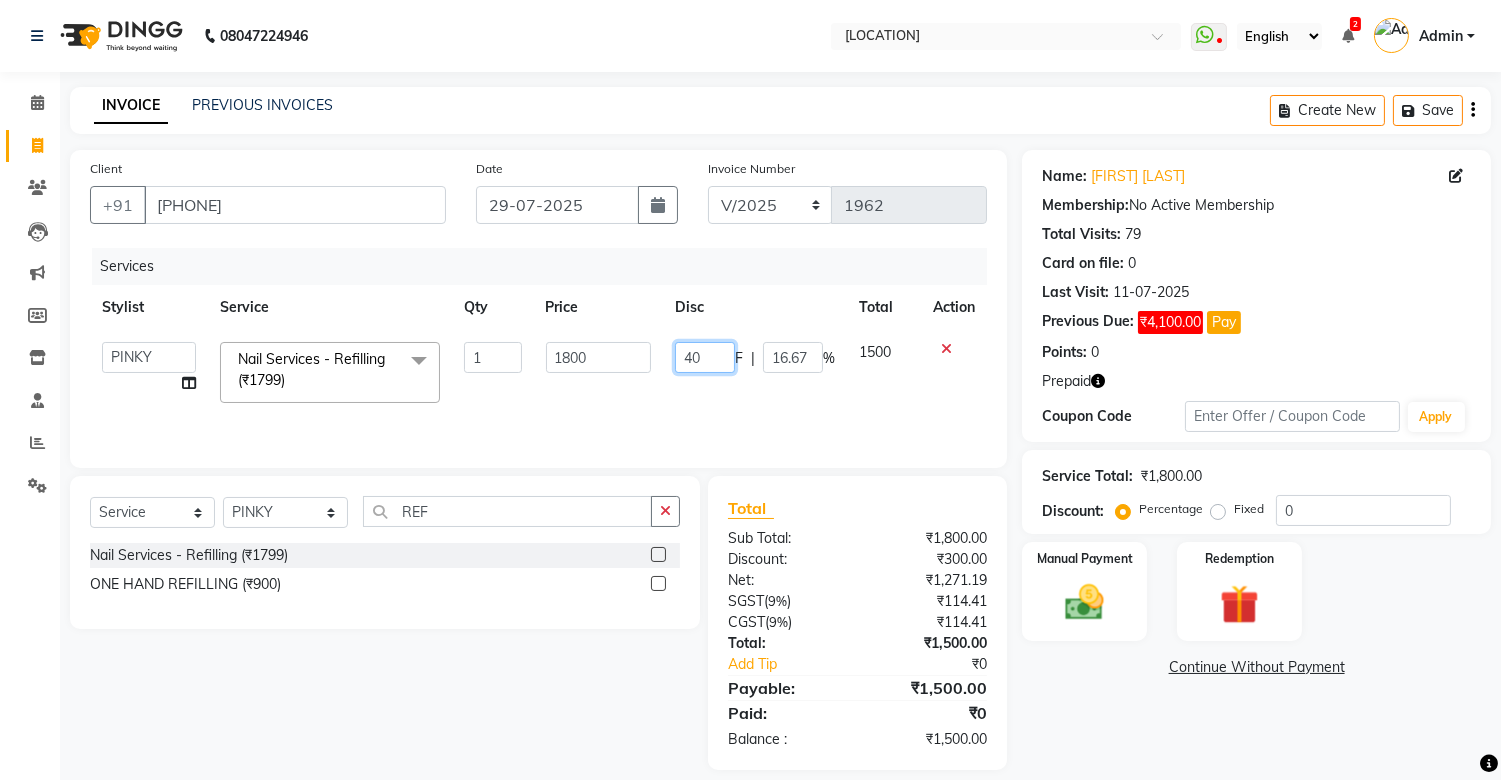 type on "400" 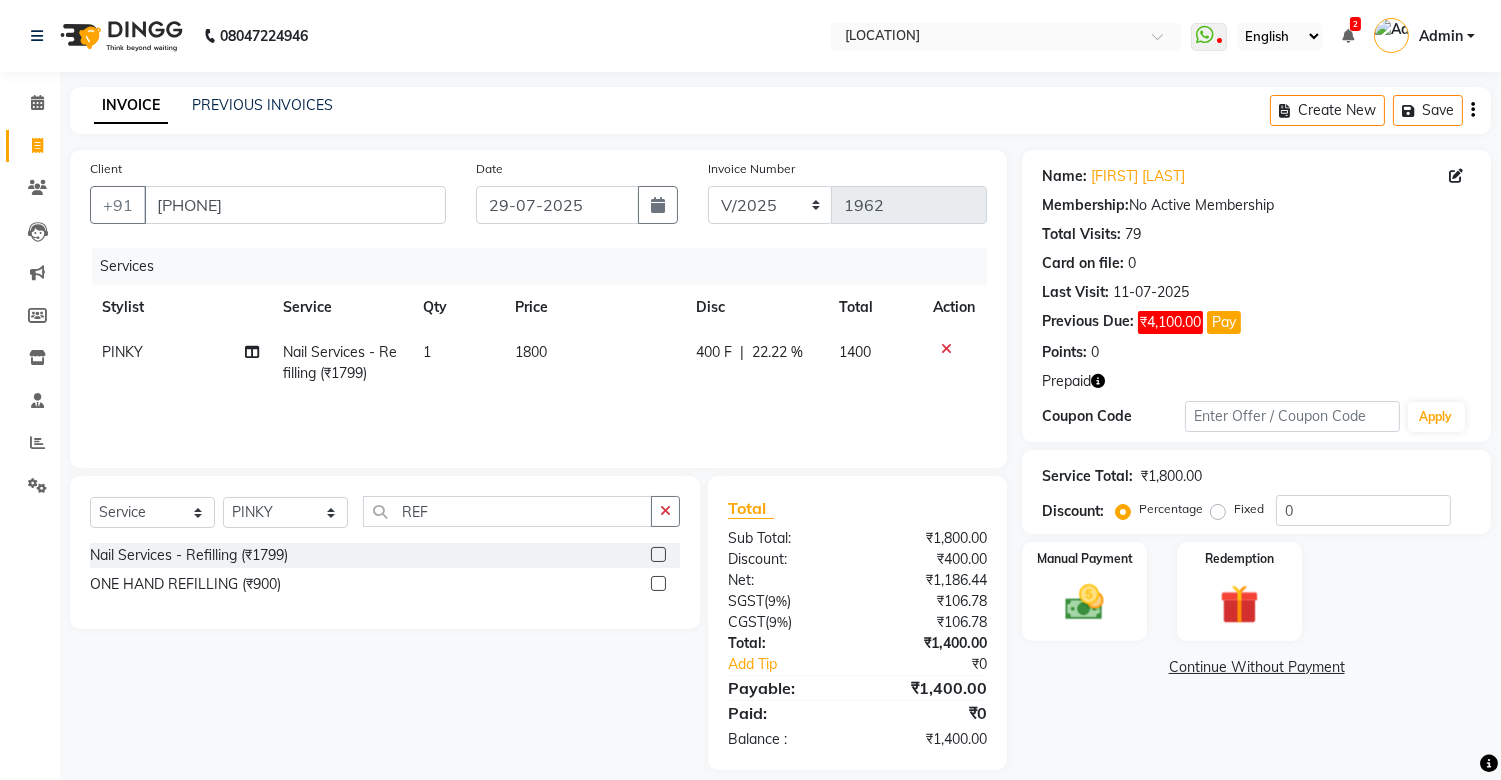 click on "Services Stylist Service Qty Price Disc Total Action PINKY	 Nail Services - Refilling (₹1799) 1 1800 400 F | 22.22 % 1400" 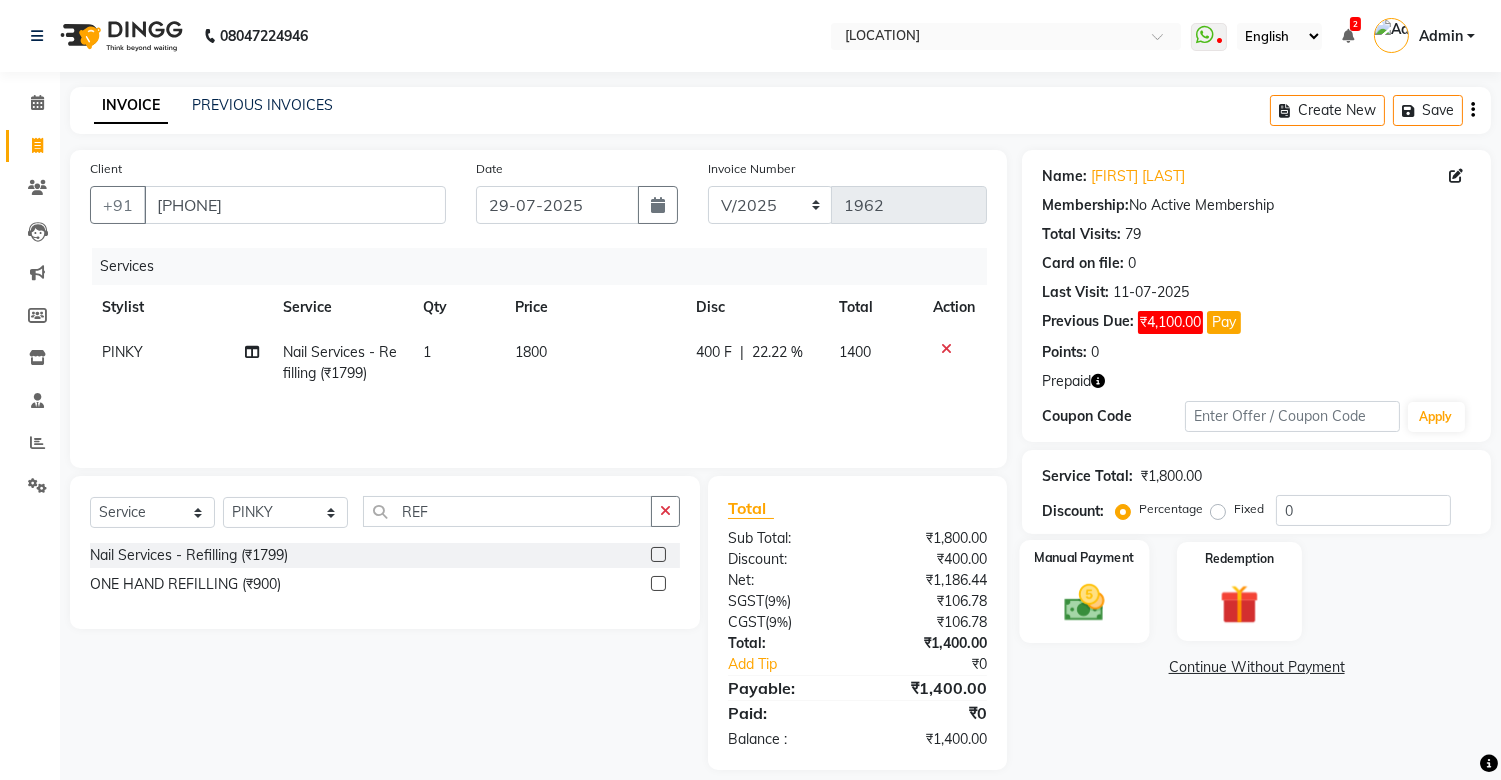 click 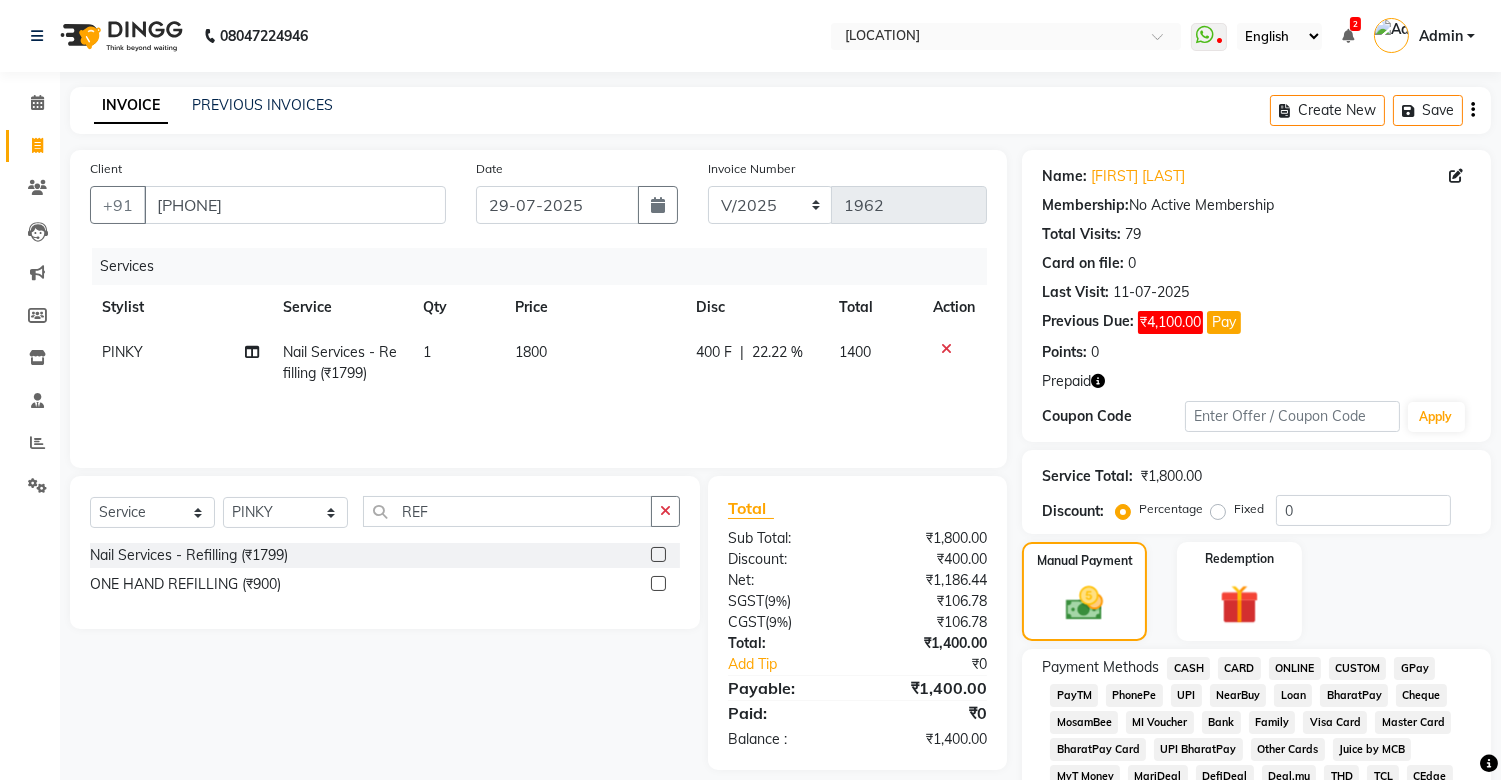 click on "CASH" 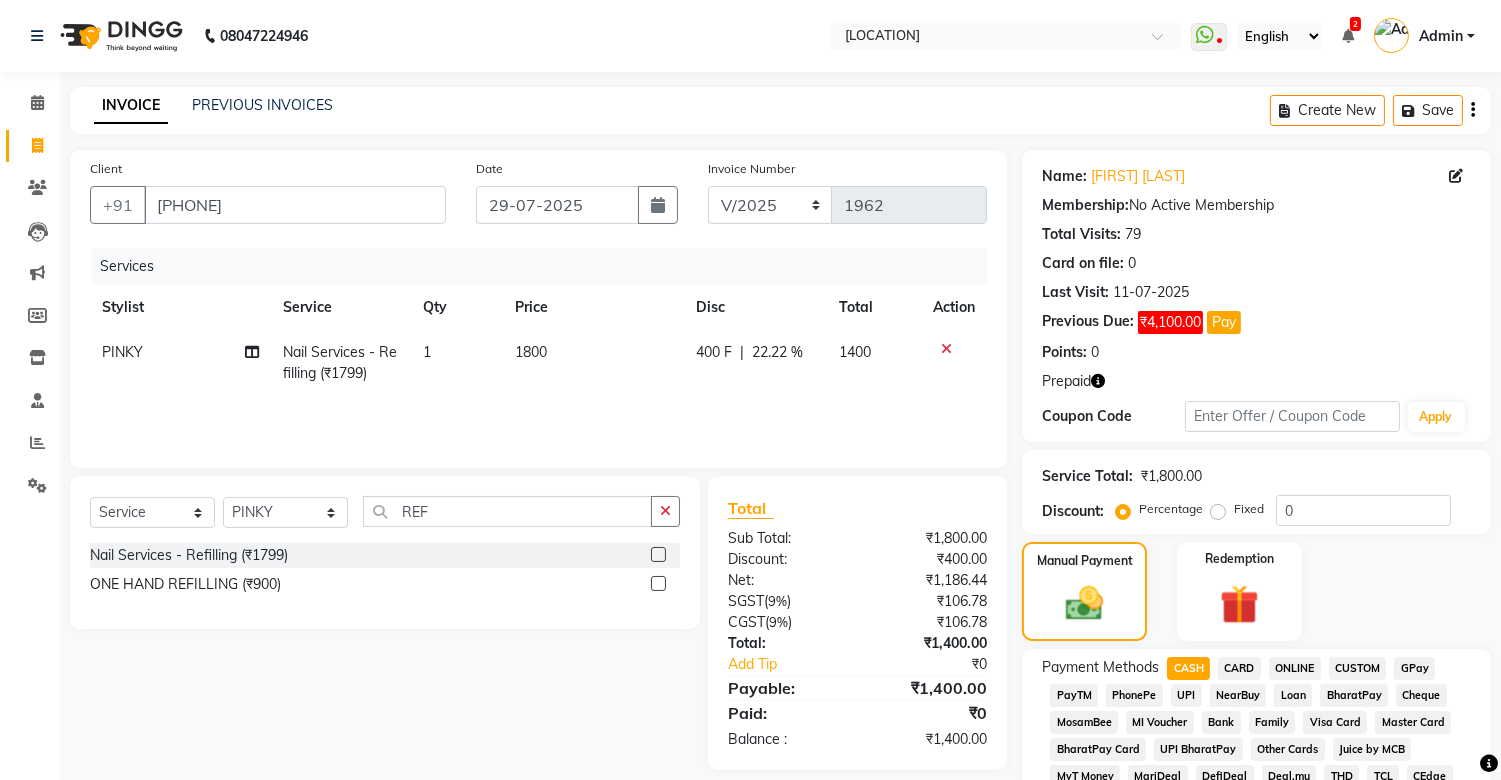 scroll, scrollTop: 555, scrollLeft: 0, axis: vertical 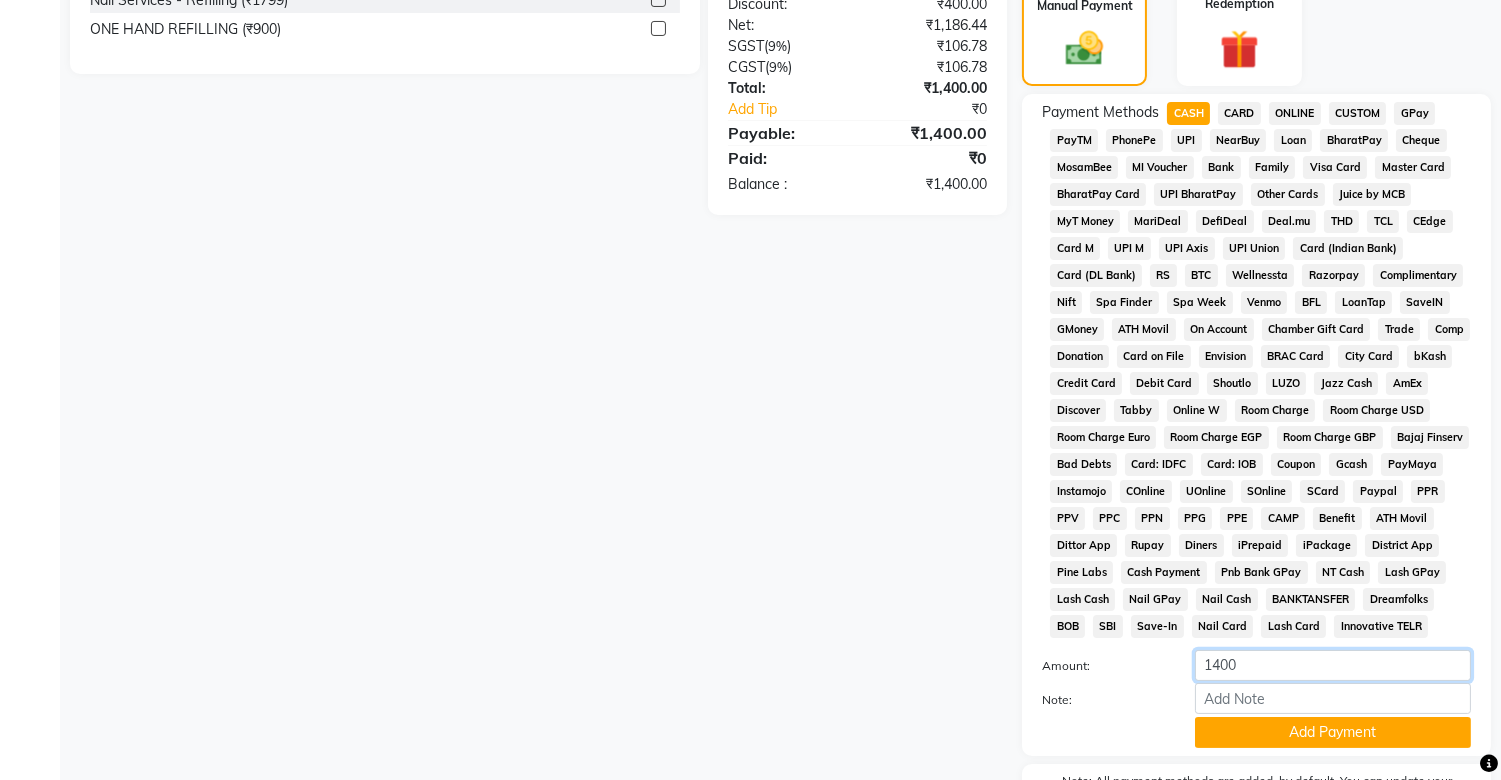 click on "1400" 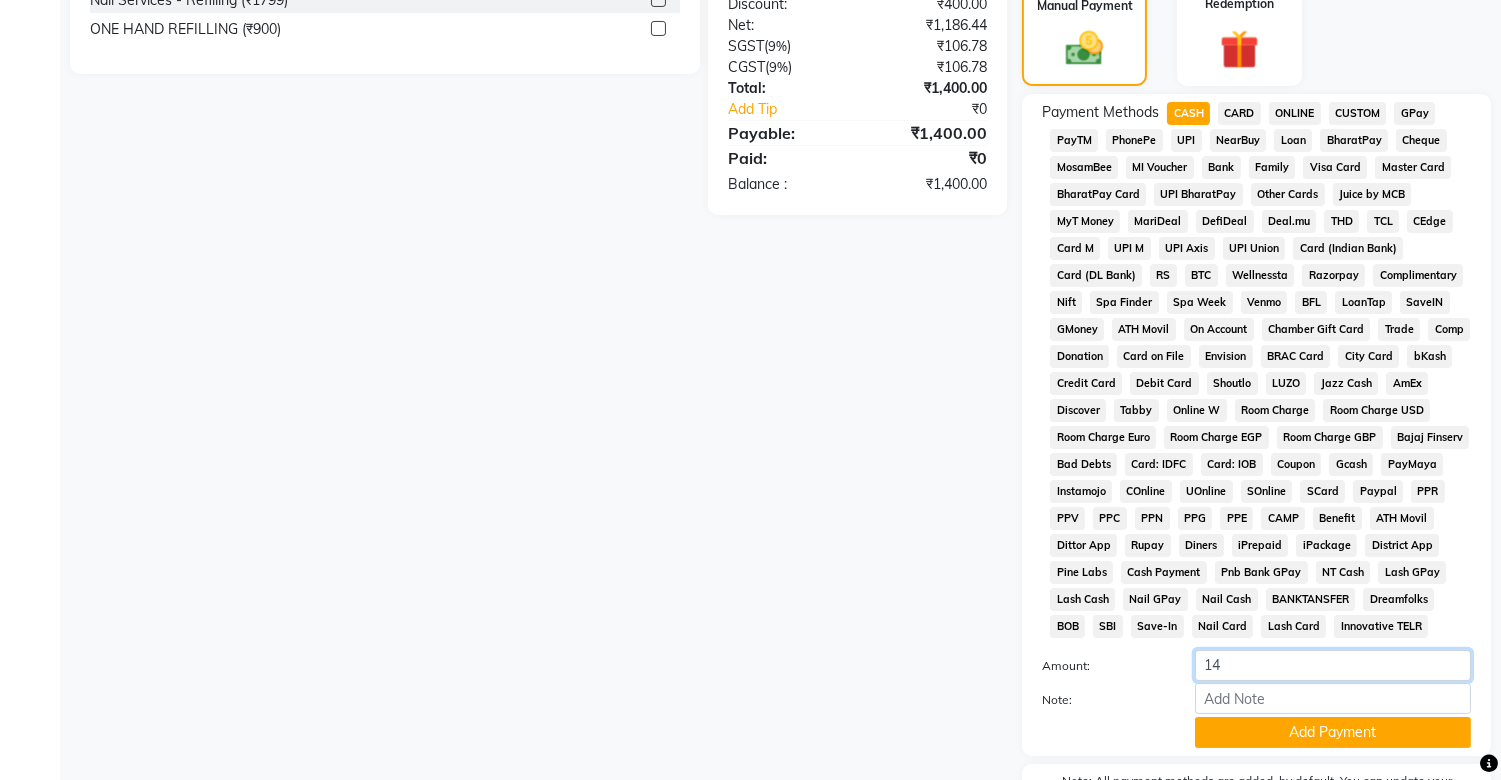 type on "1" 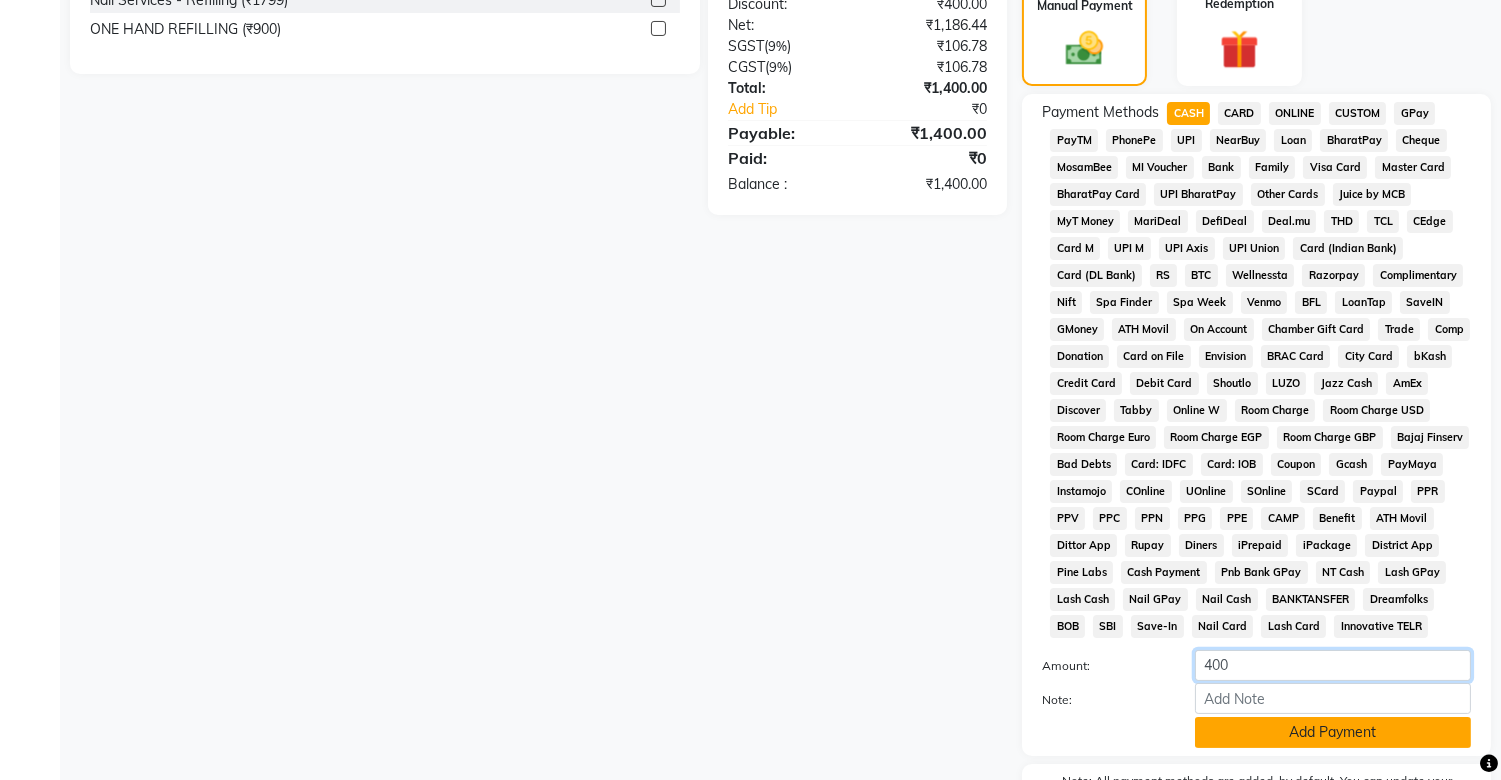 type on "400" 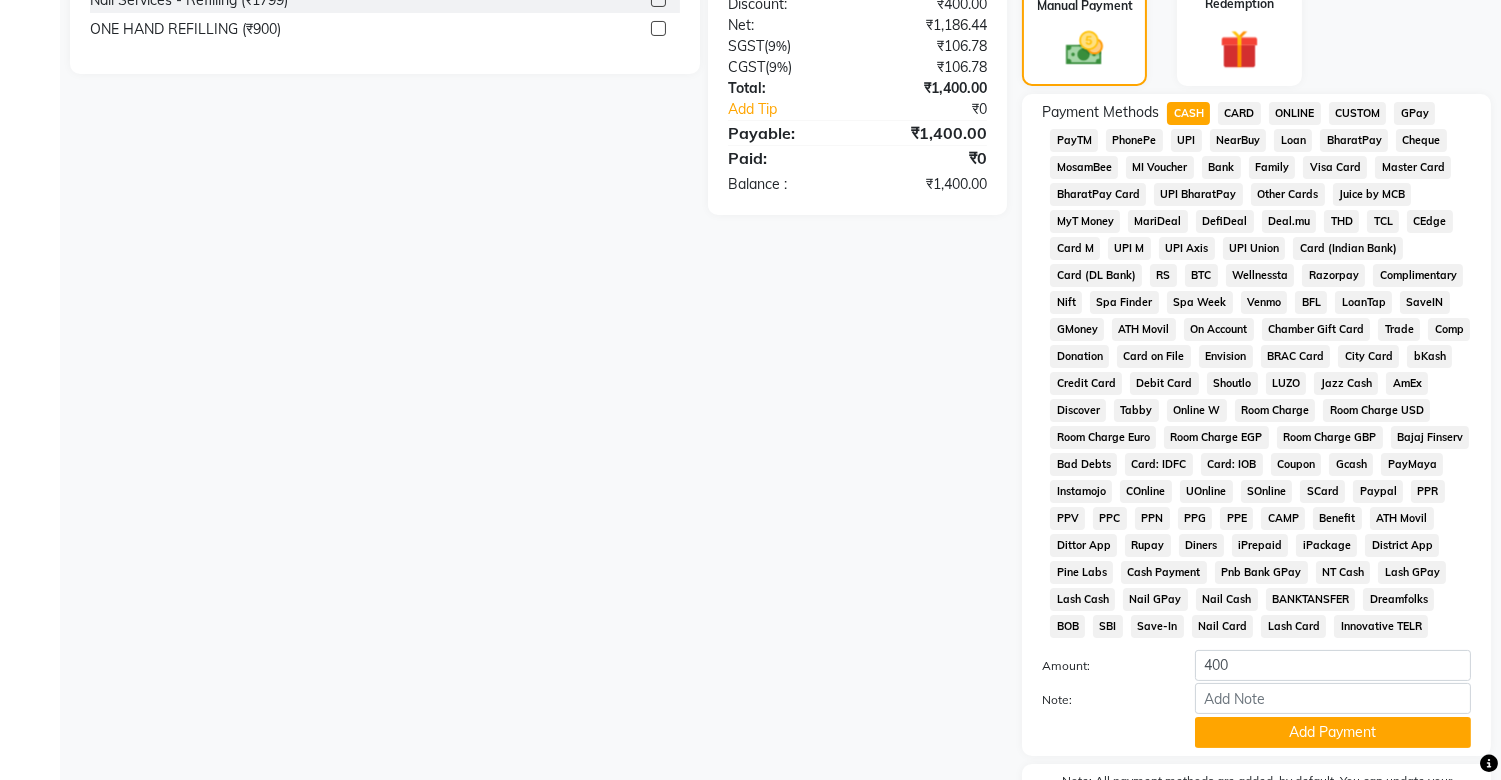 click on "Add Payment" 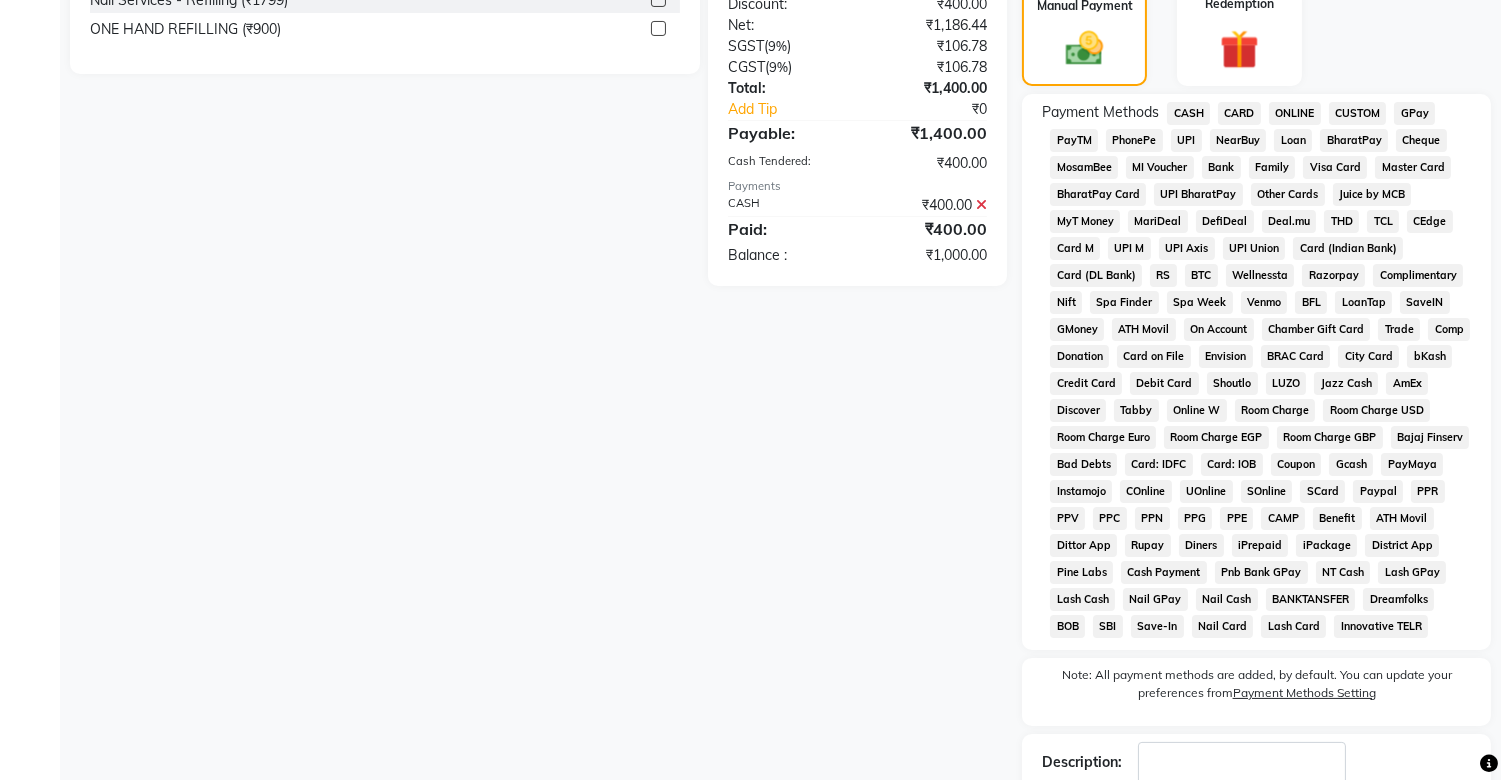 click on "UPI" 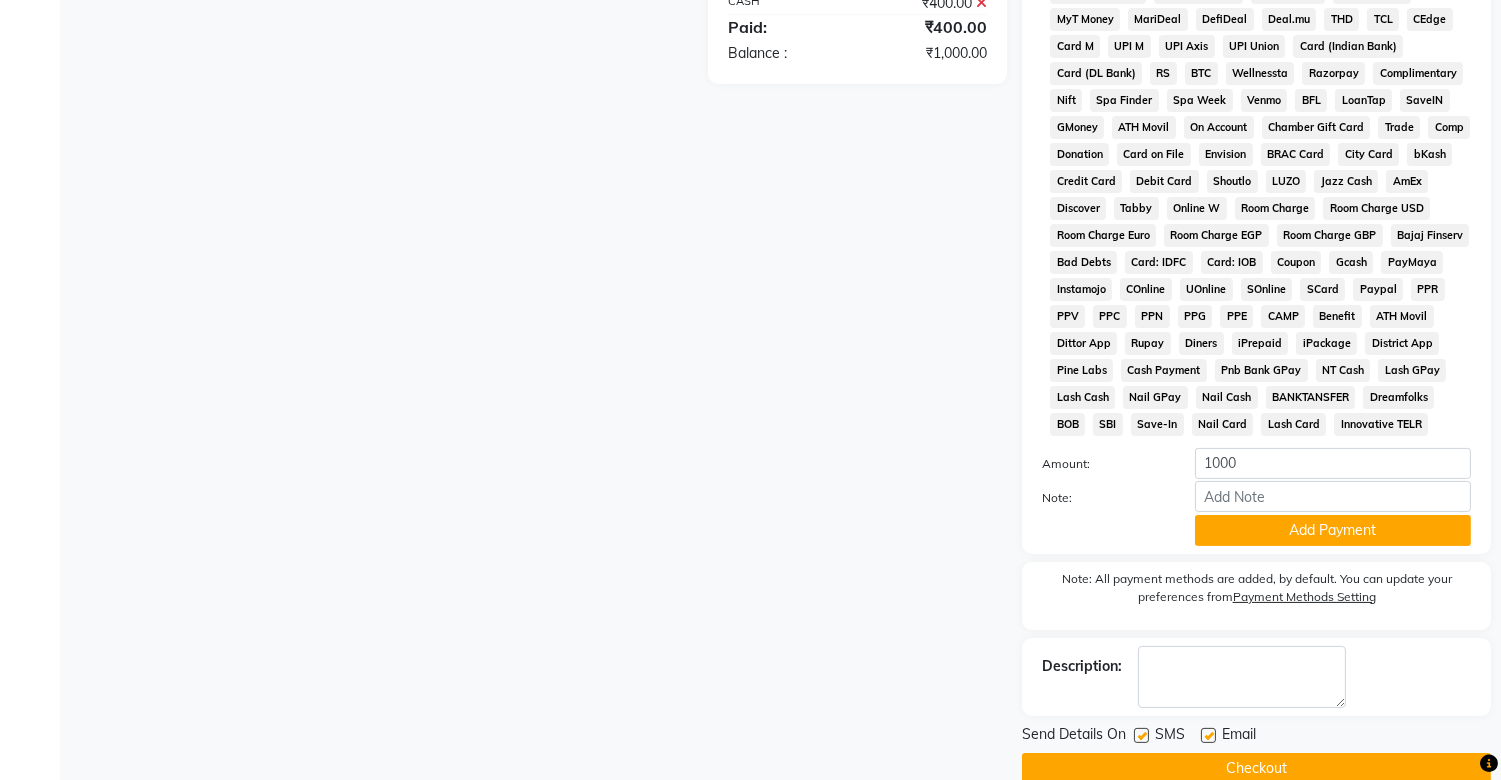scroll, scrollTop: 796, scrollLeft: 0, axis: vertical 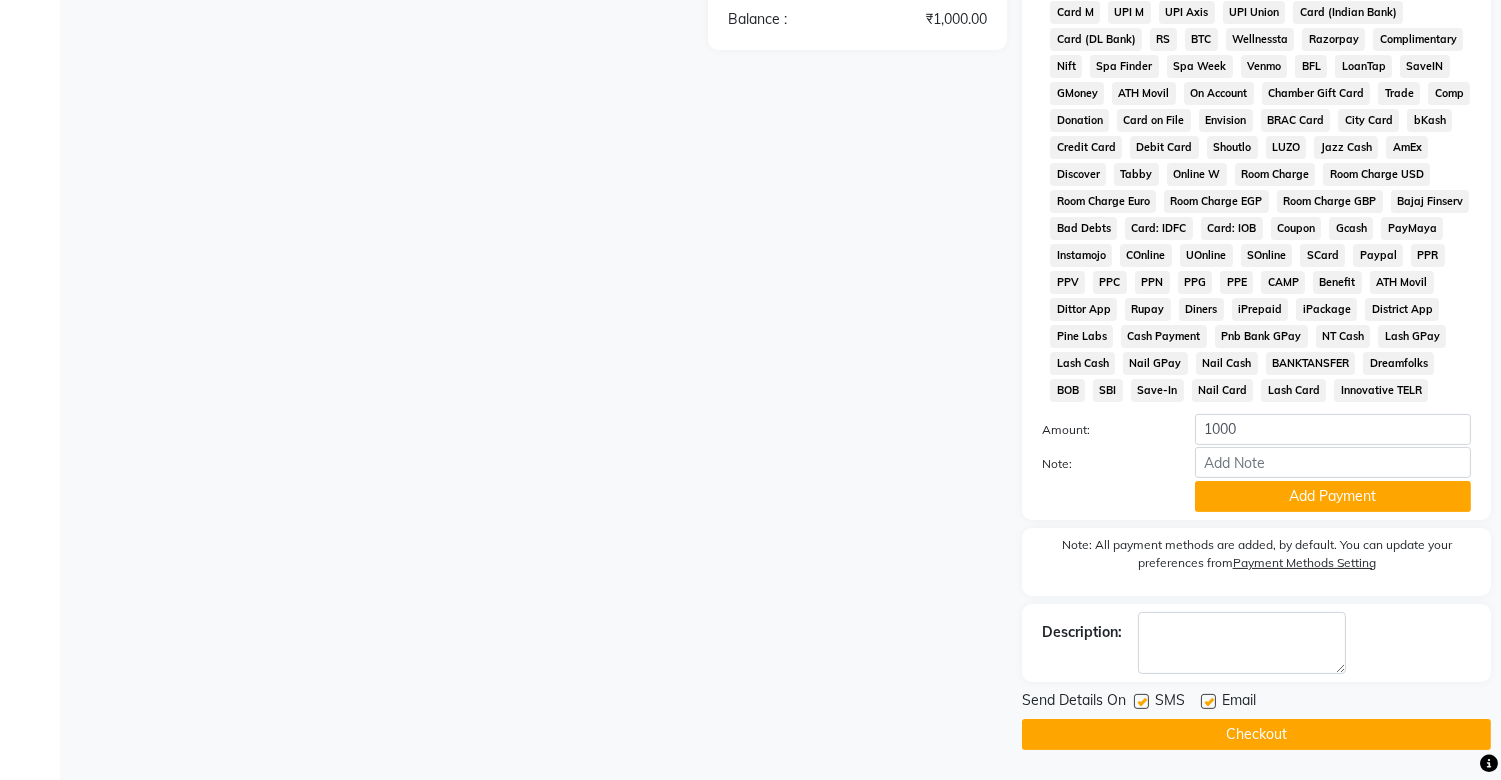 click on "Add Payment" 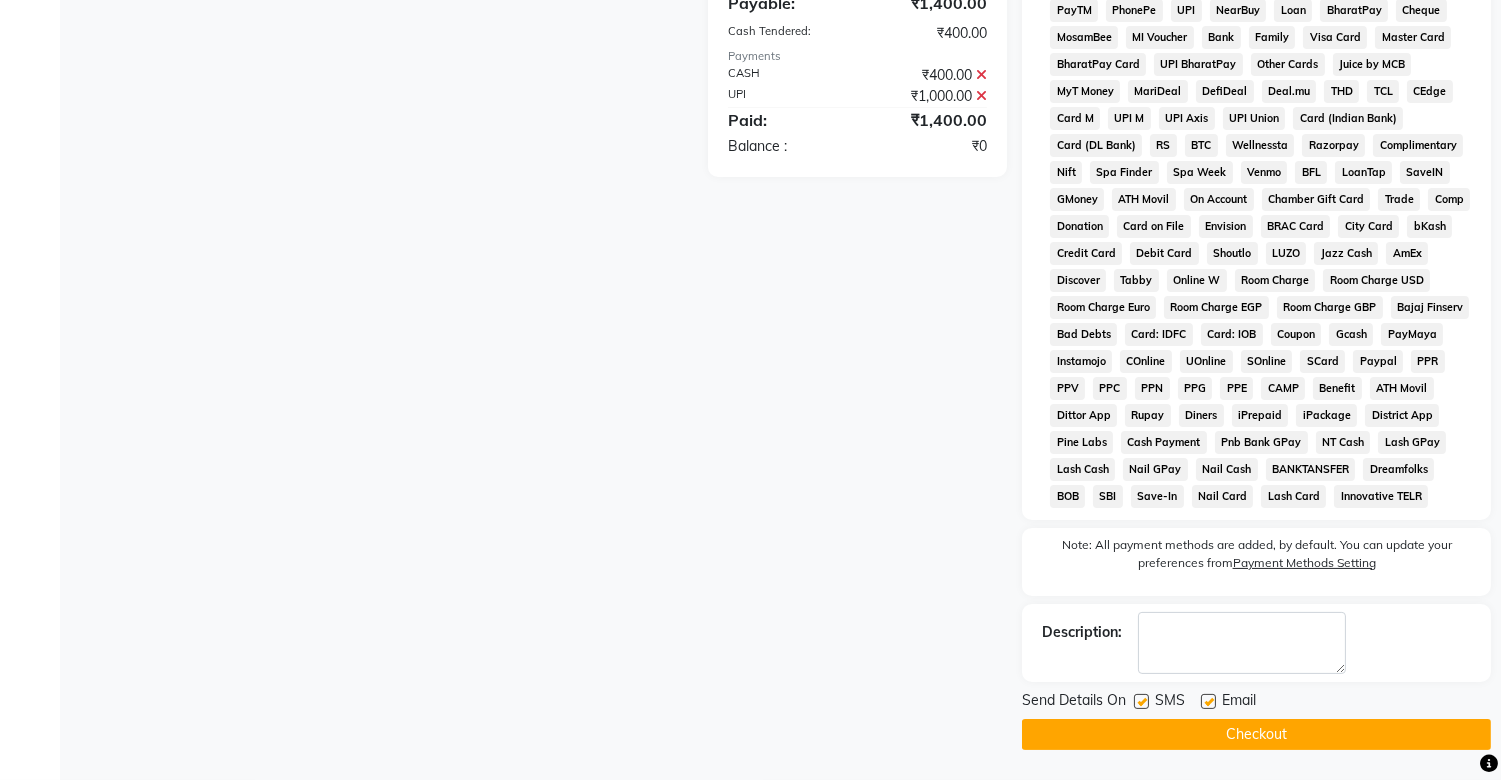 click 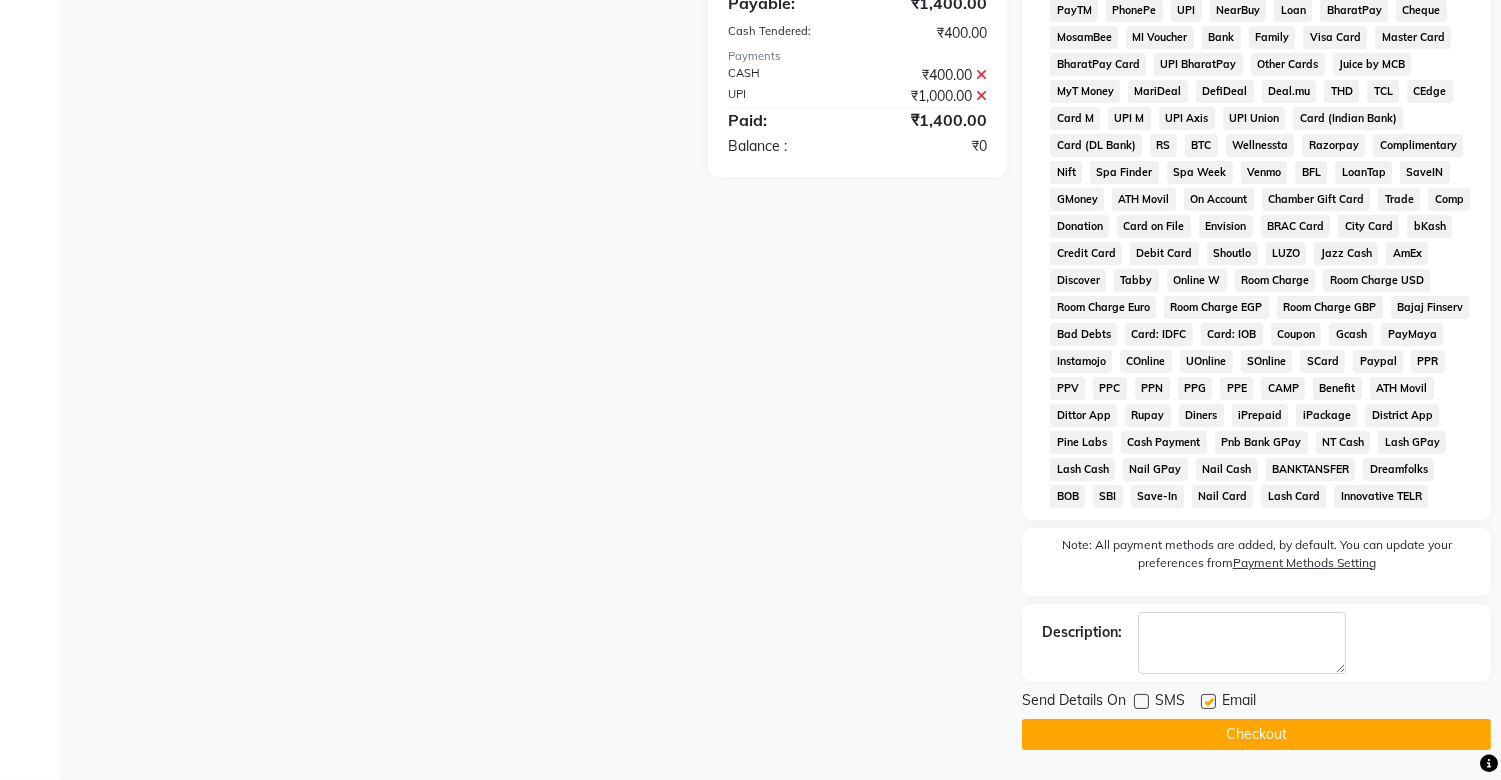 click on "Checkout" 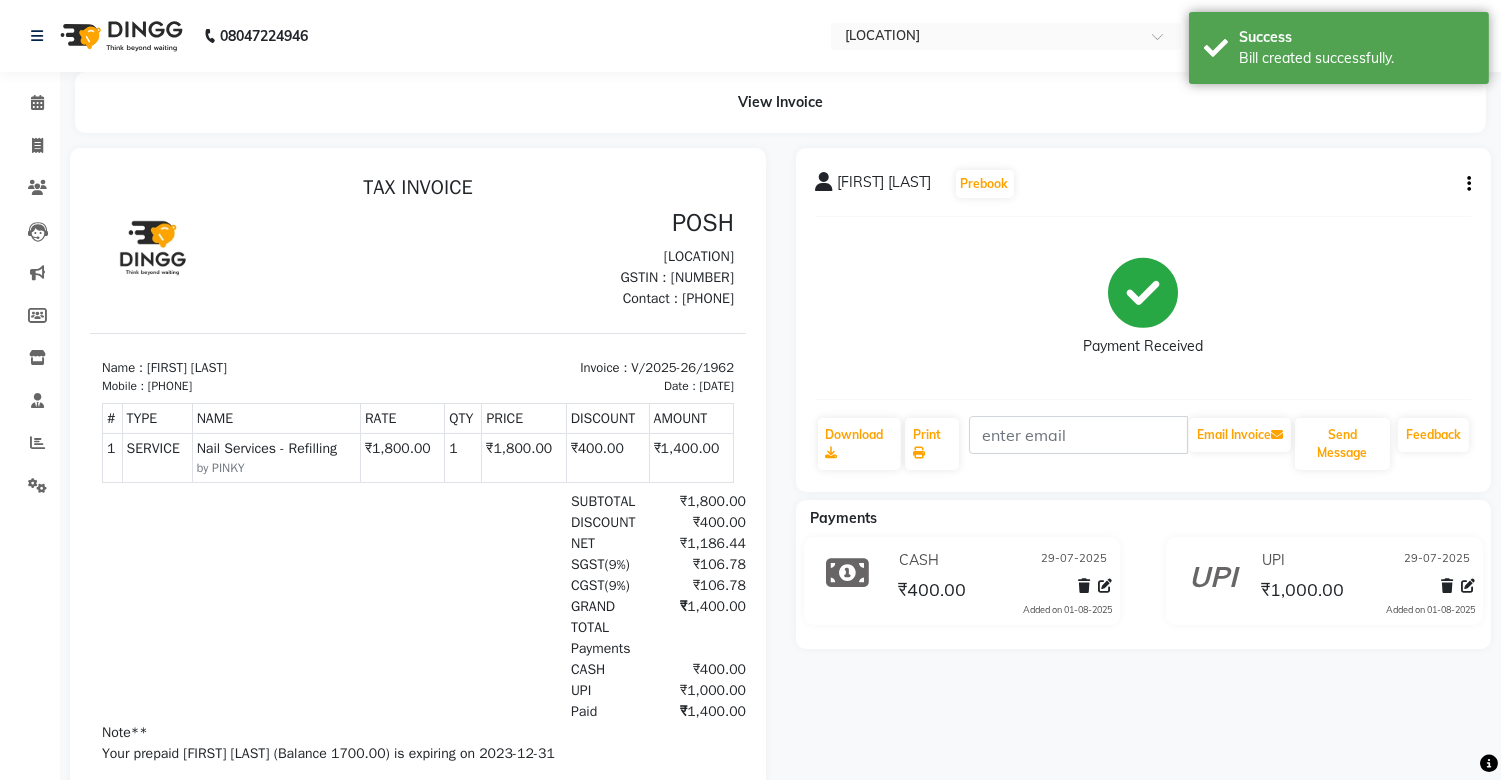 scroll, scrollTop: 16, scrollLeft: 0, axis: vertical 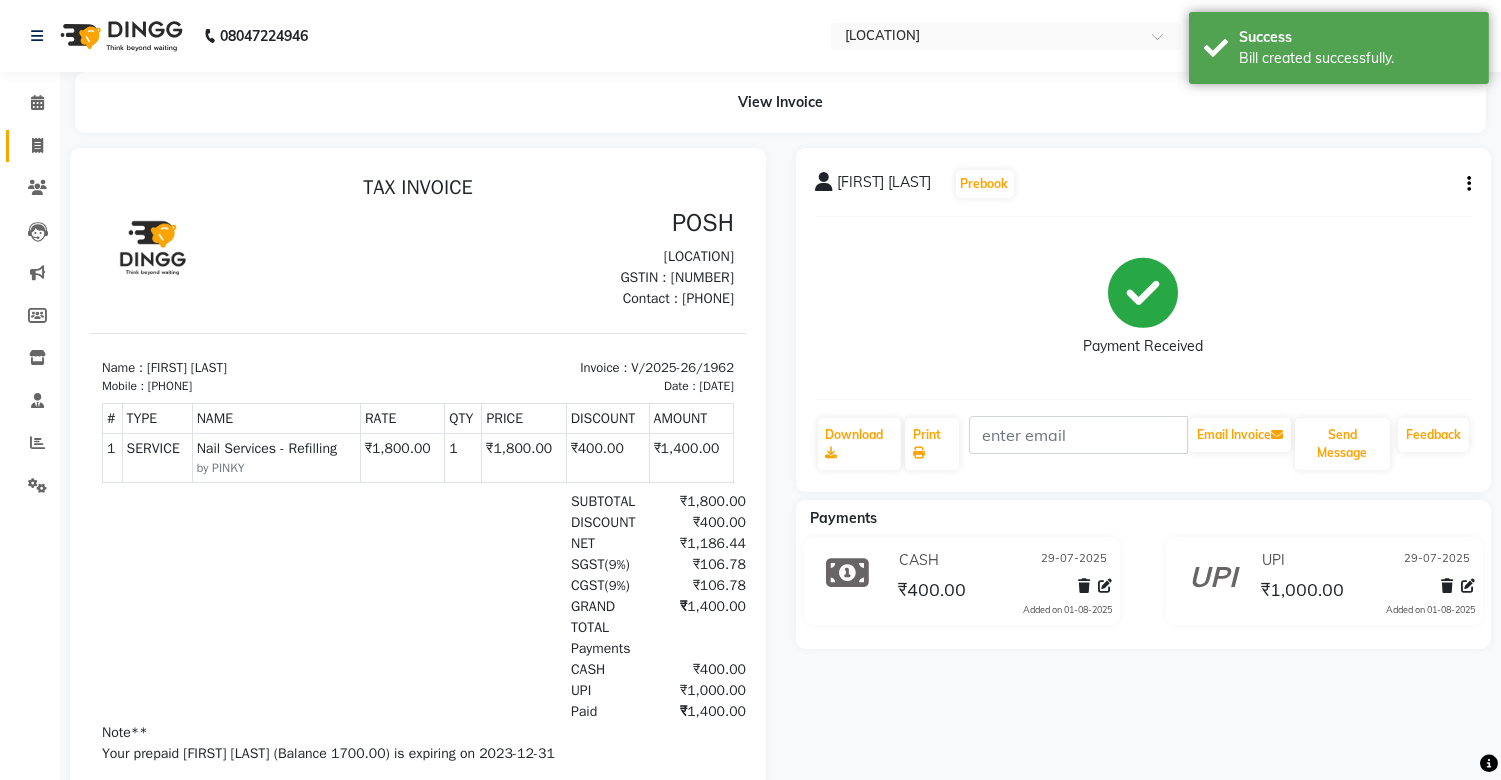 click on "Invoice" 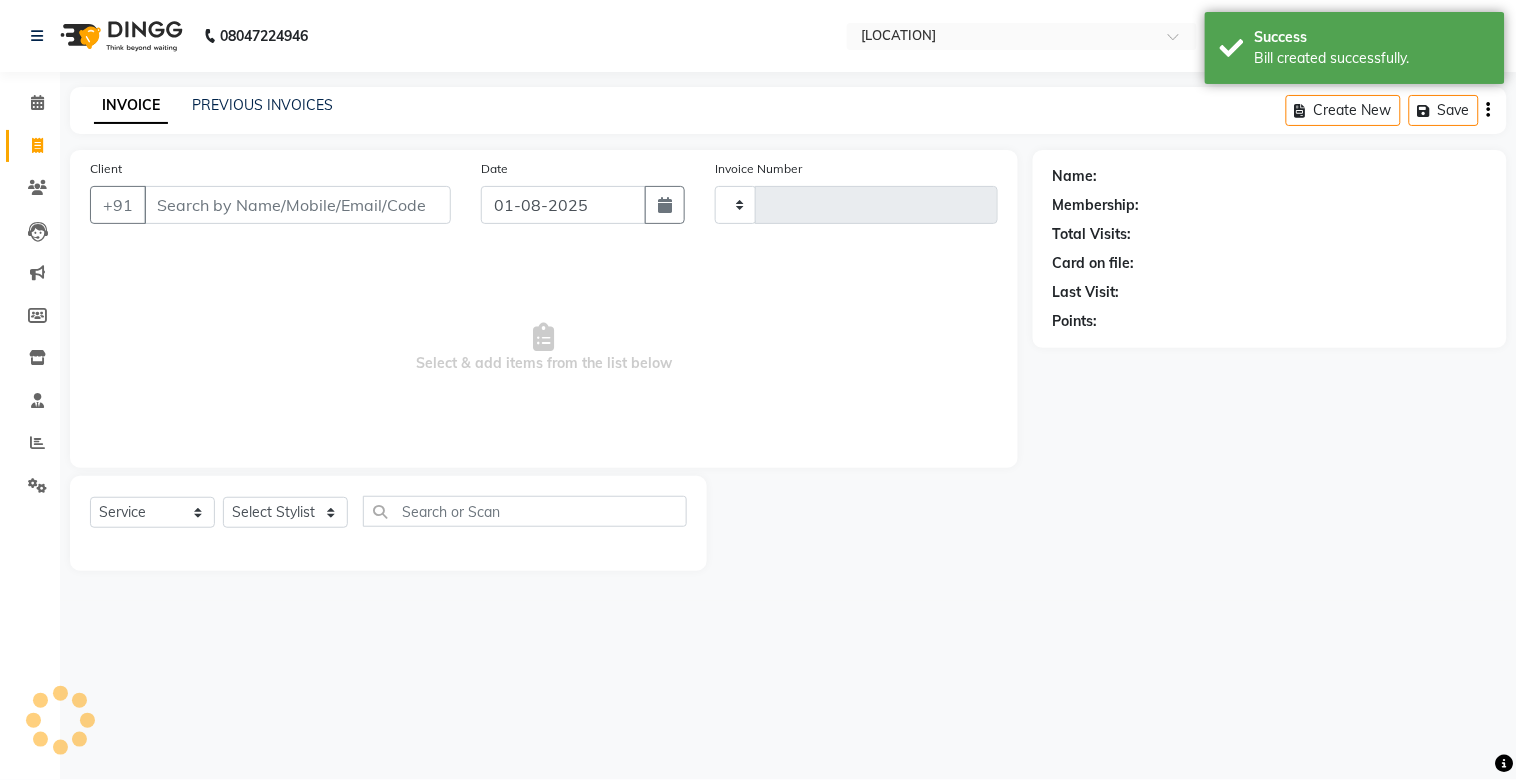 type on "1963" 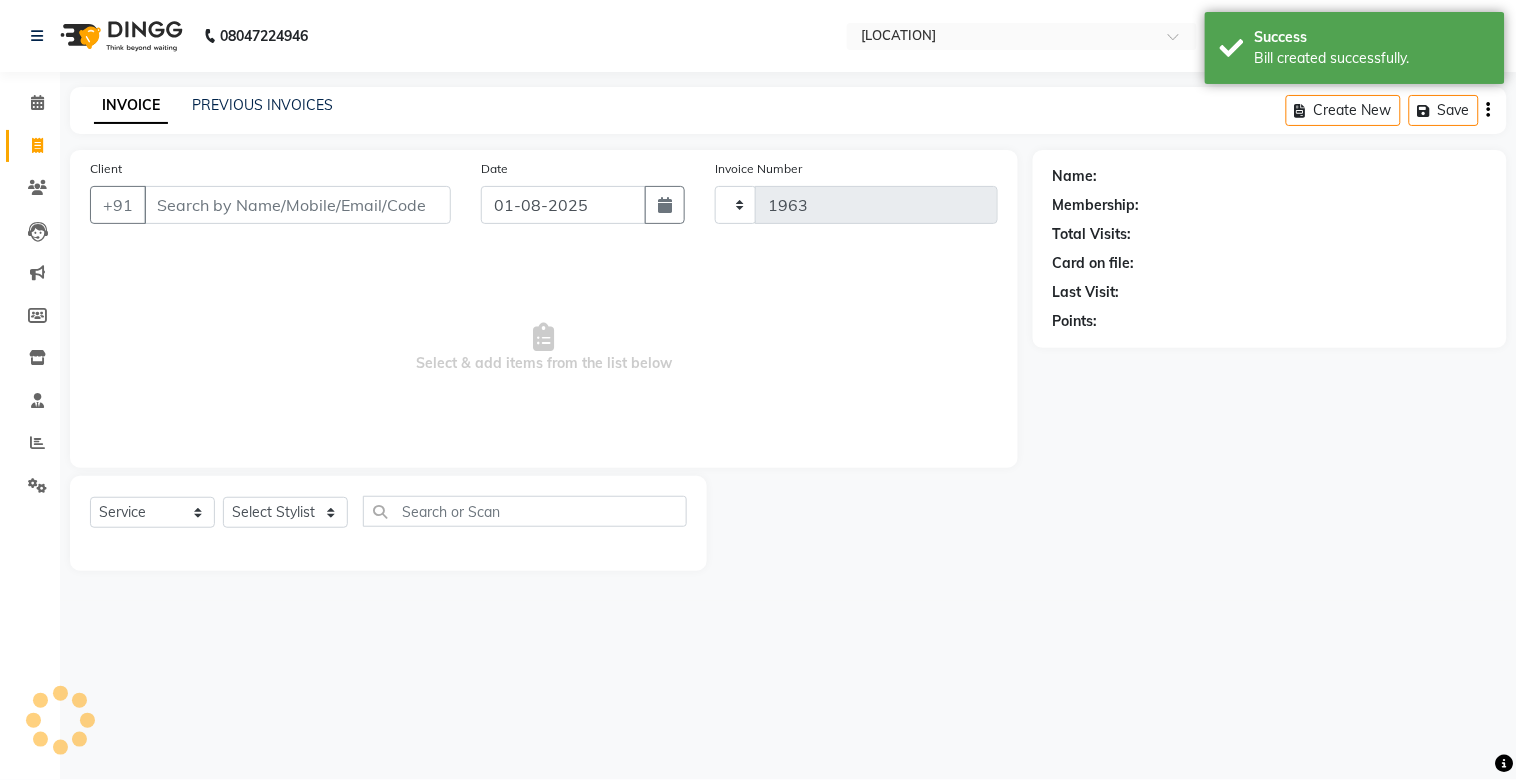 select on "3535" 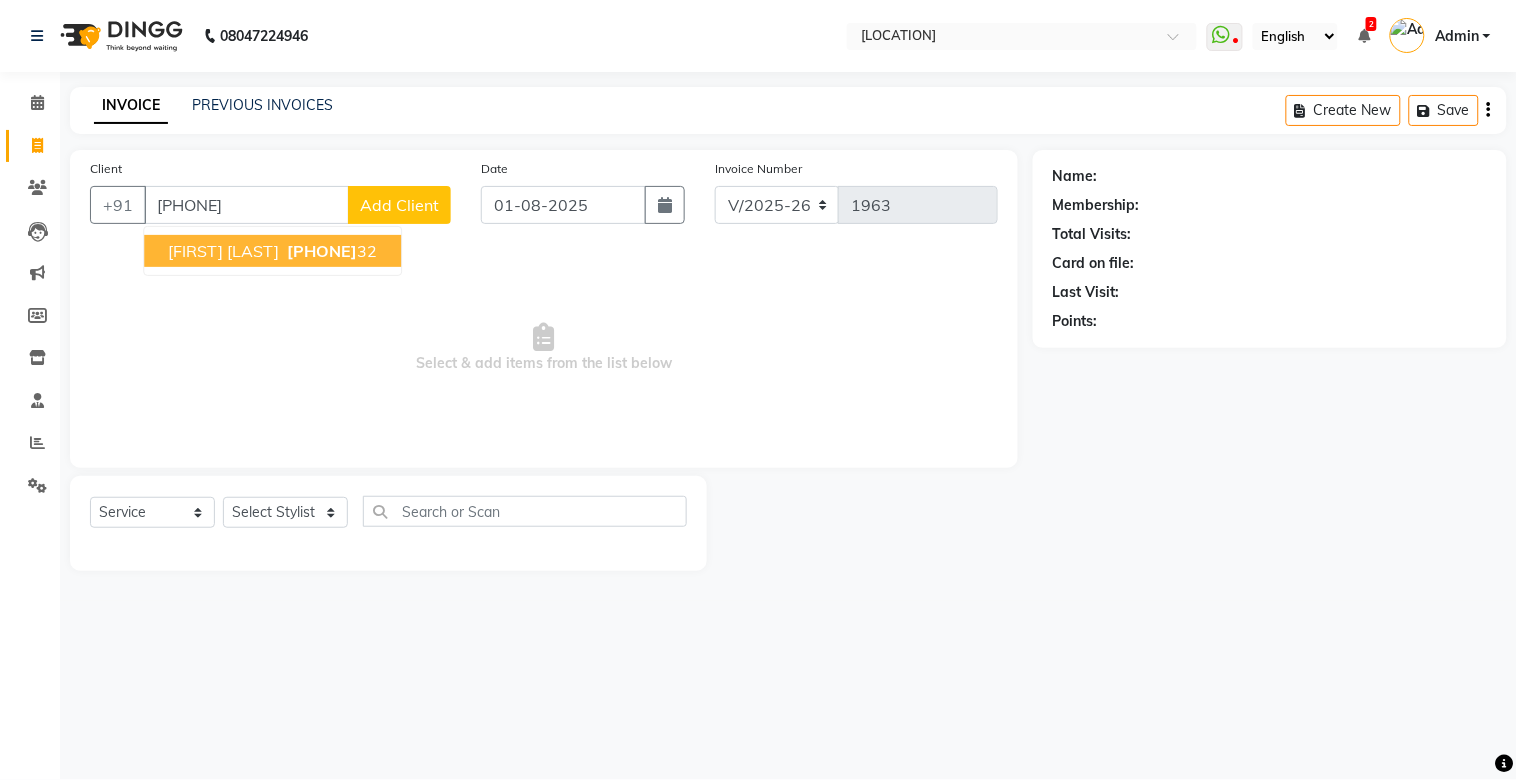 click on "88768301" at bounding box center [322, 251] 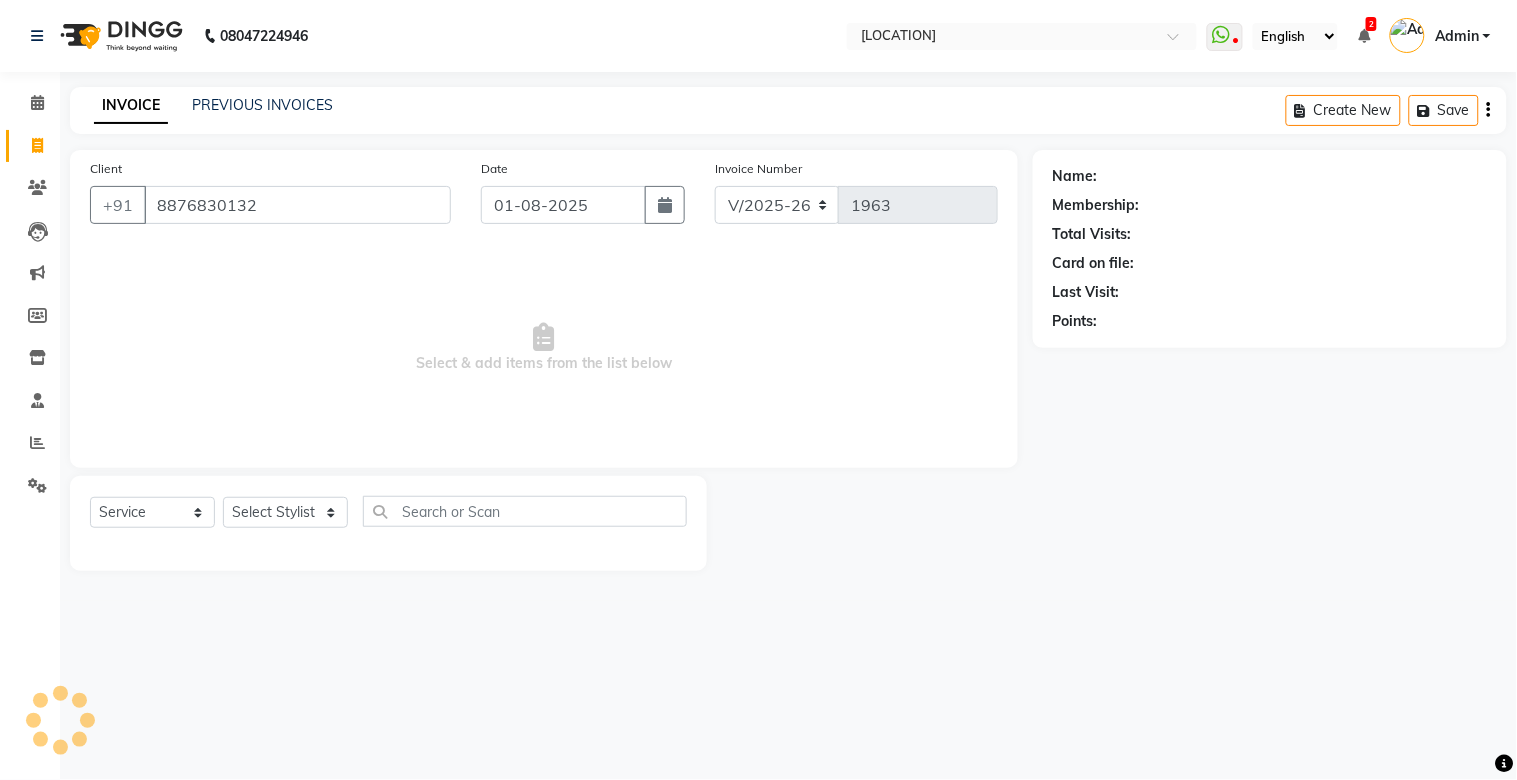 type on "8876830132" 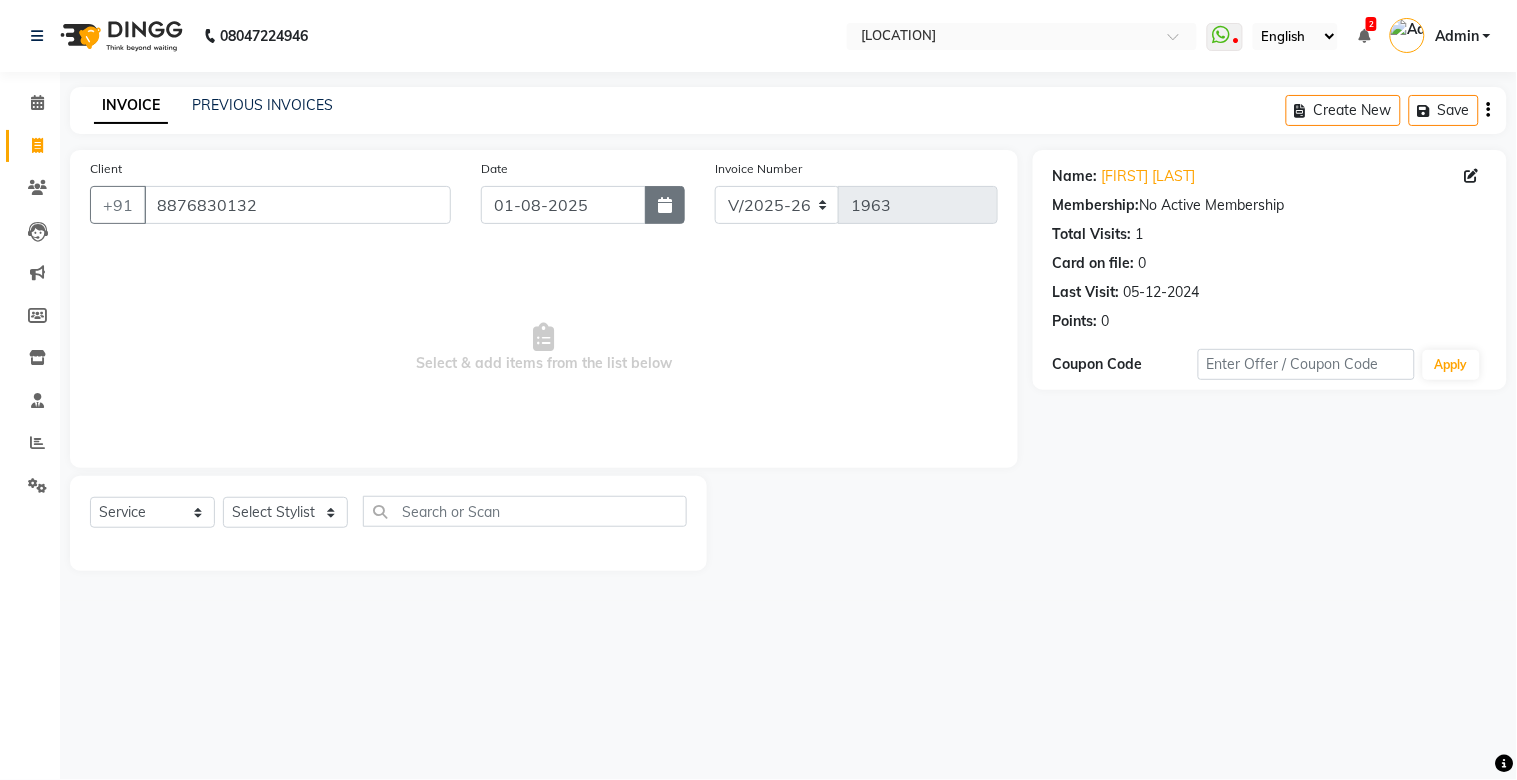 click 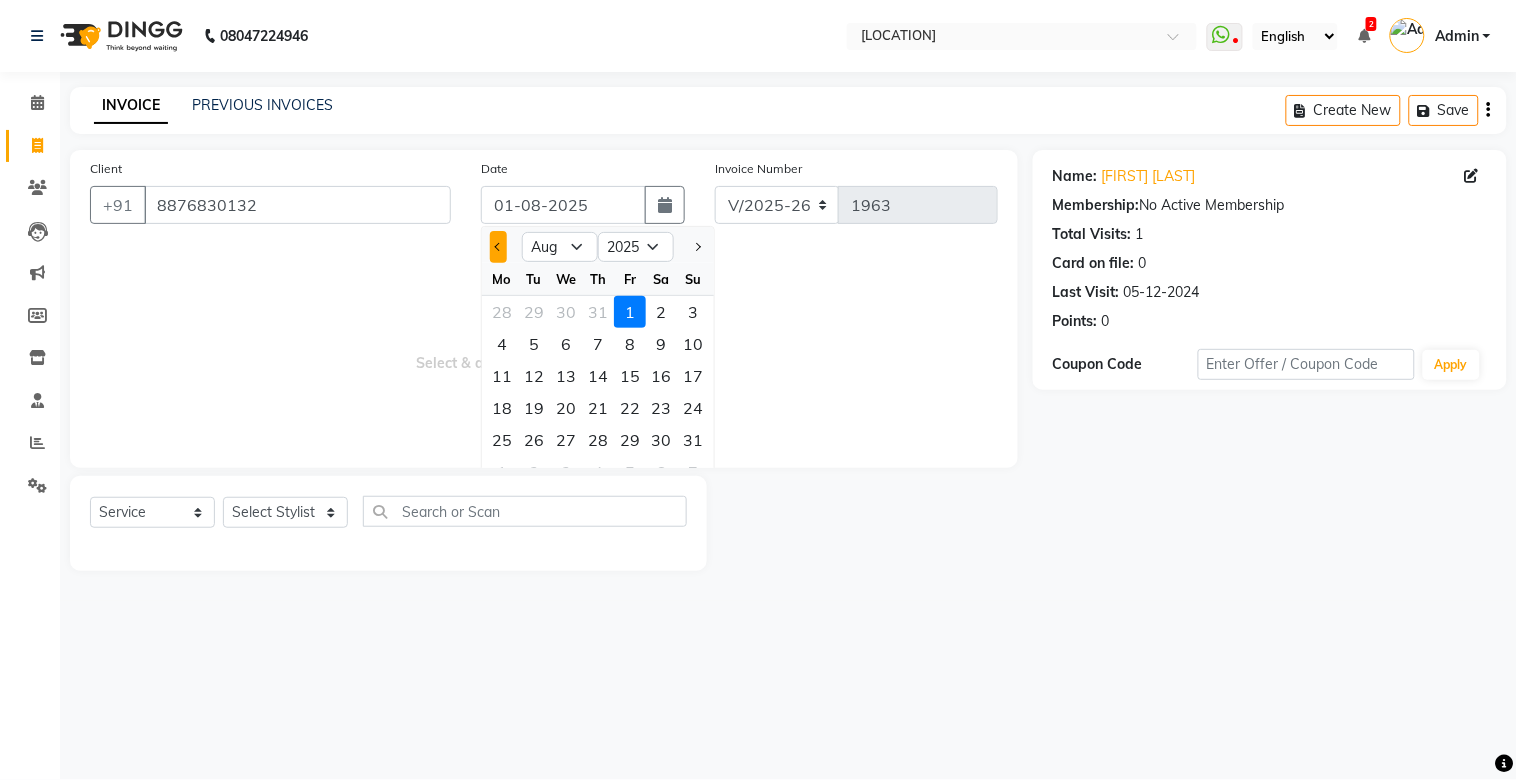 click 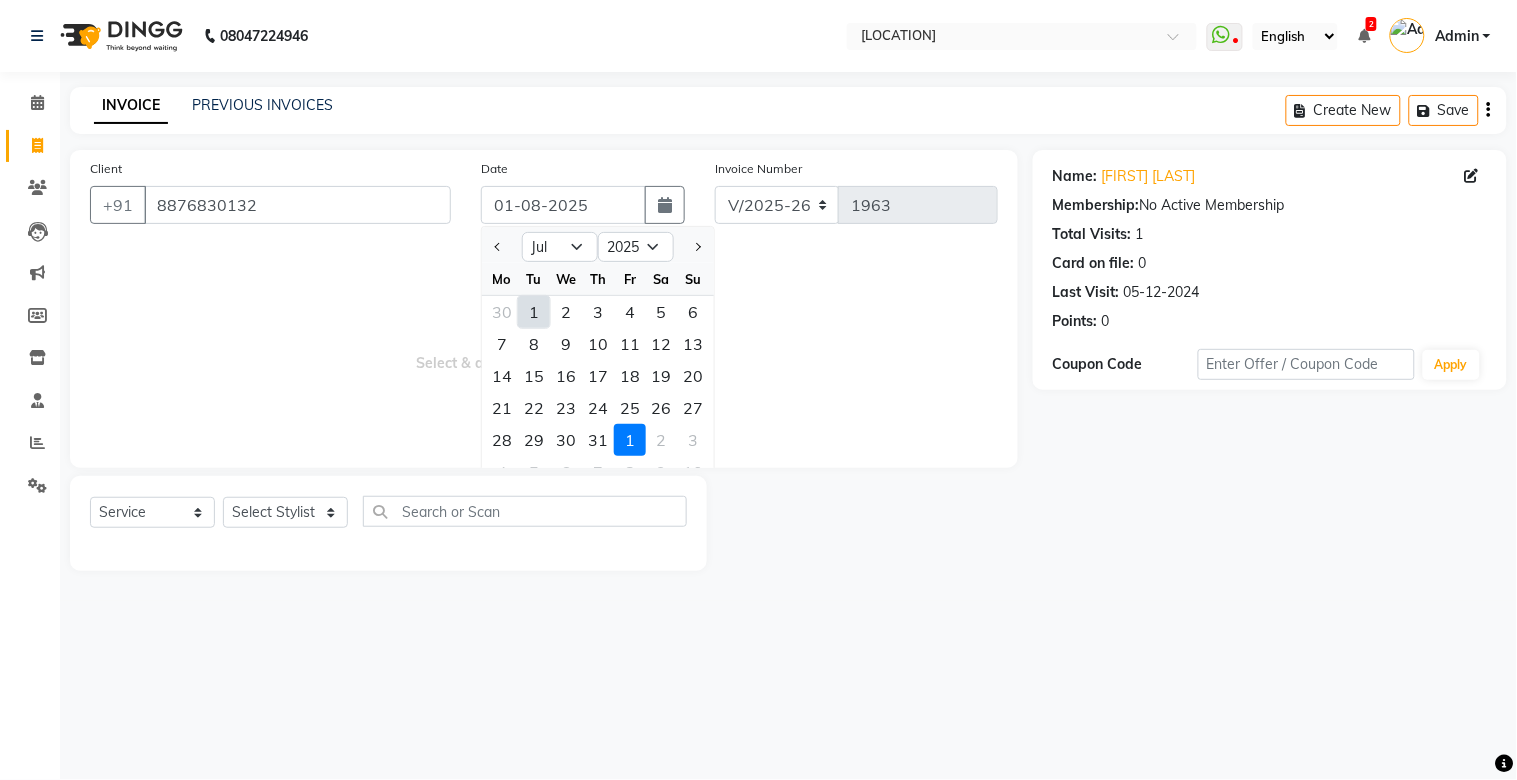 click on "29" 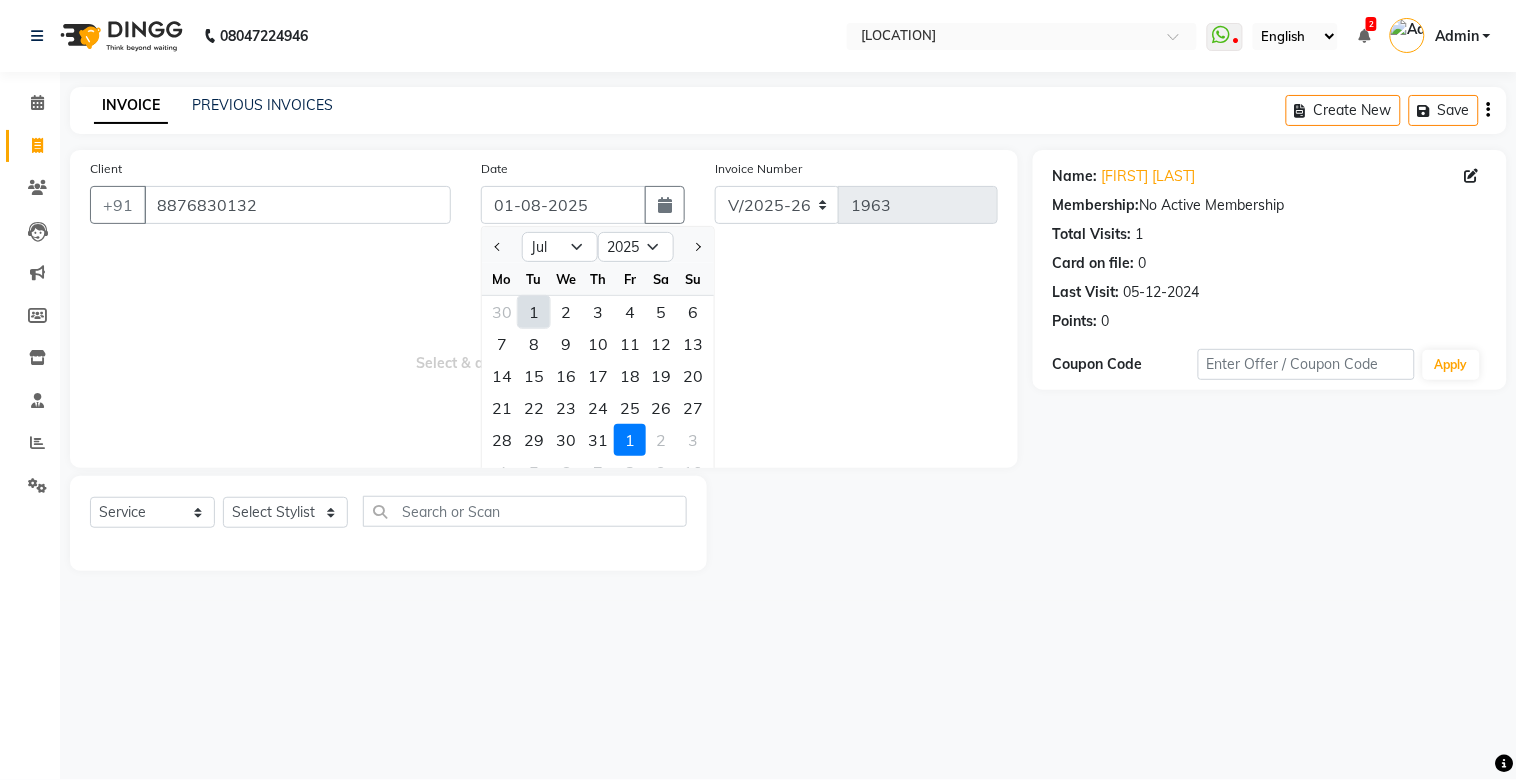 type on "29-07-2025" 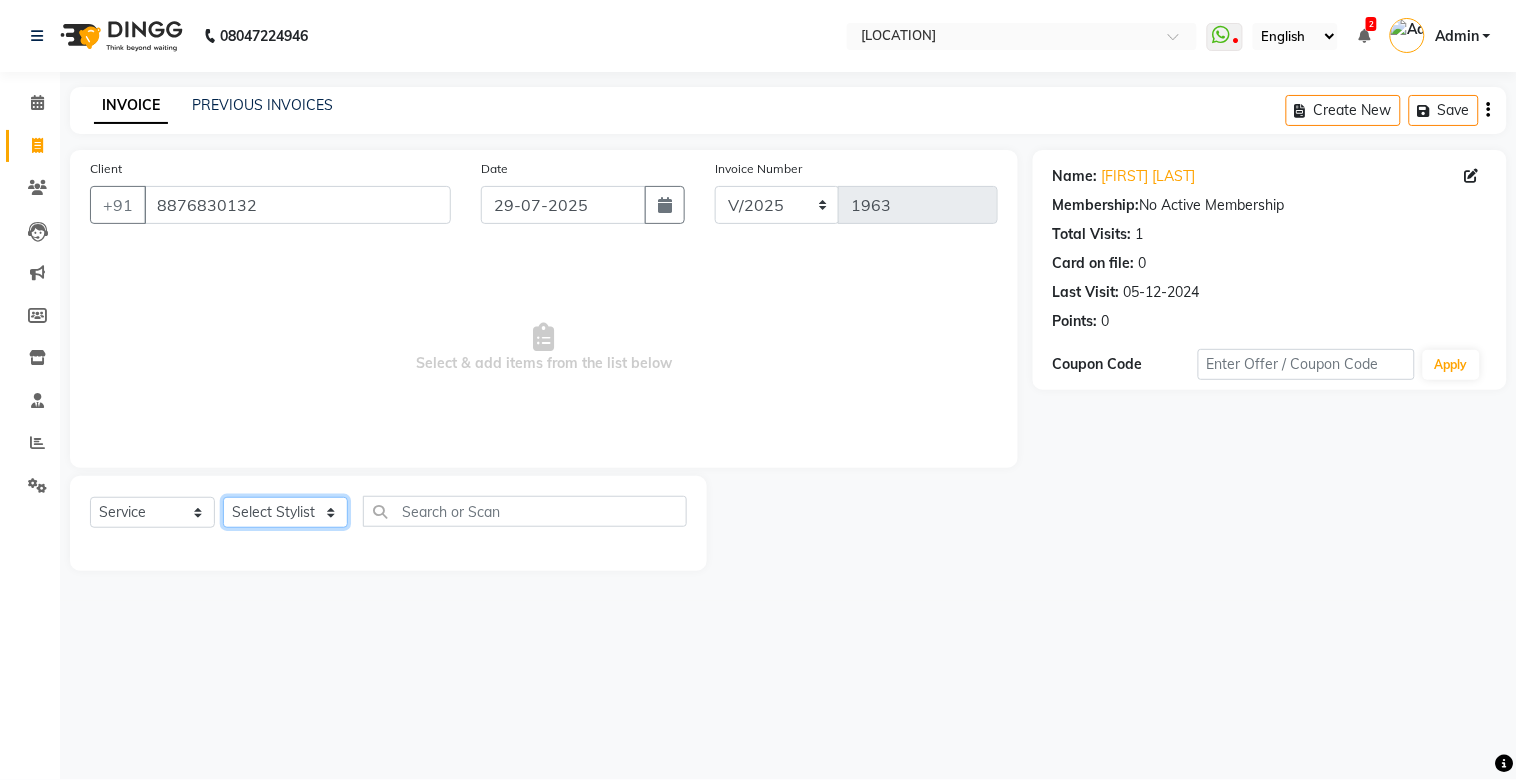 click on "Select Stylist [NAME]	   [NAME]   [NAME]   [NAME]   [NAME]   Manager   [NAME]   [NAME]    [NAME]	   [NAME]   [NAME]	   [NAME]   [NAME]   [NAME]   [NAME]   [NAME]	   [NAME]   [NAME]" 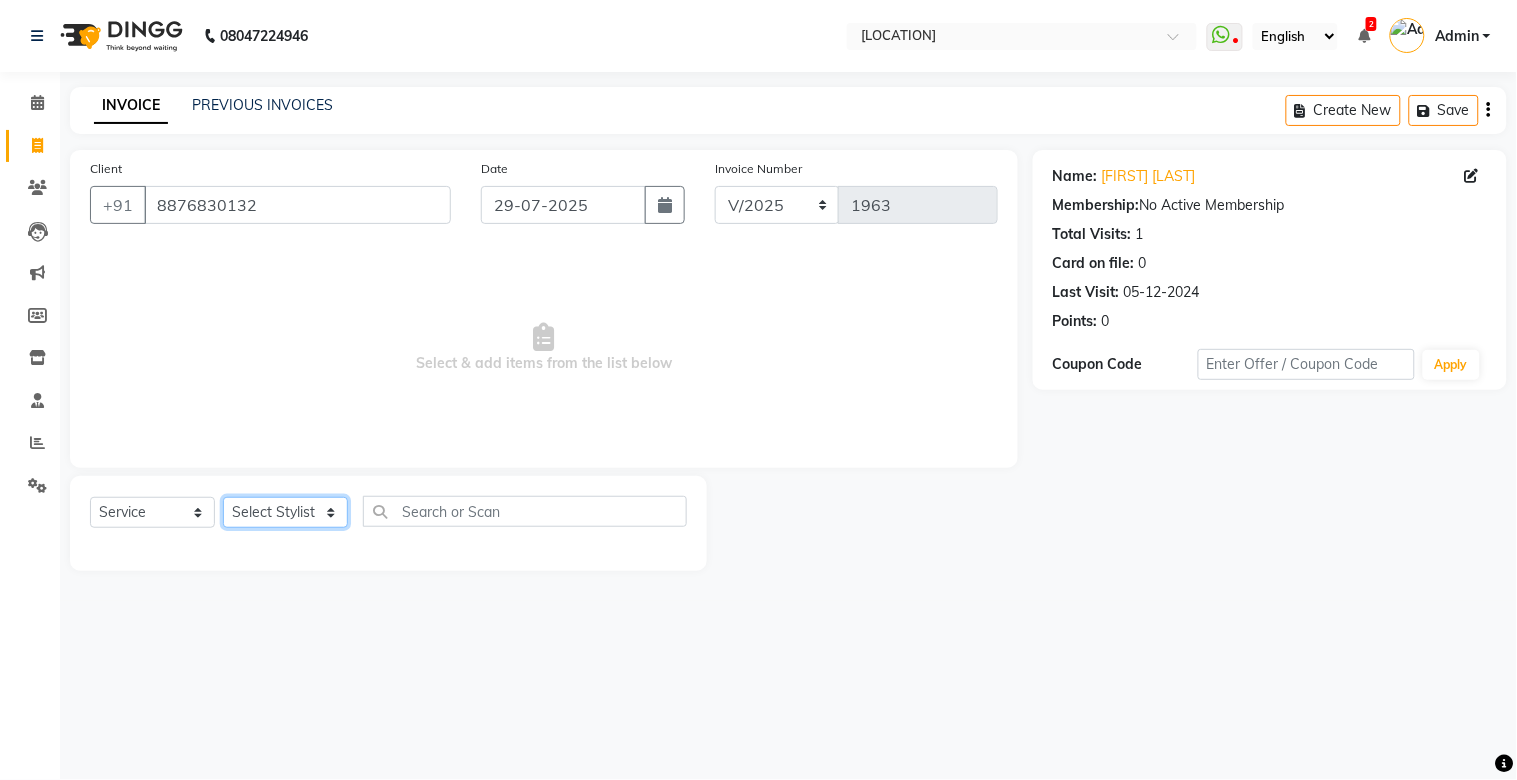 select on "16669" 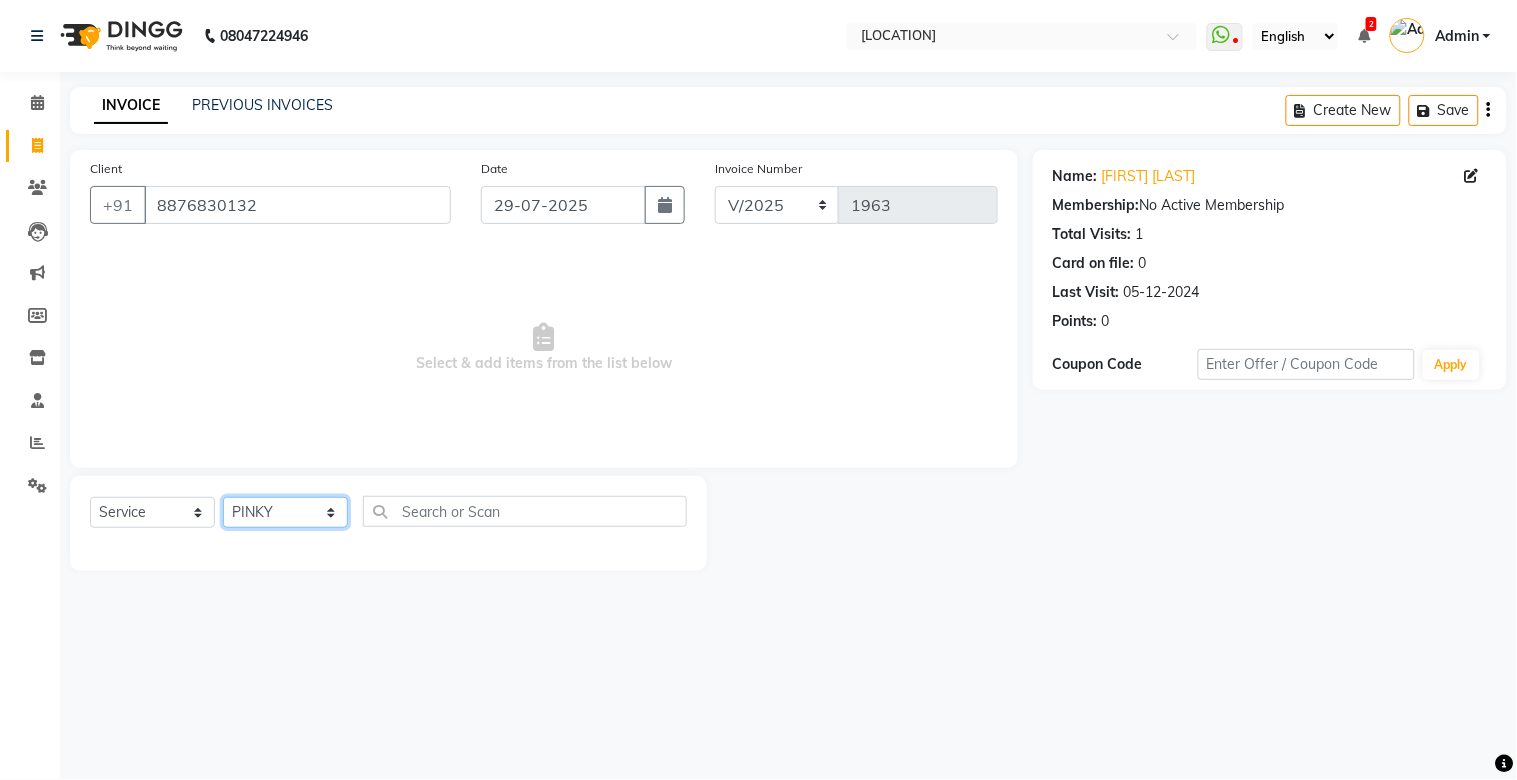 click on "Select Stylist [NAME]	   [NAME]   [NAME]   [NAME]   [NAME]   Manager   [NAME]   [NAME]    [NAME]	   [NAME]   [NAME]	   [NAME]   [NAME]   [NAME]   [NAME]   [NAME]	   [NAME]   [NAME]" 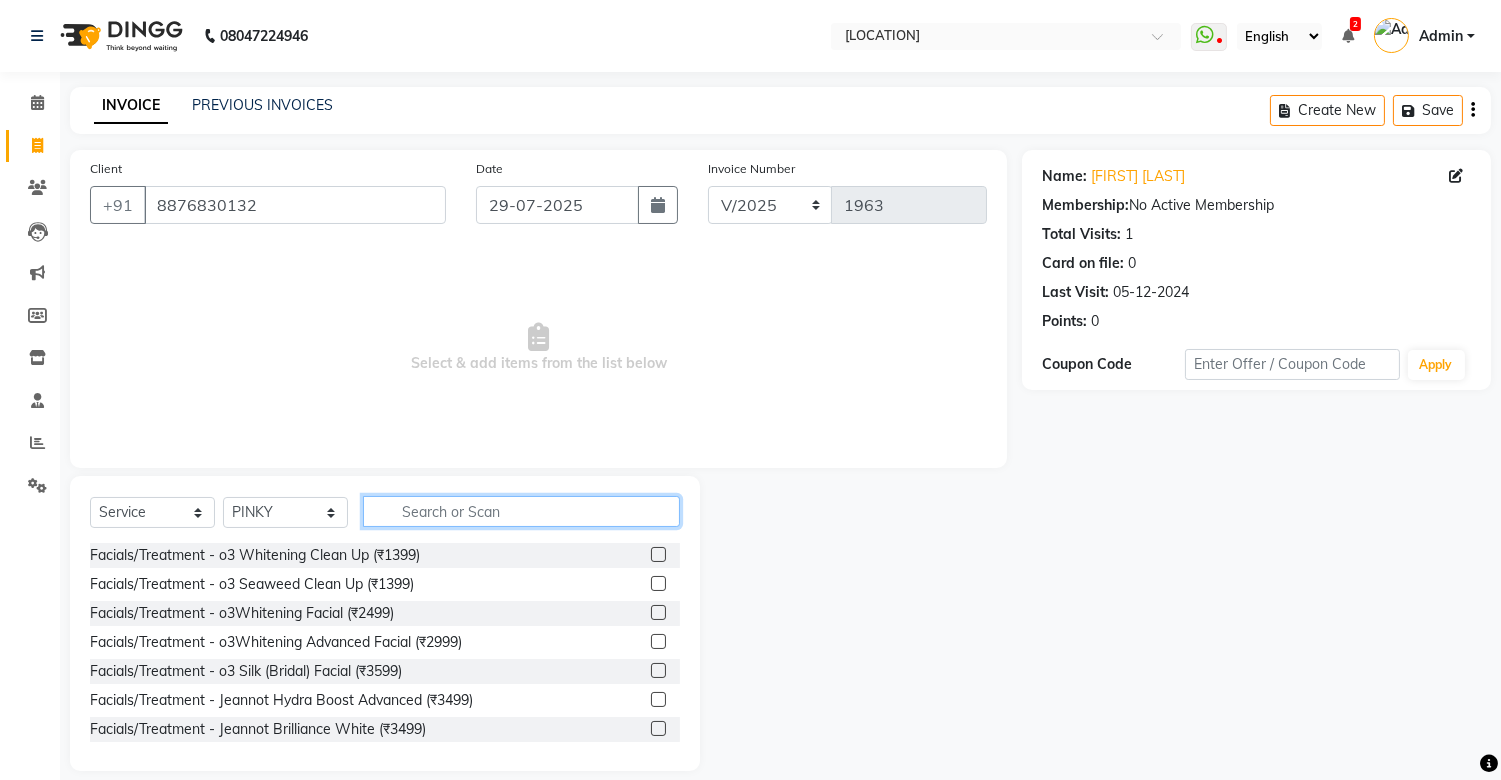 click 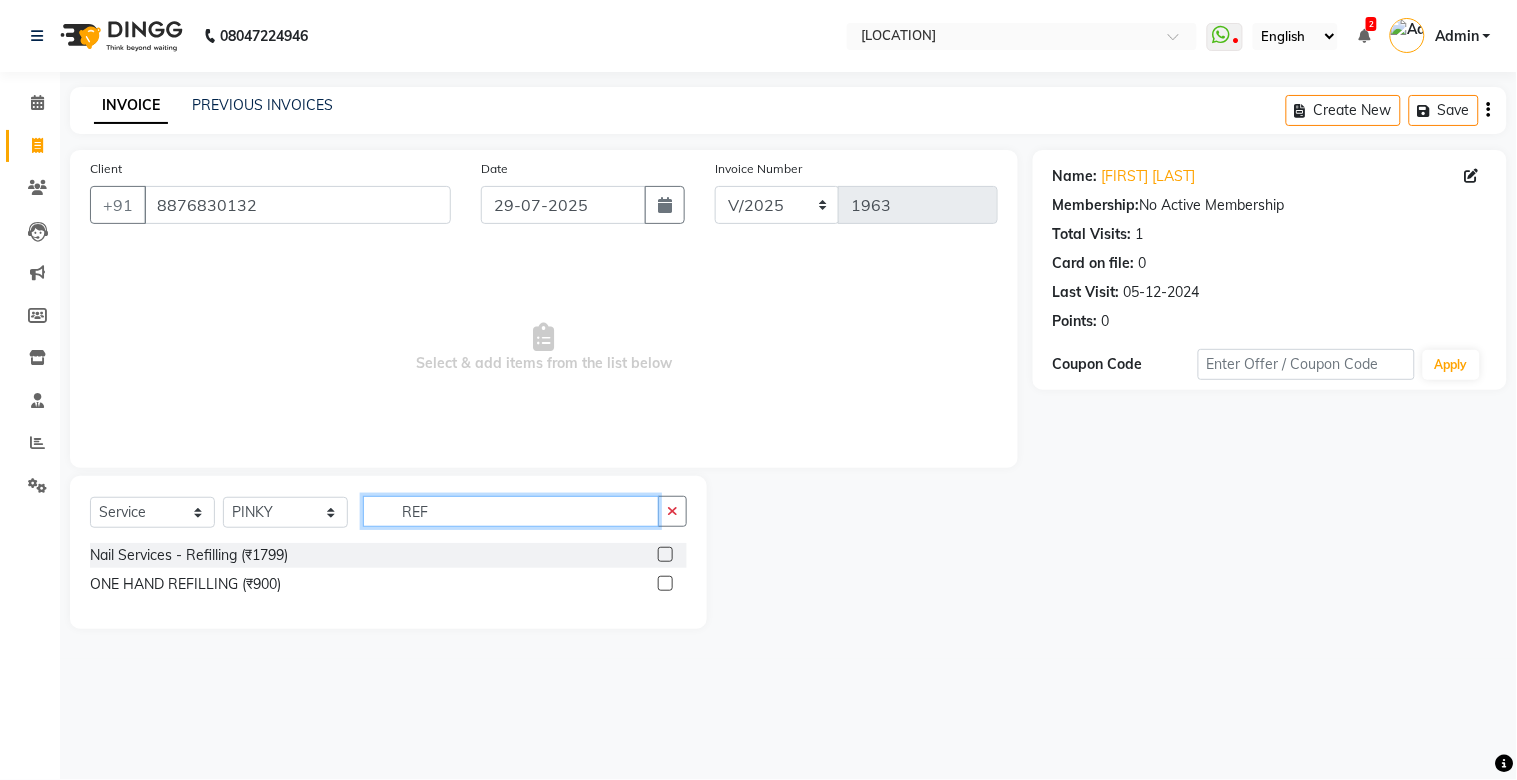 type on "REF" 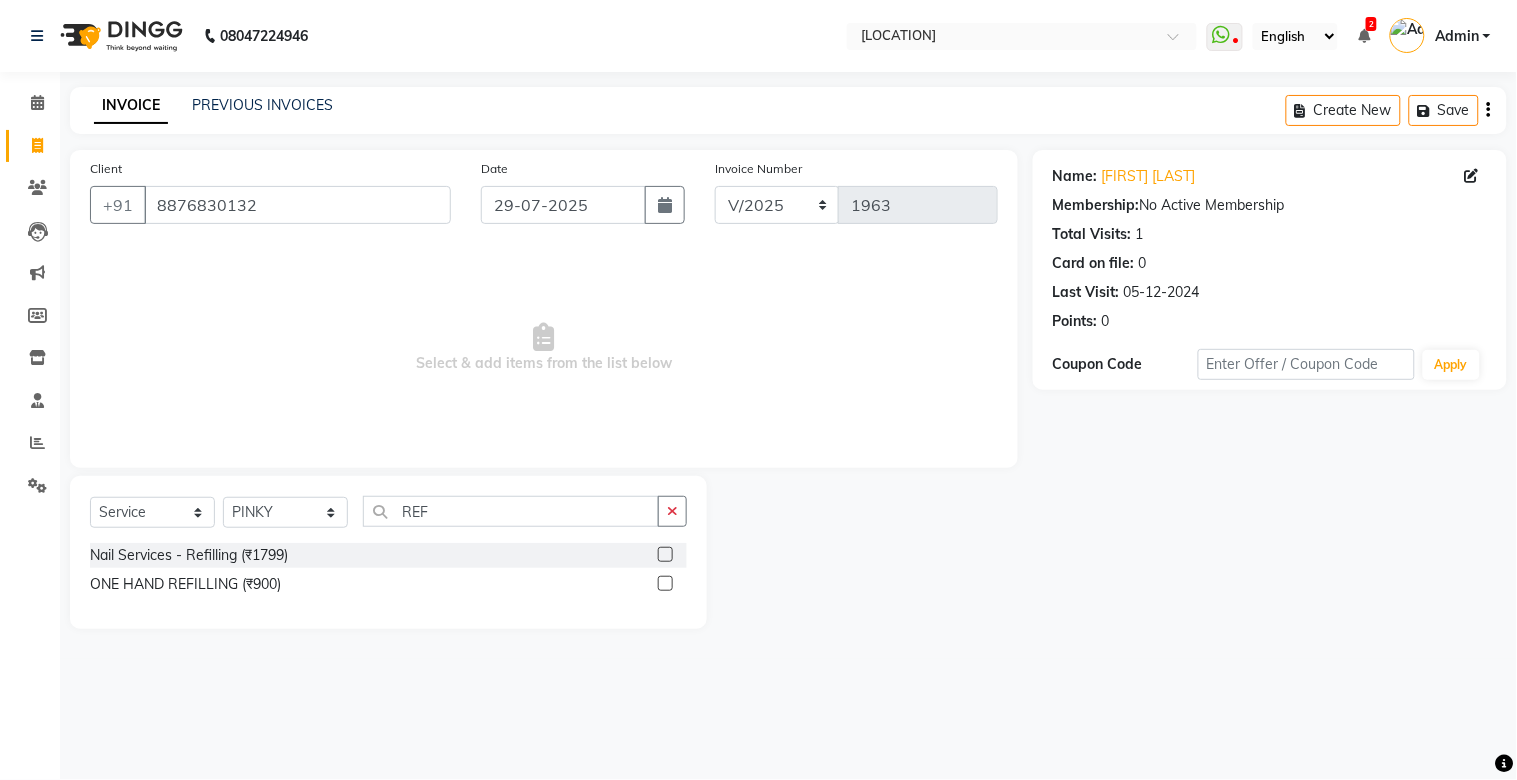 click 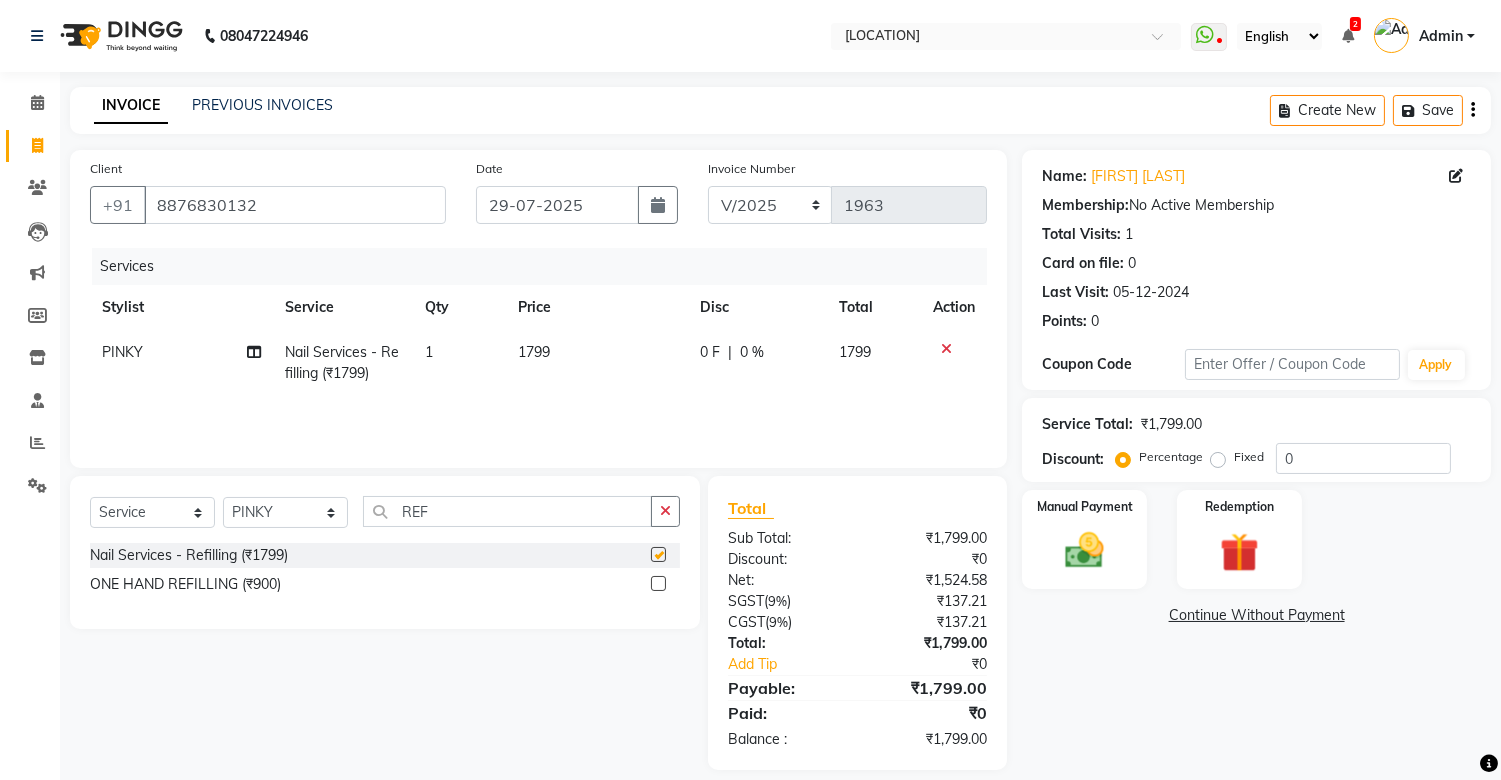checkbox on "false" 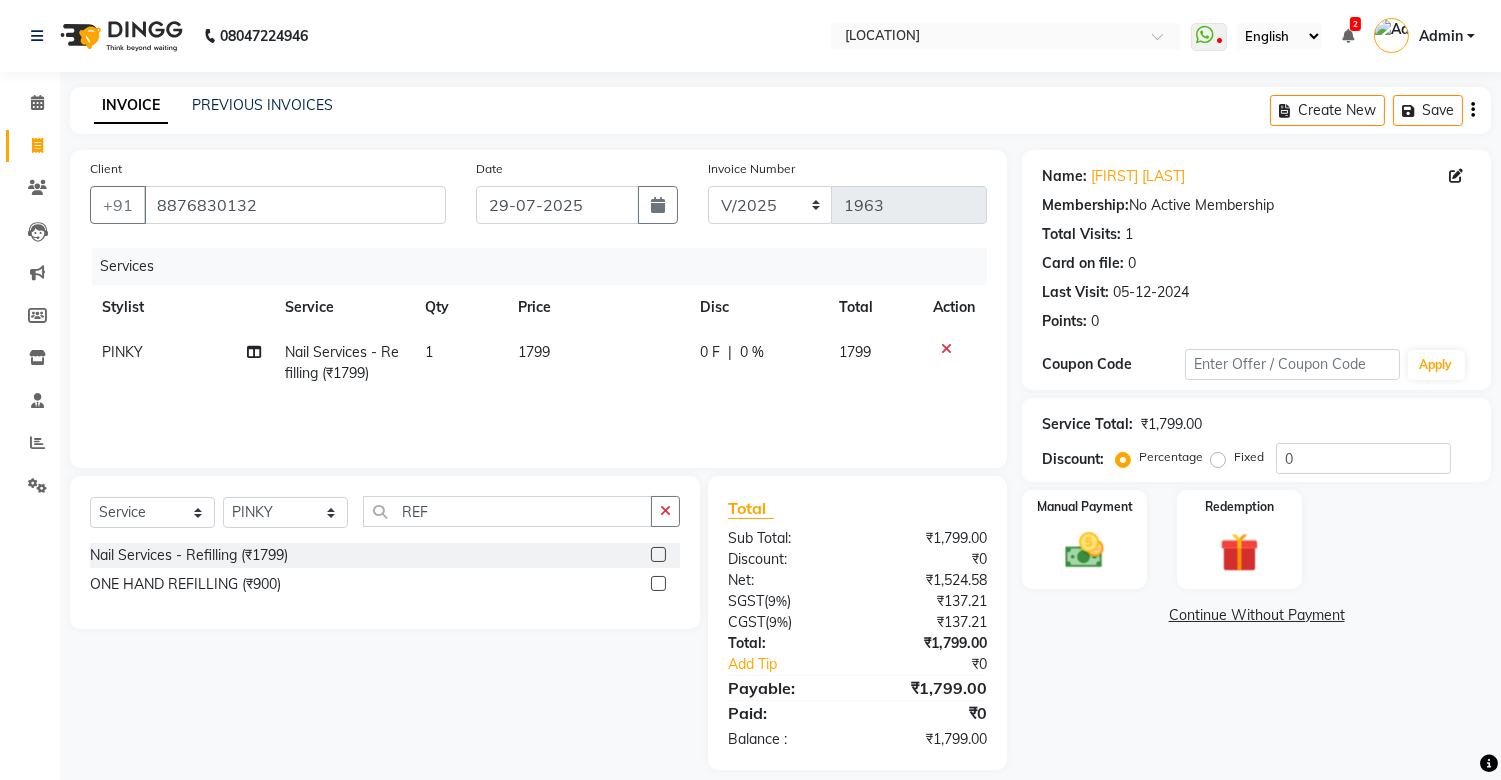 click on "Disc" 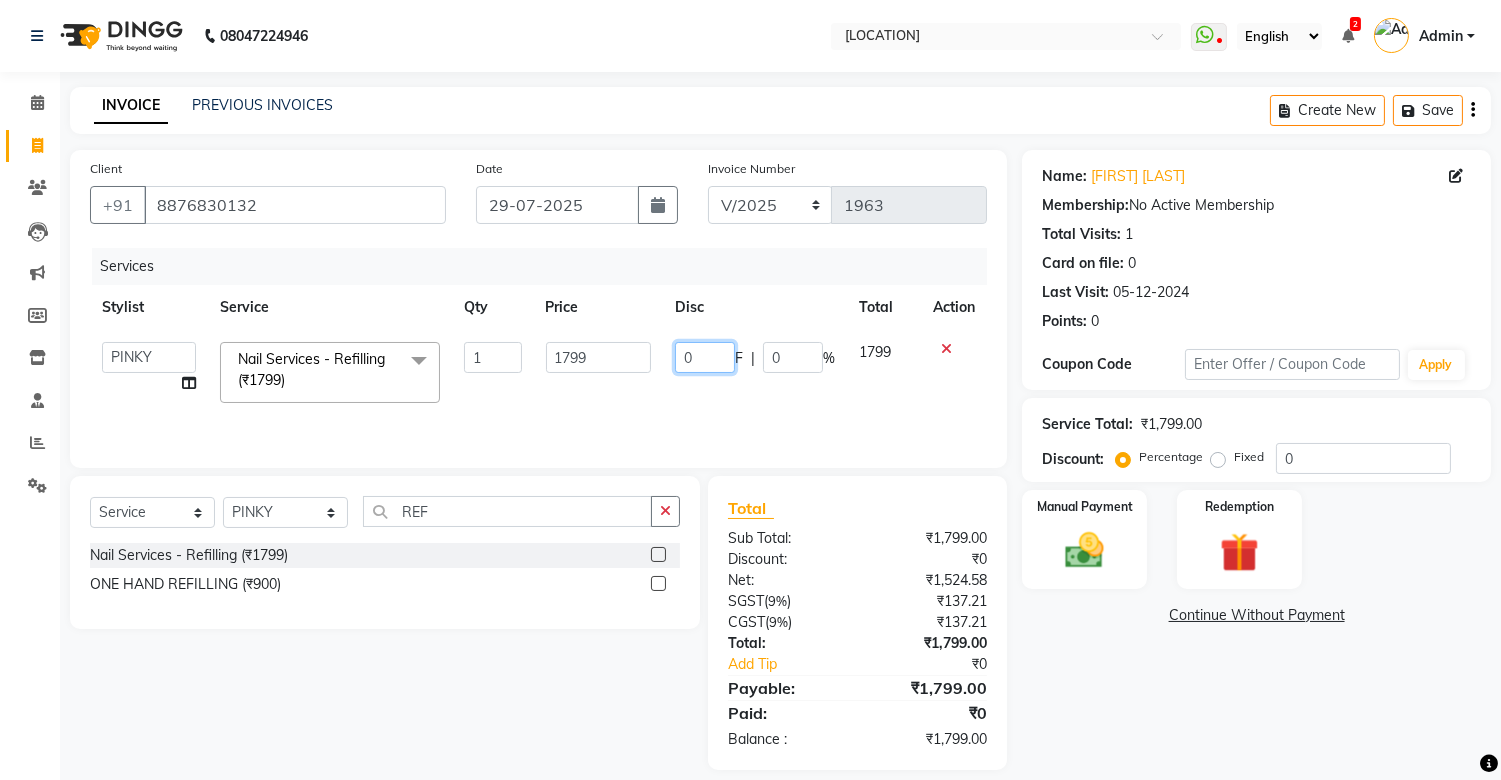 click on "0" 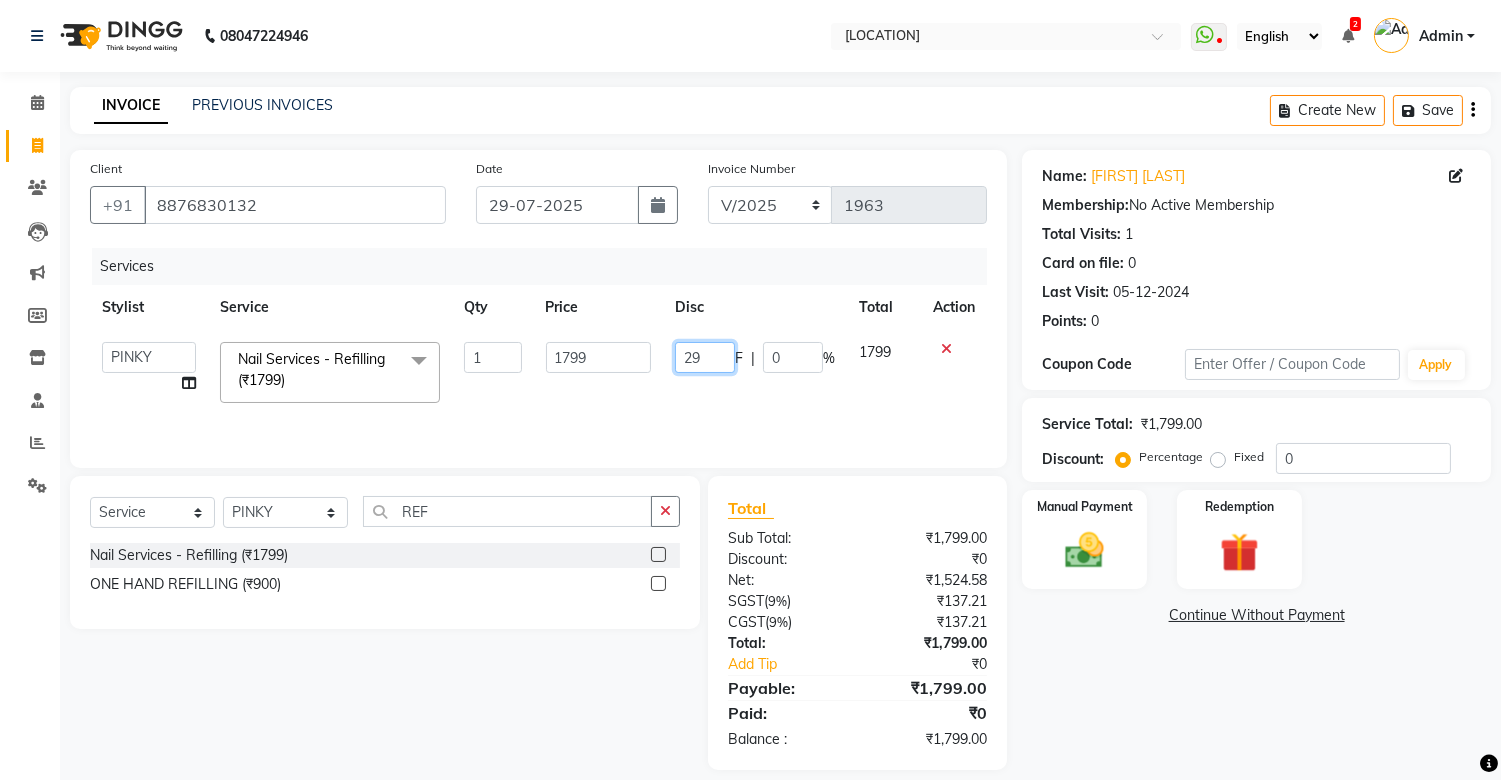 type on "299" 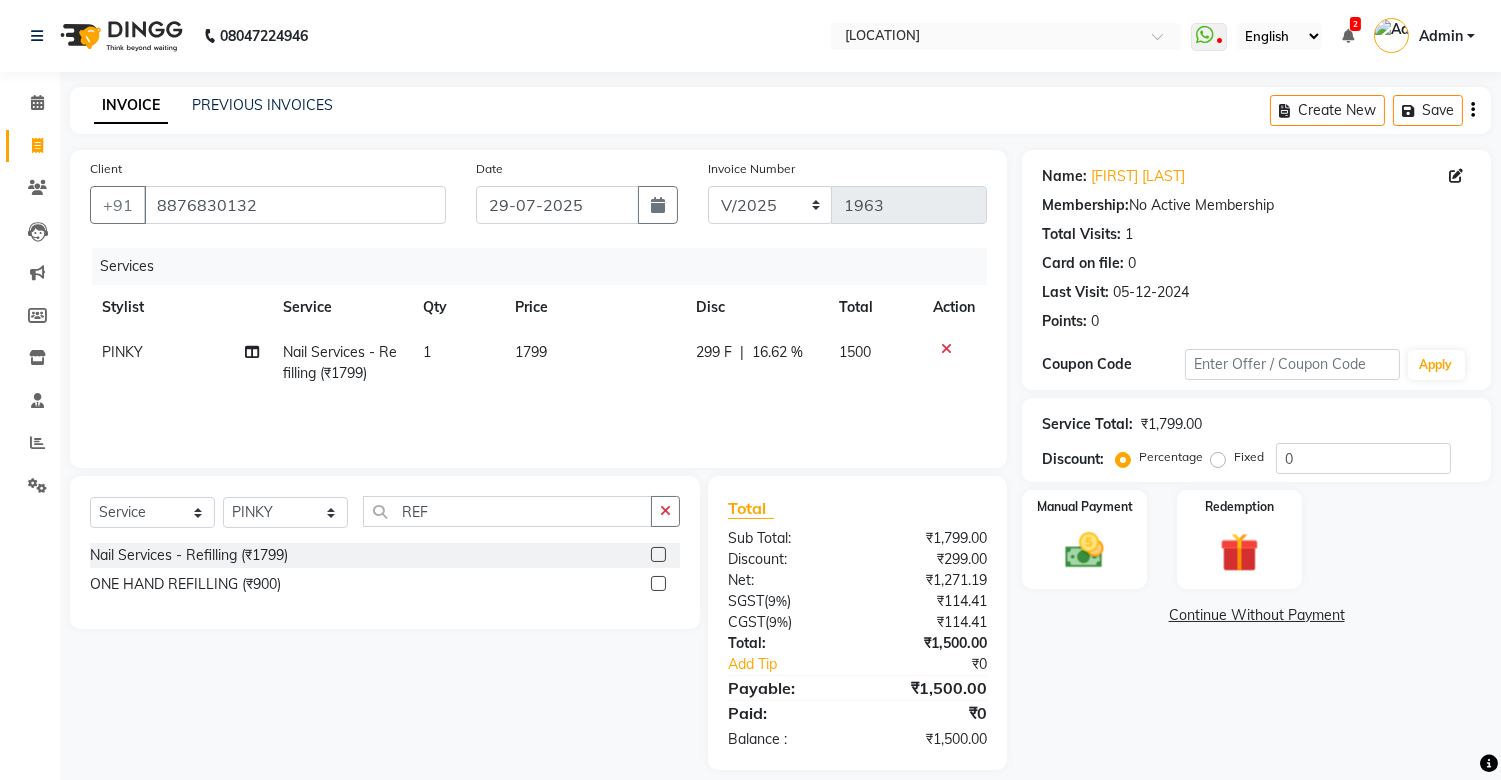 click on "Services Stylist Service Qty Price Disc Total Action PINKY	 Nail Services - Refilling (₹1799) 1 1799 299 F | 16.62 % 1500" 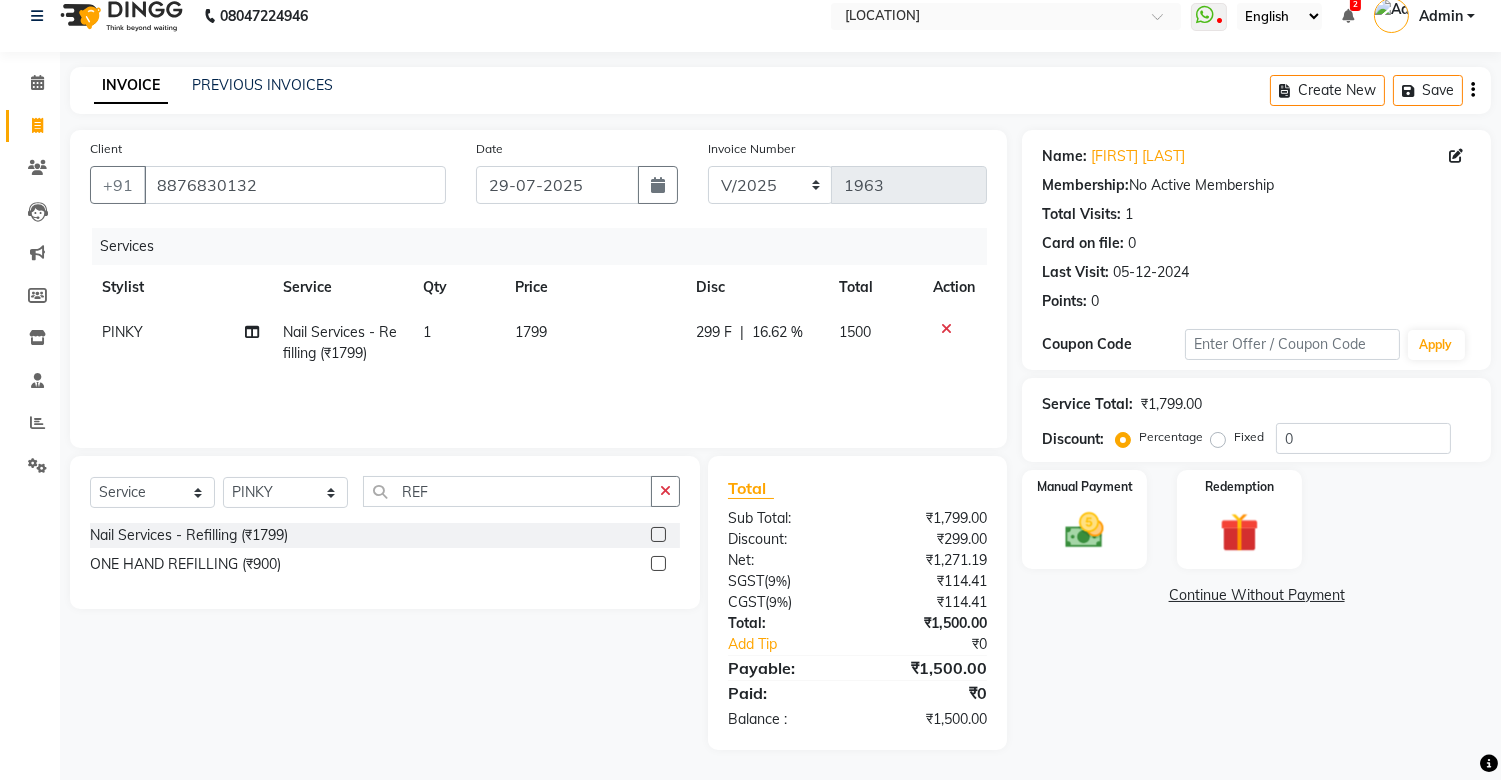scroll, scrollTop: 0, scrollLeft: 0, axis: both 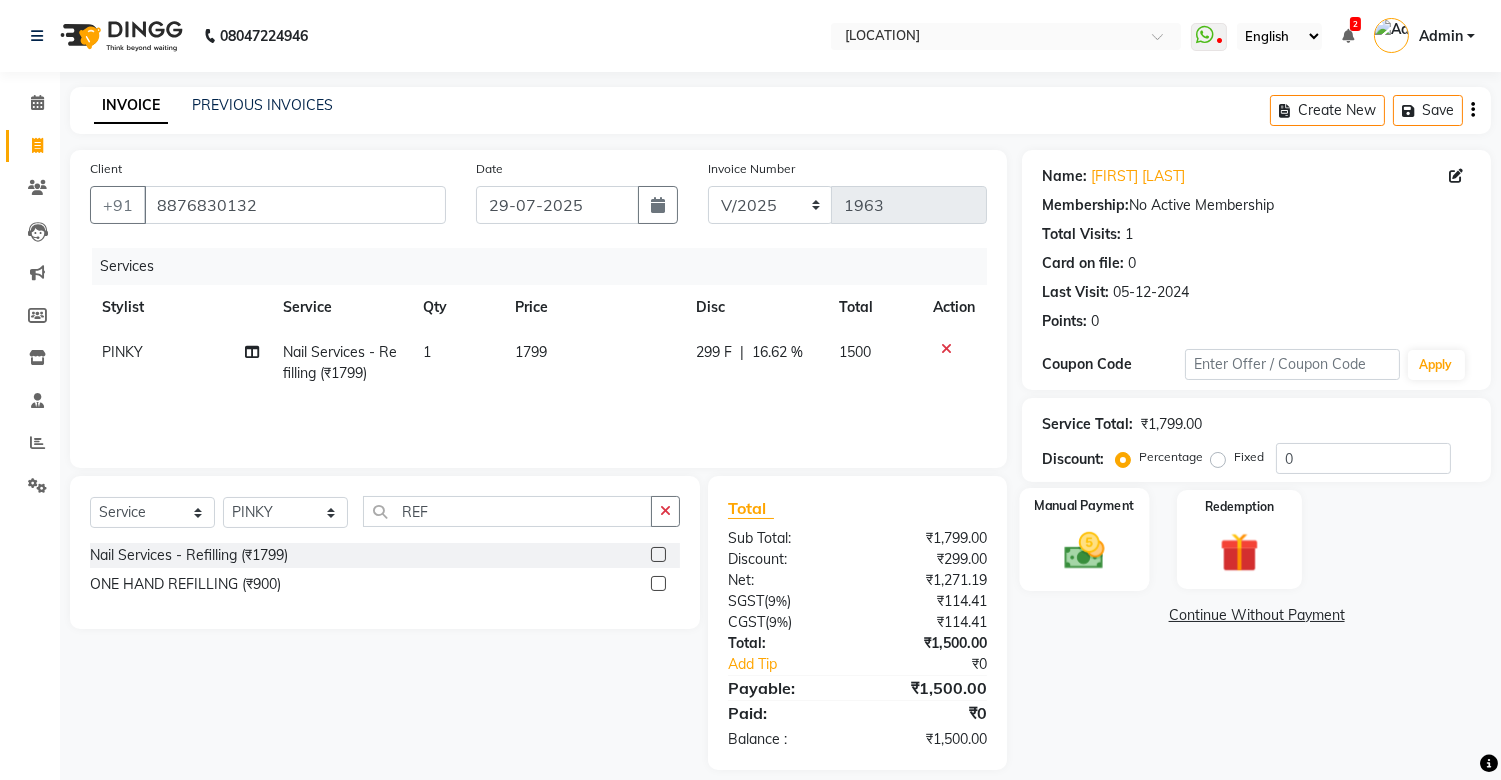 click 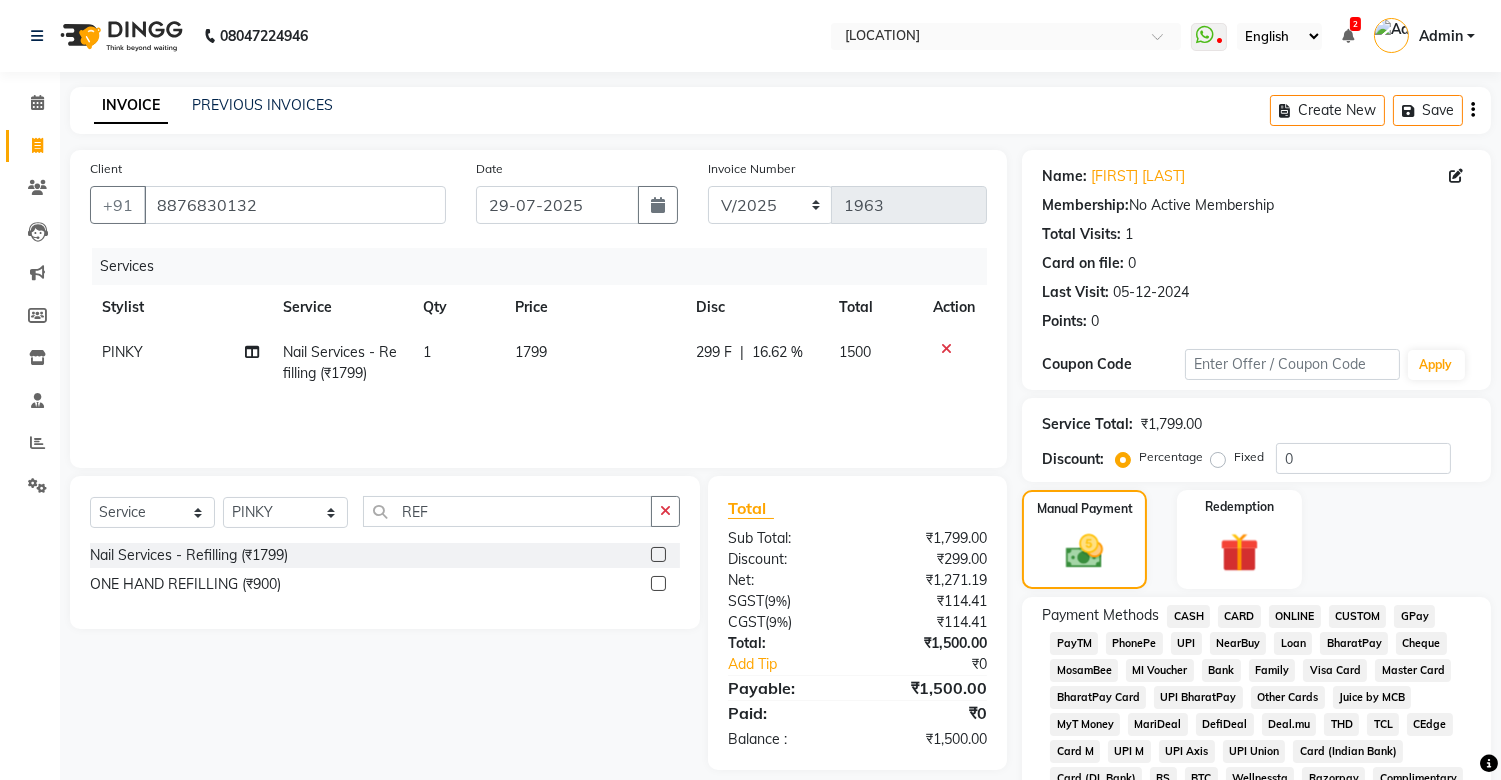 click on "CASH" 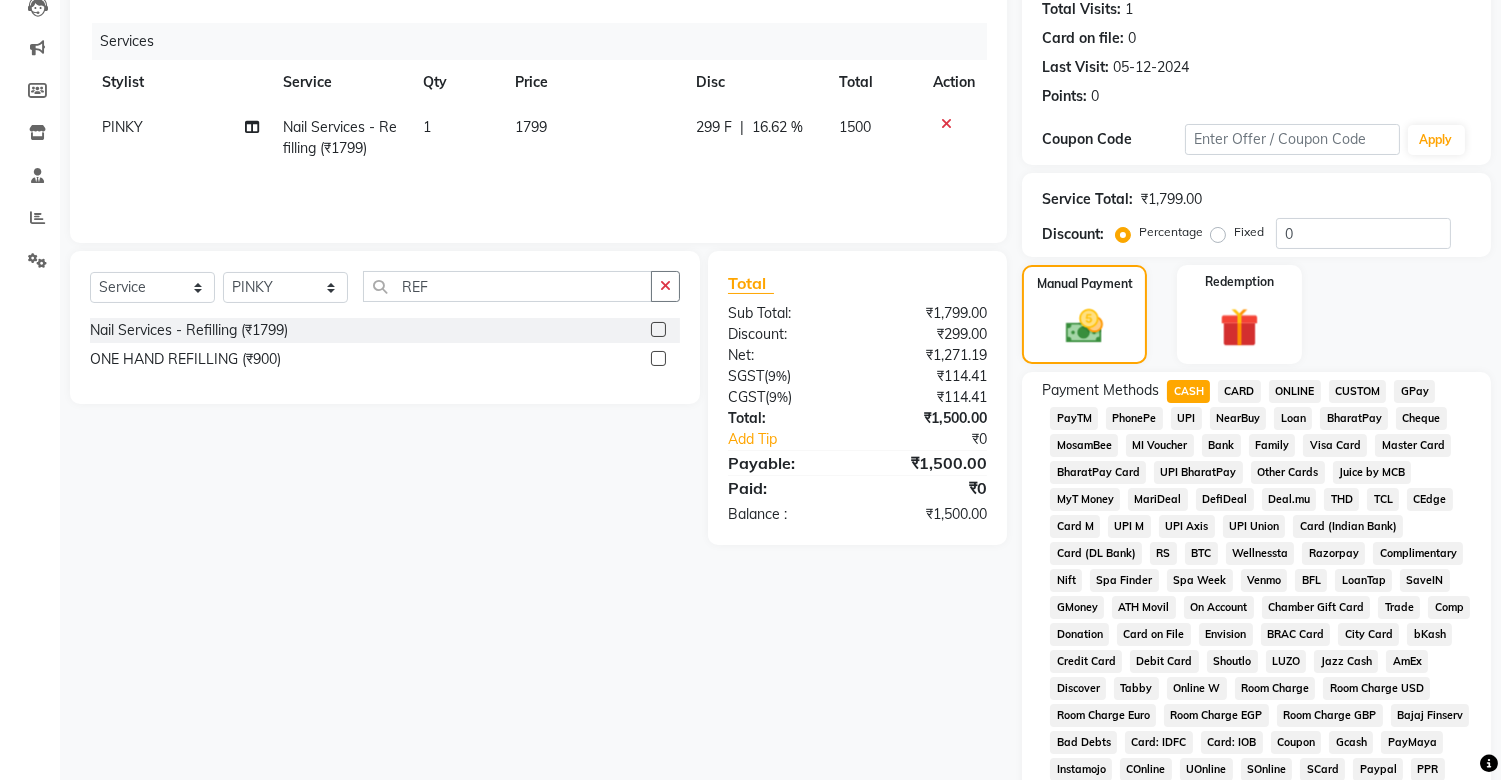 scroll, scrollTop: 631, scrollLeft: 0, axis: vertical 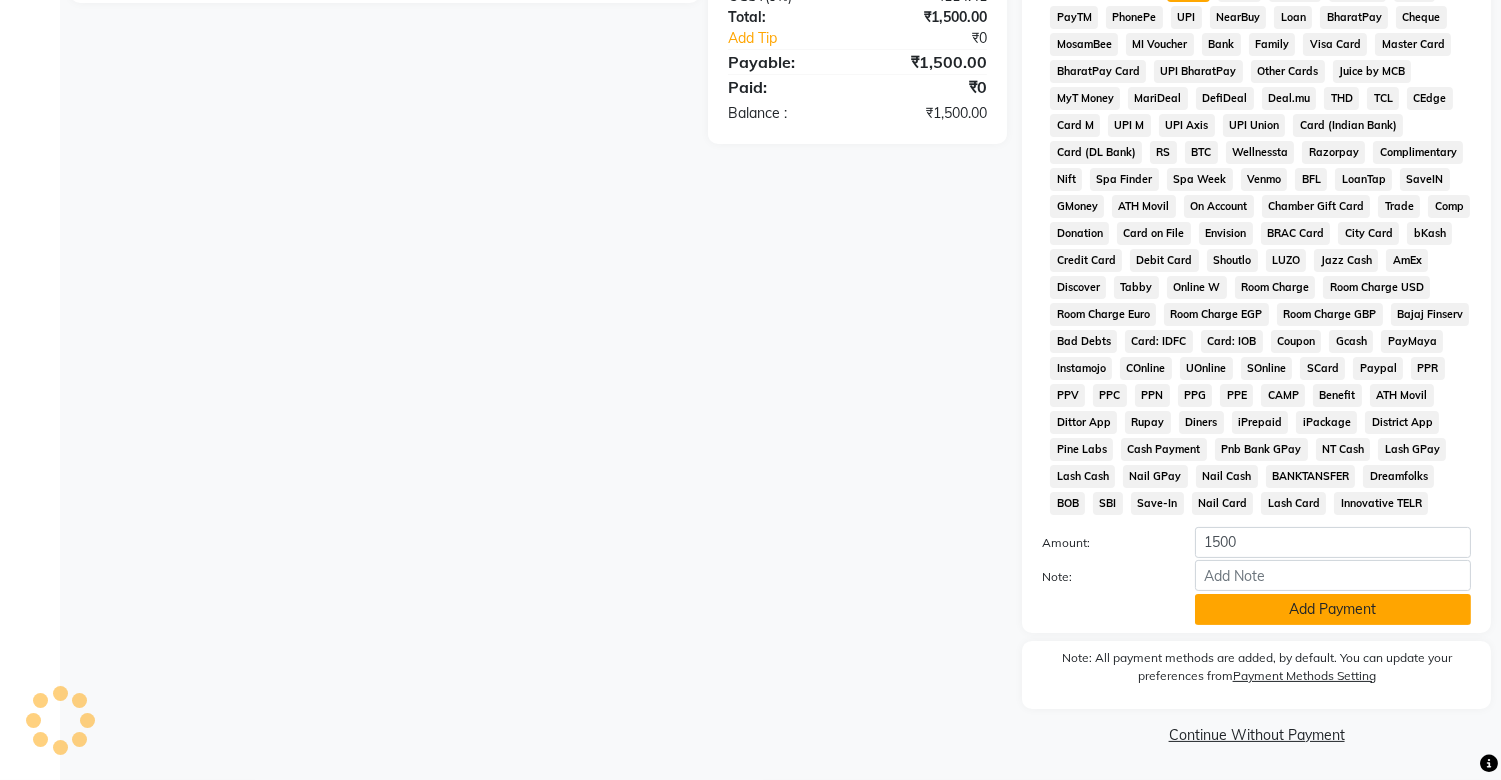 click on "Add Payment" 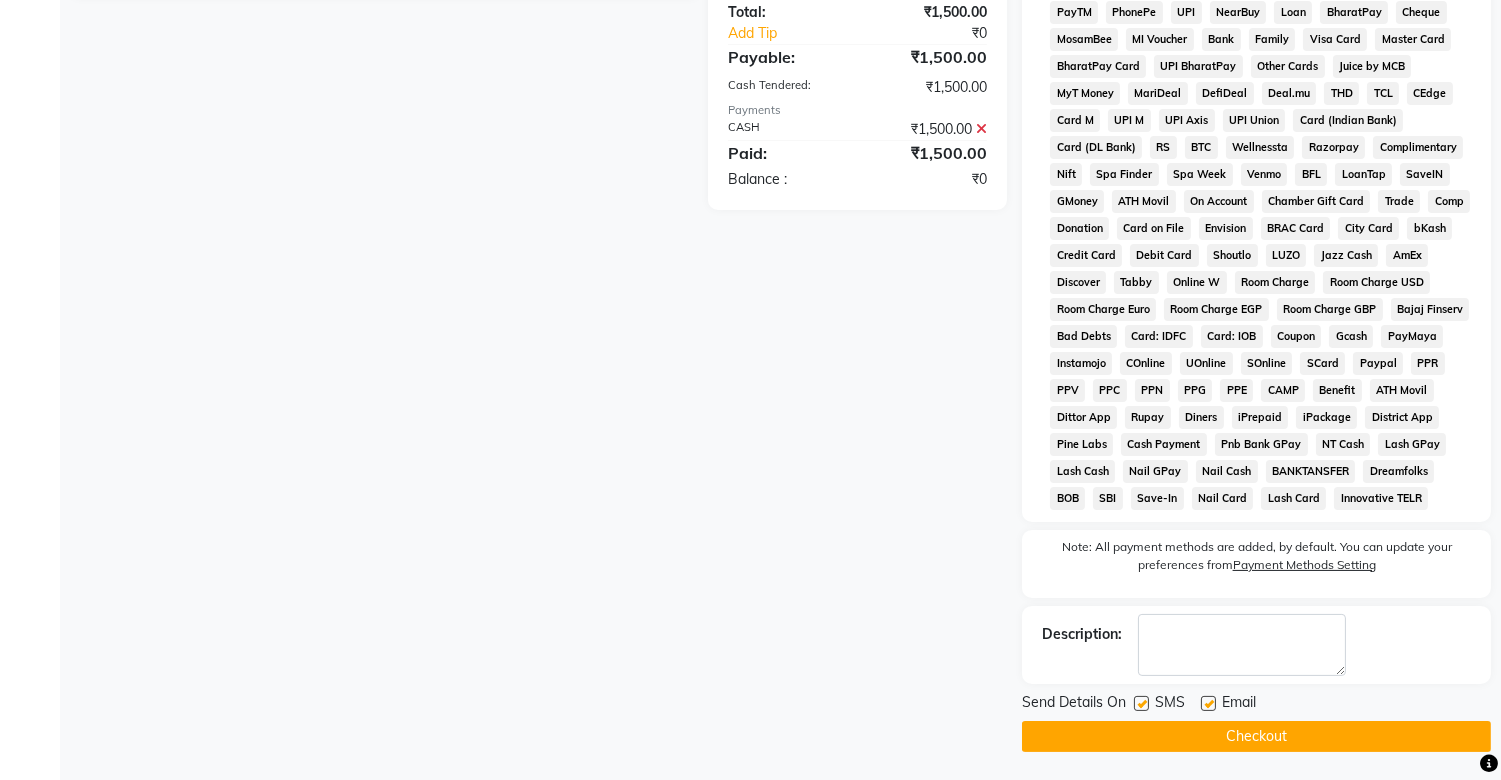 click 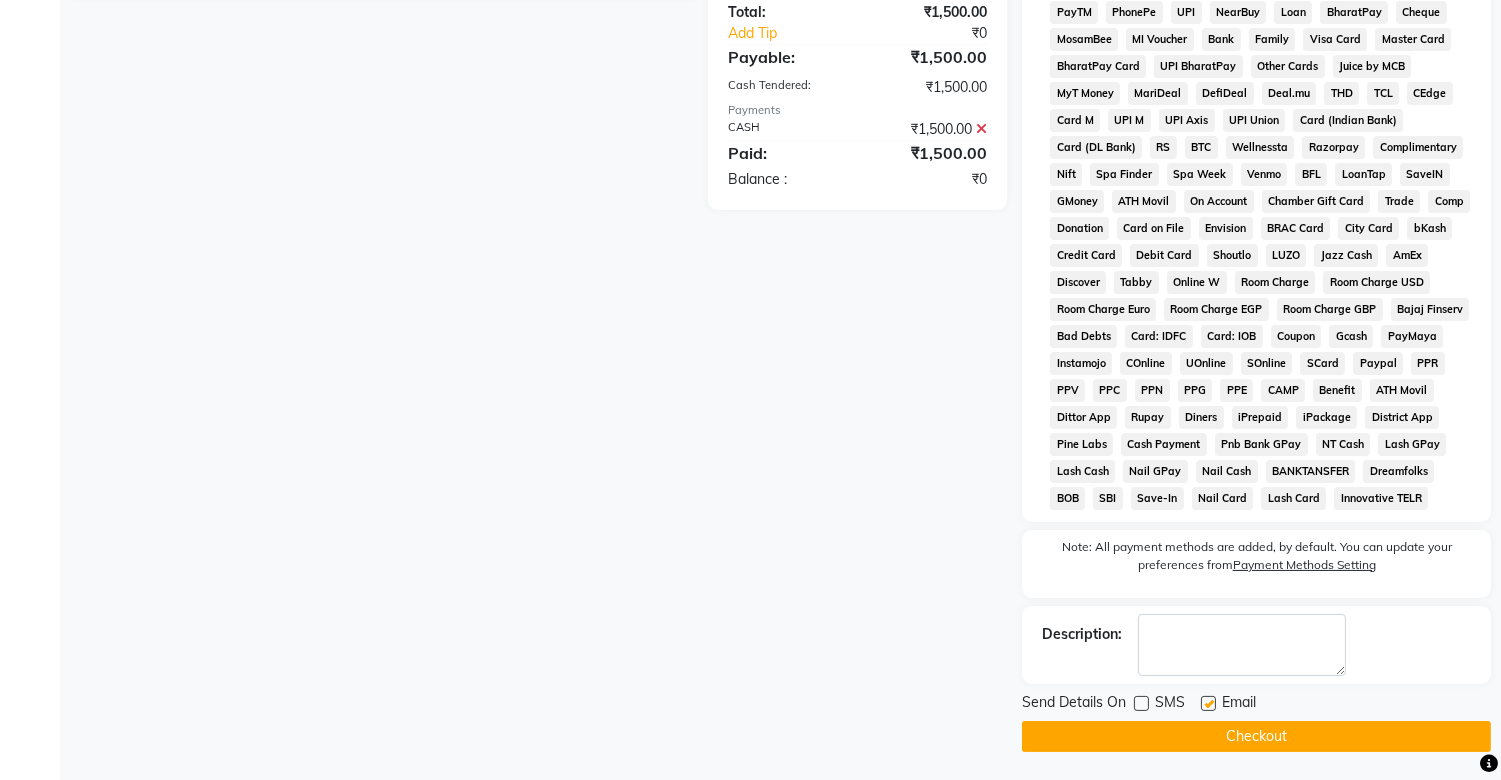 click on "Checkout" 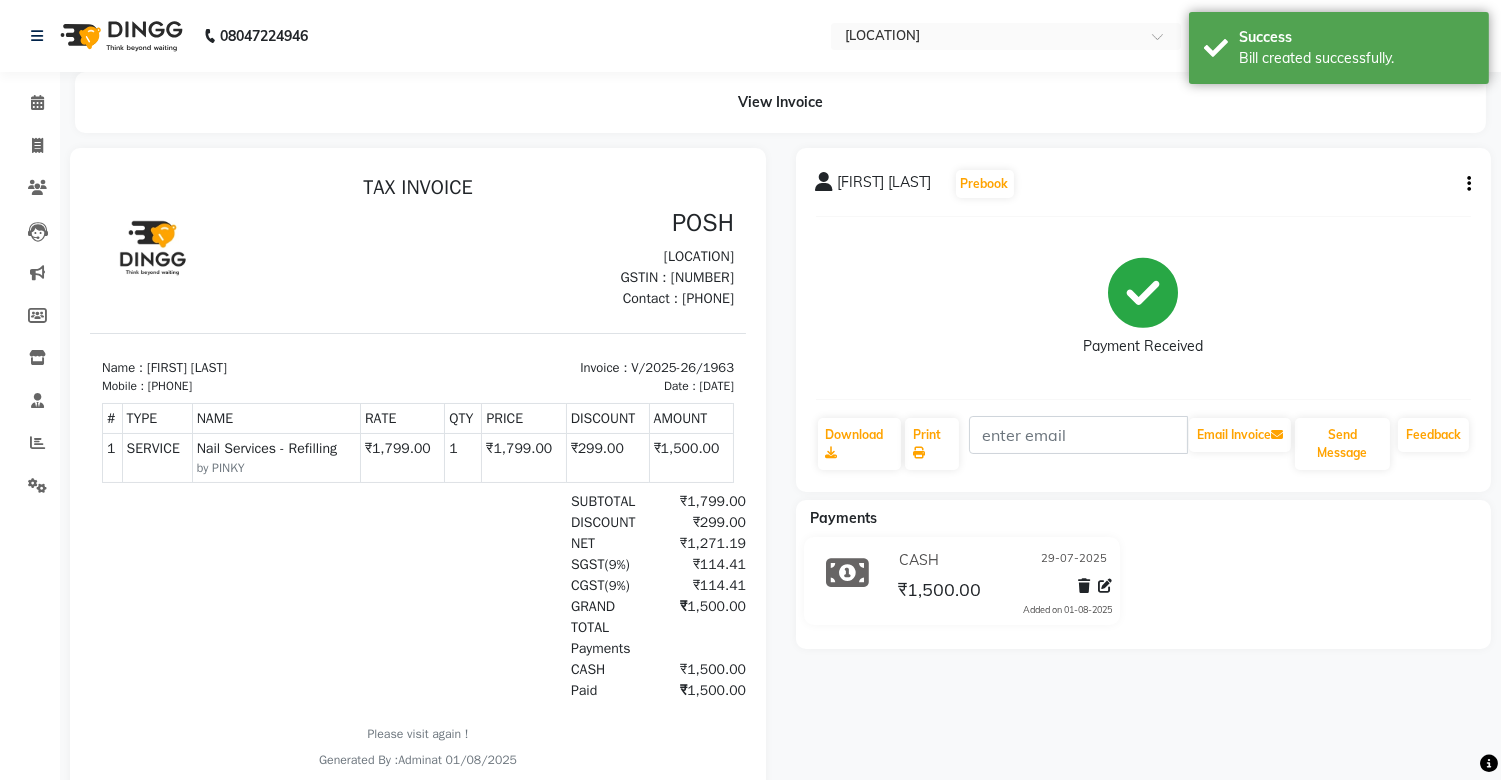 scroll, scrollTop: 0, scrollLeft: 0, axis: both 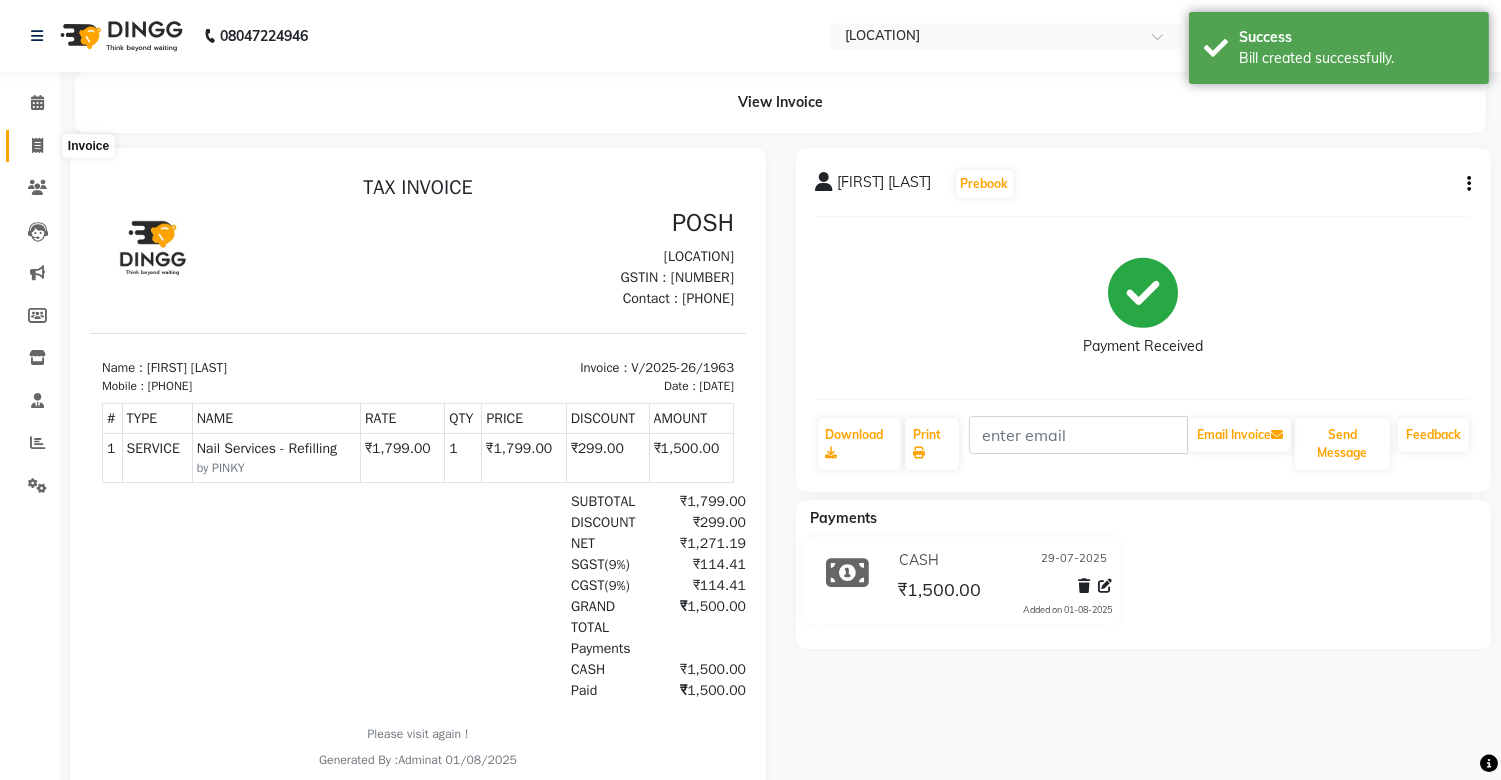 click 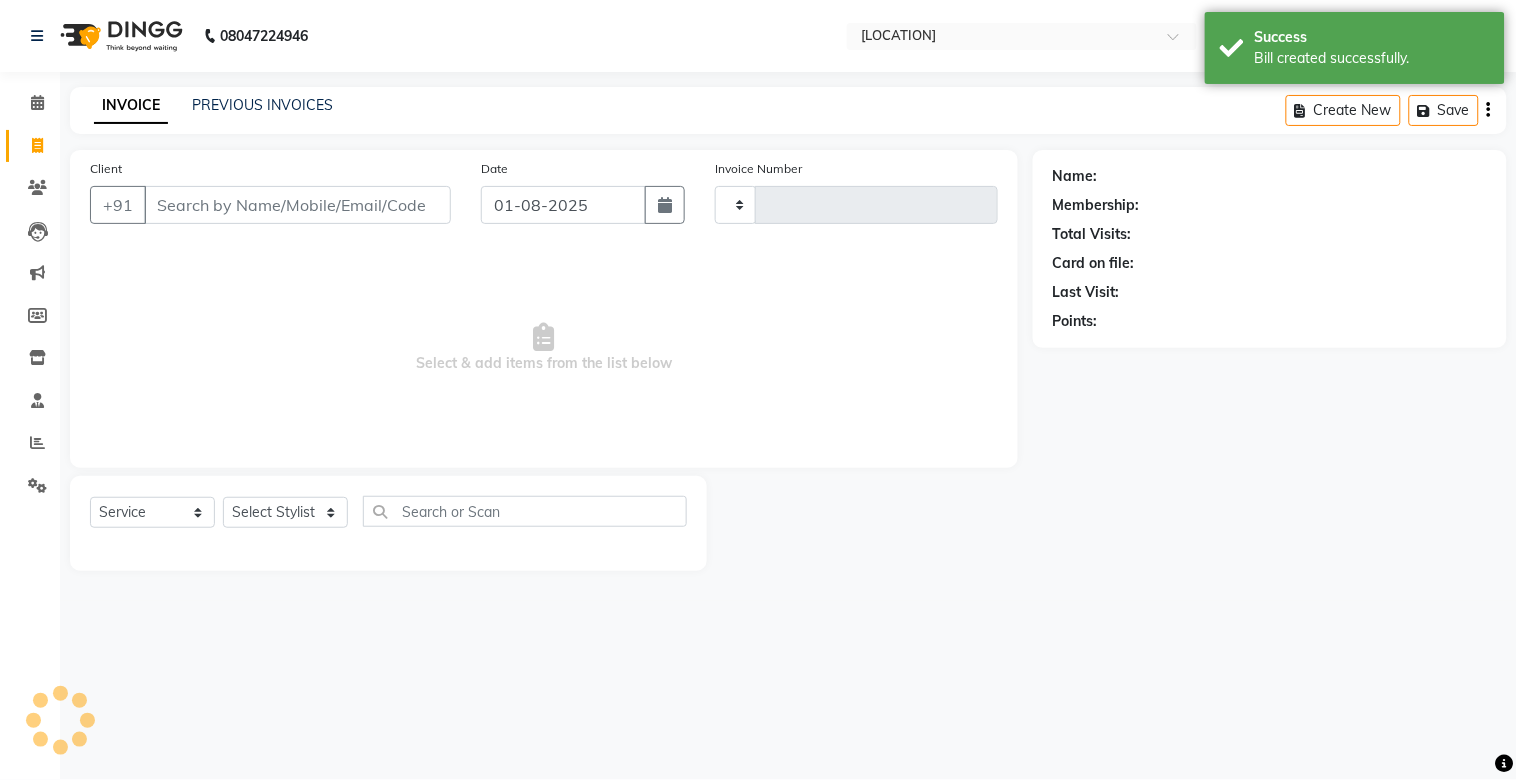 type on "1964" 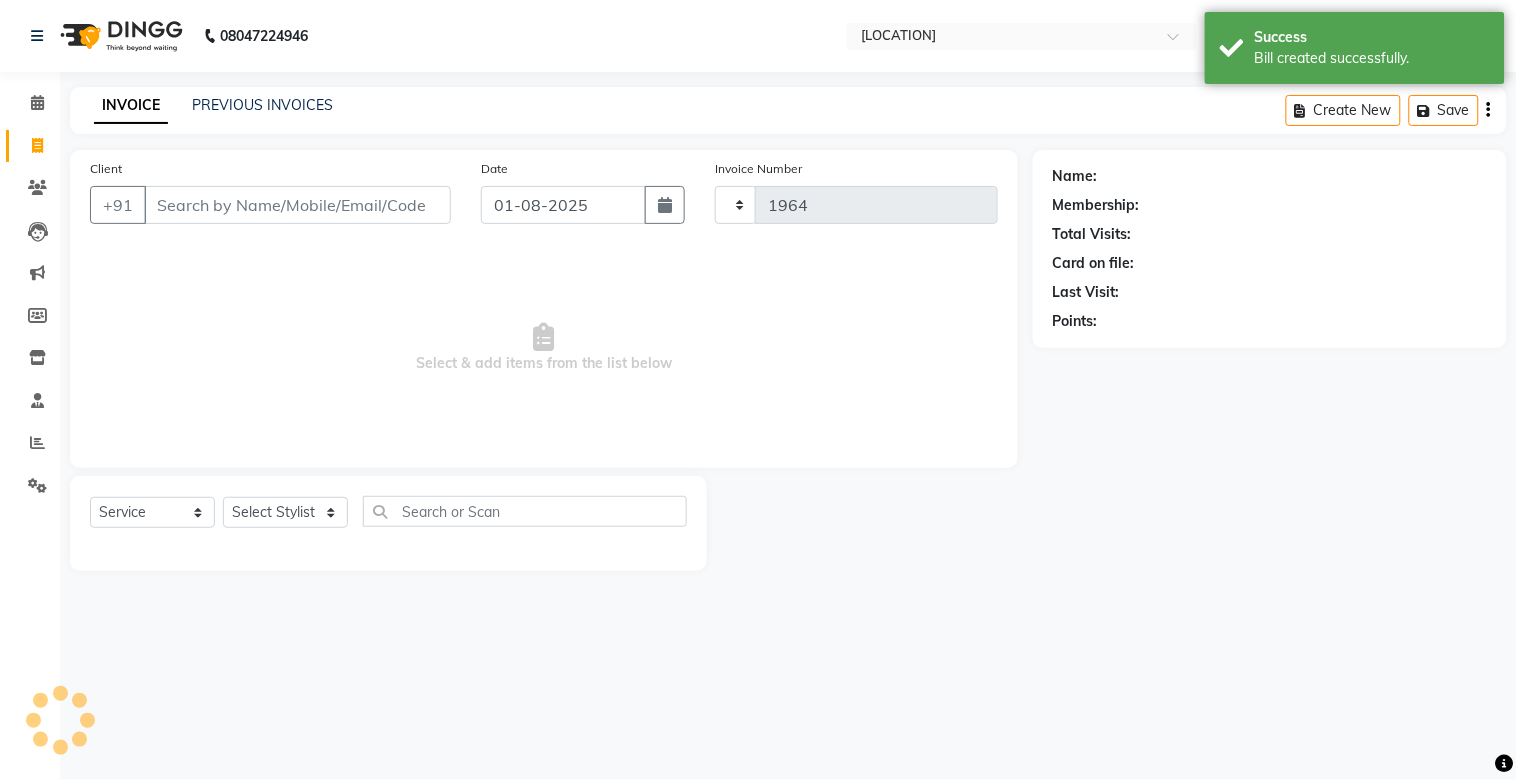 select on "3535" 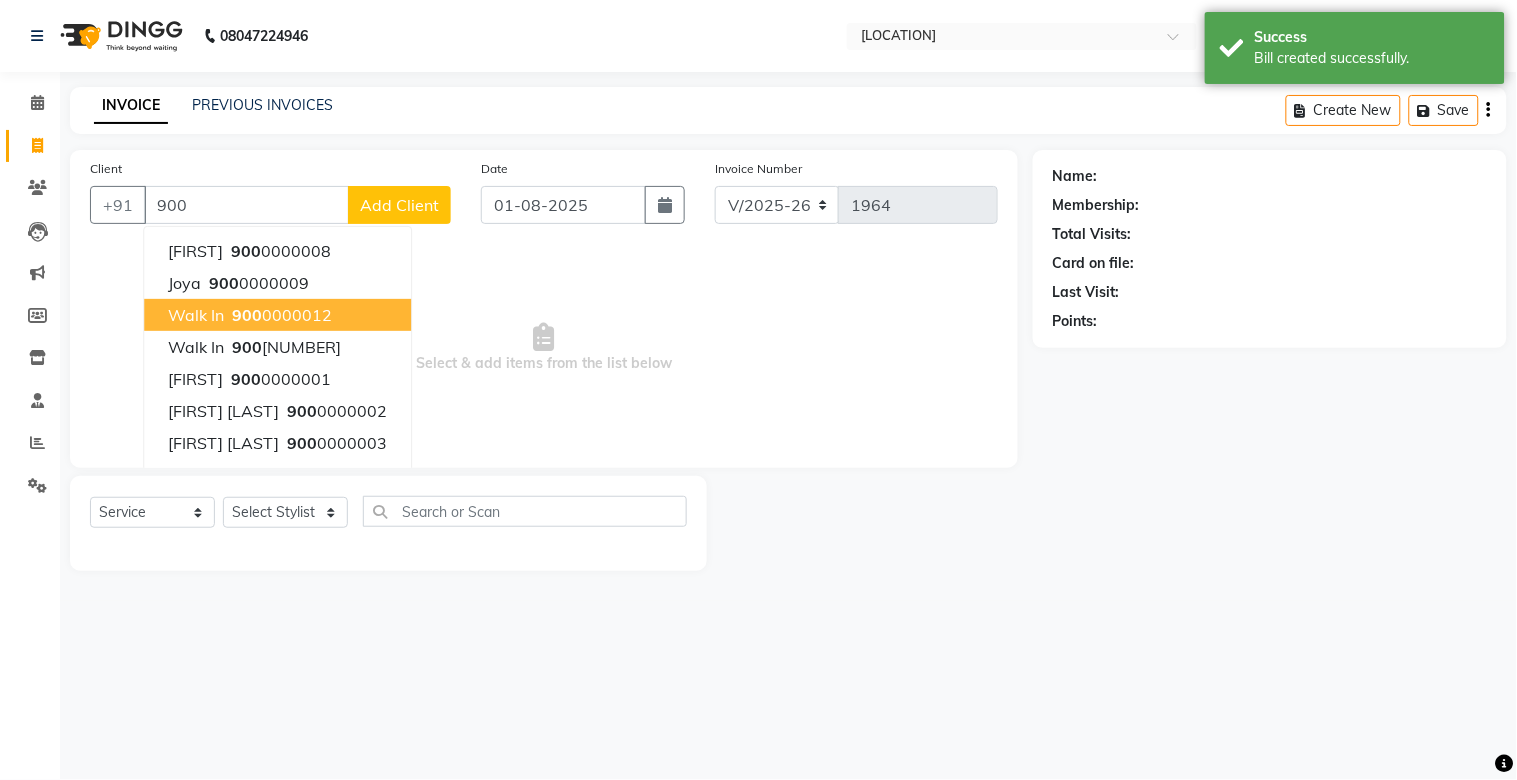 drag, startPoint x: 297, startPoint y: 313, endPoint x: 328, endPoint y: 300, distance: 33.61547 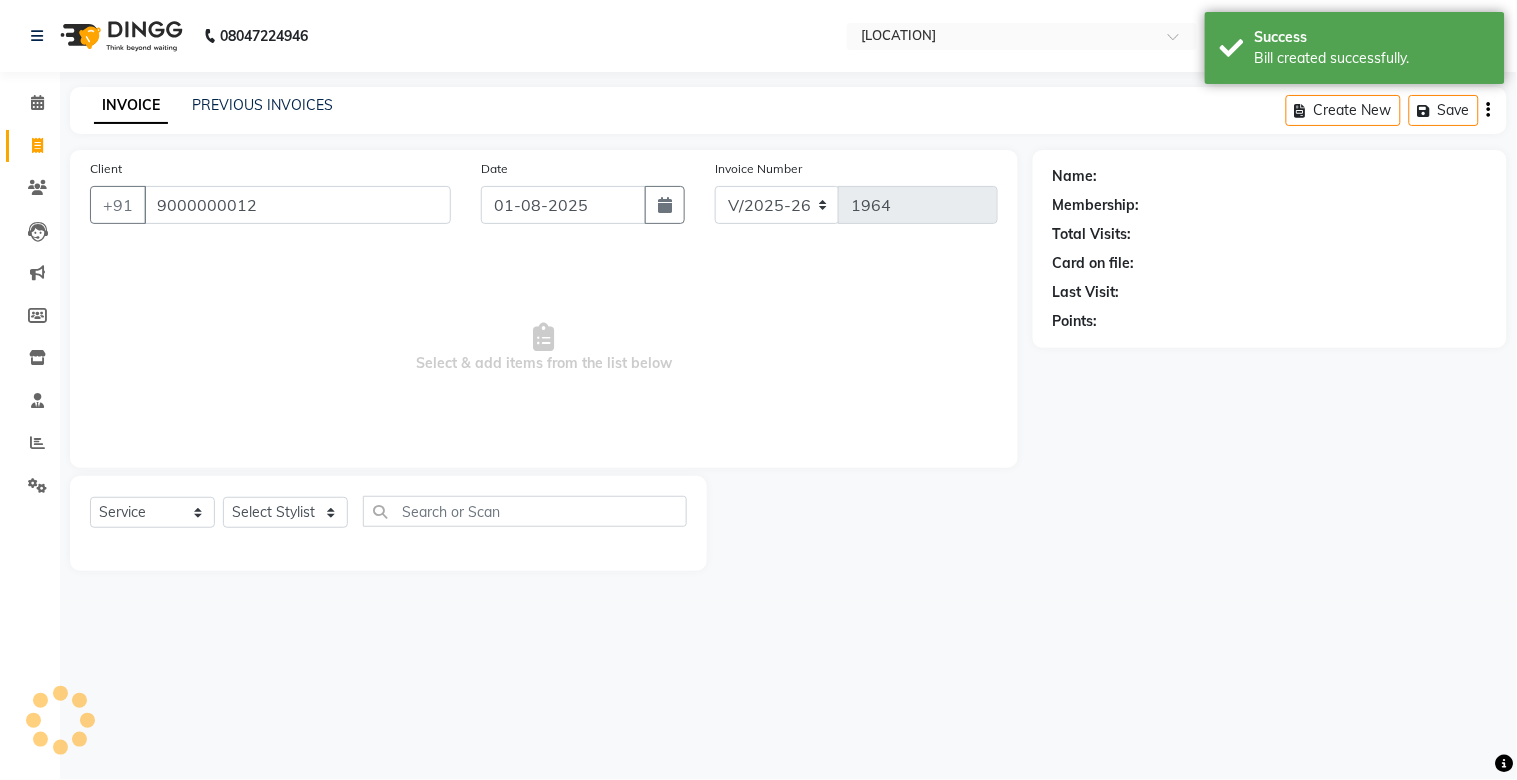 type on "9000000012" 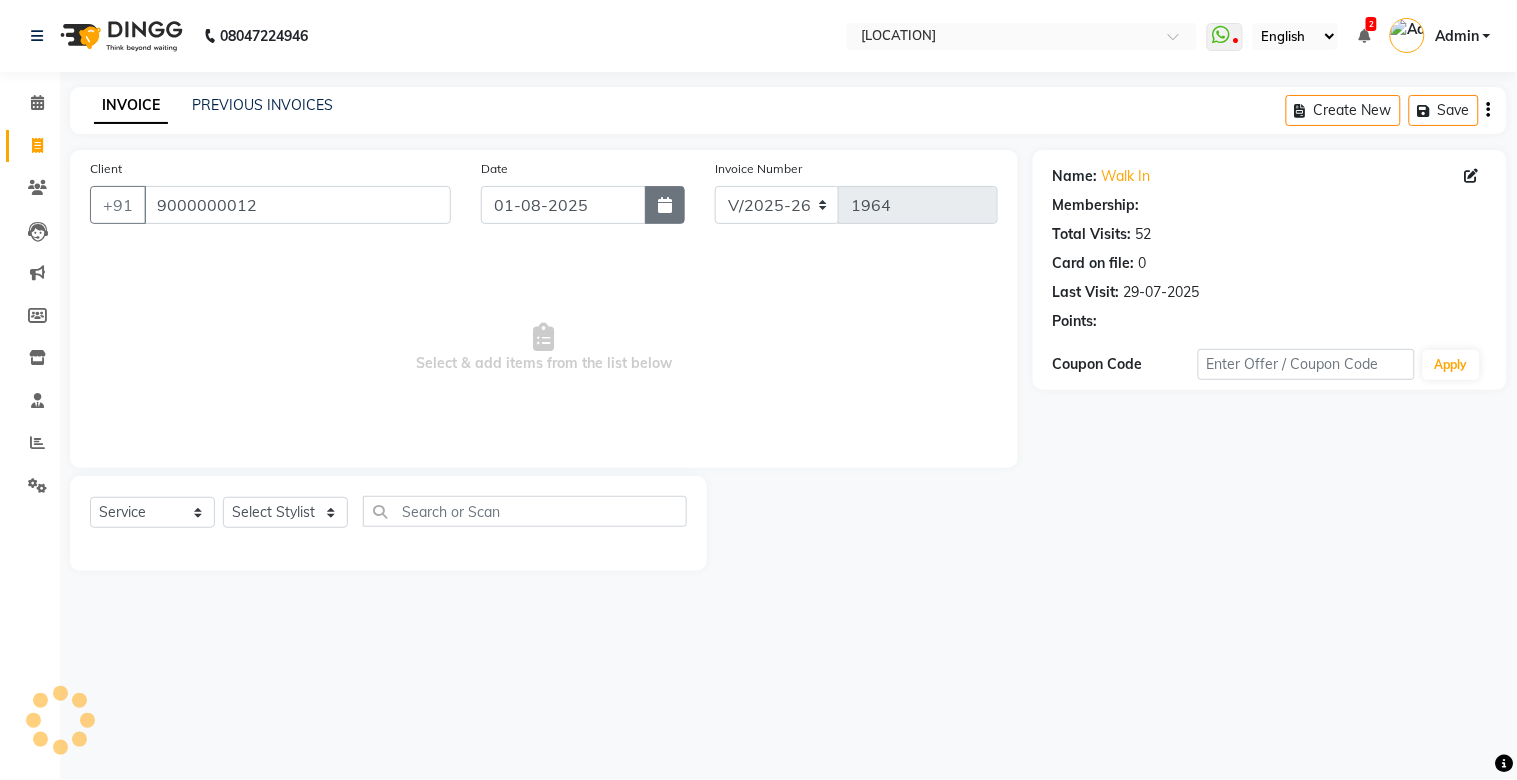 click 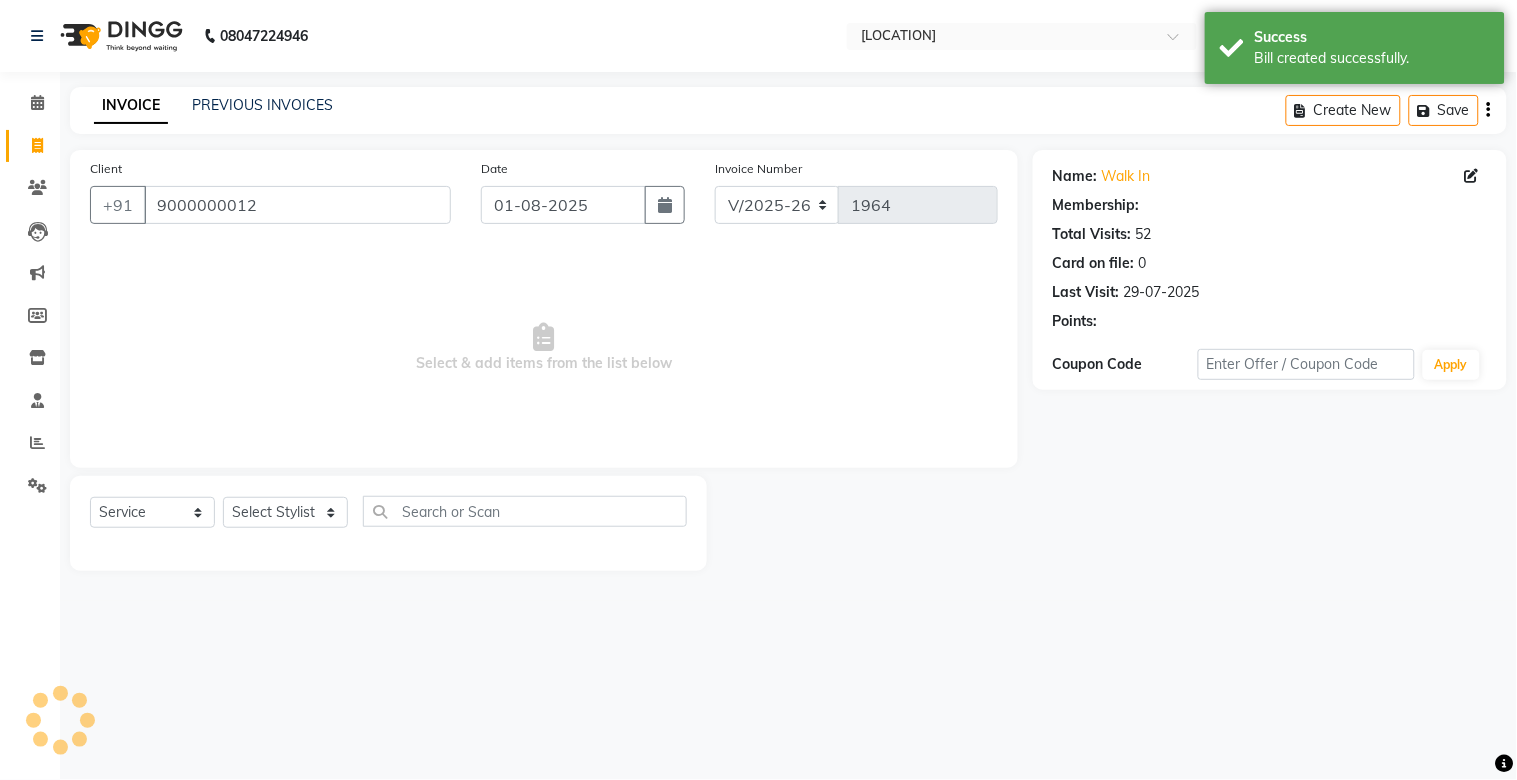 select on "8" 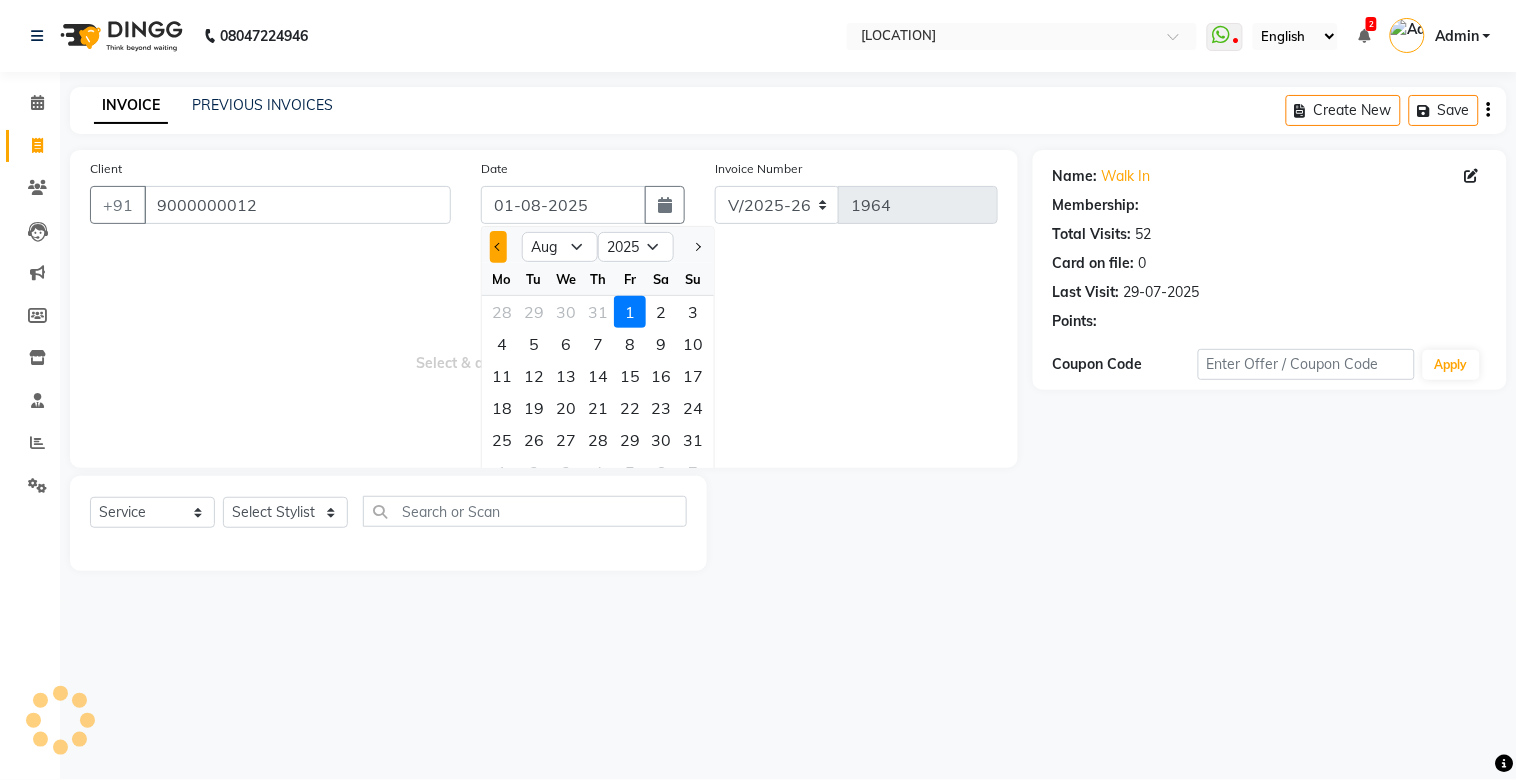 click 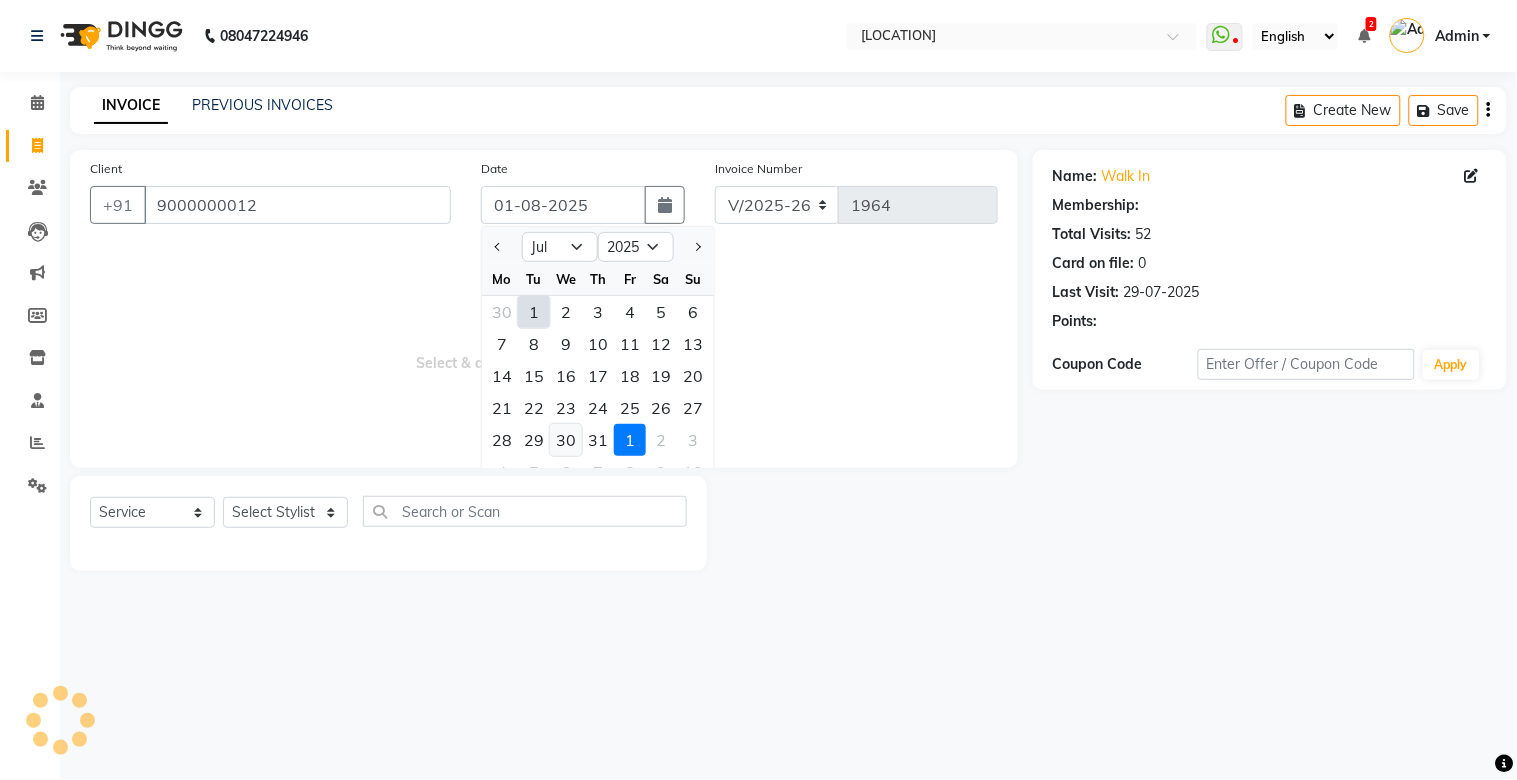 click on "30" 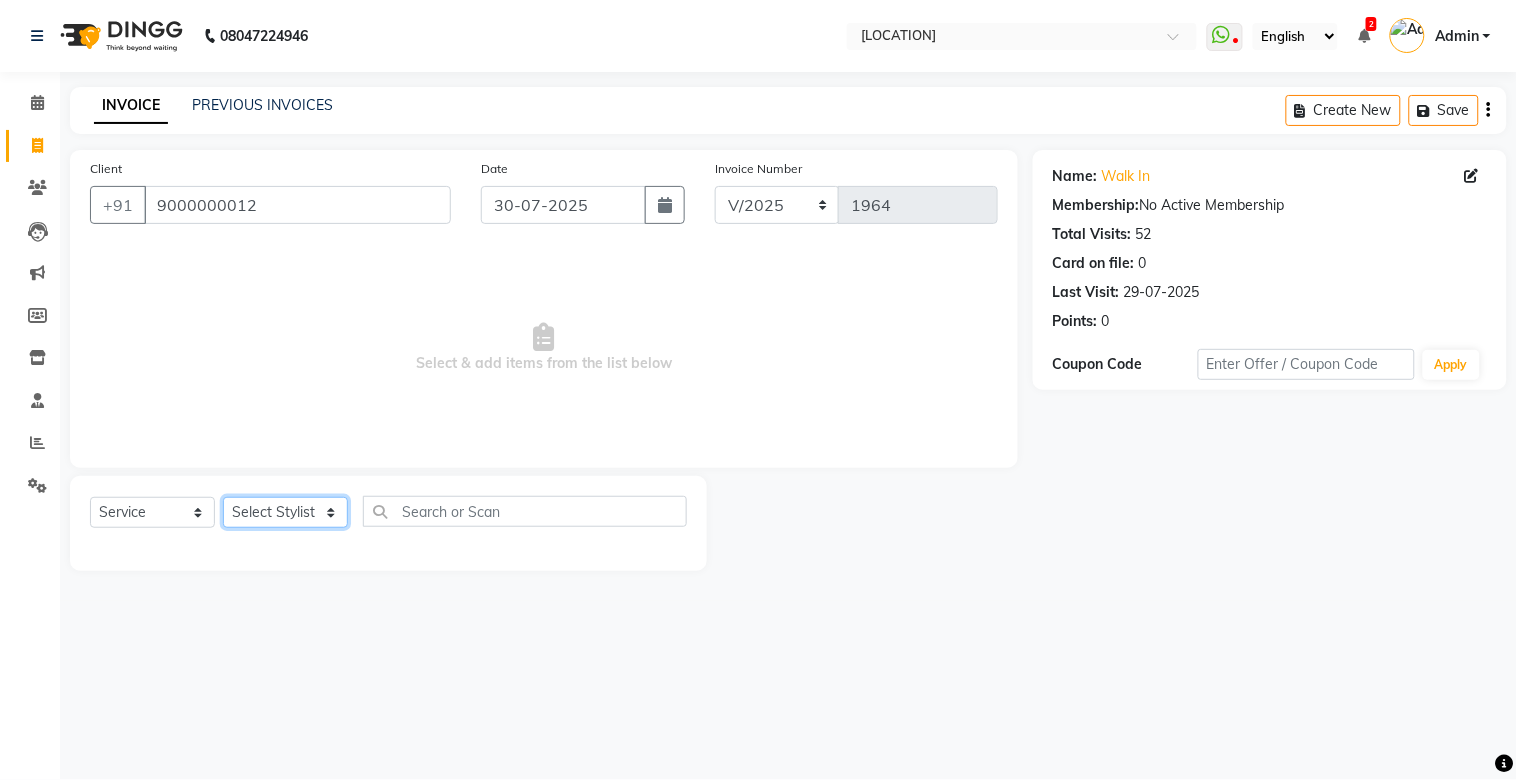 click on "Select Stylist [NAME]	   [NAME]   [NAME]   [NAME]   [NAME]   Manager   [NAME]   [NAME]    [NAME]	   [NAME]   [NAME]	   [NAME]   [NAME]   [NAME]   [NAME]   [NAME]	   [NAME]   [NAME]" 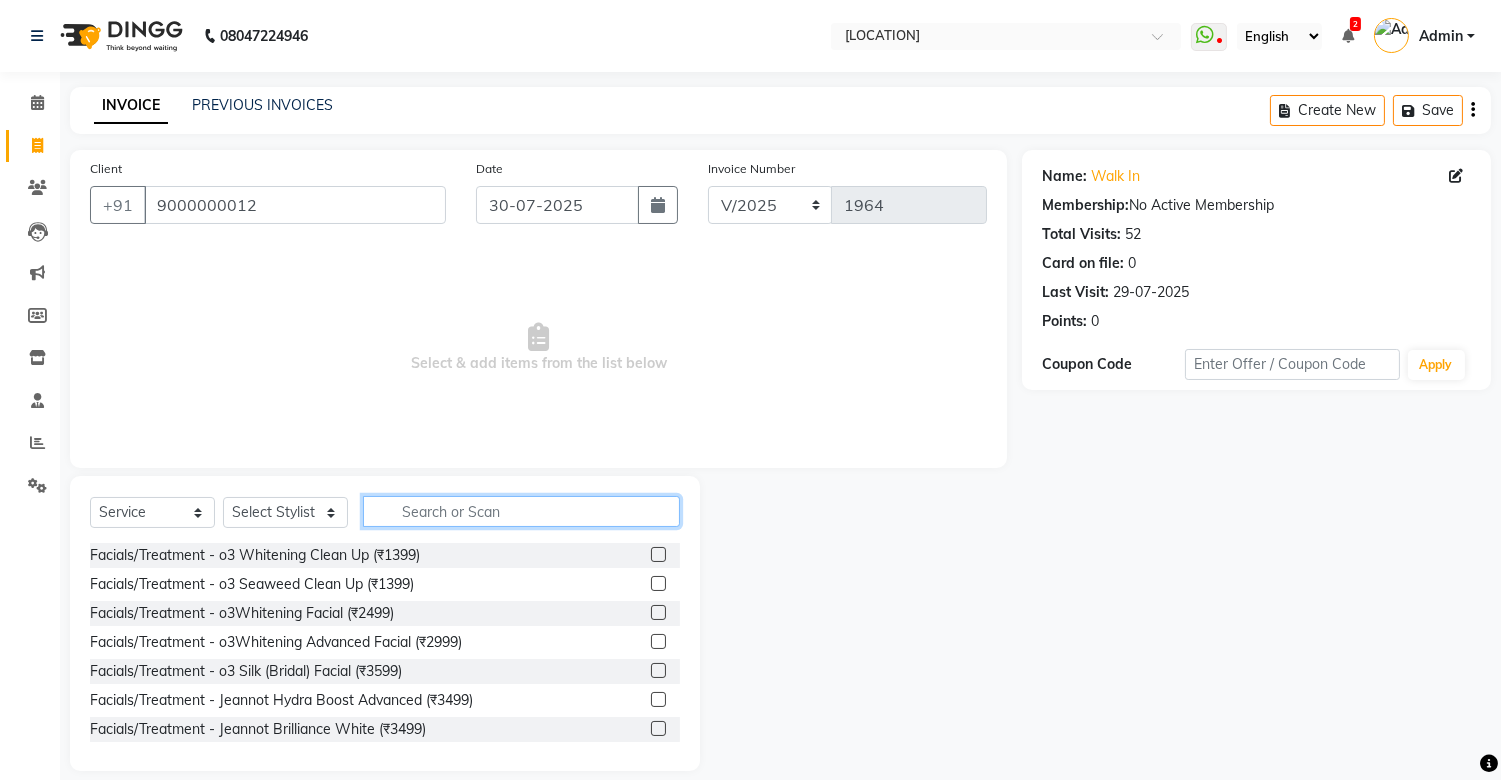 click 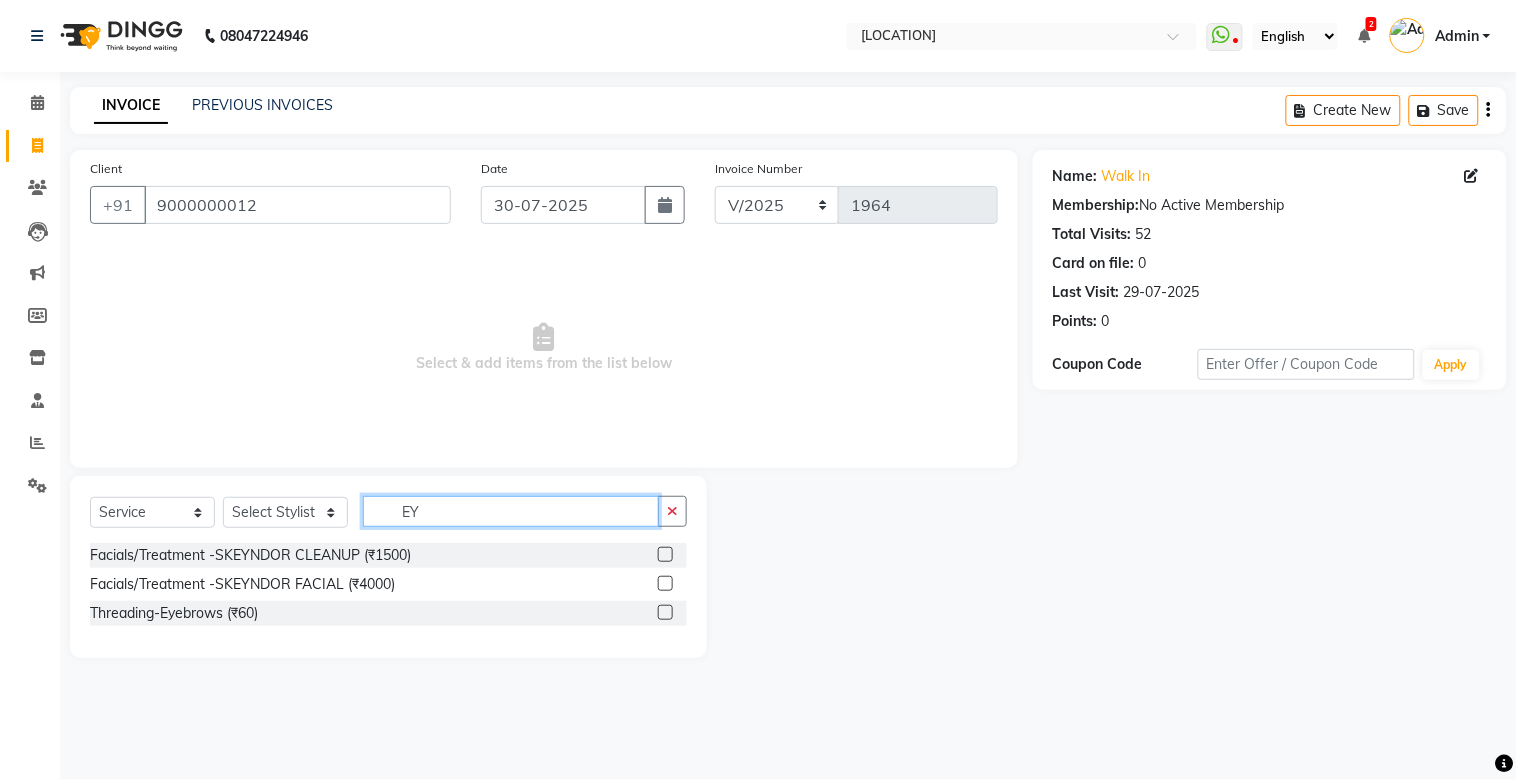type on "EY" 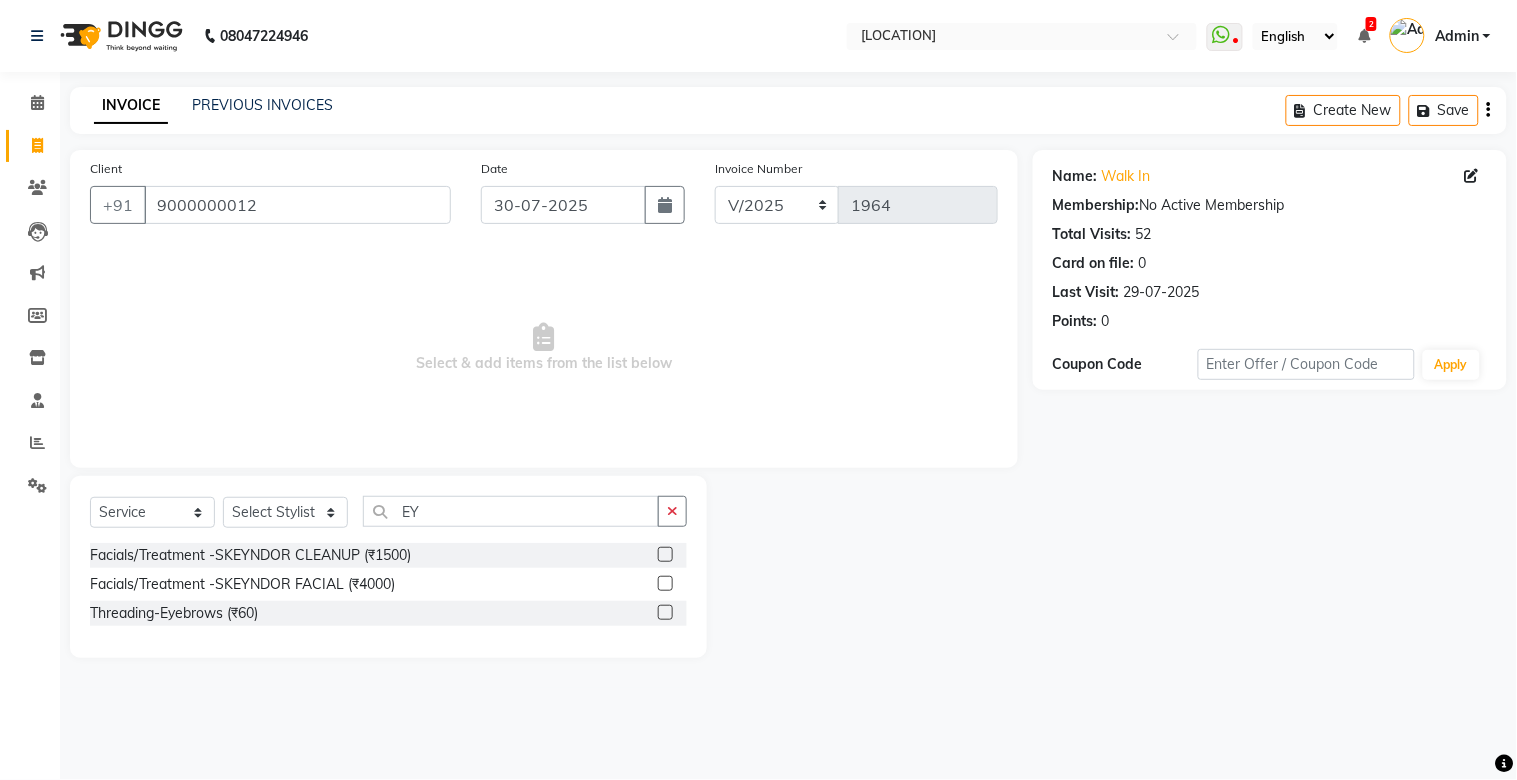 click 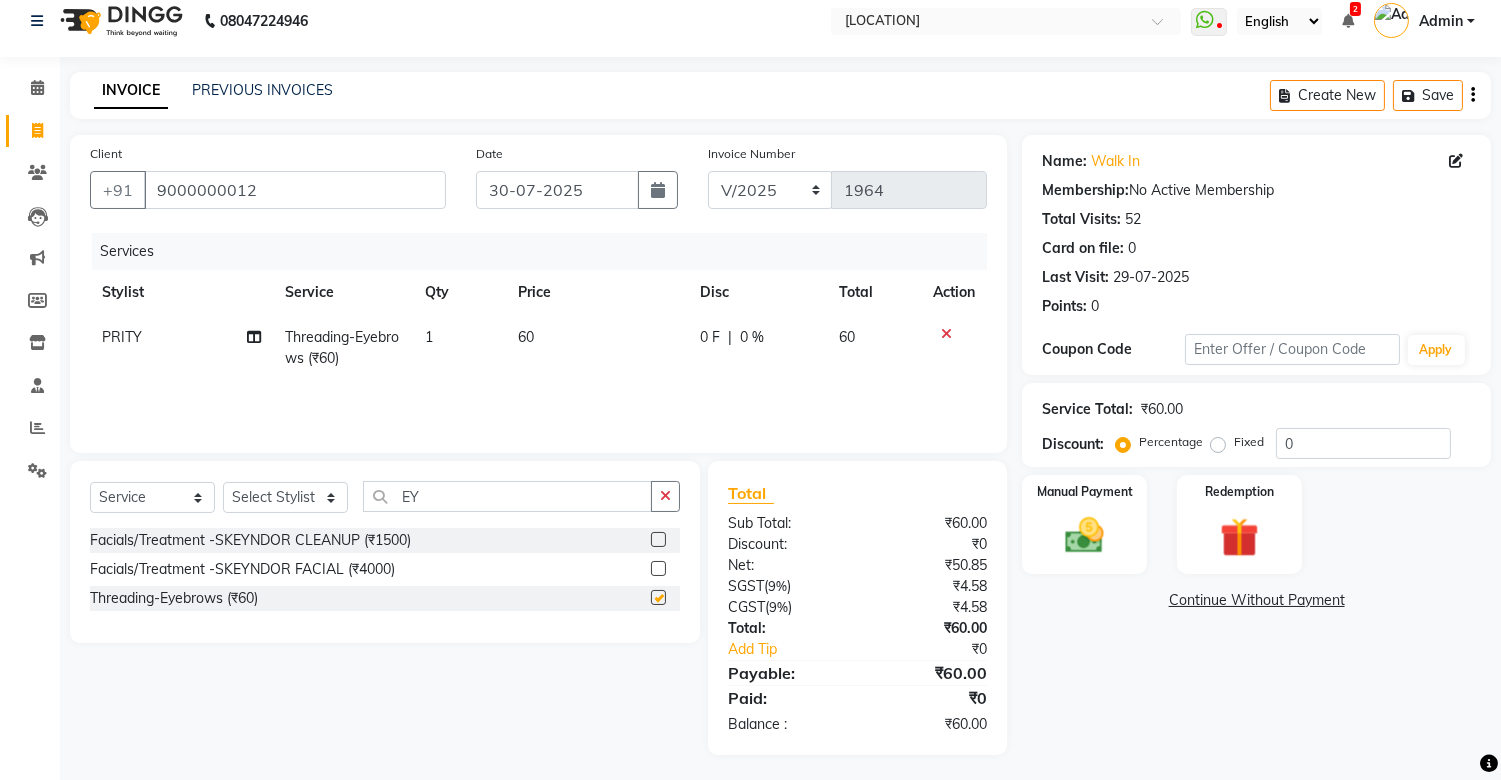 scroll, scrollTop: 20, scrollLeft: 0, axis: vertical 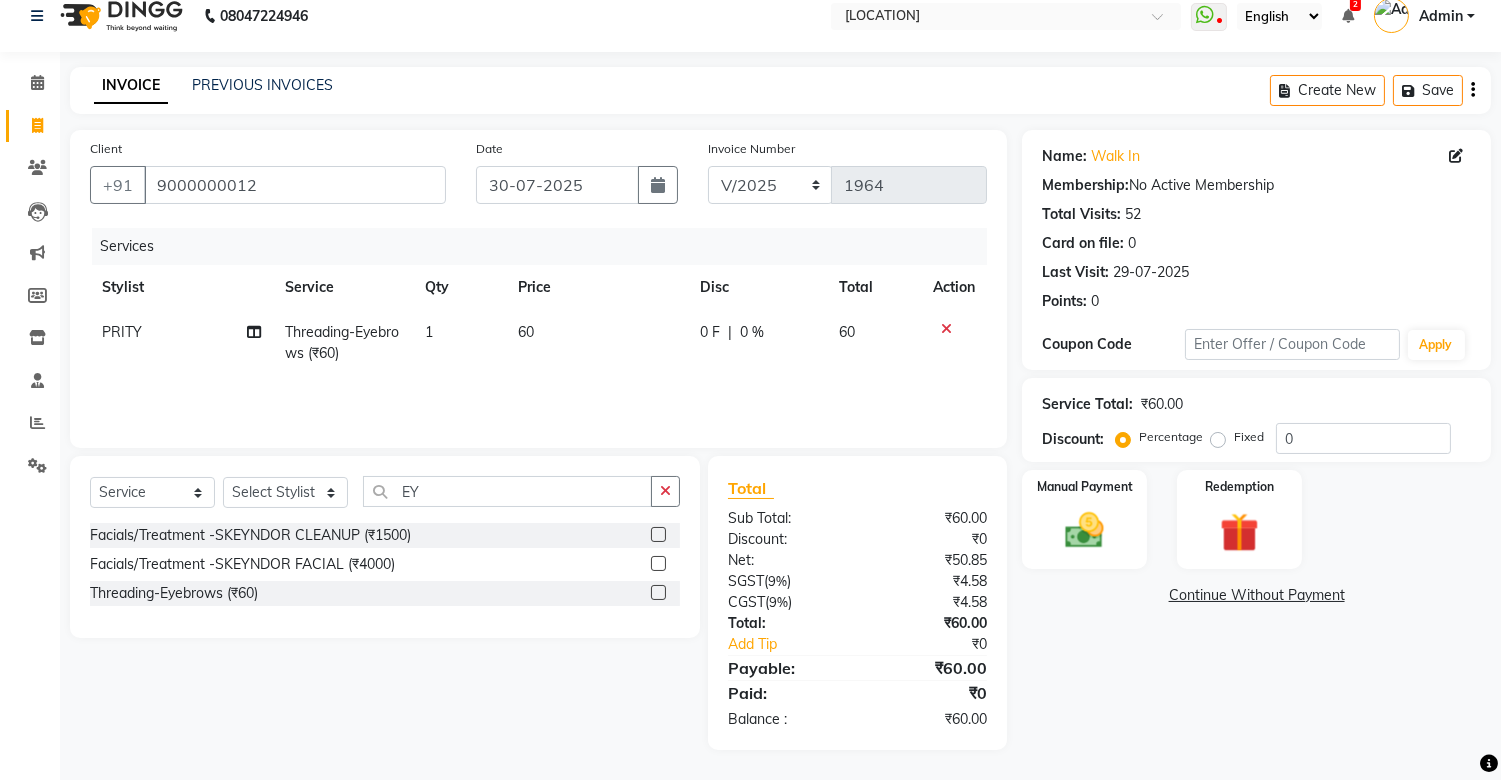 checkbox on "false" 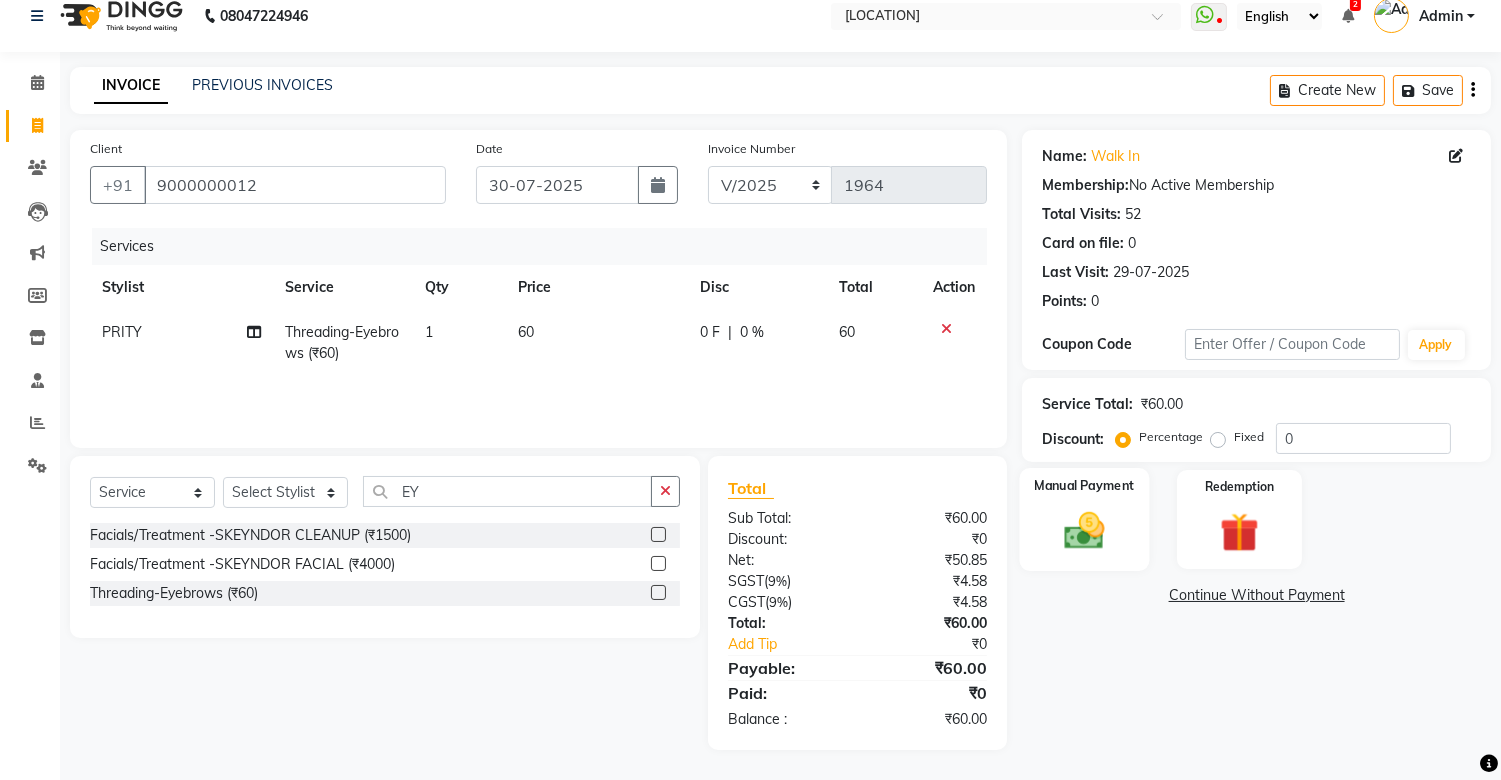 click 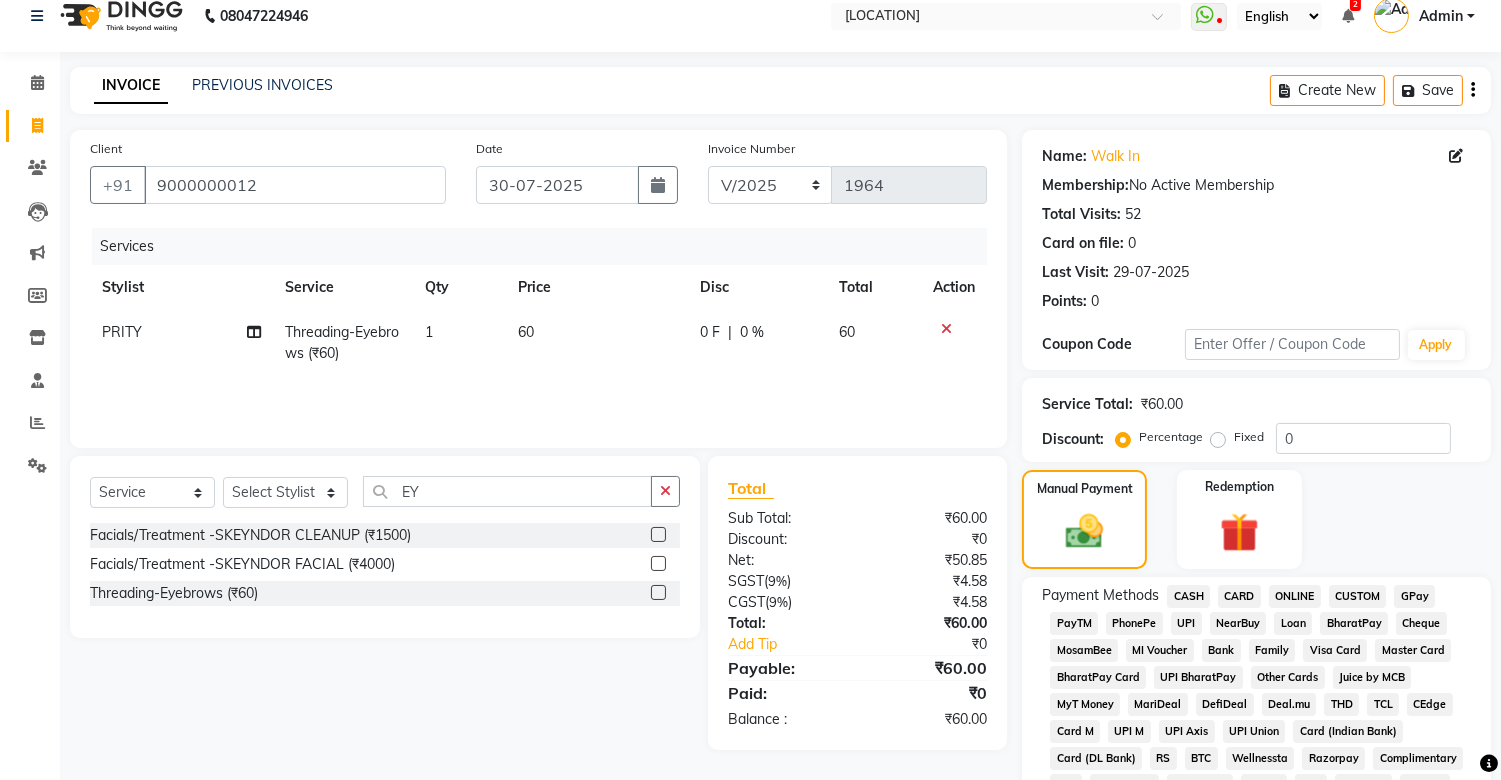 click on "UPI" 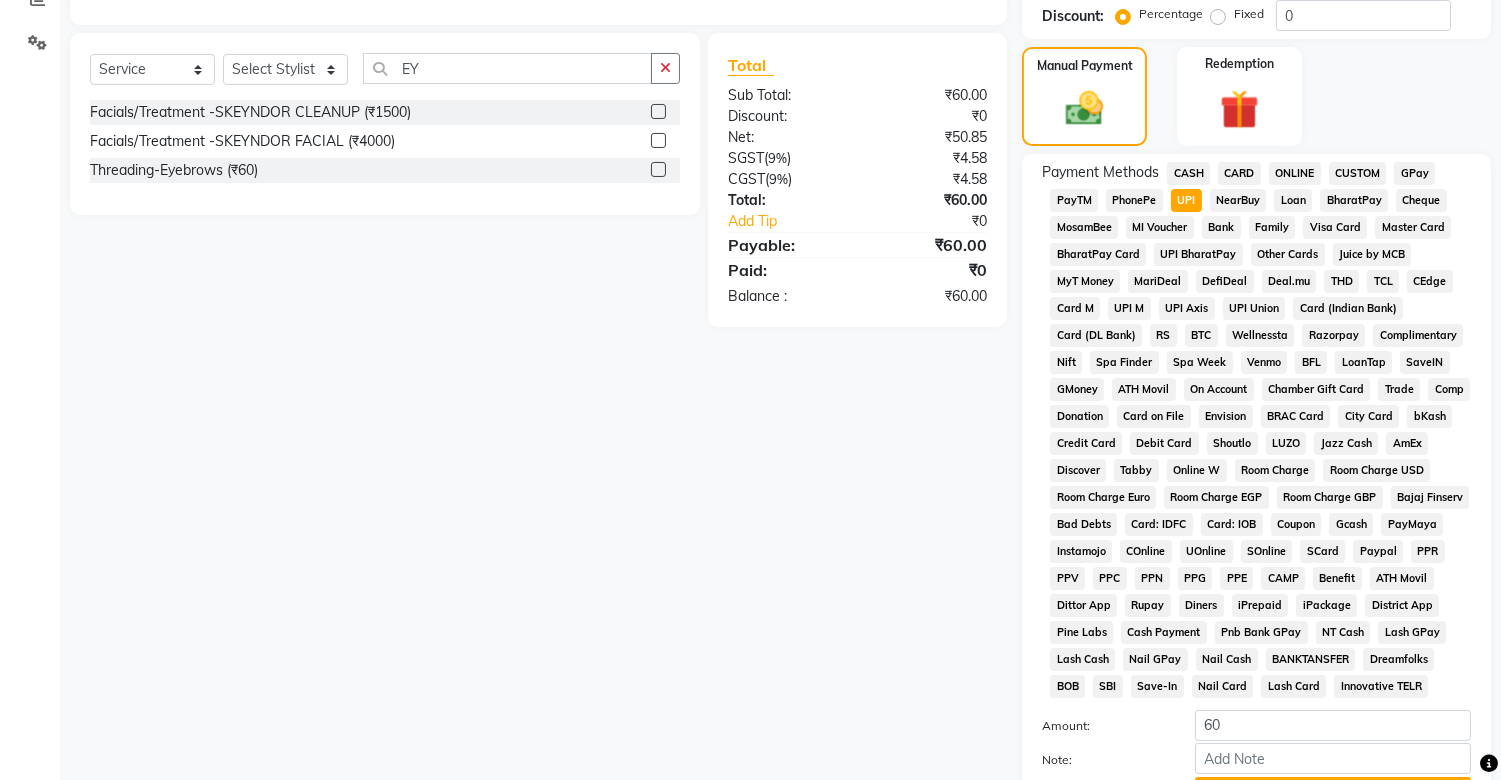 scroll, scrollTop: 631, scrollLeft: 0, axis: vertical 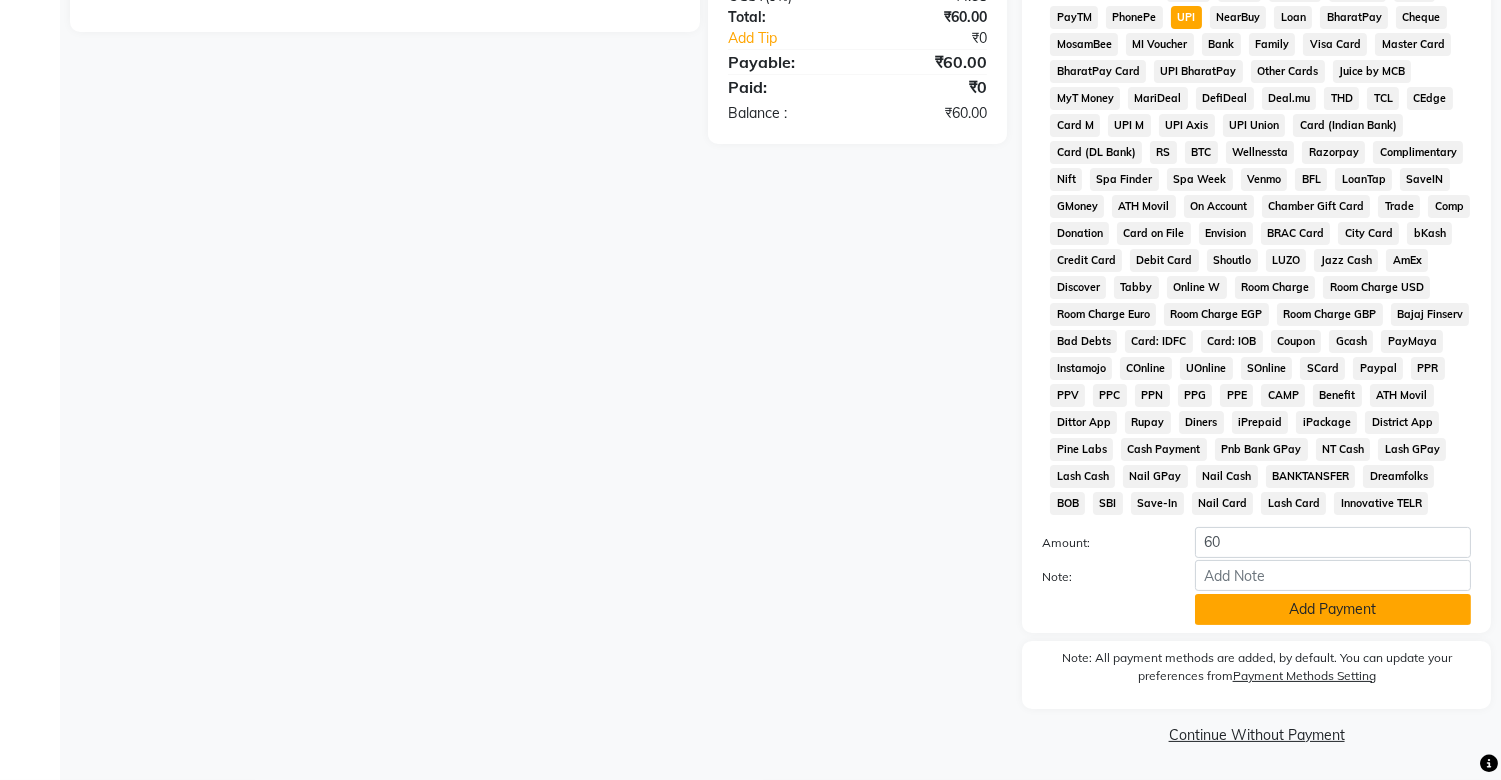 click on "Add Payment" 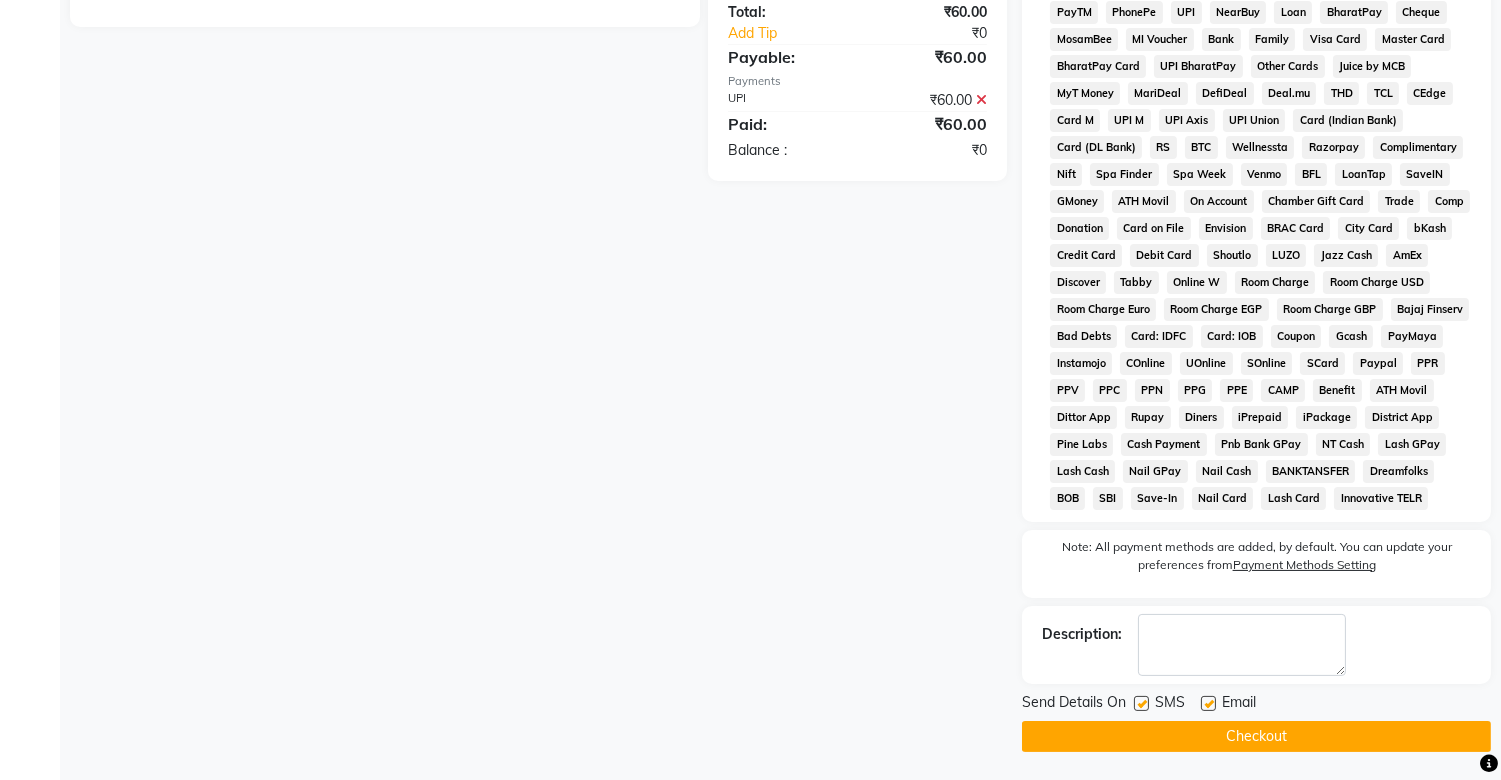 click 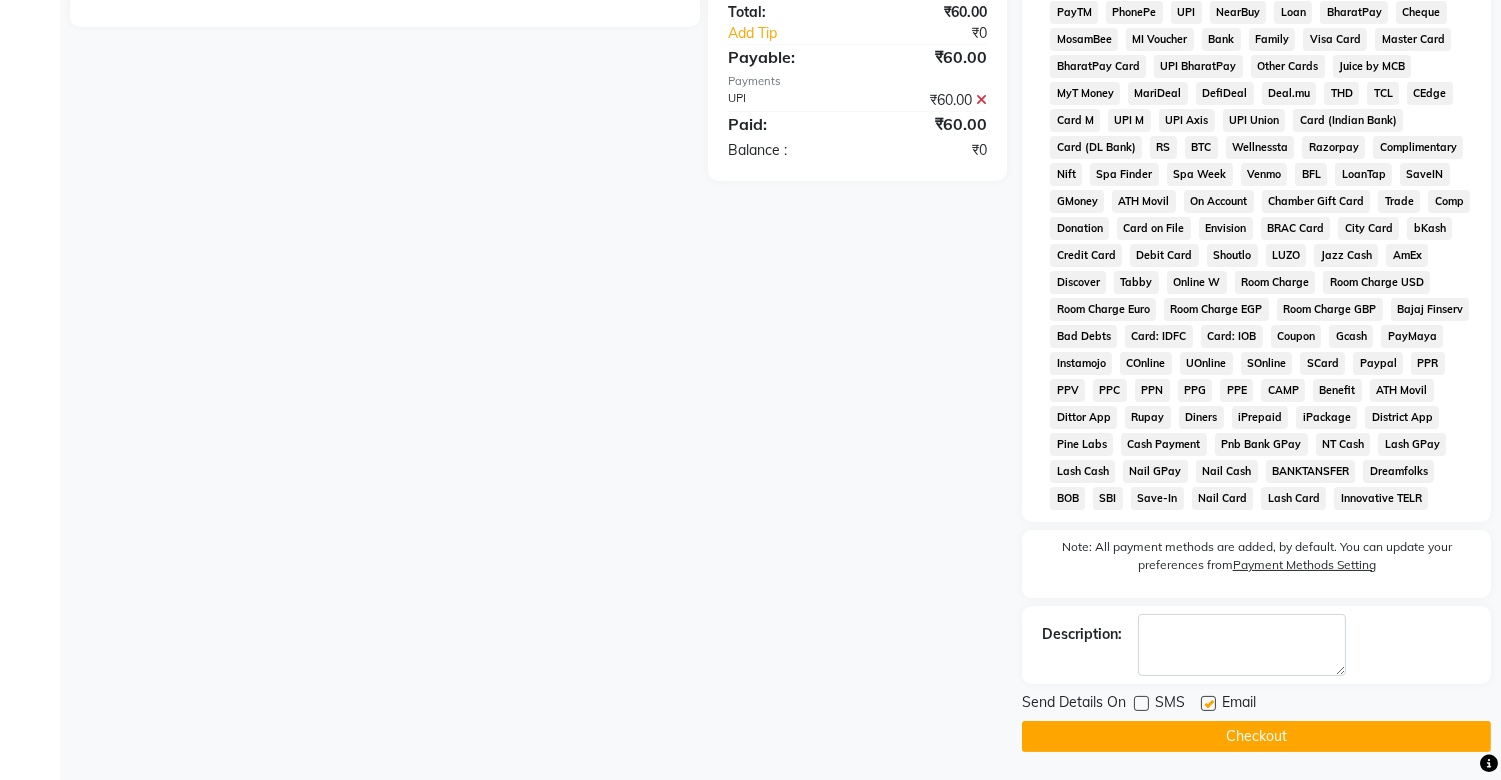 click on "Checkout" 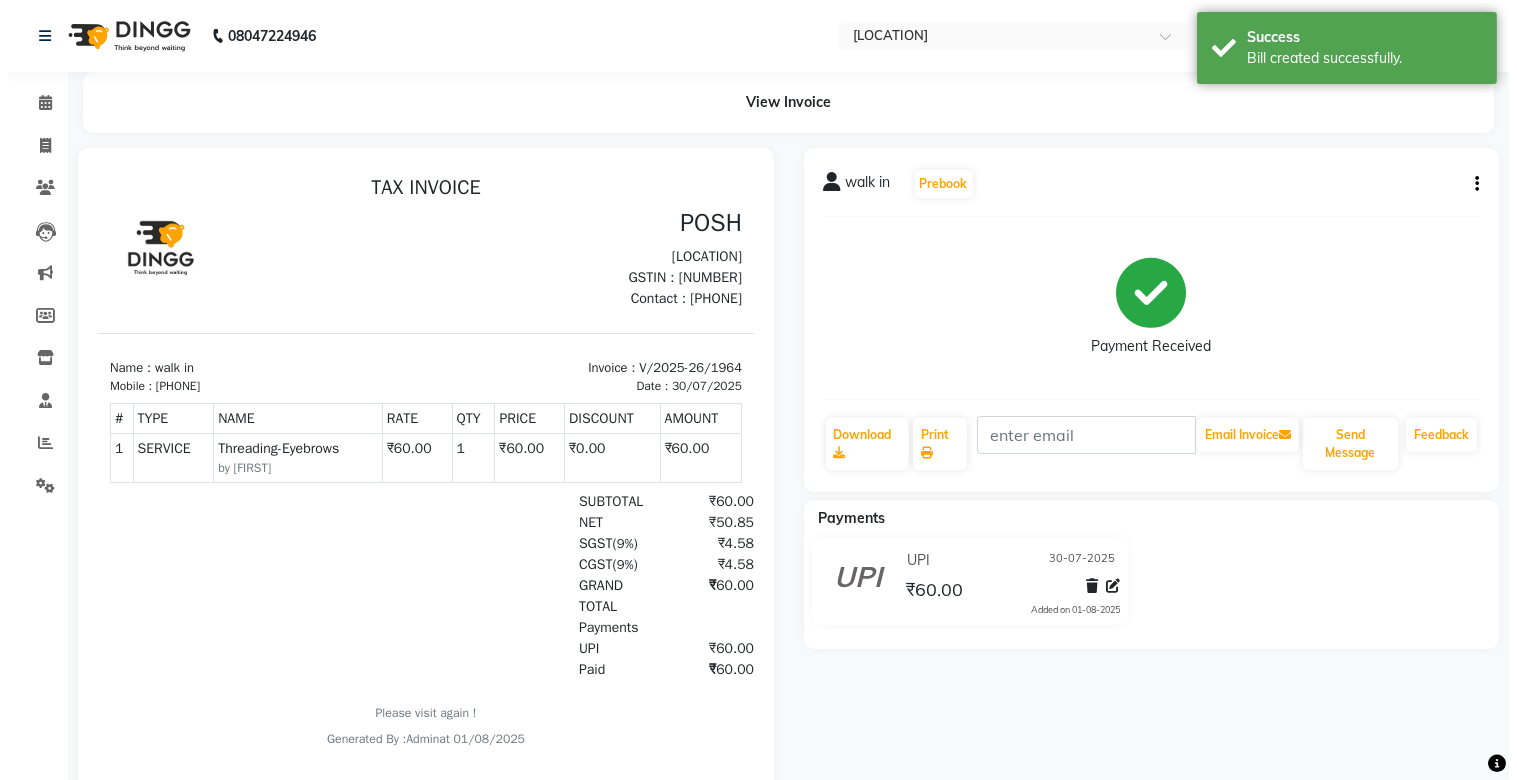 scroll, scrollTop: 0, scrollLeft: 0, axis: both 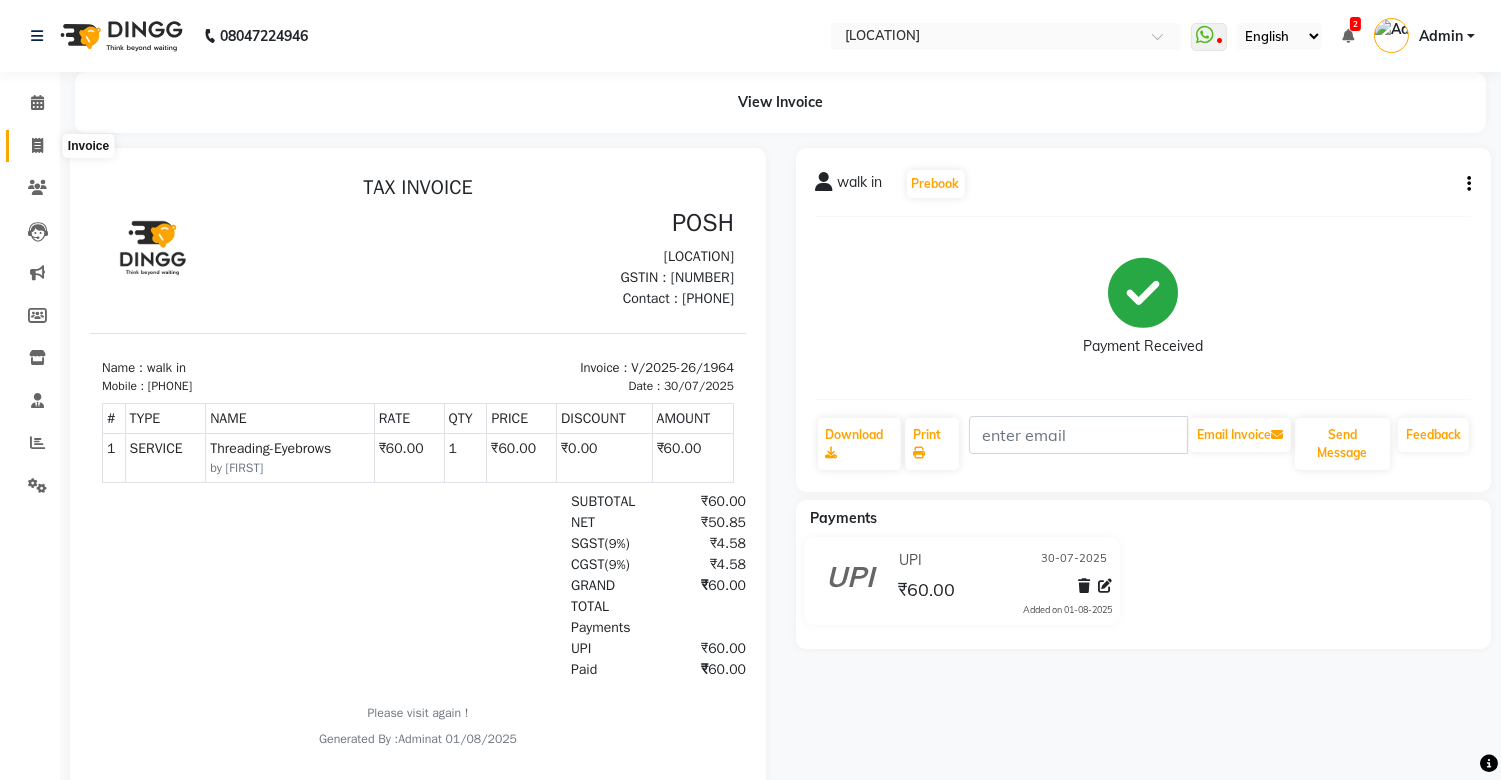 click 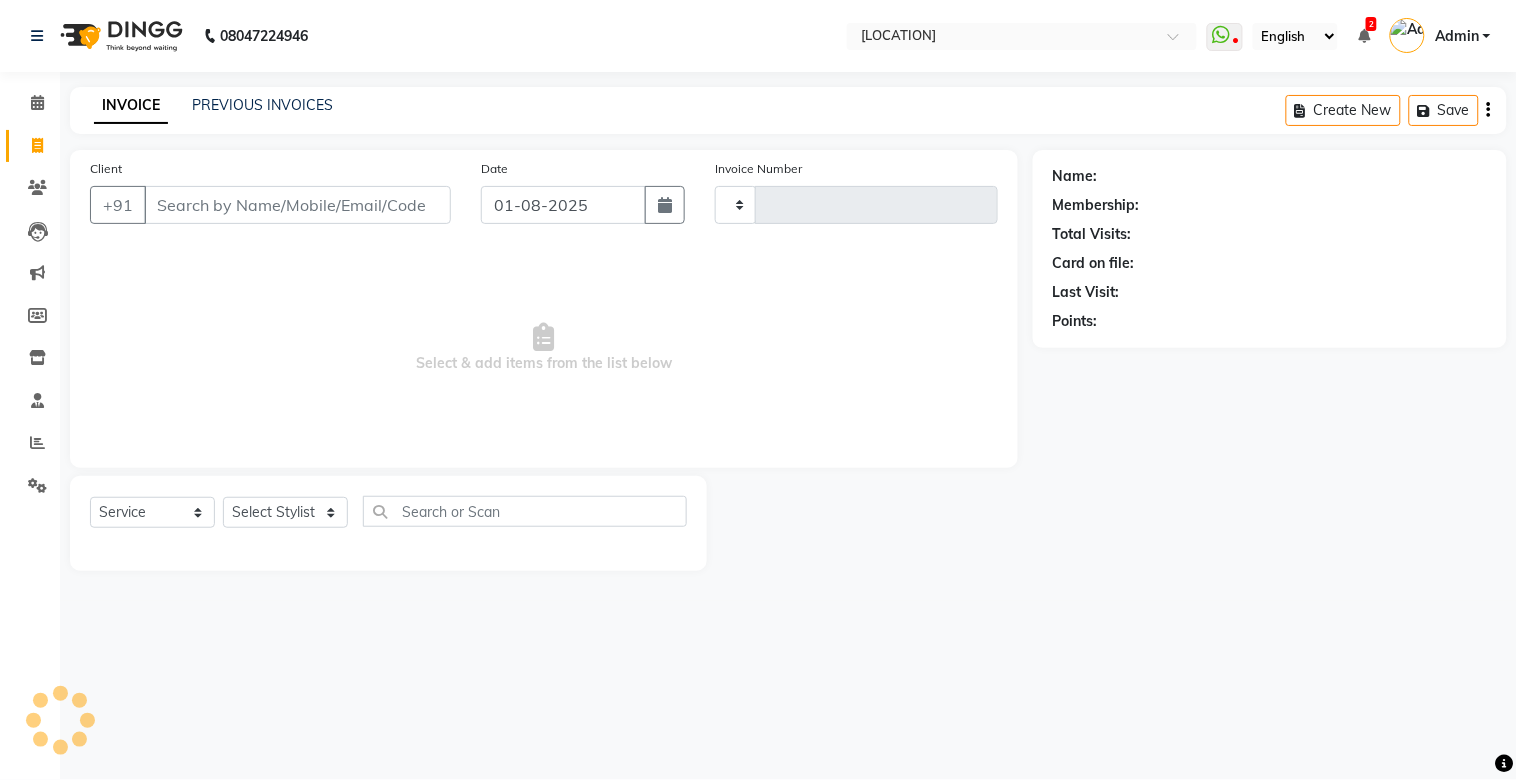 type on "1965" 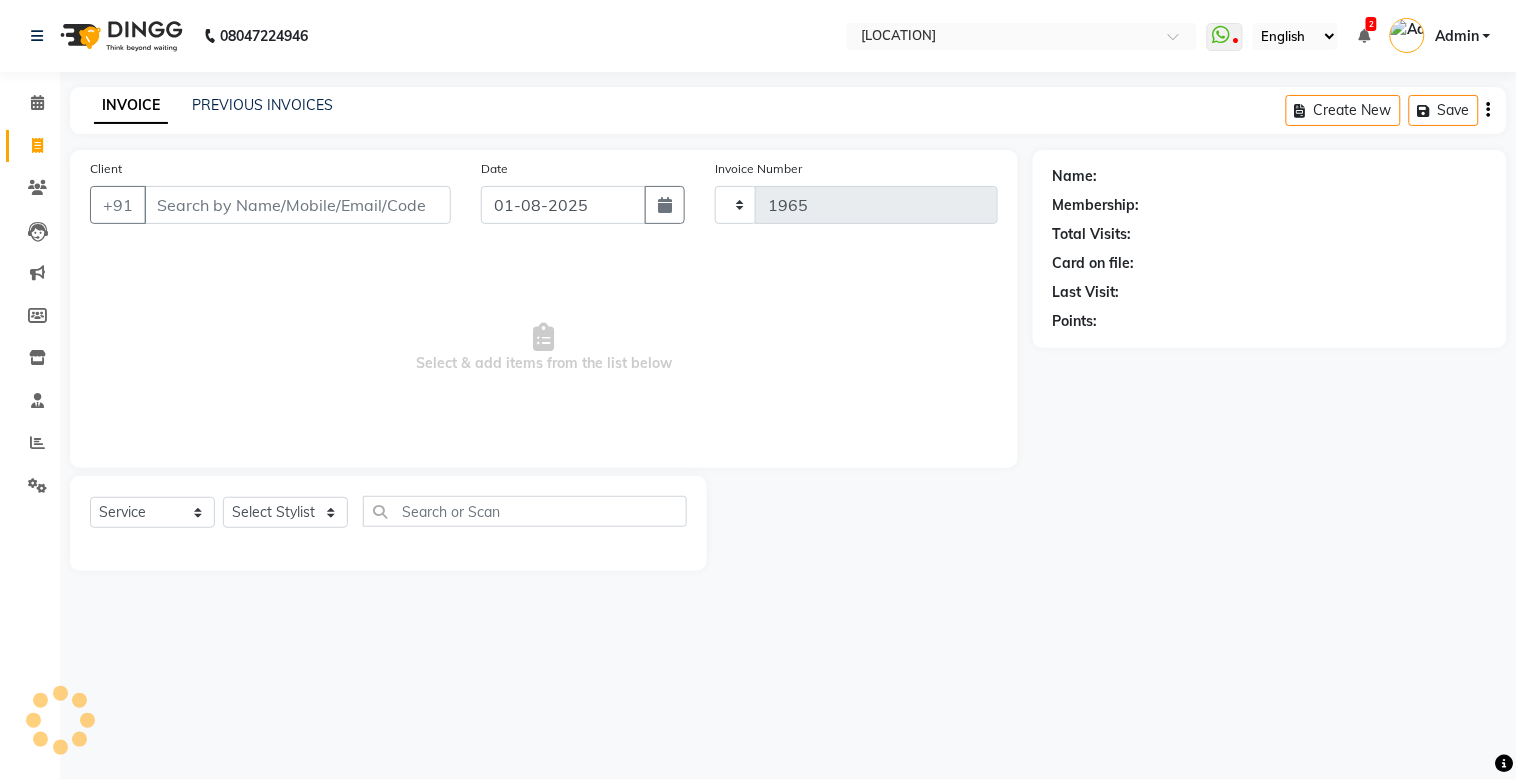 select on "3535" 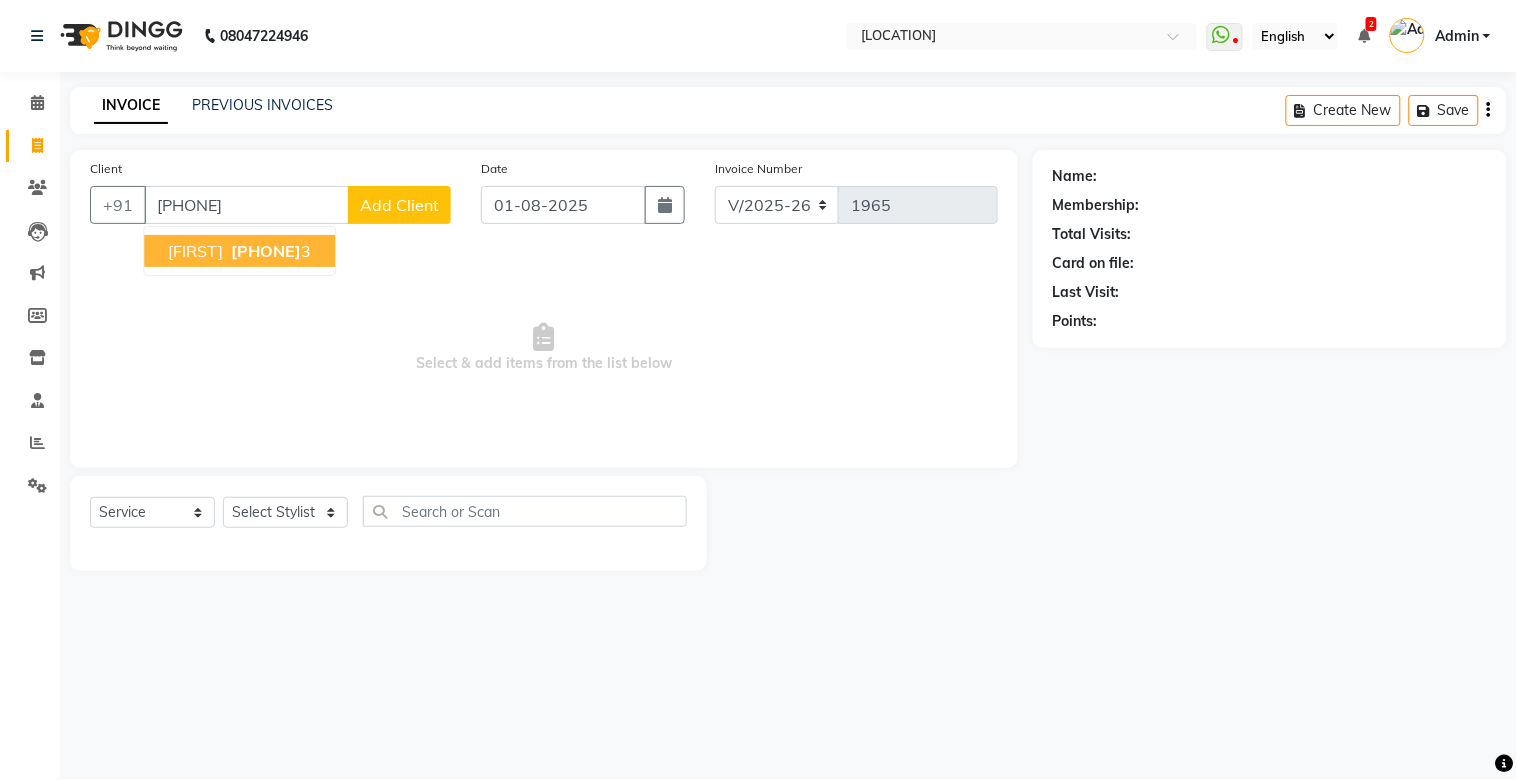 click on "[PHONE]" at bounding box center (266, 251) 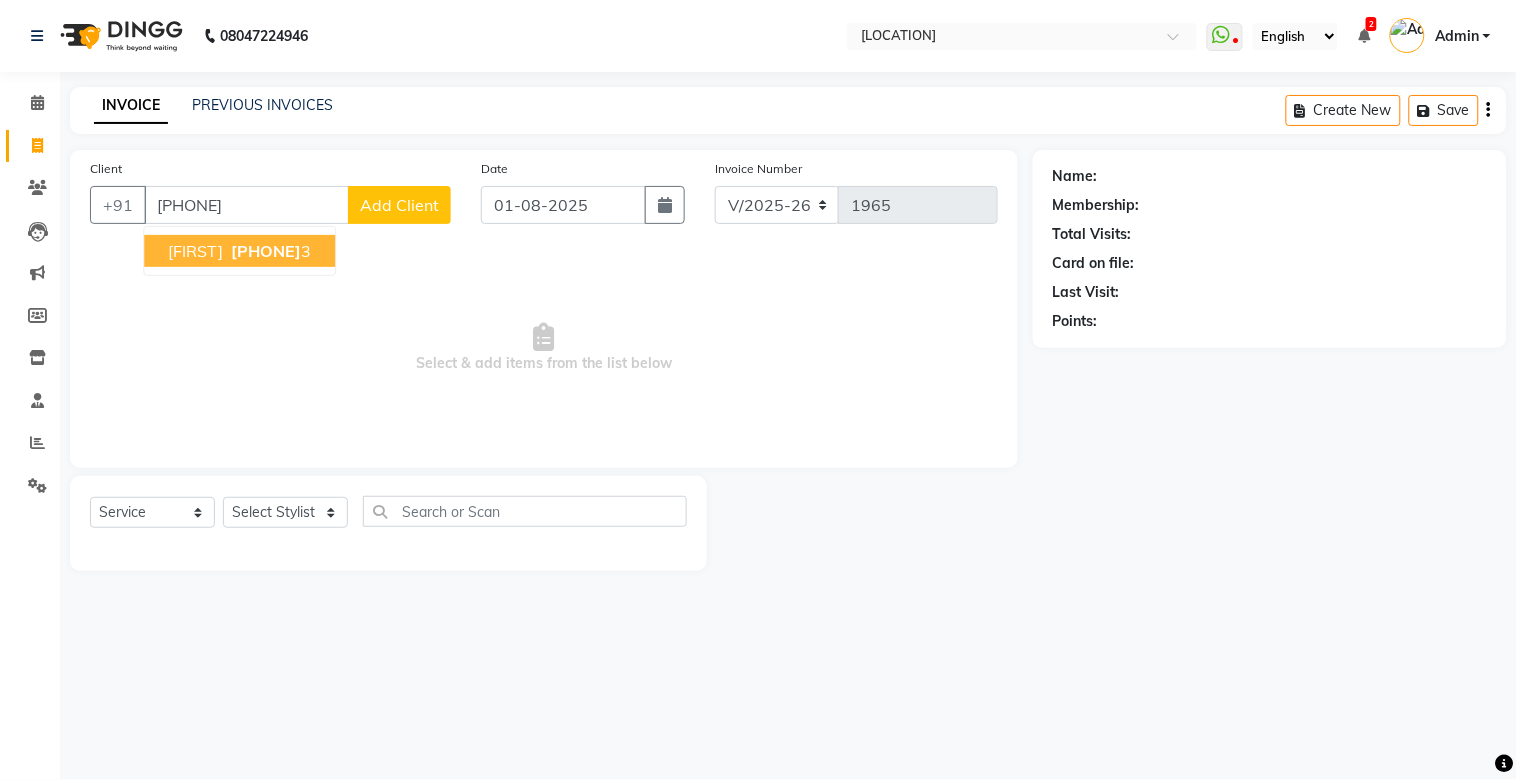 type on "[PHONE]" 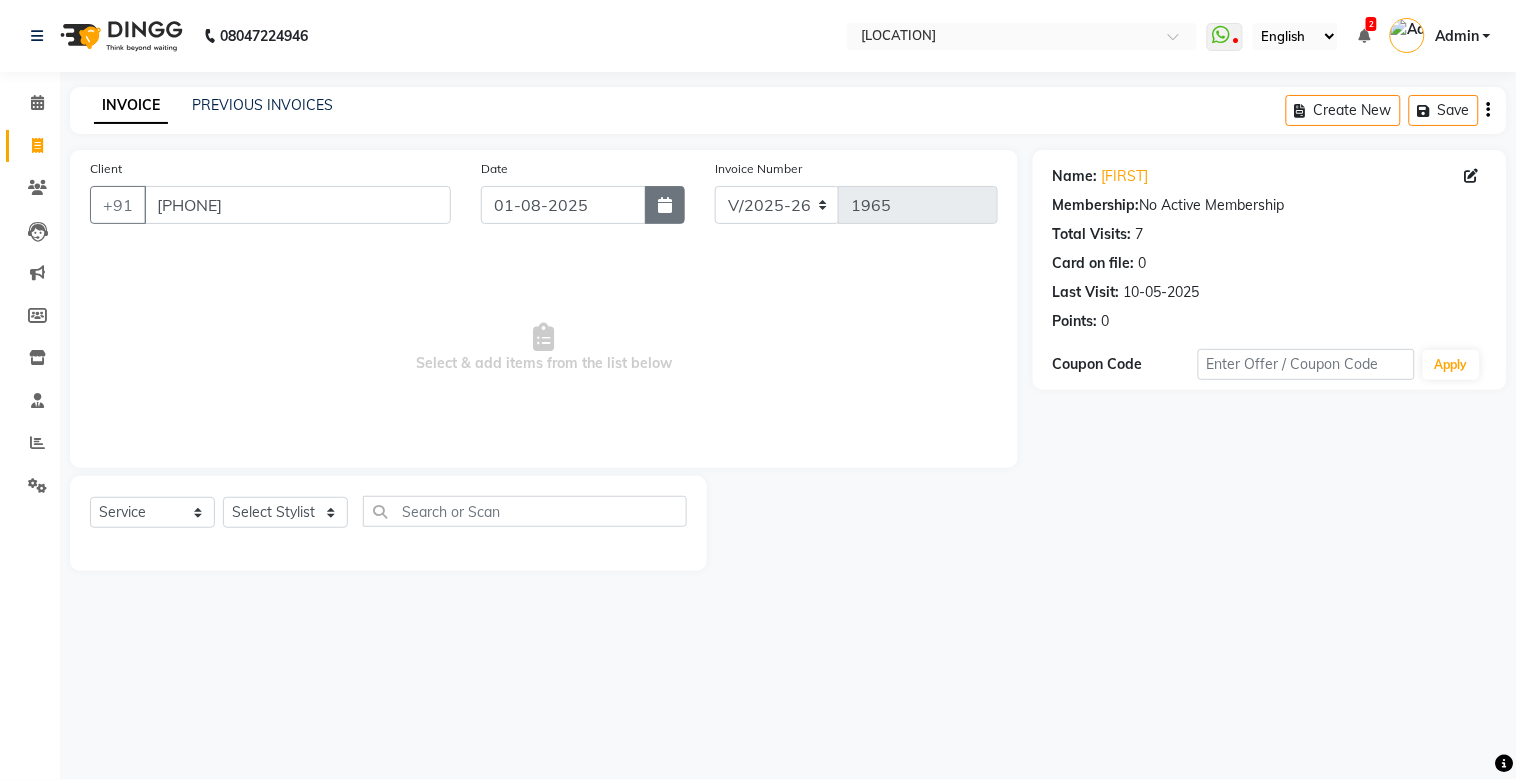 click 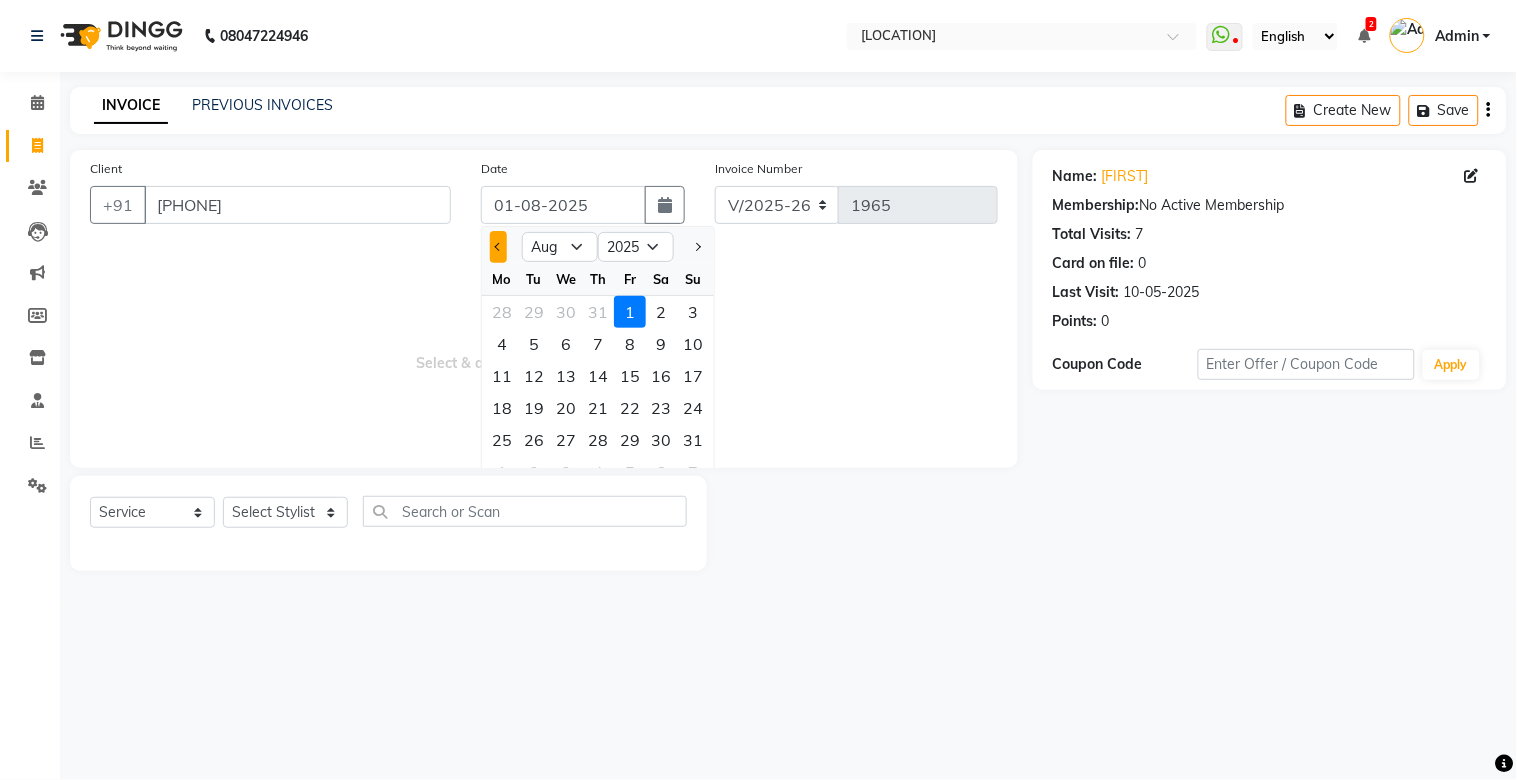 click 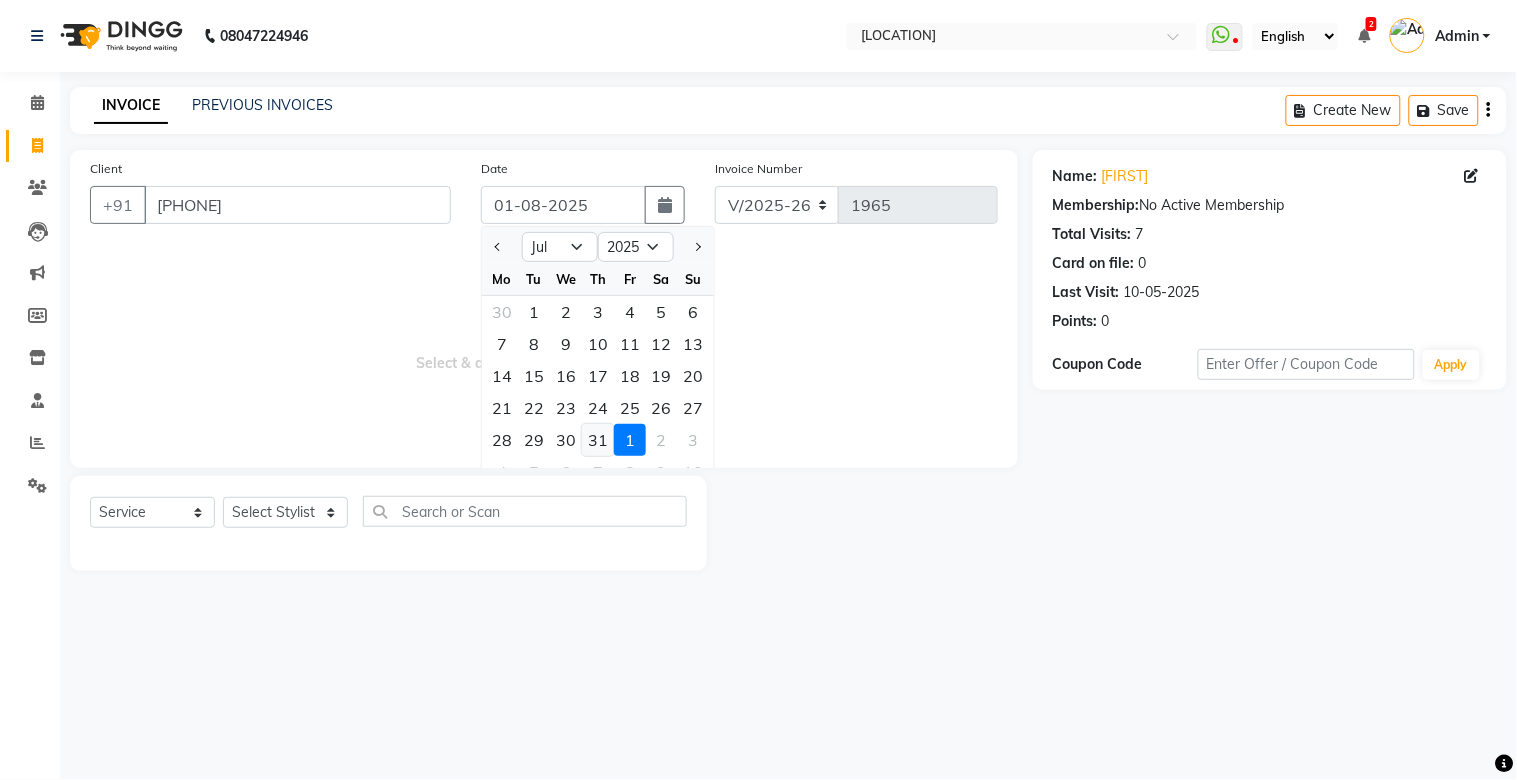click on "31" 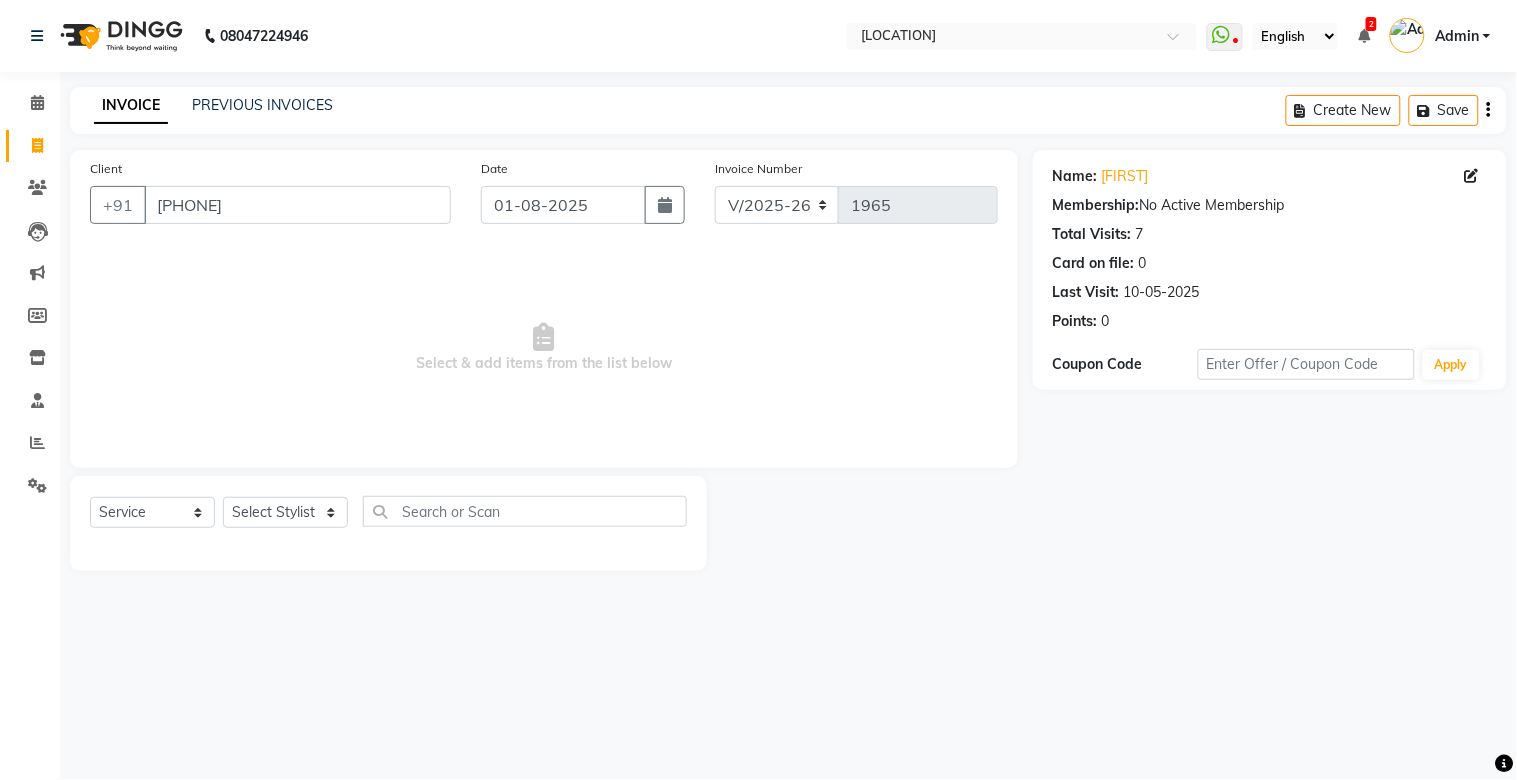 type on "31-07-2025" 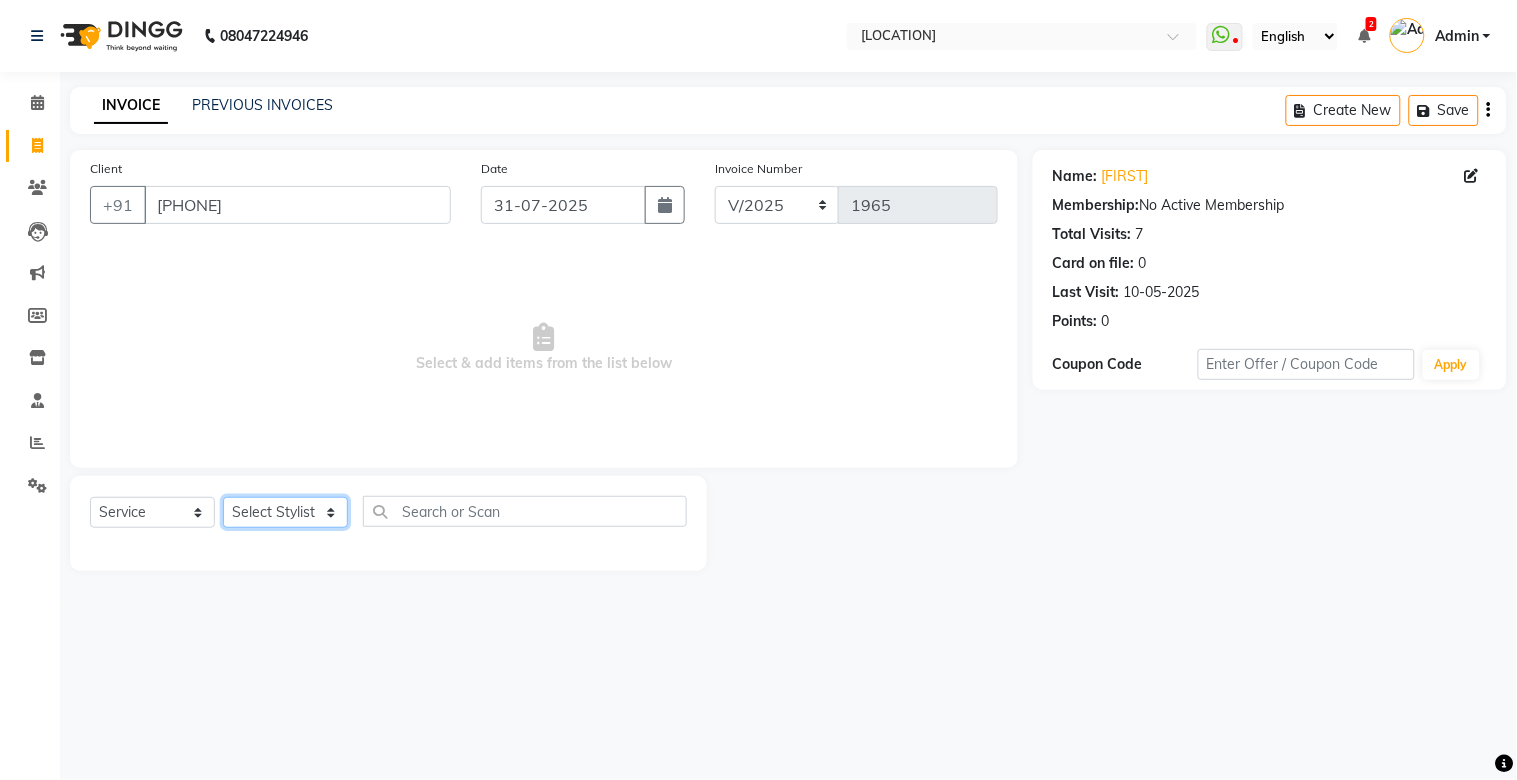 click on "Select Stylist" 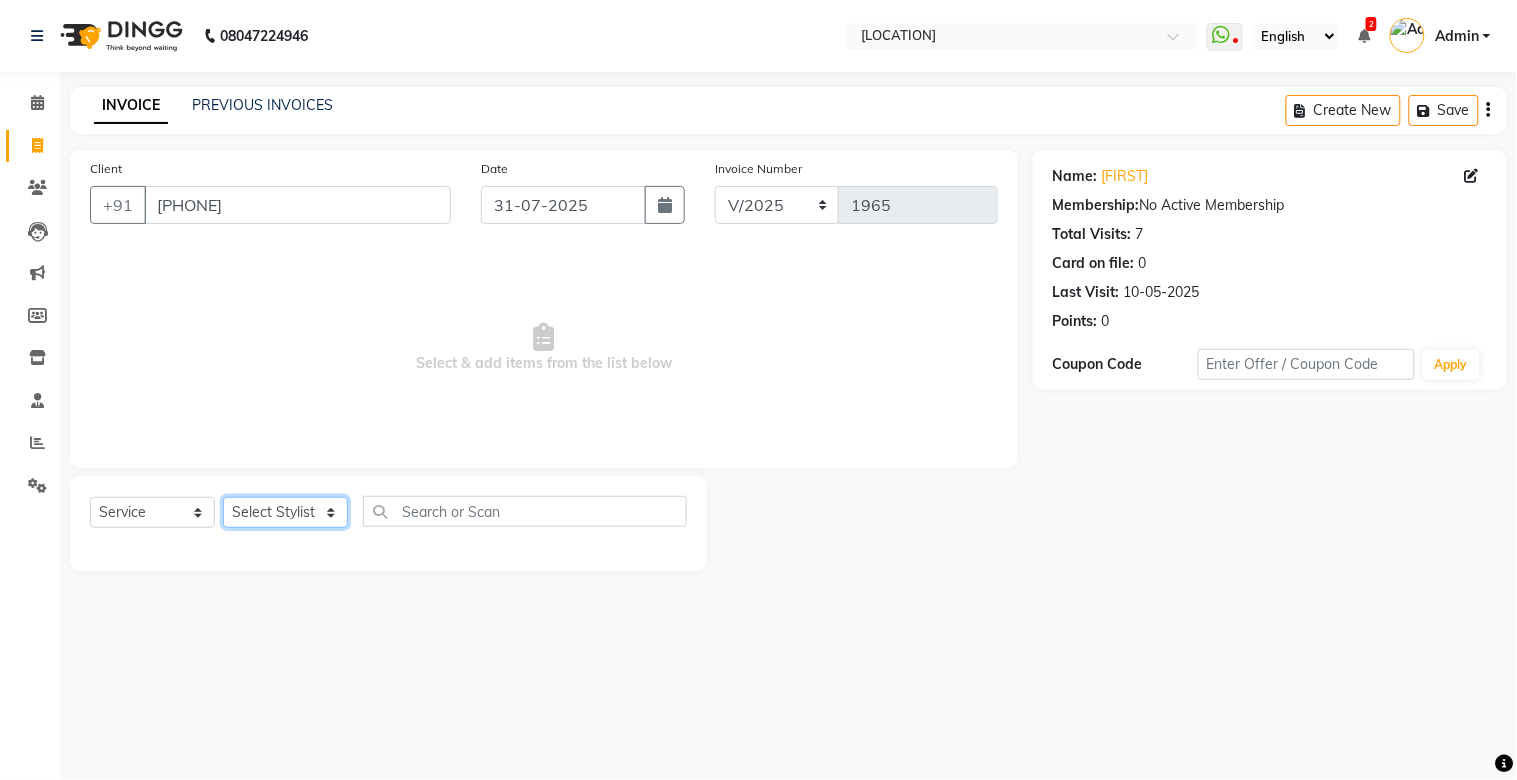 click on "Select  Service  Product  Membership  Package Voucher Prepaid Gift Card  Select Stylist" 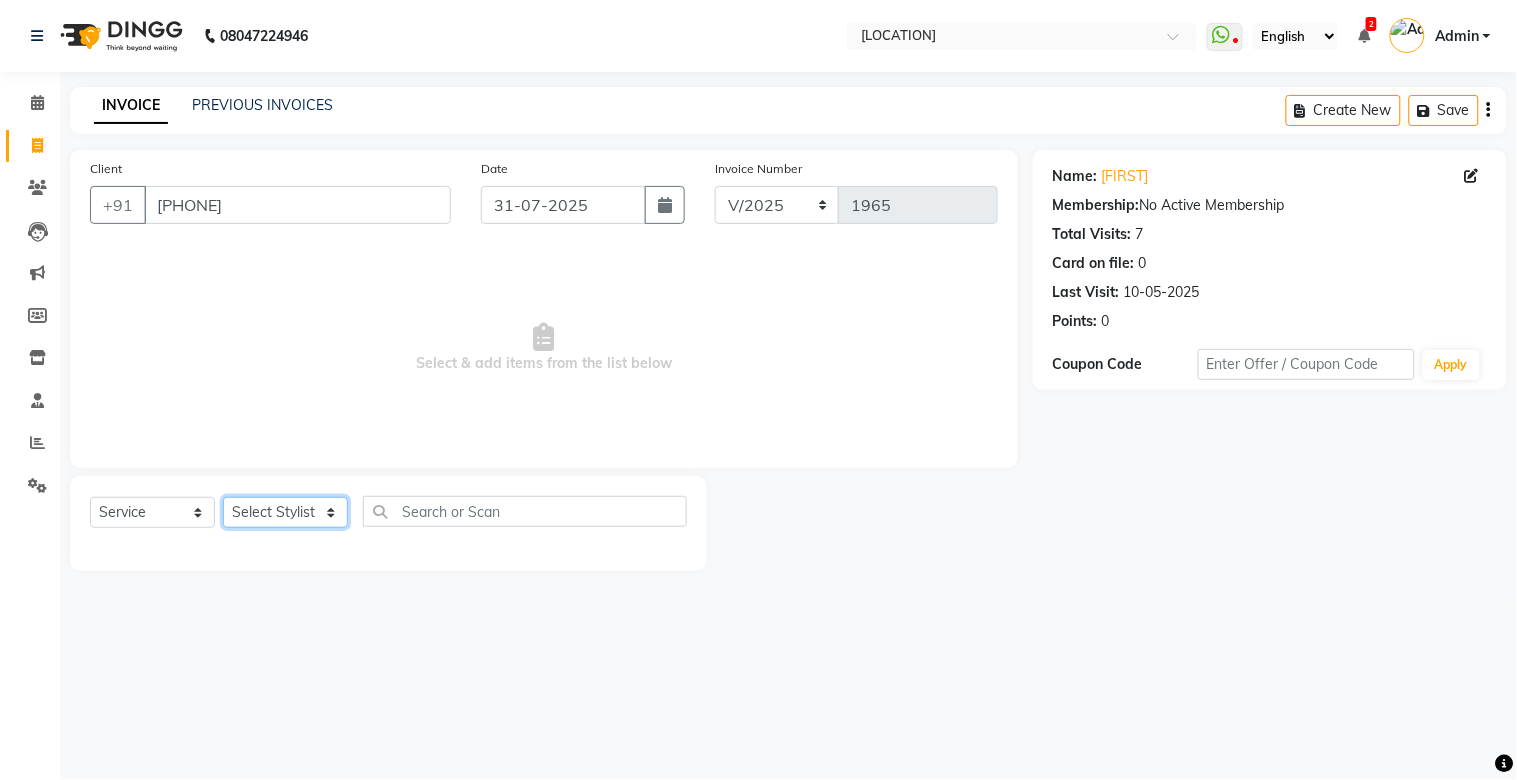 click on "Select Stylist" 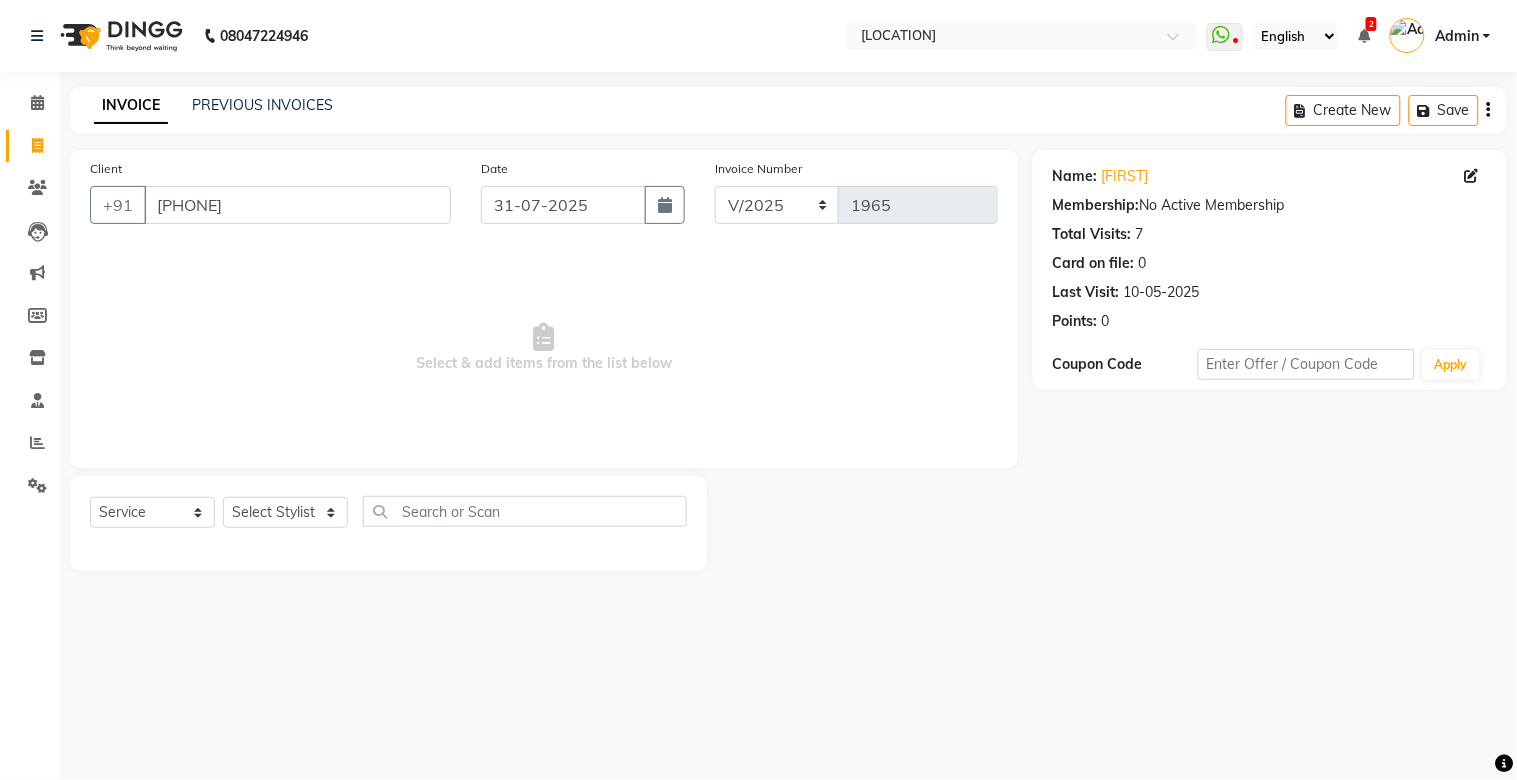 click on "Select & add items from the list below" at bounding box center [544, 348] 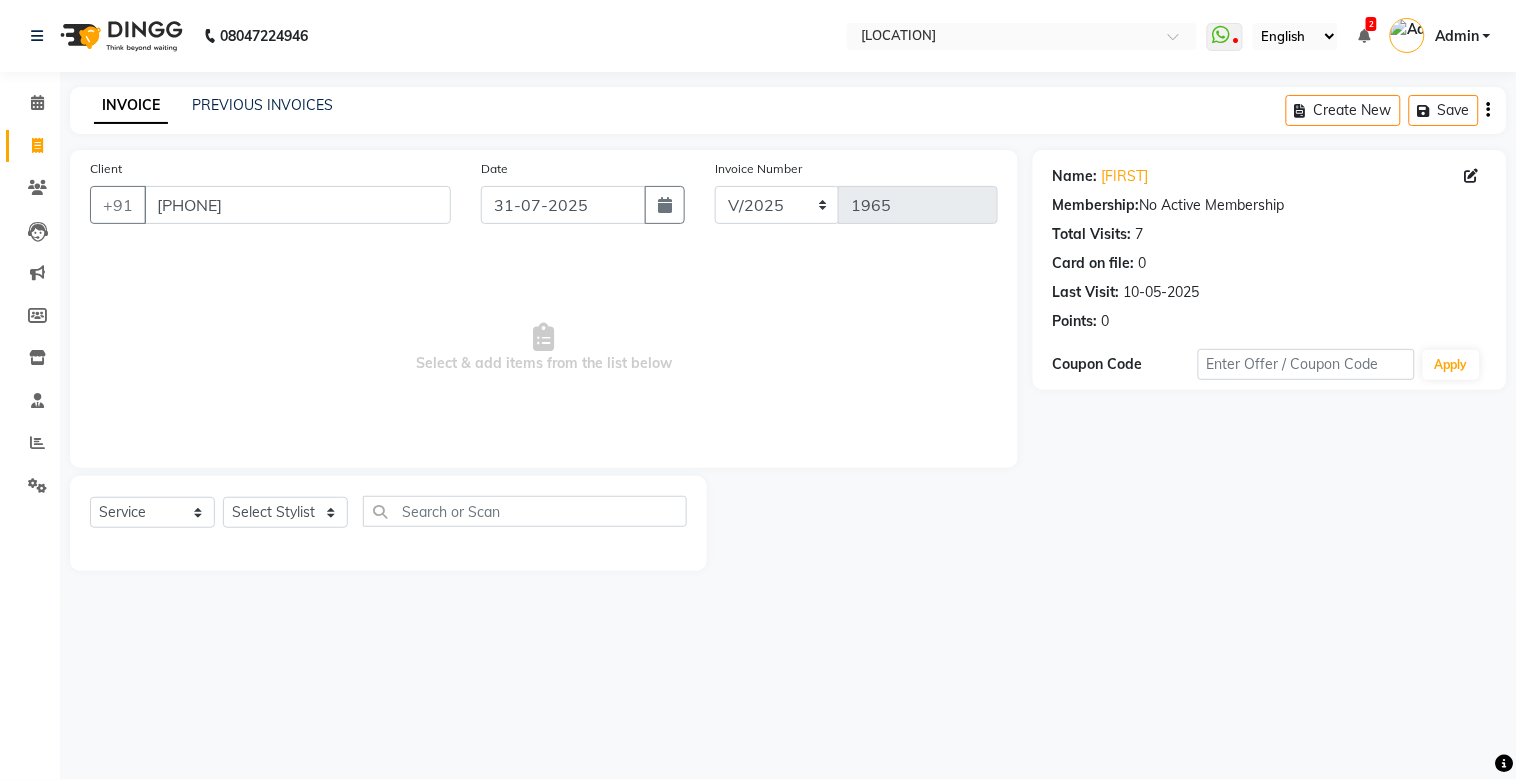 drag, startPoint x: 674, startPoint y: 351, endPoint x: 528, endPoint y: 400, distance: 154.00325 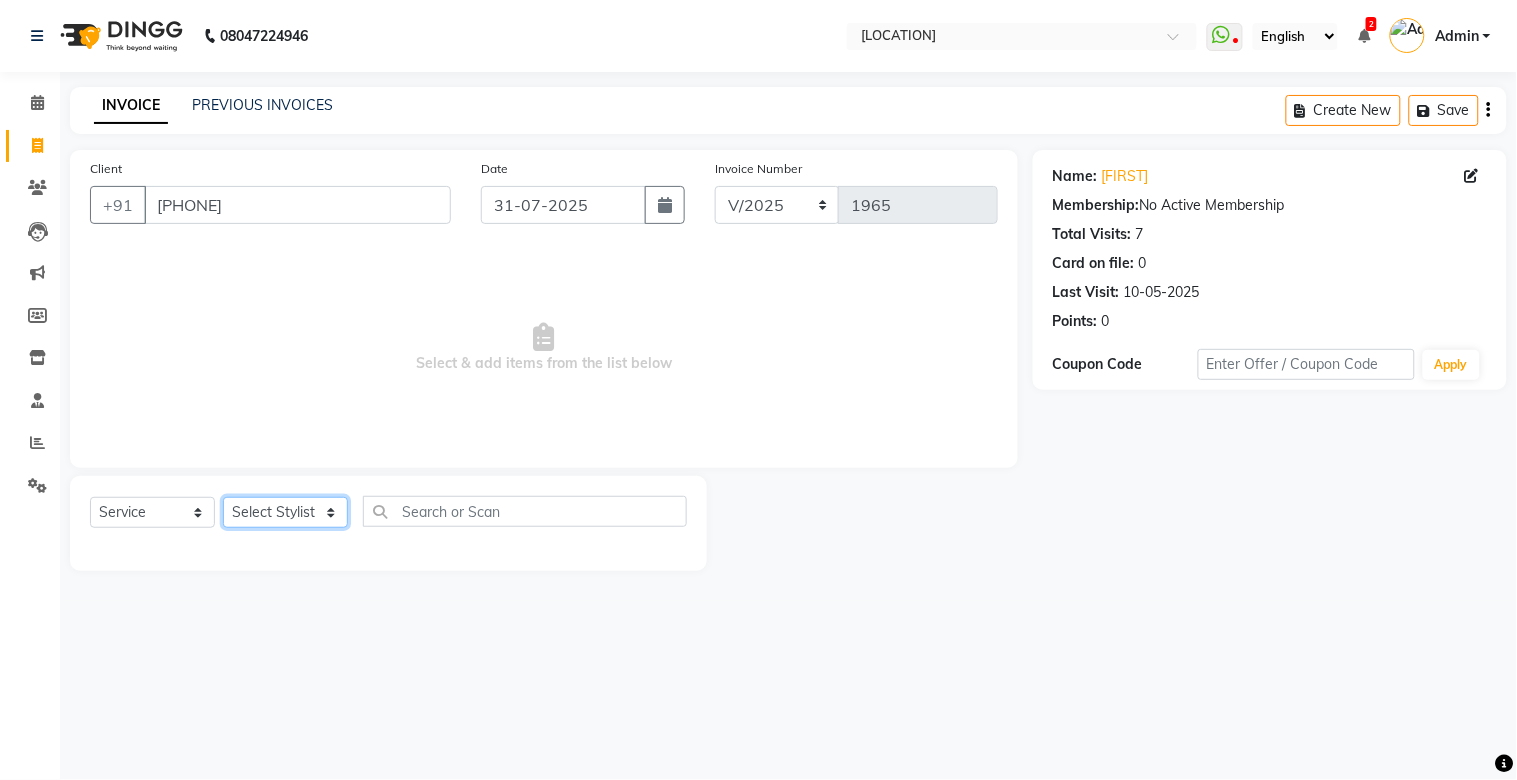 click on "Select Stylist" 